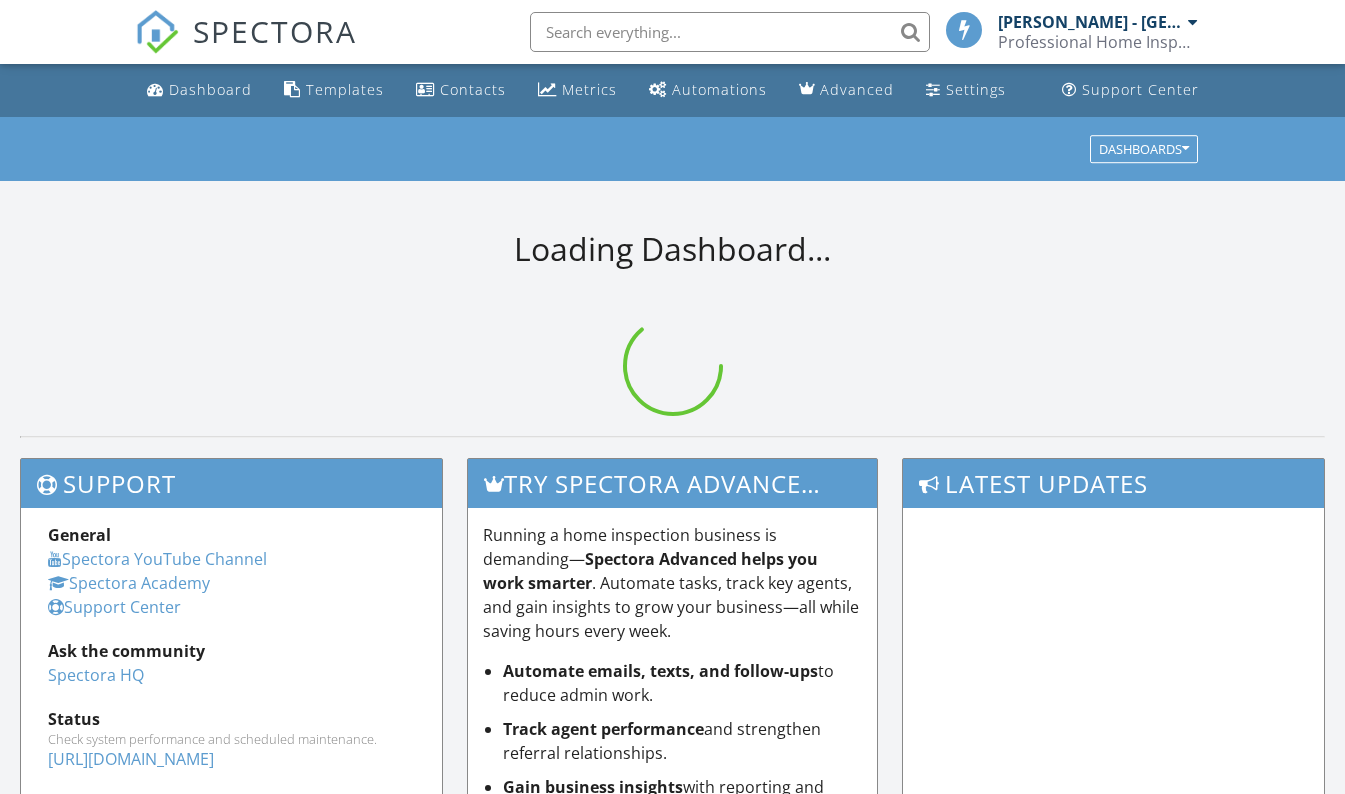 scroll, scrollTop: 0, scrollLeft: 0, axis: both 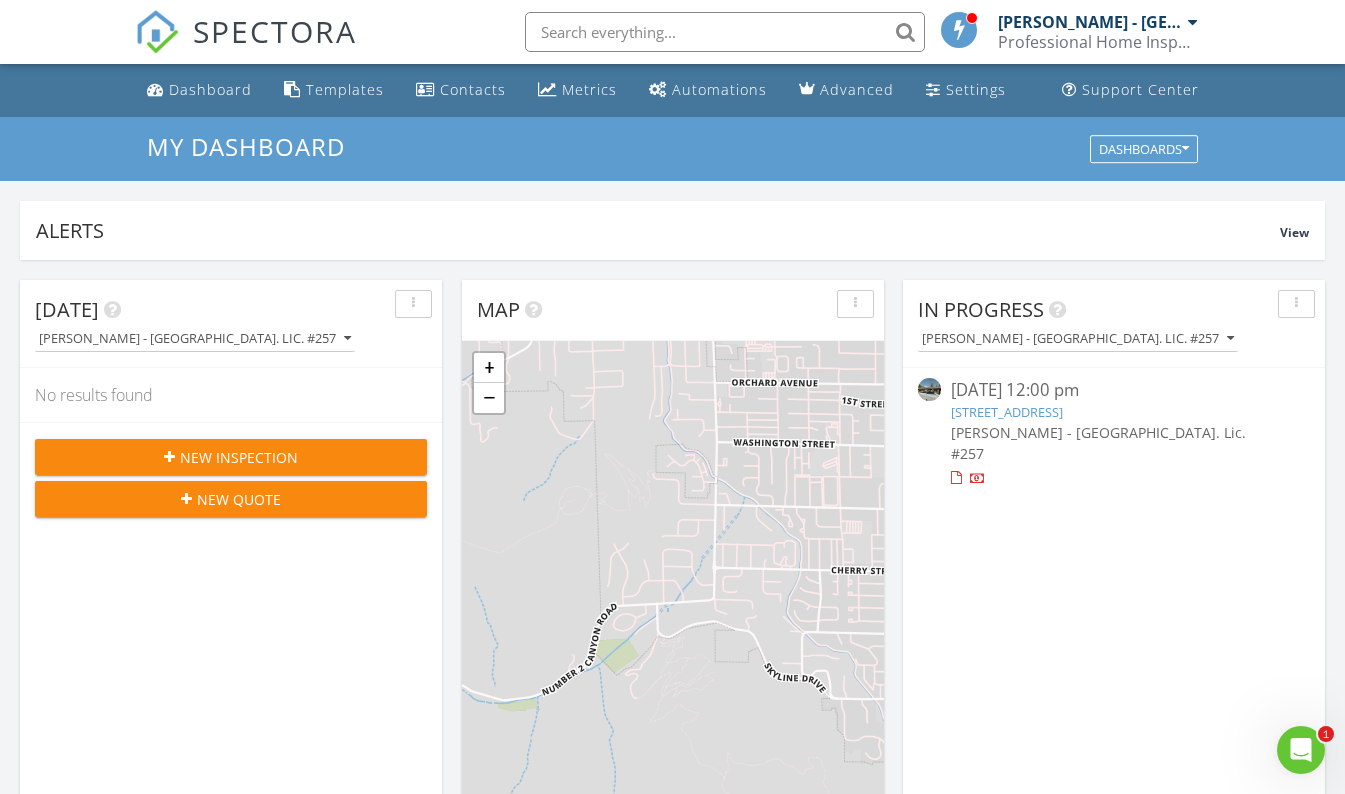 click on "New Inspection" at bounding box center [239, 457] 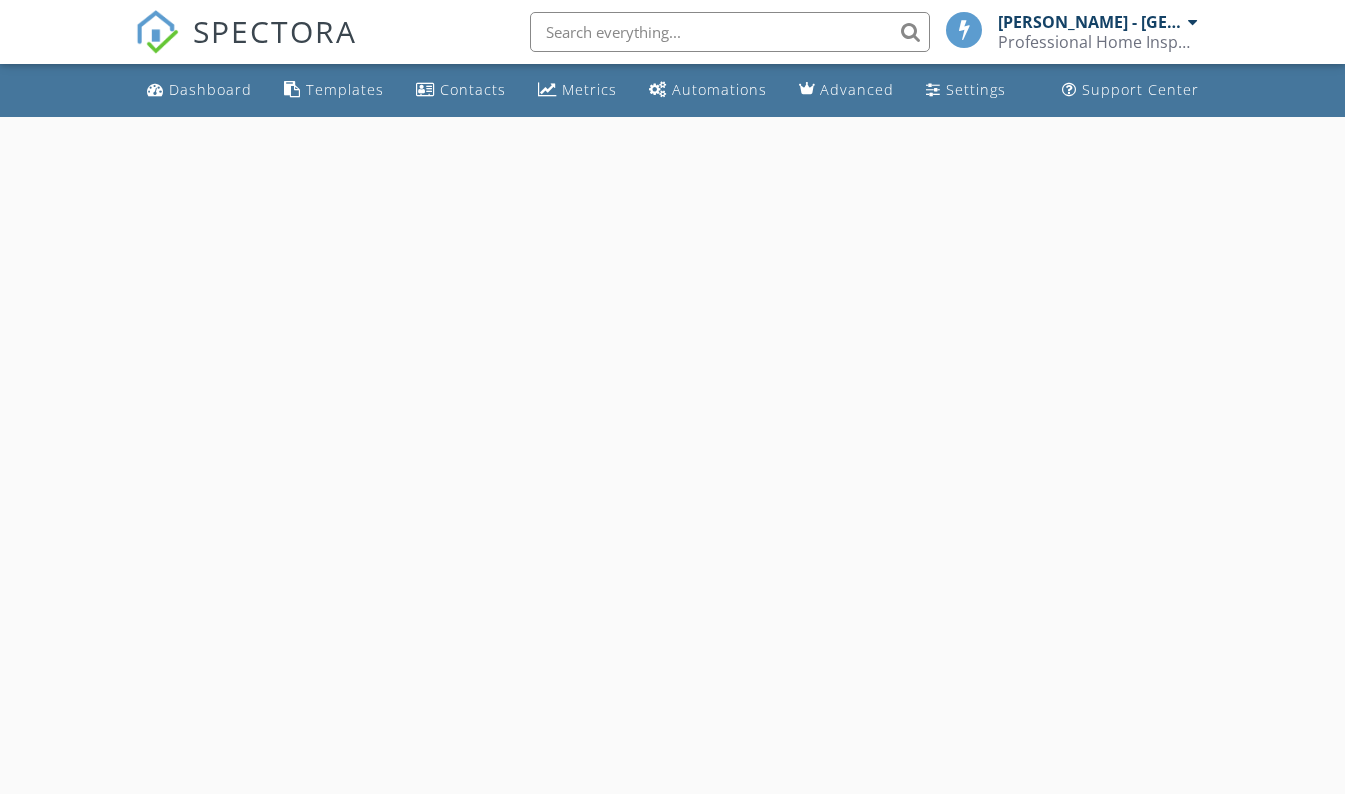 scroll, scrollTop: 0, scrollLeft: 0, axis: both 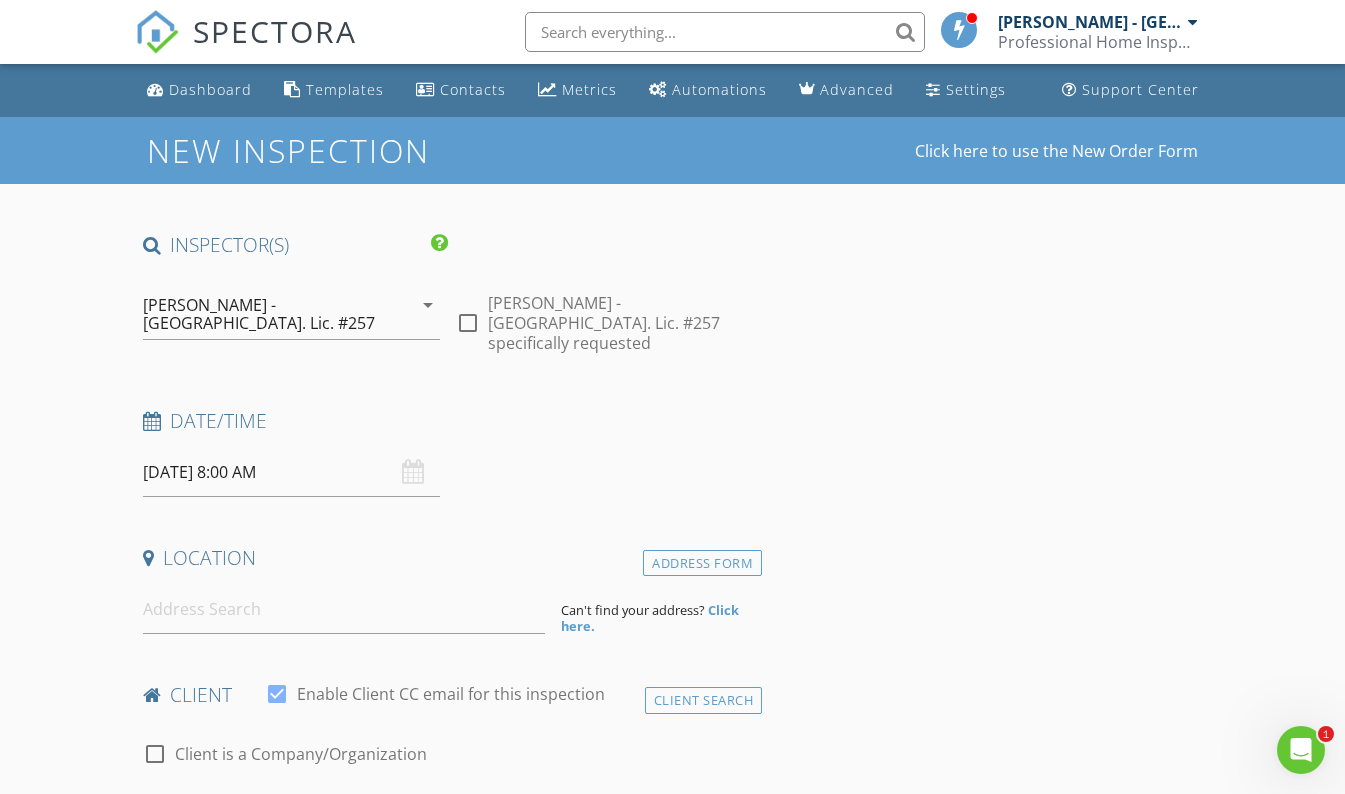 click on "07/15/2025 8:00 AM" at bounding box center (292, 472) 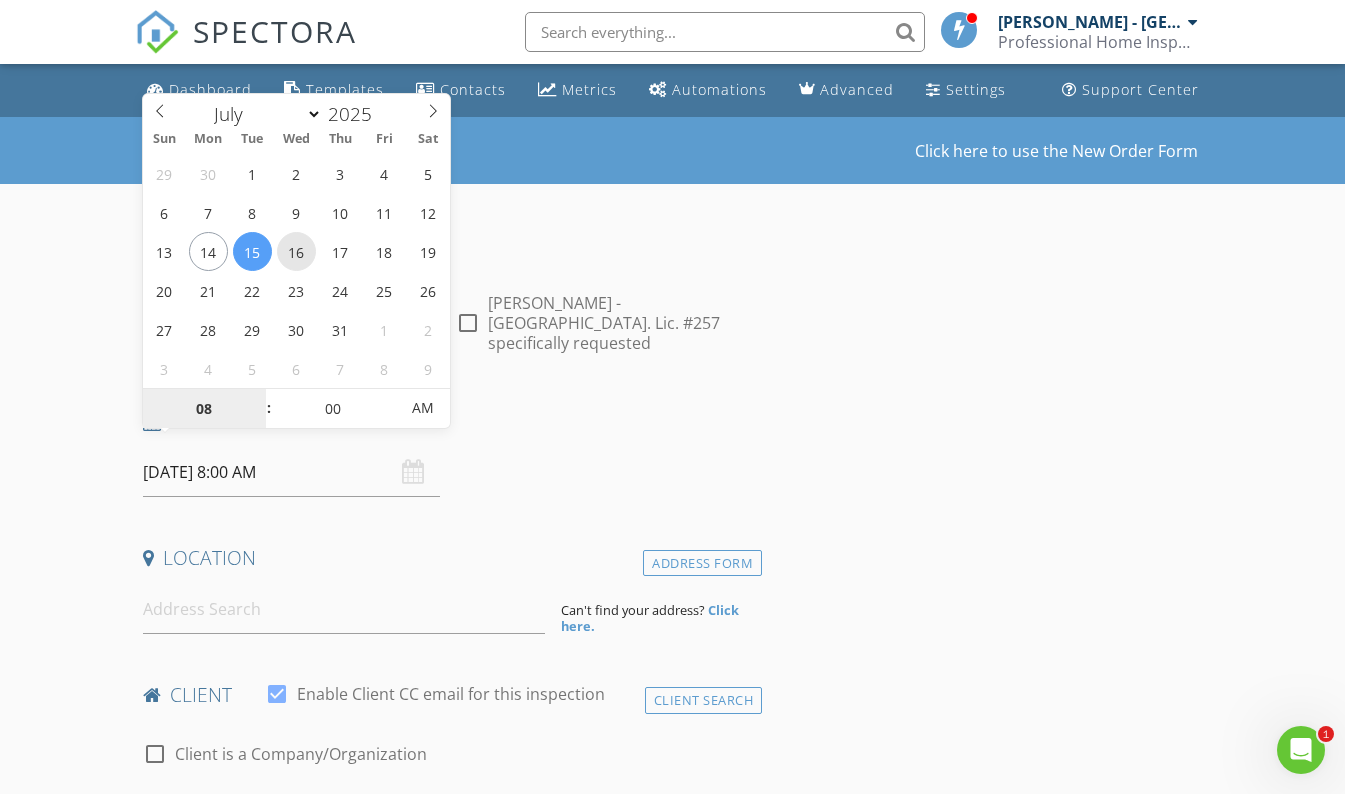 type on "07/16/2025 8:00 AM" 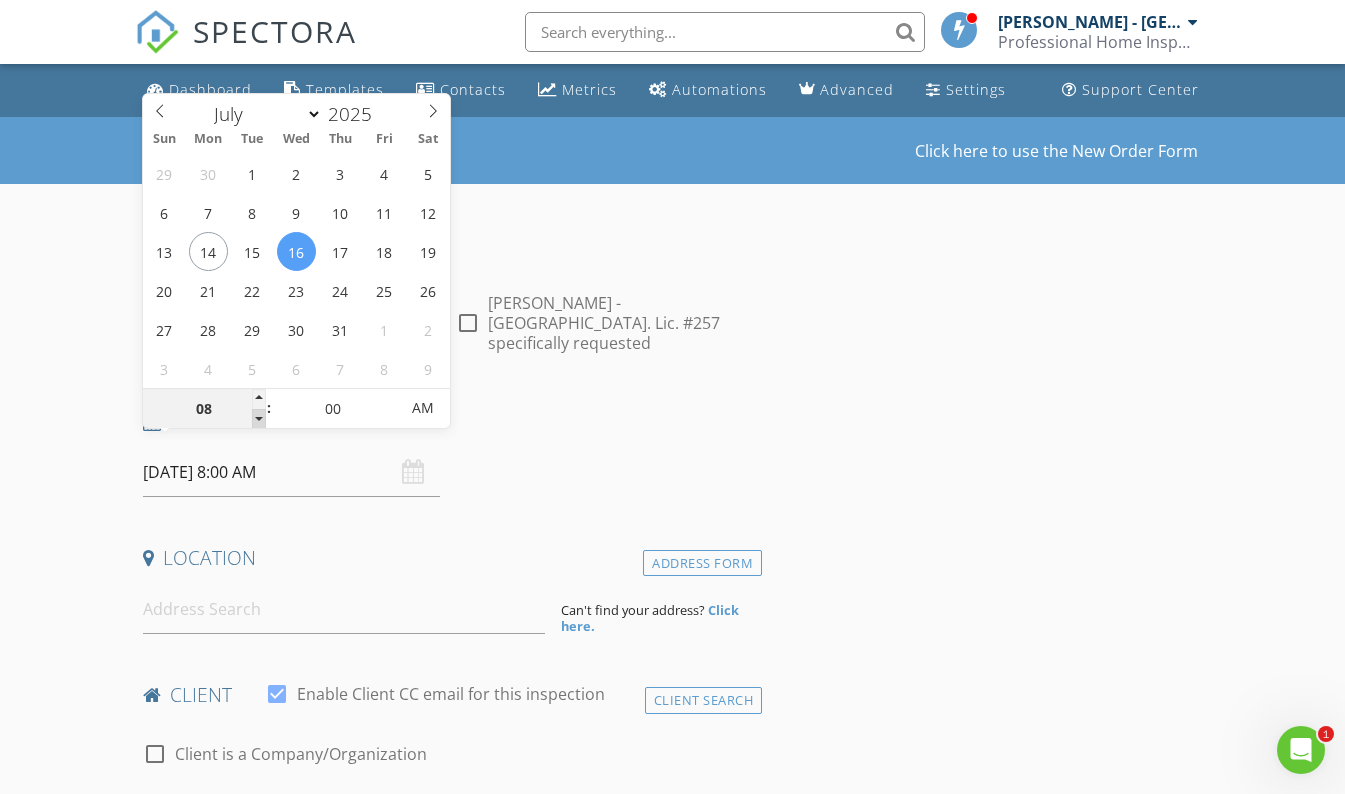 type on "07" 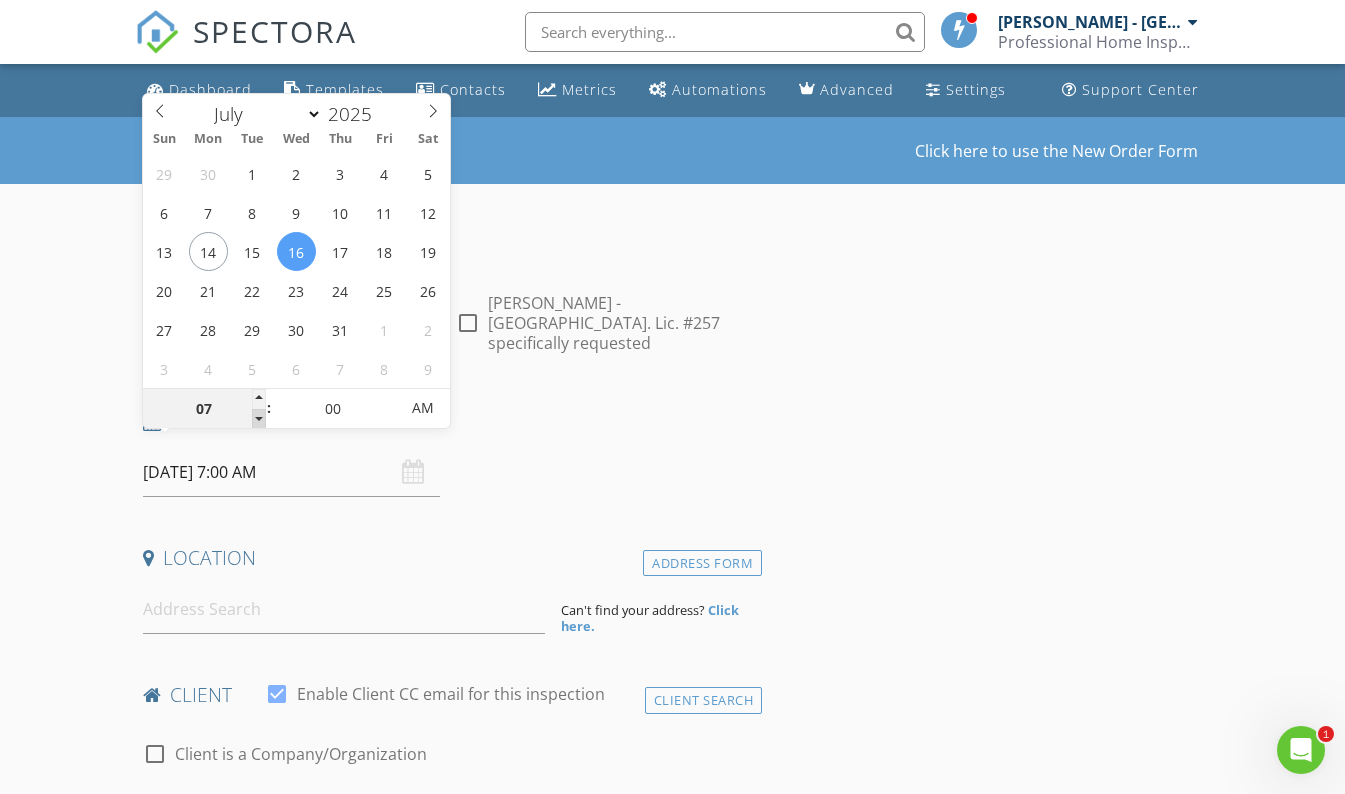 click at bounding box center [259, 419] 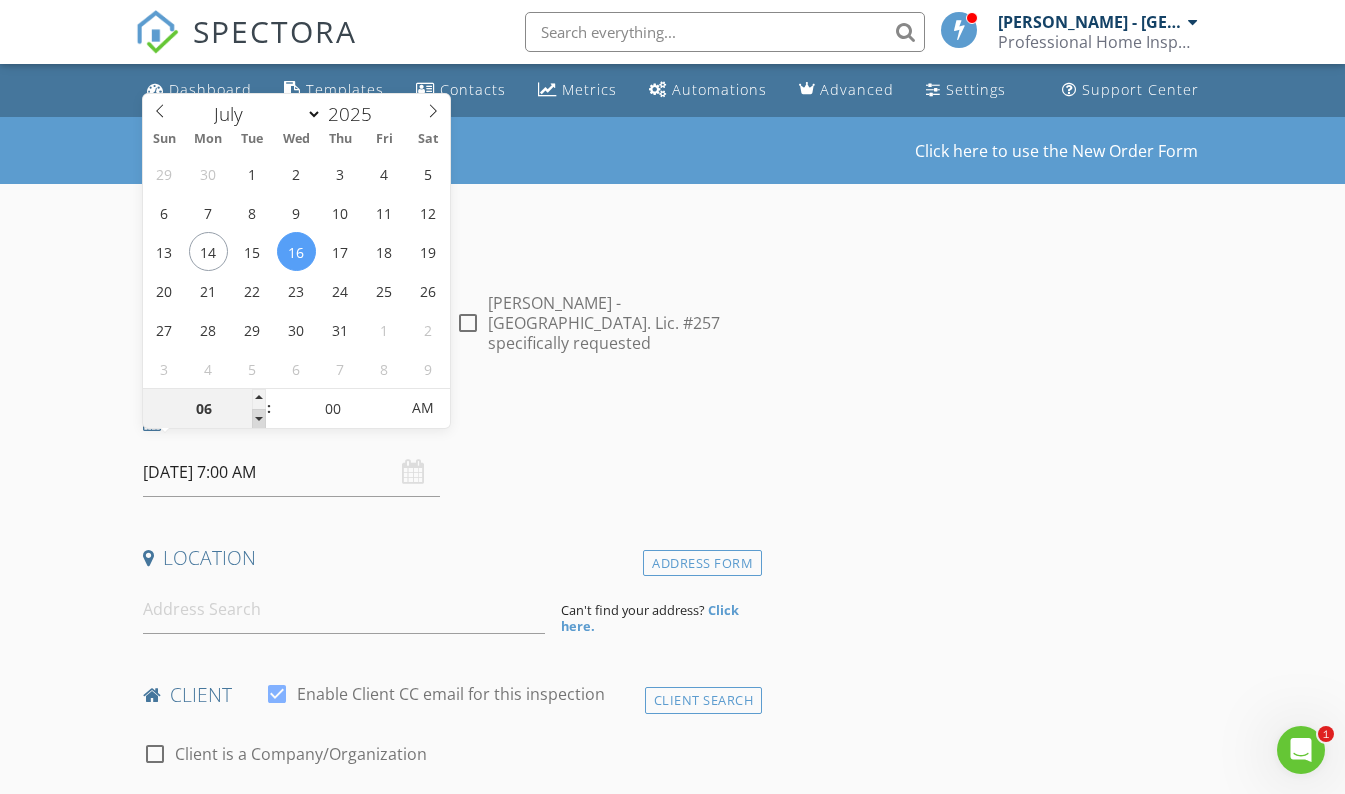 type on "07/16/2025 6:00 AM" 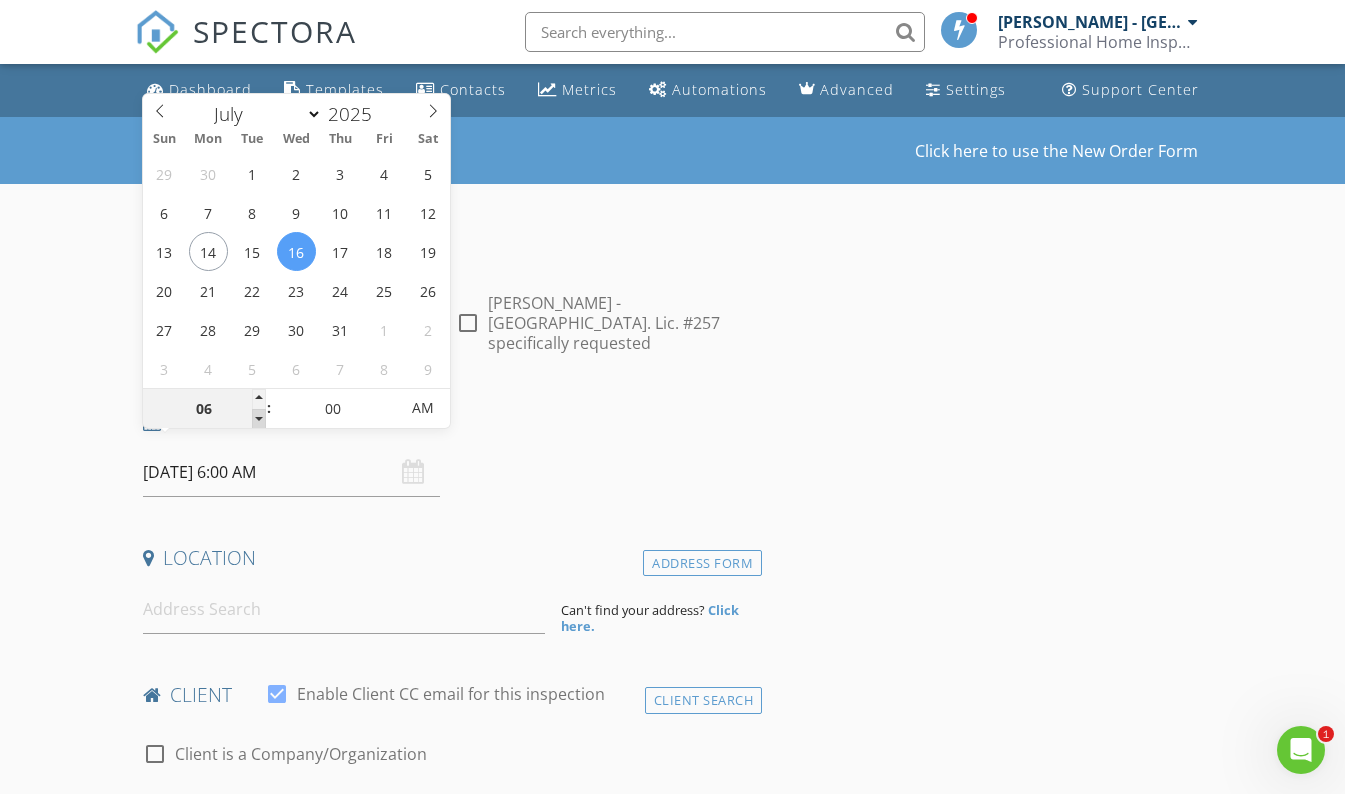 click at bounding box center (259, 419) 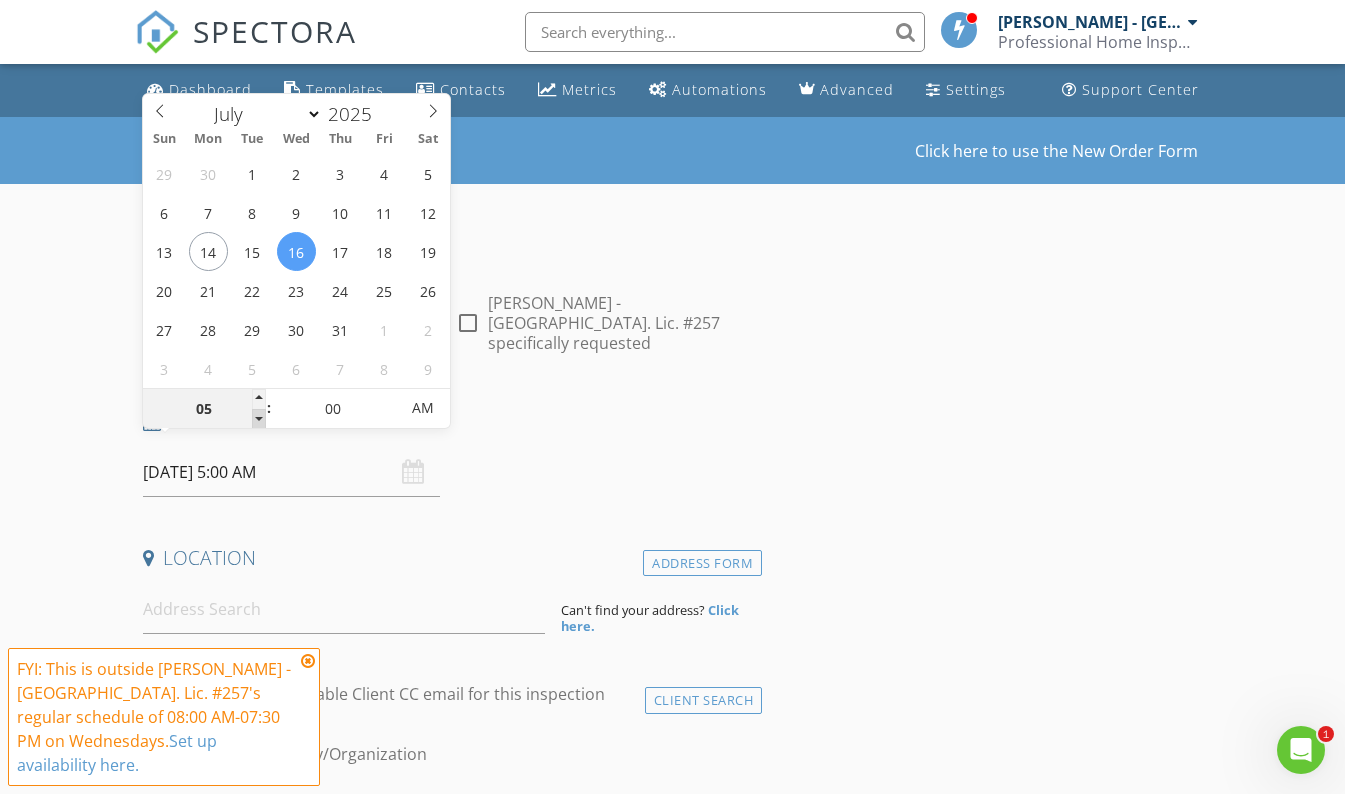 click at bounding box center (259, 419) 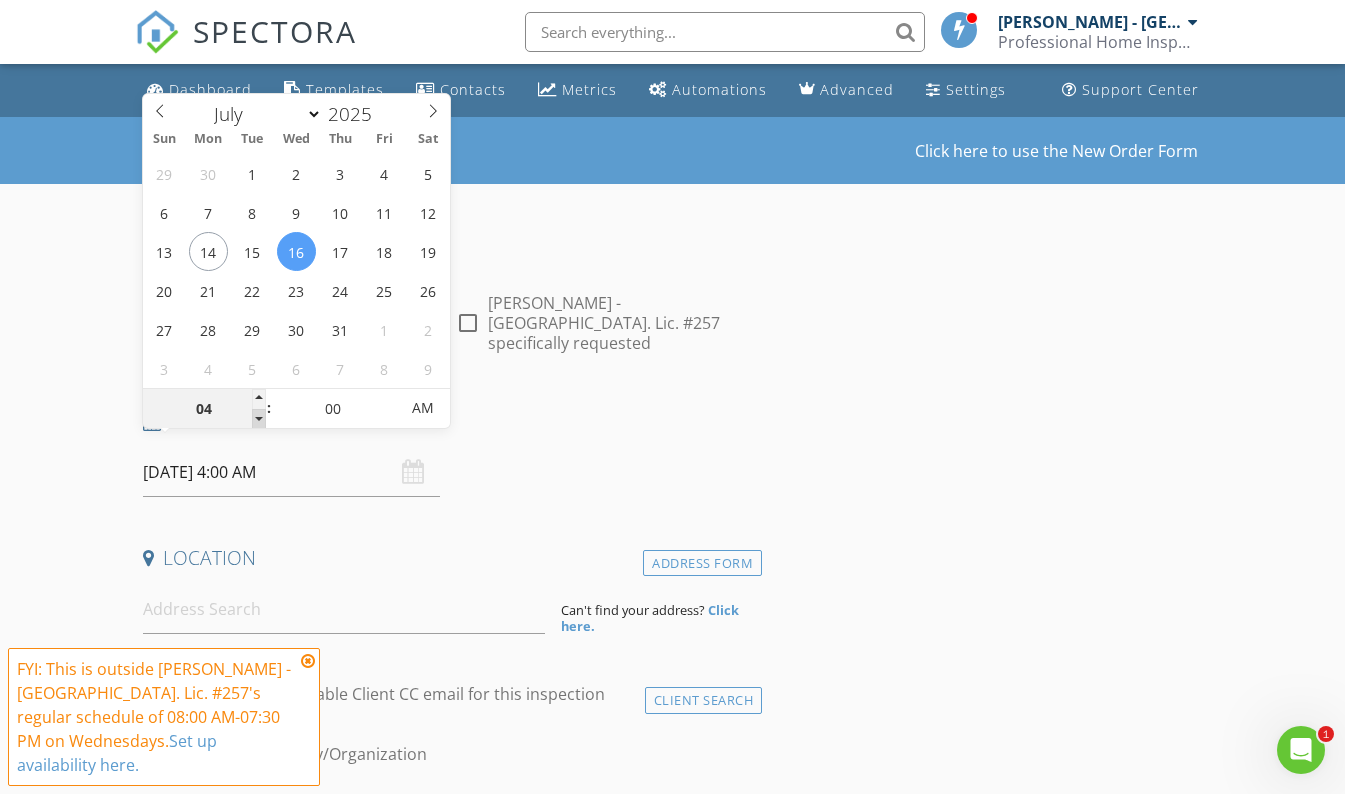 click at bounding box center (259, 419) 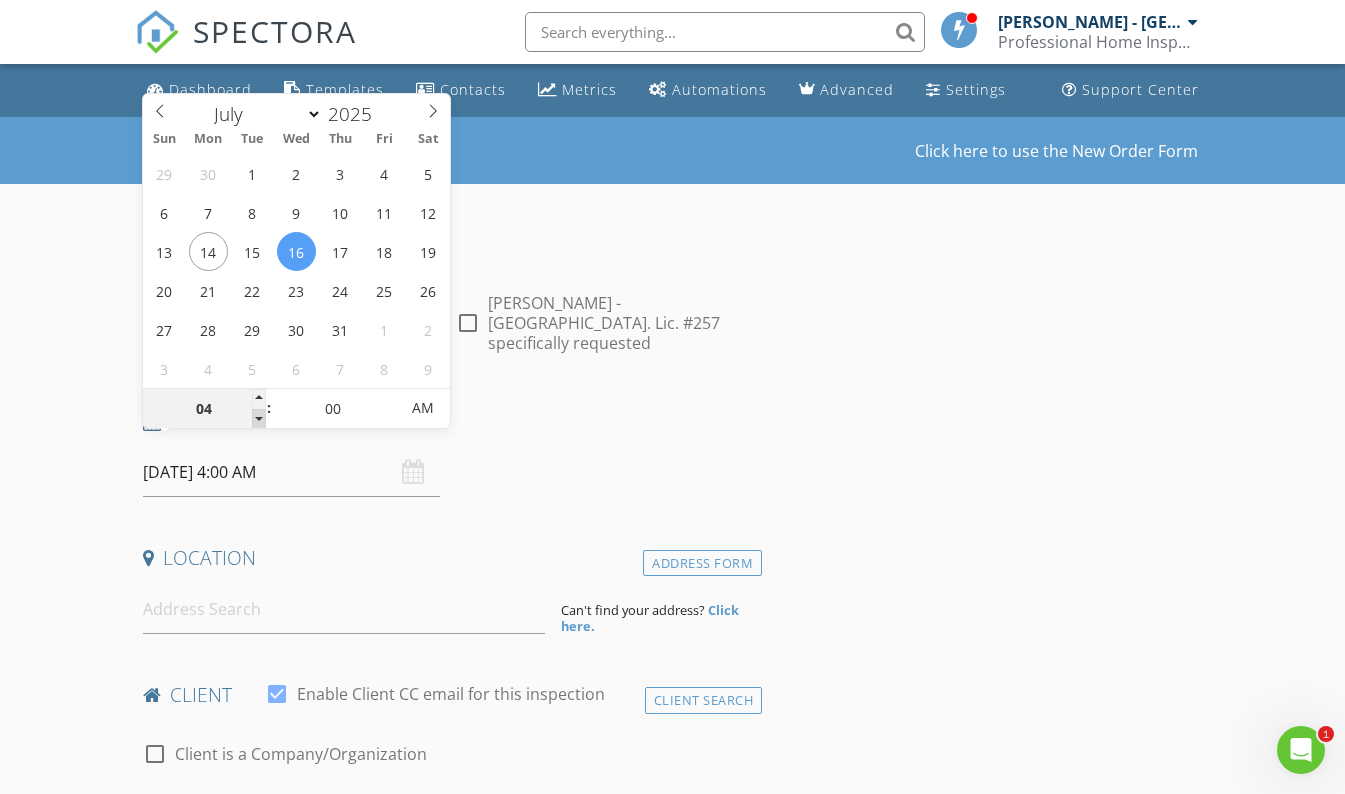 type on "03" 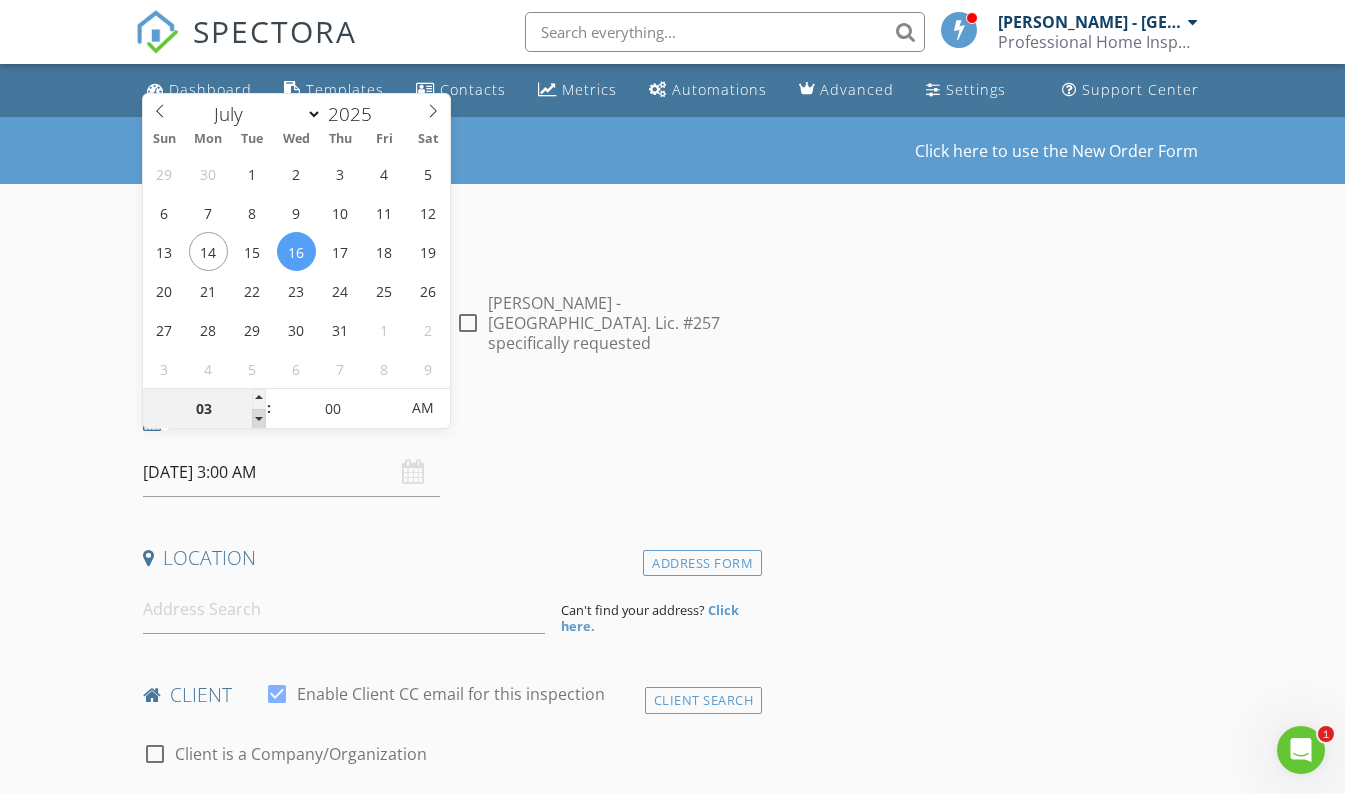 click at bounding box center [259, 419] 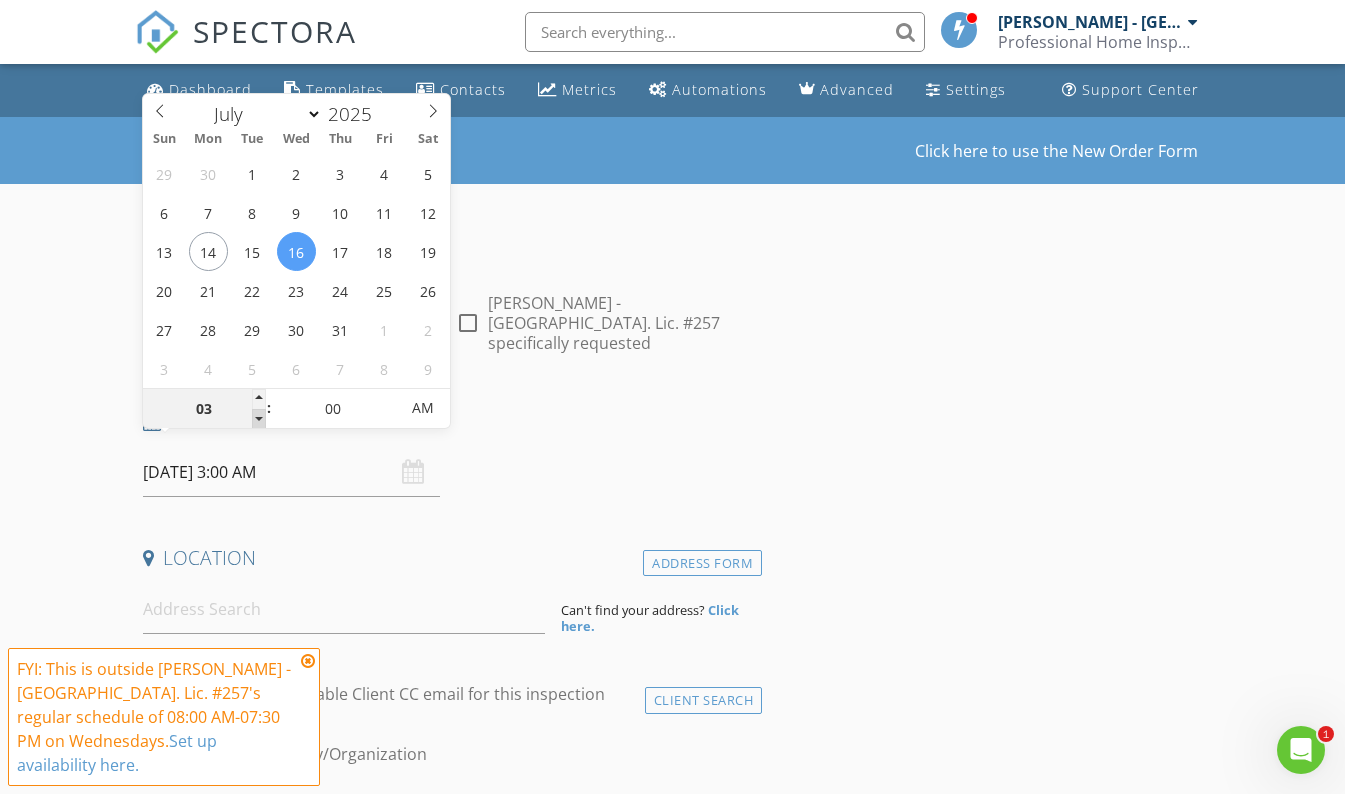 type on "02" 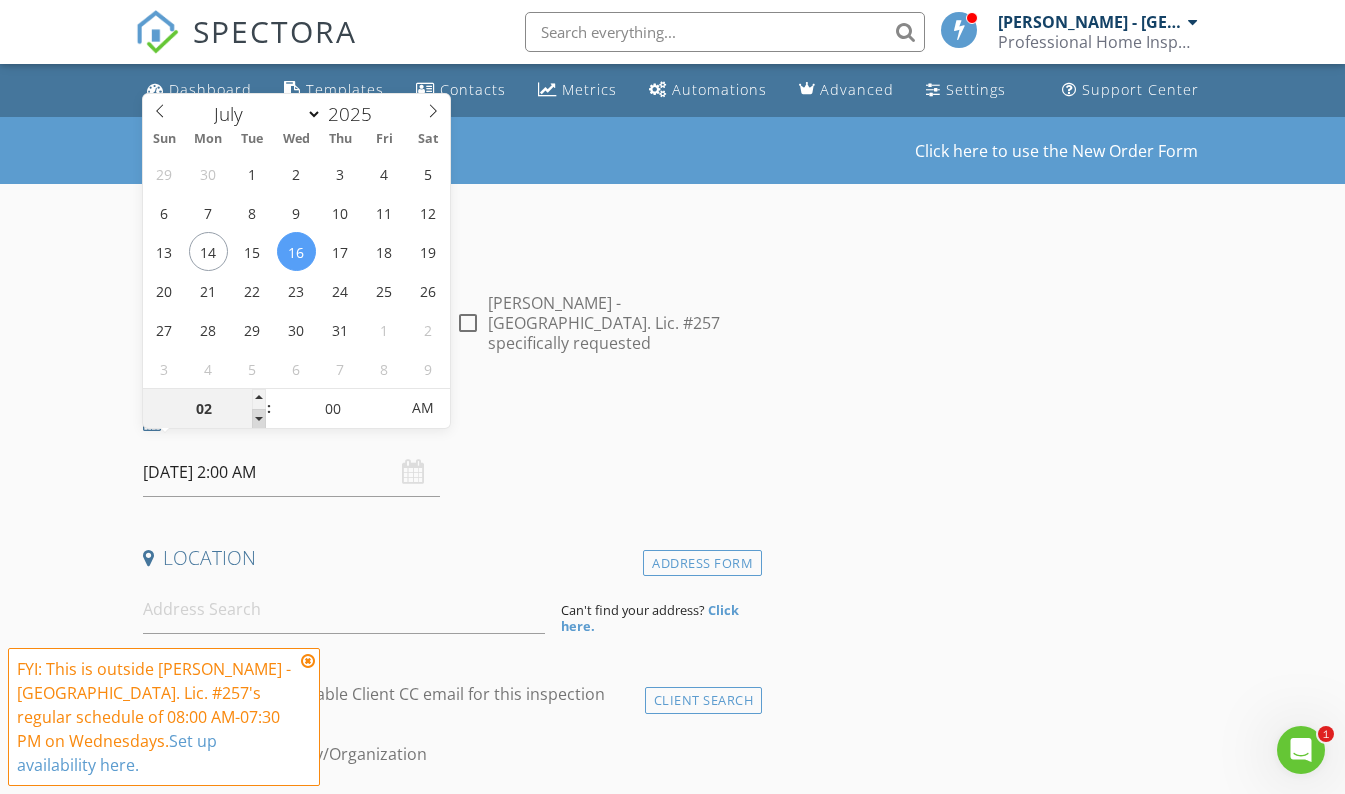 click at bounding box center [259, 419] 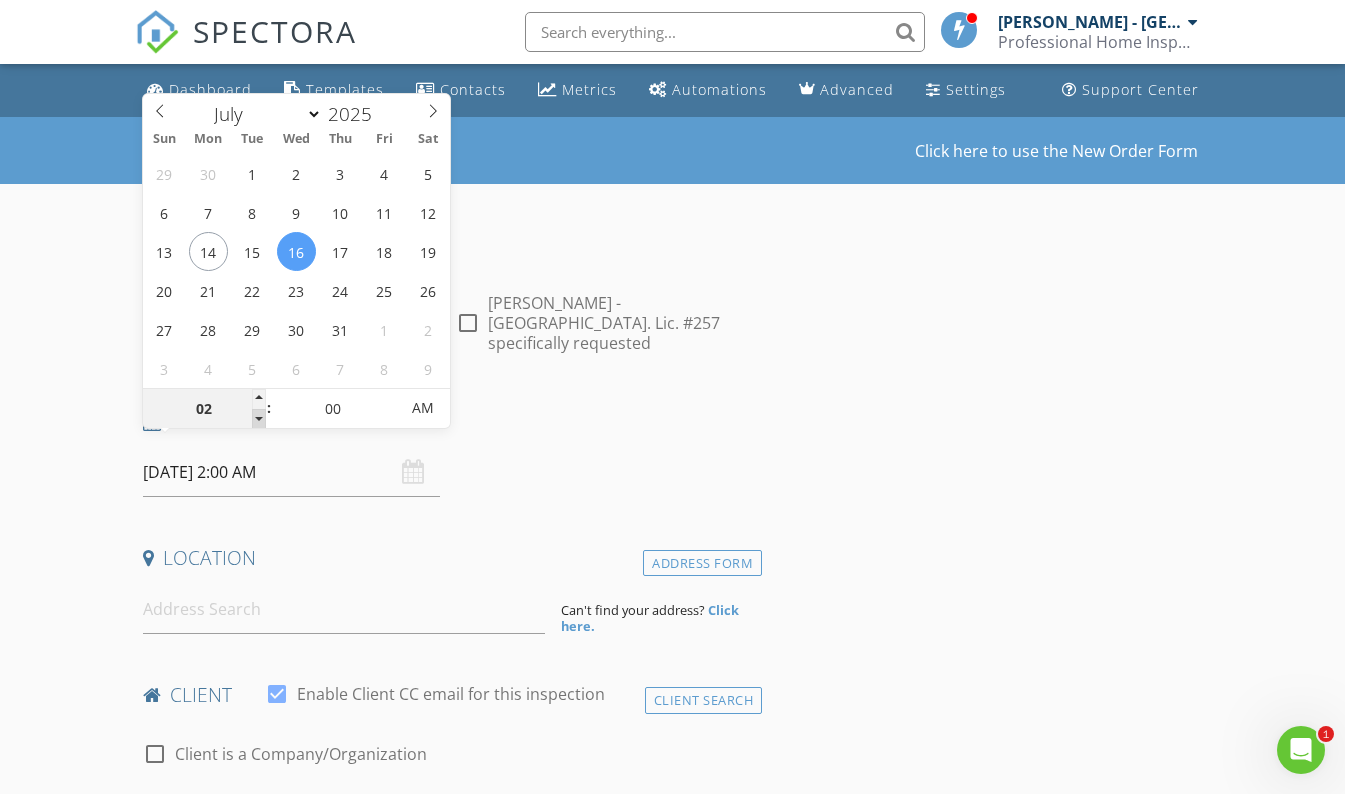 type on "01" 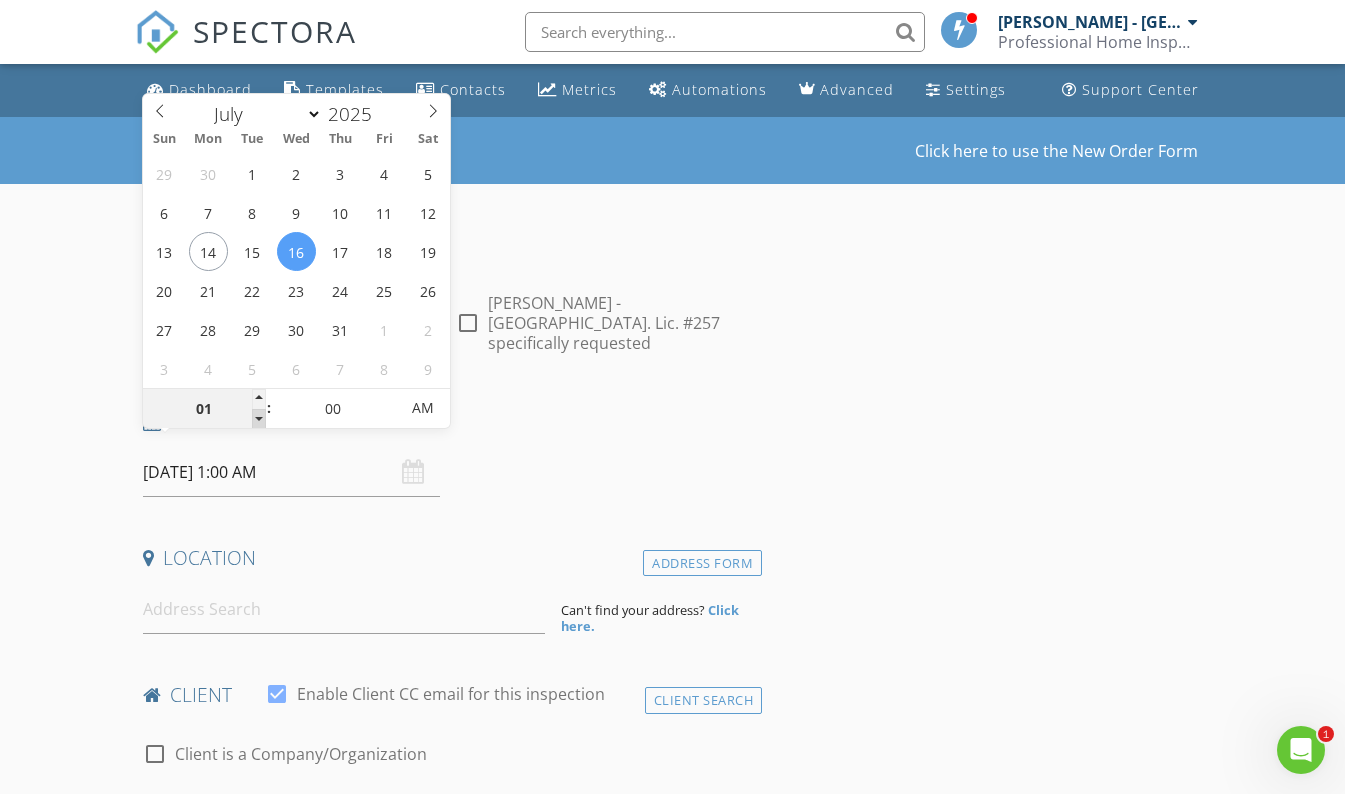 click at bounding box center [259, 419] 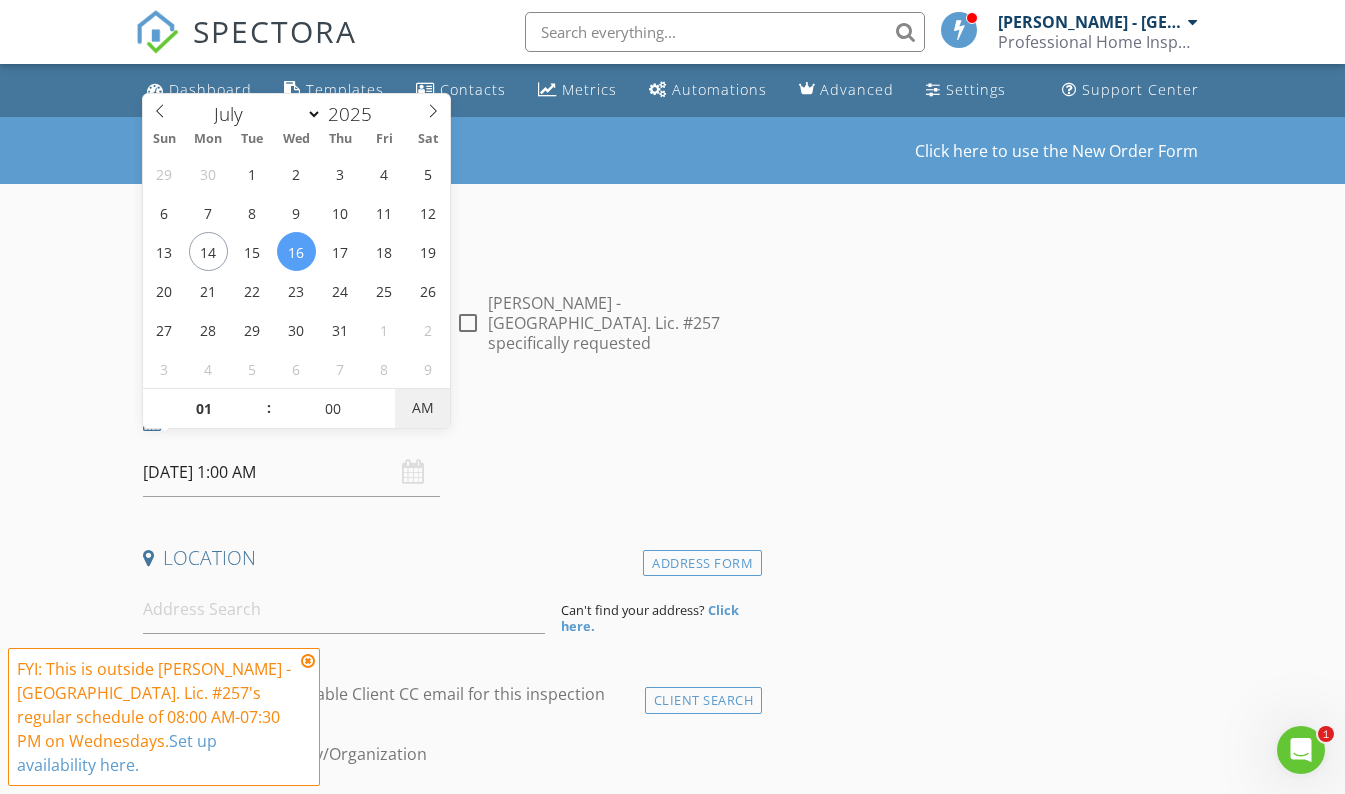 type on "[DATE] 1:00 PM" 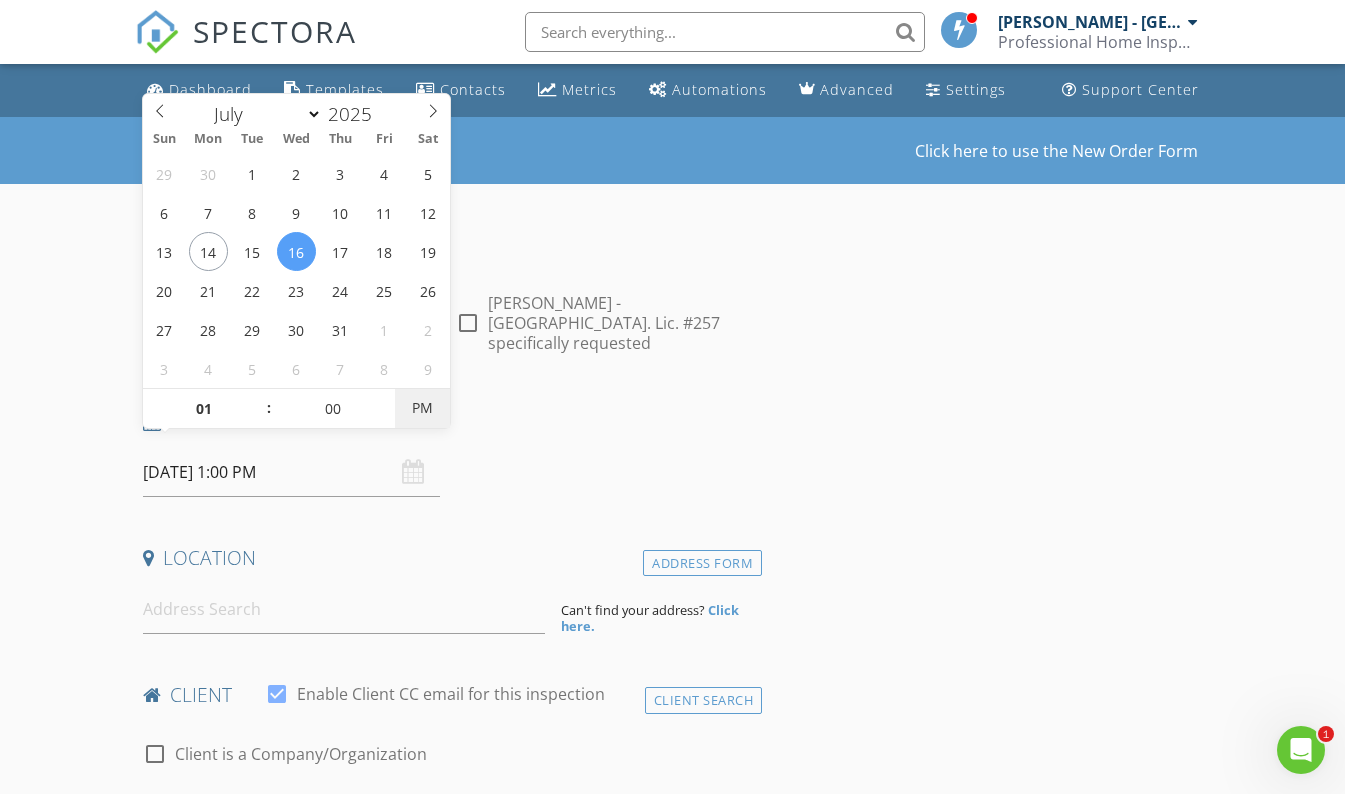 click on "PM" at bounding box center (422, 408) 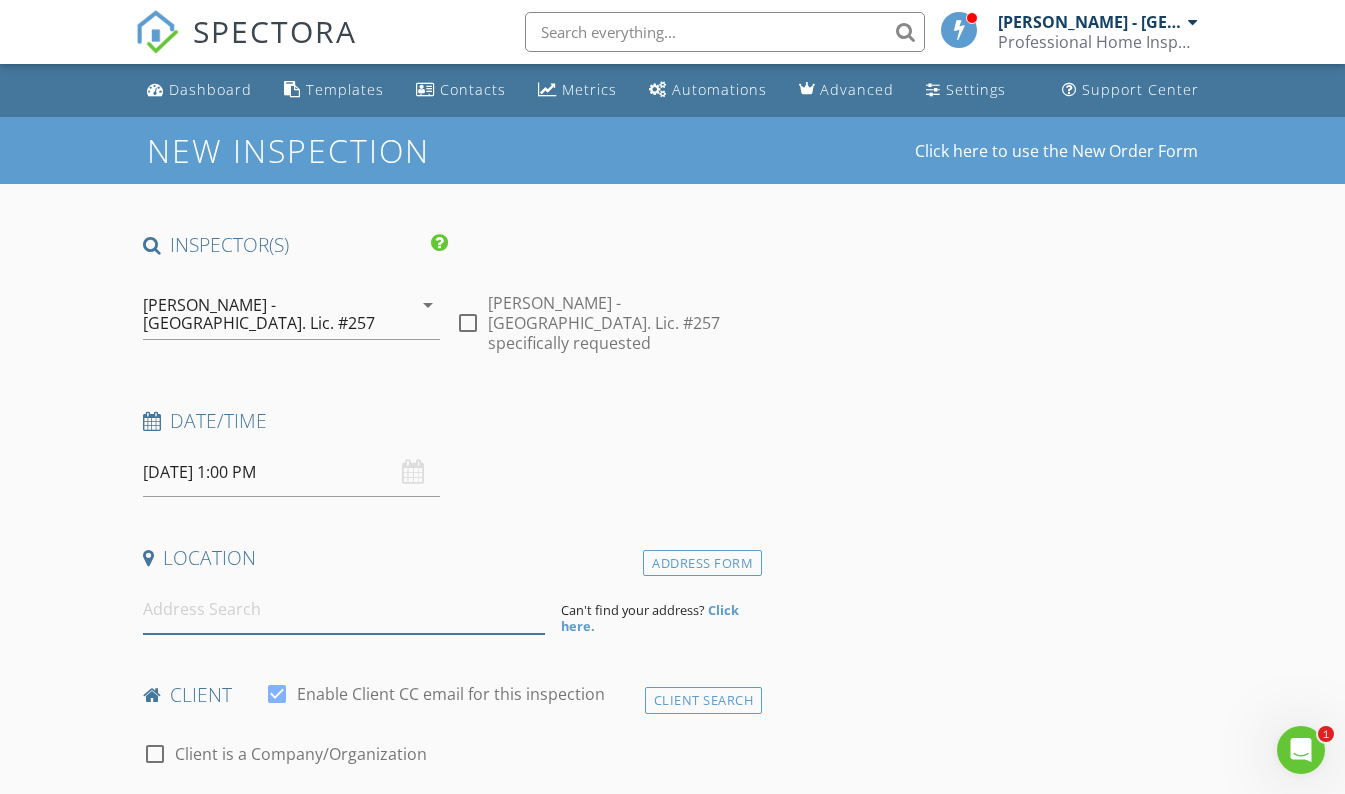 drag, startPoint x: 186, startPoint y: 591, endPoint x: 291, endPoint y: 597, distance: 105.17129 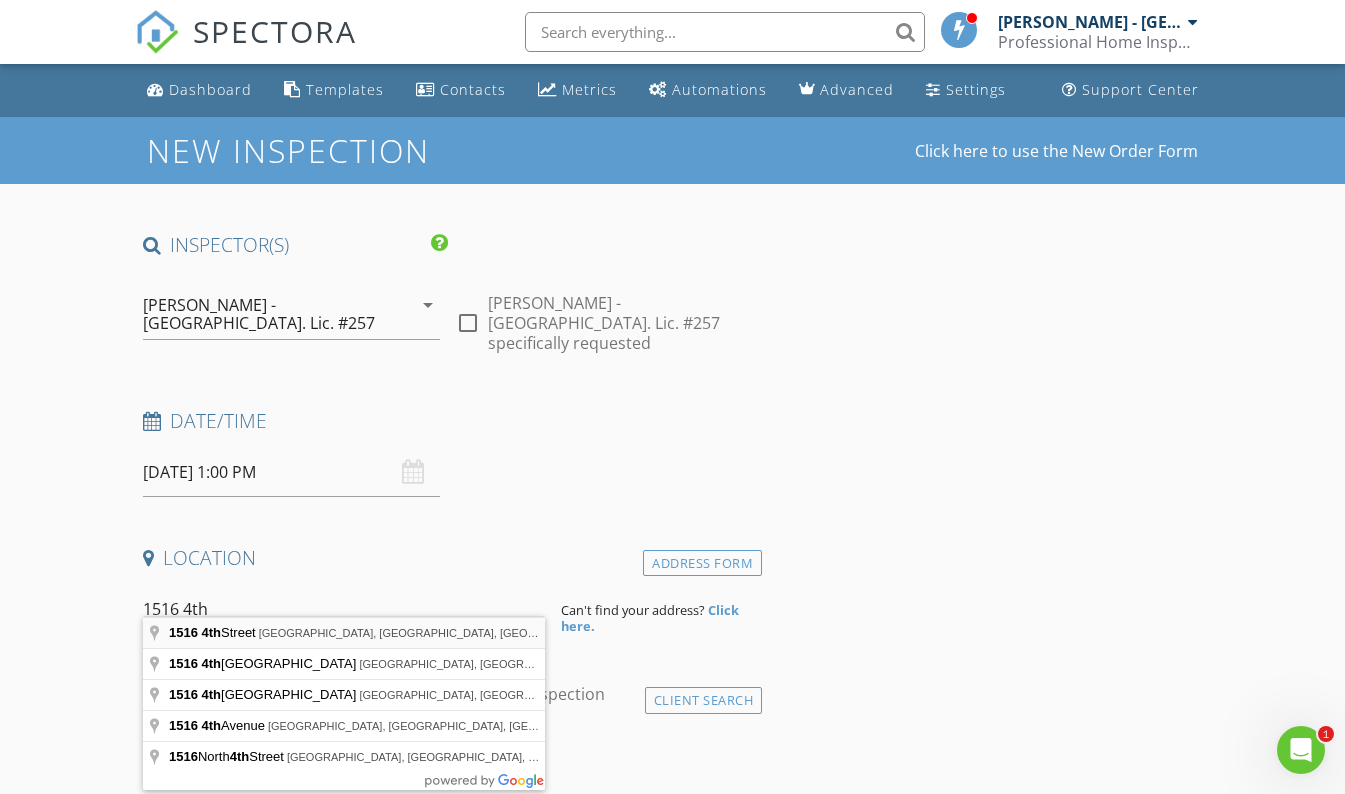 type on "1516 4th Street, Wenatchee, WA, USA" 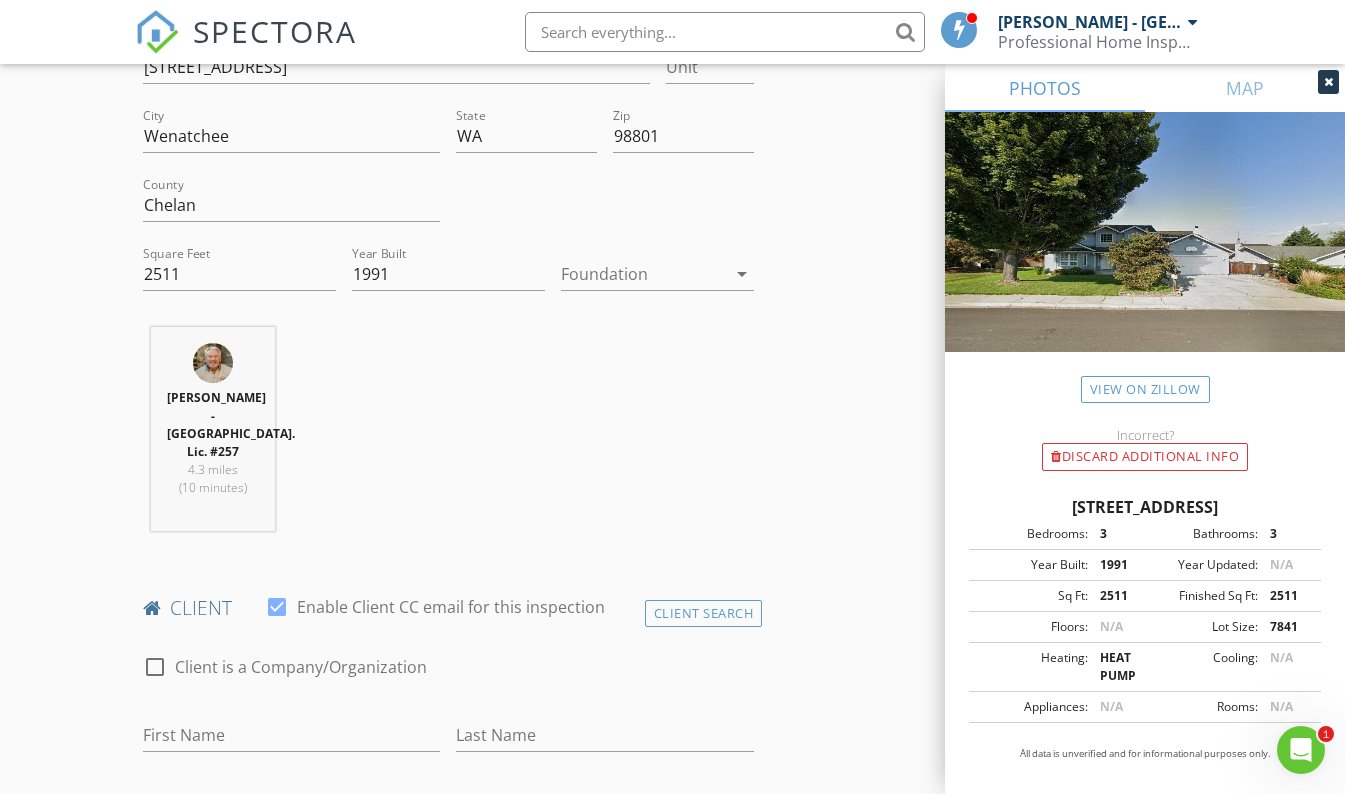 scroll, scrollTop: 574, scrollLeft: 0, axis: vertical 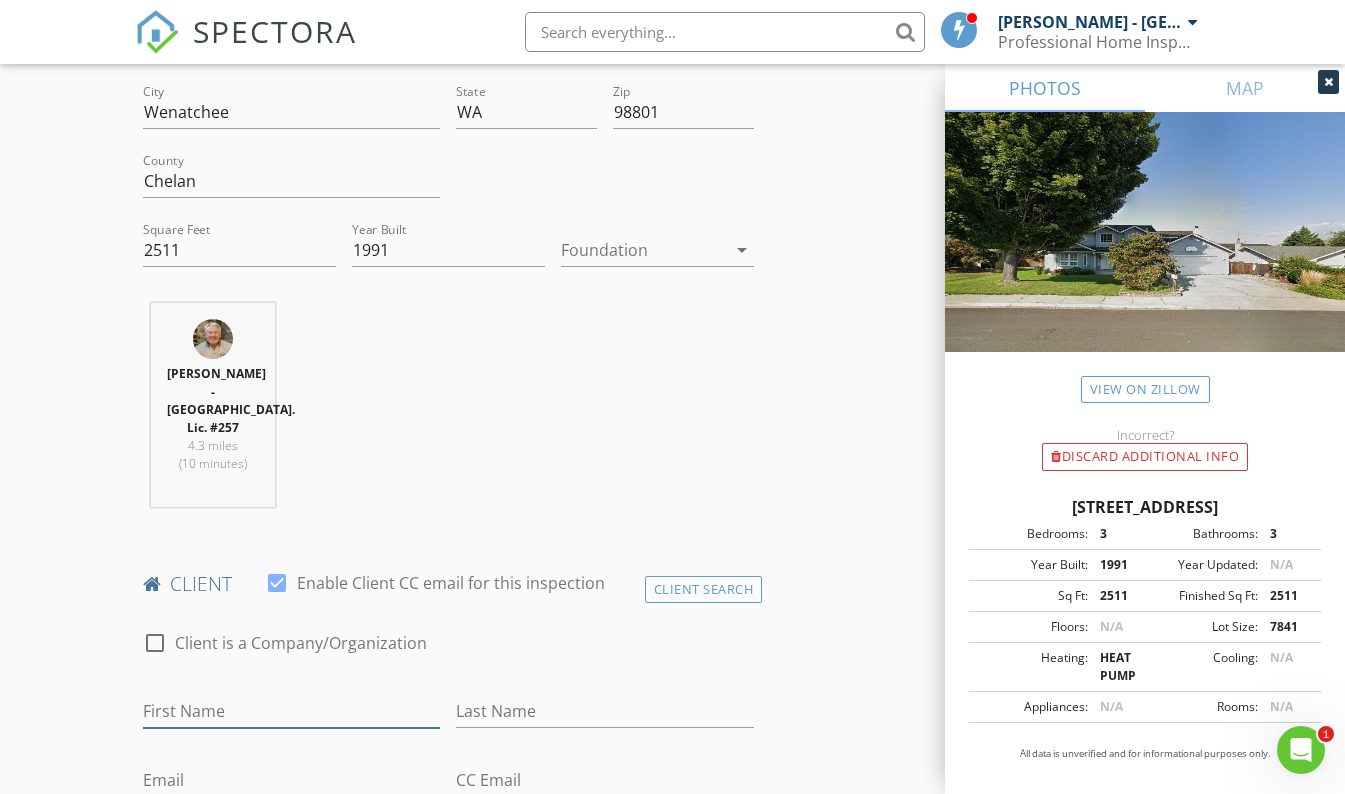 click on "First Name" at bounding box center (292, 711) 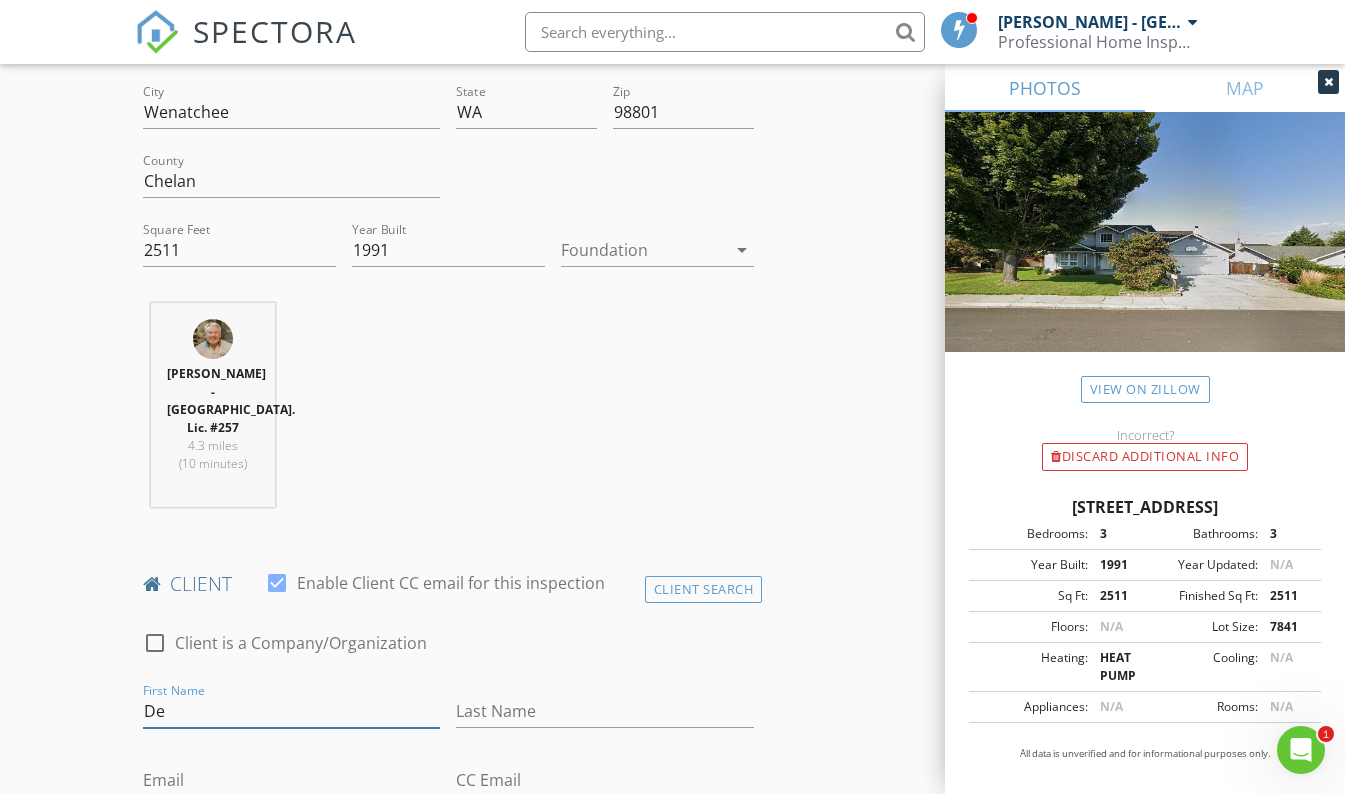type on "D" 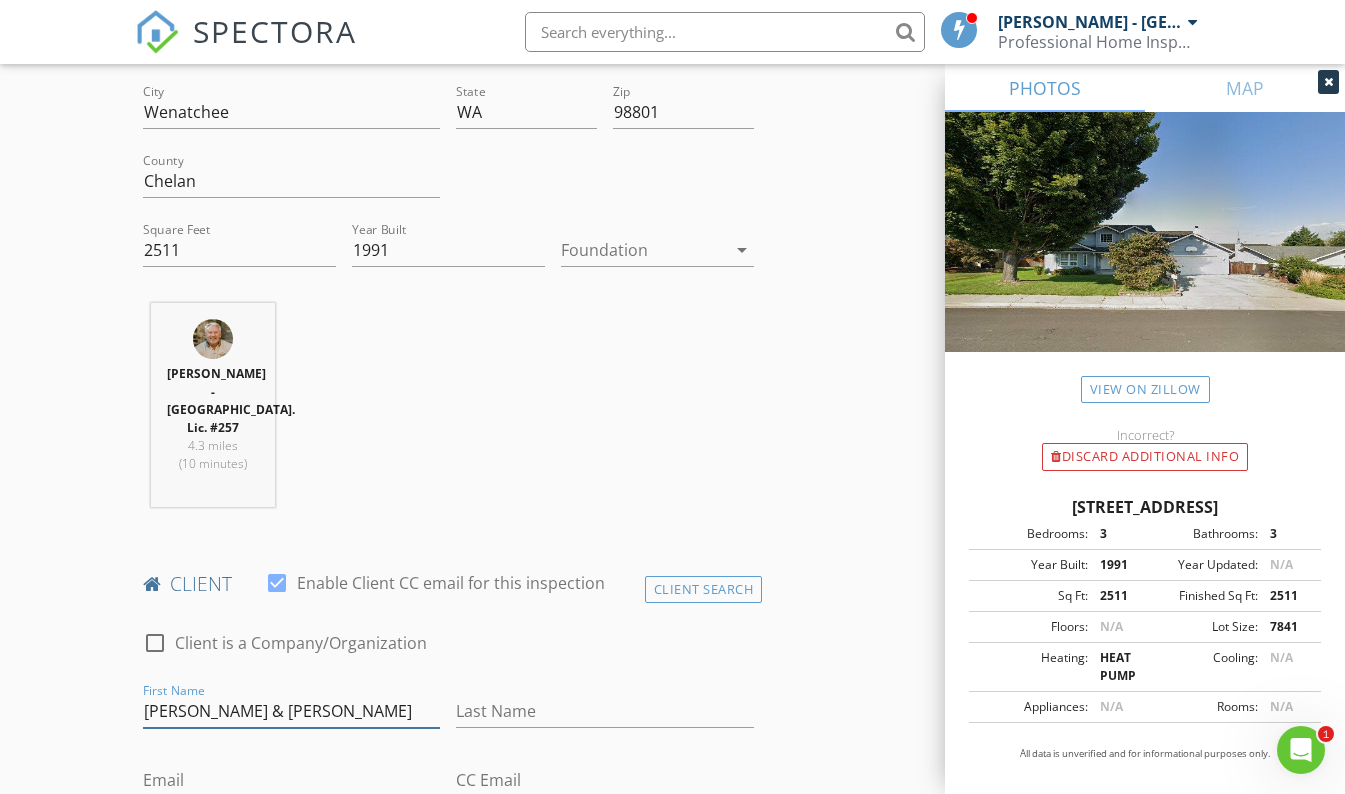type on "[PERSON_NAME] & [PERSON_NAME]" 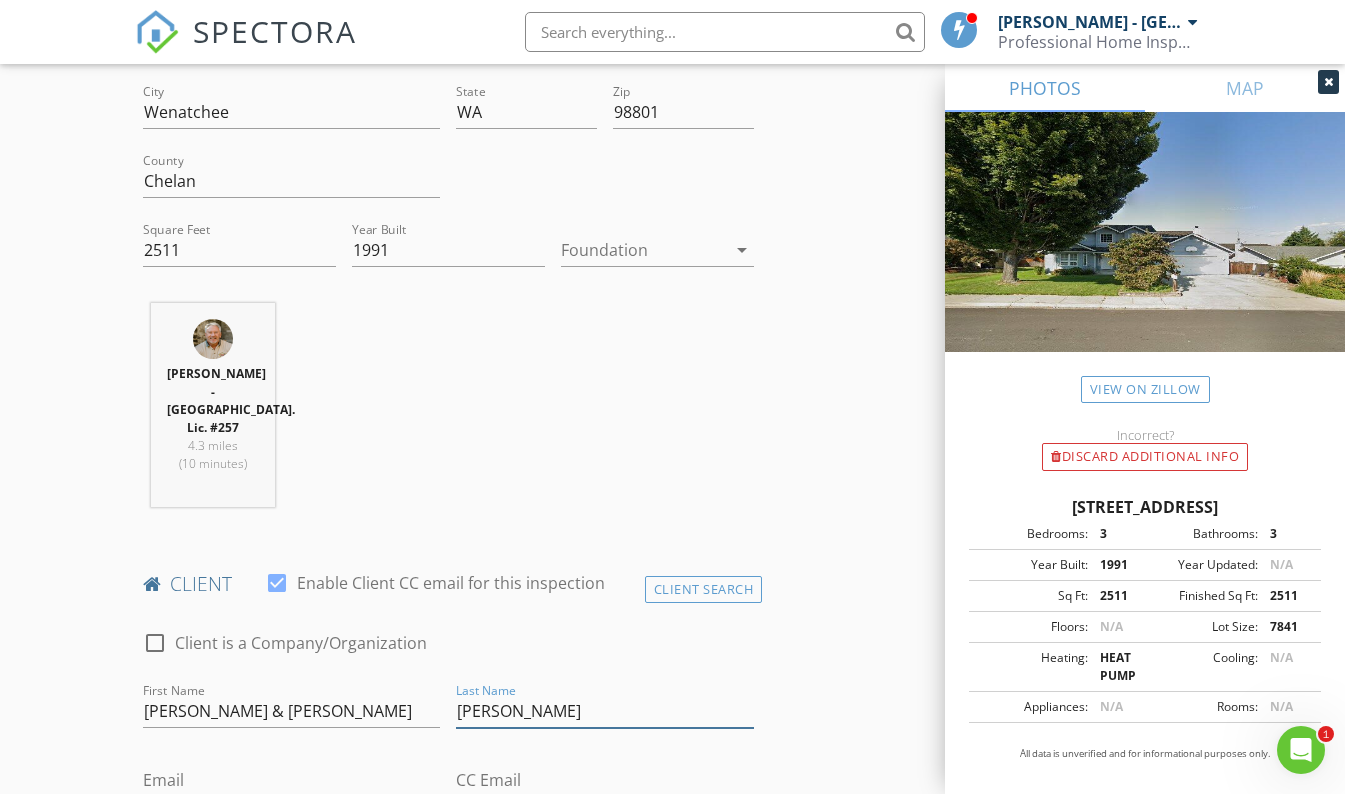 type on "[PERSON_NAME]" 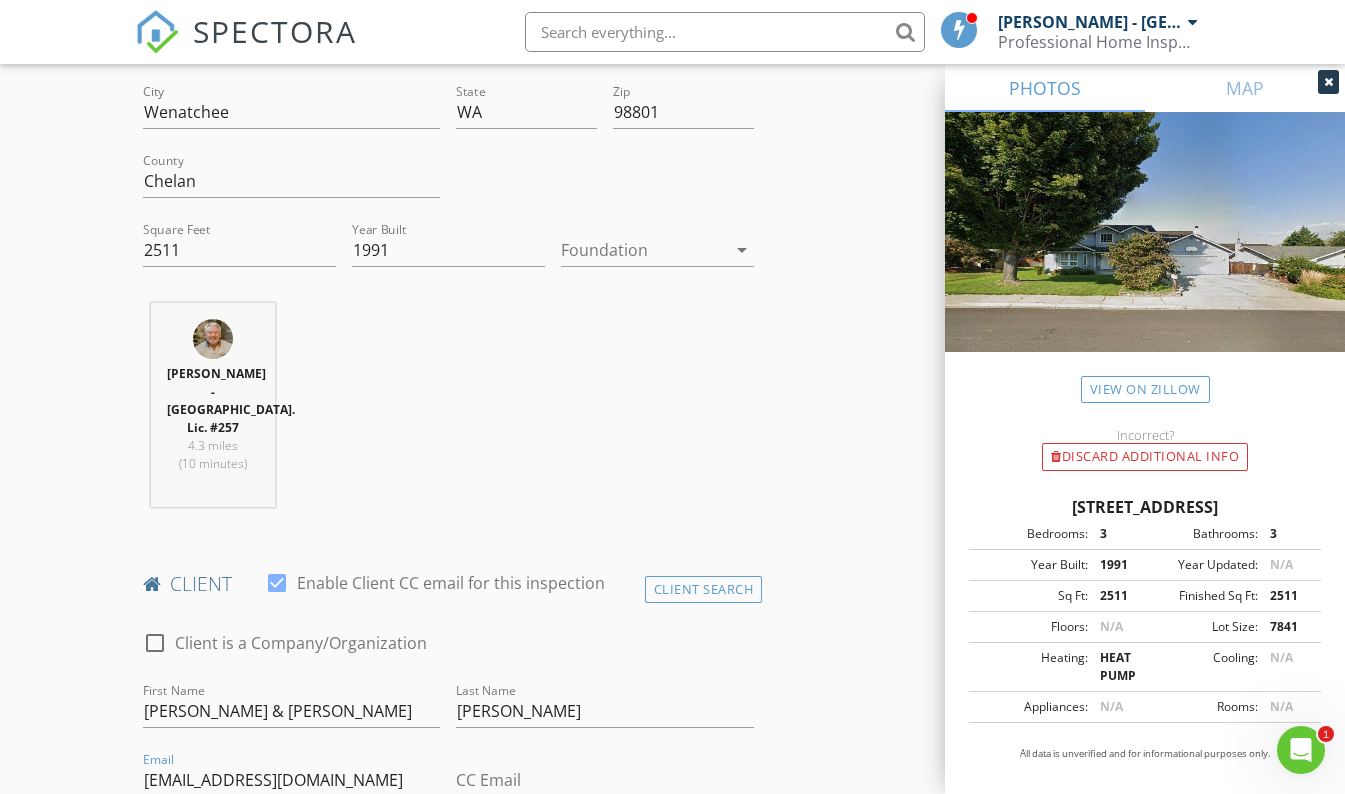 type on "[EMAIL_ADDRESS][DOMAIN_NAME]" 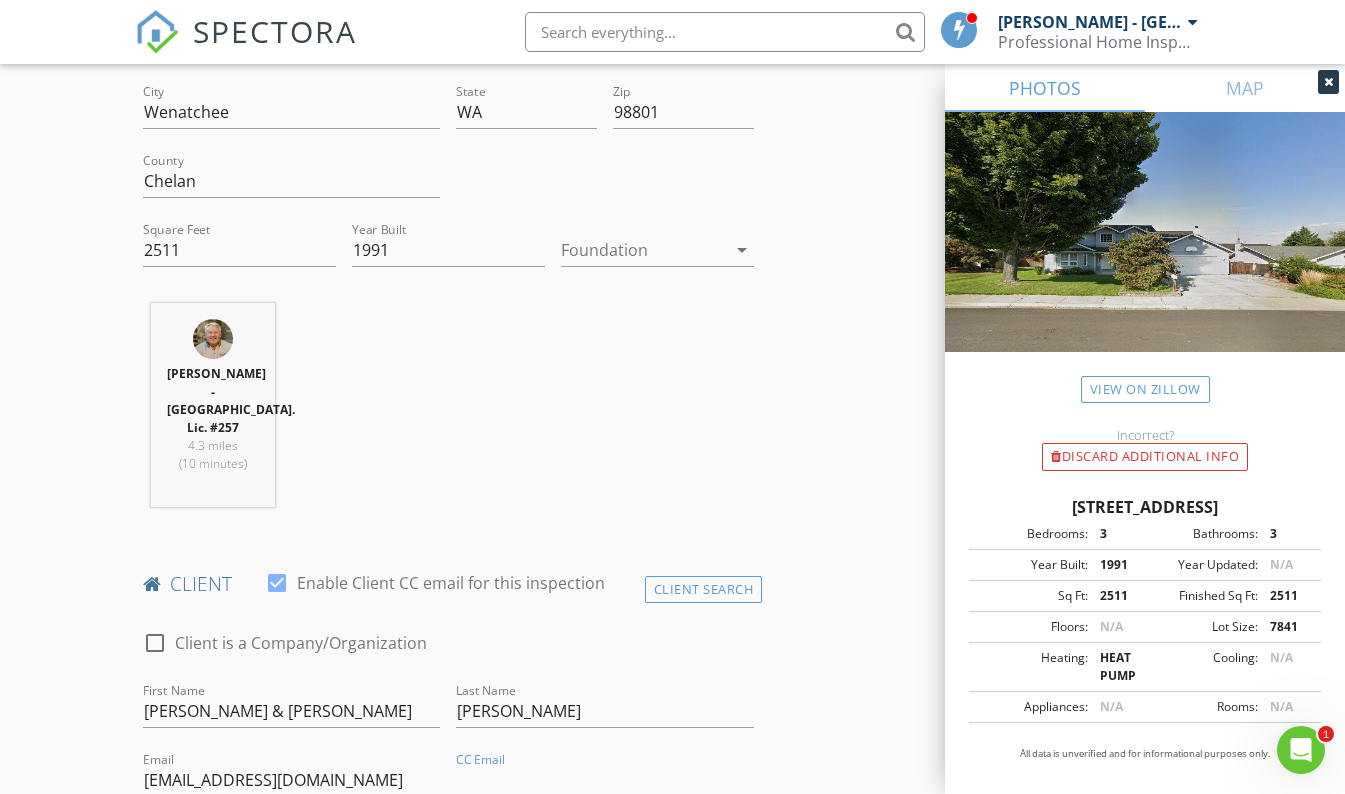 scroll, scrollTop: 990, scrollLeft: 0, axis: vertical 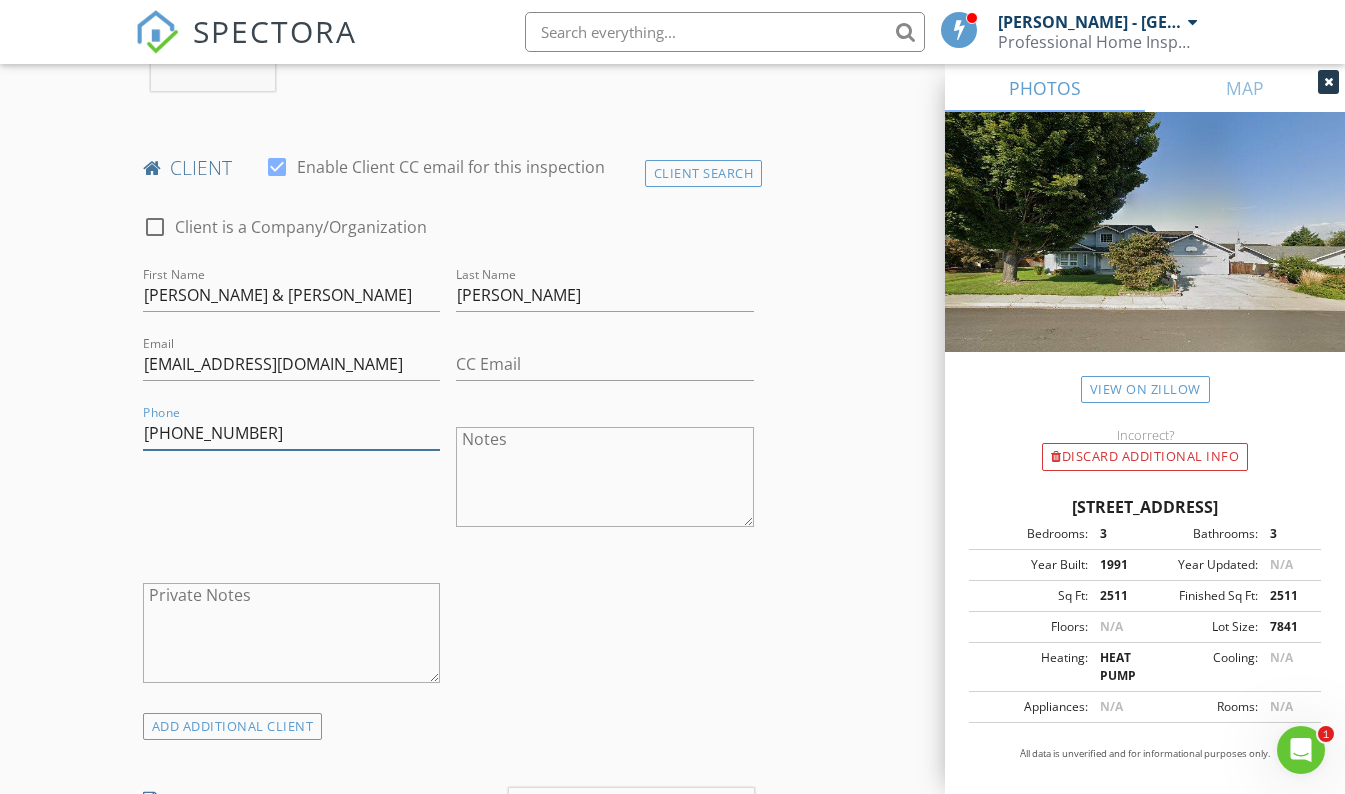 type on "509-670-1638" 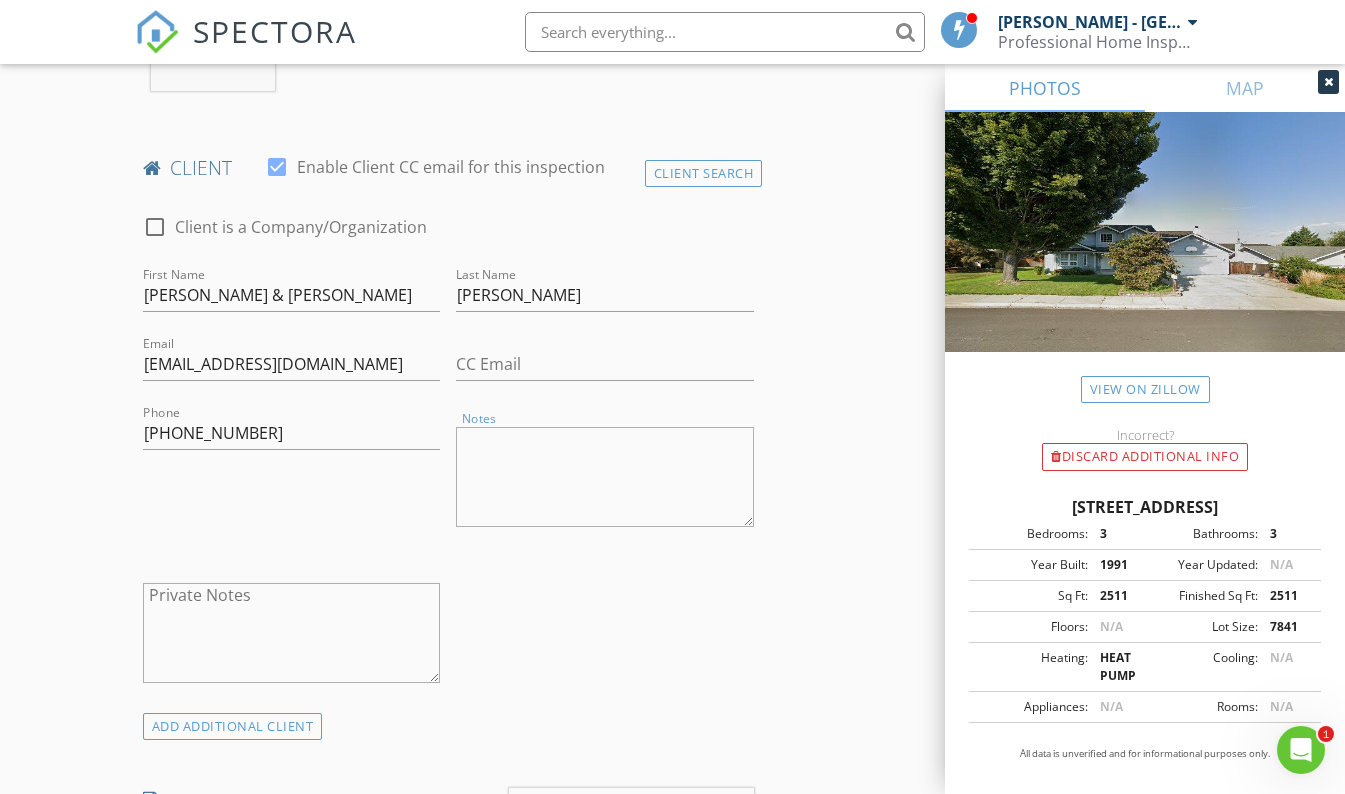 click on "Notes" at bounding box center (605, 477) 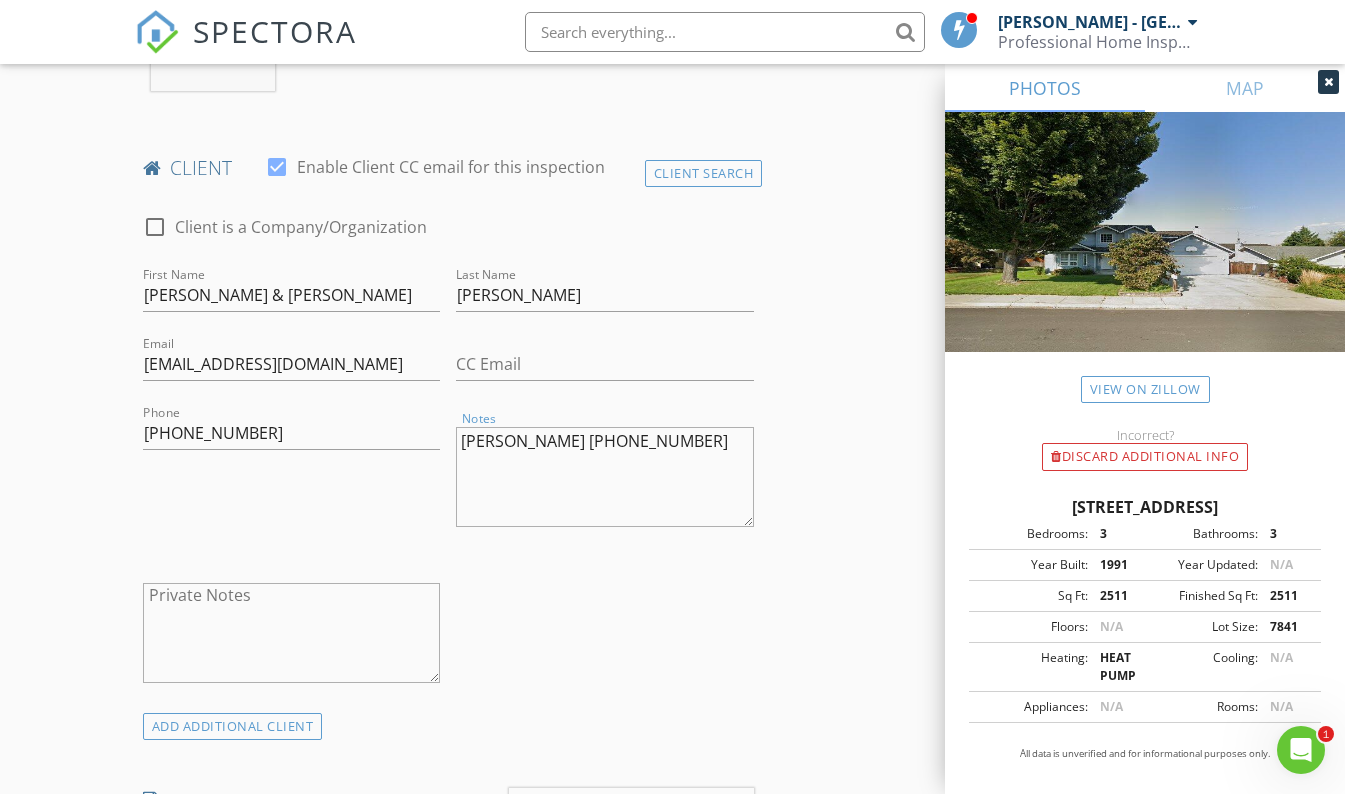 type on "Lisa 509 670 2652" 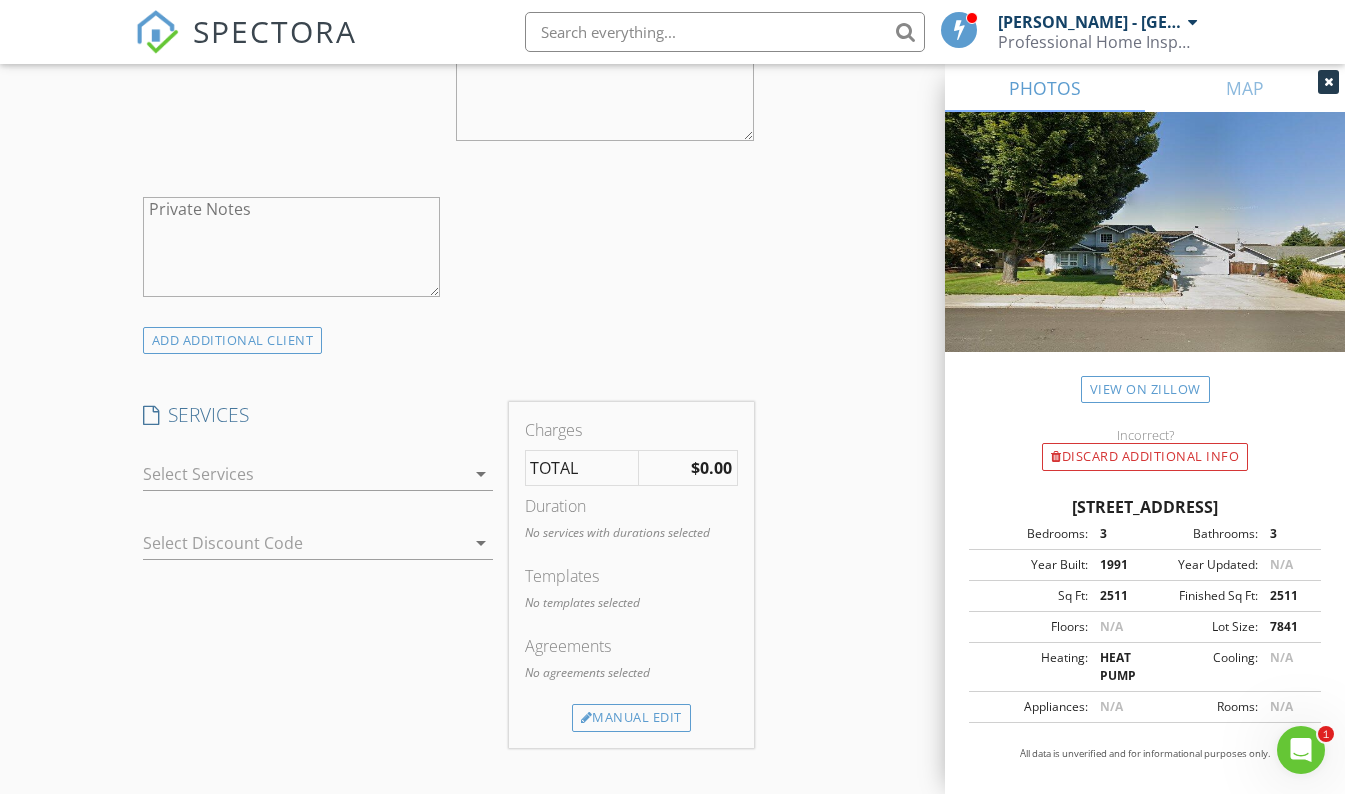 scroll, scrollTop: 1377, scrollLeft: 0, axis: vertical 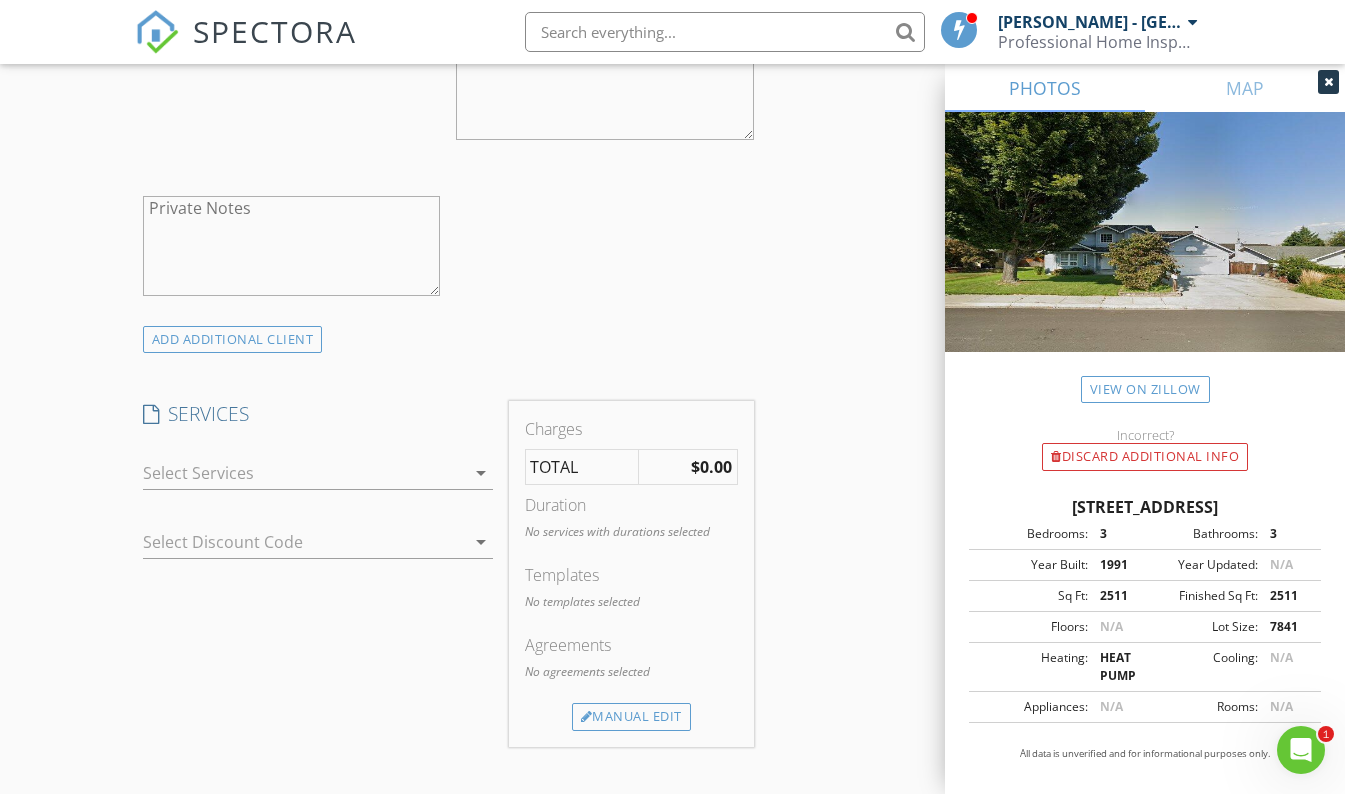 click at bounding box center [304, 473] 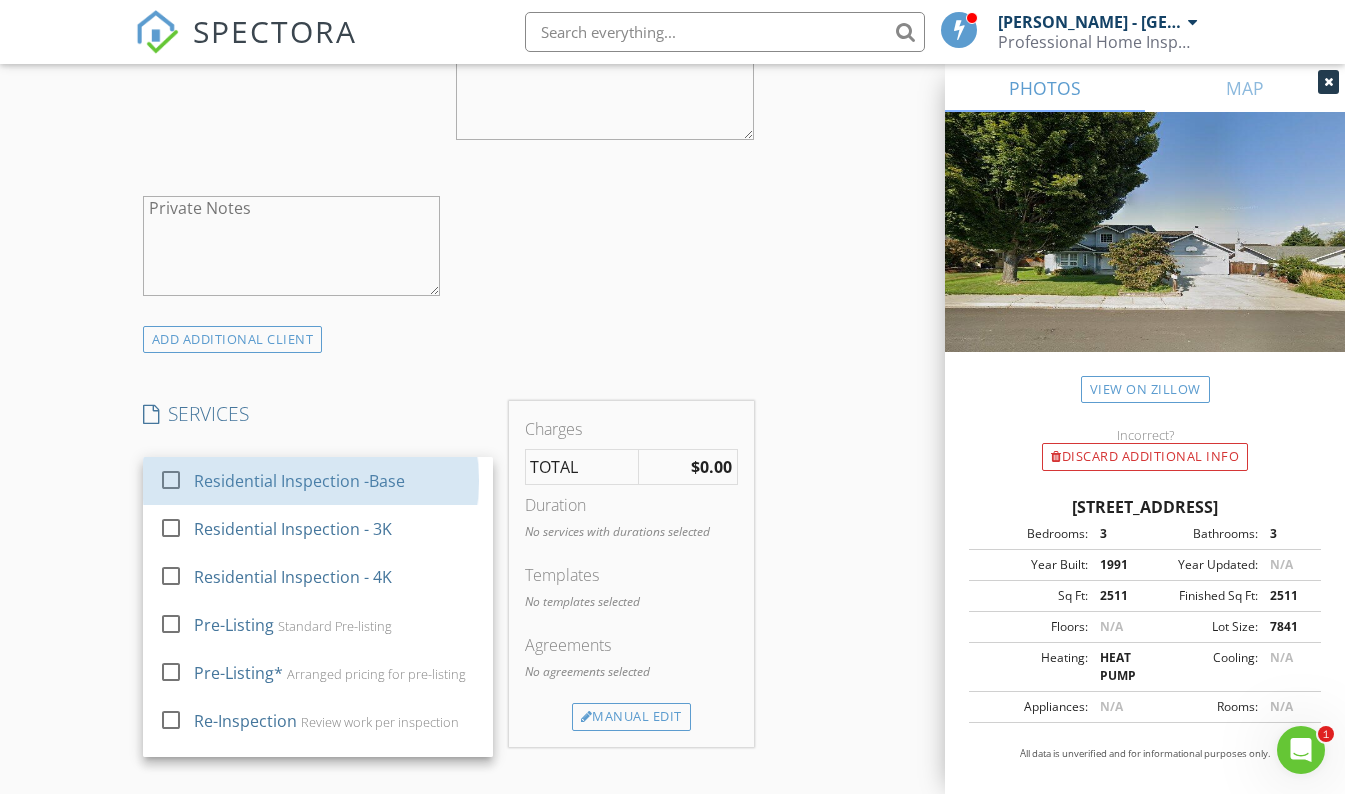 click on "Residential Inspection -Base" at bounding box center (298, 481) 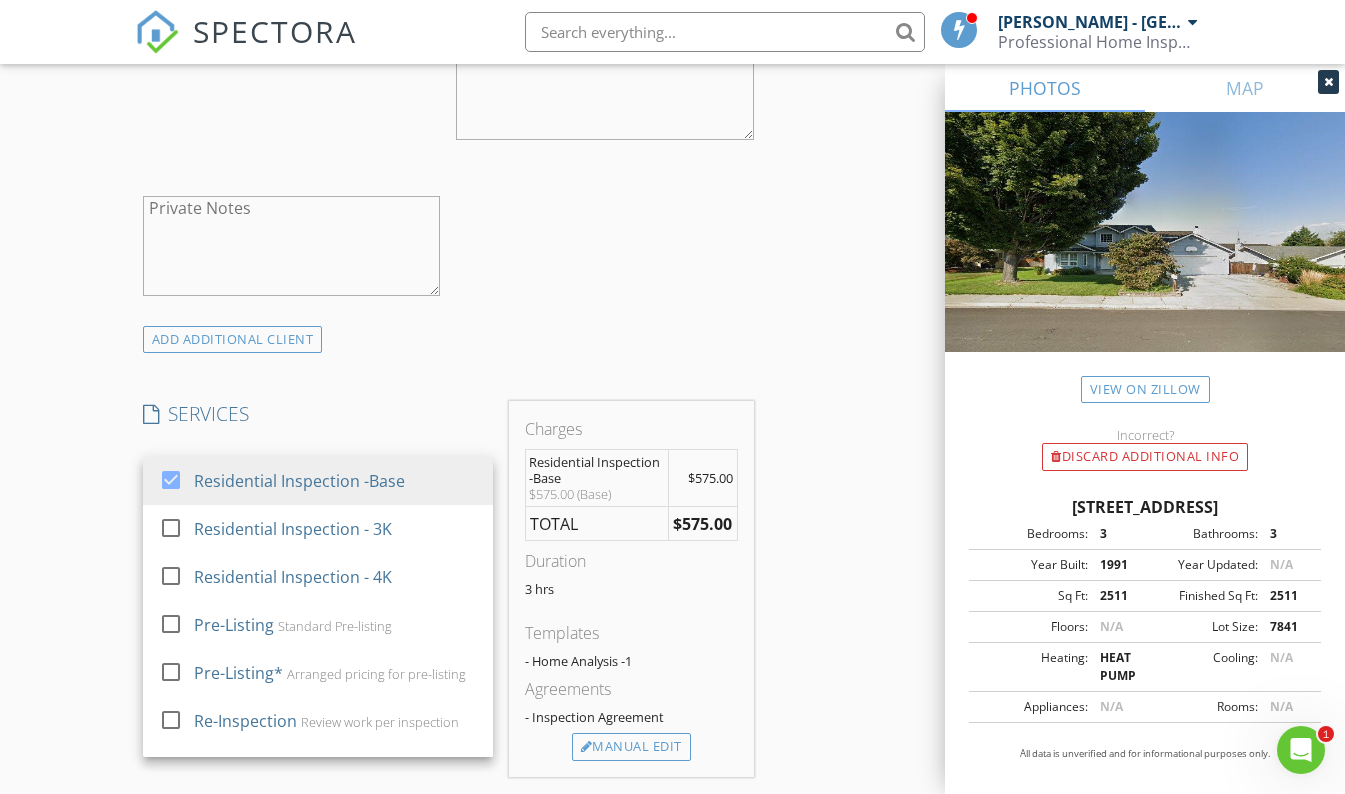 click on "INSPECTOR(S)
check_box   Randy Haywood - WA. Lic.  #257   PRIMARY   Randy Haywood - WA. Lic.  #257 arrow_drop_down   check_box_outline_blank Randy Haywood - WA. Lic.  #257 specifically requested
Date/Time
07/16/2025 1:00 PM
Location
Address Search       Address 1516 Fourth St   Unit   City Wenatchee   State WA   Zip 98801   County Chelan     Square Feet 2511   Year Built 1991   Foundation arrow_drop_down     Randy Haywood - WA. Lic.  #257     4.3 miles     (10 minutes)
client
check_box Enable Client CC email for this inspection   Client Search     check_box_outline_blank Client is a Company/Organization     First Name Jeromy & Lisa   Last Name Deskin   Email ideskin75@gmail.com   CC Email   Phone 509-670-1638           Notes Lisa 509 670 2652   Private Notes
ADD ADDITIONAL client
check_box" at bounding box center [673, 545] 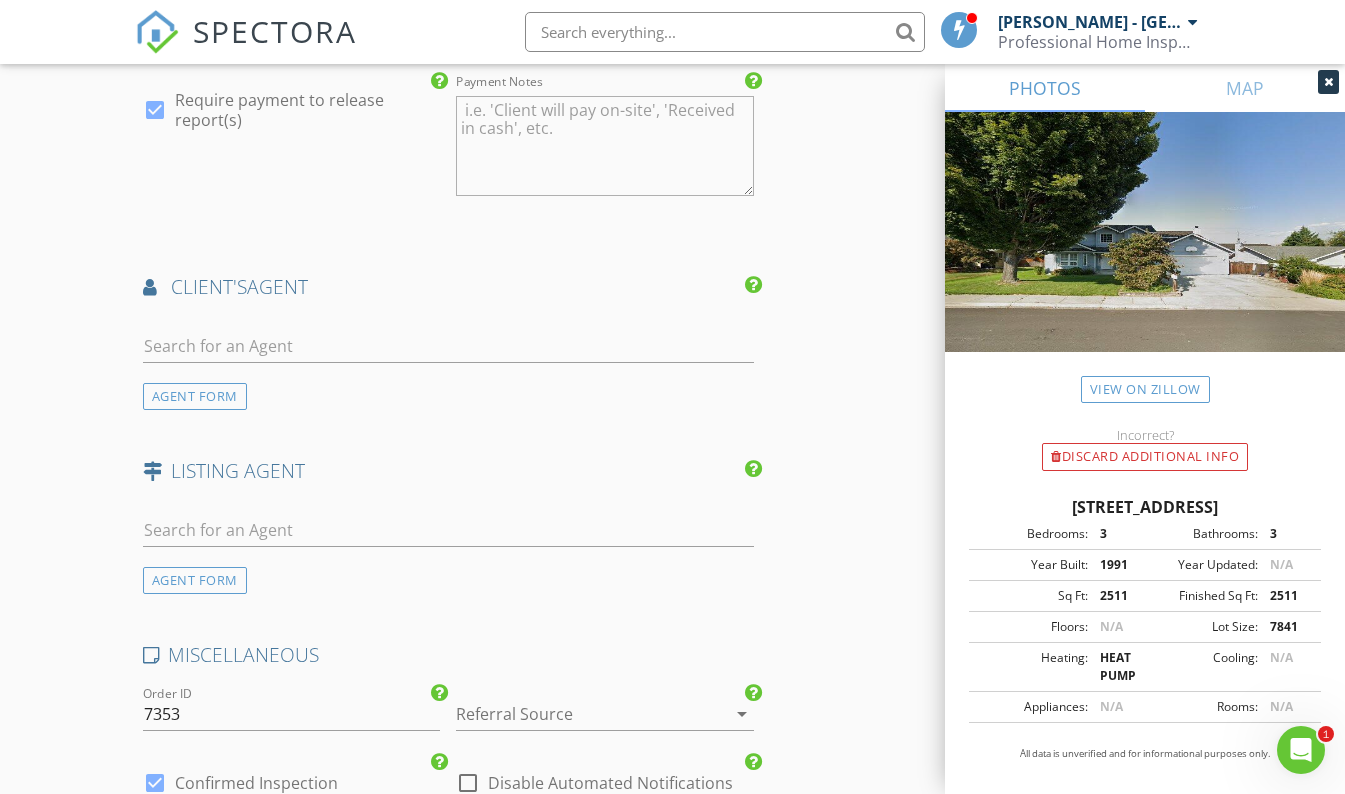 scroll, scrollTop: 2326, scrollLeft: 0, axis: vertical 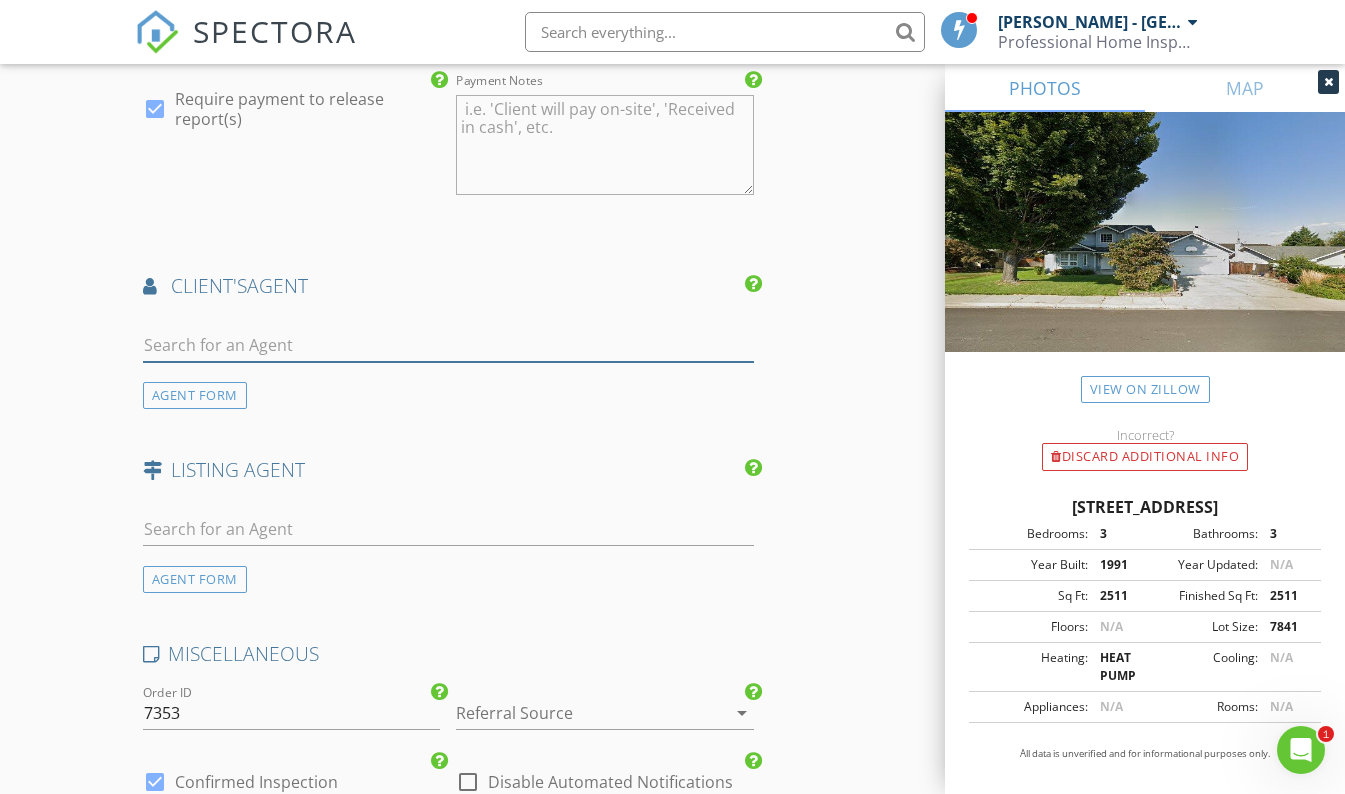 click at bounding box center [449, 345] 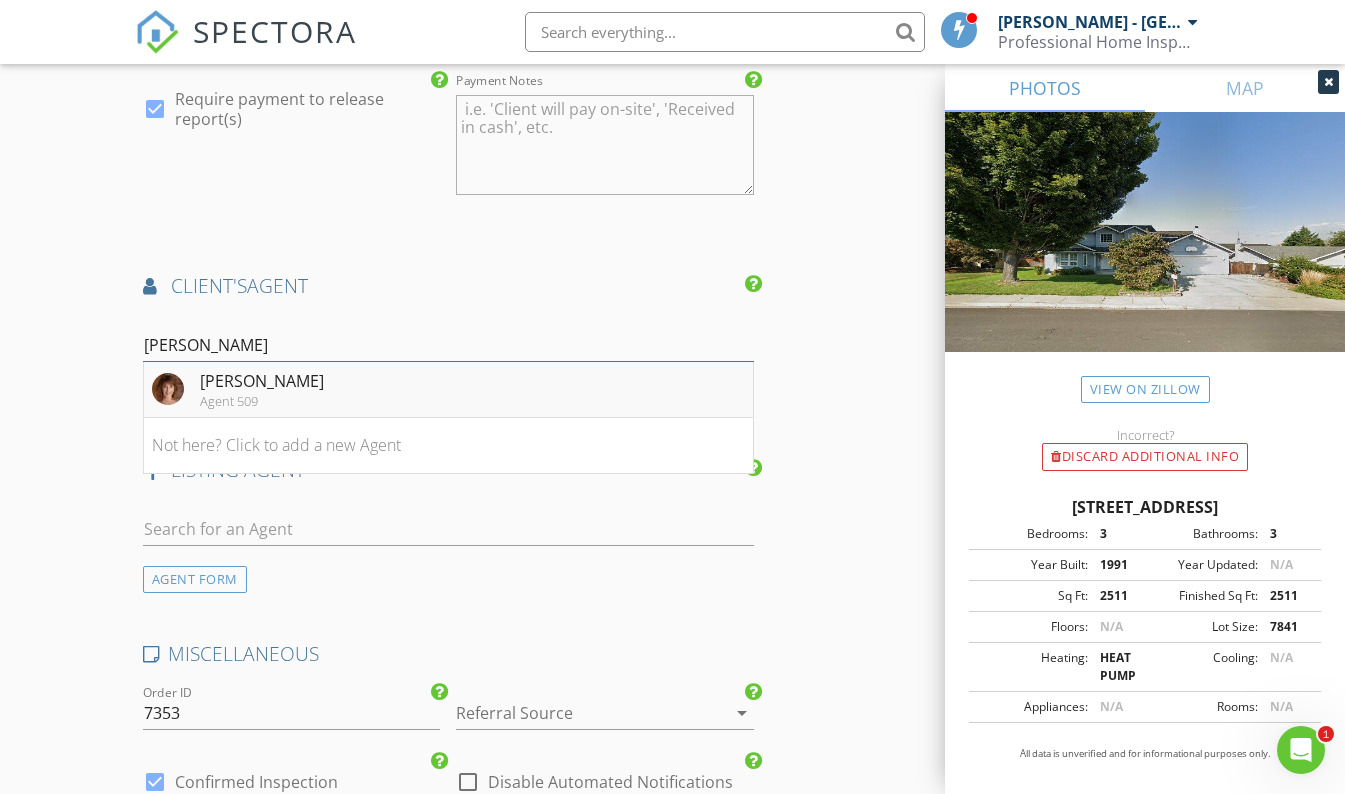 type on "Debbie" 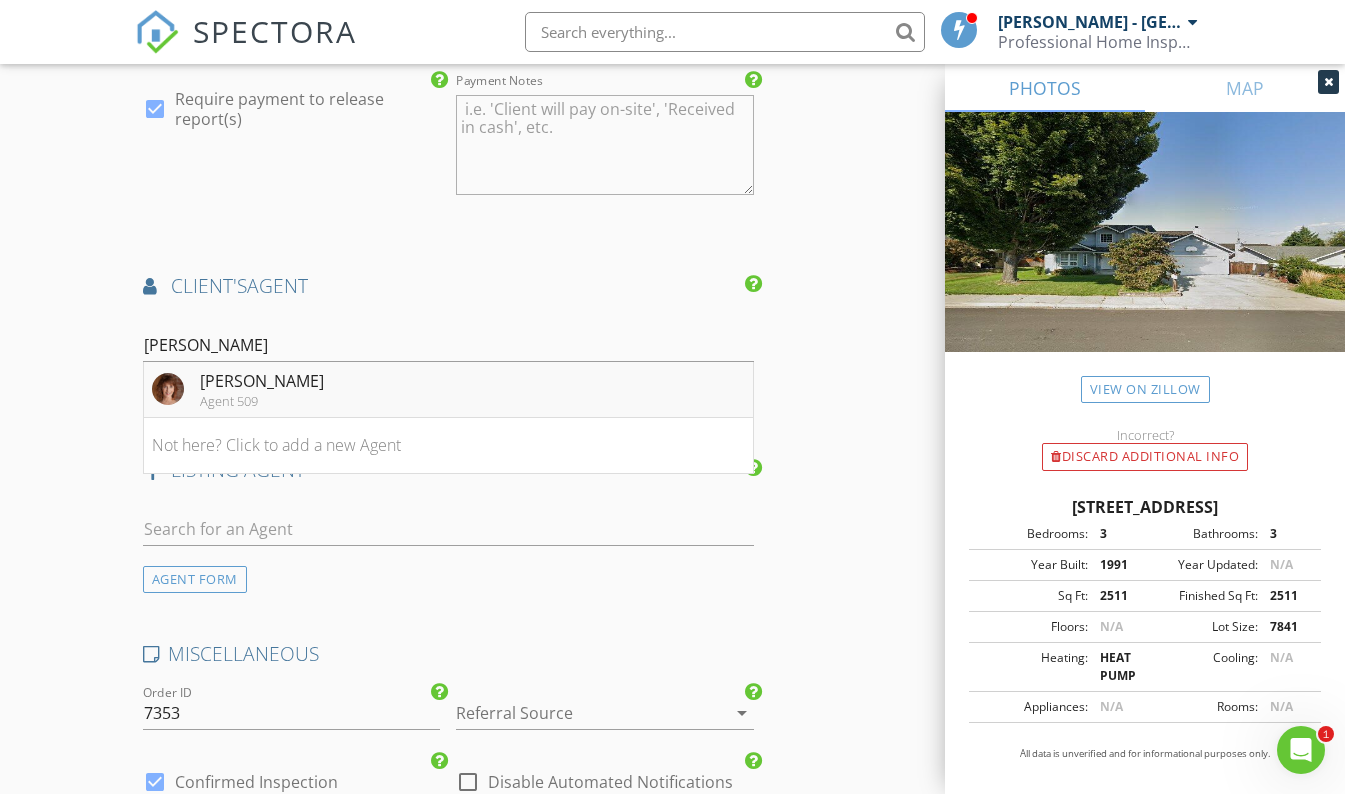 click on "Agent 509" at bounding box center (262, 401) 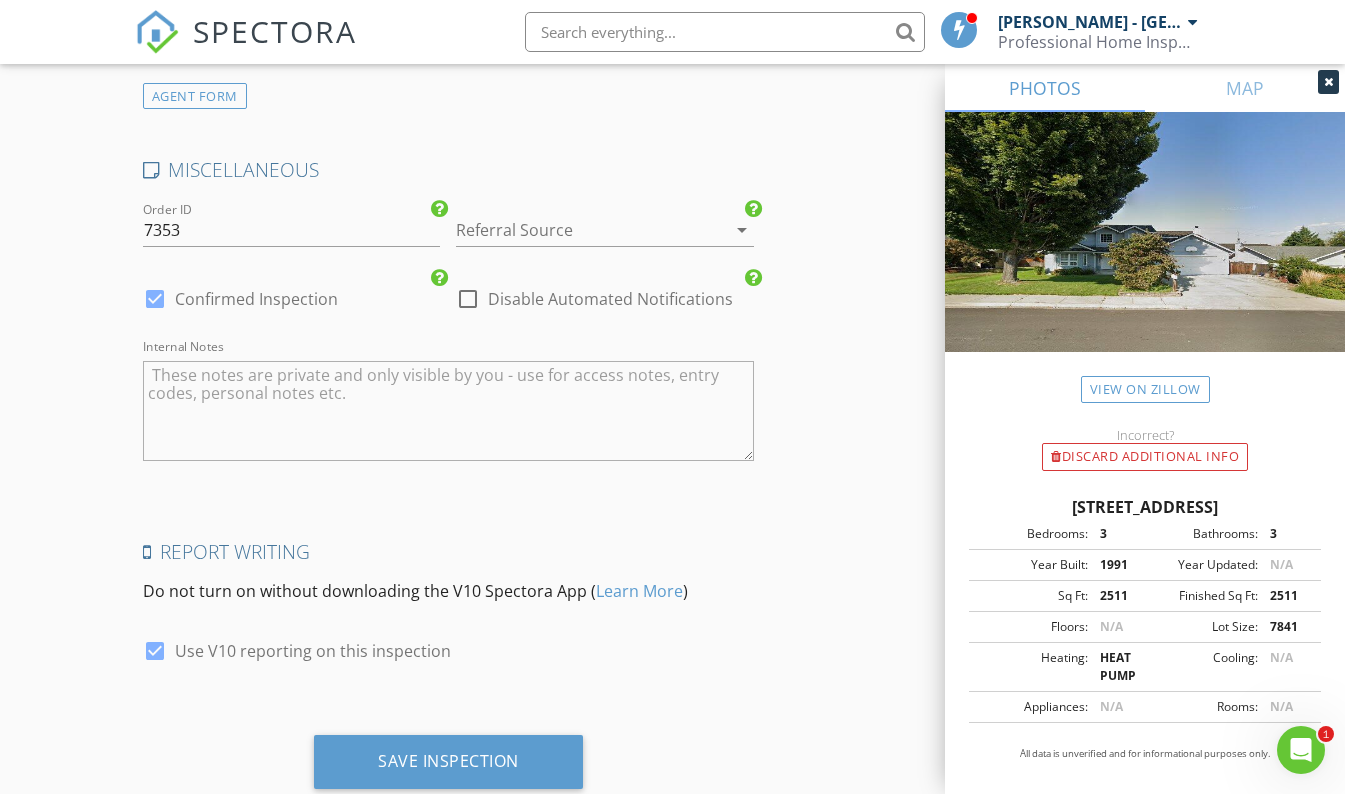 scroll, scrollTop: 3285, scrollLeft: 0, axis: vertical 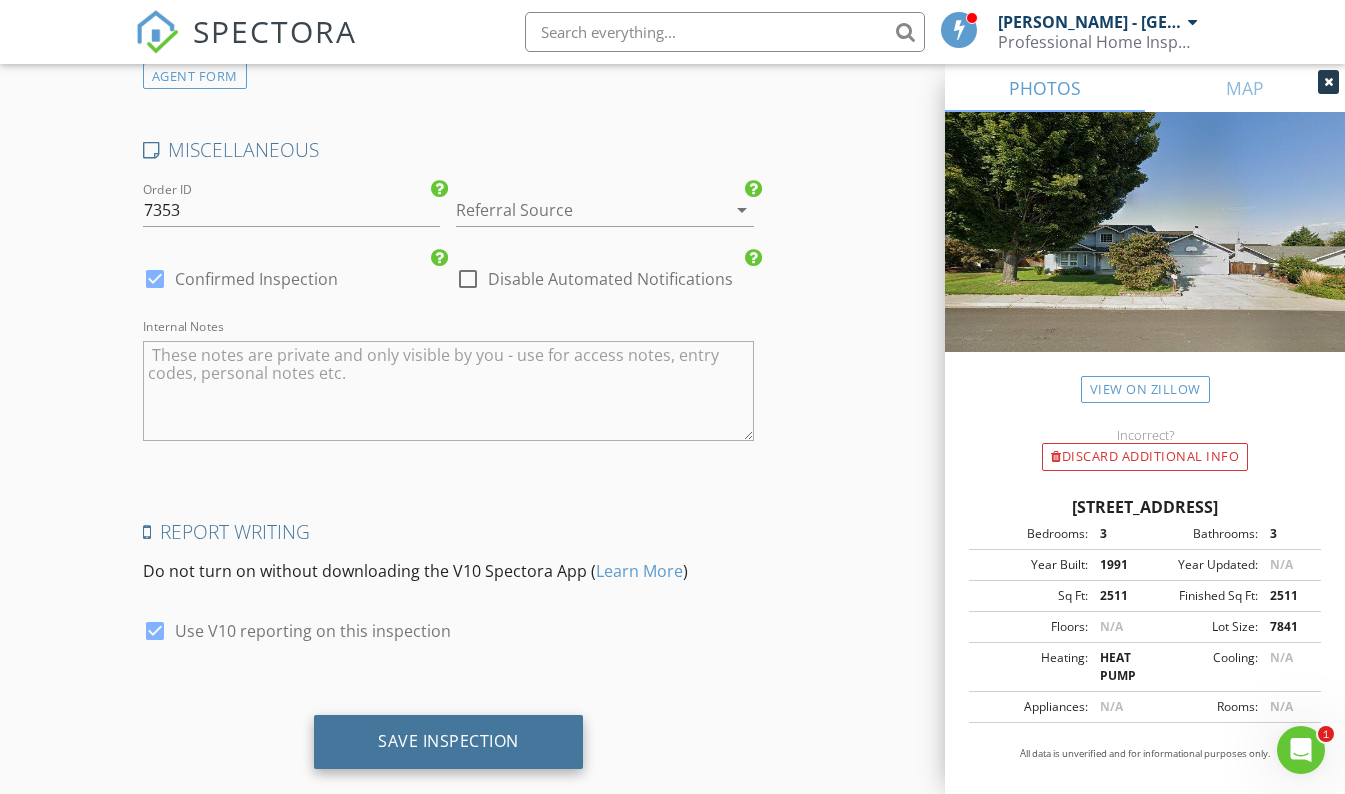 click on "Save Inspection" at bounding box center [448, 741] 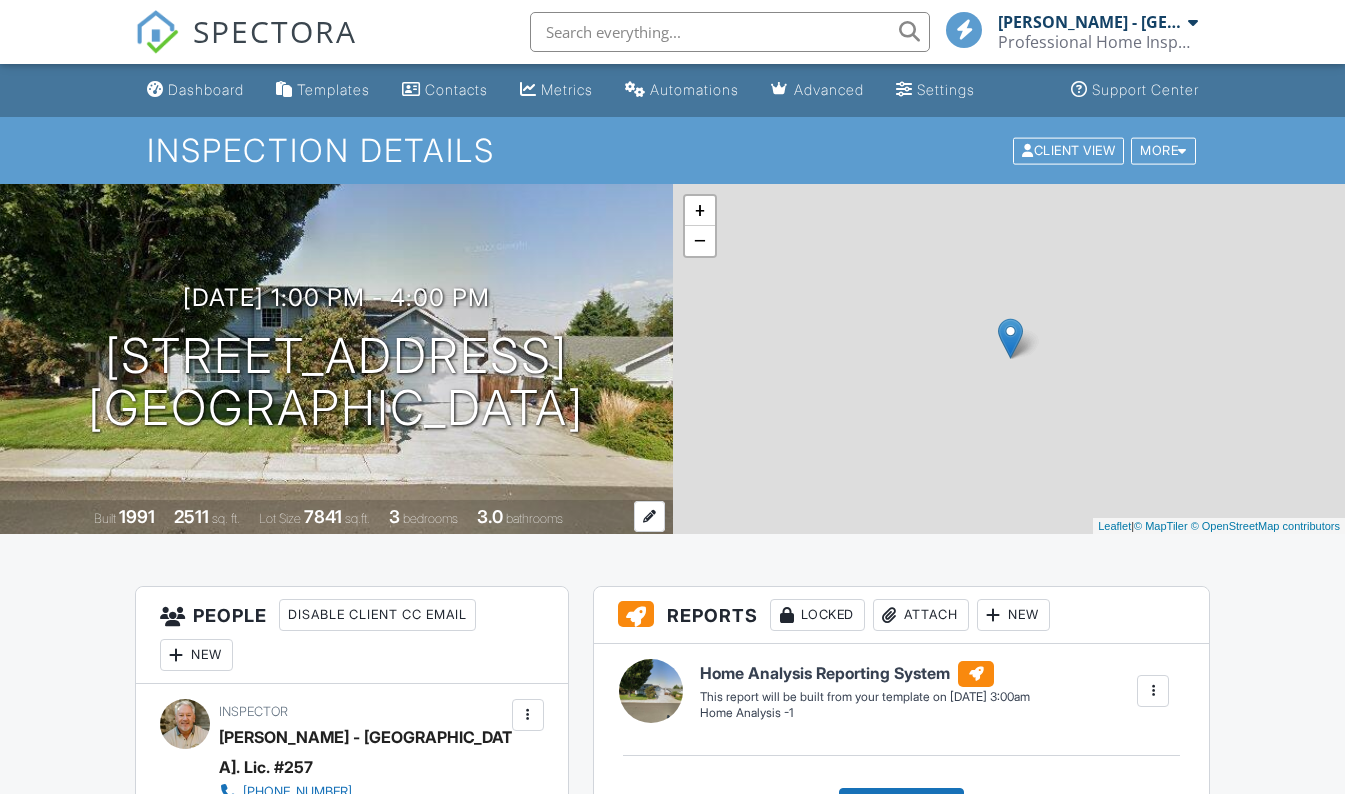 scroll, scrollTop: 0, scrollLeft: 0, axis: both 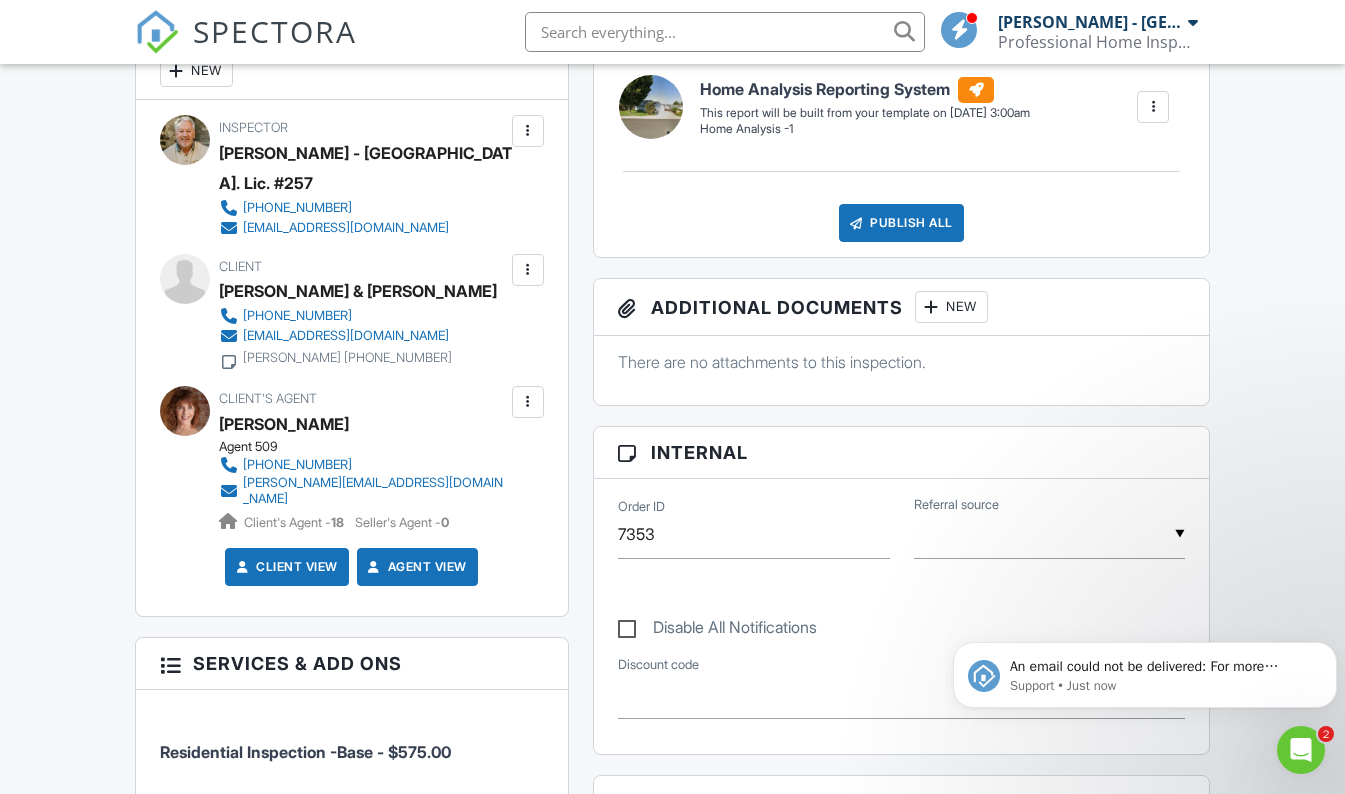 click 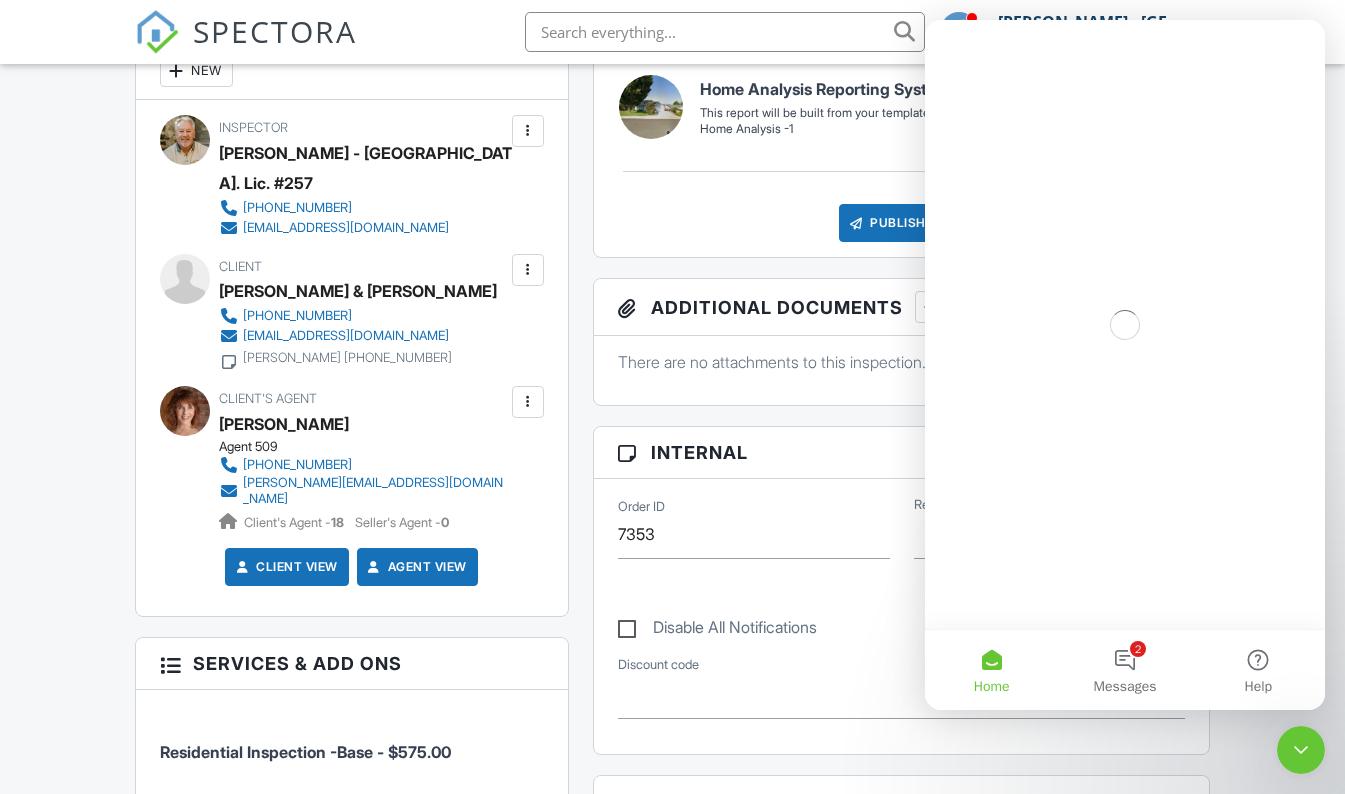 scroll, scrollTop: 0, scrollLeft: 0, axis: both 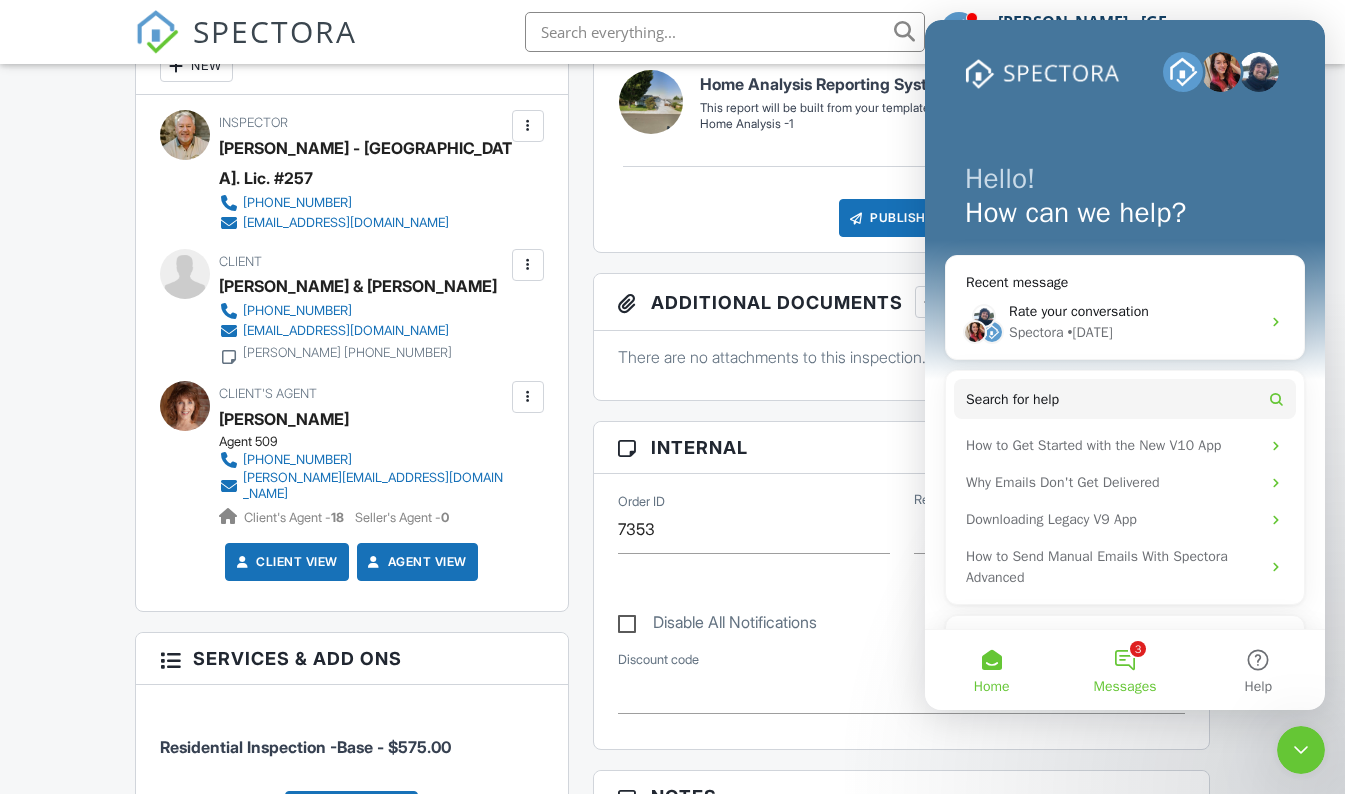 click on "3 Messages" at bounding box center (1124, 670) 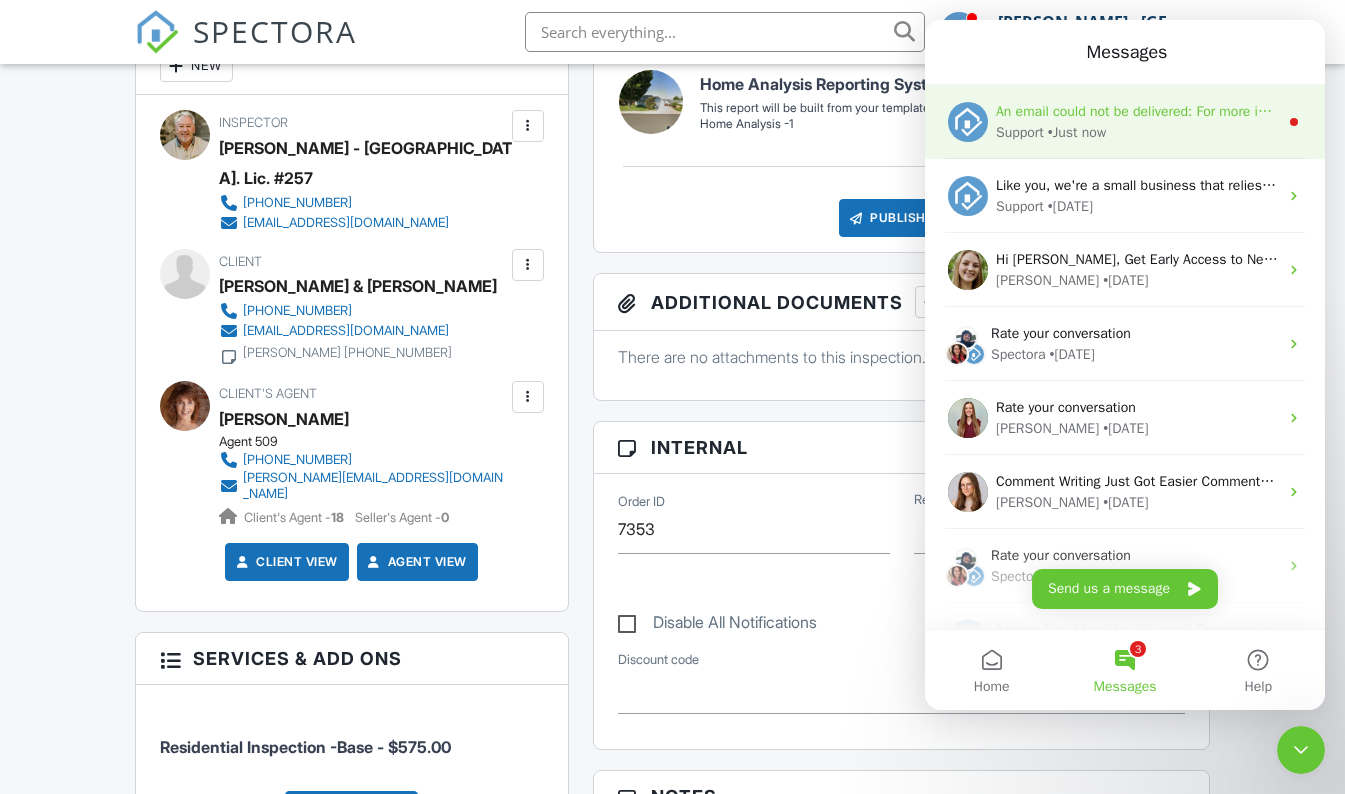 click on "•  Just now" at bounding box center [1077, 132] 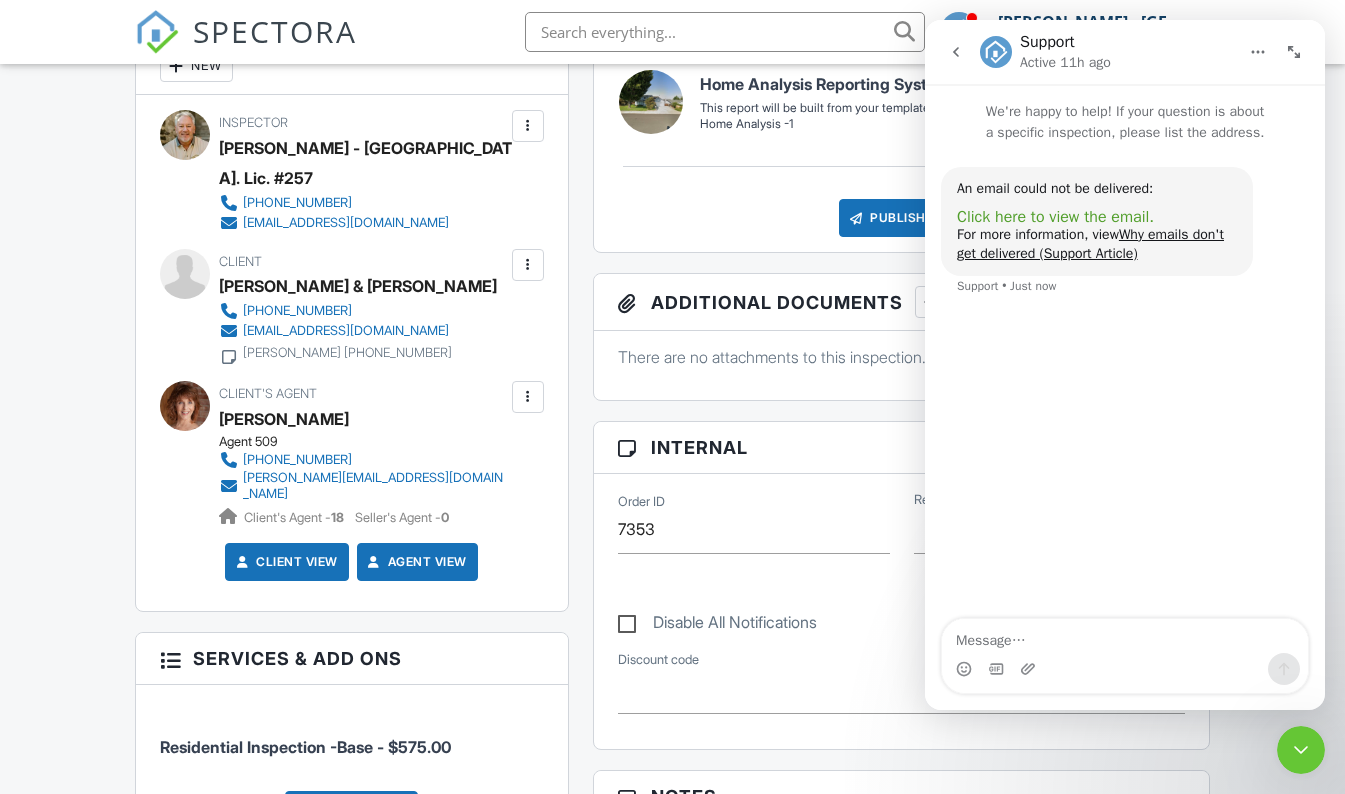 click on "Click here to view the email." at bounding box center (1055, 217) 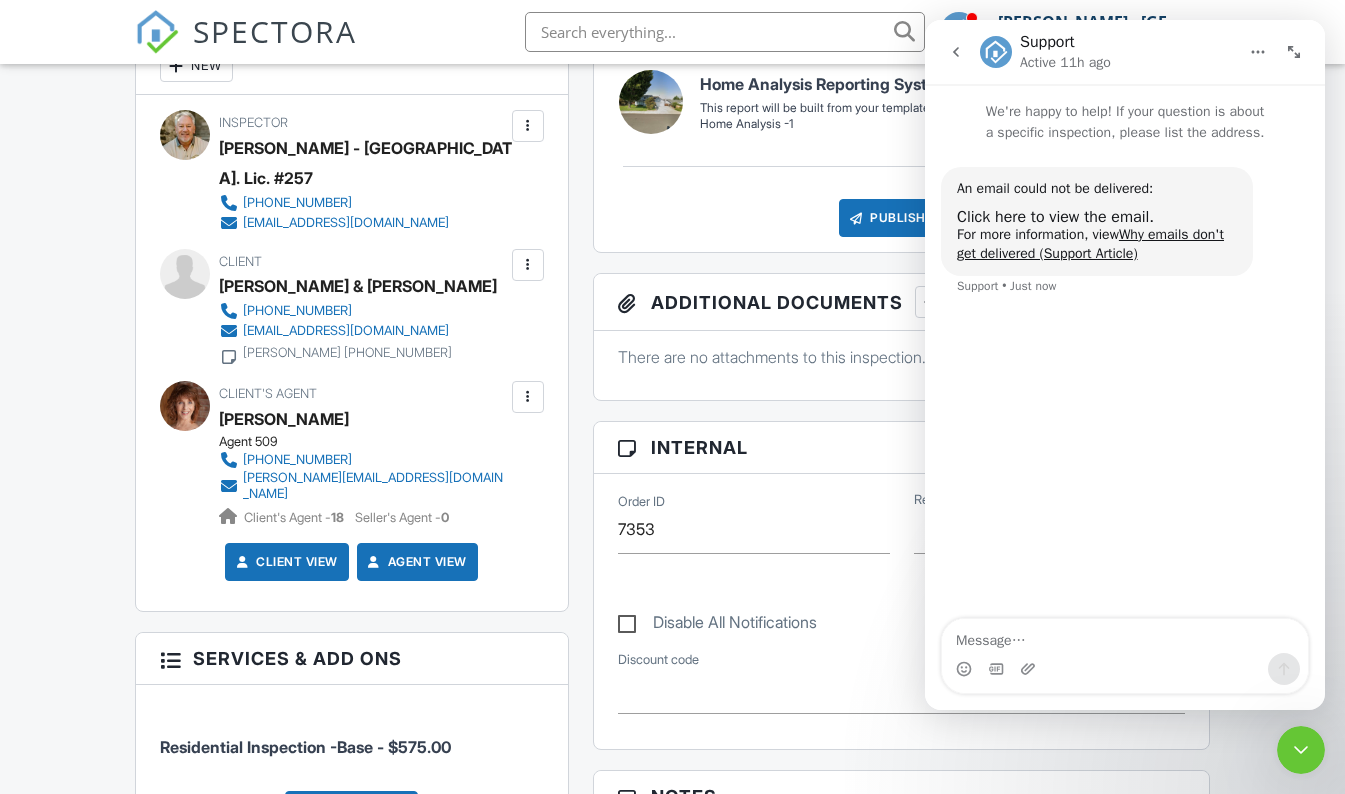 click at bounding box center (528, 265) 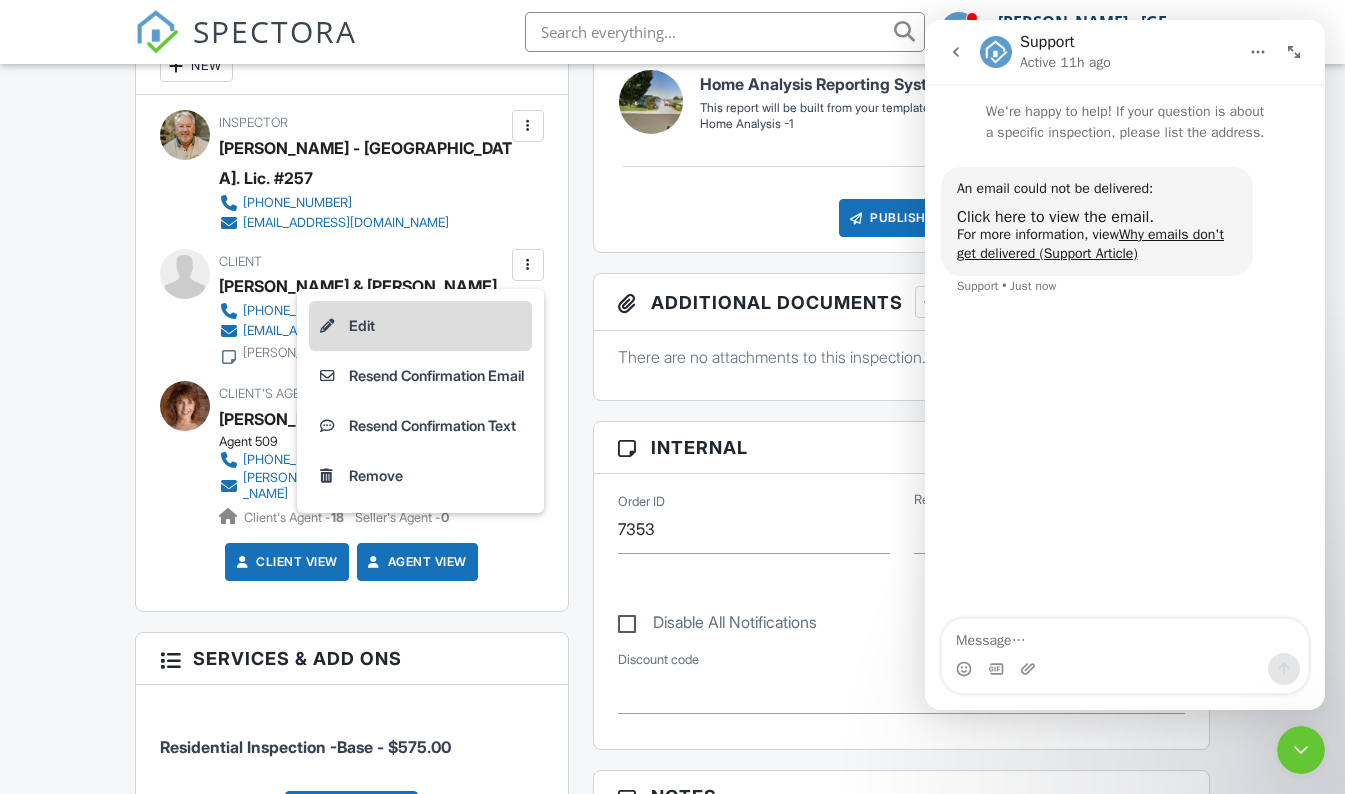 click on "Edit" at bounding box center (420, 326) 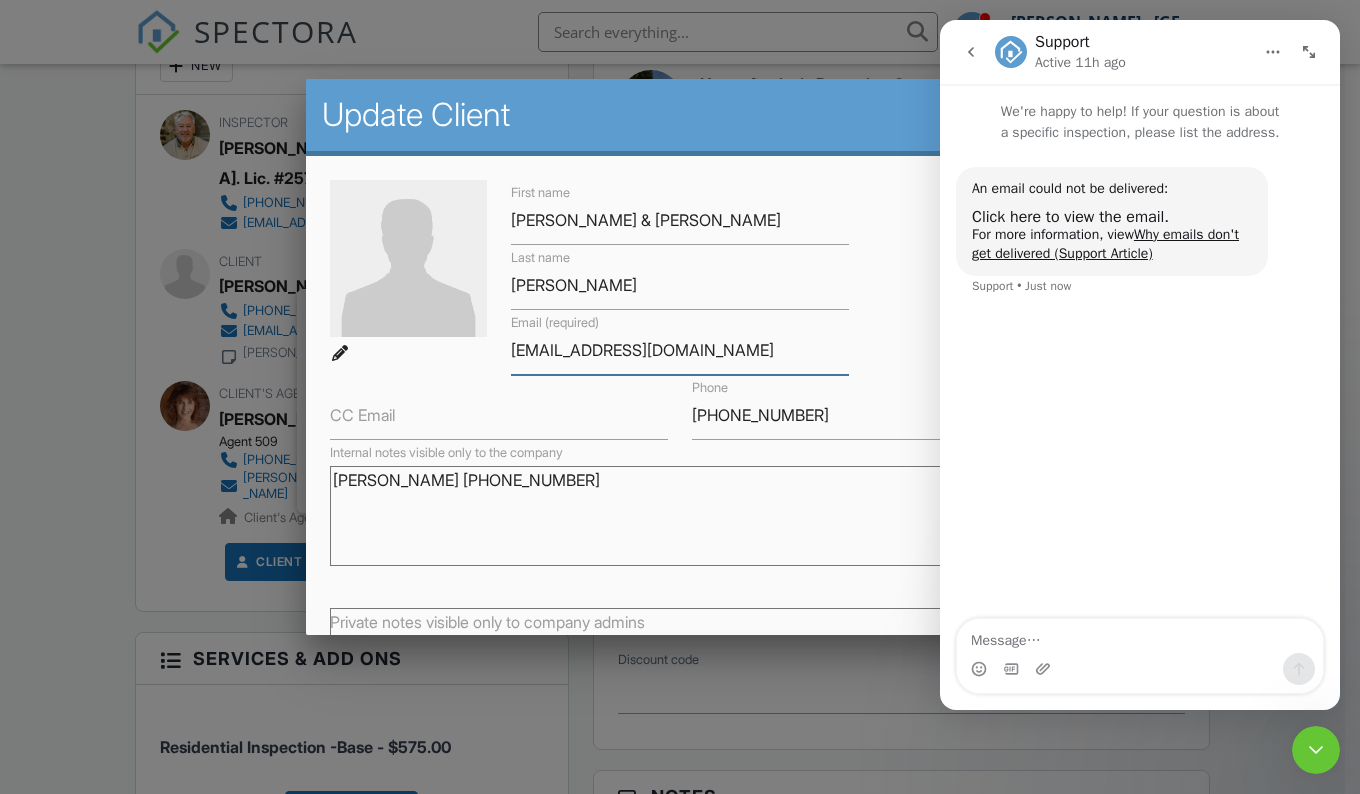 click on "ideskin75@gmail.com" at bounding box center (680, 350) 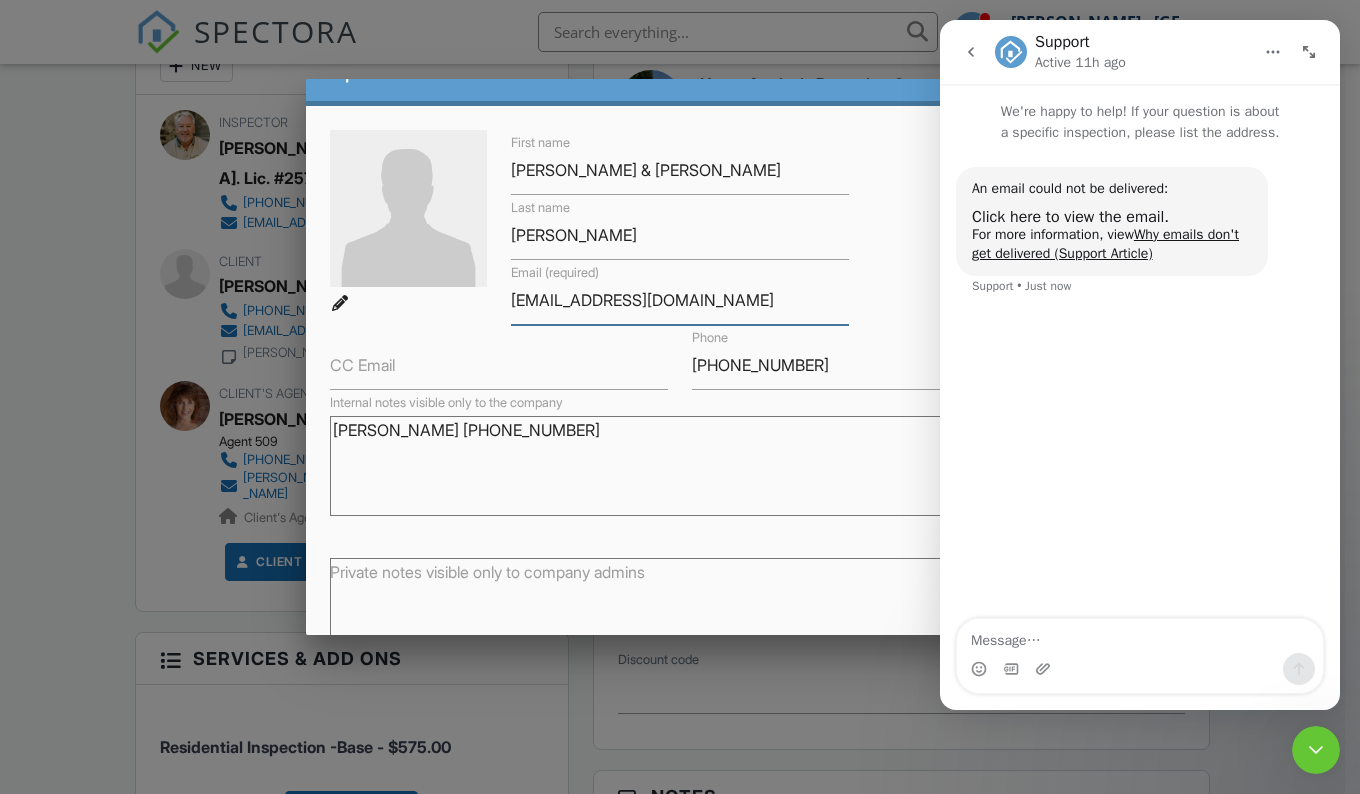 scroll, scrollTop: 164, scrollLeft: 0, axis: vertical 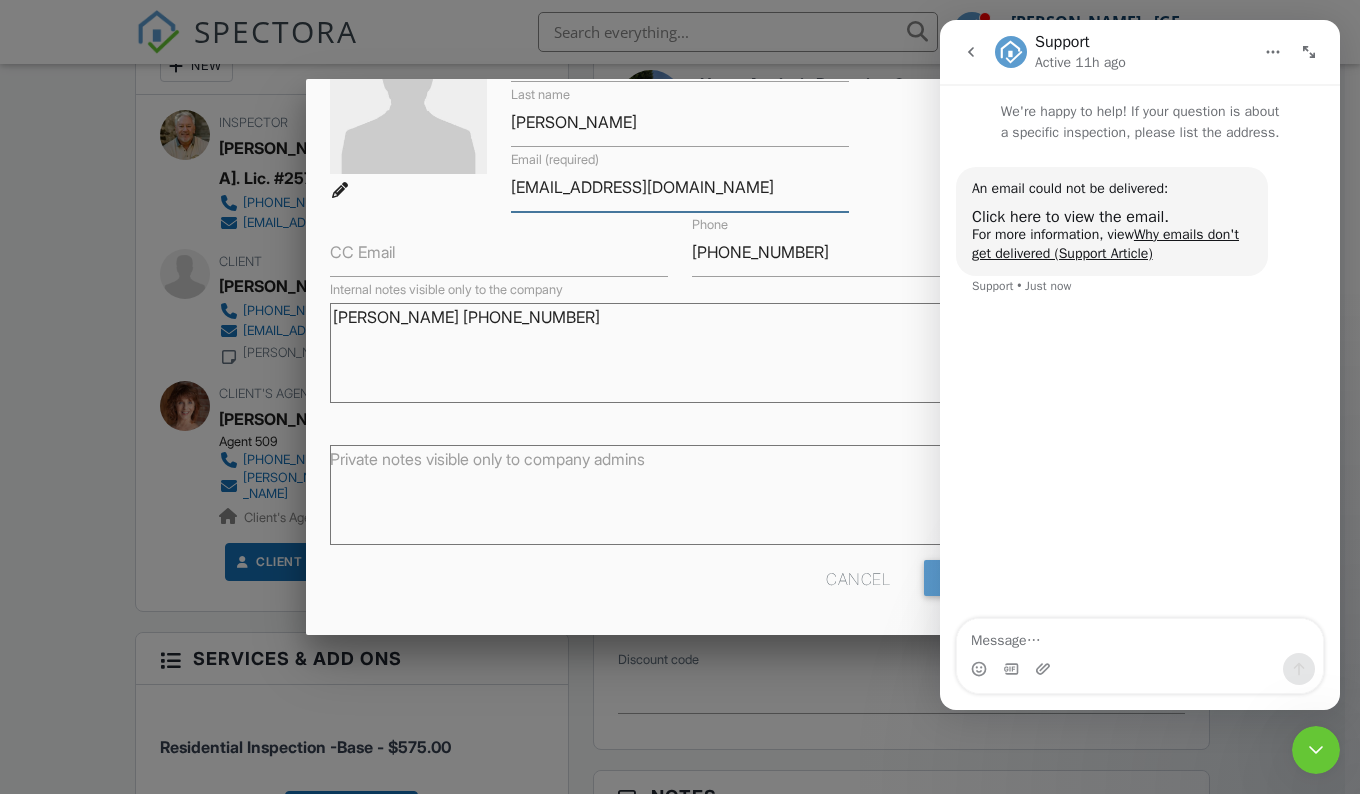 type on "Ldeskin75@gmail.com" 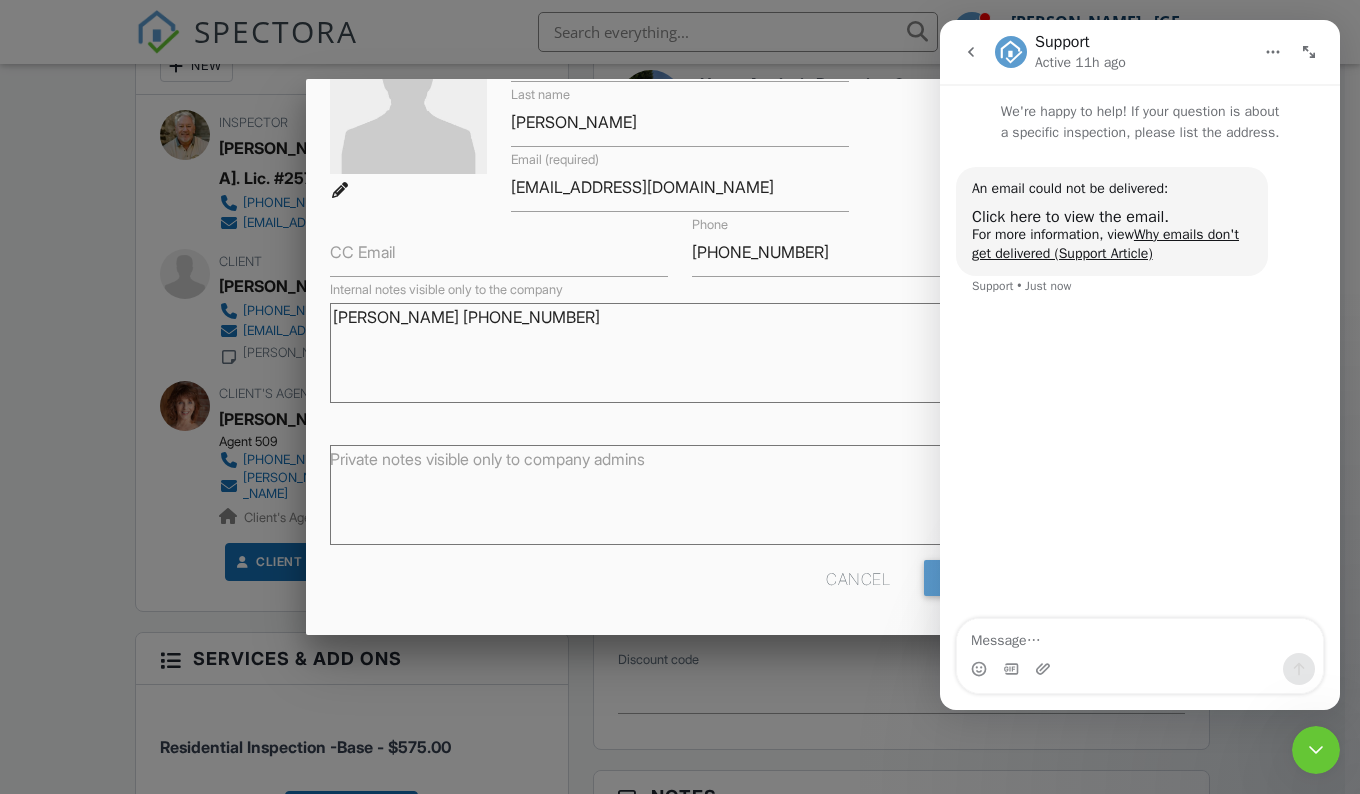 click 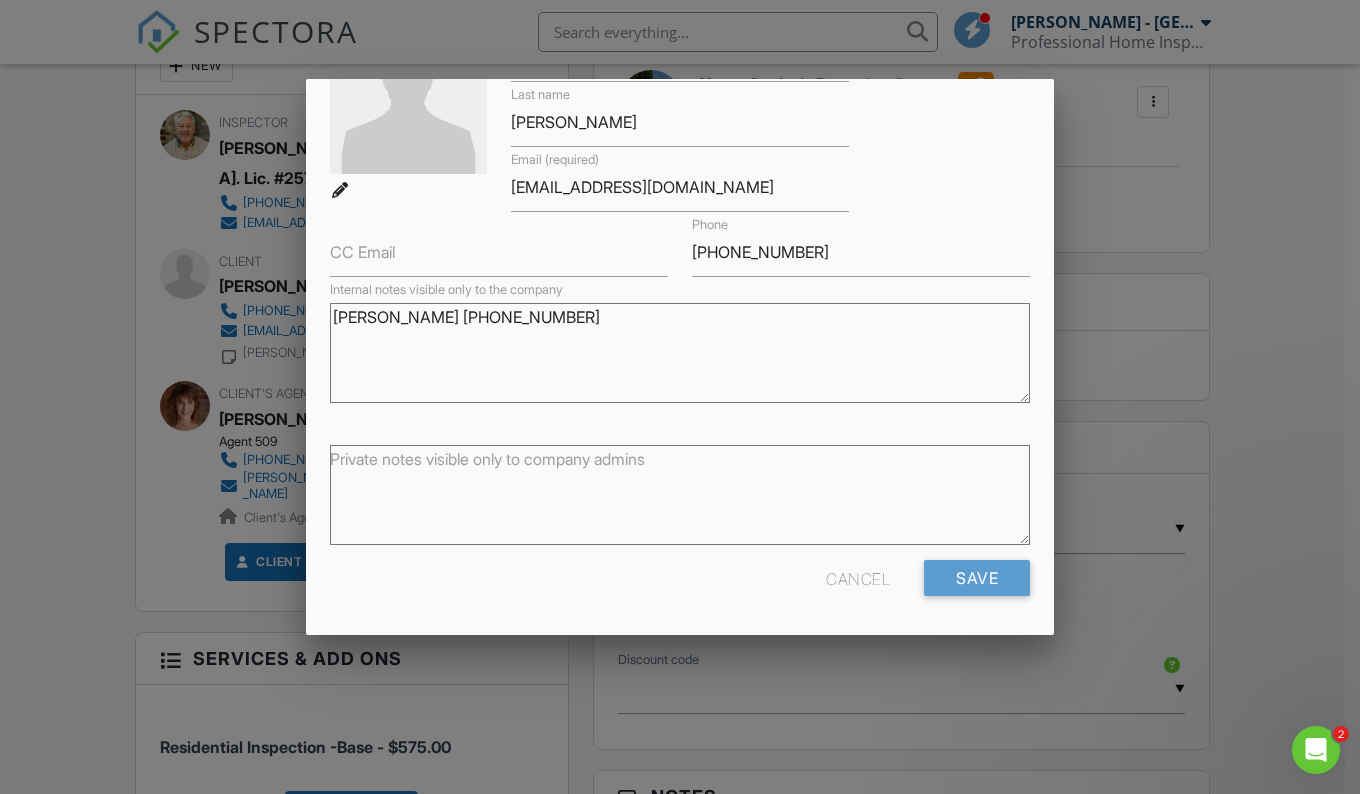 scroll, scrollTop: 0, scrollLeft: 0, axis: both 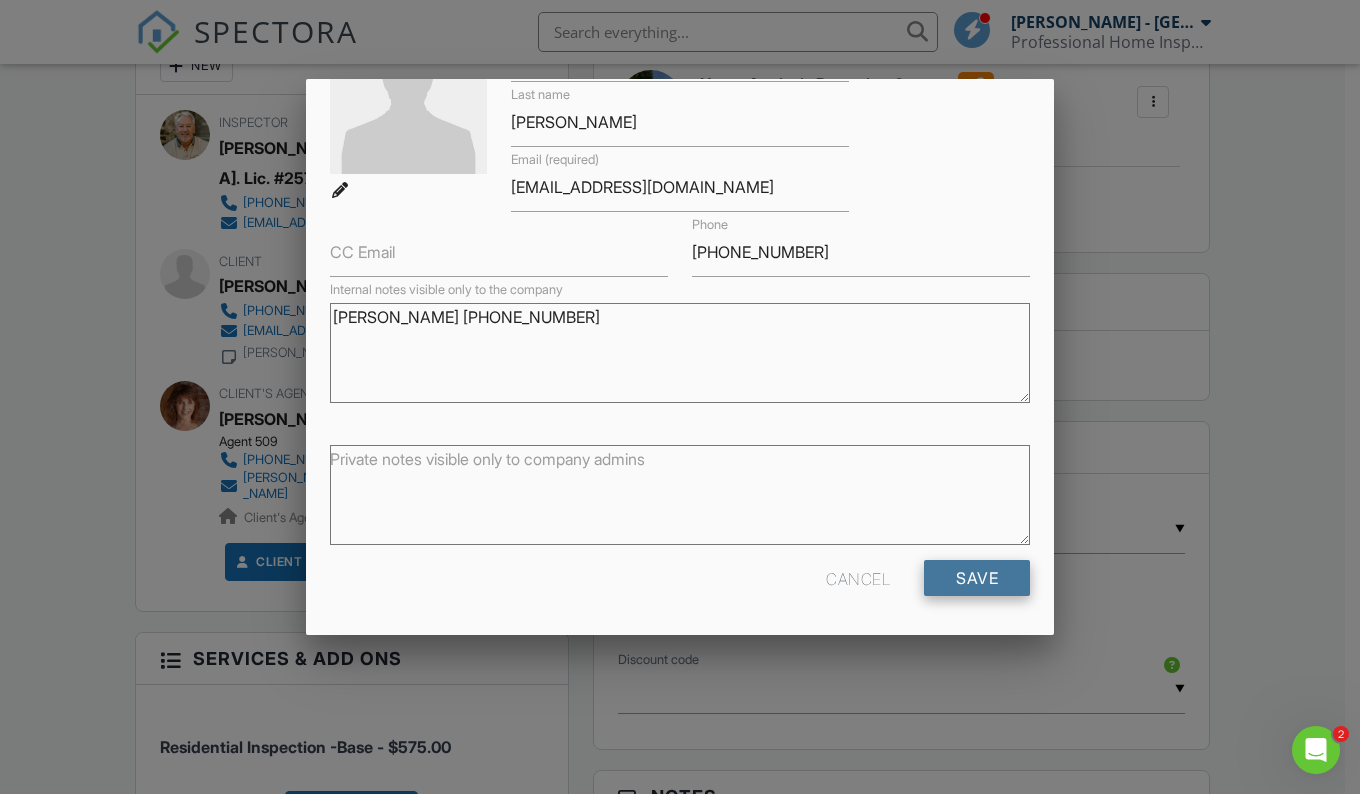 click on "Save" at bounding box center (977, 578) 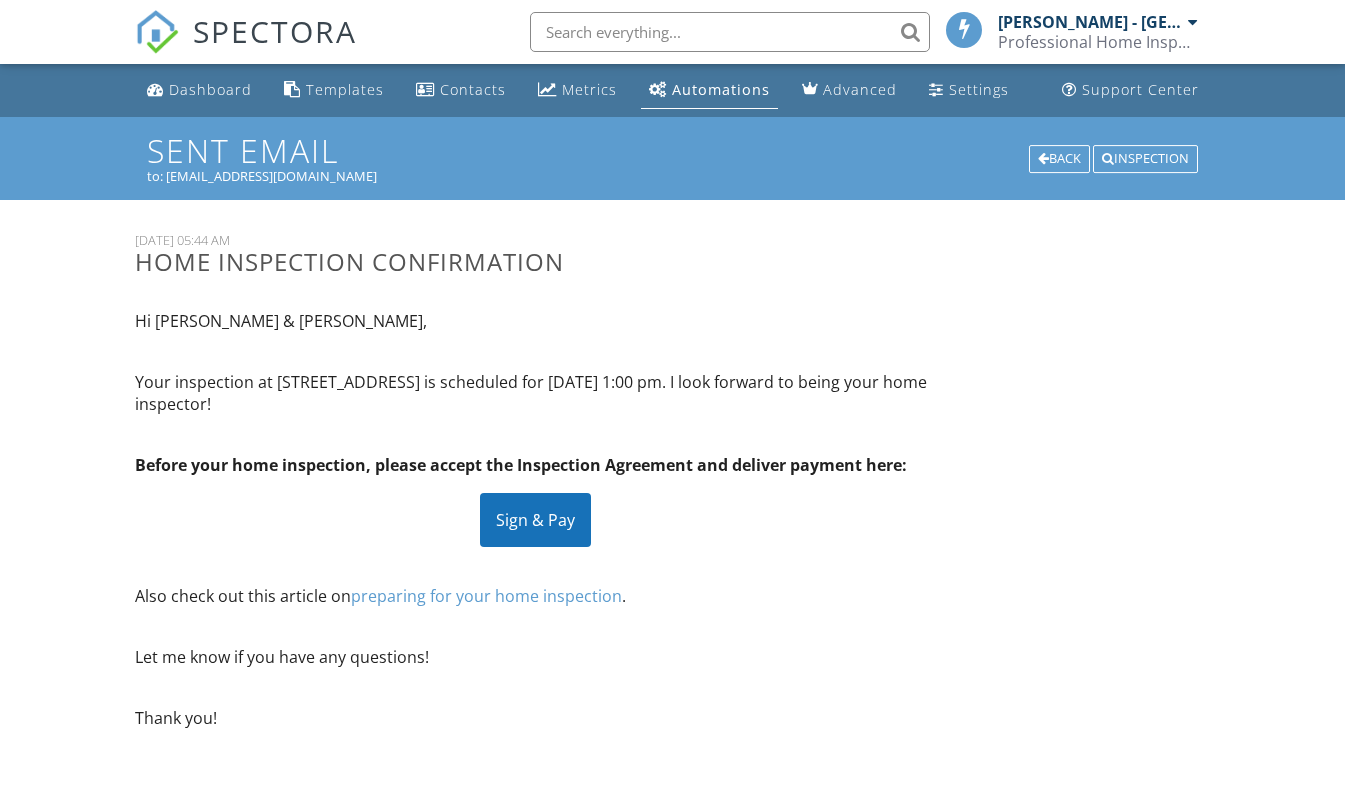 scroll, scrollTop: 0, scrollLeft: 0, axis: both 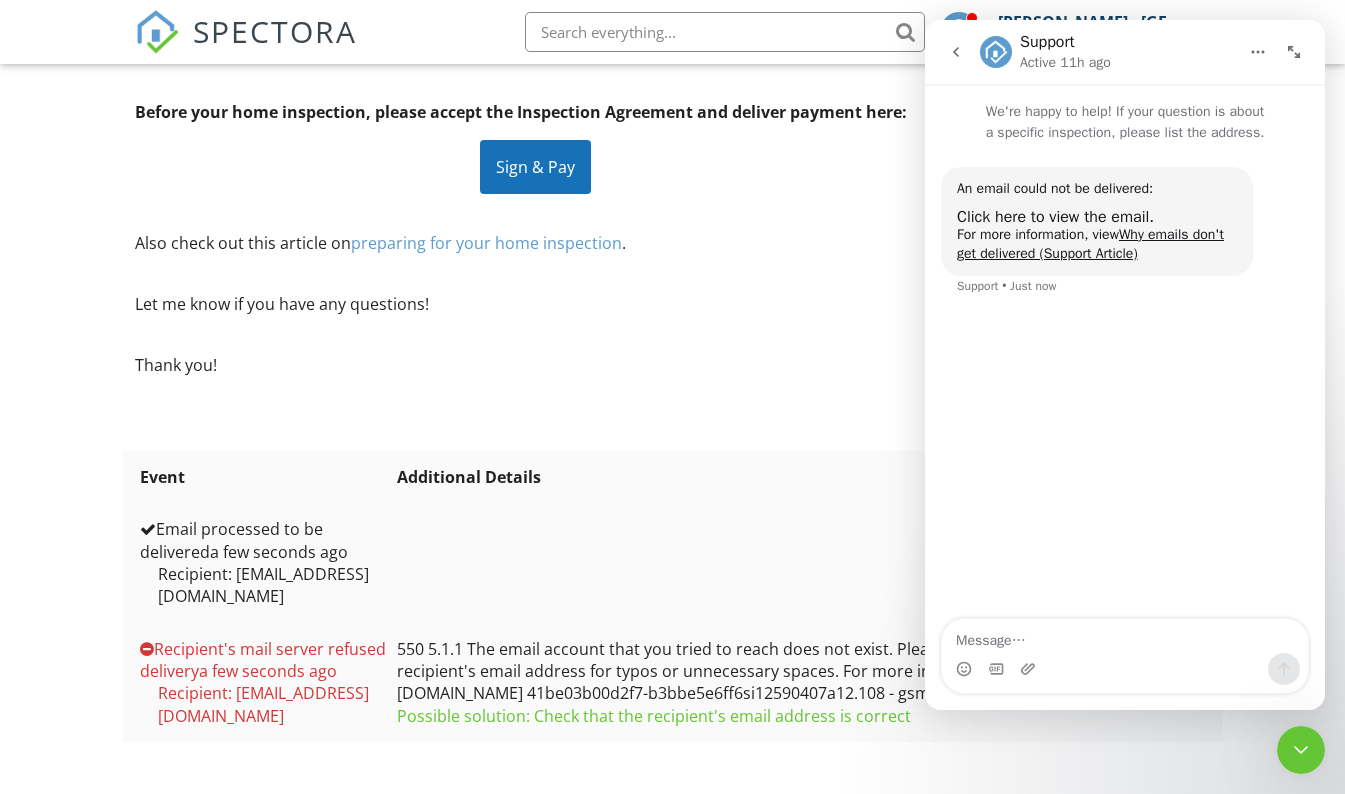 click 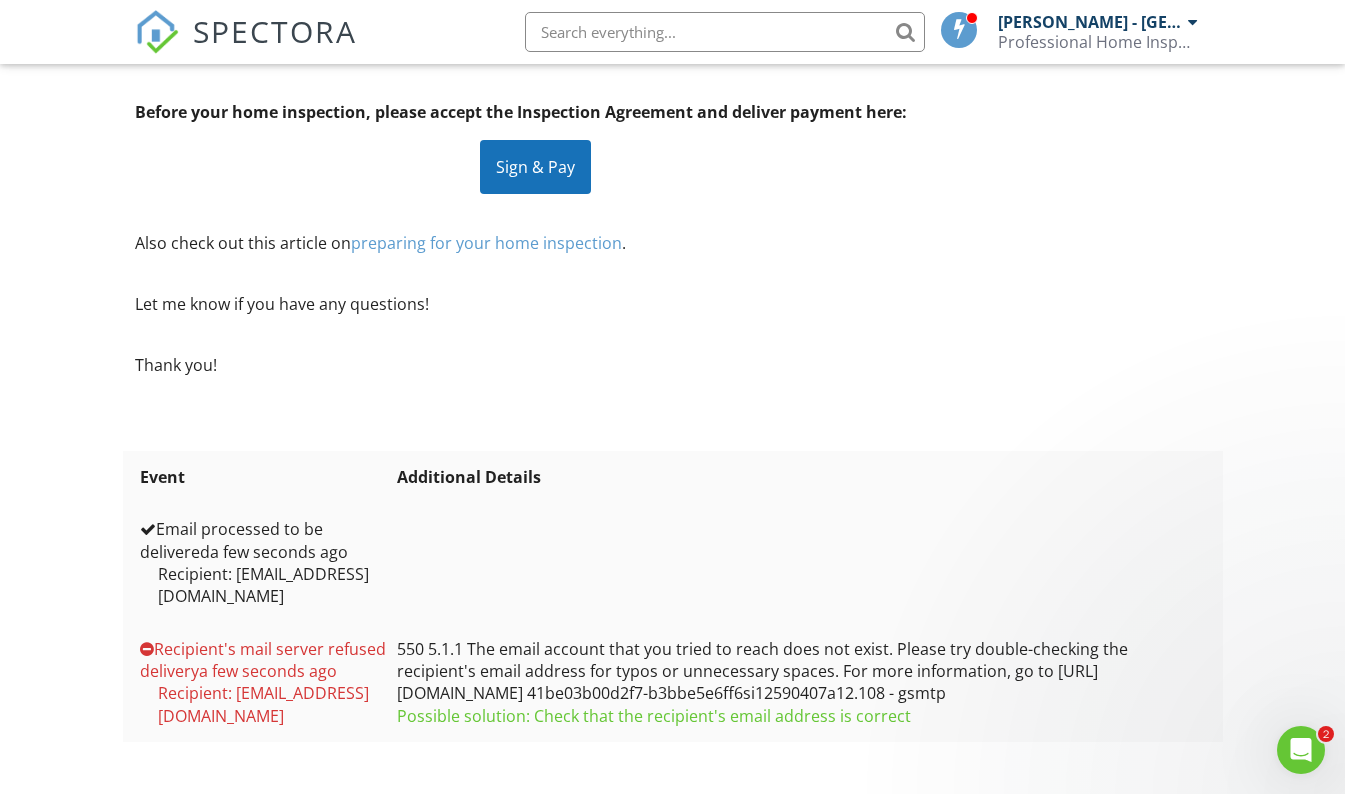 scroll, scrollTop: 0, scrollLeft: 0, axis: both 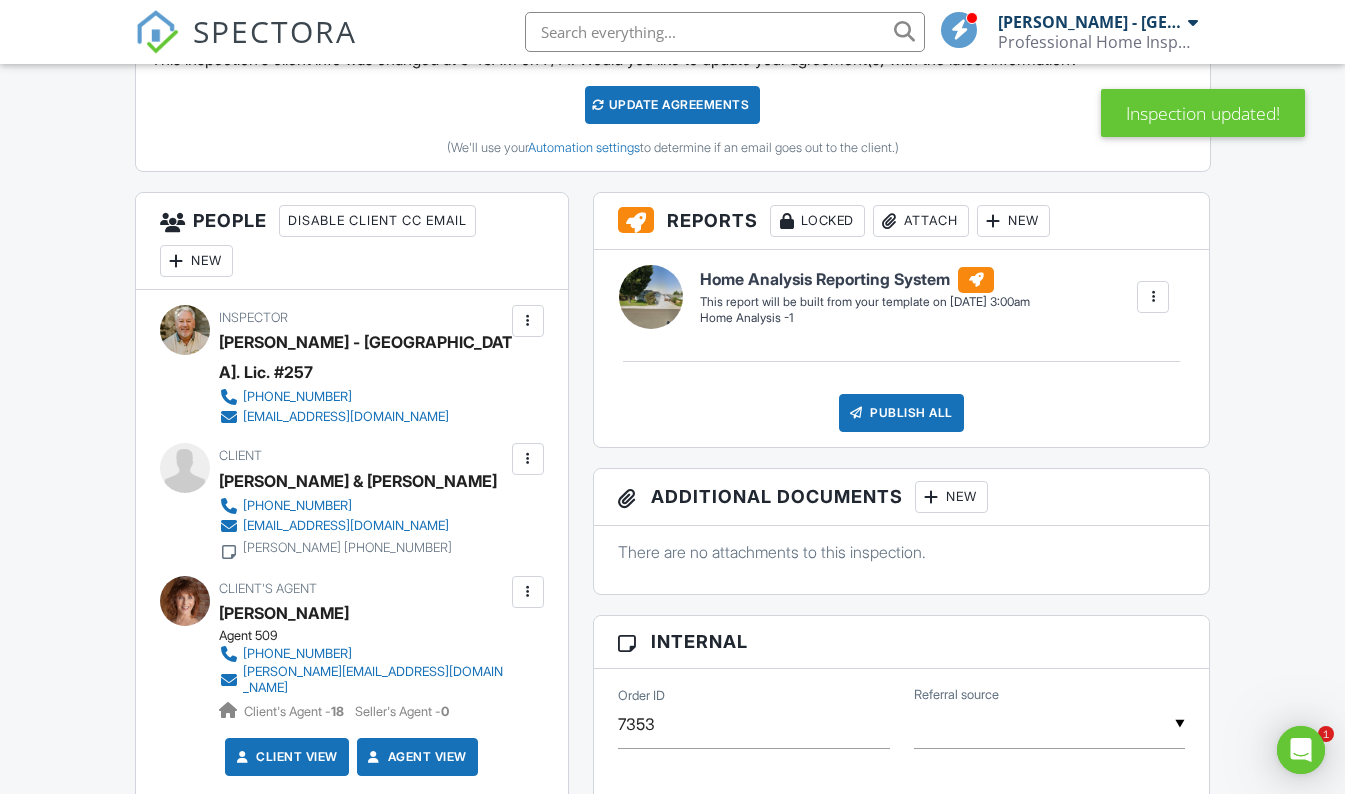 click at bounding box center (528, 459) 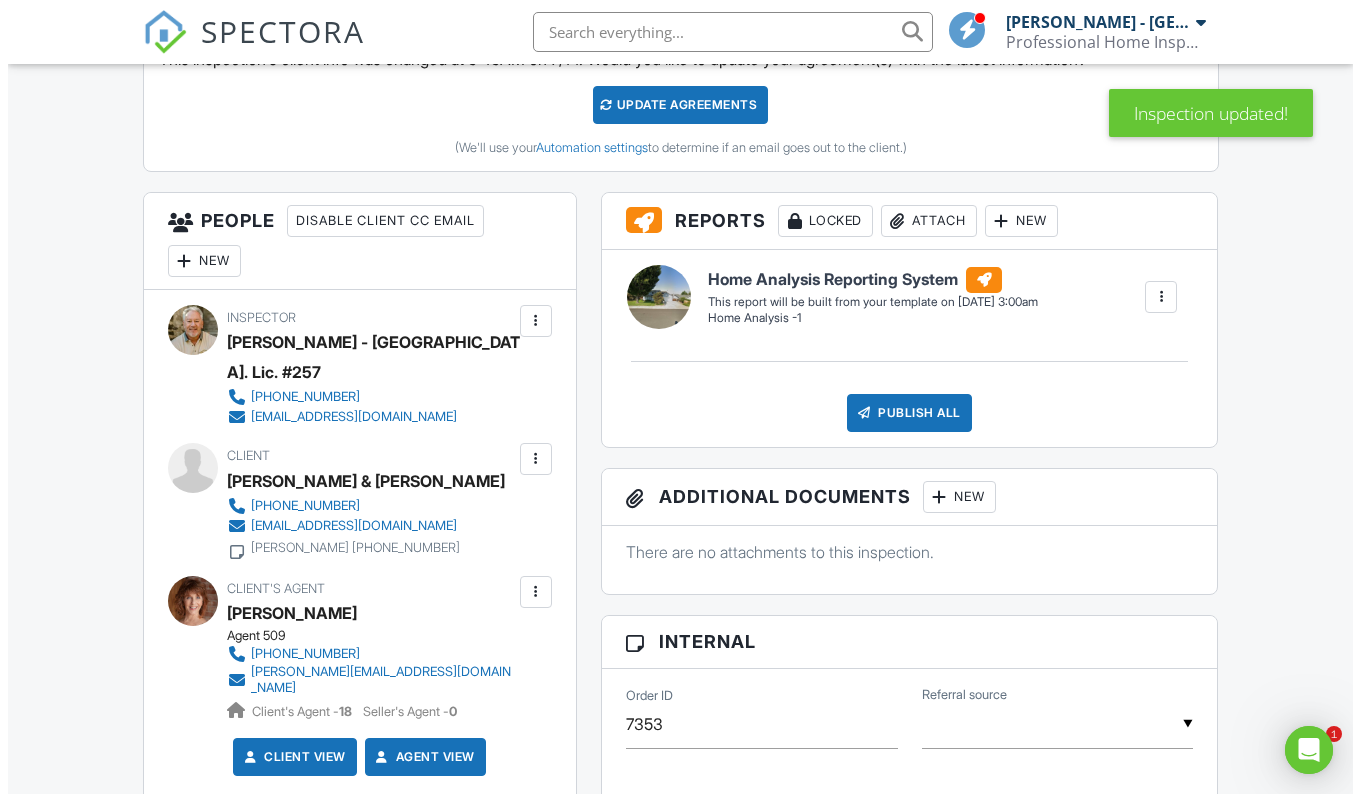 scroll, scrollTop: 0, scrollLeft: 0, axis: both 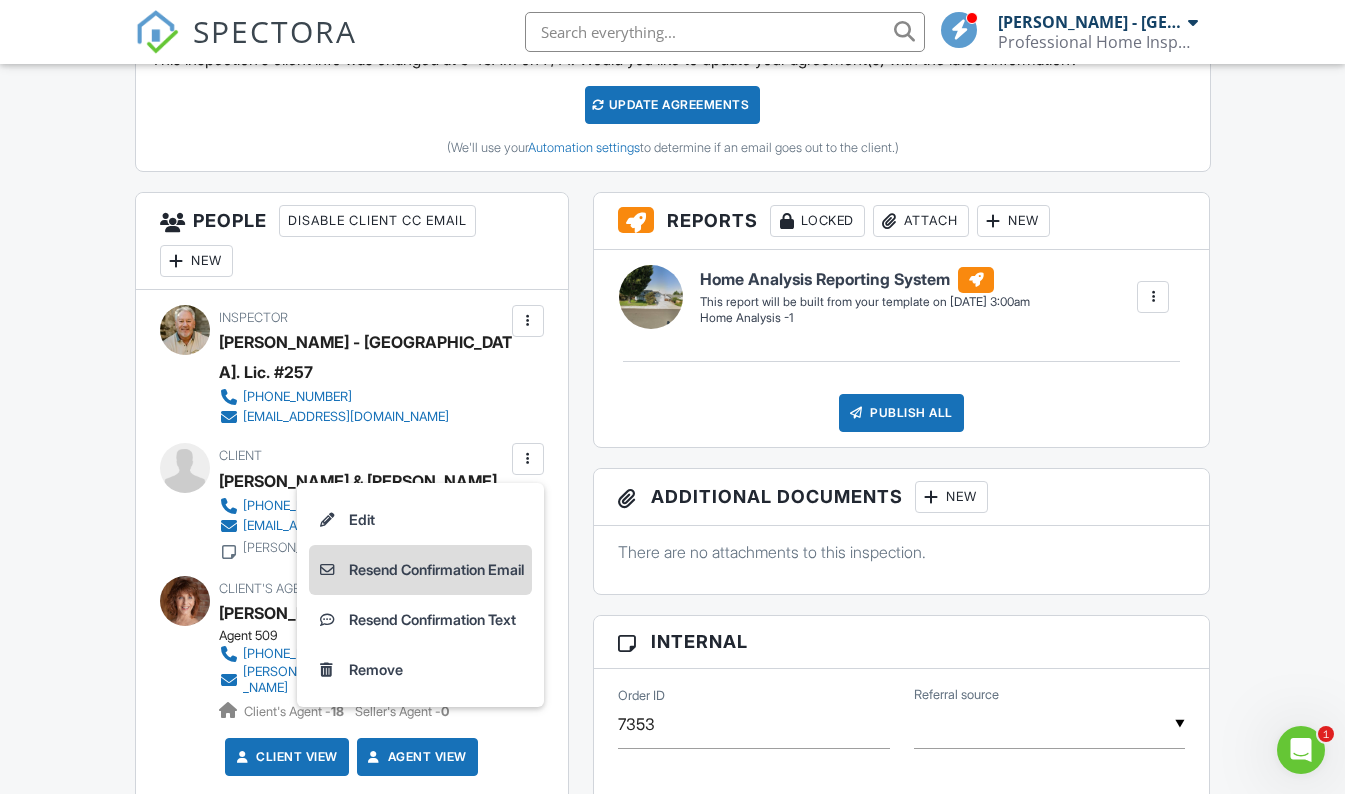 click on "Resend Confirmation Email" at bounding box center (420, 570) 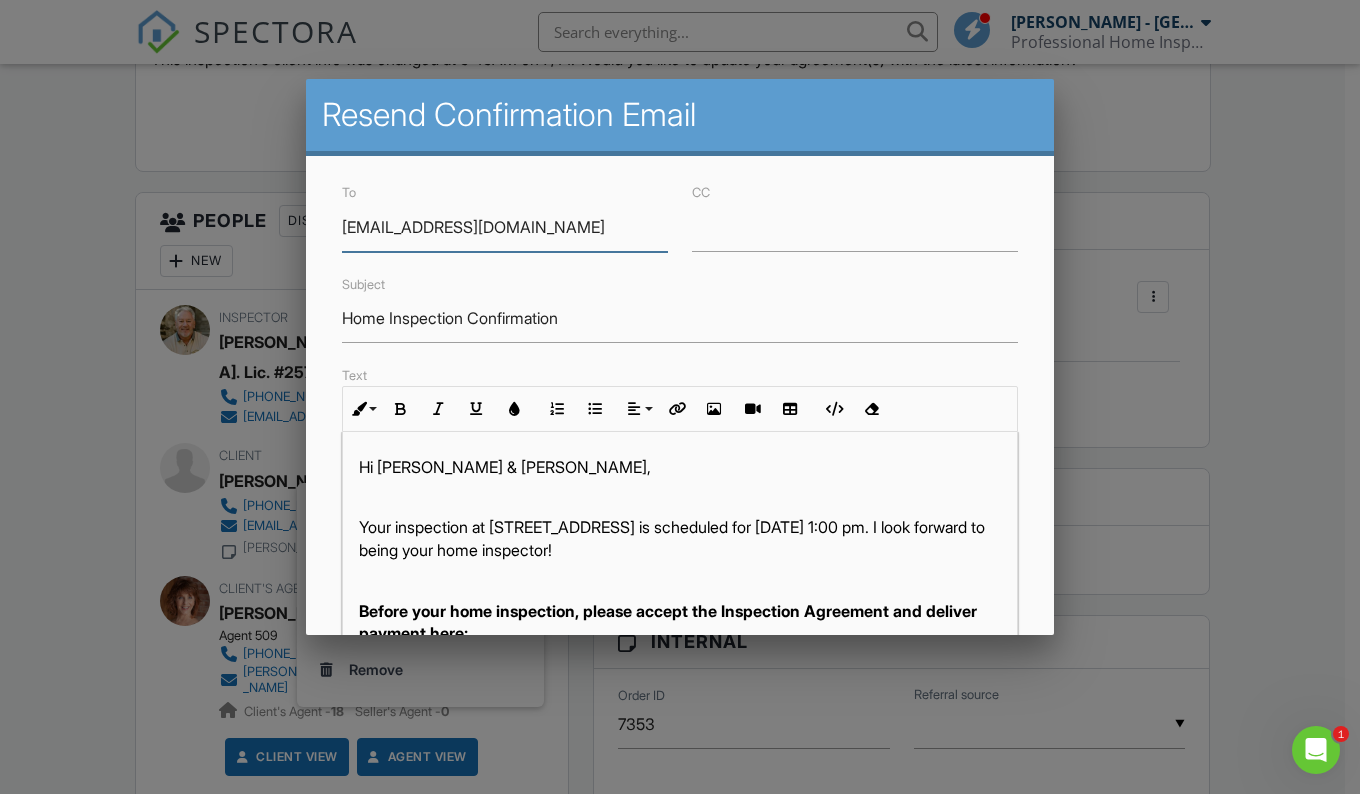 scroll, scrollTop: 74, scrollLeft: 0, axis: vertical 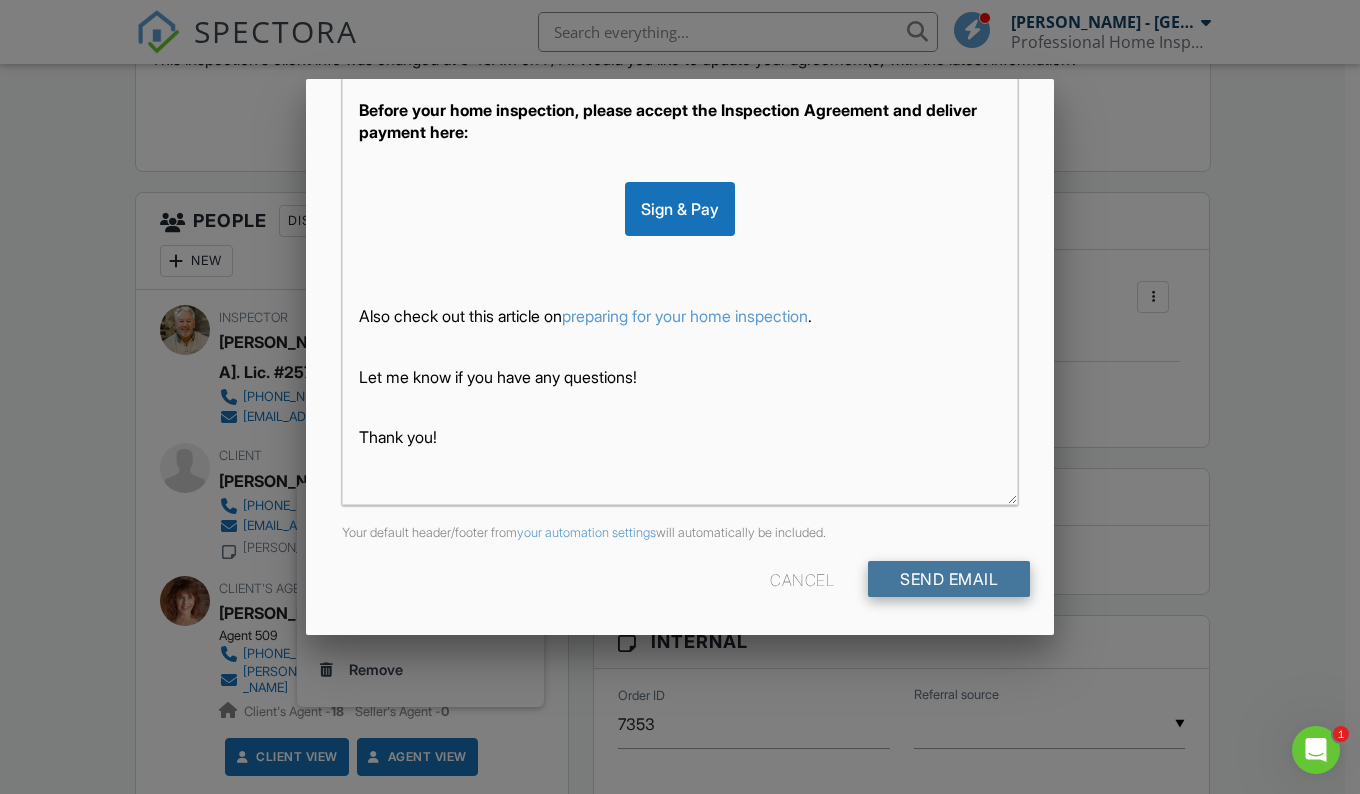 click on "Send Email" at bounding box center [949, 579] 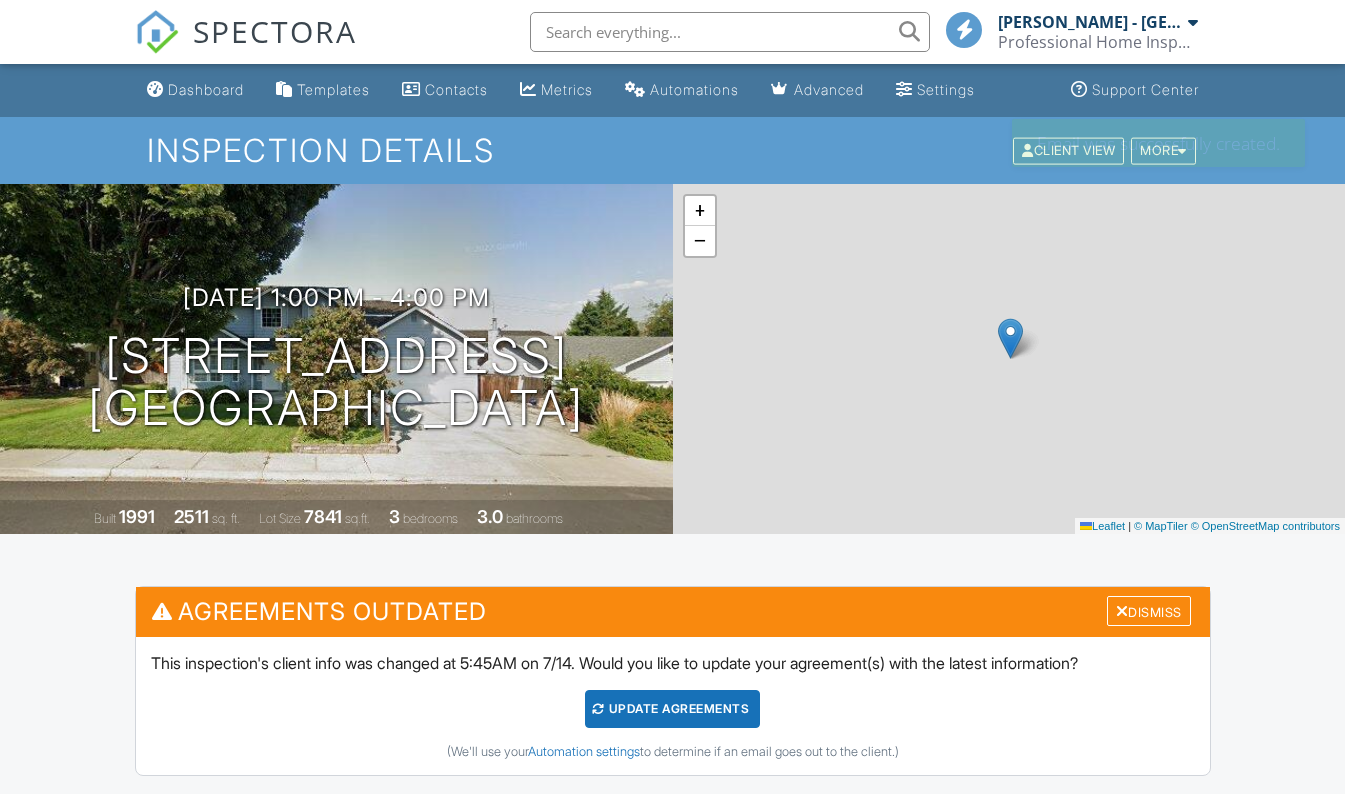 scroll, scrollTop: 0, scrollLeft: 0, axis: both 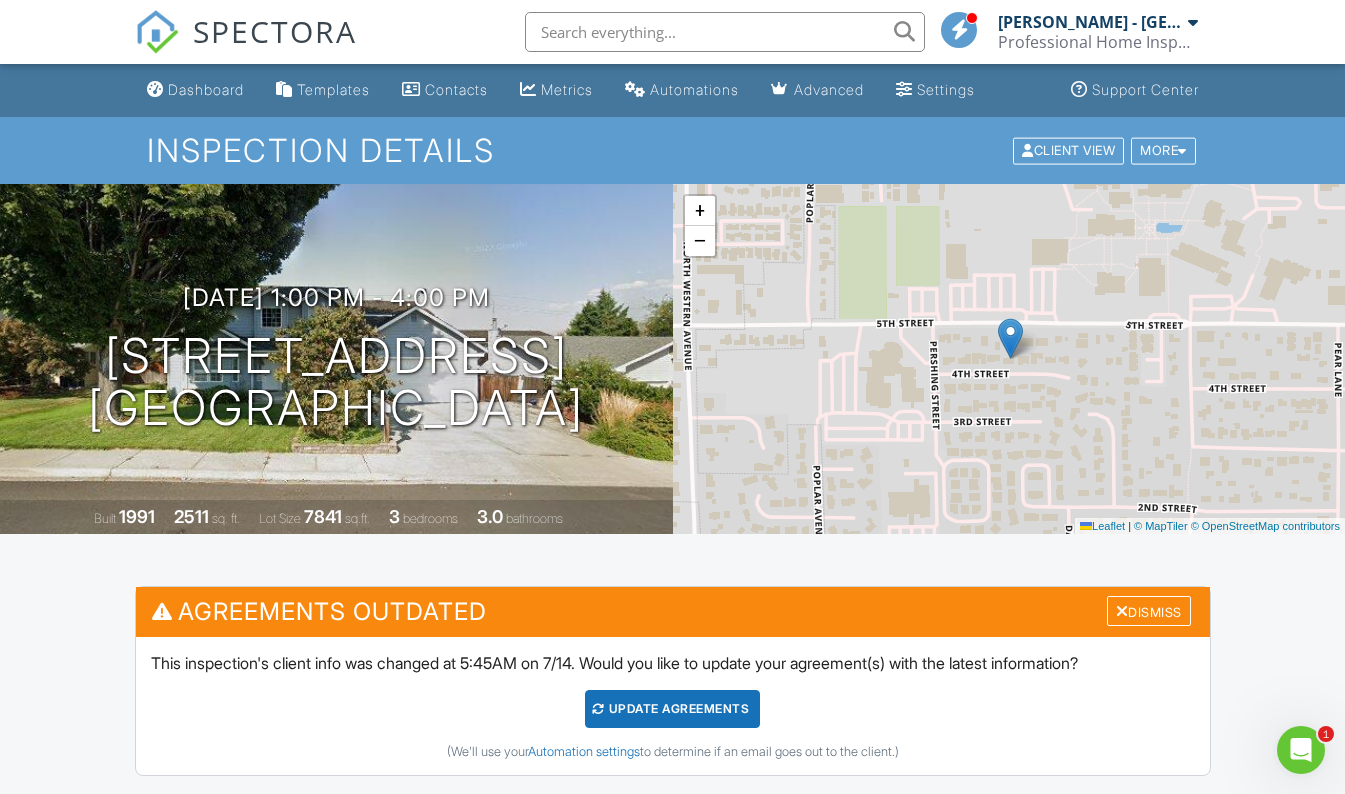 click on "Templates" at bounding box center [333, 89] 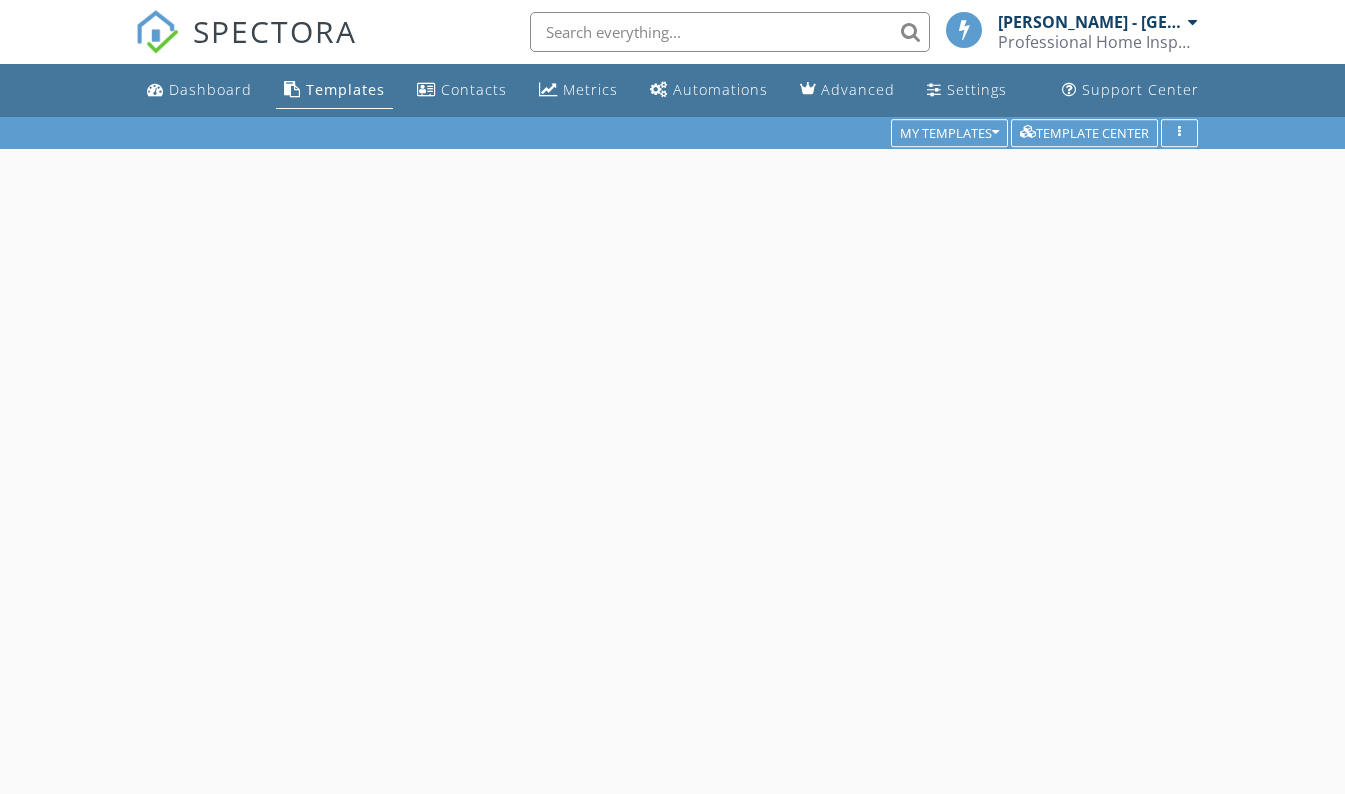 scroll, scrollTop: 0, scrollLeft: 0, axis: both 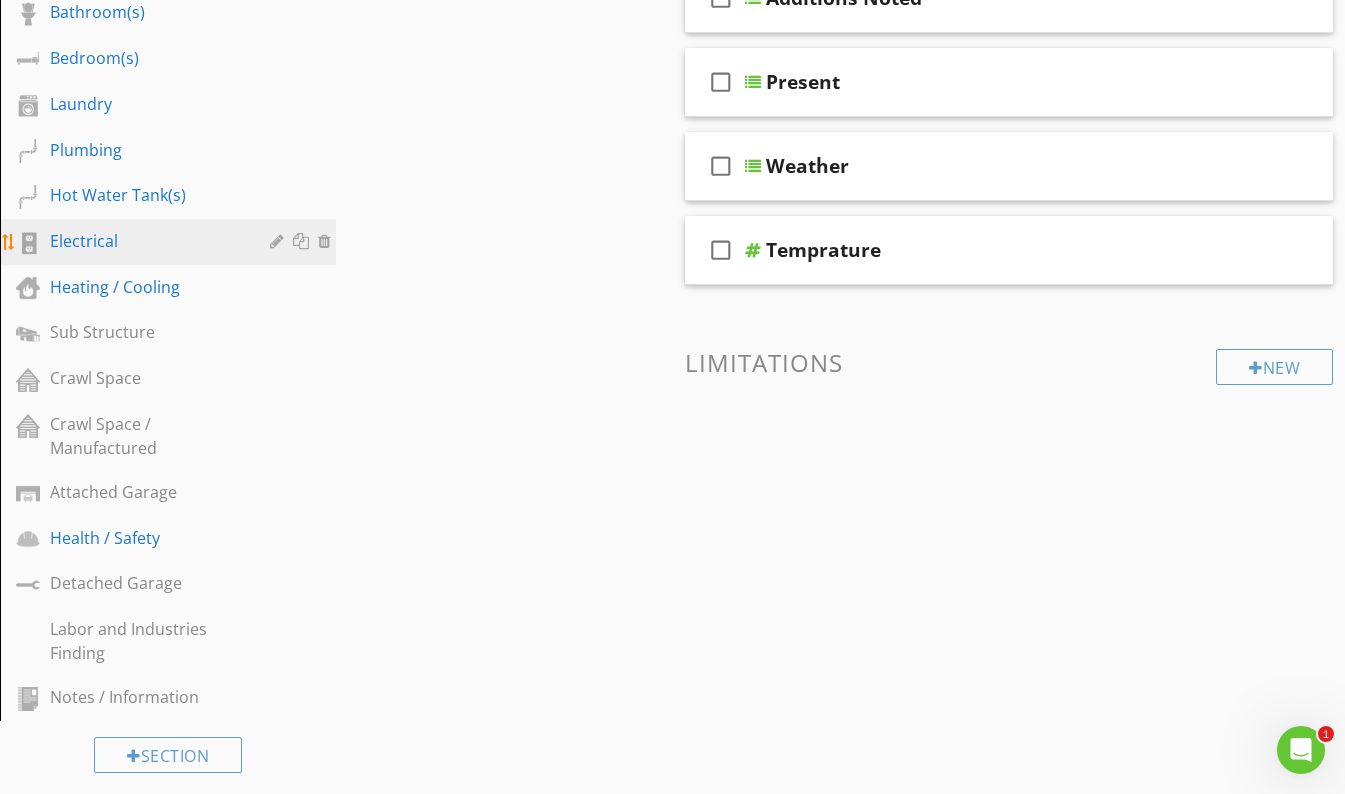 click on "Electrical" at bounding box center [171, 242] 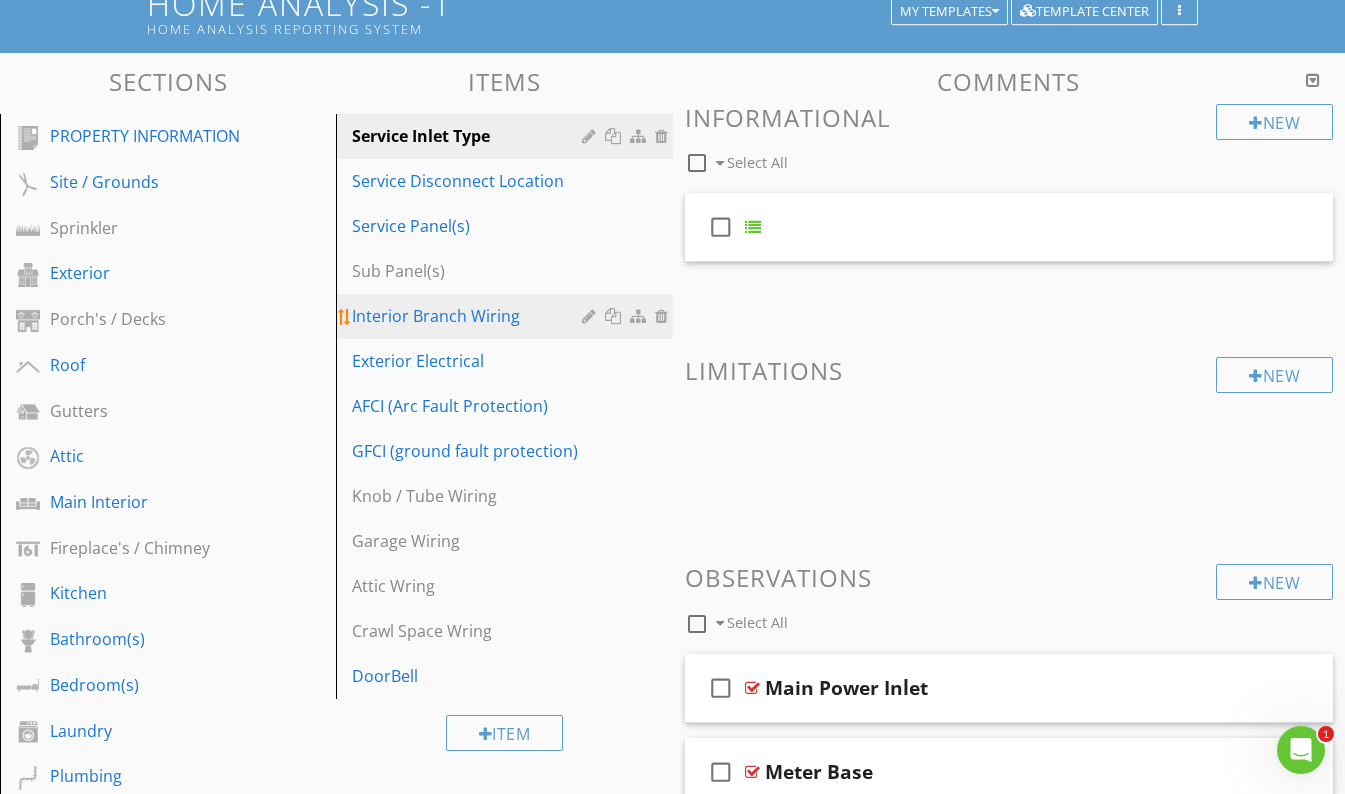scroll, scrollTop: 149, scrollLeft: 0, axis: vertical 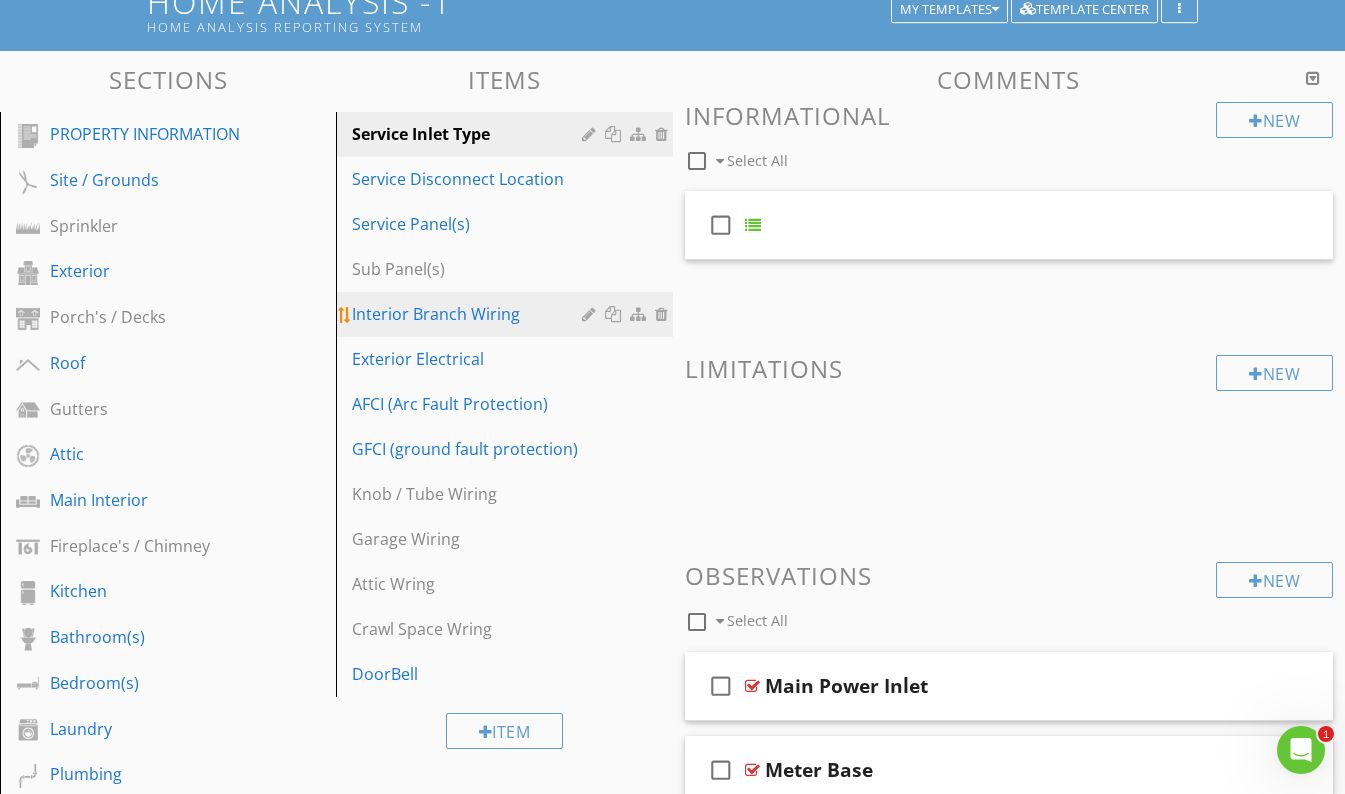 click on "Interior Branch Wiring" at bounding box center (507, 314) 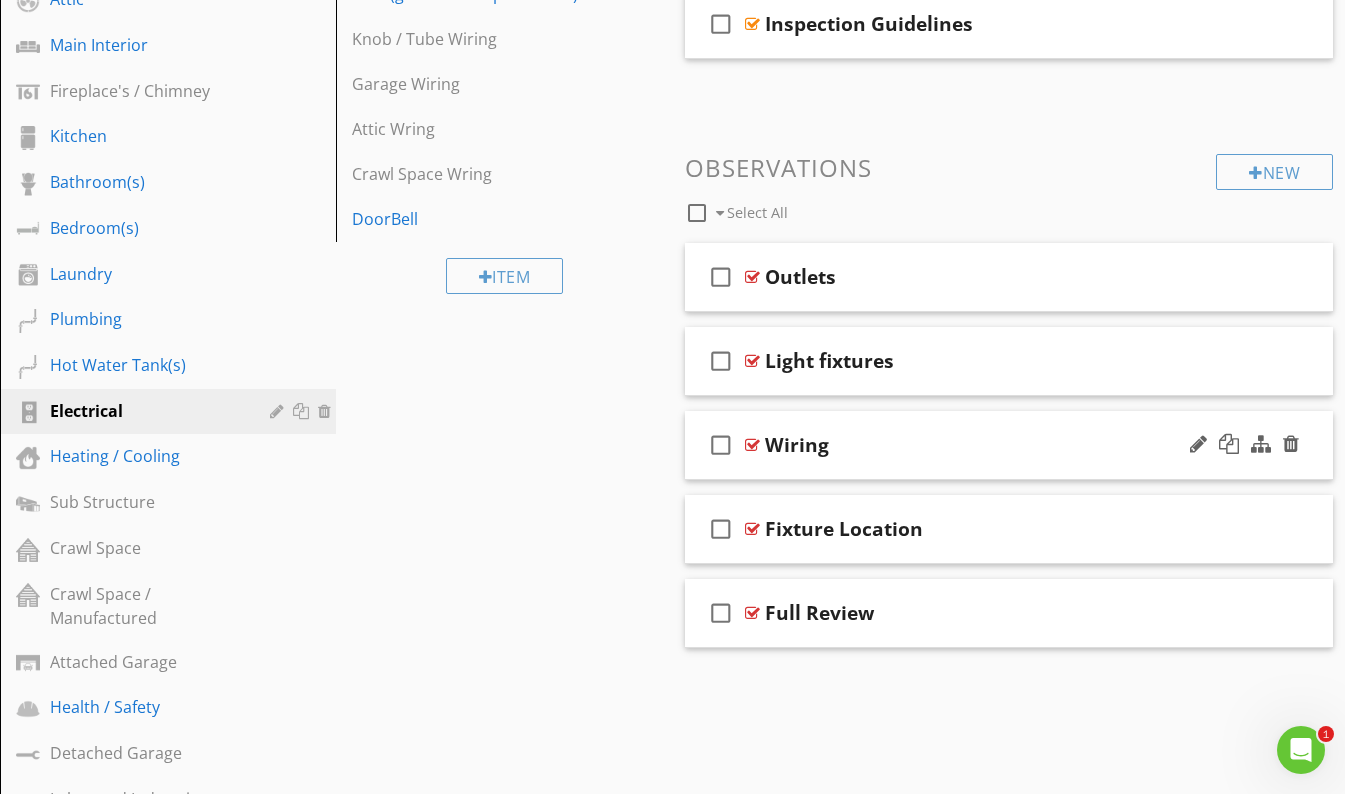 scroll, scrollTop: 631, scrollLeft: 0, axis: vertical 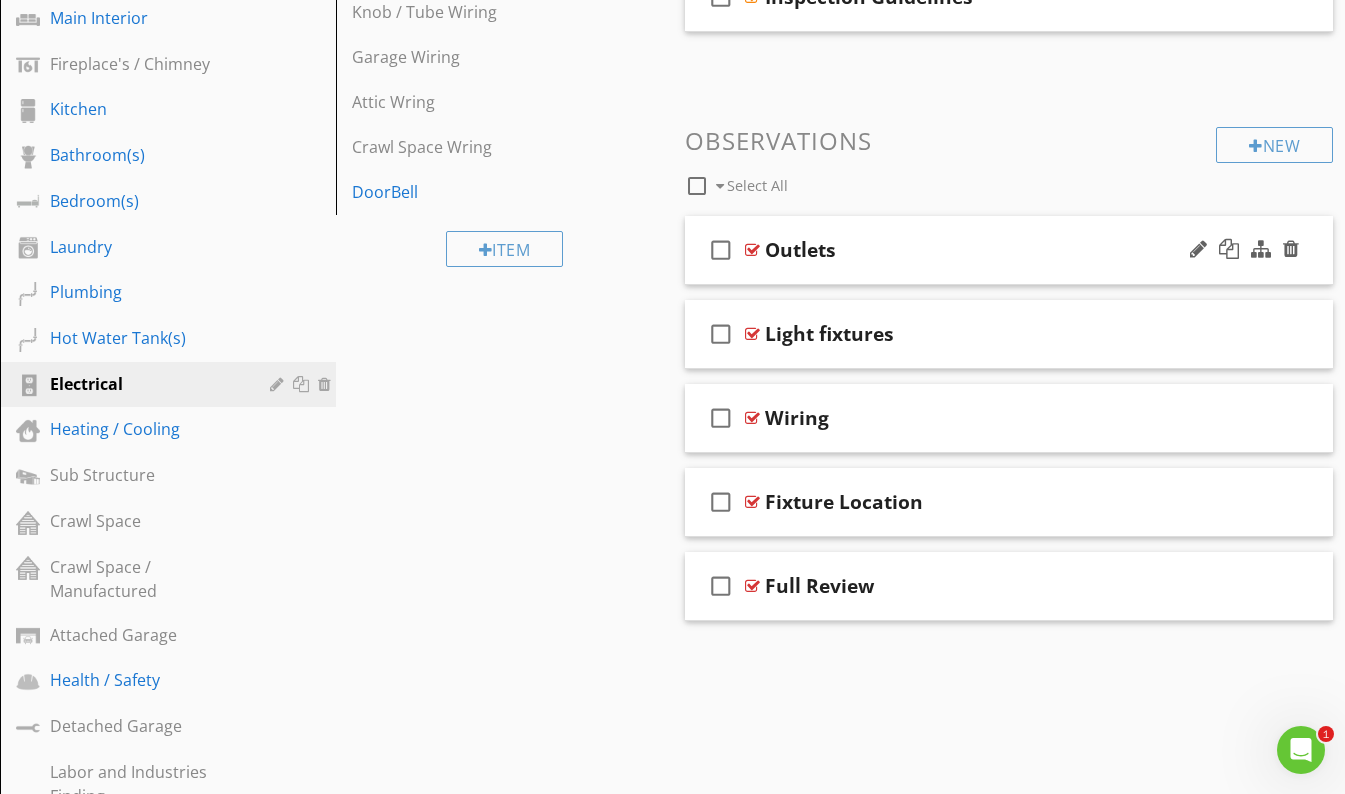 click on "Outlets" at bounding box center (993, 250) 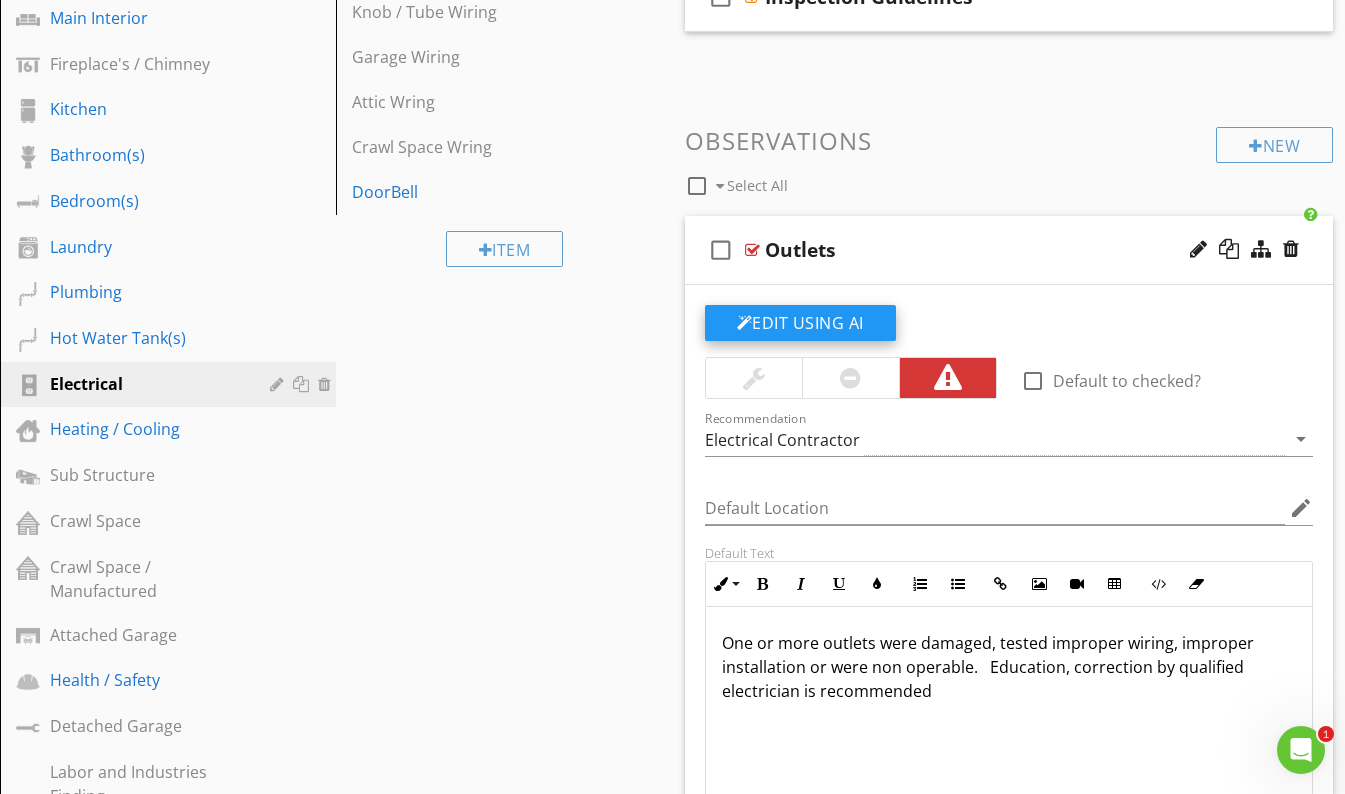 click on "Edit Using AI" at bounding box center [800, 323] 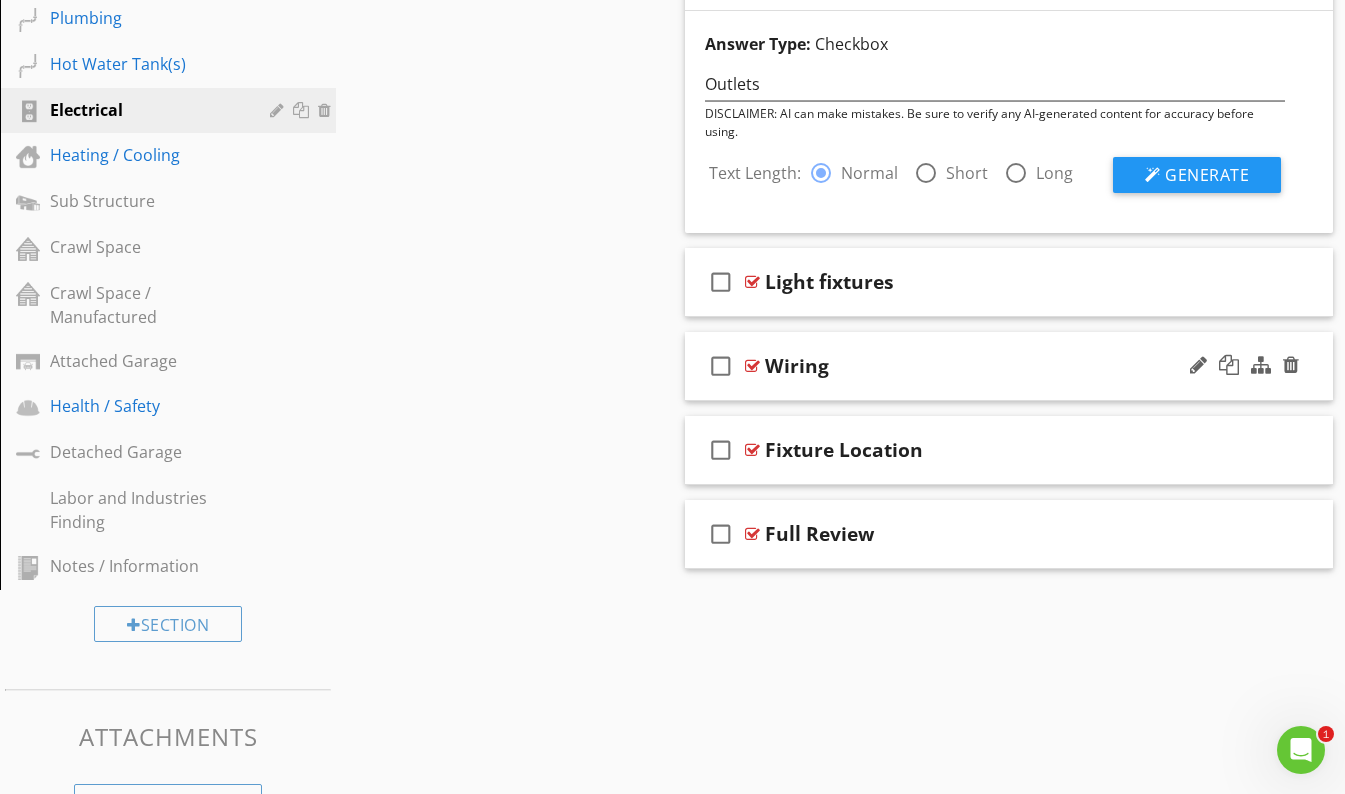 scroll, scrollTop: 892, scrollLeft: 0, axis: vertical 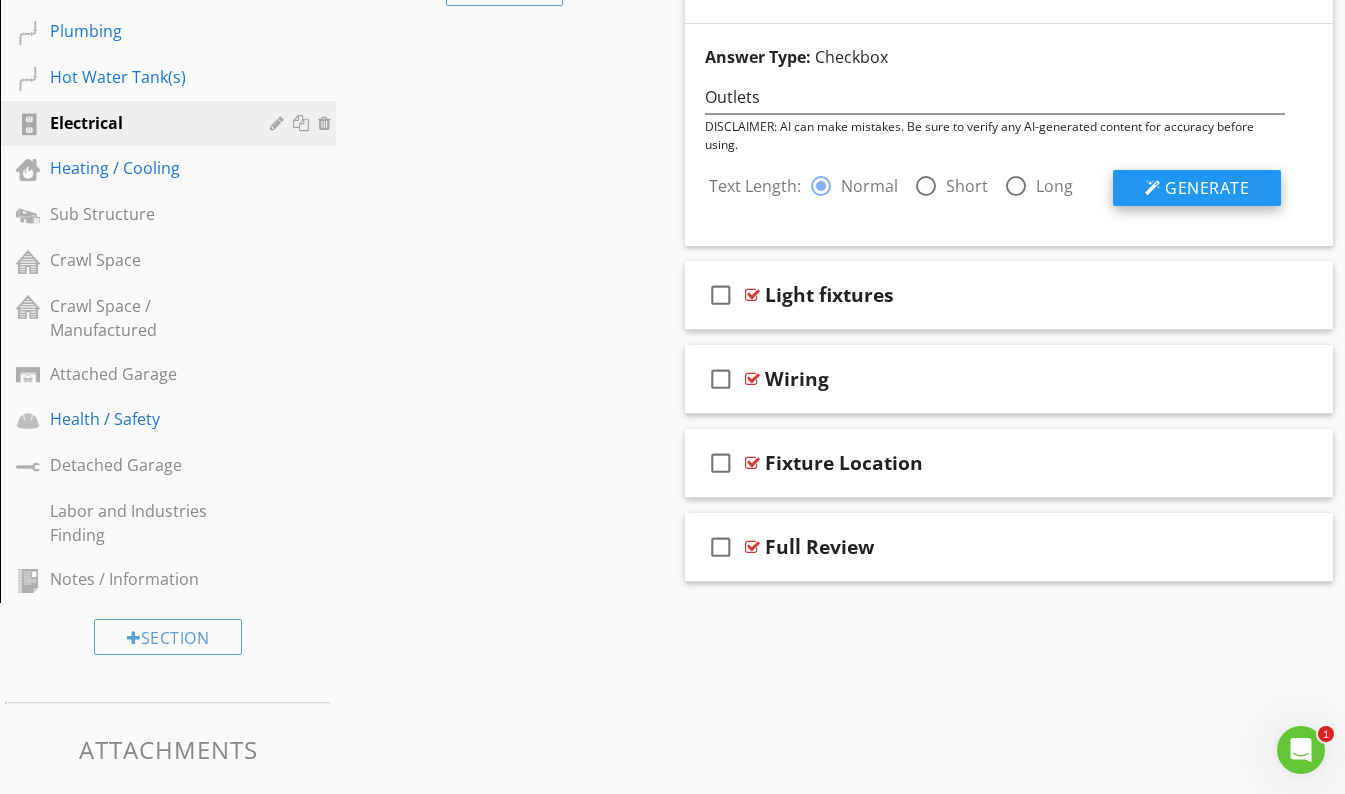 click on "Generate" at bounding box center [1197, 188] 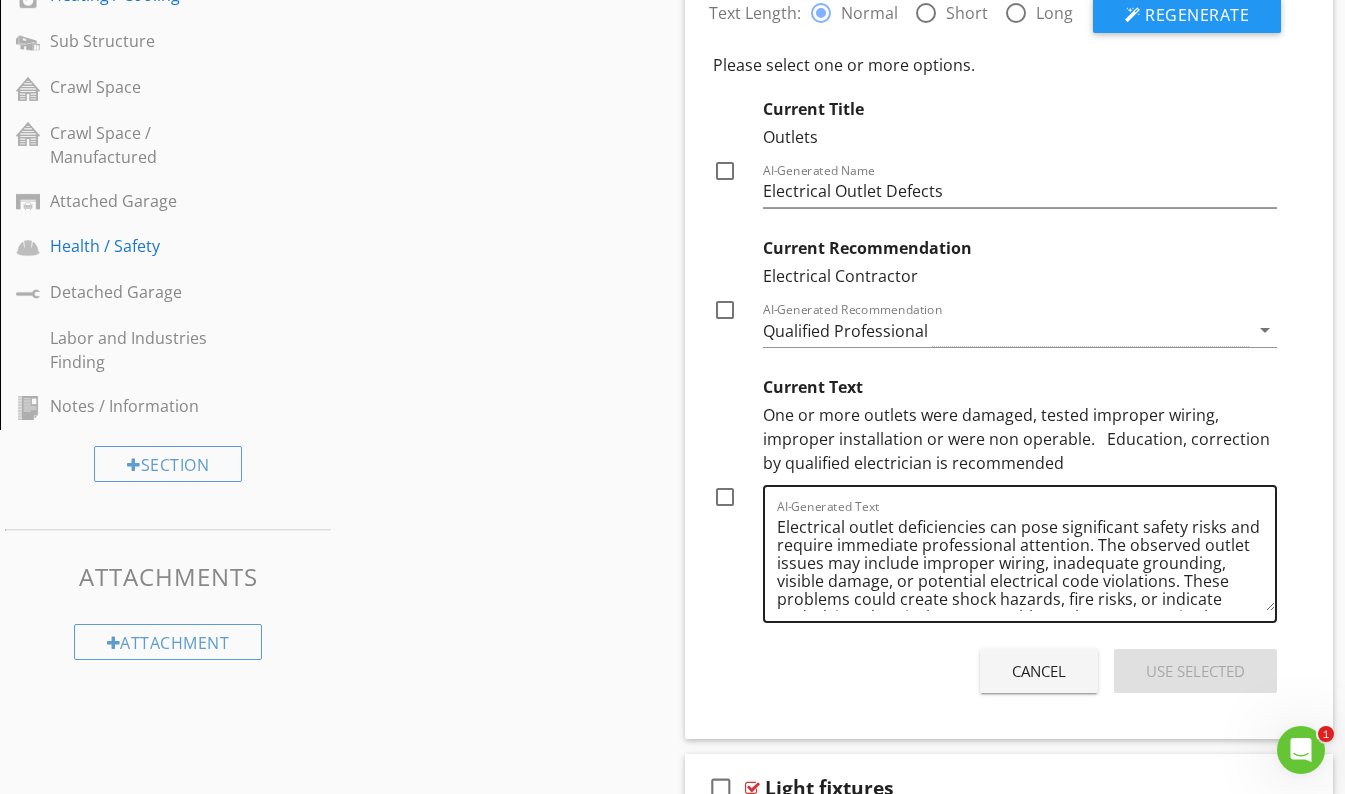 scroll, scrollTop: 1076, scrollLeft: 0, axis: vertical 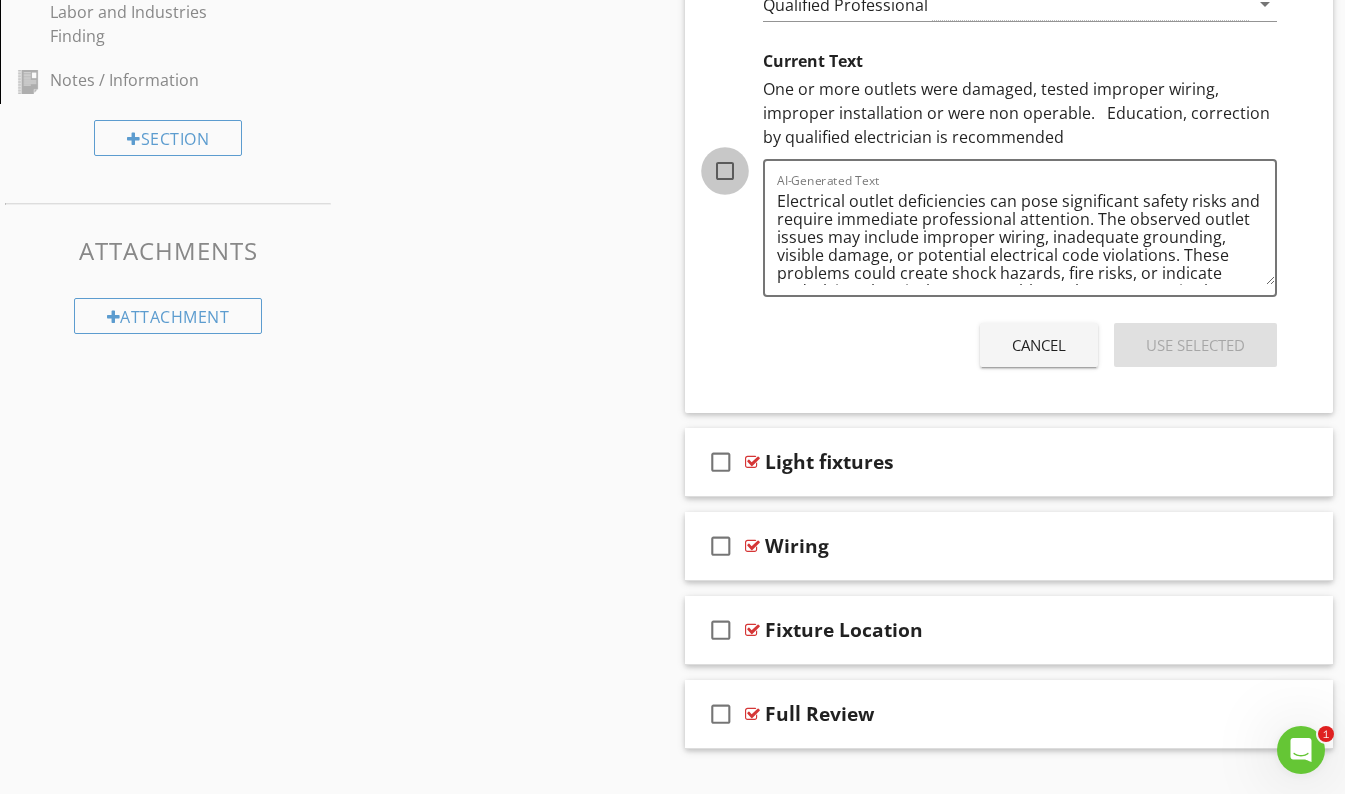 click at bounding box center [725, 171] 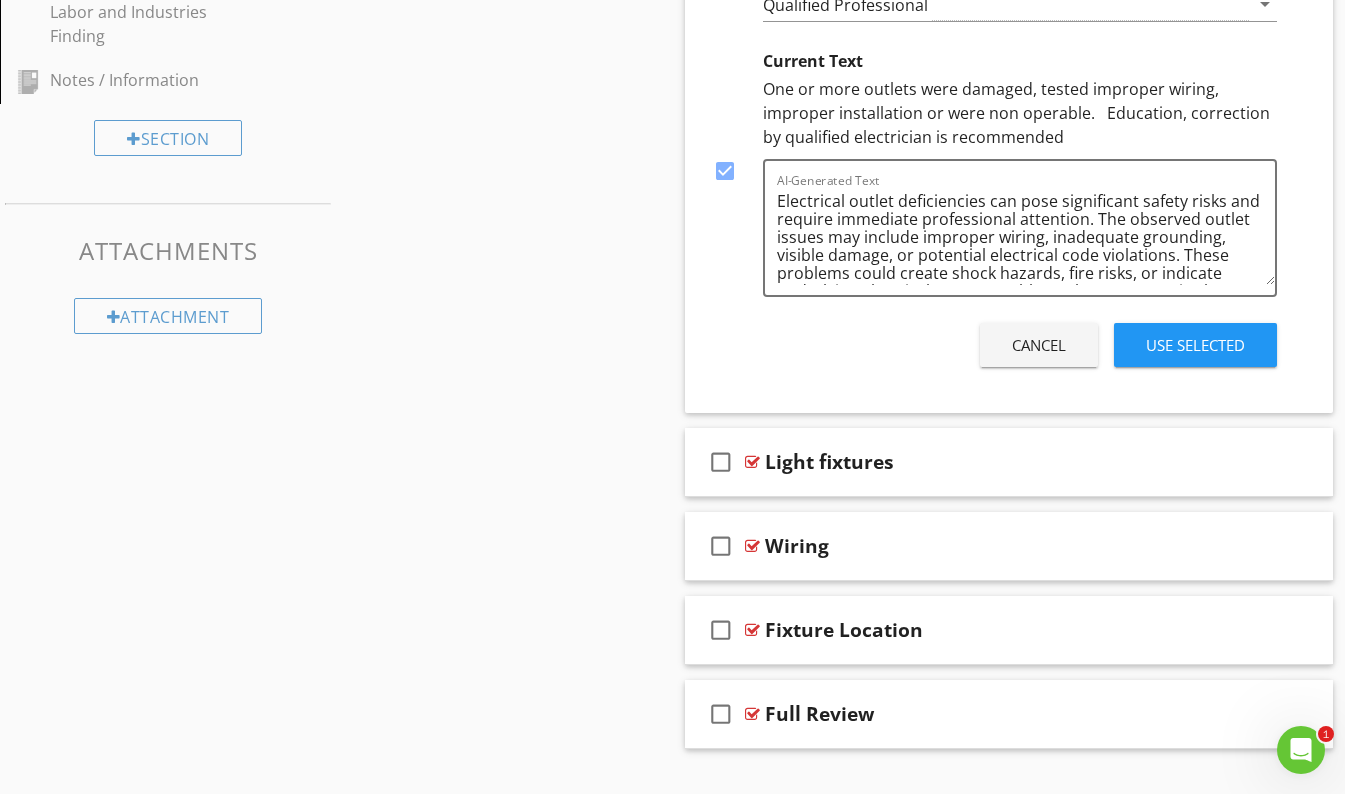 click on "Use Selected" at bounding box center (1195, 345) 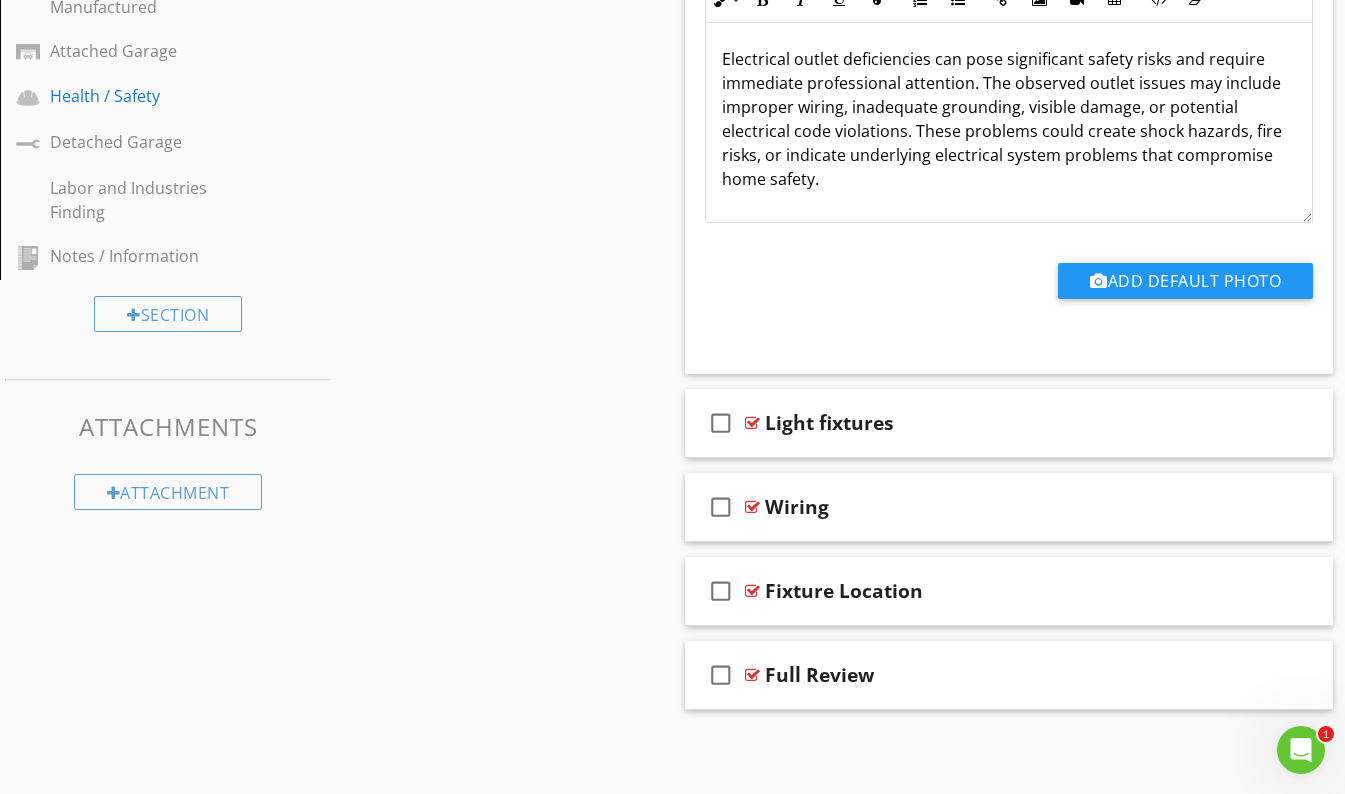 scroll, scrollTop: 1095, scrollLeft: 0, axis: vertical 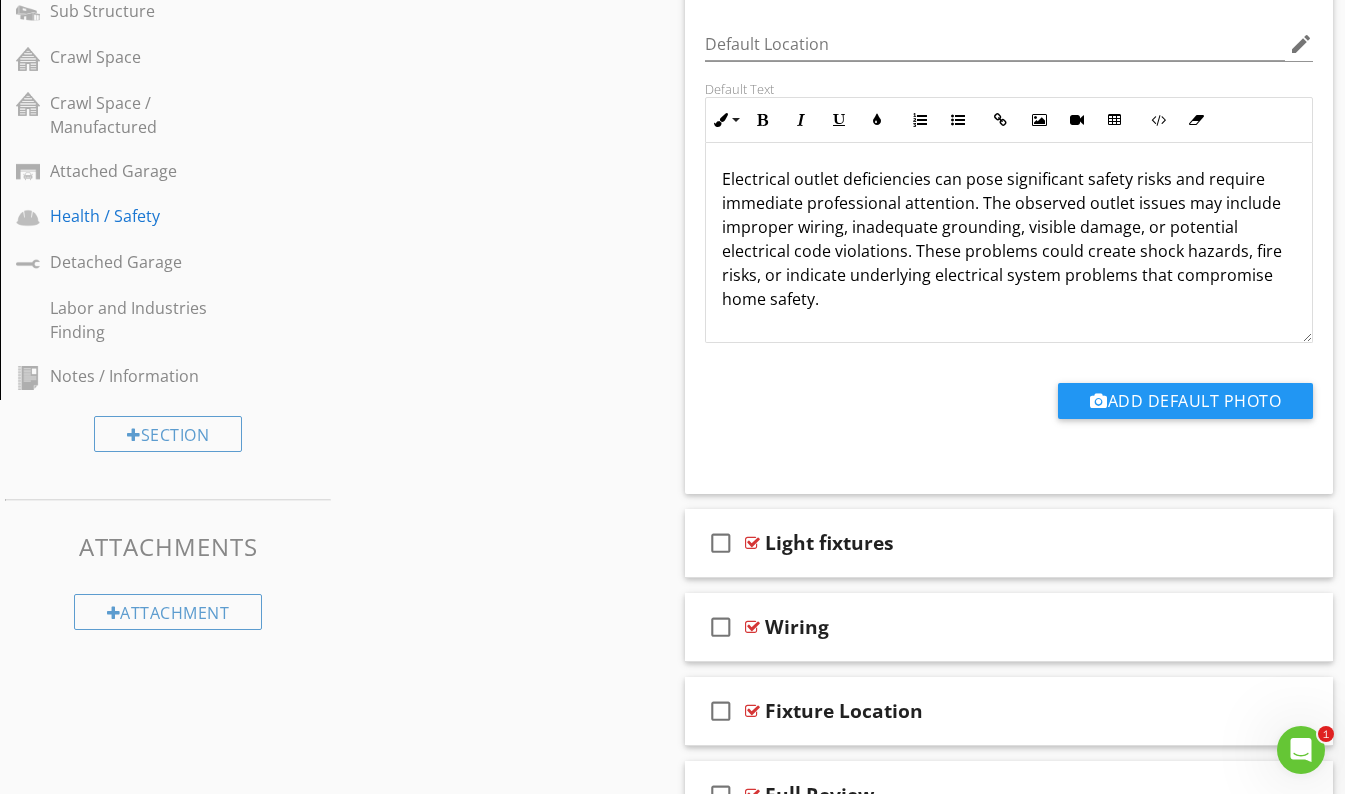 click on "Electrical outlet deficiencies can pose significant safety risks and require immediate professional attention. The observed outlet issues may include improper wiring, inadequate grounding, visible damage, or potential electrical code violations. These problems could create shock hazards, fire risks, or indicate underlying electrical system problems that compromise home safety." at bounding box center [1009, 239] 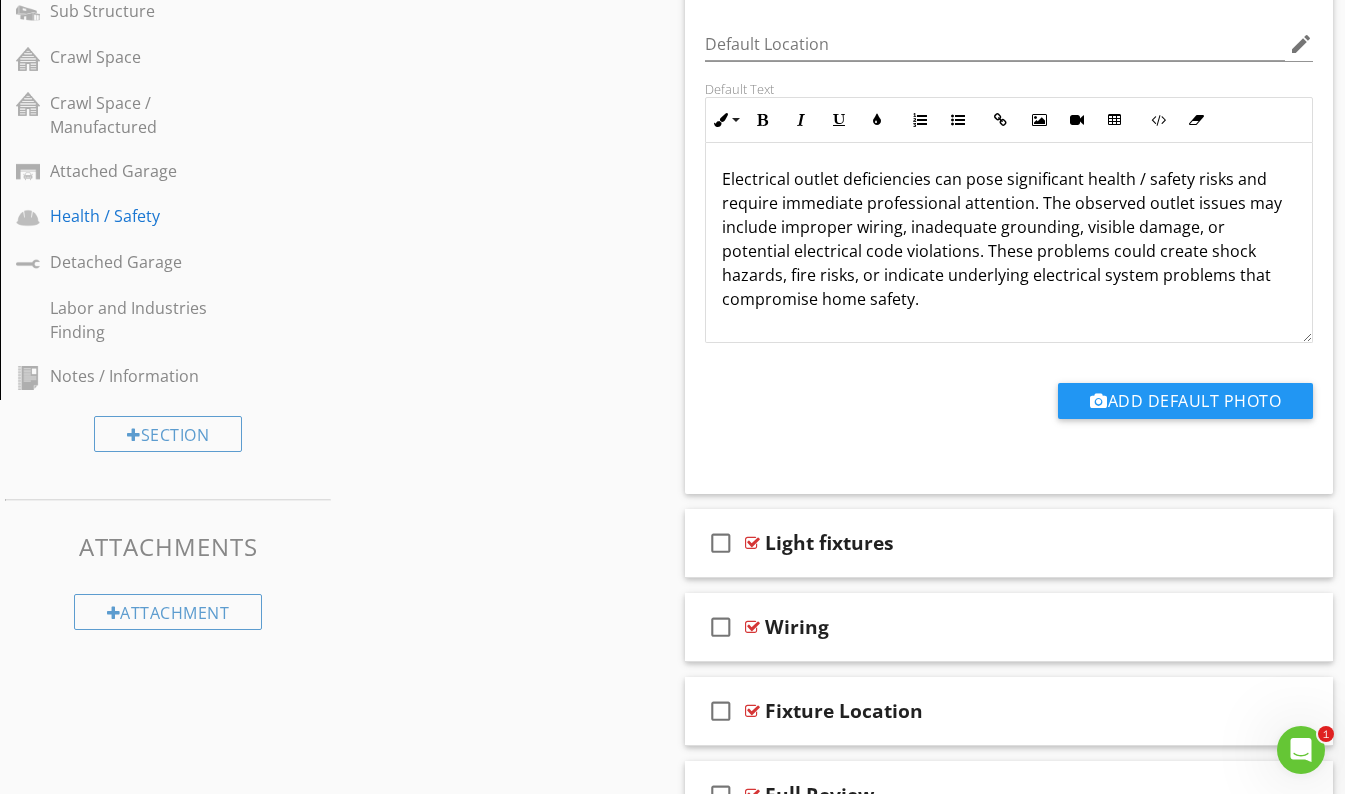 click on "Electrical outlet deficiencies can pose significant health / safety risks and require immediate professional attention. The observed outlet issues may include improper wiring, inadequate grounding, visible damage, or potential electrical code violations. These problems could create shock hazards, fire risks, or indicate underlying electrical system problems that compromise home safety." at bounding box center (1009, 239) 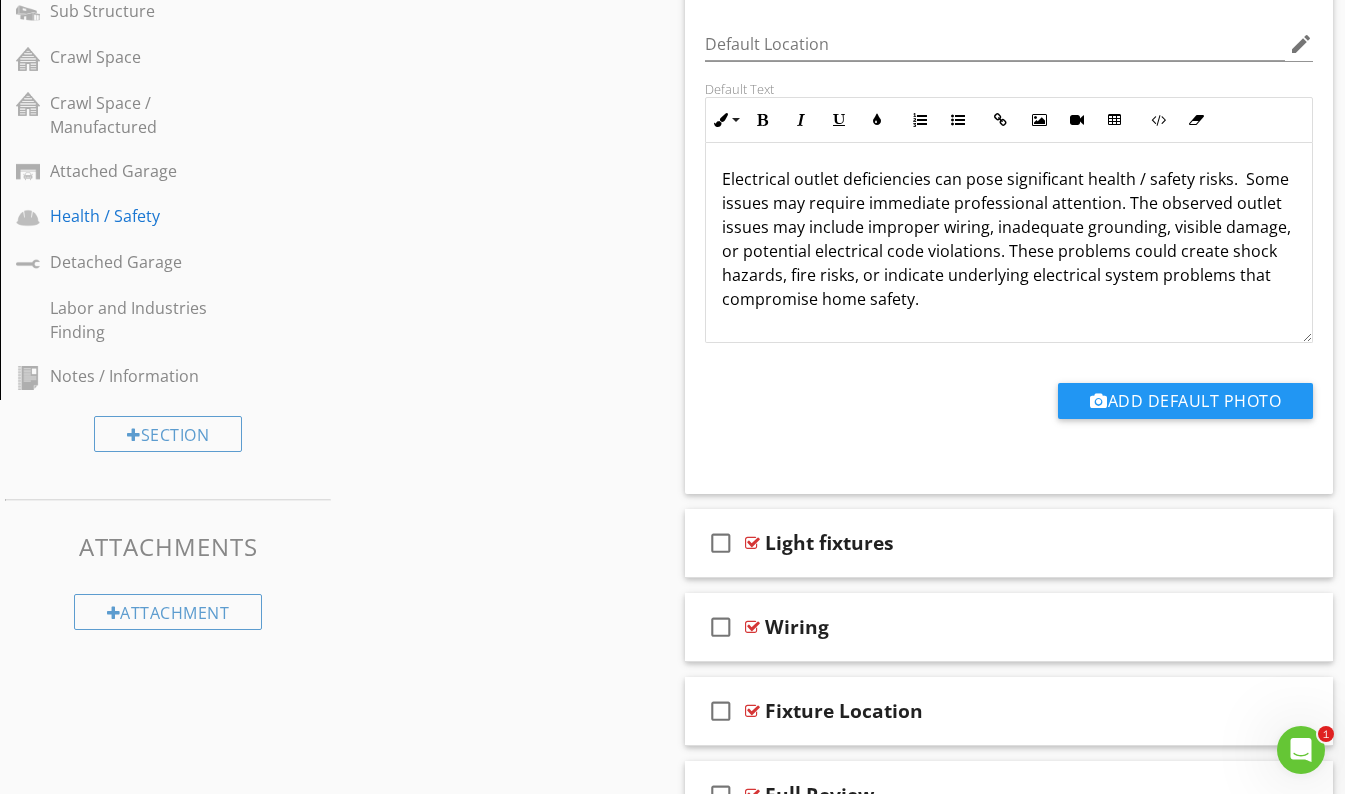 click on "Electrical outlet deficiencies can pose significant health / safety risks.  Some issues may require immediate professional attention. The observed outlet issues may include improper wiring, inadequate grounding, visible damage, or potential electrical code violations. These problems could create shock hazards, fire risks, or indicate underlying electrical system problems that compromise home safety." at bounding box center (1009, 239) 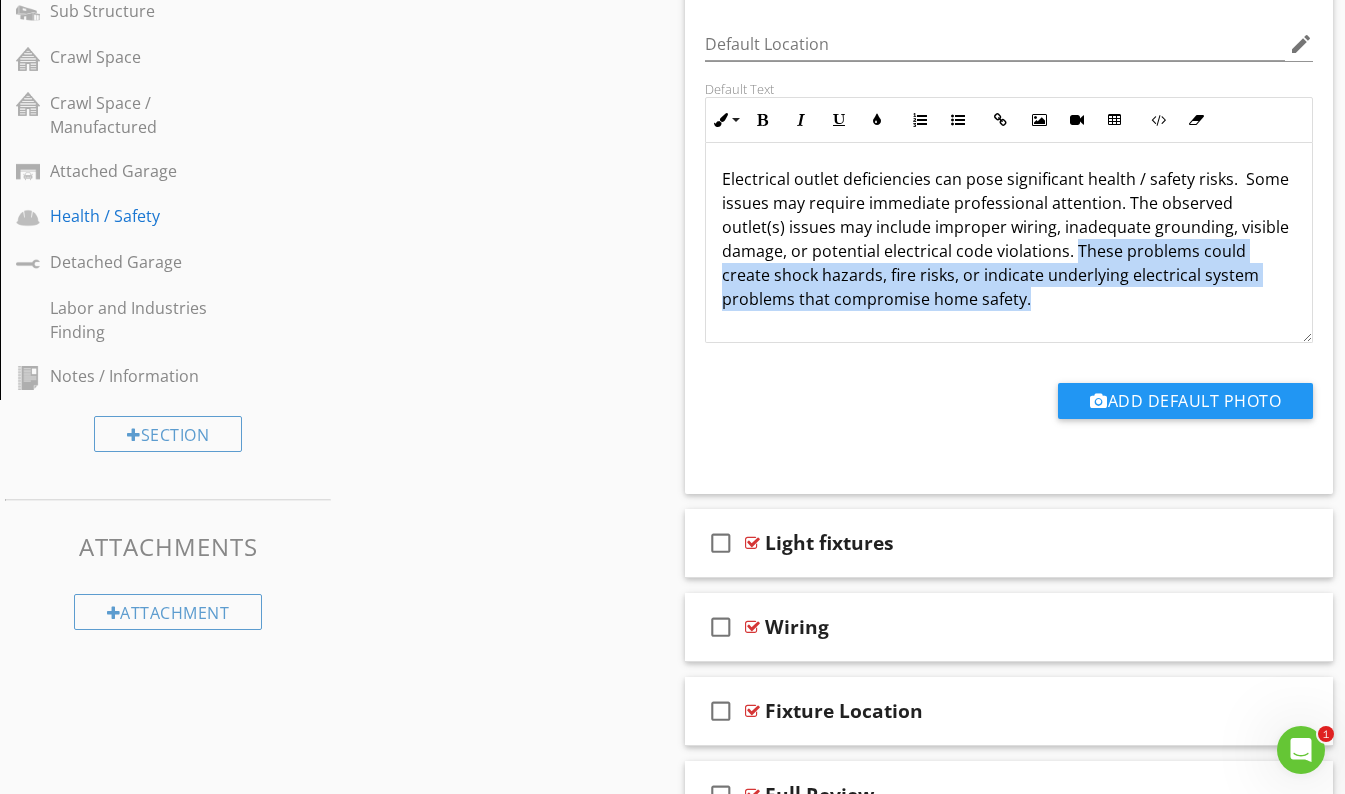 drag, startPoint x: 1071, startPoint y: 252, endPoint x: 1233, endPoint y: 301, distance: 169.24834 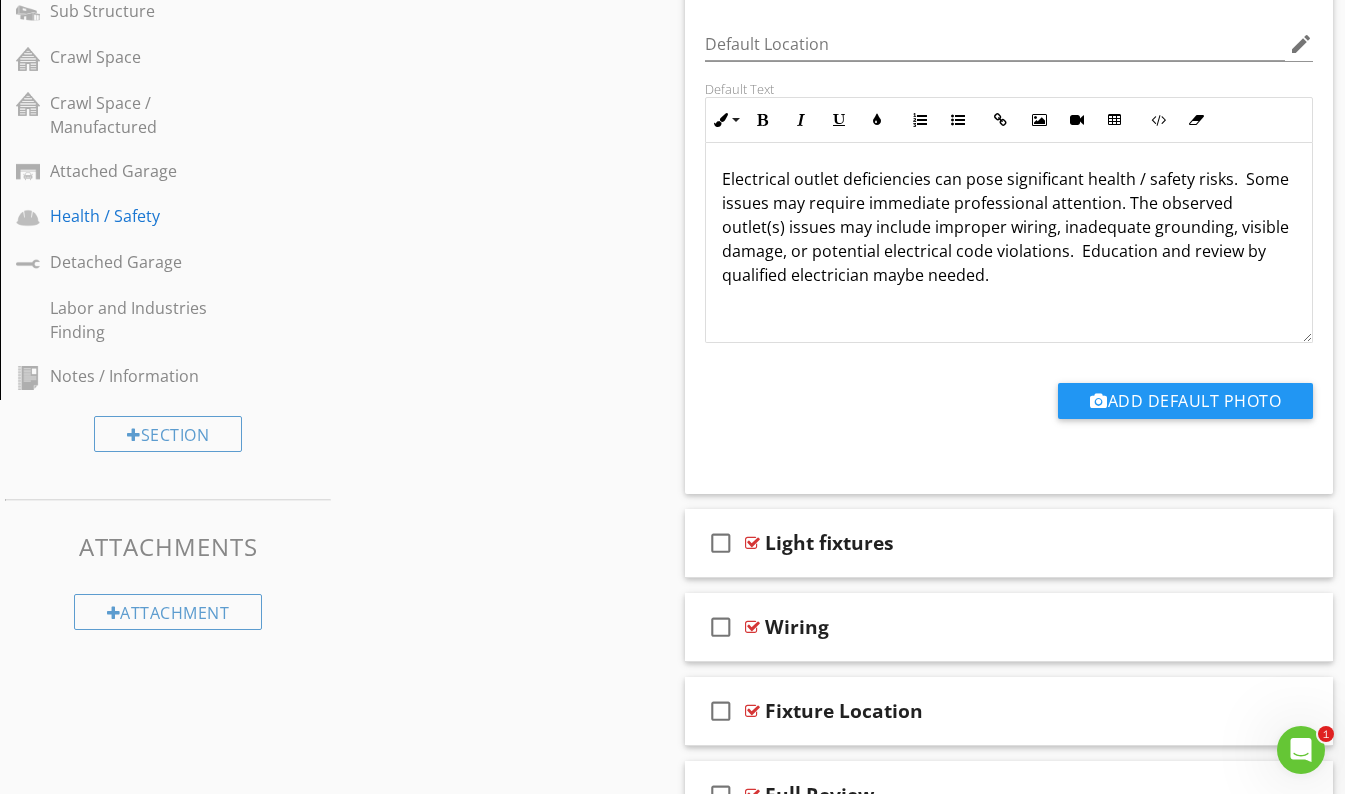 click on "Electrical outlet deficiencies can pose significant health / safety risks.  Some issues may require immediate professional attention. The observed outlet(s) issues may include improper wiring, inadequate grounding, visible damage, or potential electrical code violations.  Education and review by qualified electrician maybe needed." at bounding box center [1009, 243] 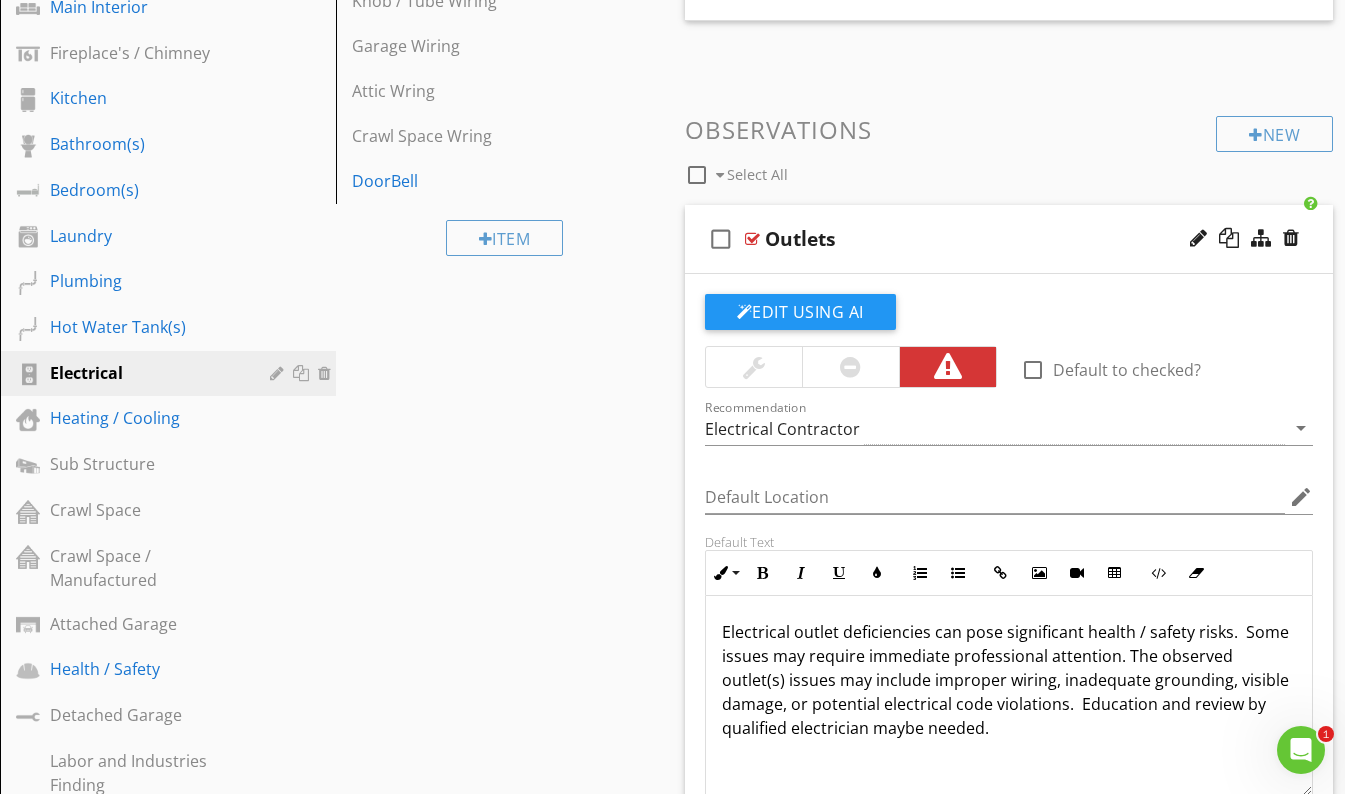 scroll, scrollTop: 641, scrollLeft: 0, axis: vertical 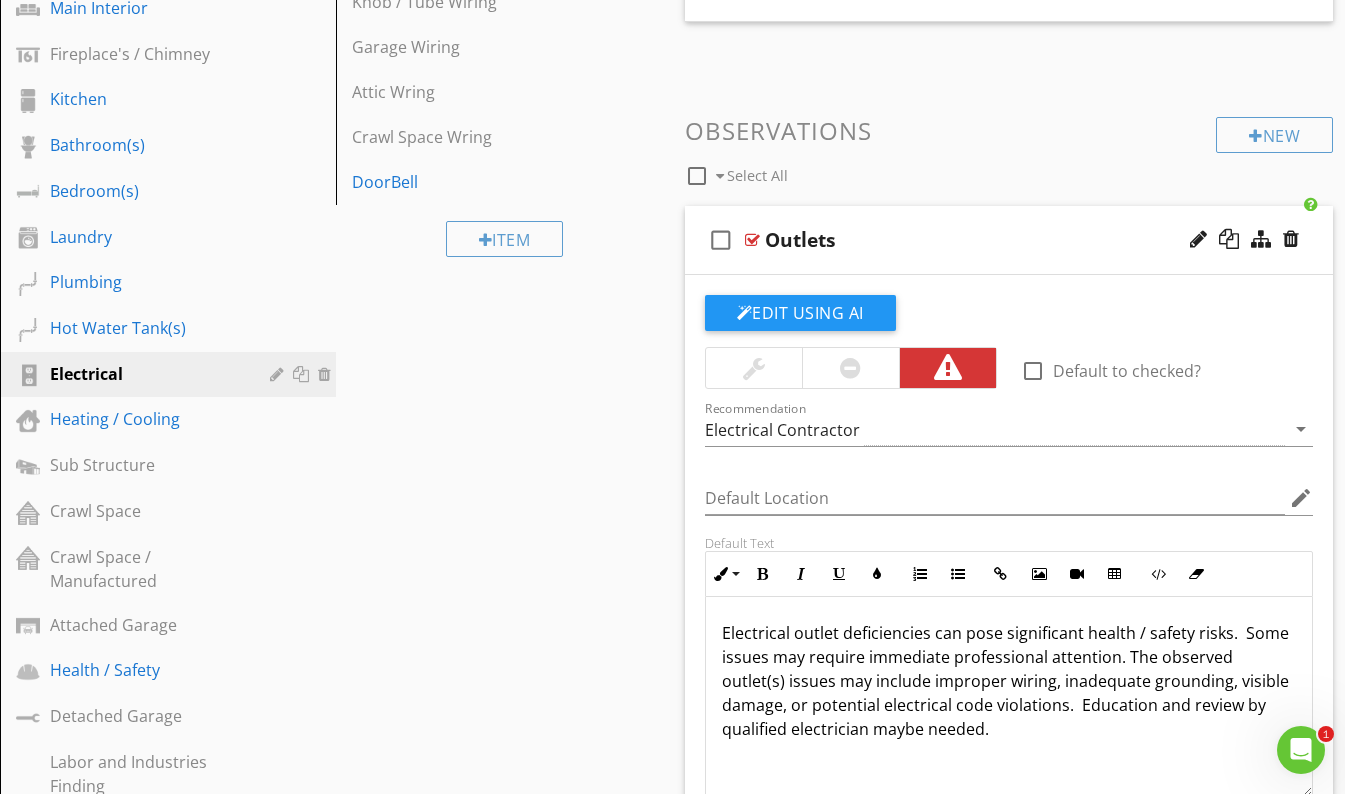 click on "check_box_outline_blank
Outlets" at bounding box center (1009, 240) 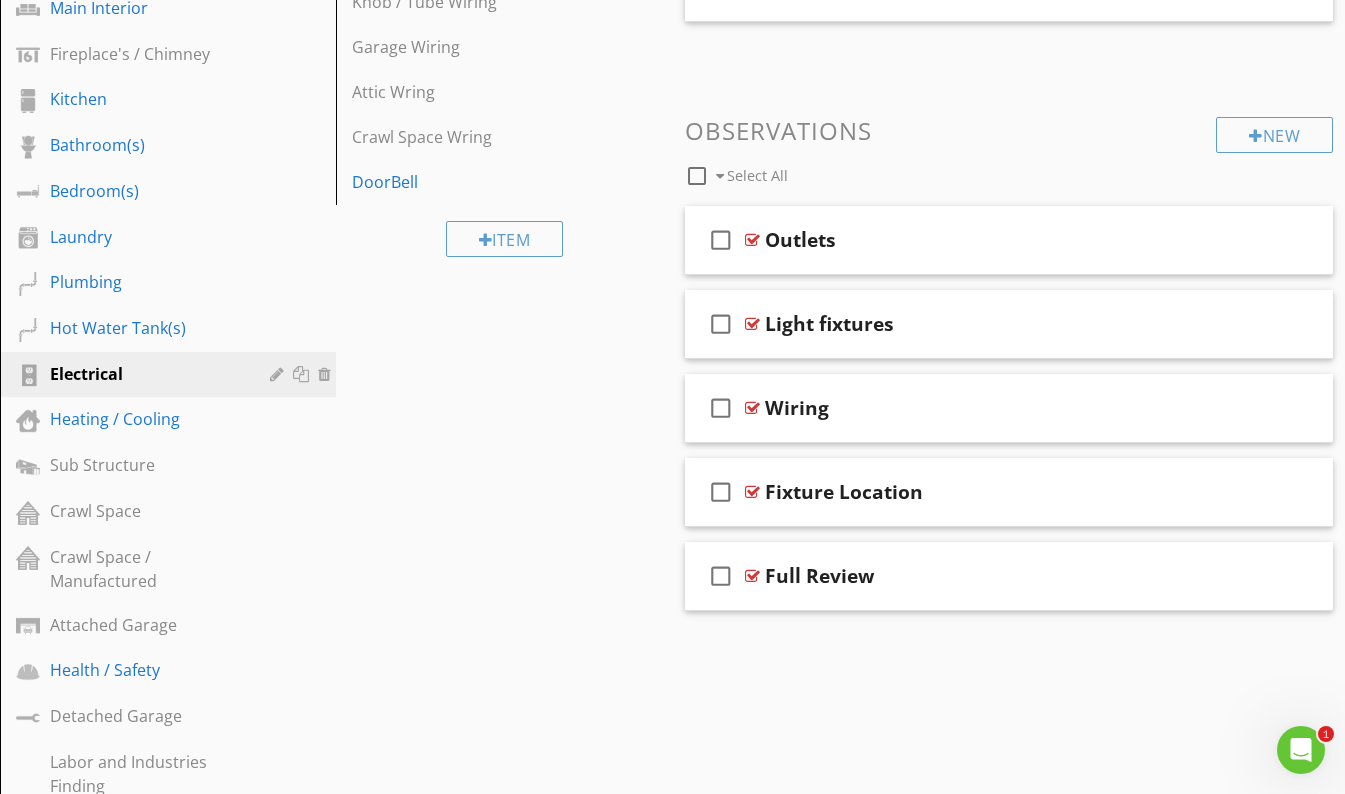 click on "check_box_outline_blank
Outlets" at bounding box center [1009, 240] 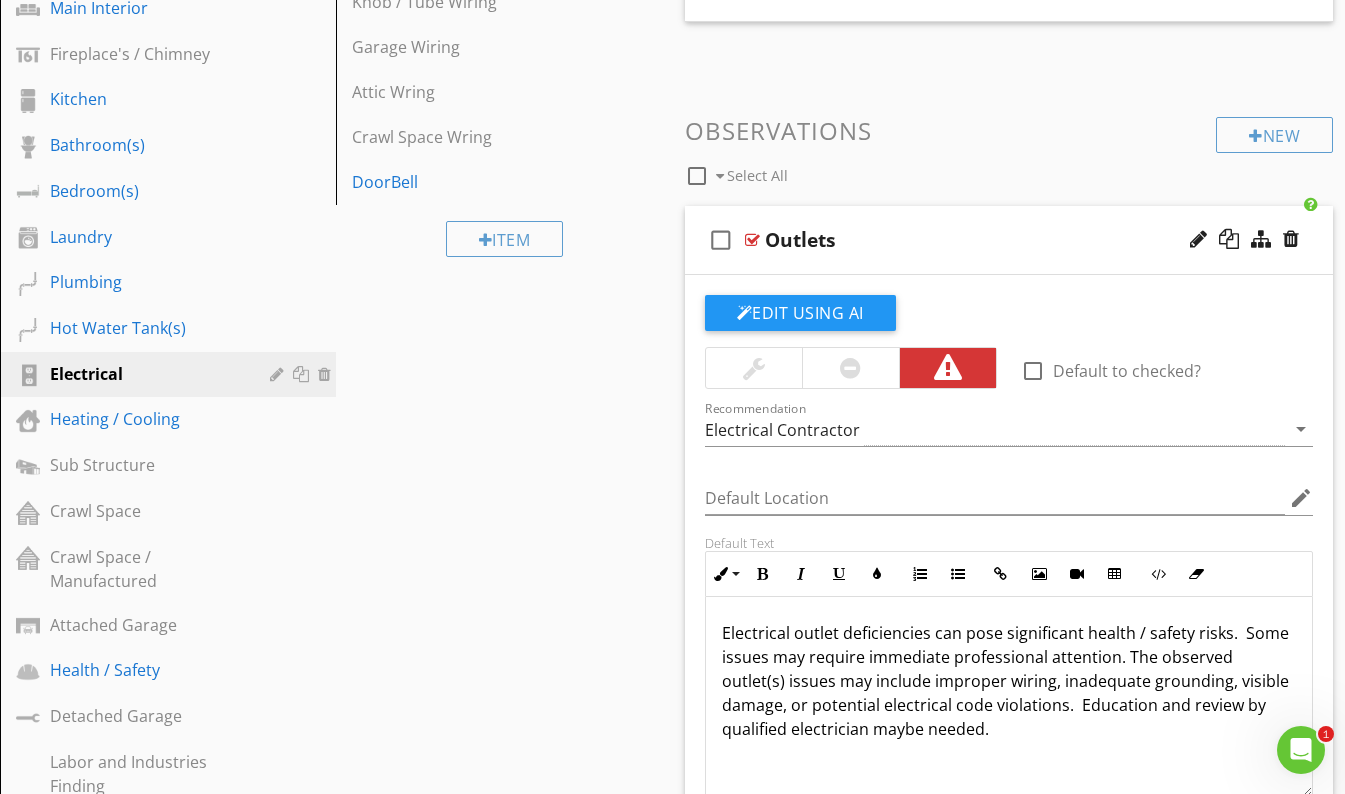 scroll, scrollTop: 1, scrollLeft: 0, axis: vertical 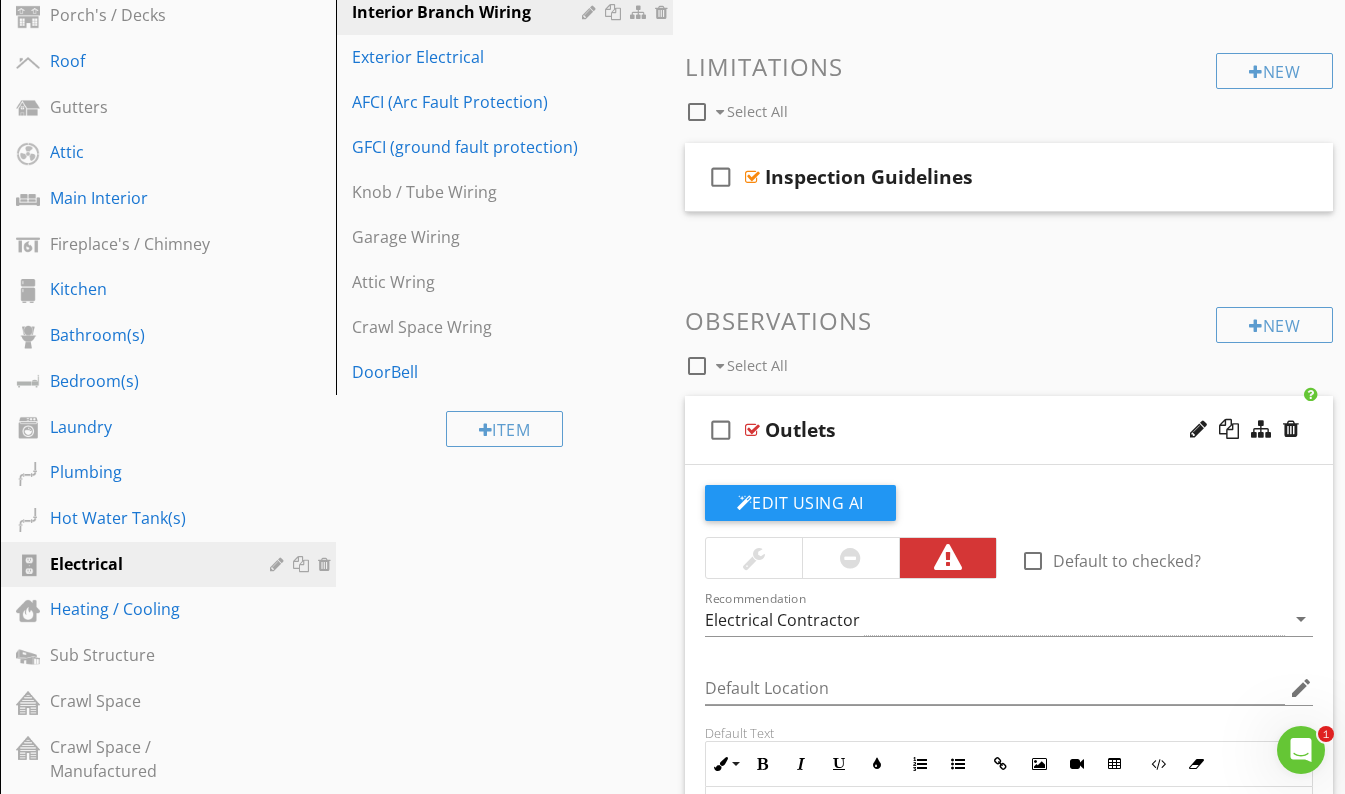 click on "check_box_outline_blank
Outlets" at bounding box center (1009, 430) 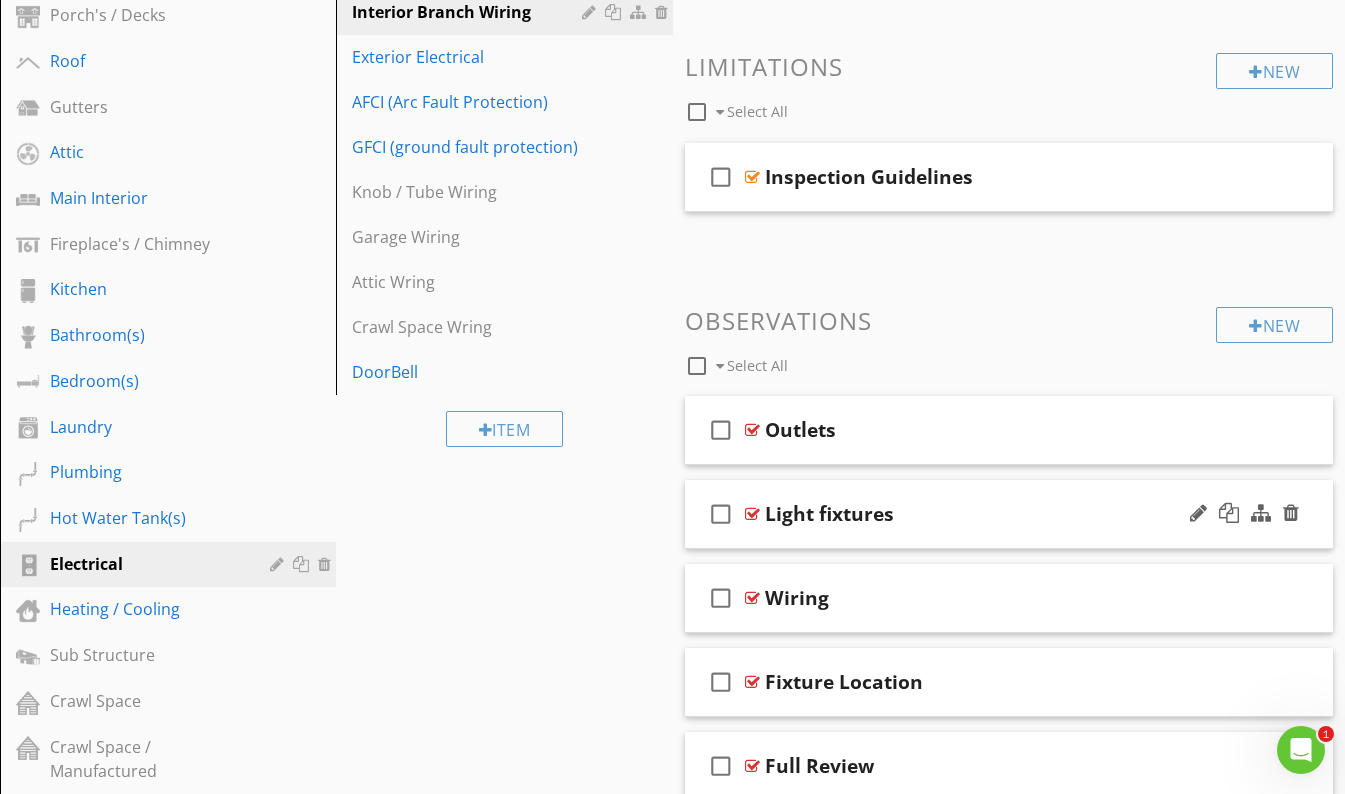 click on "Light fixtures" at bounding box center (993, 514) 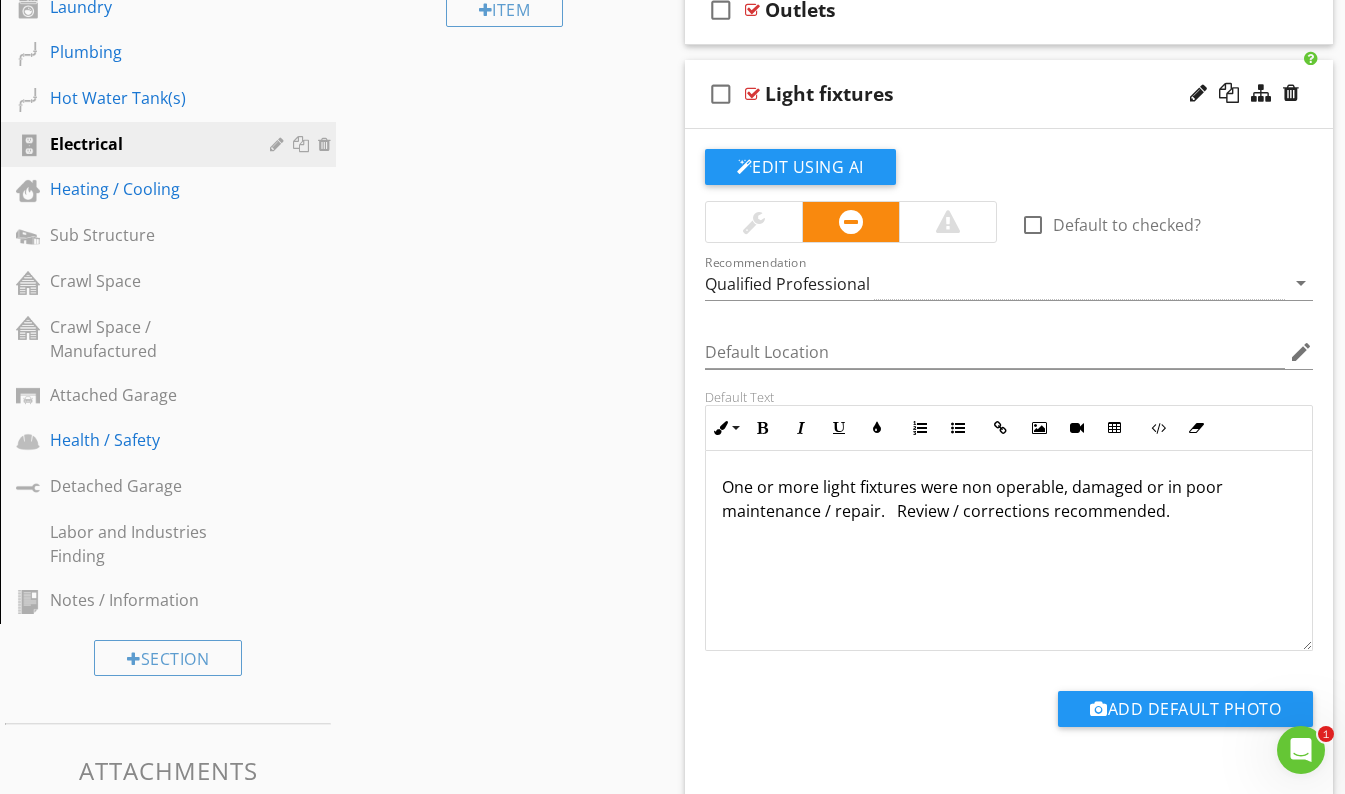 scroll, scrollTop: 874, scrollLeft: 0, axis: vertical 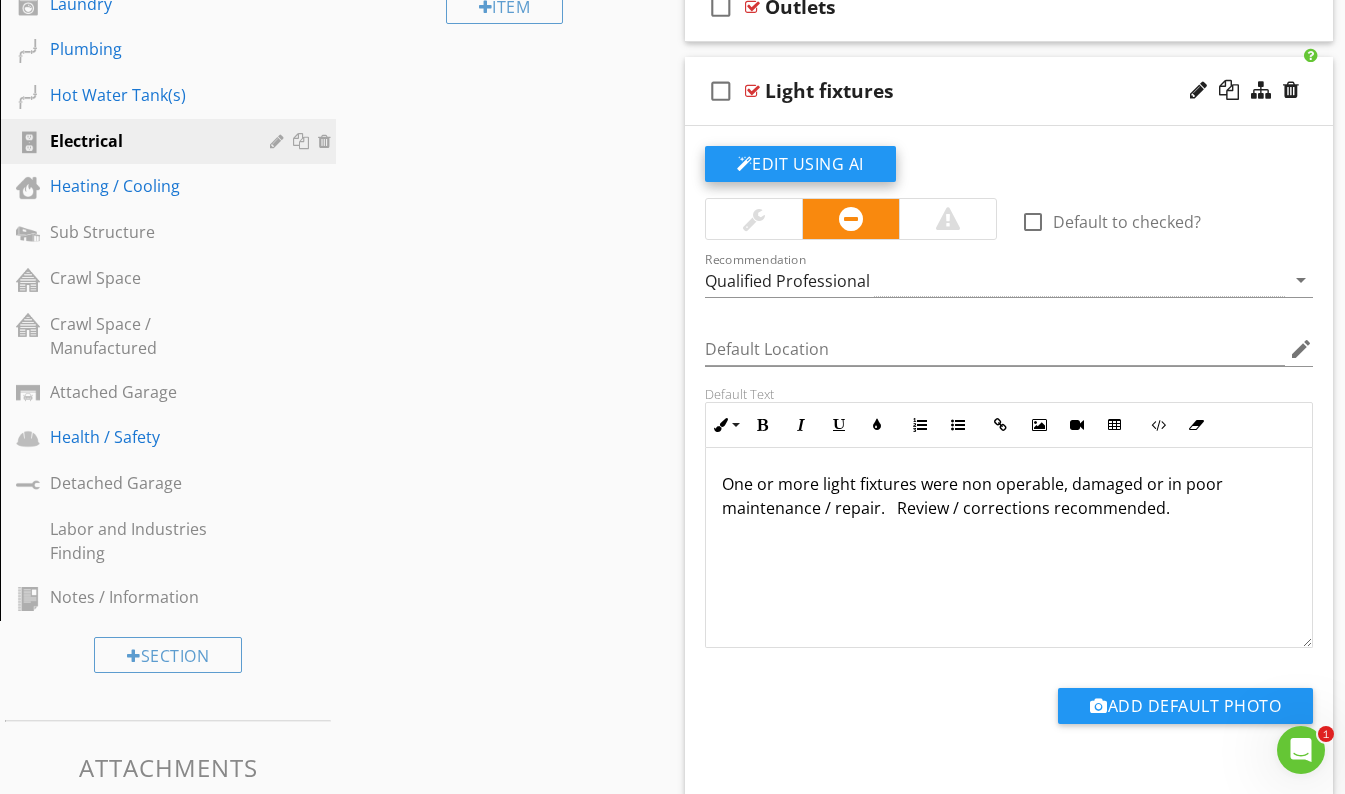 click on "Edit Using AI" at bounding box center [800, 164] 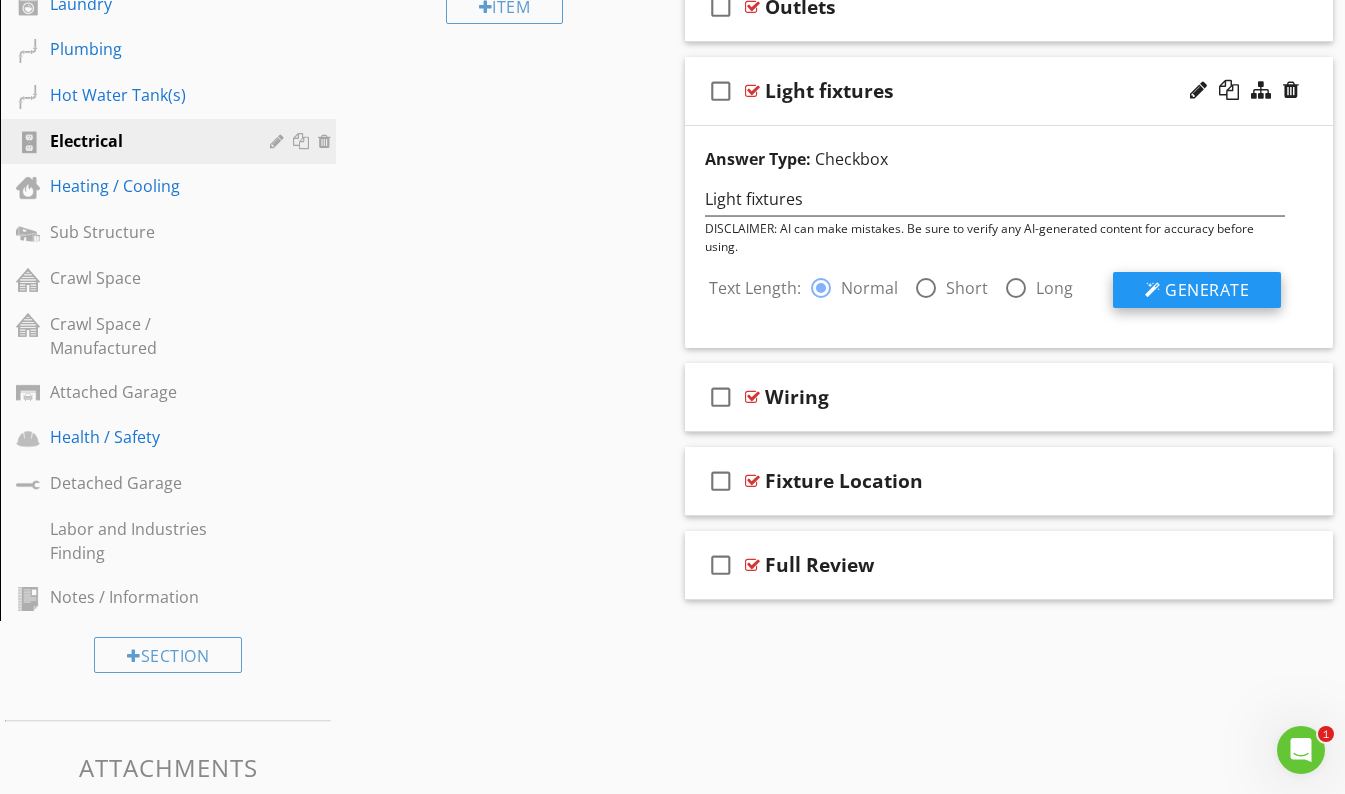 click on "Generate" at bounding box center (1207, 290) 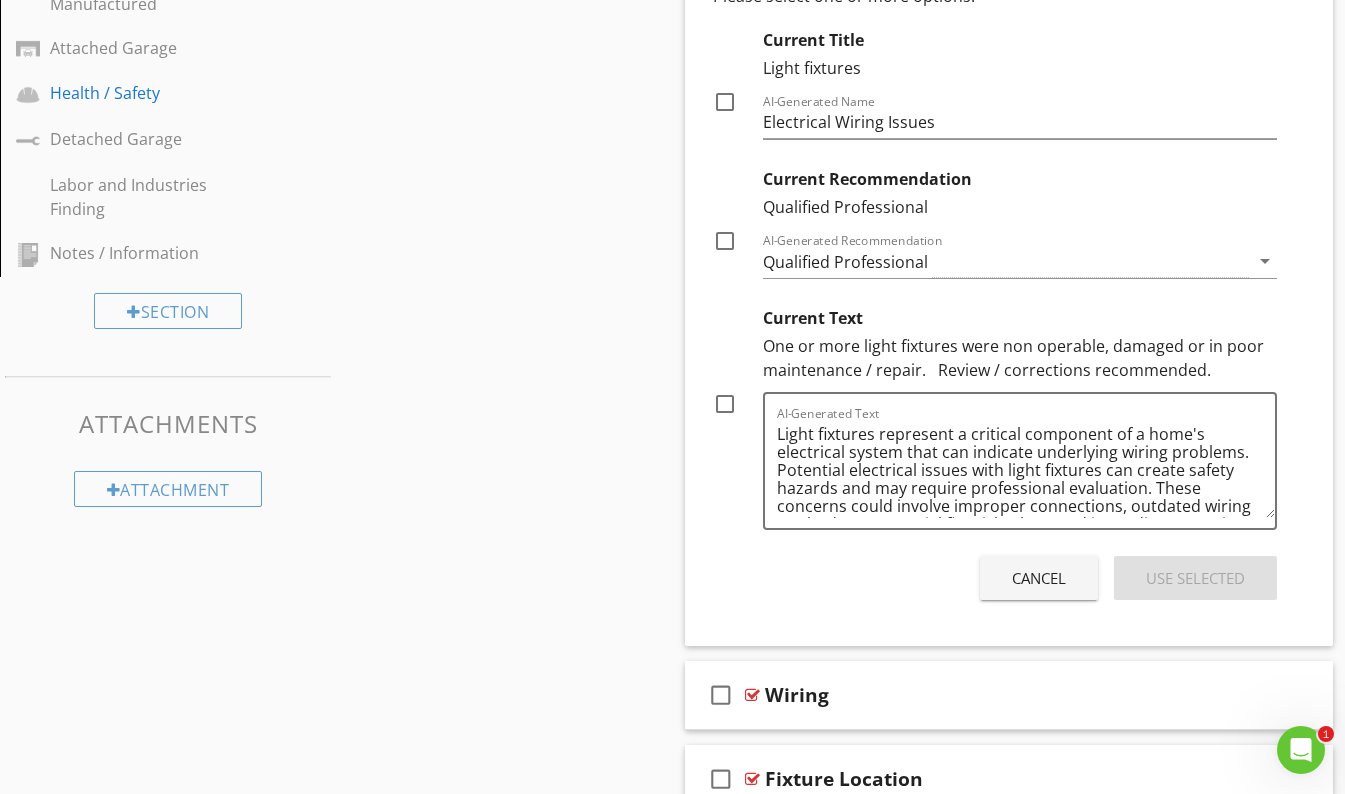 scroll, scrollTop: 1219, scrollLeft: 0, axis: vertical 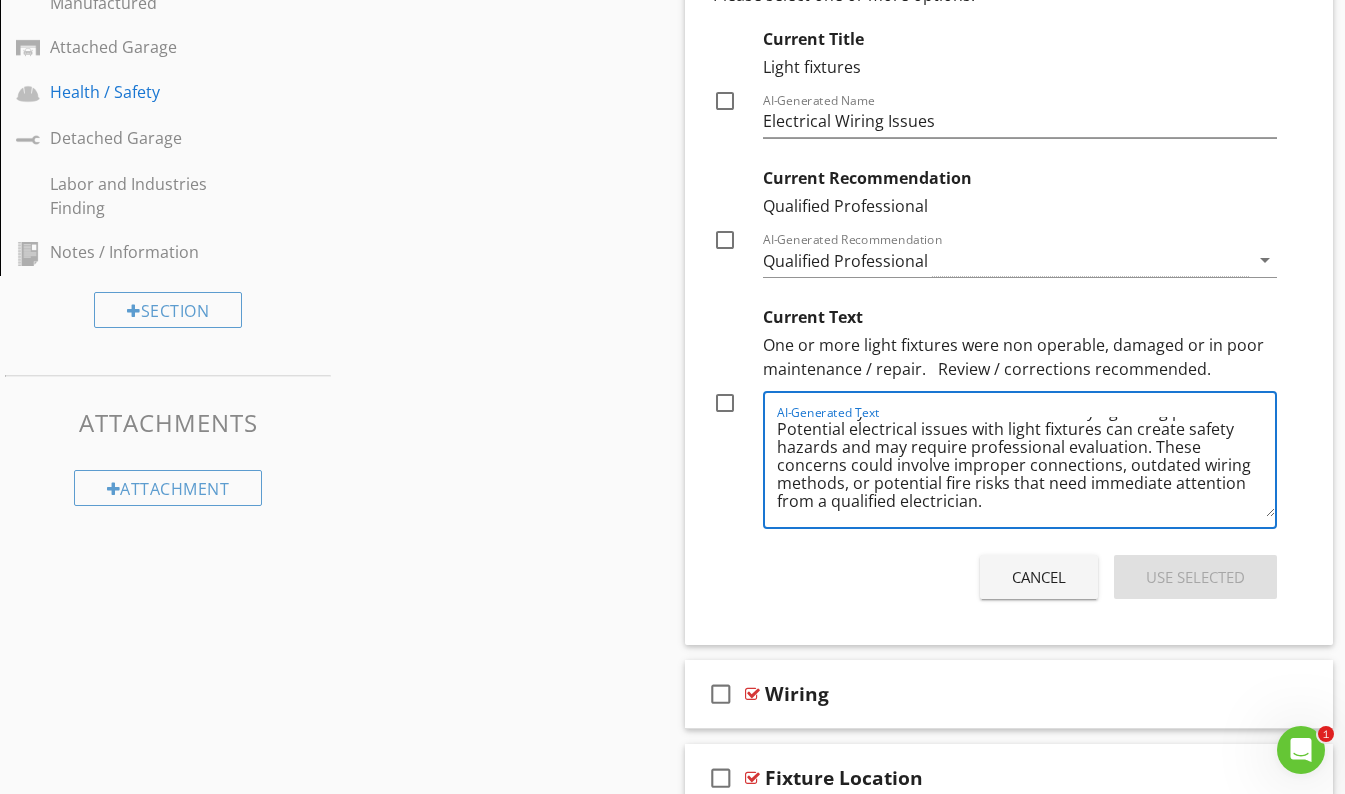 click at bounding box center [725, 403] 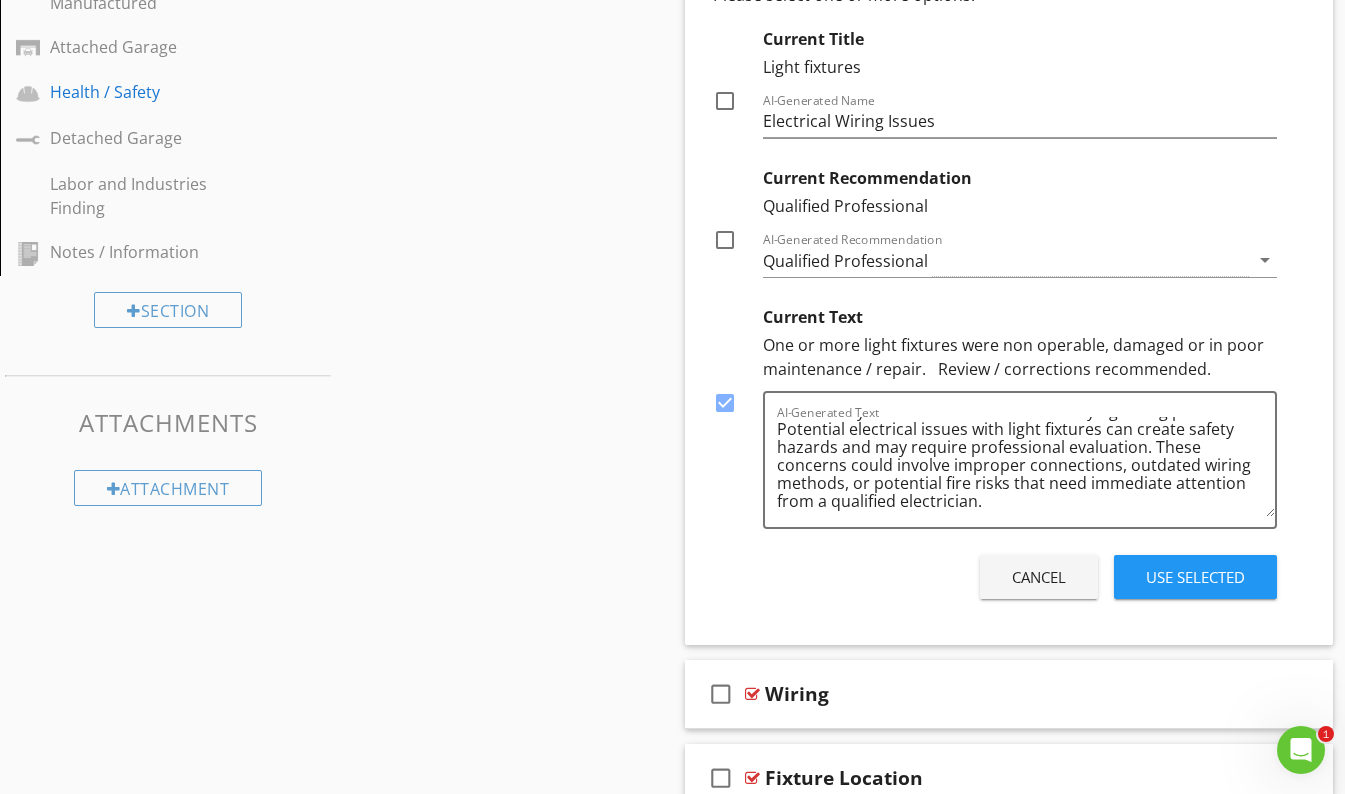 click on "Use Selected" at bounding box center (1195, 577) 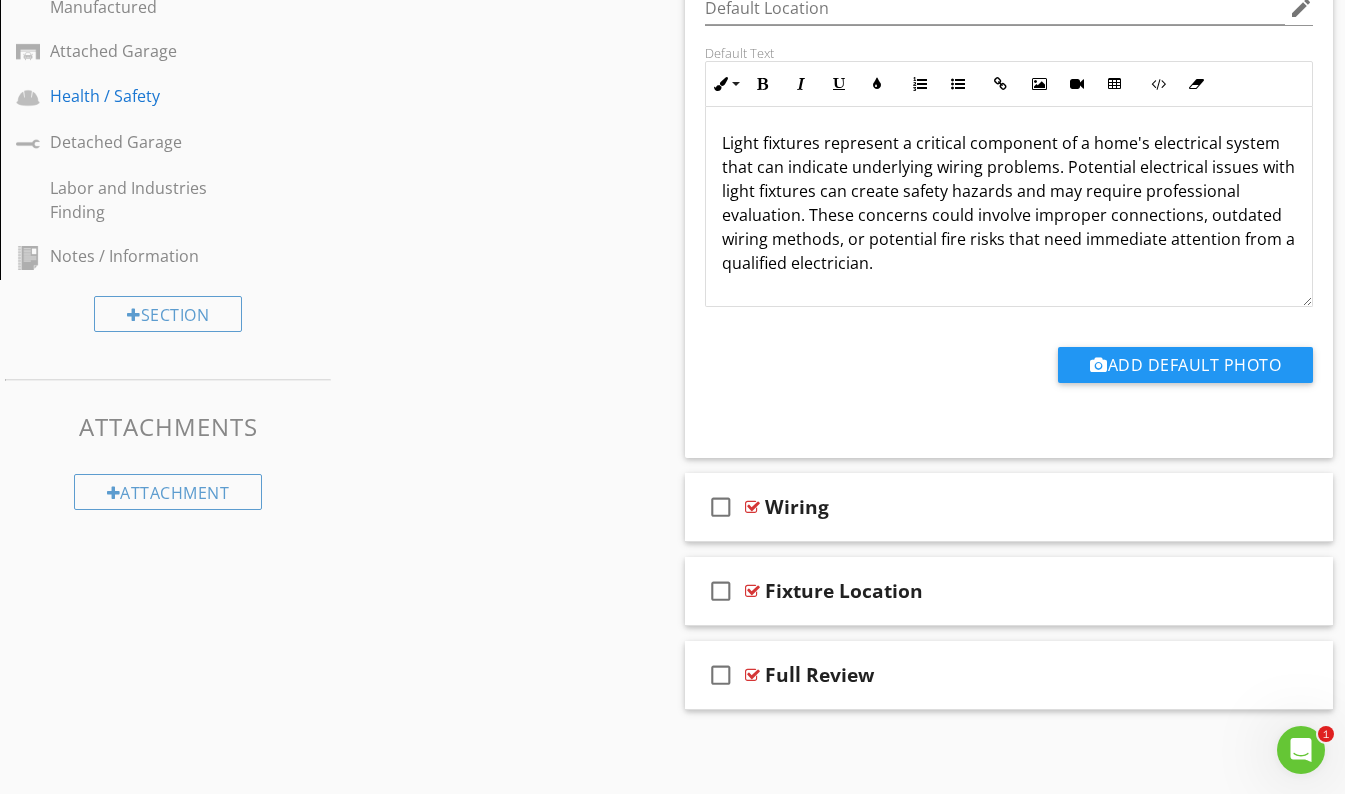 scroll, scrollTop: 1095, scrollLeft: 0, axis: vertical 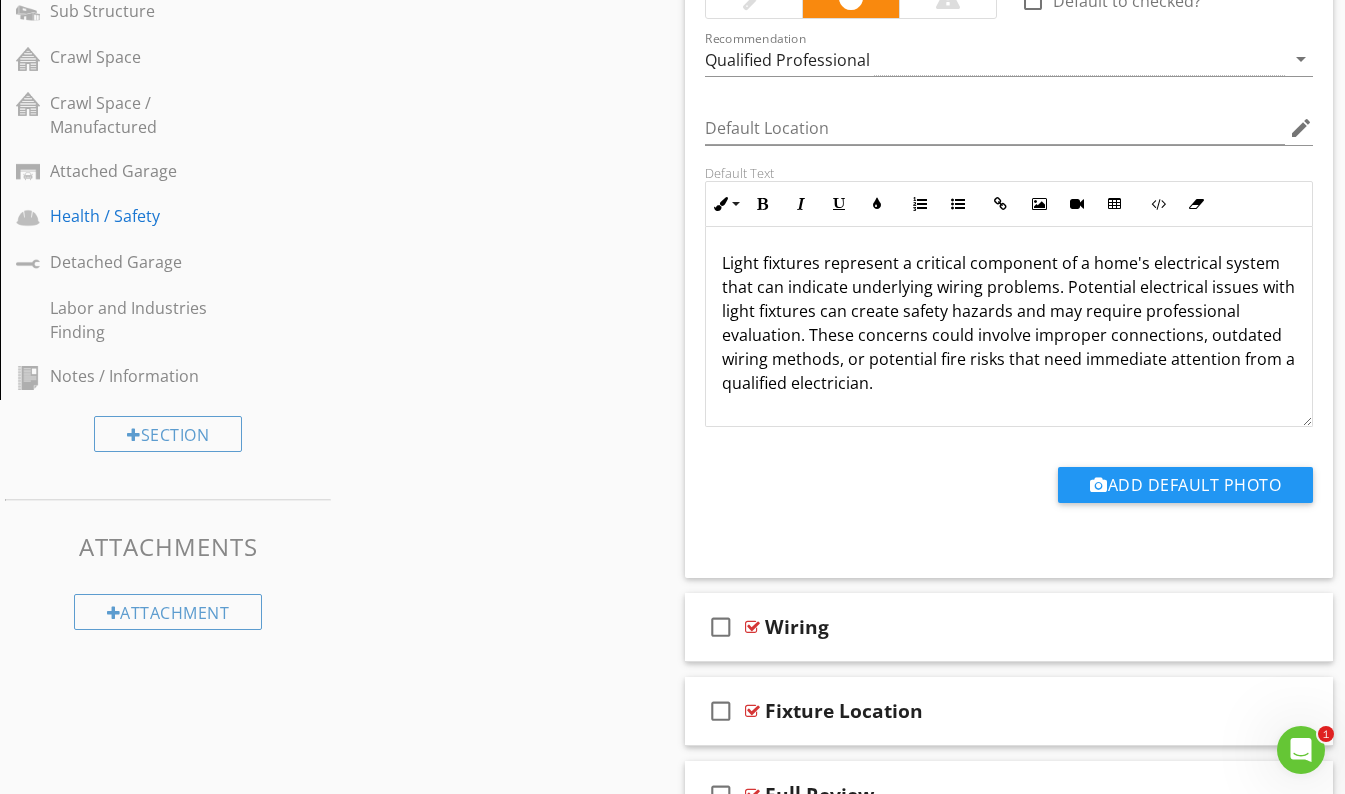 drag, startPoint x: 724, startPoint y: 294, endPoint x: 798, endPoint y: 300, distance: 74.24284 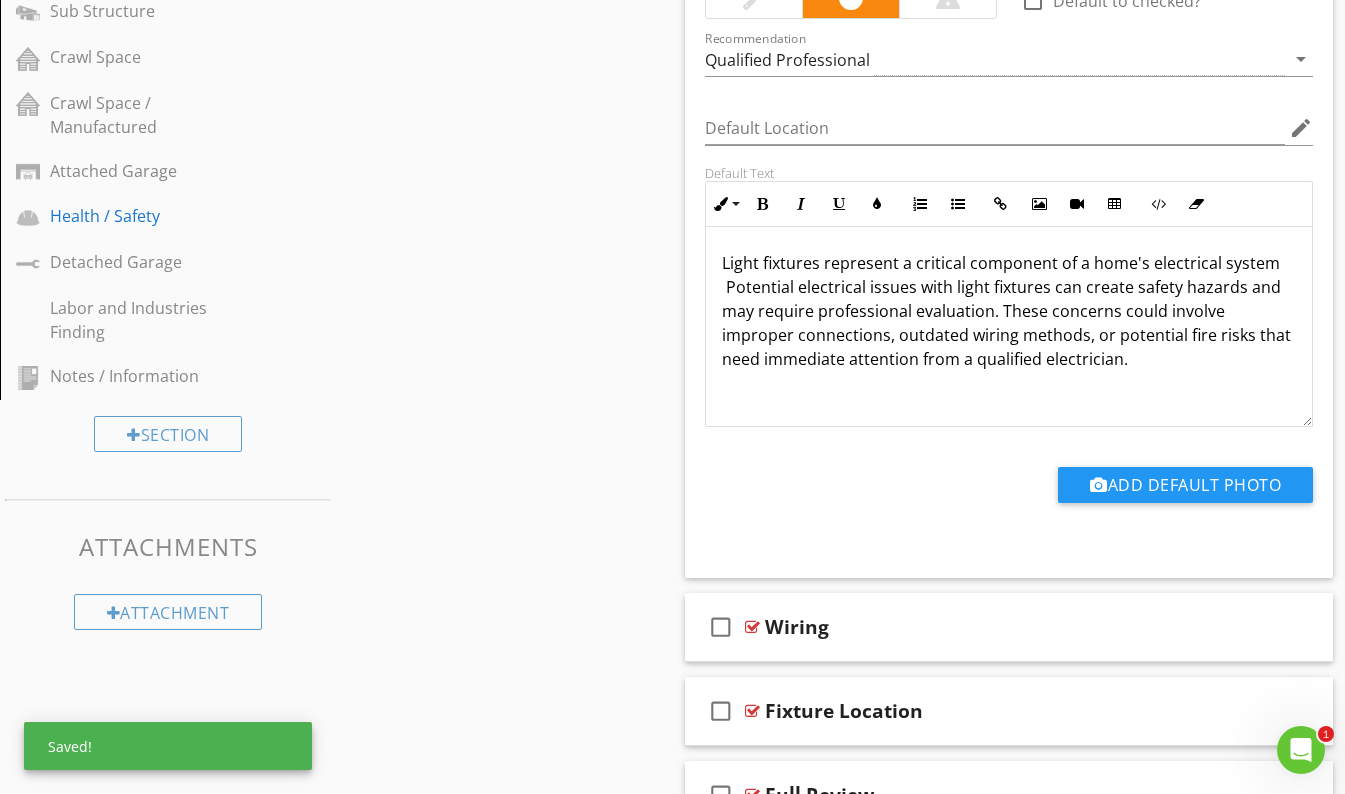 click on "Light fixtures represent a critical component of a home's electrical system  Potential electrical issues with light fixtures can create safety hazards and may require professional evaluation. These concerns could involve improper connections, outdated wiring methods, or potential fire risks that need immediate attention from a qualified electrician." at bounding box center [1009, 311] 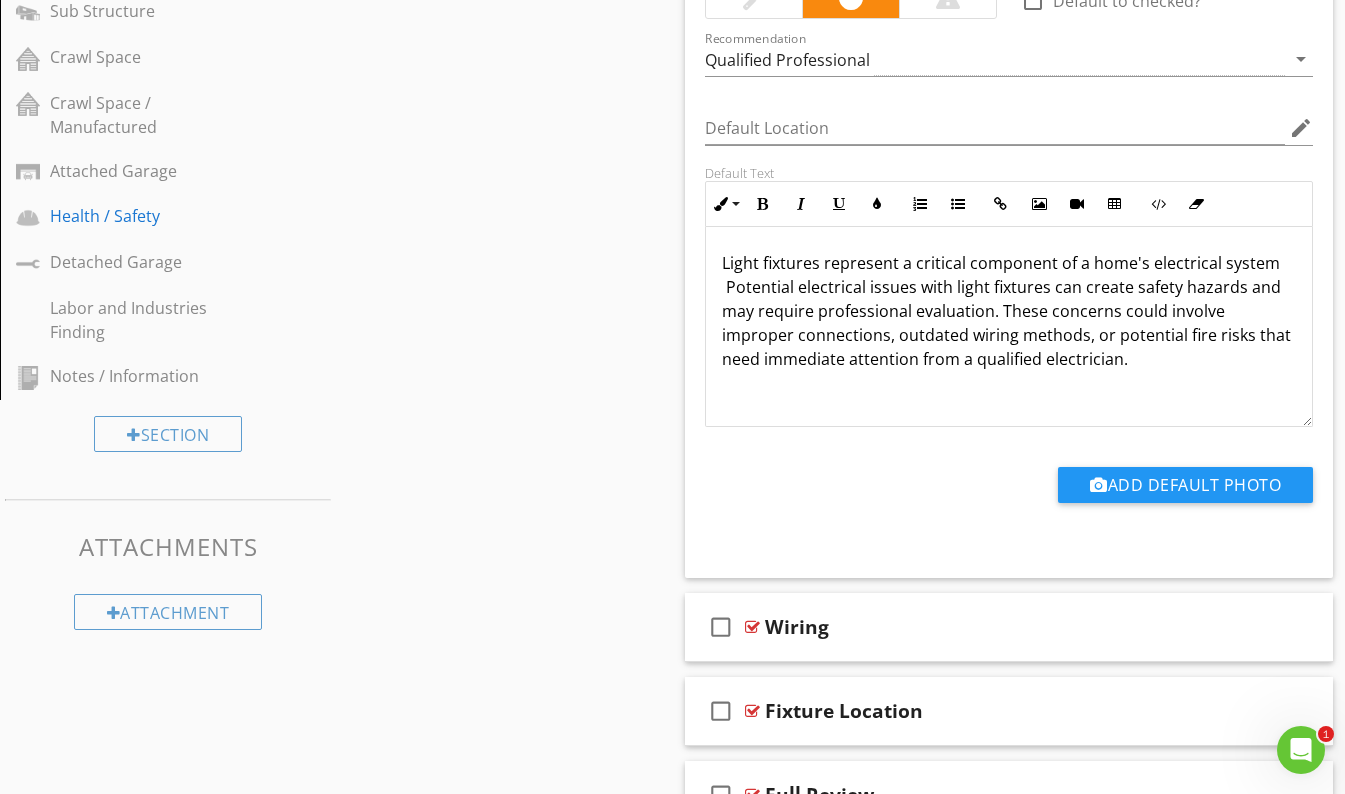 type 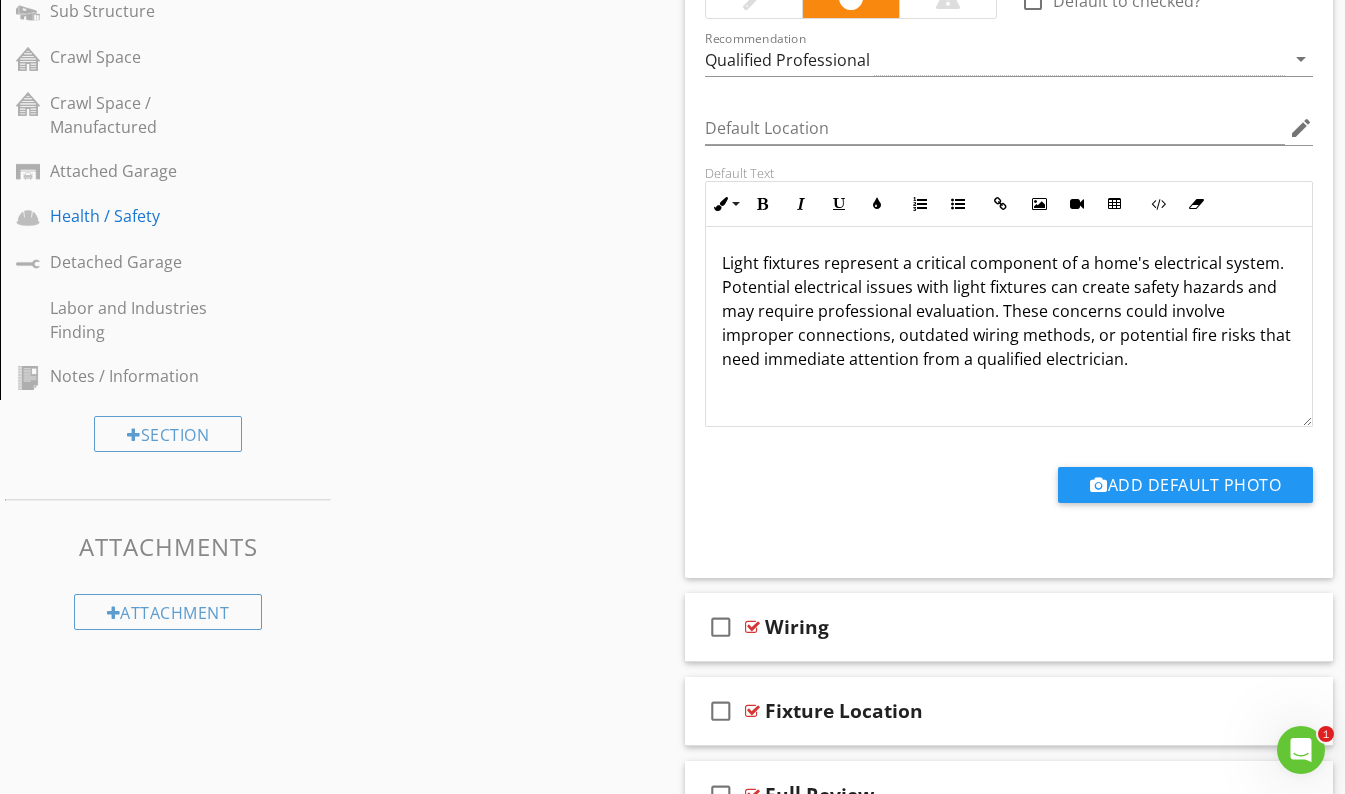 click on "Light fixtures represent a critical component of a home's electrical system.  Potential electrical issues with light fixtures can create safety hazards and may require professional evaluation. These concerns could involve improper connections, outdated wiring methods, or potential fire risks that need immediate attention from a qualified electrician." at bounding box center [1009, 311] 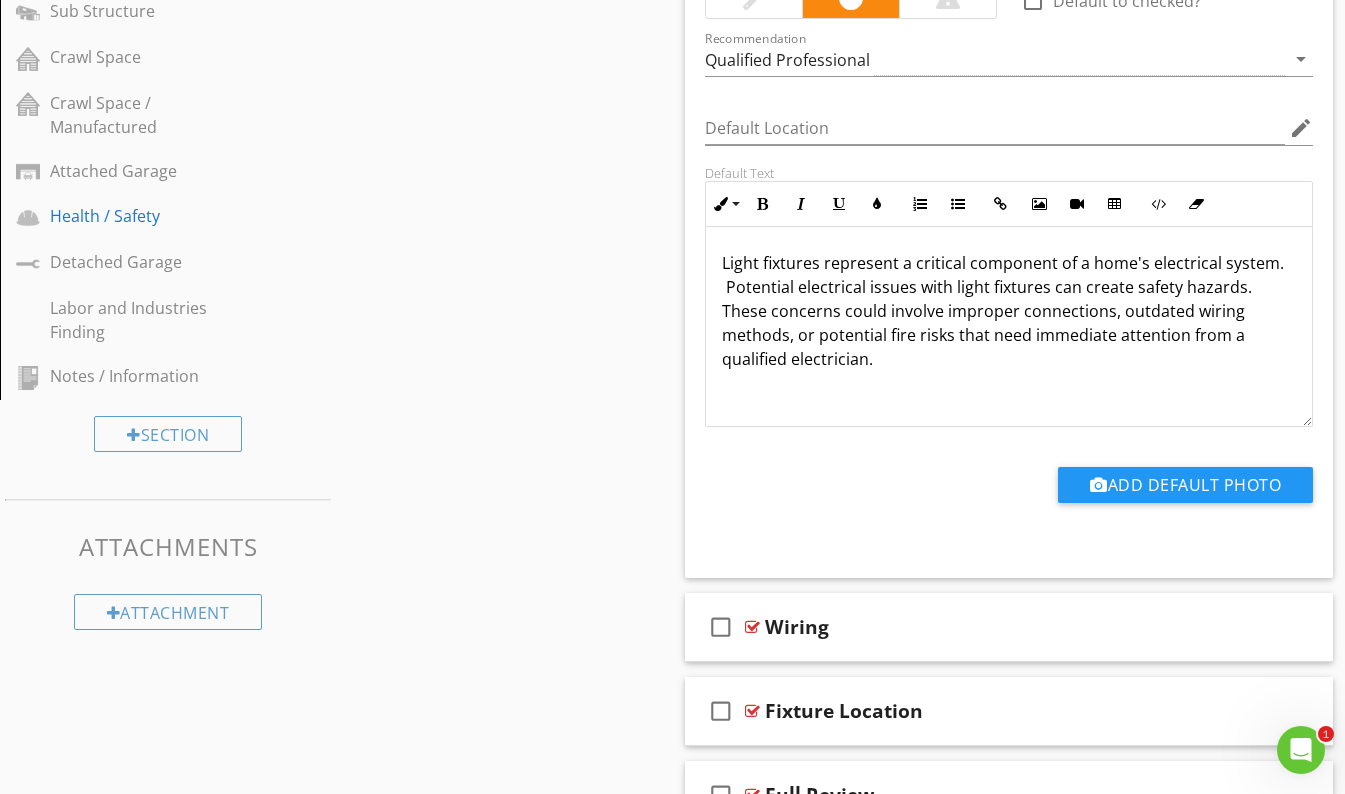 click on "Light fixtures represent a critical component of a home's electrical system.  Potential electrical issues with light fixtures can create safety hazards. These concerns could involve improper connections, outdated wiring methods, or potential fire risks that need immediate attention from a qualified electrician." at bounding box center (1009, 311) 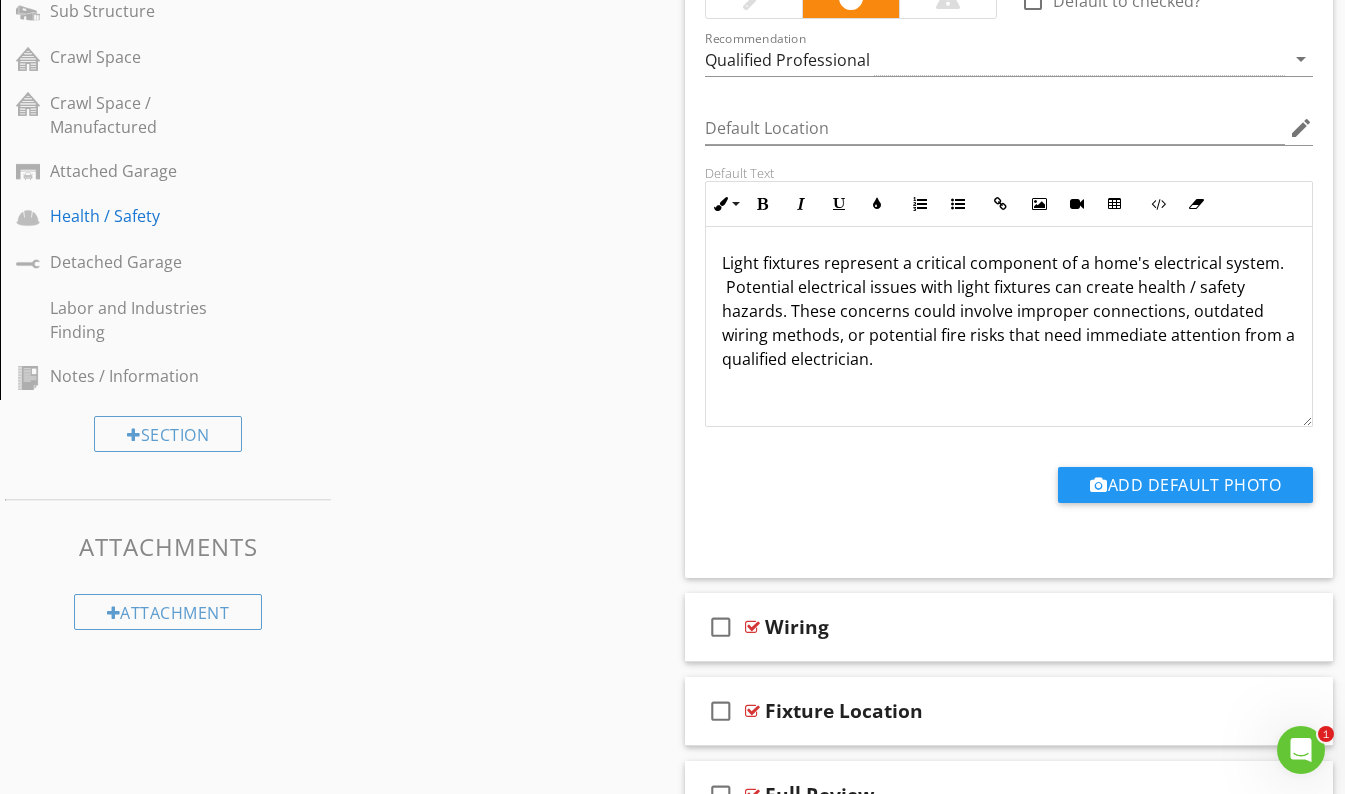 click on "Light fixtures represent a critical component of a home's electrical system.  Potential electrical issues with light fixtures can create health / safety hazards. These concerns could involve improper connections, outdated wiring methods, or potential fire risks that need immediate attention from a qualified electrician." at bounding box center (1009, 327) 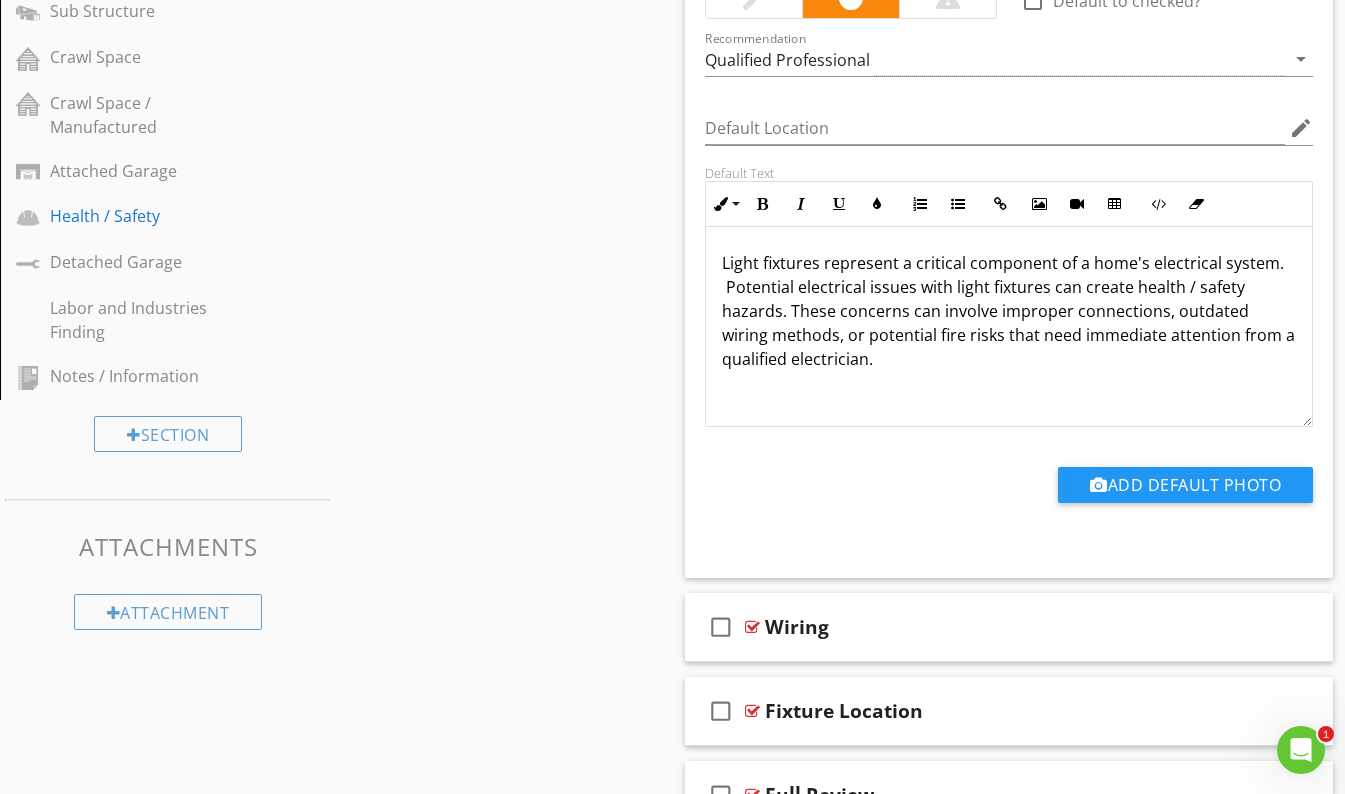scroll, scrollTop: 1, scrollLeft: 0, axis: vertical 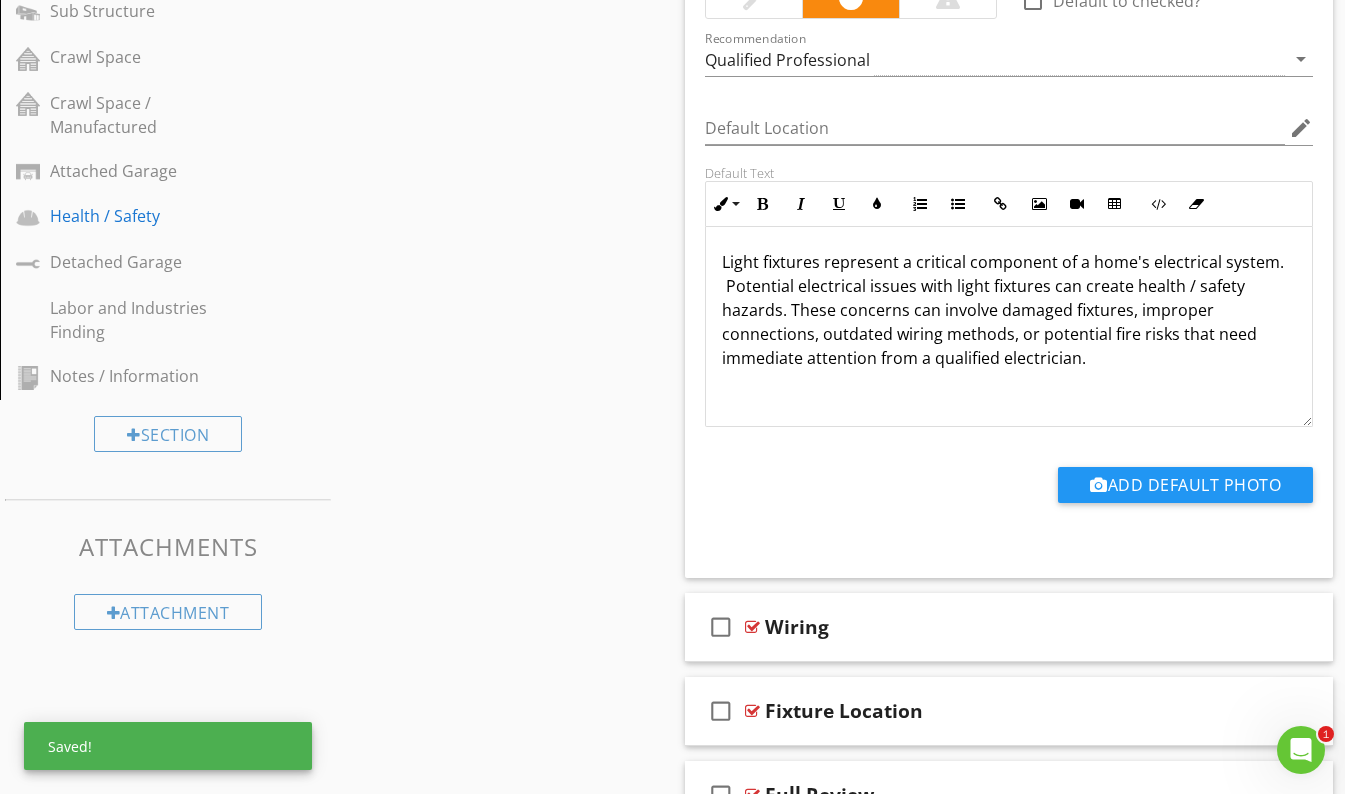 click on "Light fixtures represent a critical component of a home's electrical system.  Potential electrical issues with light fixtures can create health / safety hazards. These concerns can involve damaged fixtures, improper connections, outdated wiring methods, or potential fire risks that need immediate attention from a qualified electrician." at bounding box center [1009, 310] 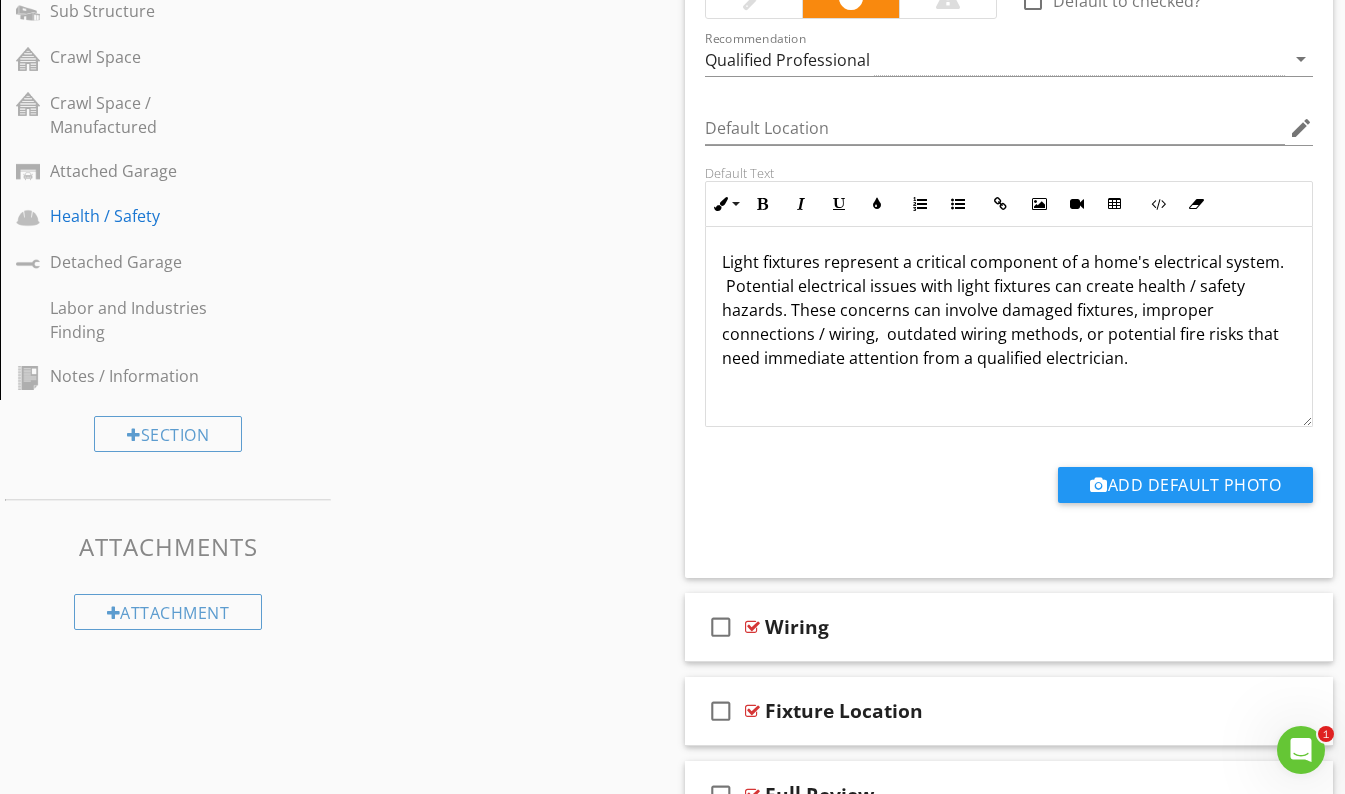 click on "Light fixtures represent a critical component of a home's electrical system.  Potential electrical issues with light fixtures can create health / safety hazards. These concerns can involve damaged fixtures, improper connections / wiring,  outdated wiring methods, or potential fire risks that need immediate attention from a qualified electrician." at bounding box center (1009, 310) 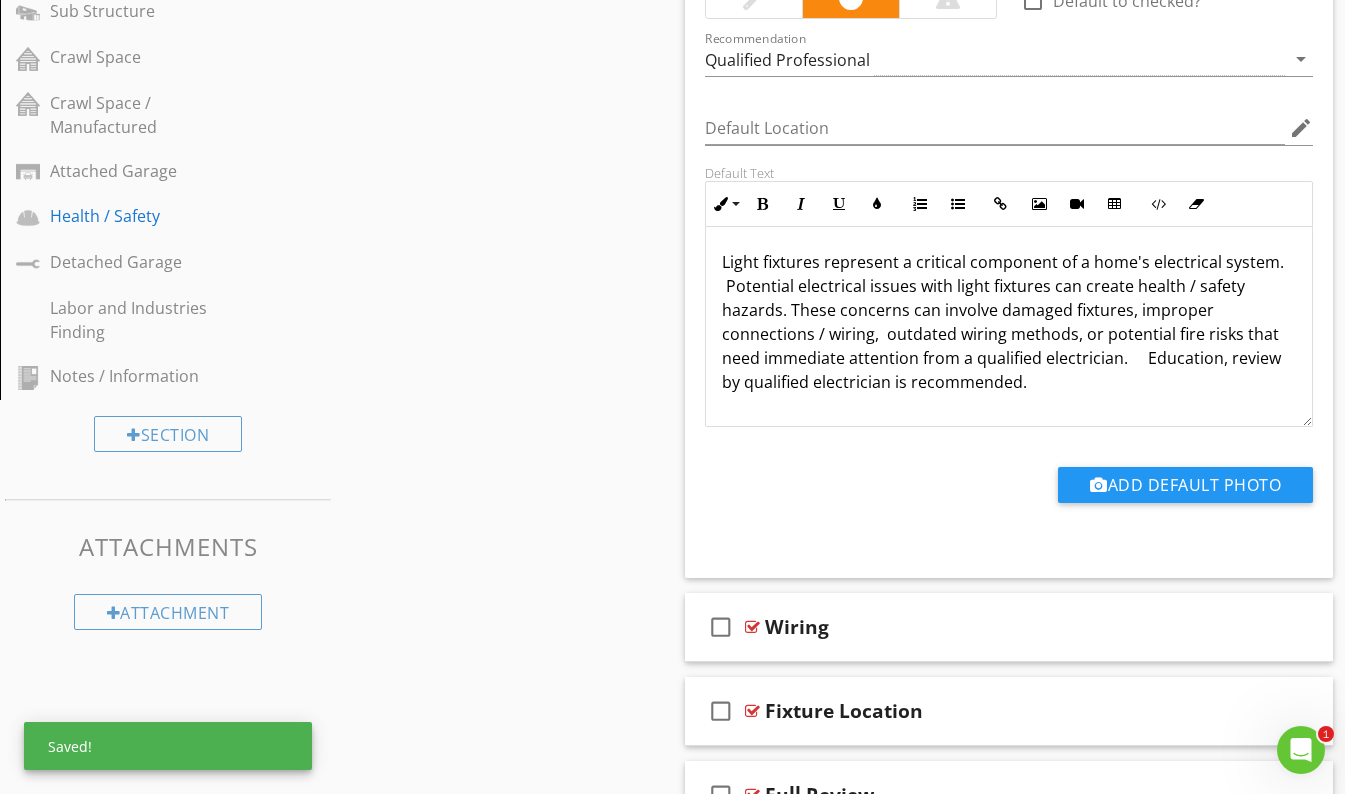 scroll, scrollTop: 0, scrollLeft: 0, axis: both 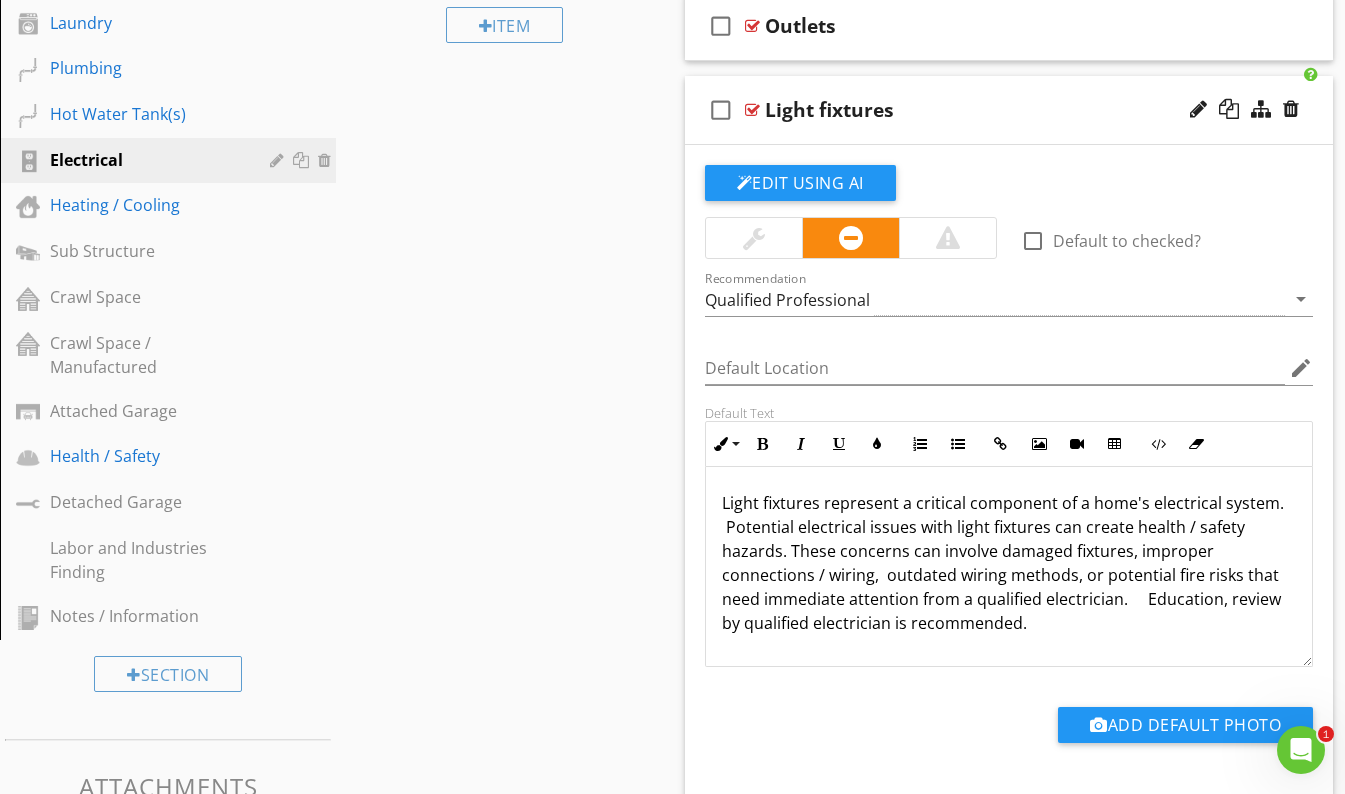 click on "Light fixtures represent a critical component of a home's electrical system.  Potential electrical issues with light fixtures can create health / safety hazards. These concerns can involve damaged fixtures, improper connections / wiring,  outdated wiring methods, or potential fire risks that need immediate attention from a qualified electrician.     Education, review by qualified electrician is recommended." at bounding box center (1009, 563) 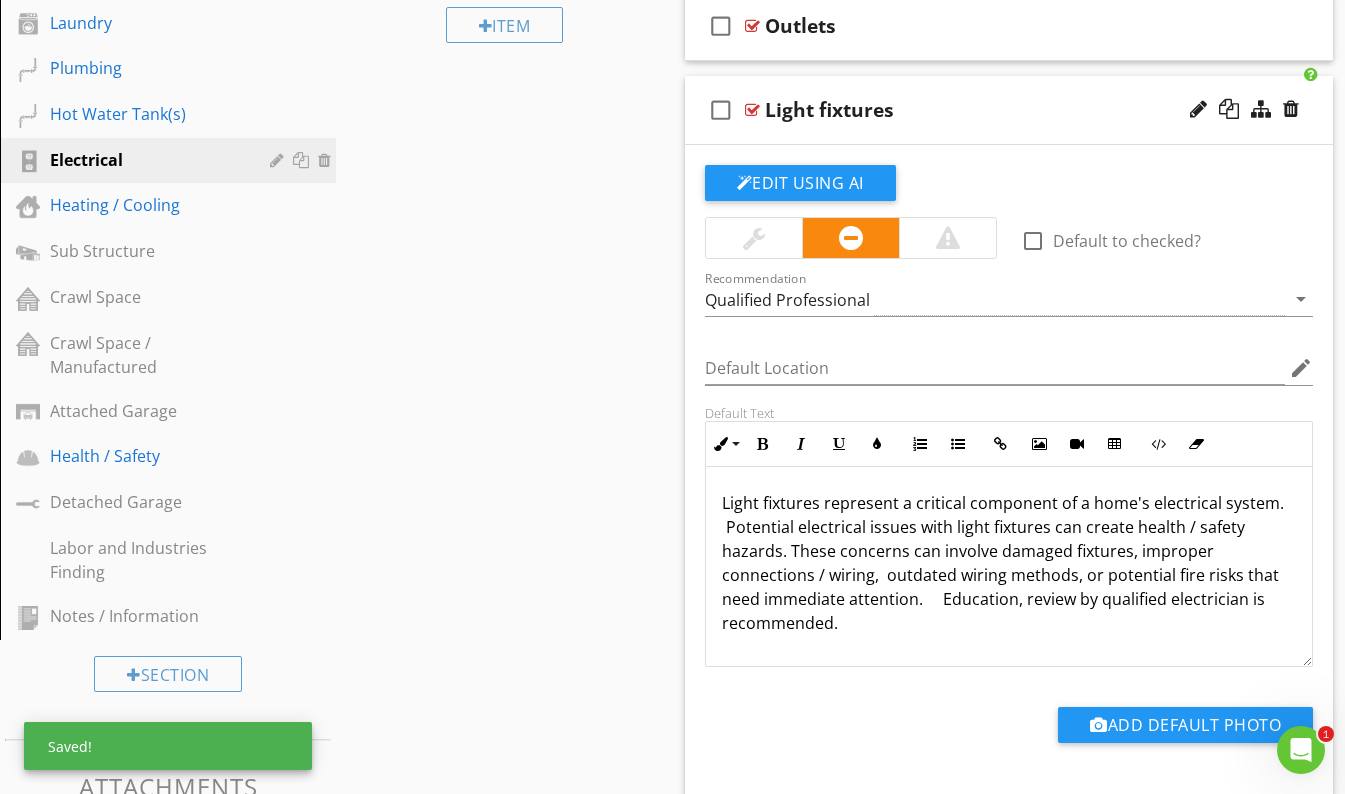click on "Light fixtures represent a critical component of a home's electrical system.  Potential electrical issues with light fixtures can create health / safety hazards. These concerns can involve damaged fixtures, improper connections / wiring,  outdated wiring methods, or potential fire risks that need immediate attention.     Education, review by qualified electrician is recommended." at bounding box center [1009, 563] 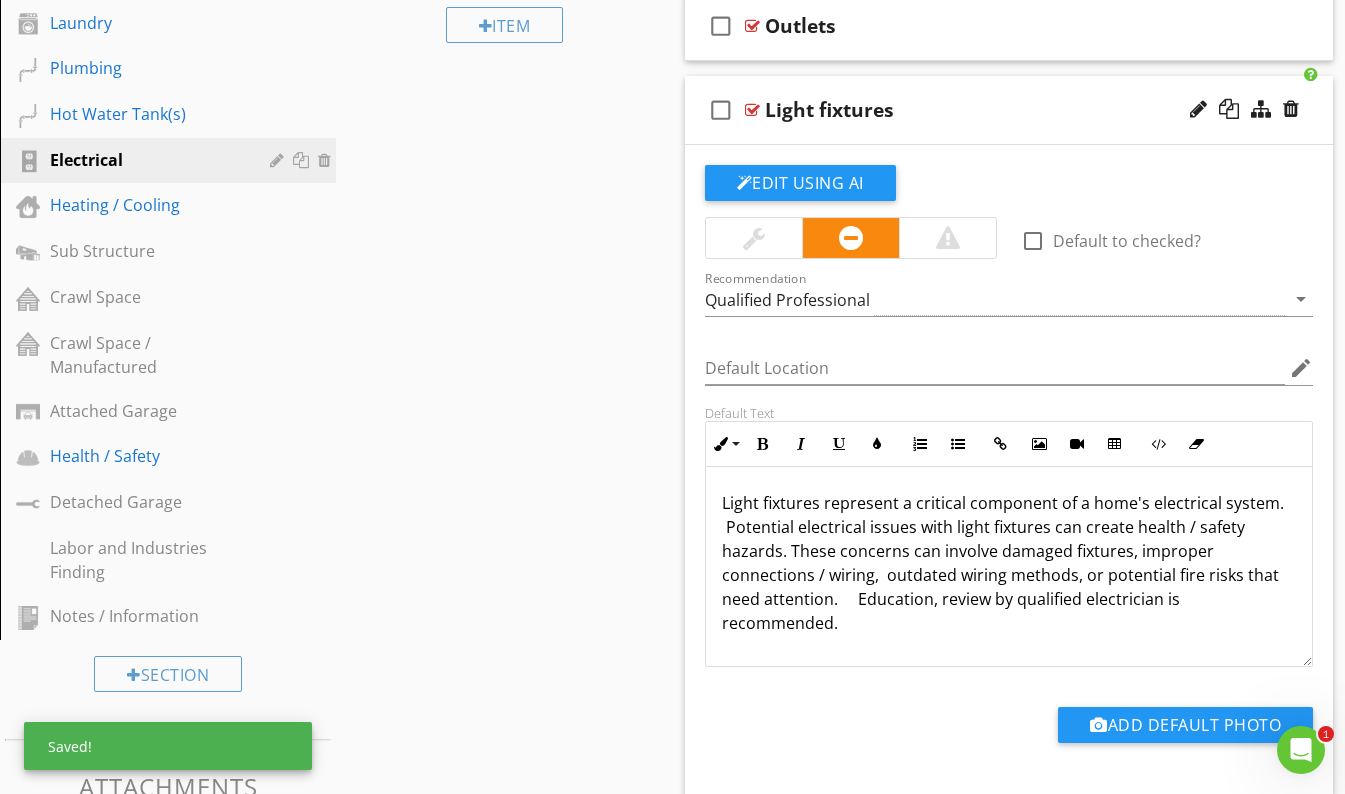 click on "Edit Using AI" at bounding box center [1009, 191] 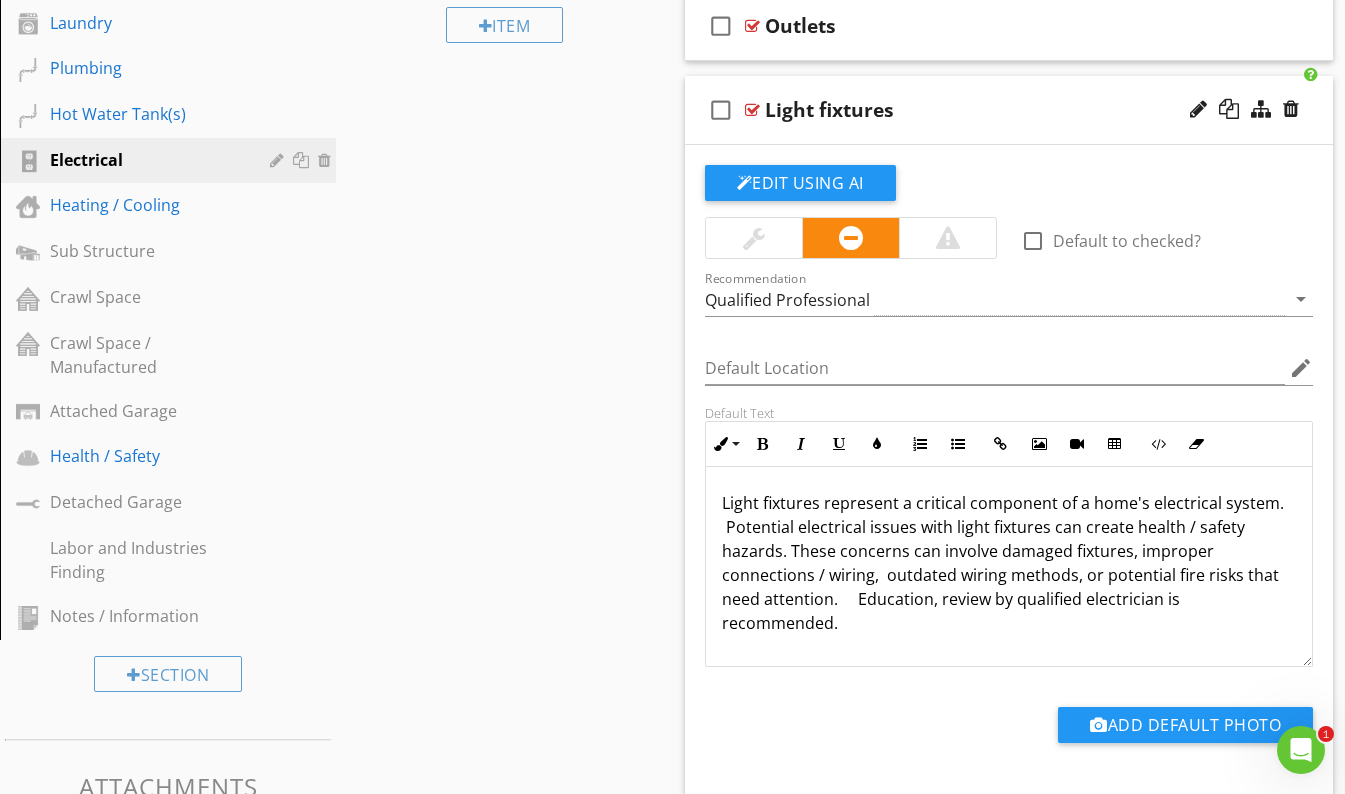 click on "check_box_outline_blank
Light fixtures" at bounding box center [1009, 110] 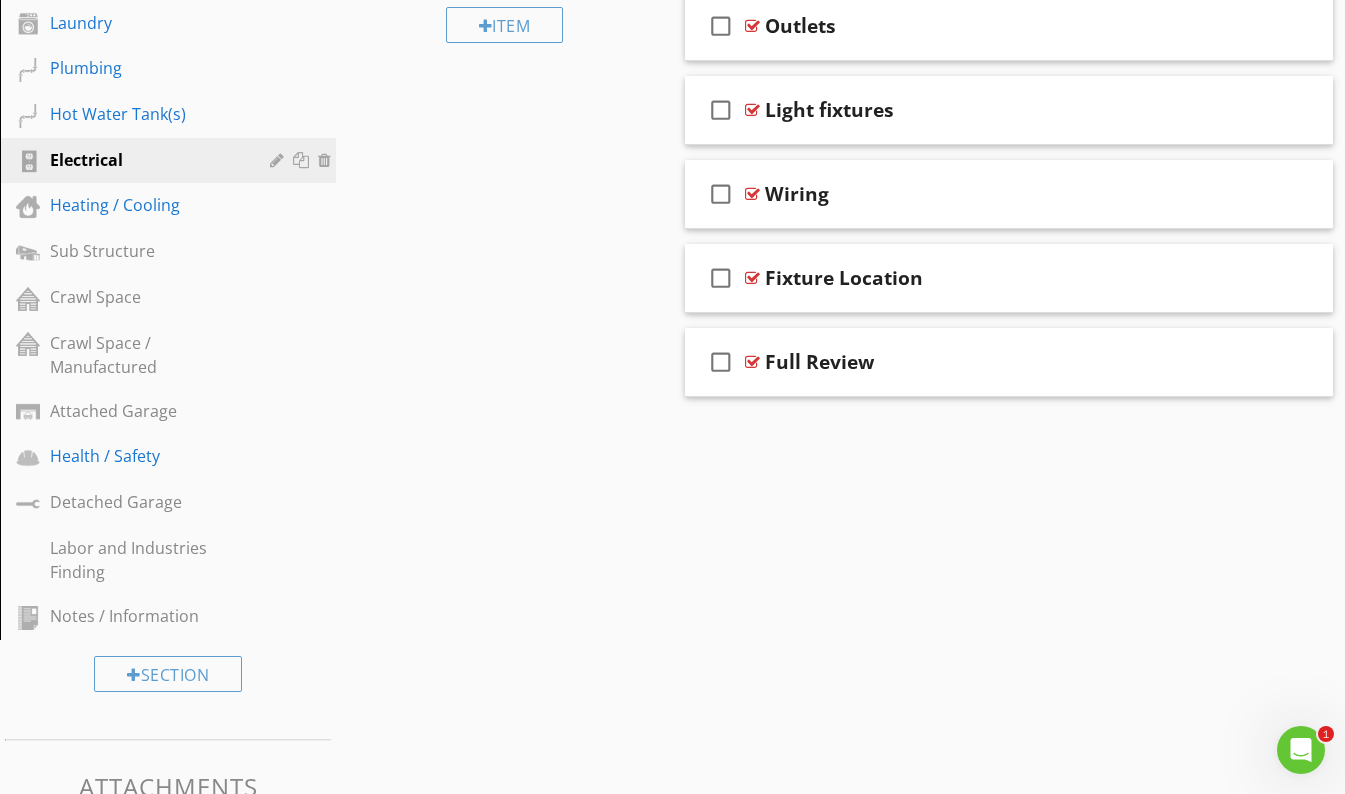 click on "Light fixtures" at bounding box center [993, 110] 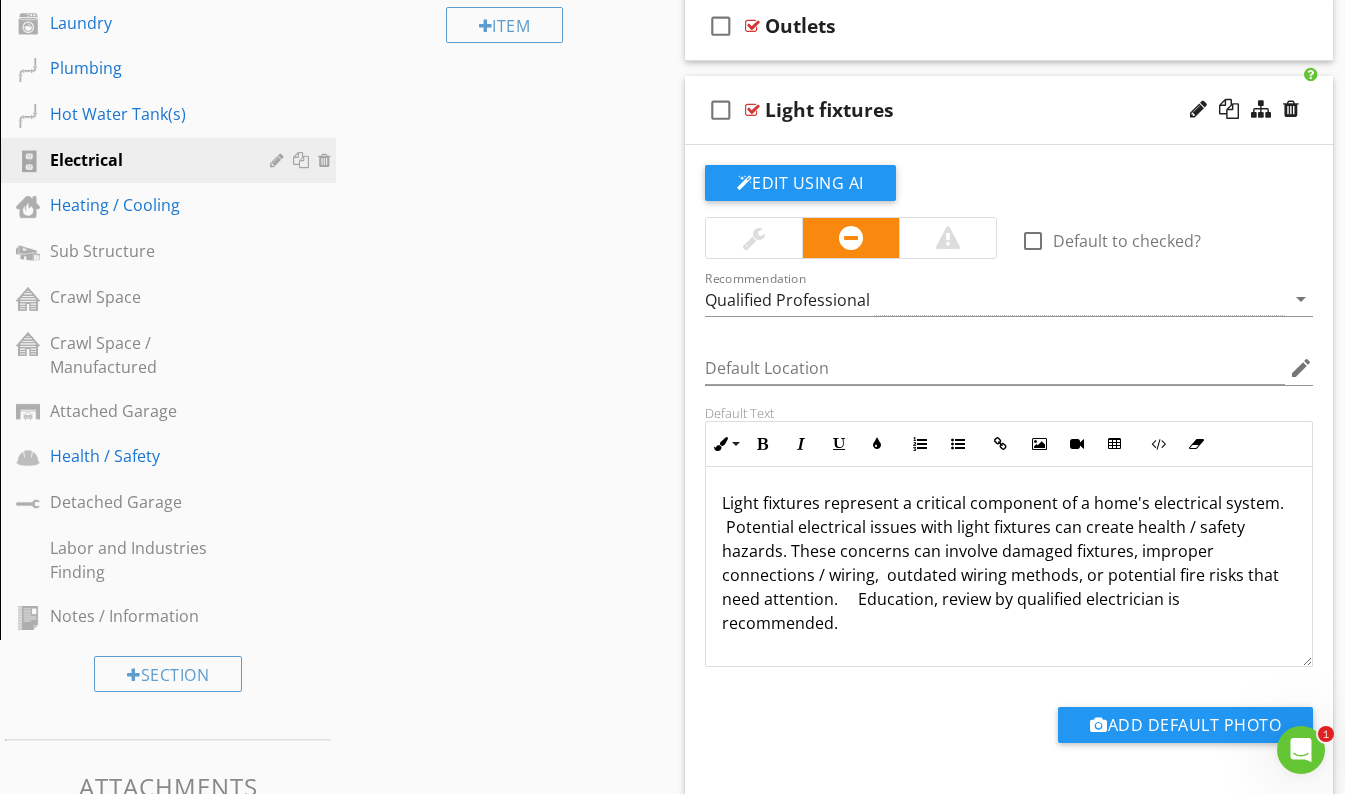 click at bounding box center [948, 238] 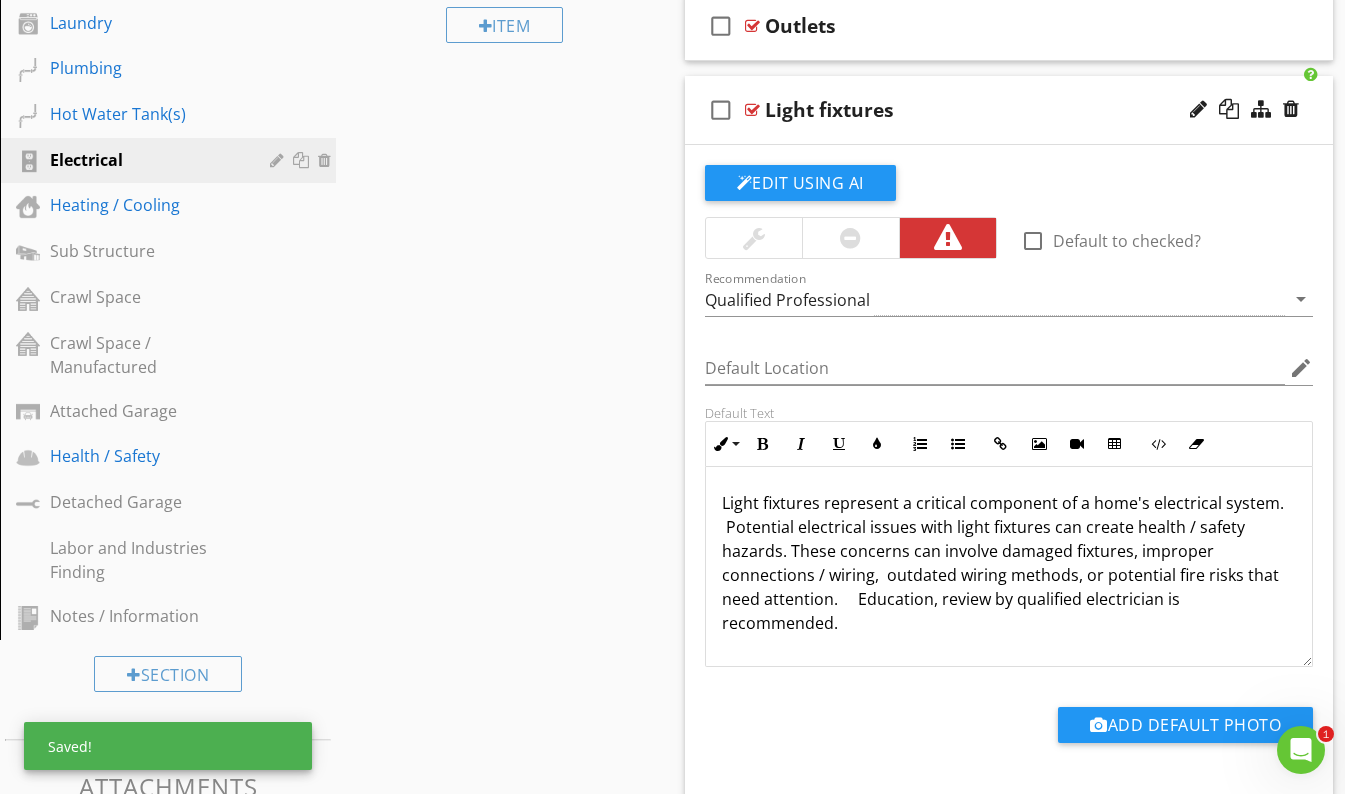 click on "check_box_outline_blank
Light fixtures" at bounding box center [1009, 110] 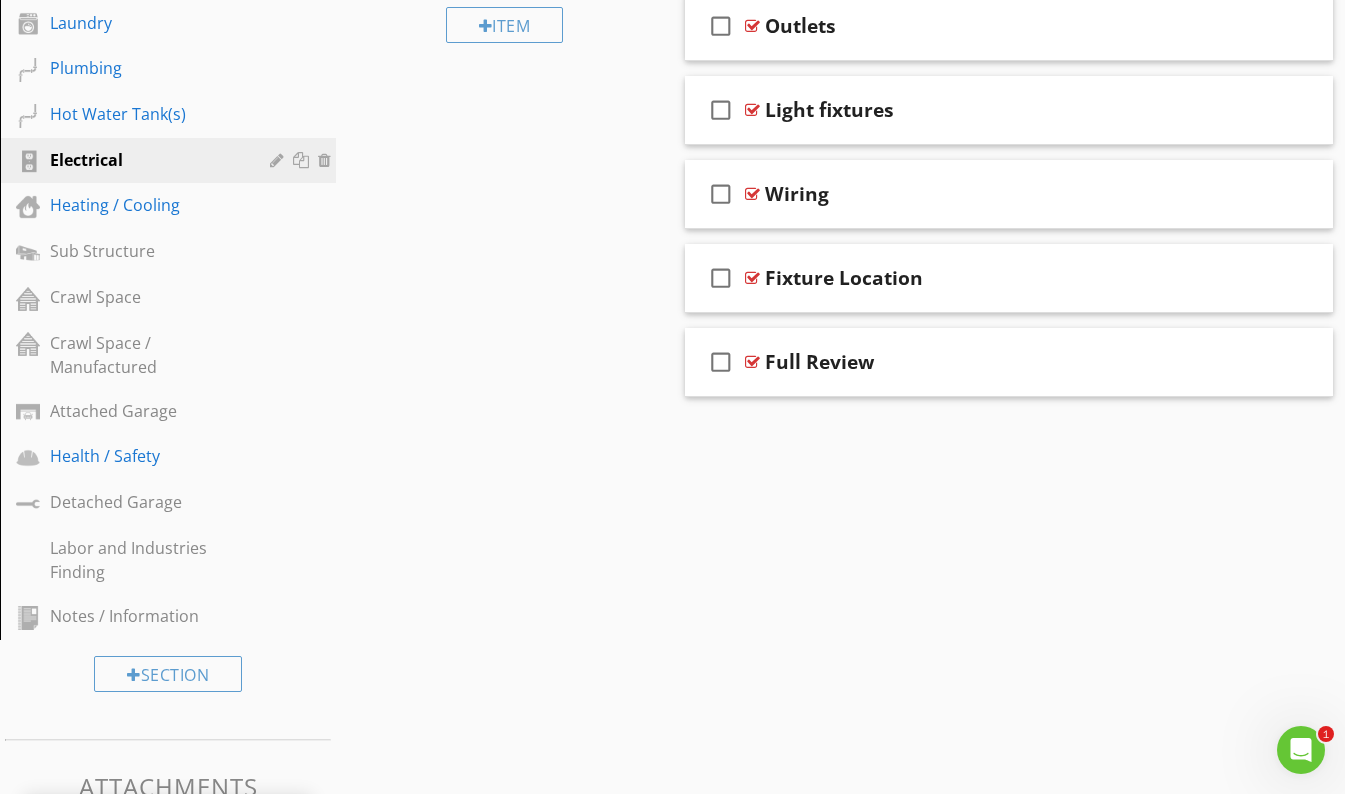 click on "check_box_outline_blank
Light fixtures" at bounding box center [1009, 110] 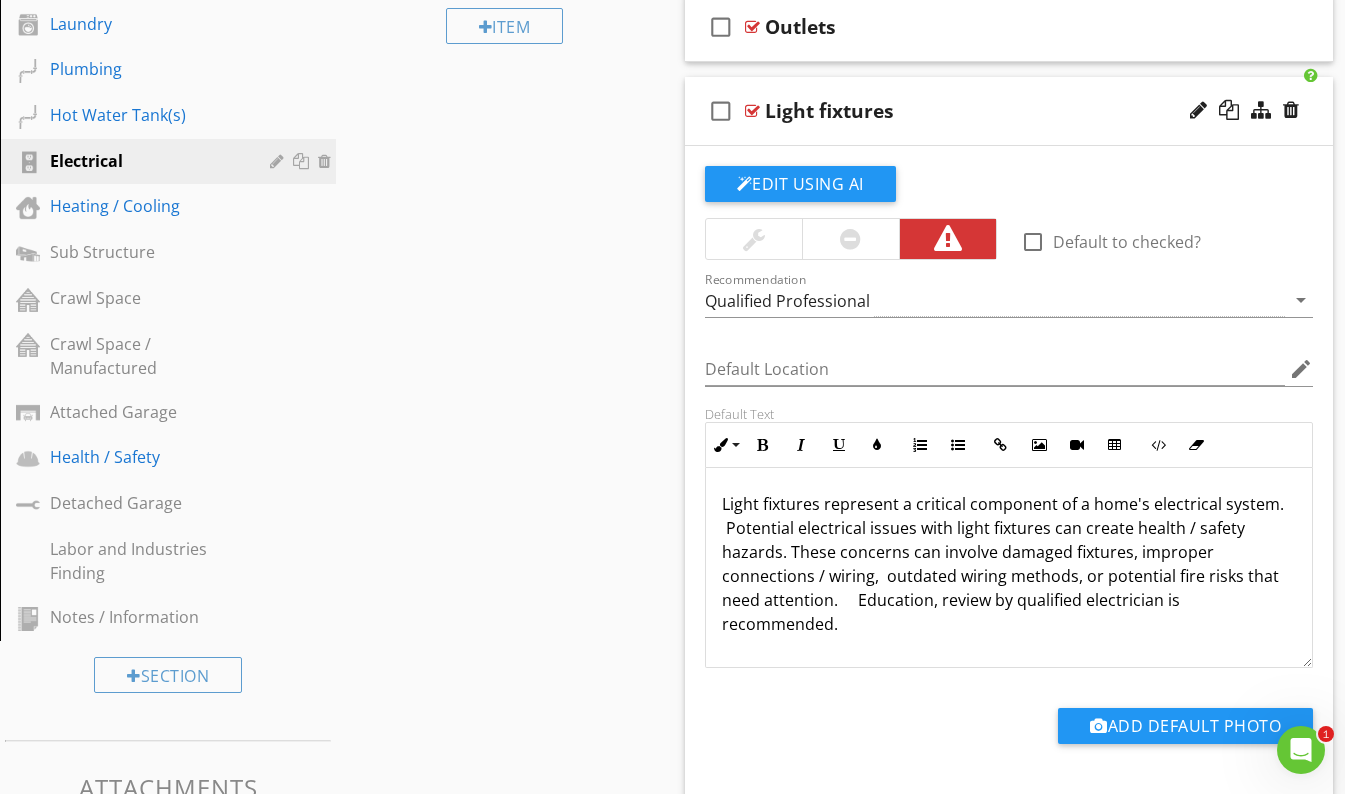 scroll, scrollTop: 853, scrollLeft: 0, axis: vertical 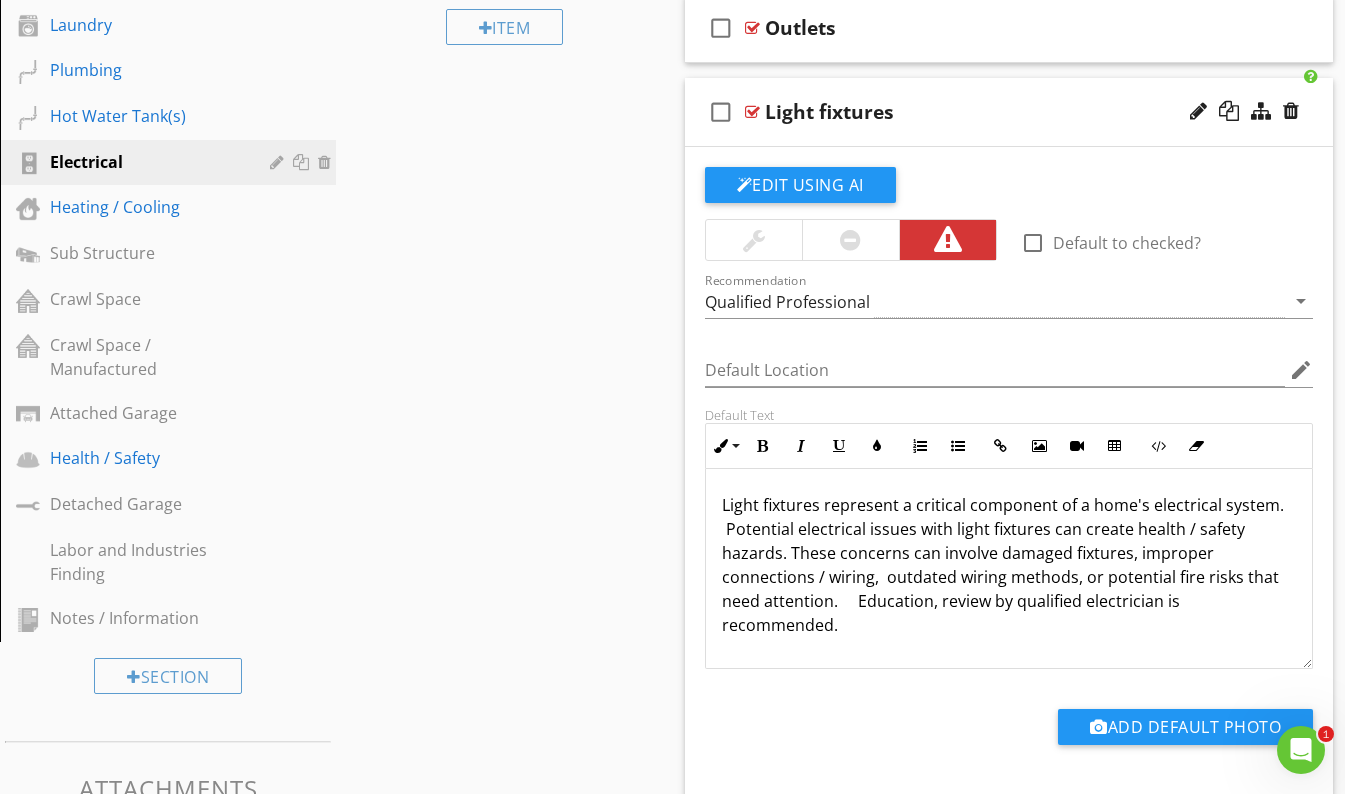 click on "Light fixtures represent a critical component of a home's electrical system.  Potential electrical issues with light fixtures can create health / safety hazards. These concerns can involve damaged fixtures, improper connections / wiring,  outdated wiring methods, or potential fire risks that need attention.     Education, review by qualified electrician is recommended." at bounding box center (1009, 565) 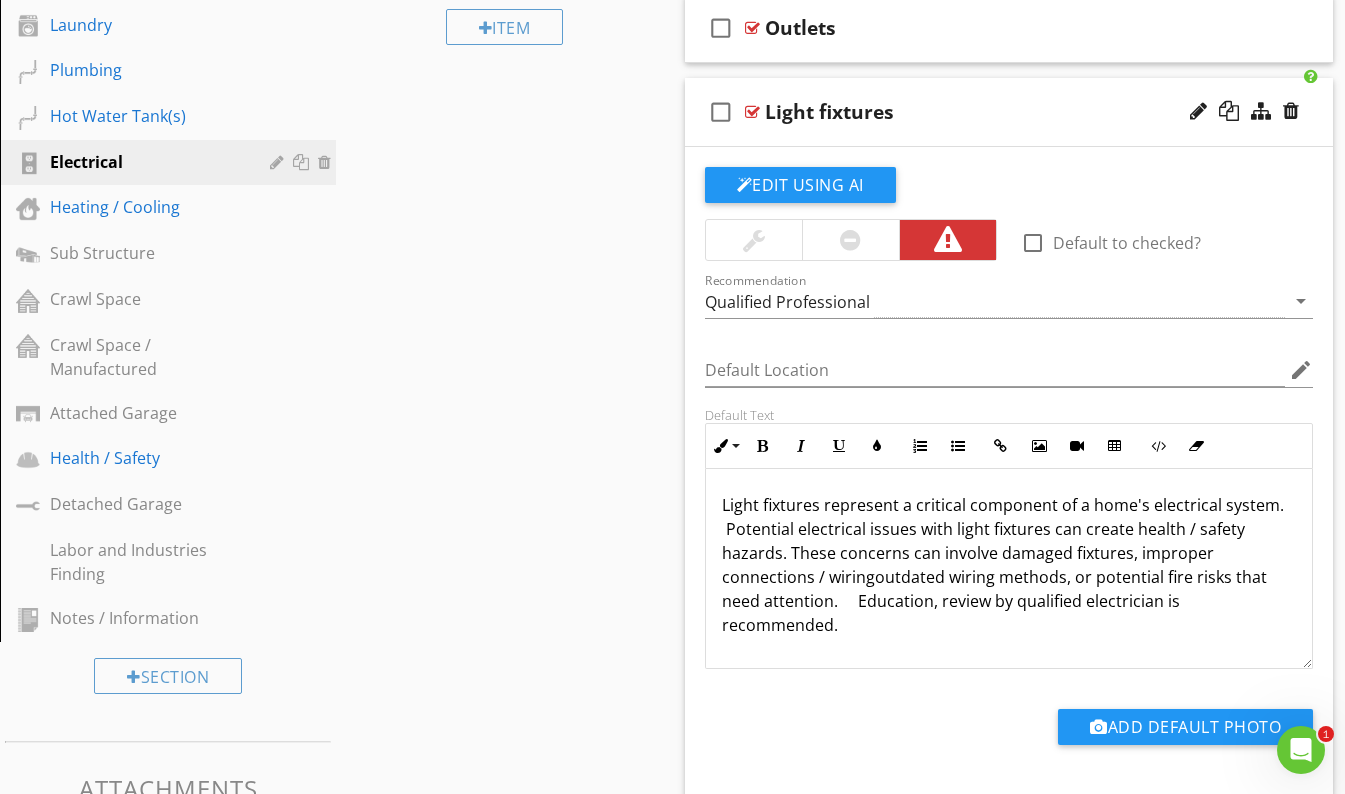 type 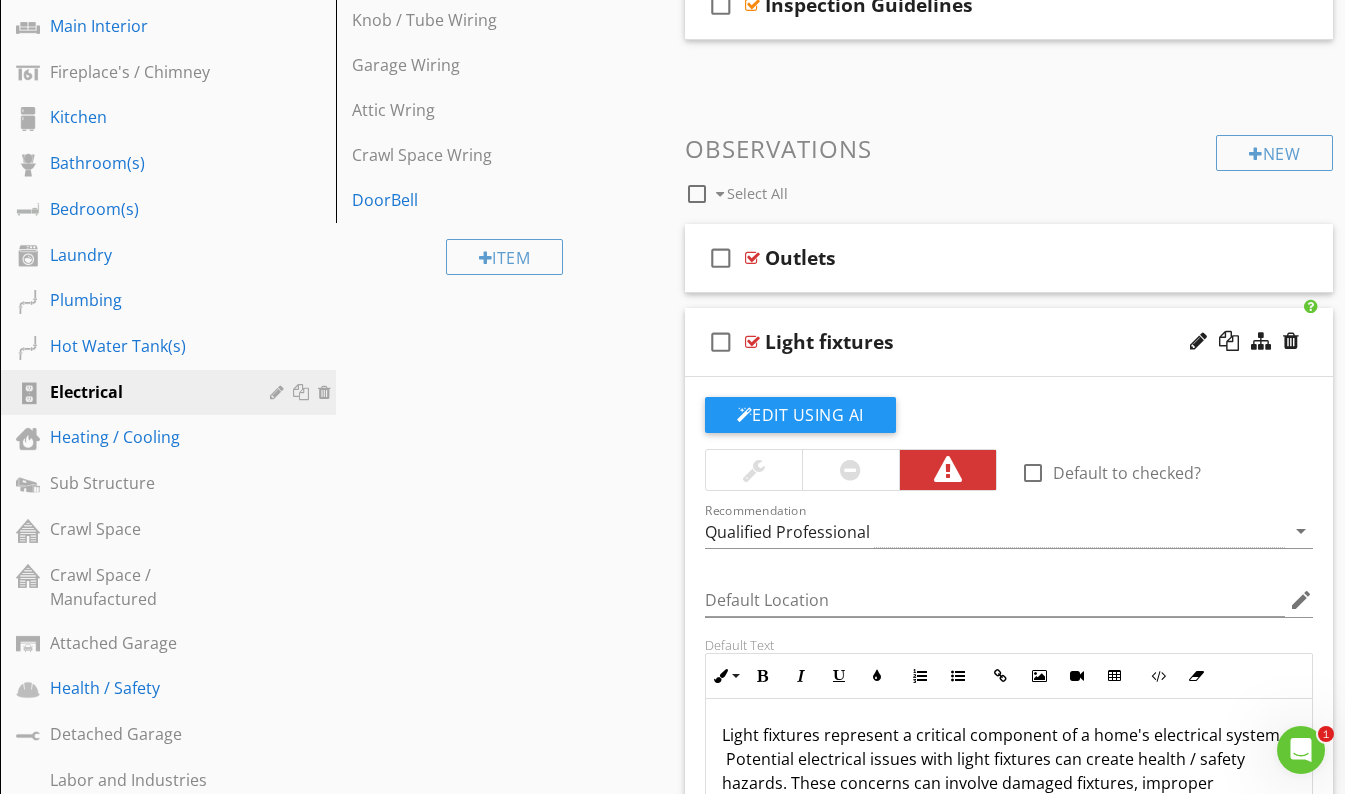 scroll, scrollTop: 622, scrollLeft: 0, axis: vertical 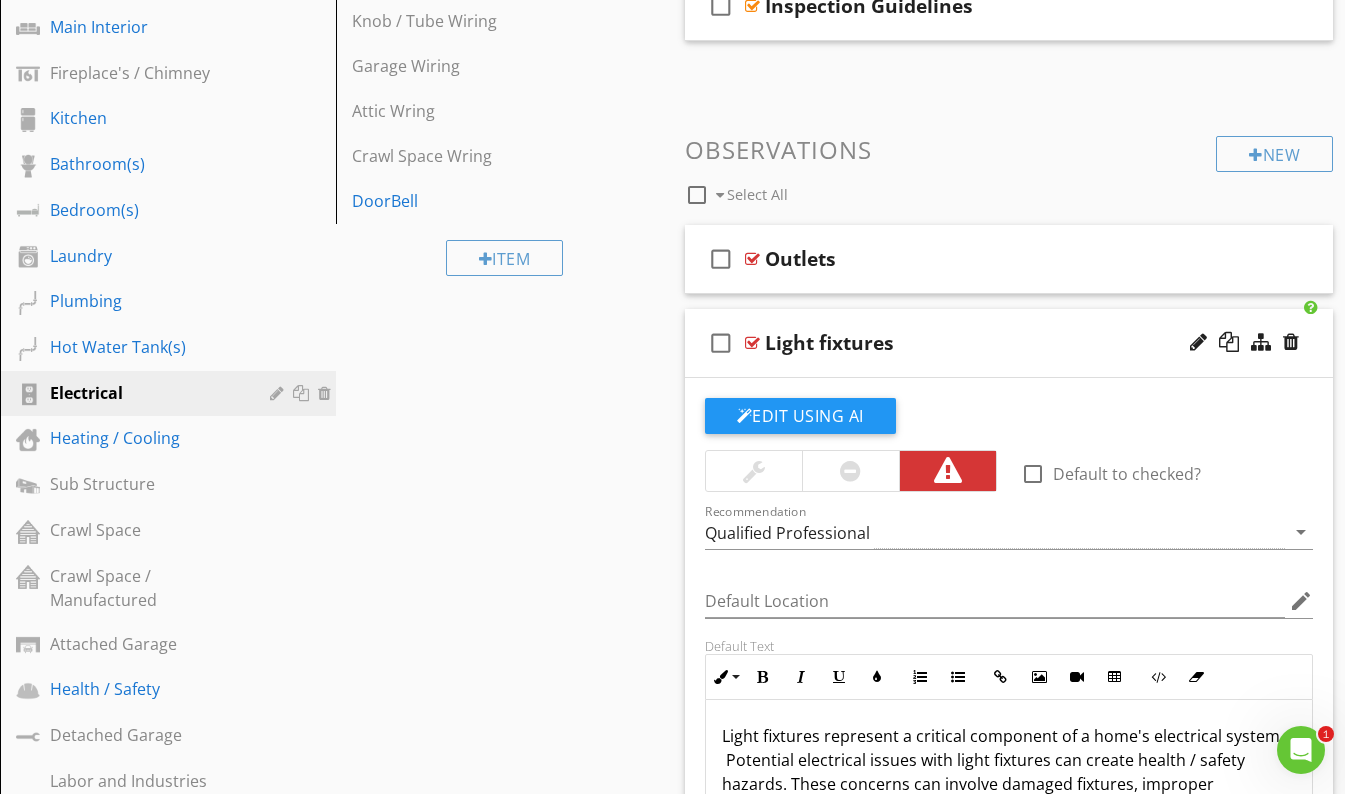 click on "Light fixtures" at bounding box center (993, 343) 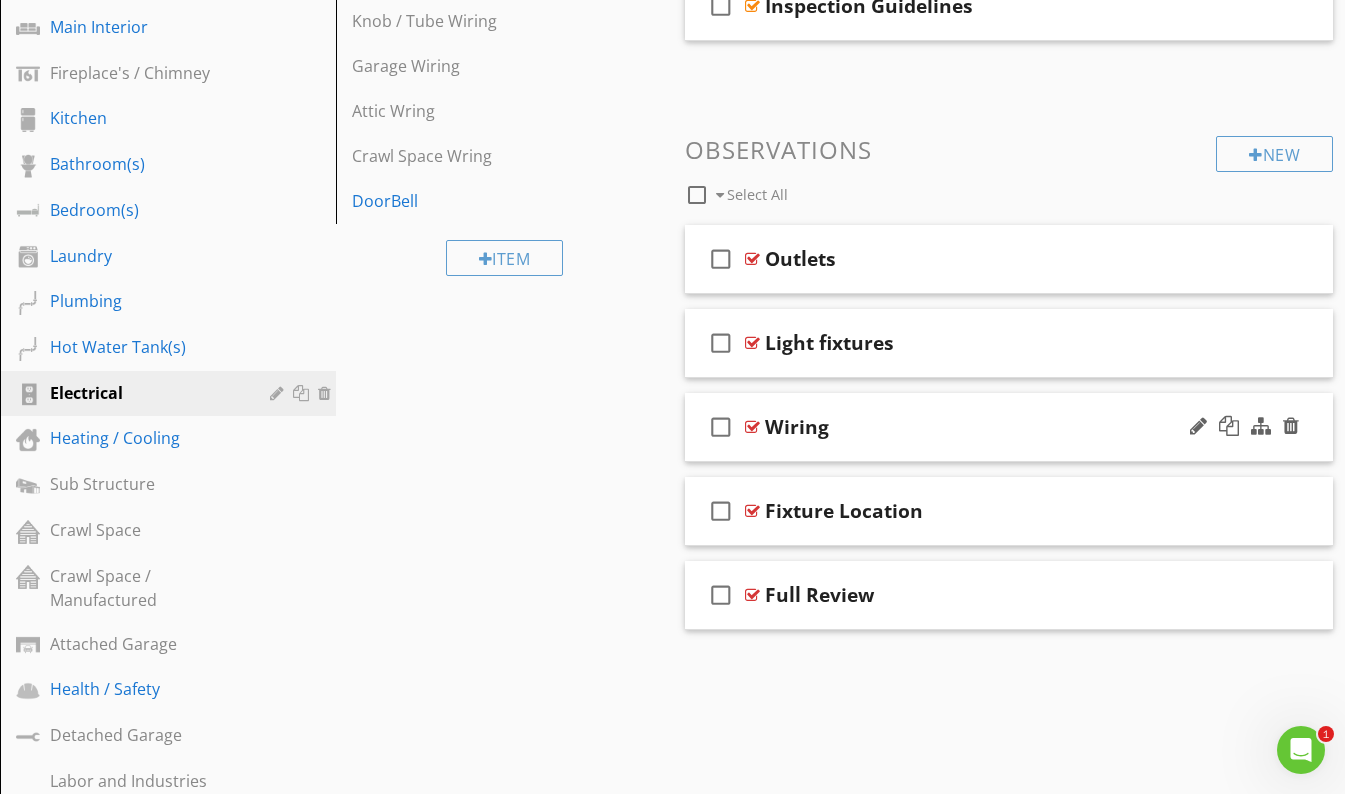 click on "Wiring" at bounding box center [993, 427] 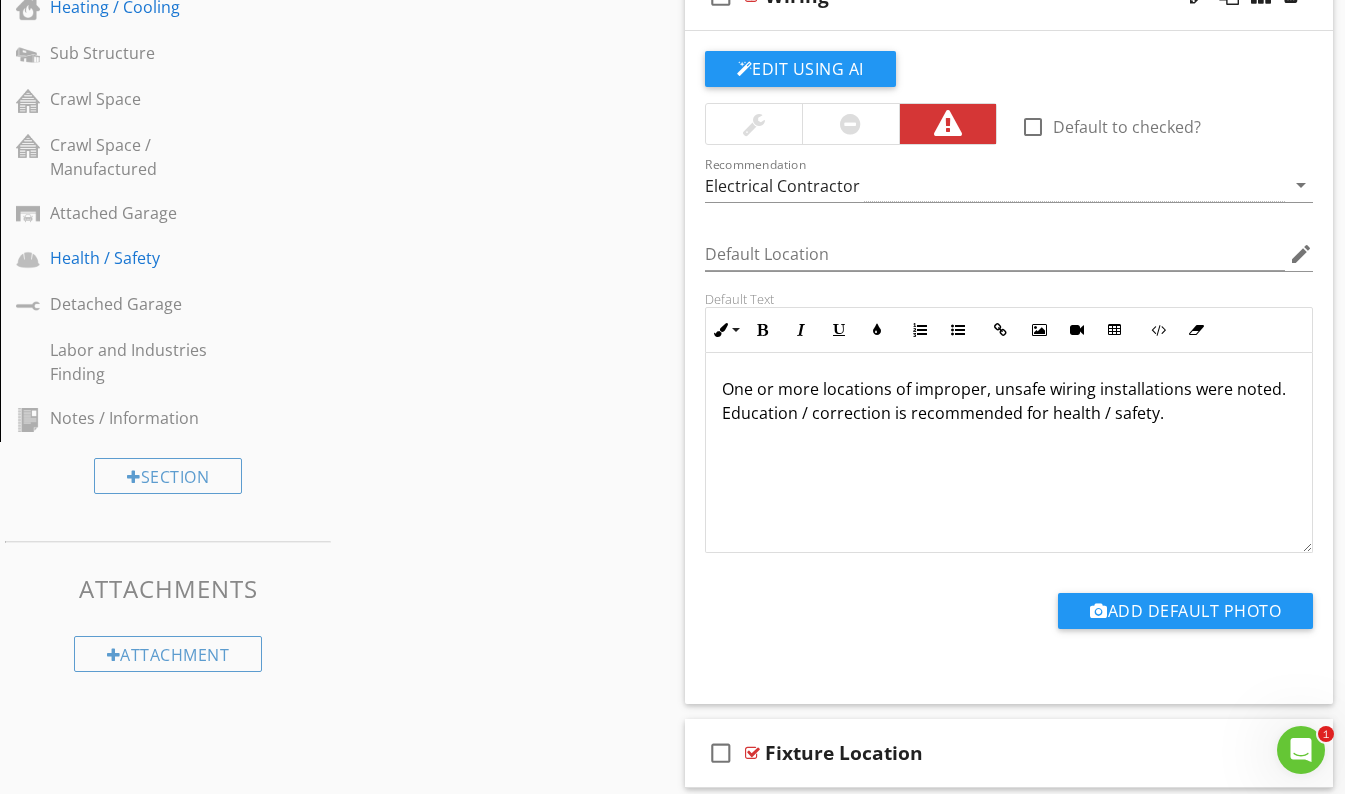 scroll, scrollTop: 1058, scrollLeft: 0, axis: vertical 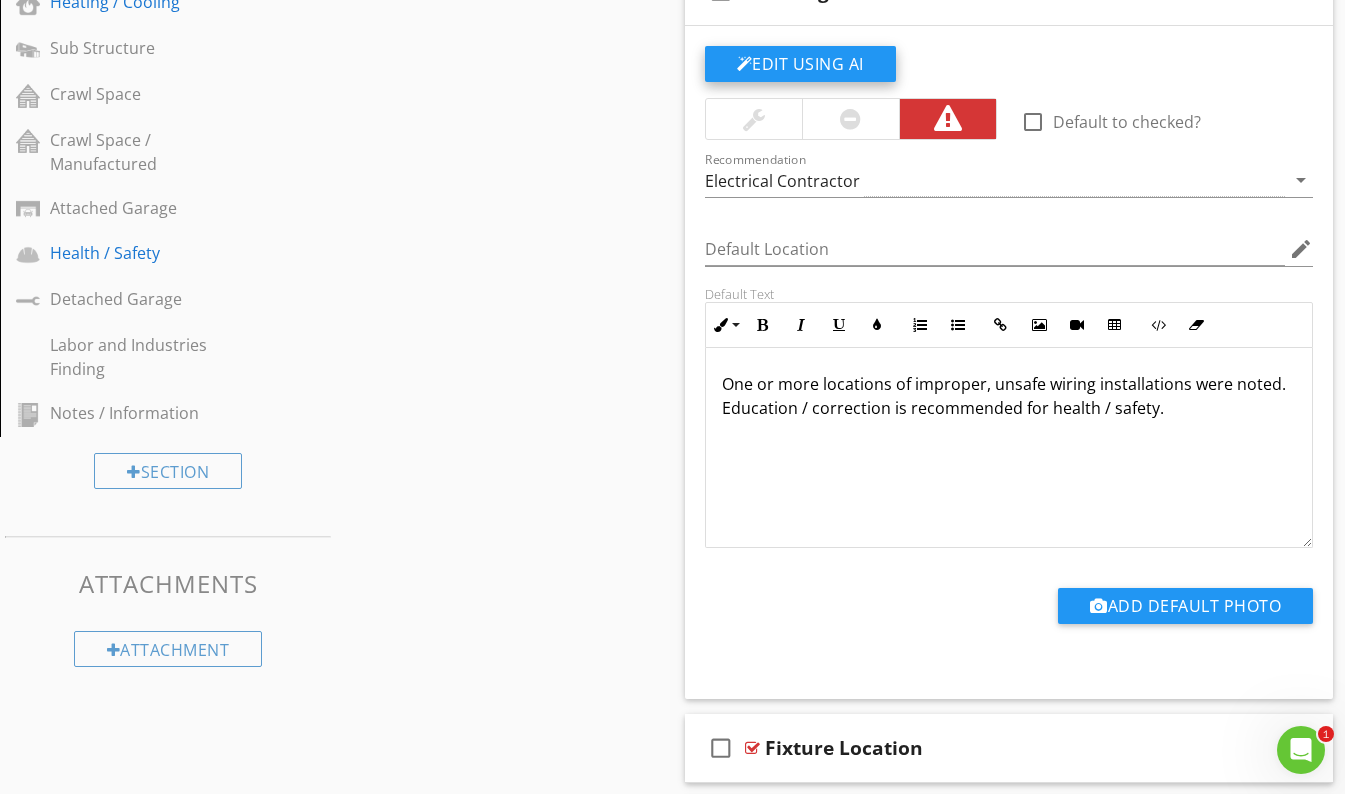 click on "Edit Using AI" at bounding box center (800, 64) 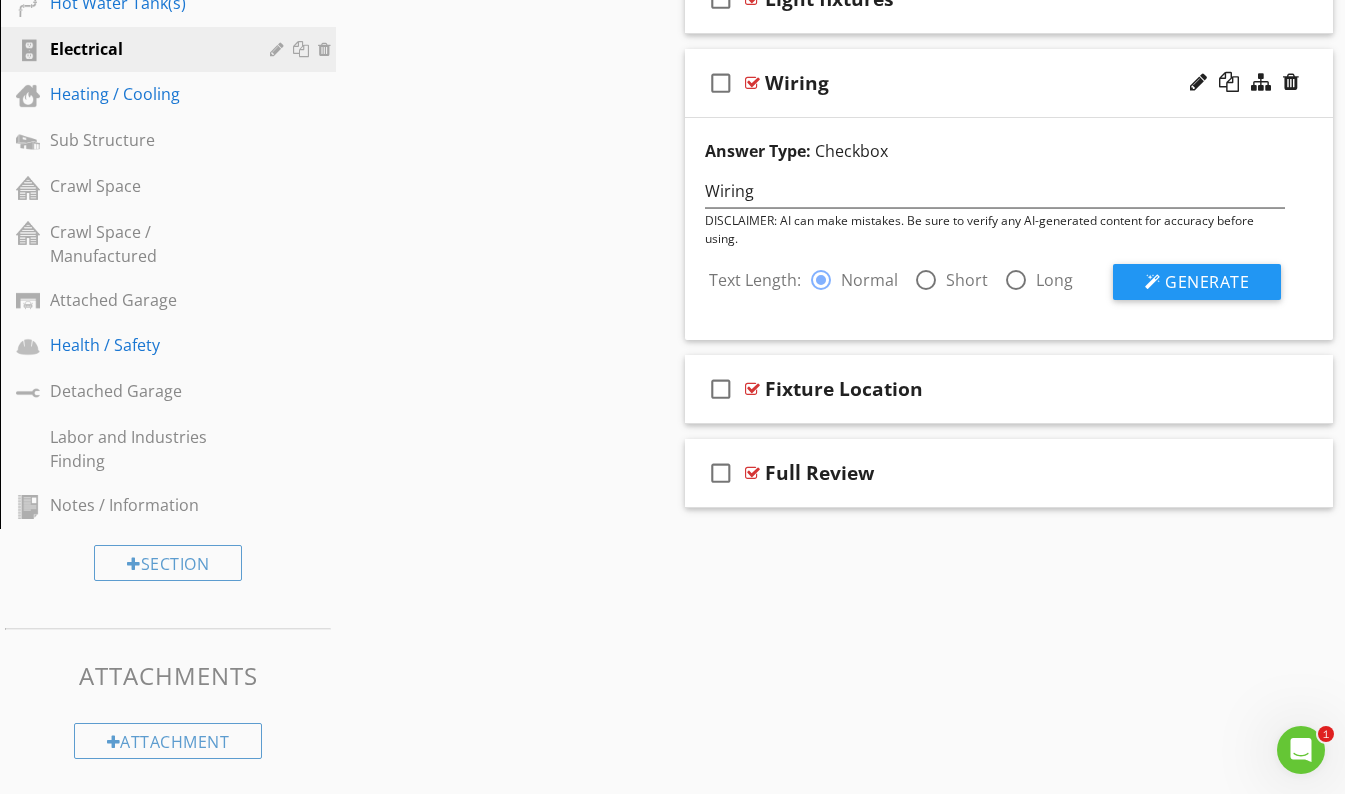 scroll, scrollTop: 988, scrollLeft: 0, axis: vertical 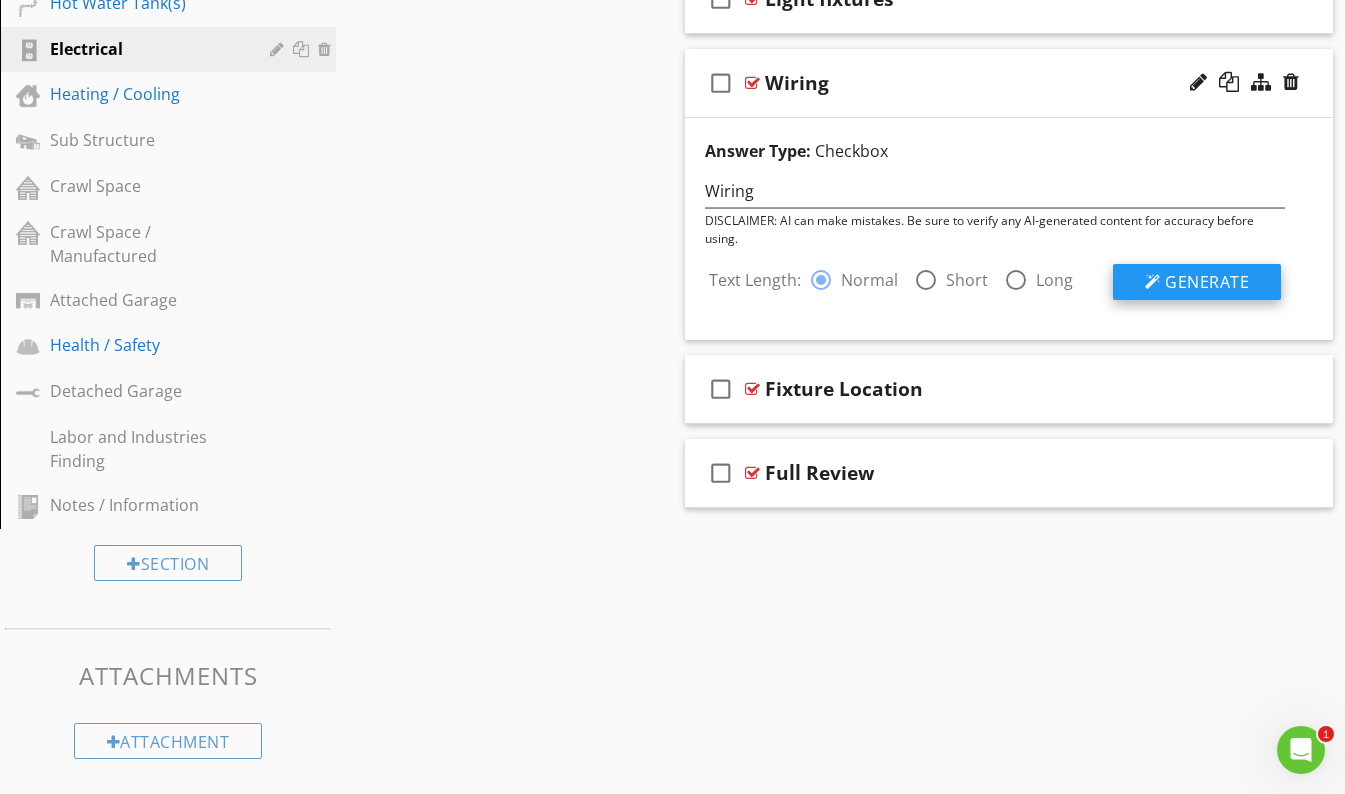 click on "Generate" at bounding box center (1197, 282) 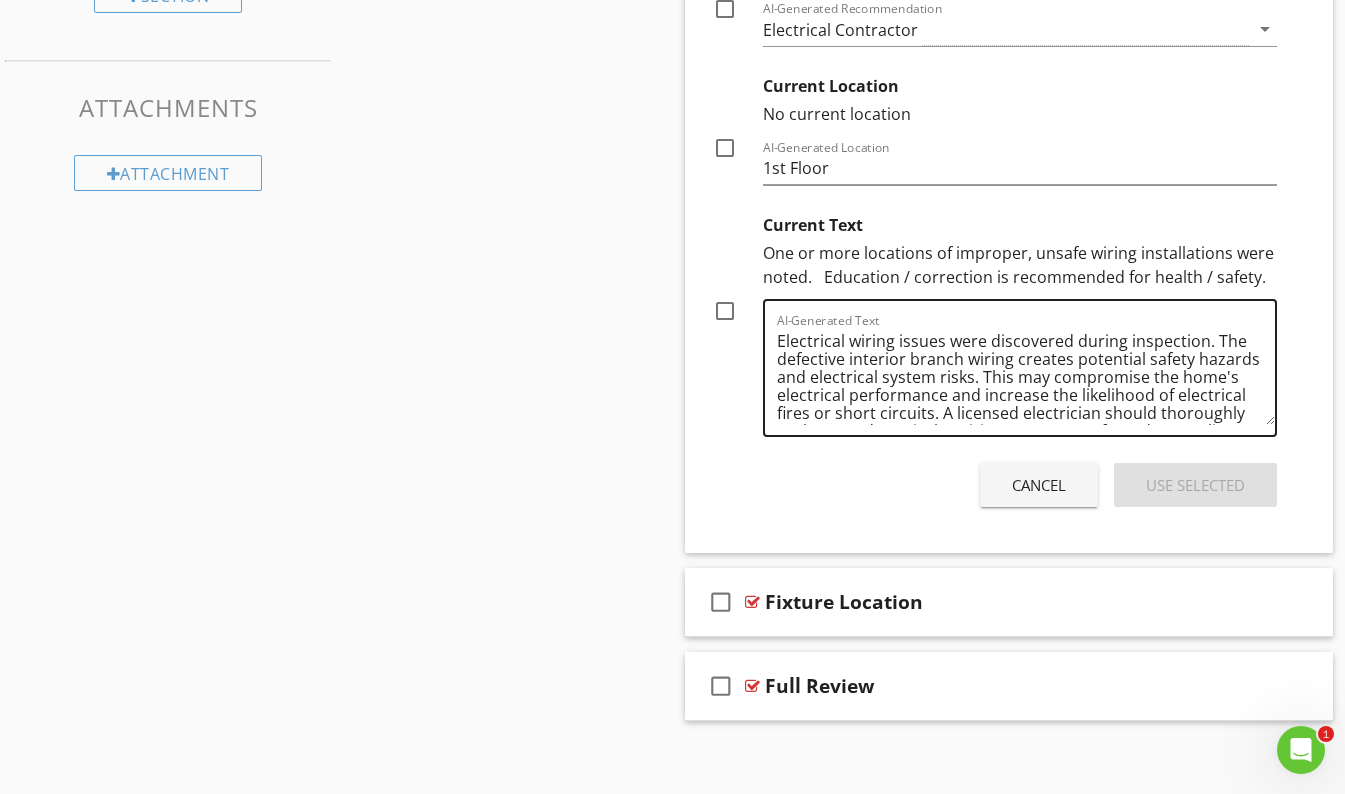 scroll, scrollTop: 1539, scrollLeft: 0, axis: vertical 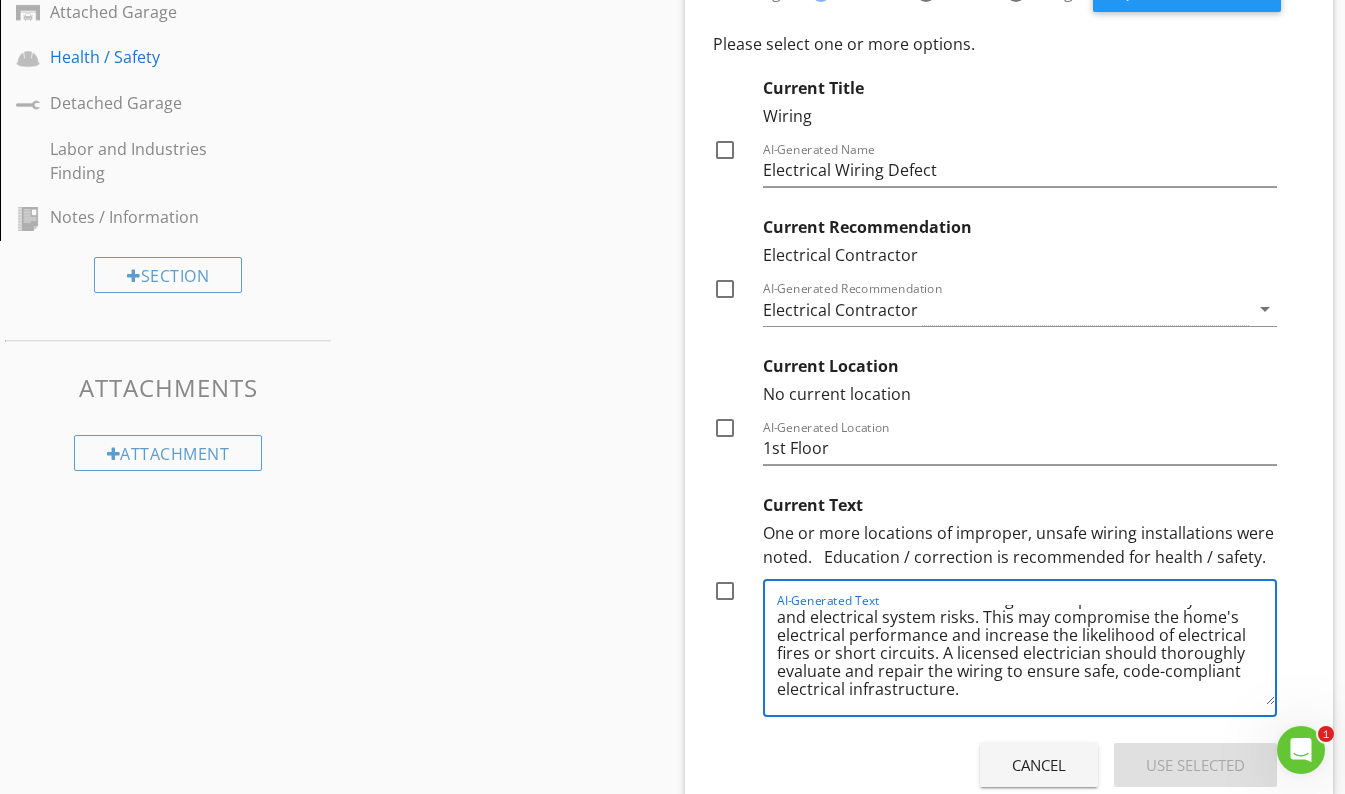 click on "Current Text" at bounding box center (1020, 503) 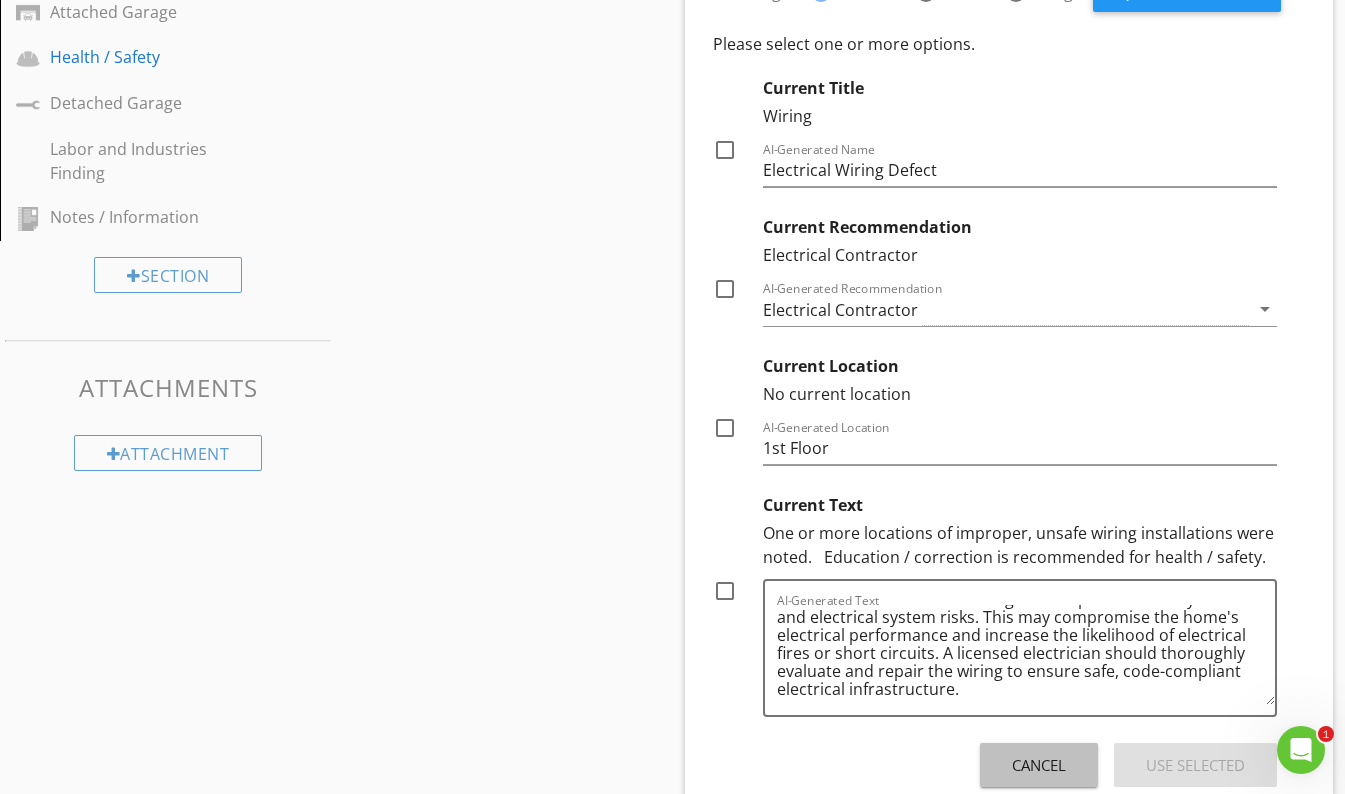 click on "Cancel" at bounding box center [1039, 765] 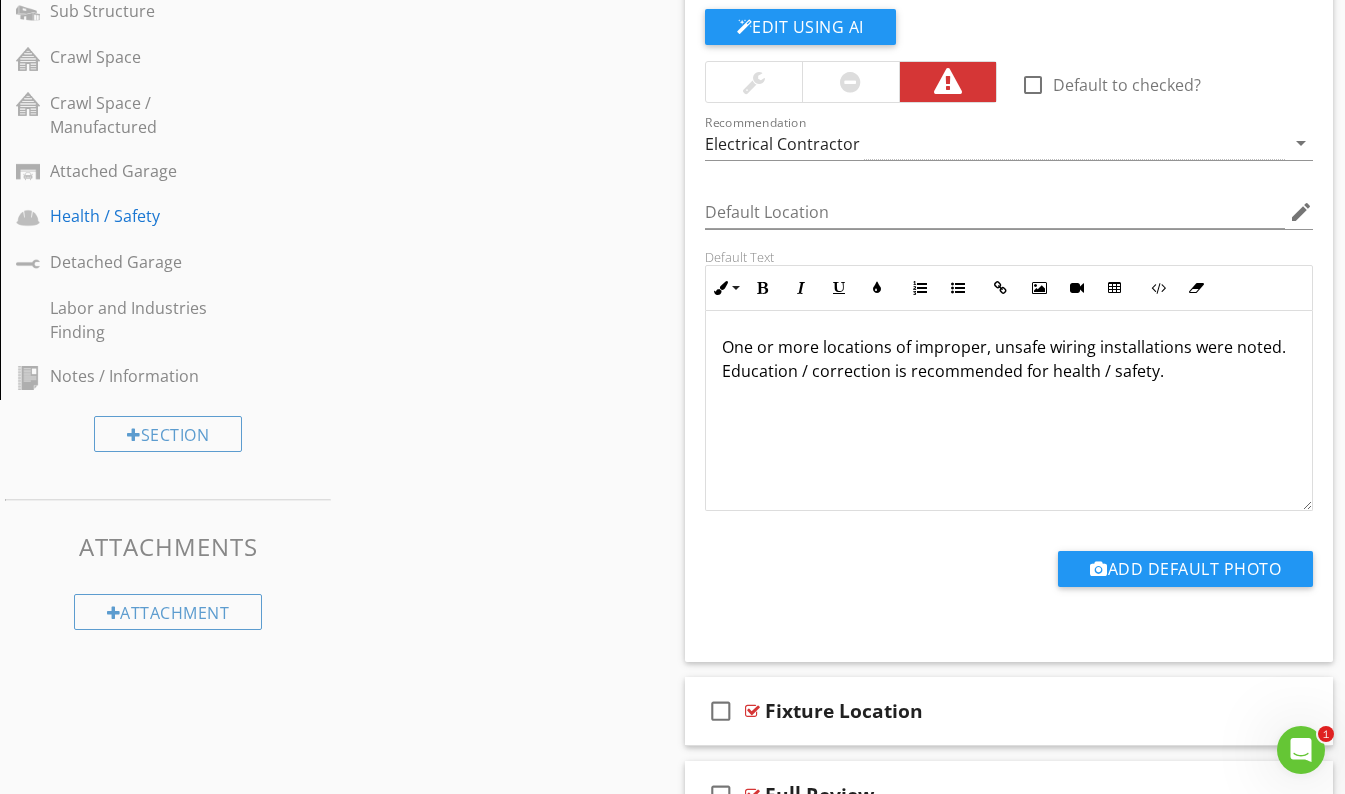 click on "One or more locations of improper, unsafe wiring installations were noted.   Education / correction is recommended for health / safety." at bounding box center [1009, 359] 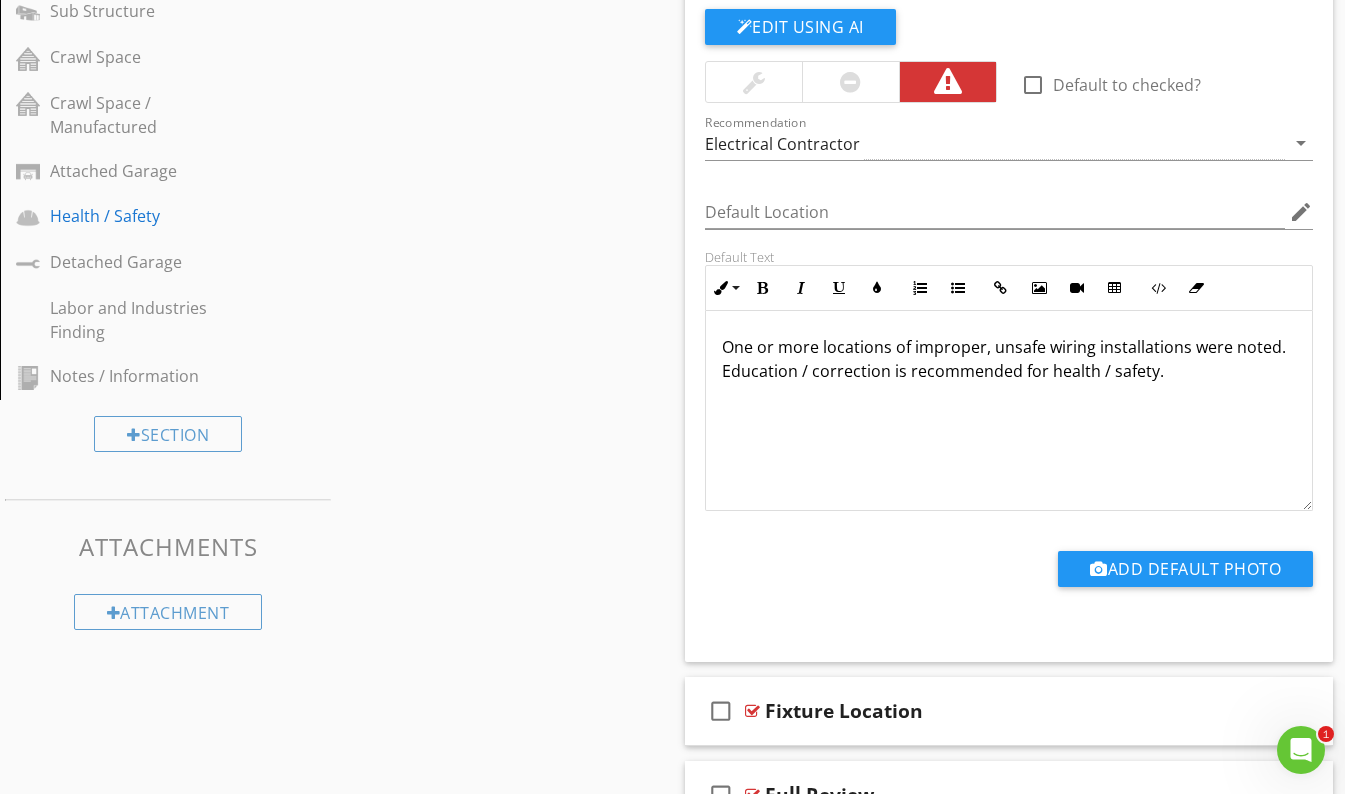 type 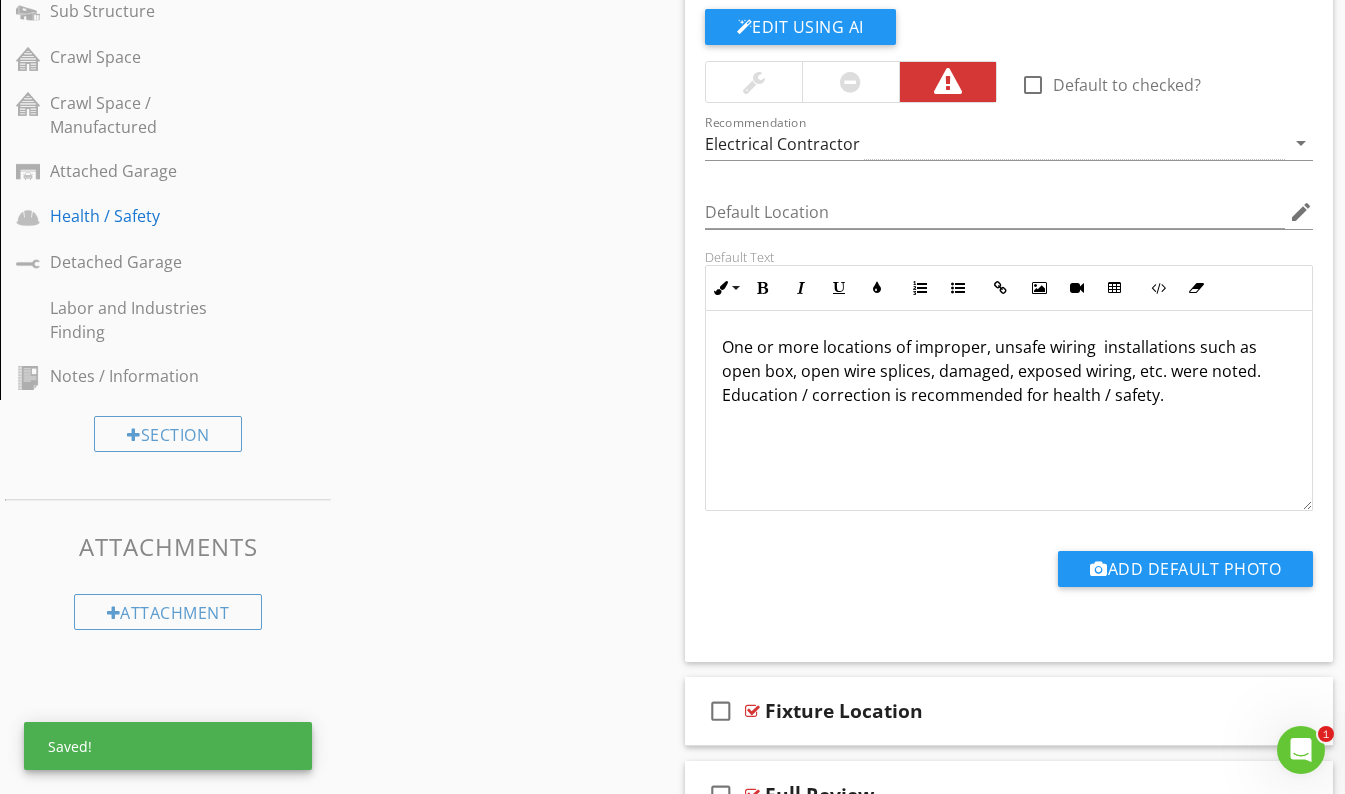 click on "One or more locations of improper, unsafe wiring  installations such as open box, open wire splices, damaged, exposed wiring, etc. were noted.   Education / correction is recommended for health / safety." at bounding box center [1009, 411] 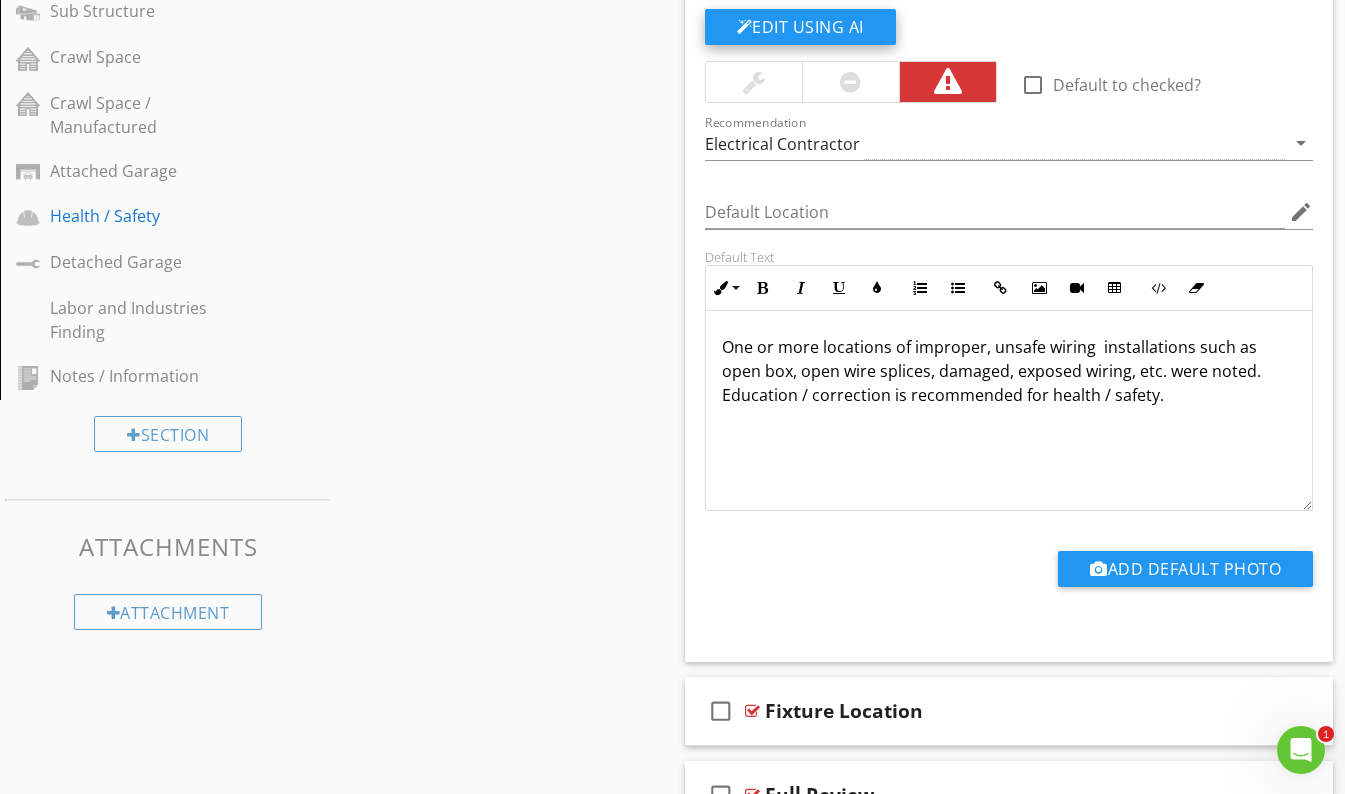 click on "Edit Using AI" at bounding box center (800, 27) 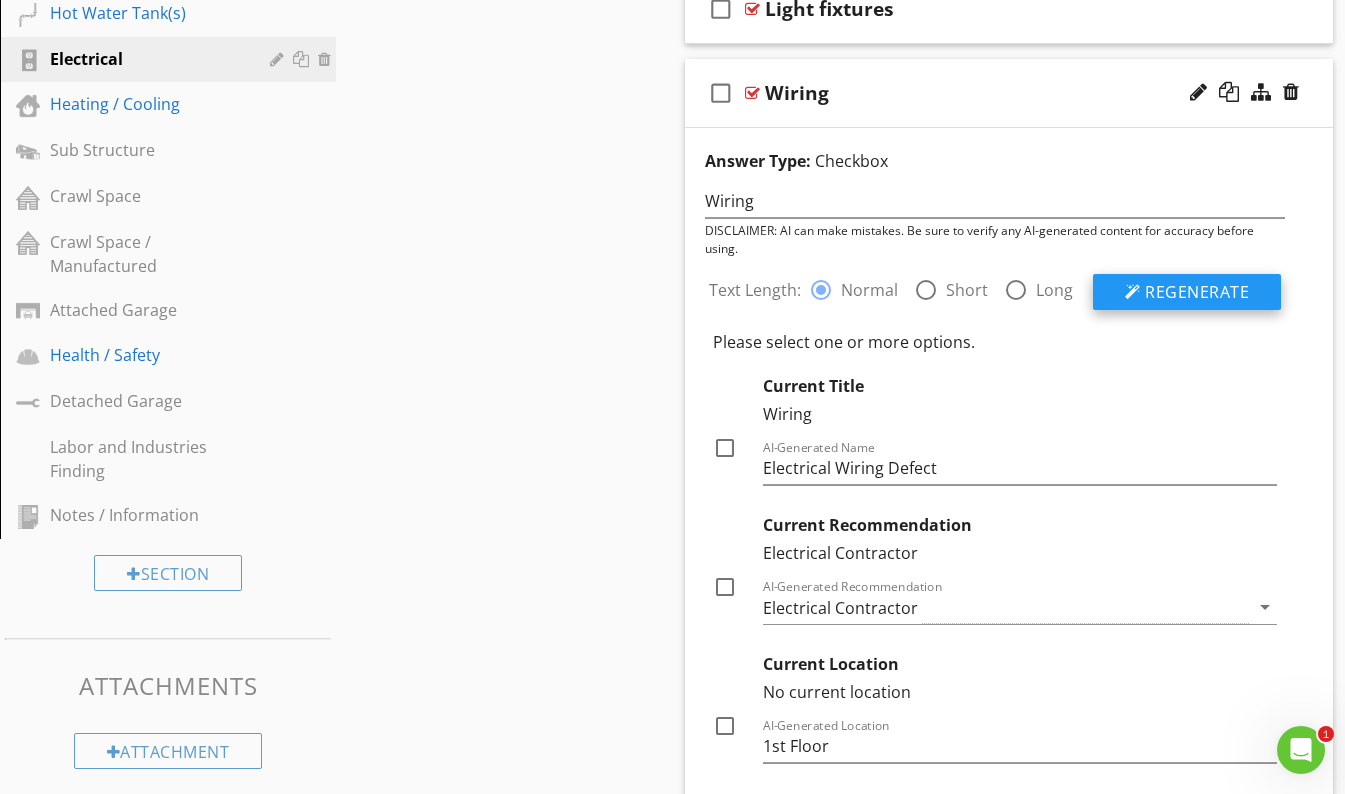 scroll, scrollTop: 955, scrollLeft: 0, axis: vertical 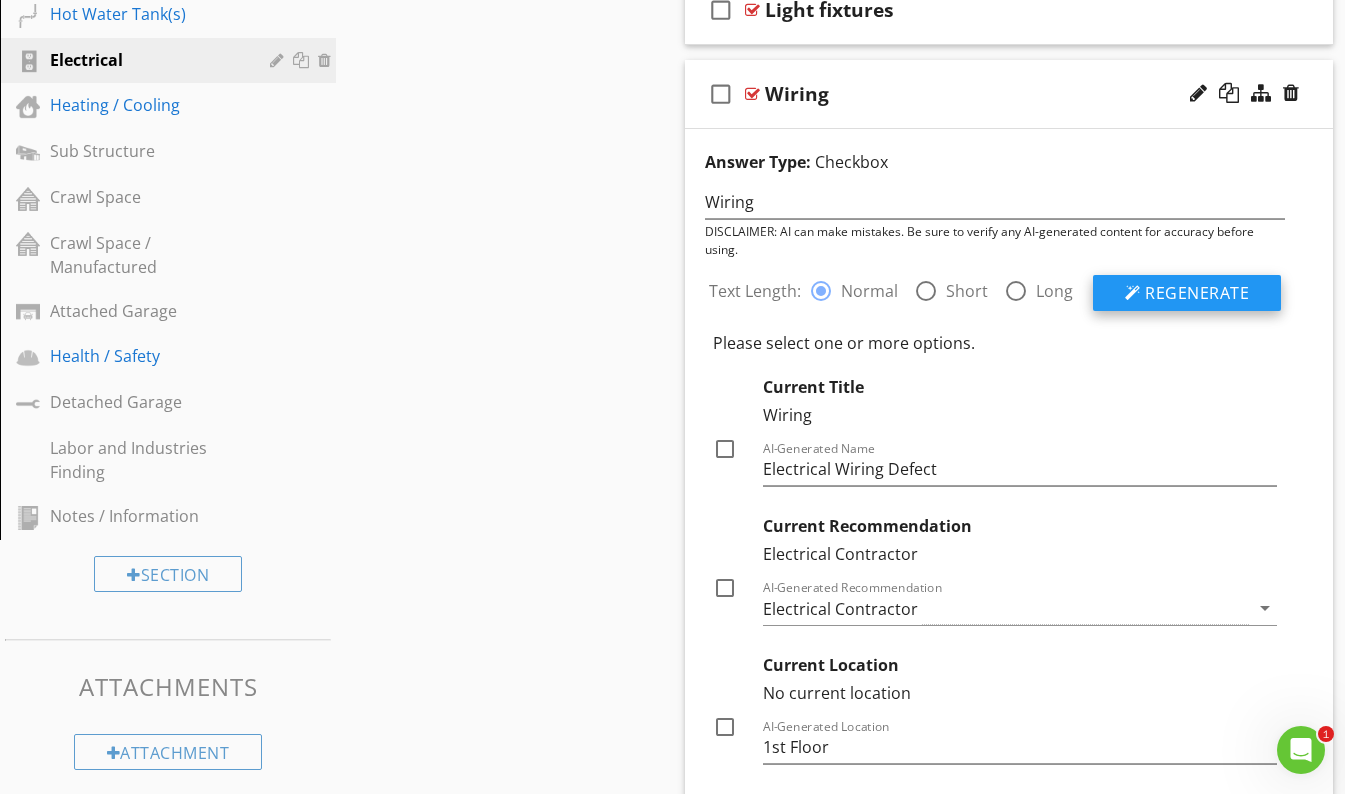 click on "Regenerate" at bounding box center [1197, 293] 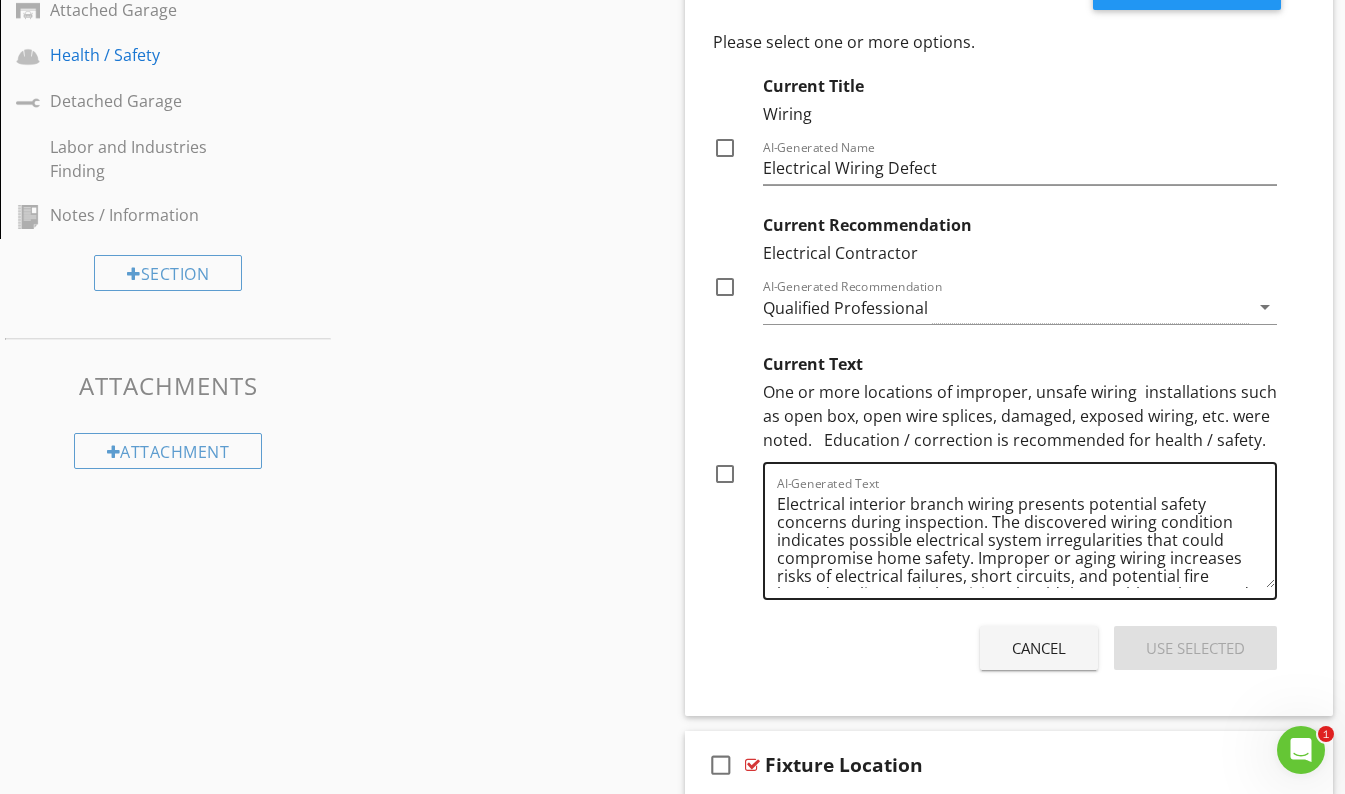 scroll, scrollTop: 1277, scrollLeft: 0, axis: vertical 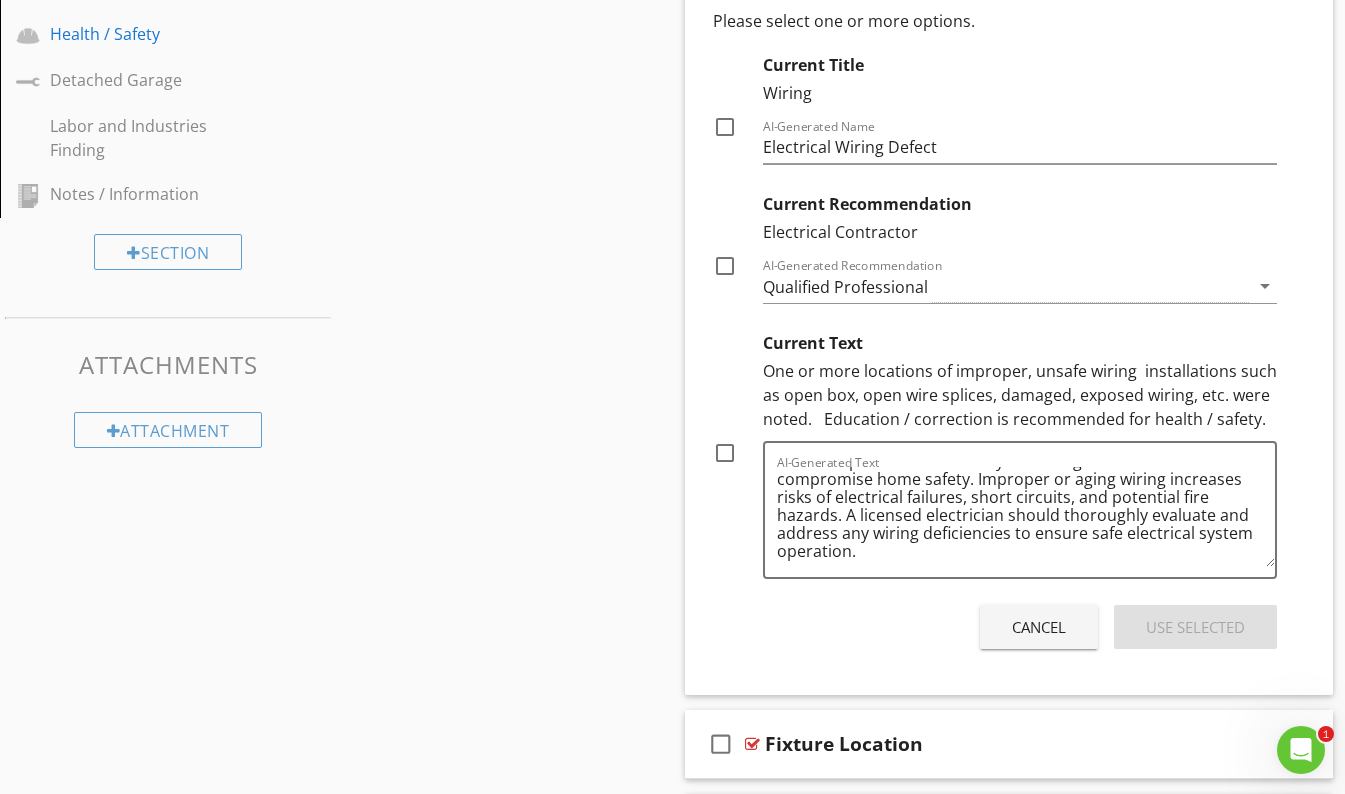 click on "Cancel" at bounding box center (1039, 627) 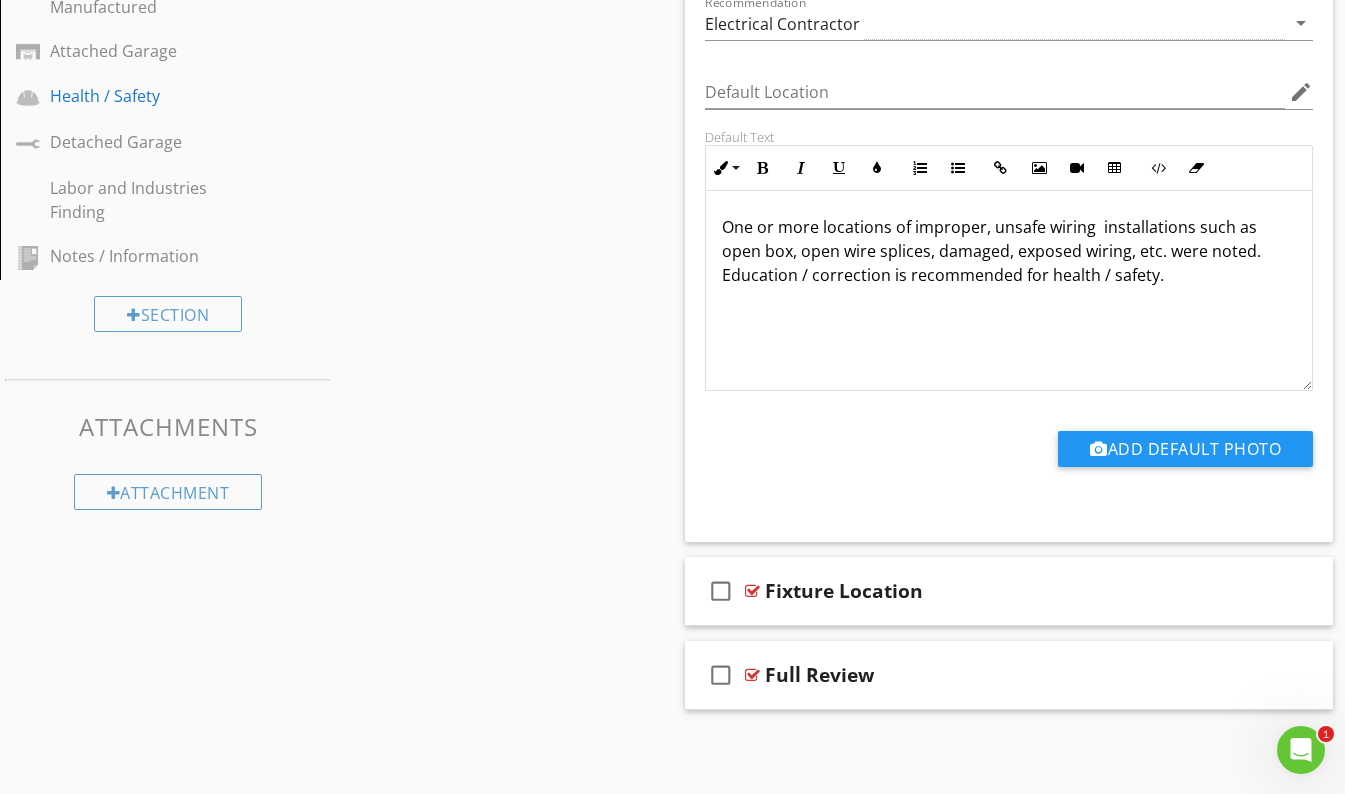 scroll, scrollTop: 1095, scrollLeft: 0, axis: vertical 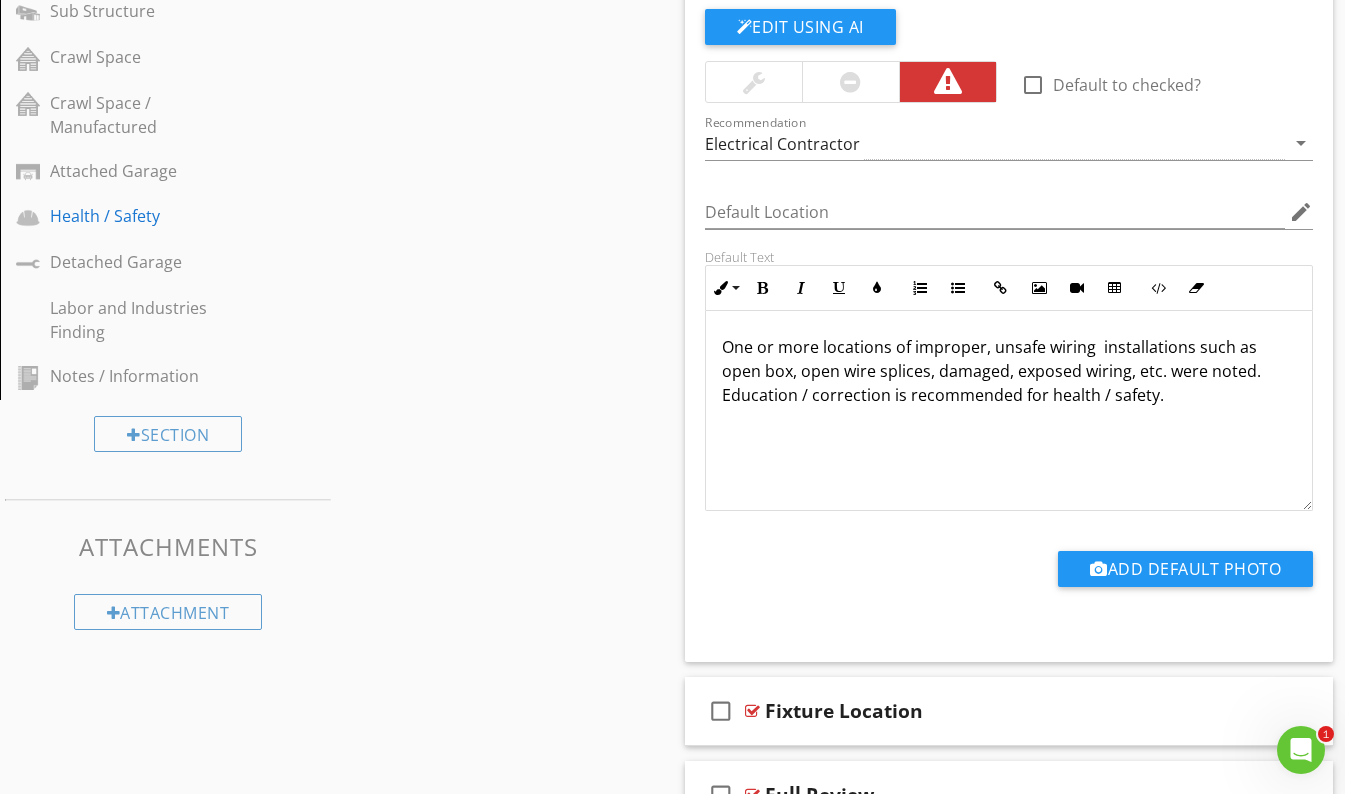 drag, startPoint x: 831, startPoint y: 370, endPoint x: 957, endPoint y: 374, distance: 126.06348 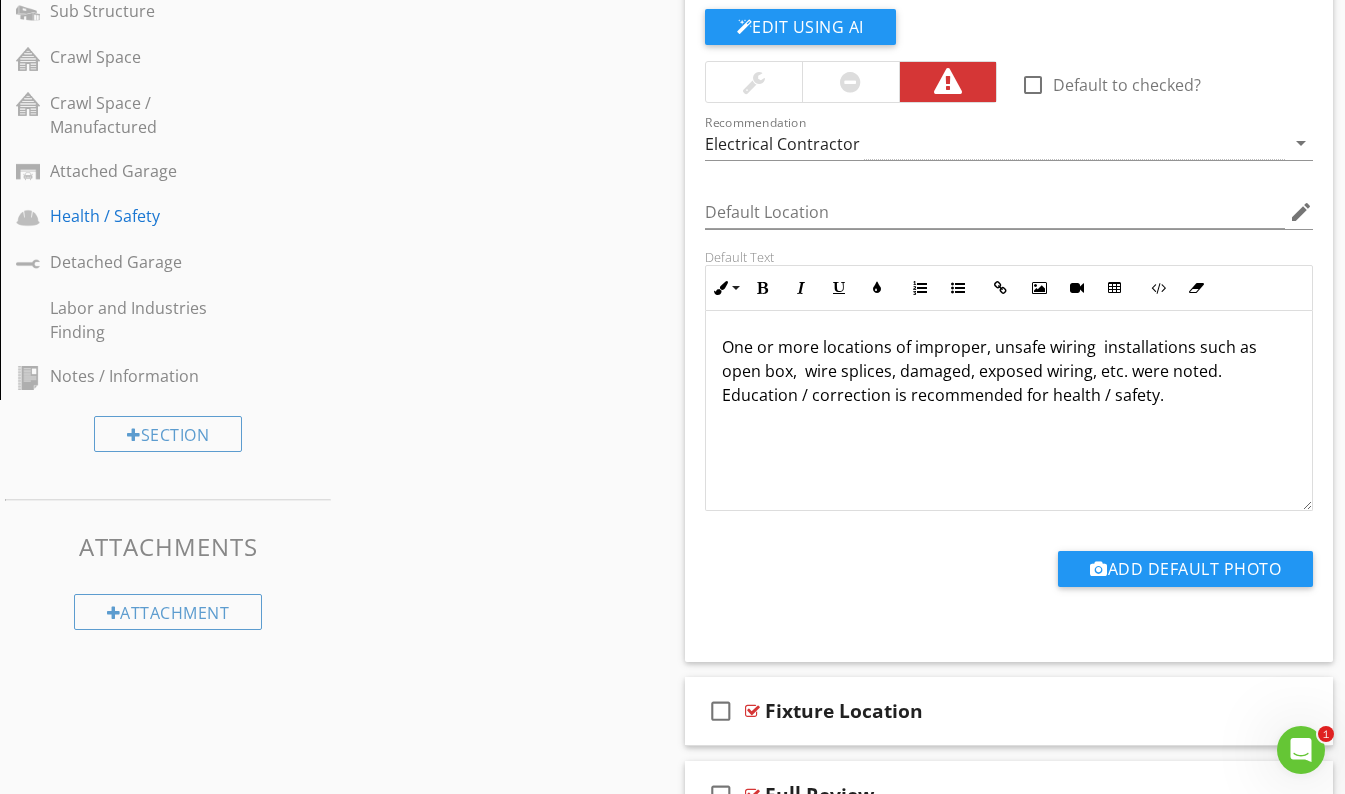 type 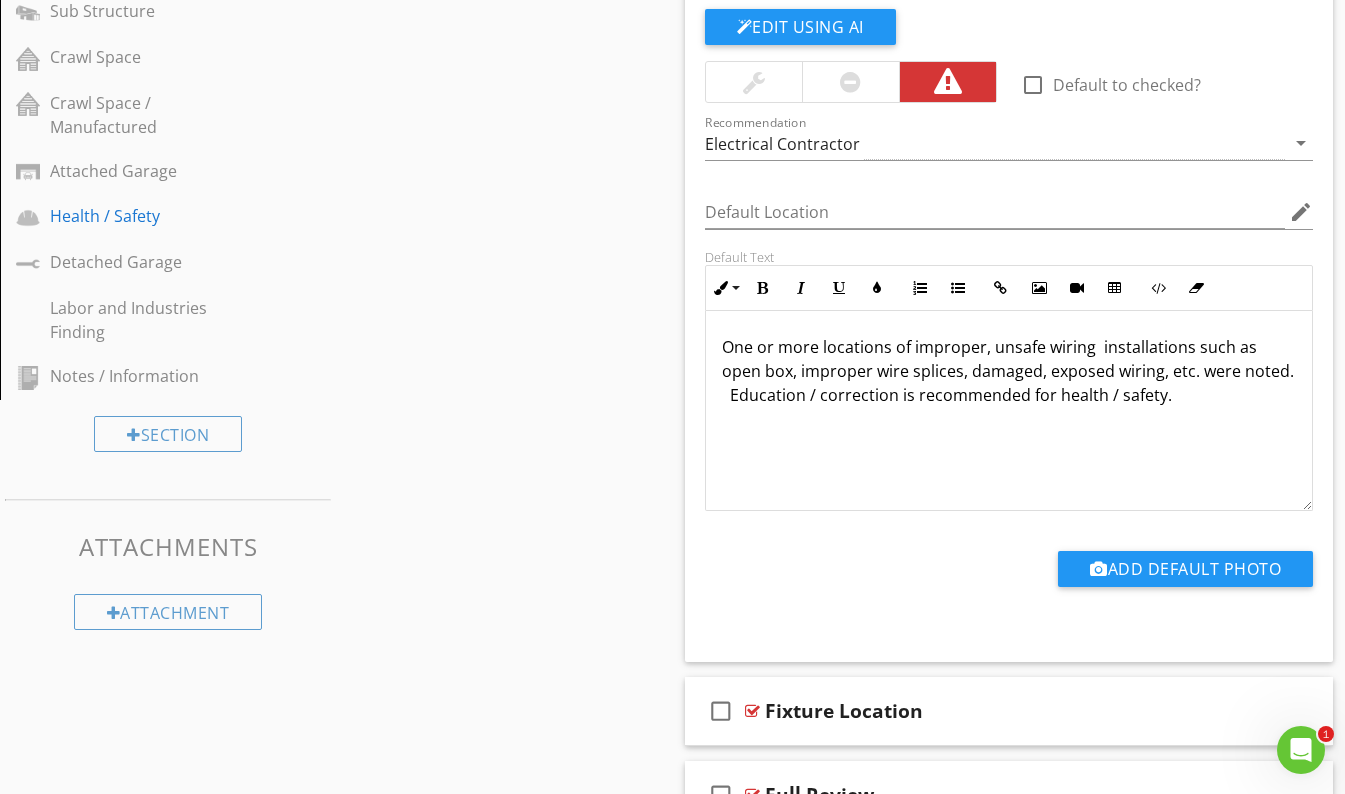 click on "One or more locations of improper, unsafe wiring  installations such as open box, improper wire splices, damaged, exposed wiring, etc. were noted.   Education / correction is recommended for health / safety." at bounding box center (1009, 371) 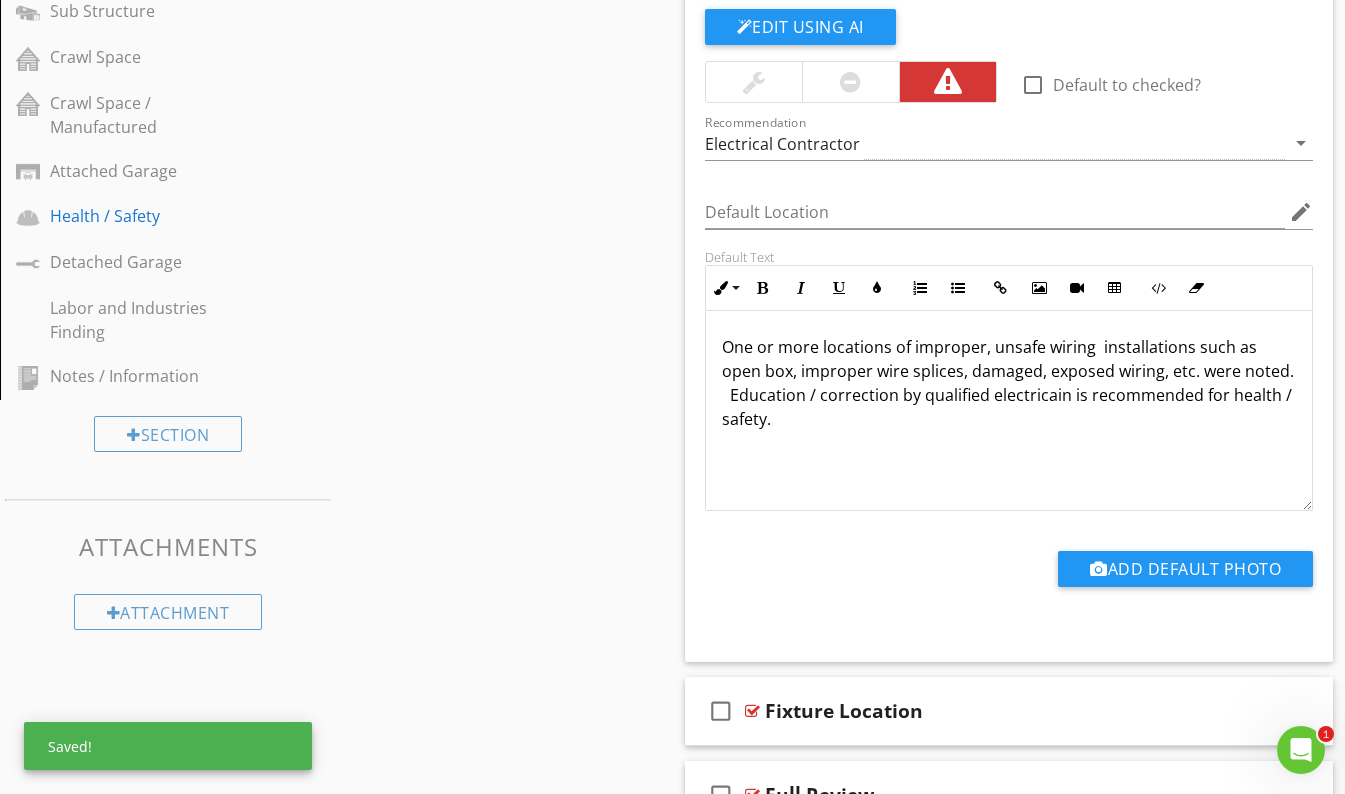 click on "One or more locations of improper, unsafe wiring  installations such as open box, improper wire splices, damaged, exposed wiring, etc. were noted.   Education / correction by qualified electricain is recommended for health / safety." at bounding box center (1009, 383) 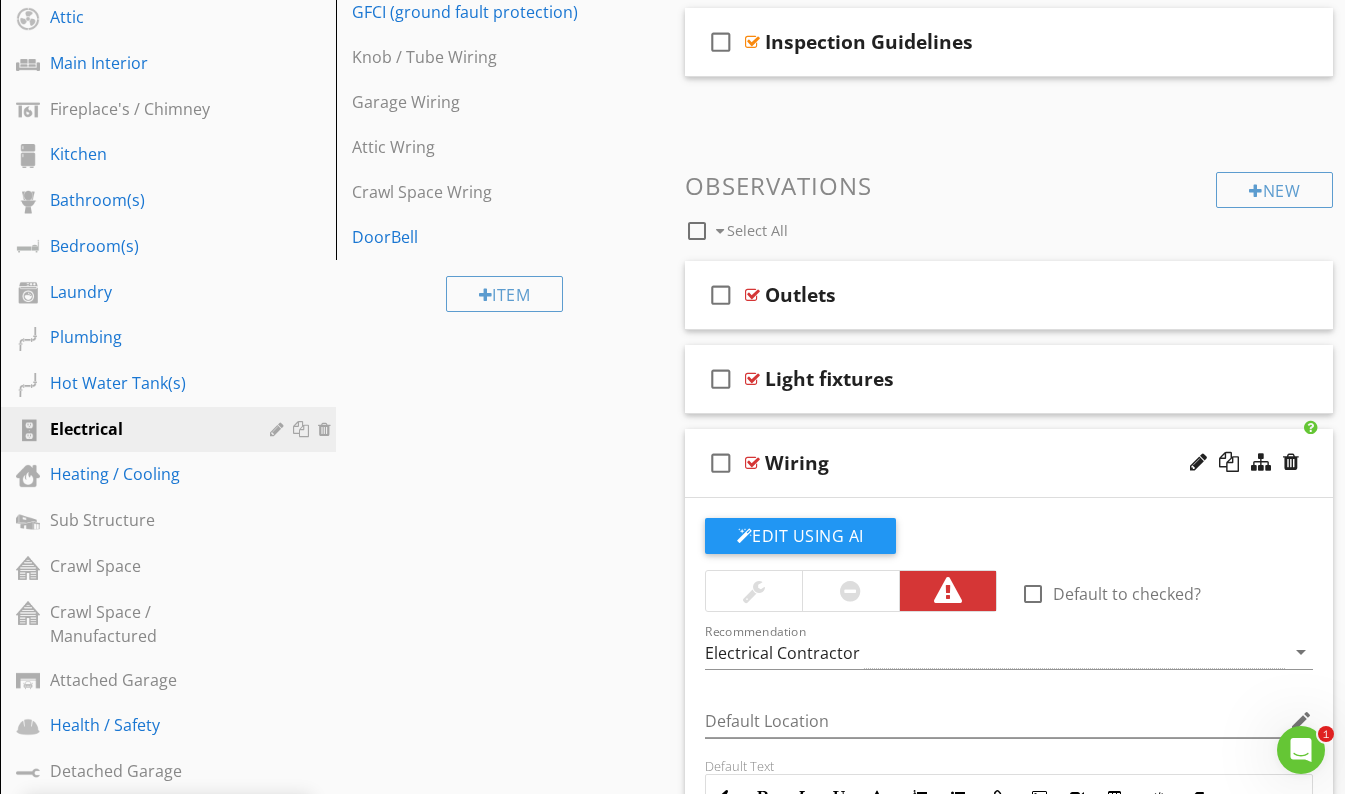 scroll, scrollTop: 567, scrollLeft: 0, axis: vertical 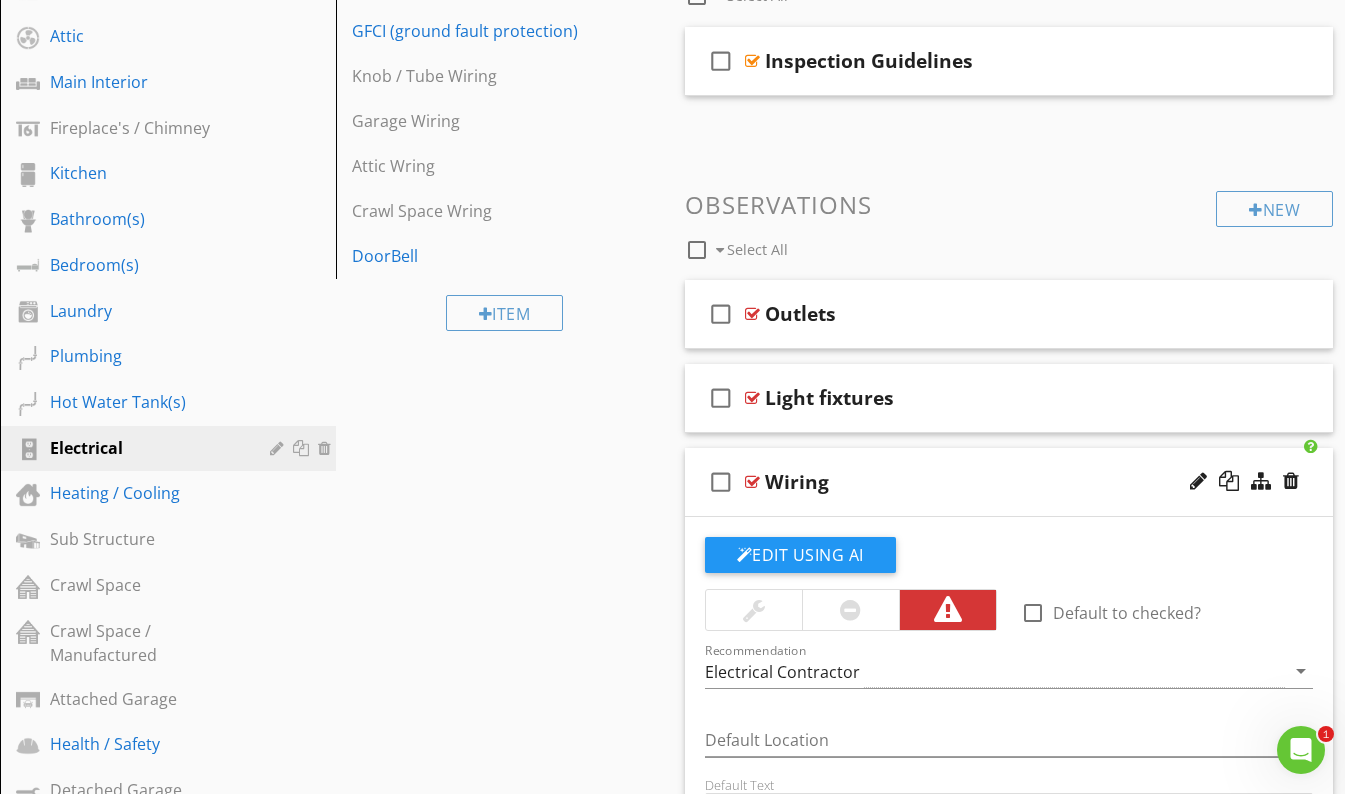 click on "Wiring" at bounding box center (993, 482) 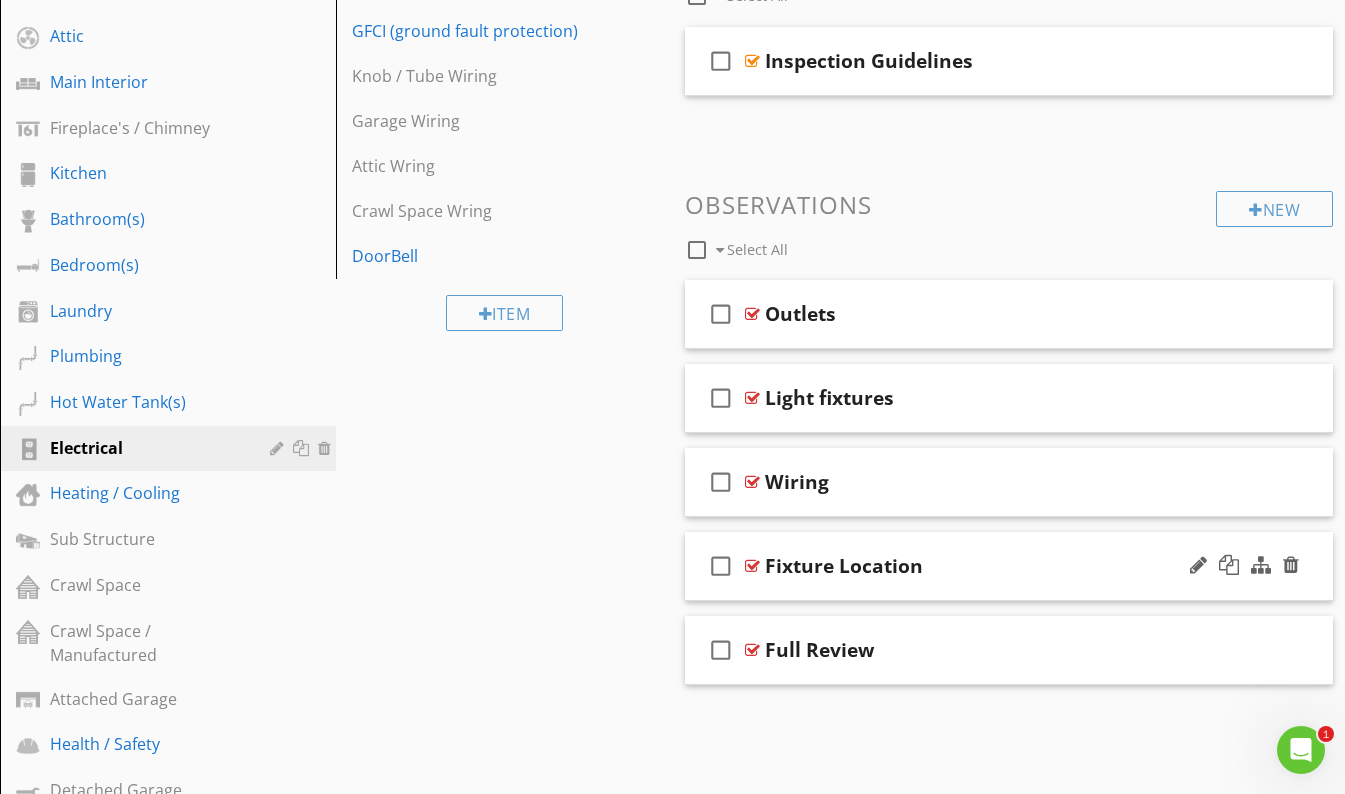 click on "Fixture Location" at bounding box center [993, 566] 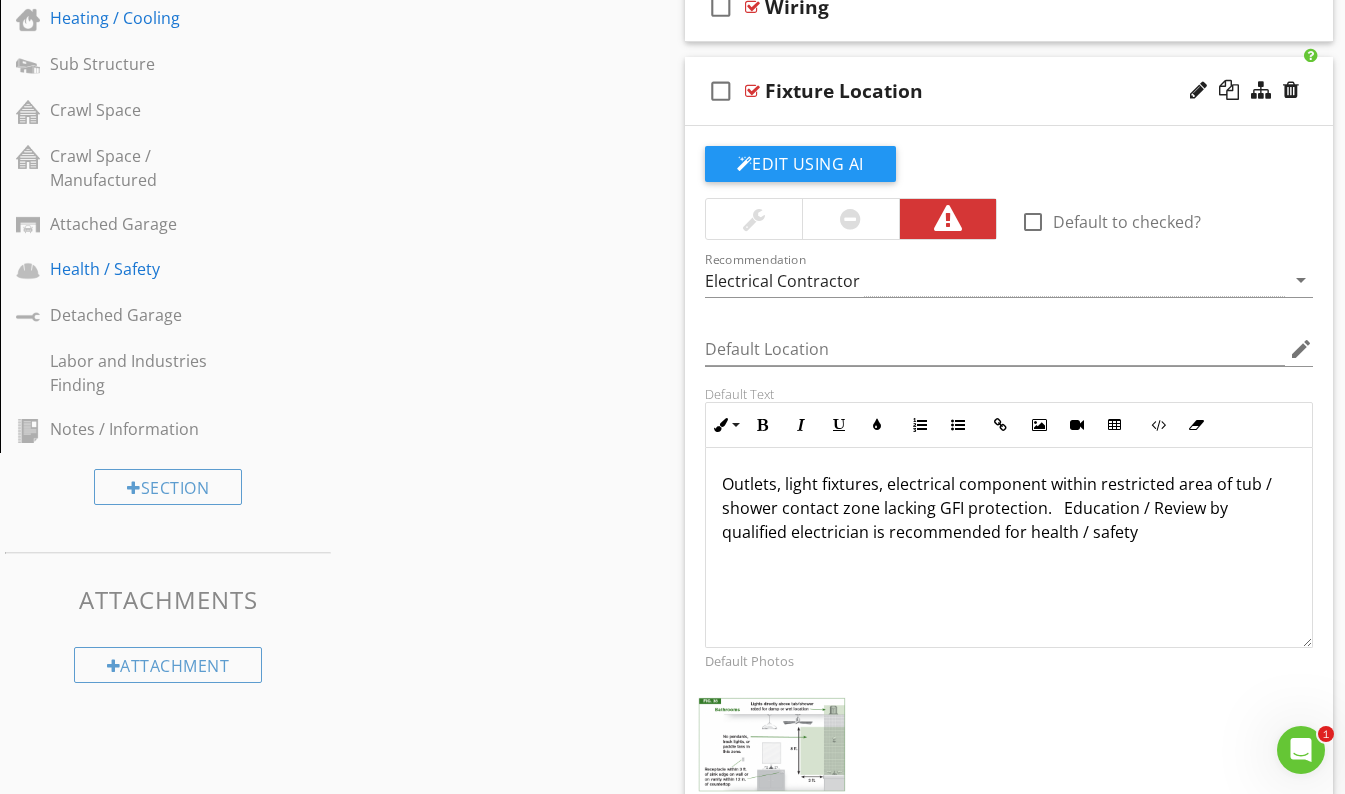 scroll, scrollTop: 1053, scrollLeft: 0, axis: vertical 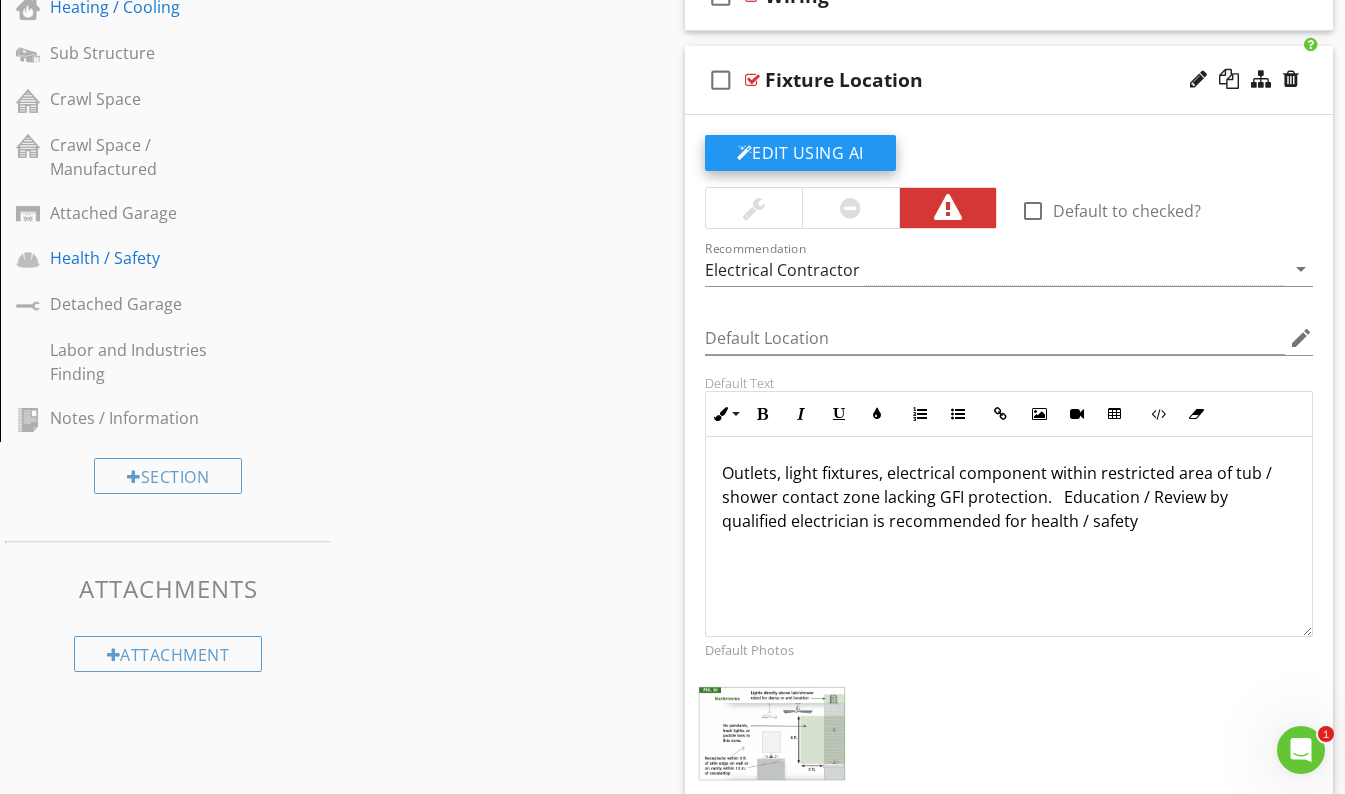 click on "Edit Using AI" at bounding box center (800, 153) 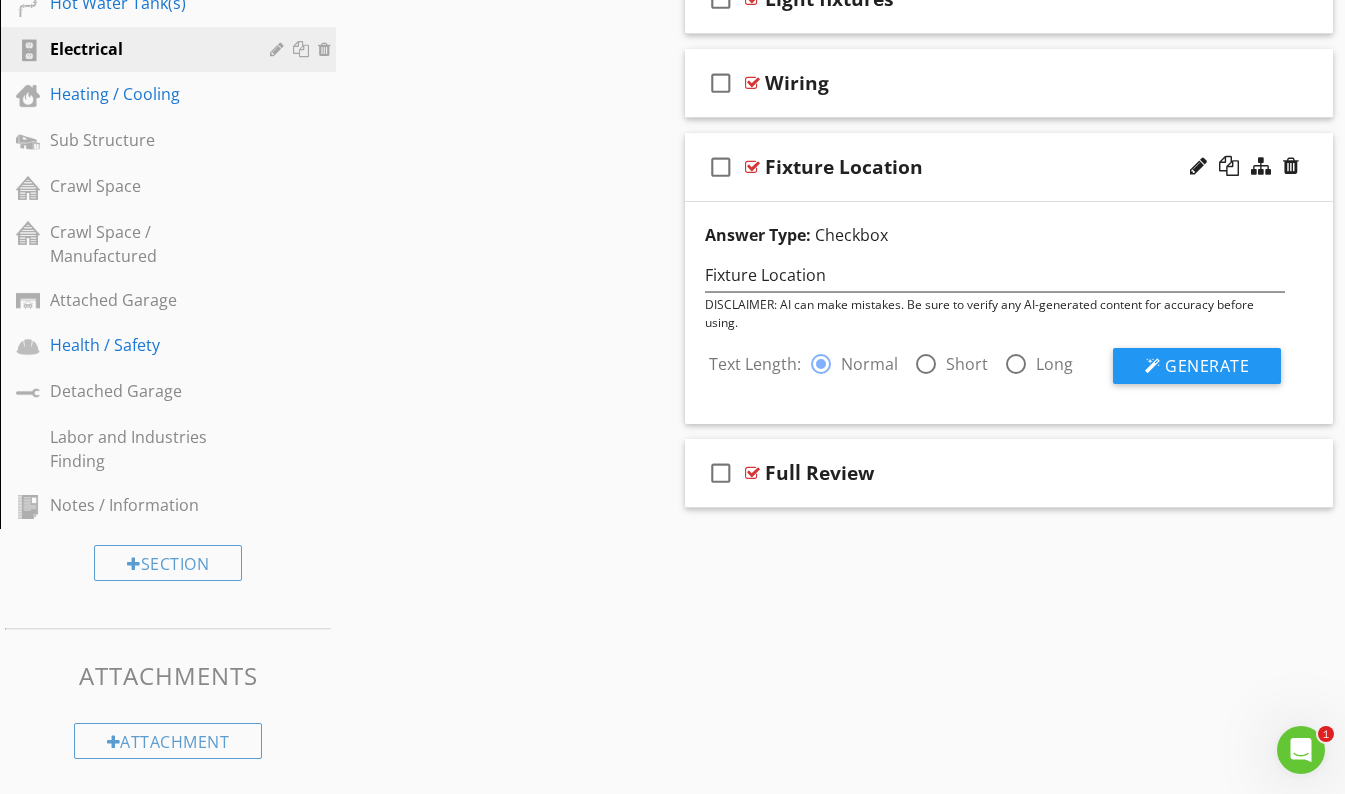 scroll, scrollTop: 988, scrollLeft: 0, axis: vertical 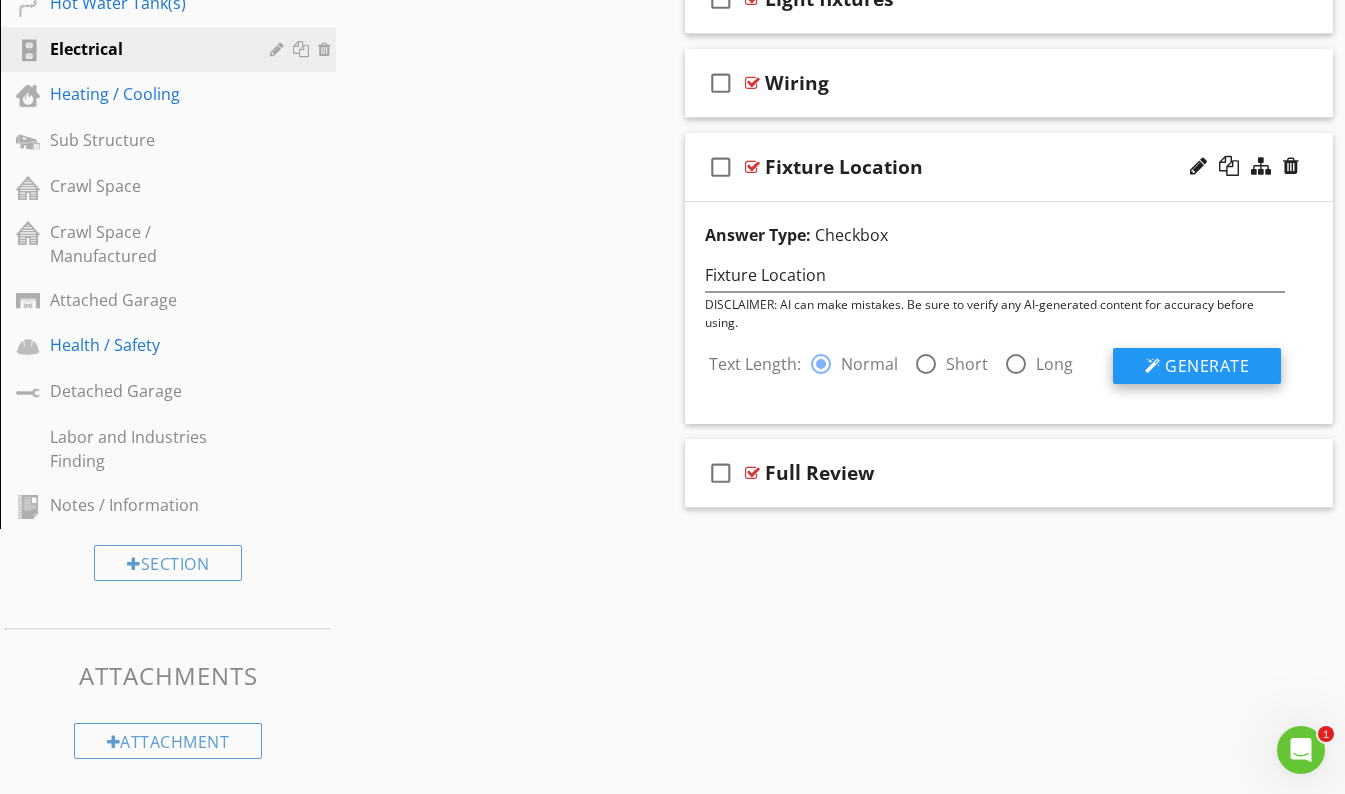 click on "Generate" at bounding box center (1207, 366) 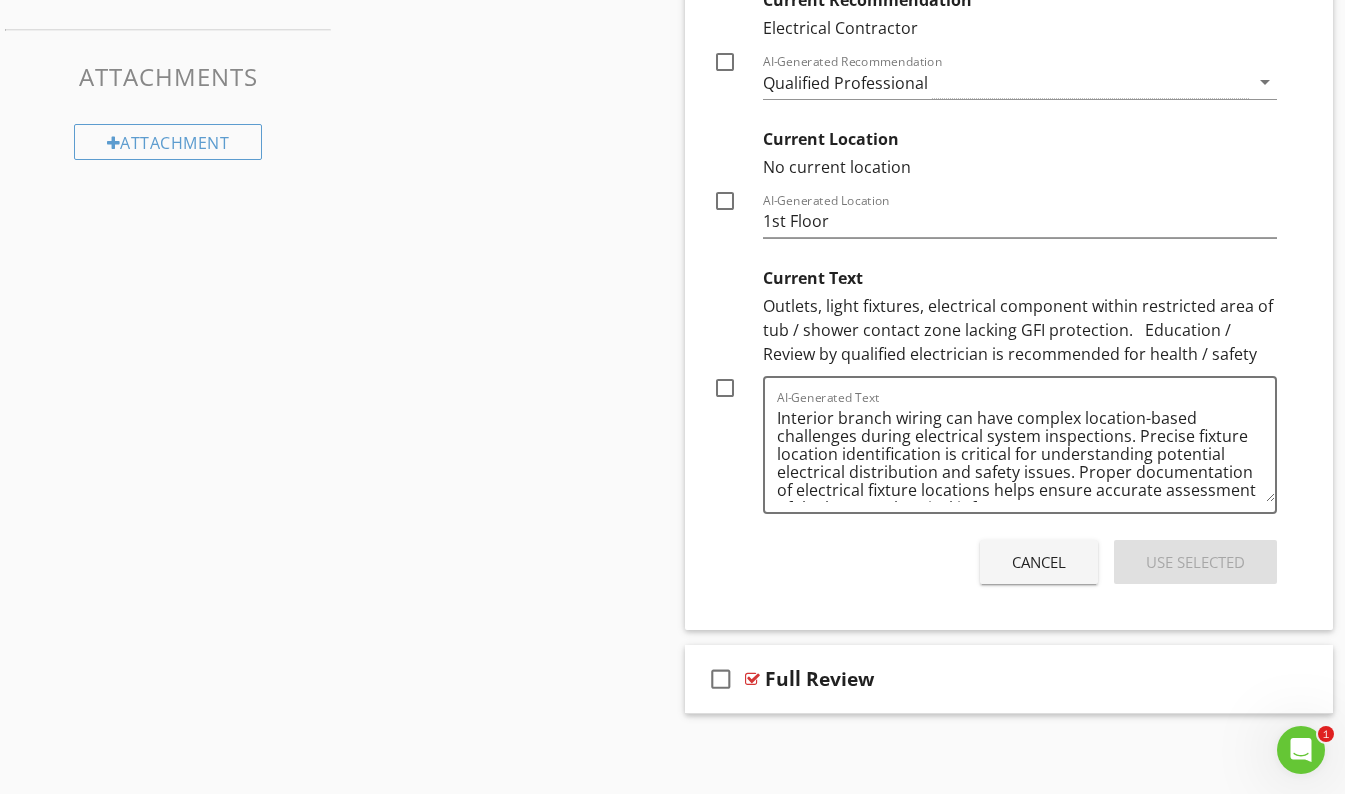 scroll, scrollTop: 1569, scrollLeft: 0, axis: vertical 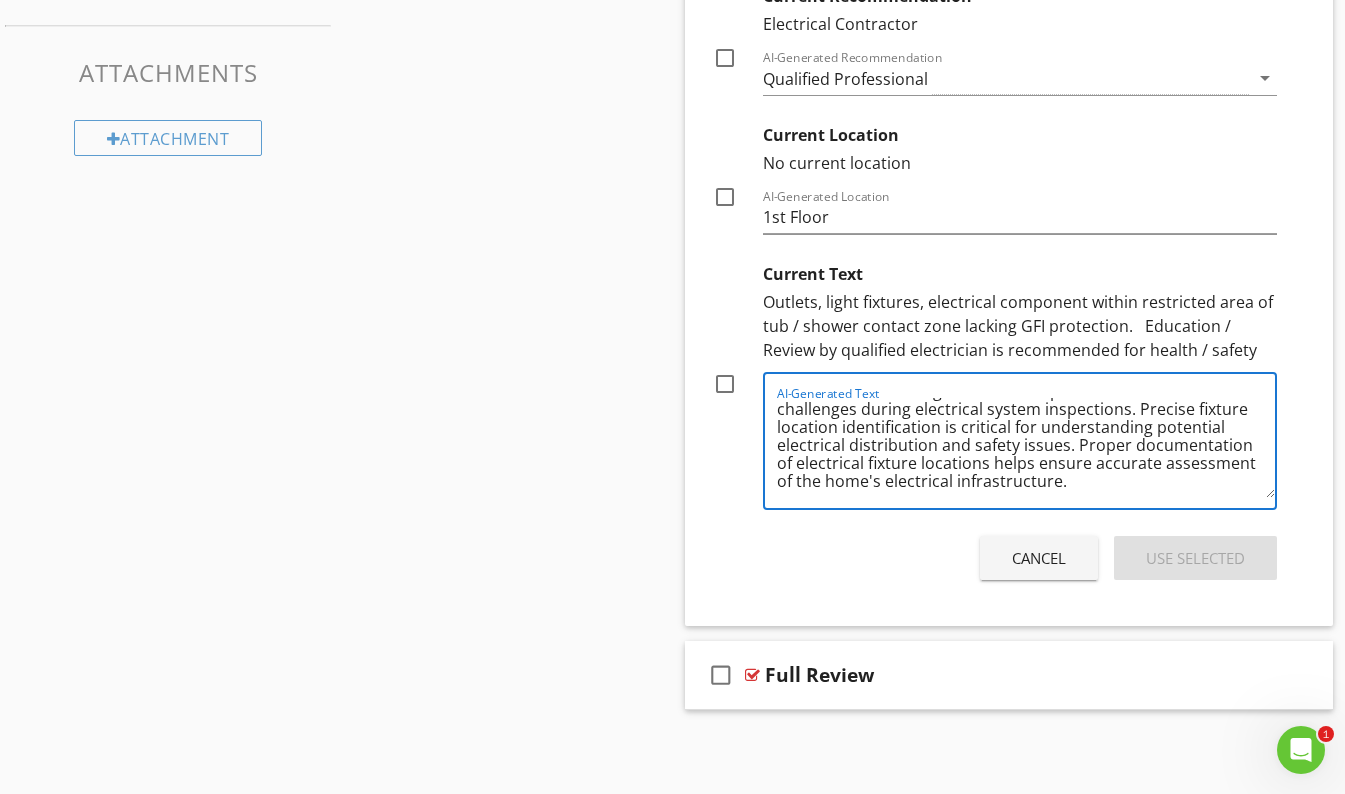 click on "Cancel" at bounding box center (1039, 558) 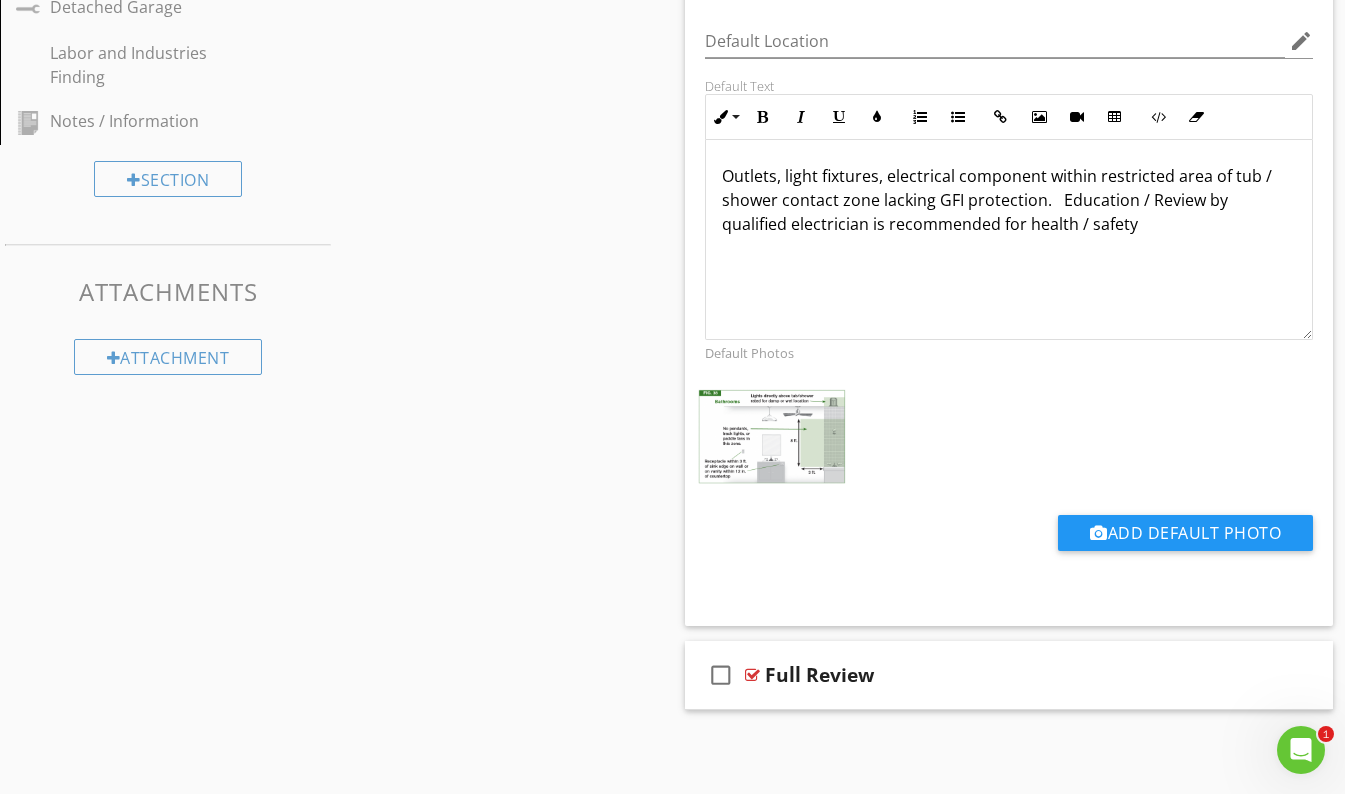 scroll, scrollTop: 1183, scrollLeft: 0, axis: vertical 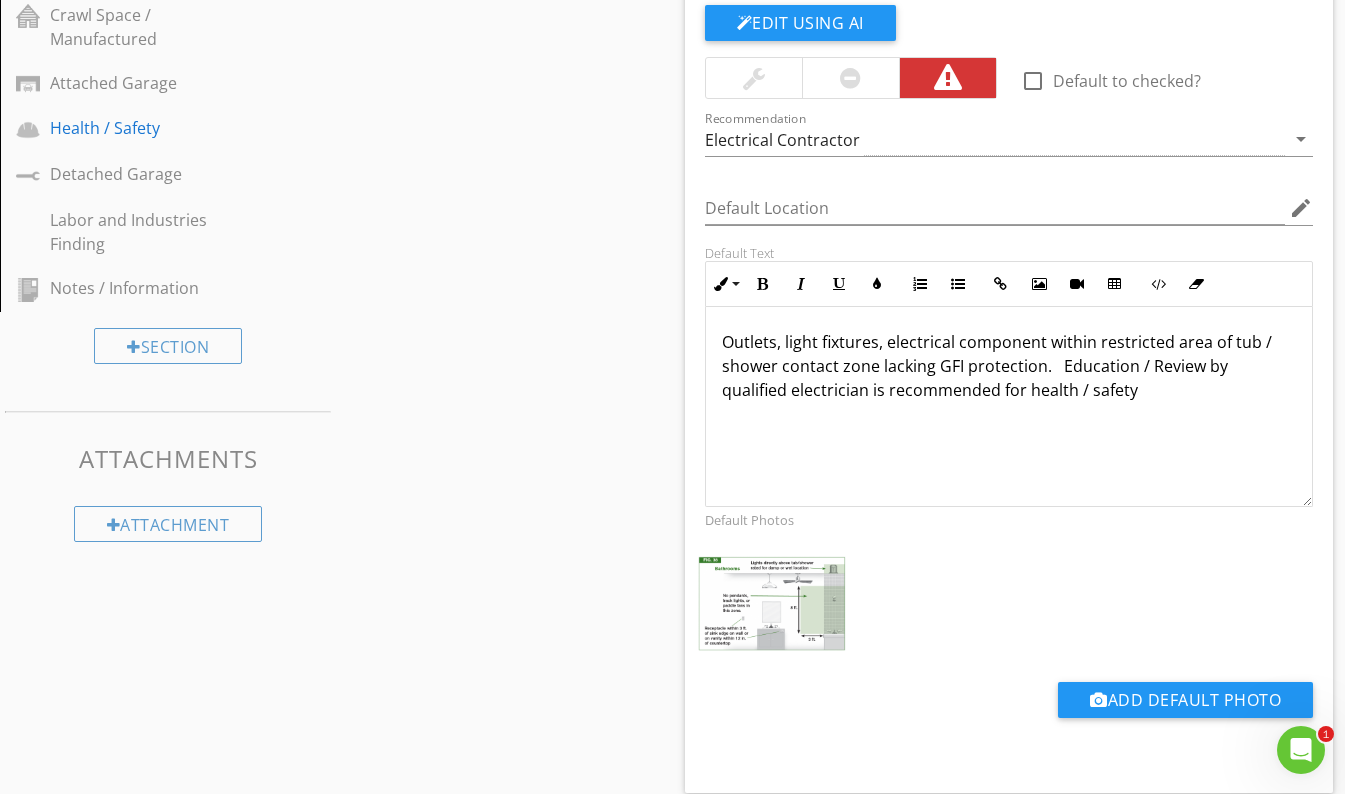 click on "Outlets, light fixtures, electrical component within restricted area of tub / shower contact zone lacking GFI protection.   Education / Review by qualified electrician is recommended for health / safety" at bounding box center (1009, 366) 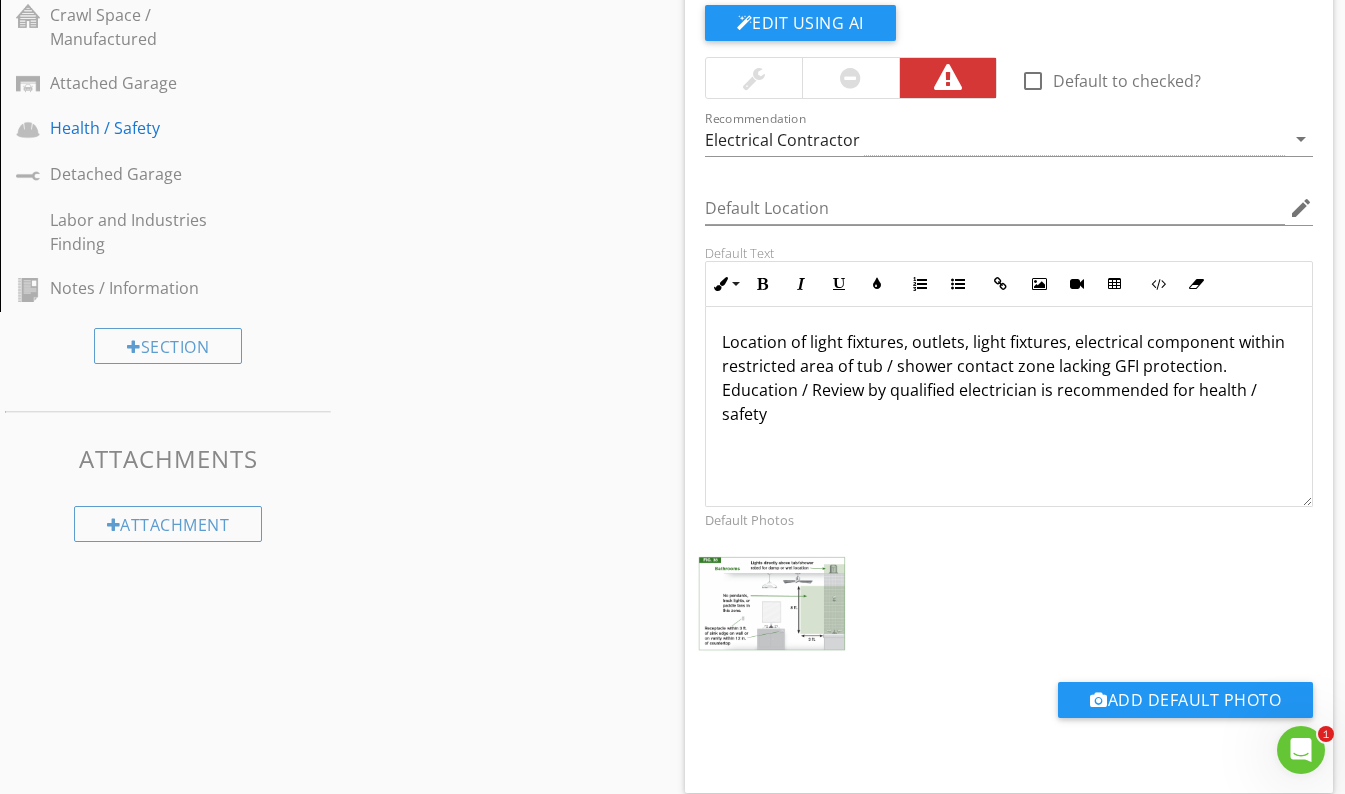 click on "Location of light fixtures, outlets, light fixtures, electrical component within restricted area of tub / shower contact zone lacking GFI protection.   Education / Review by qualified electrician is recommended for health / safety" at bounding box center (1009, 378) 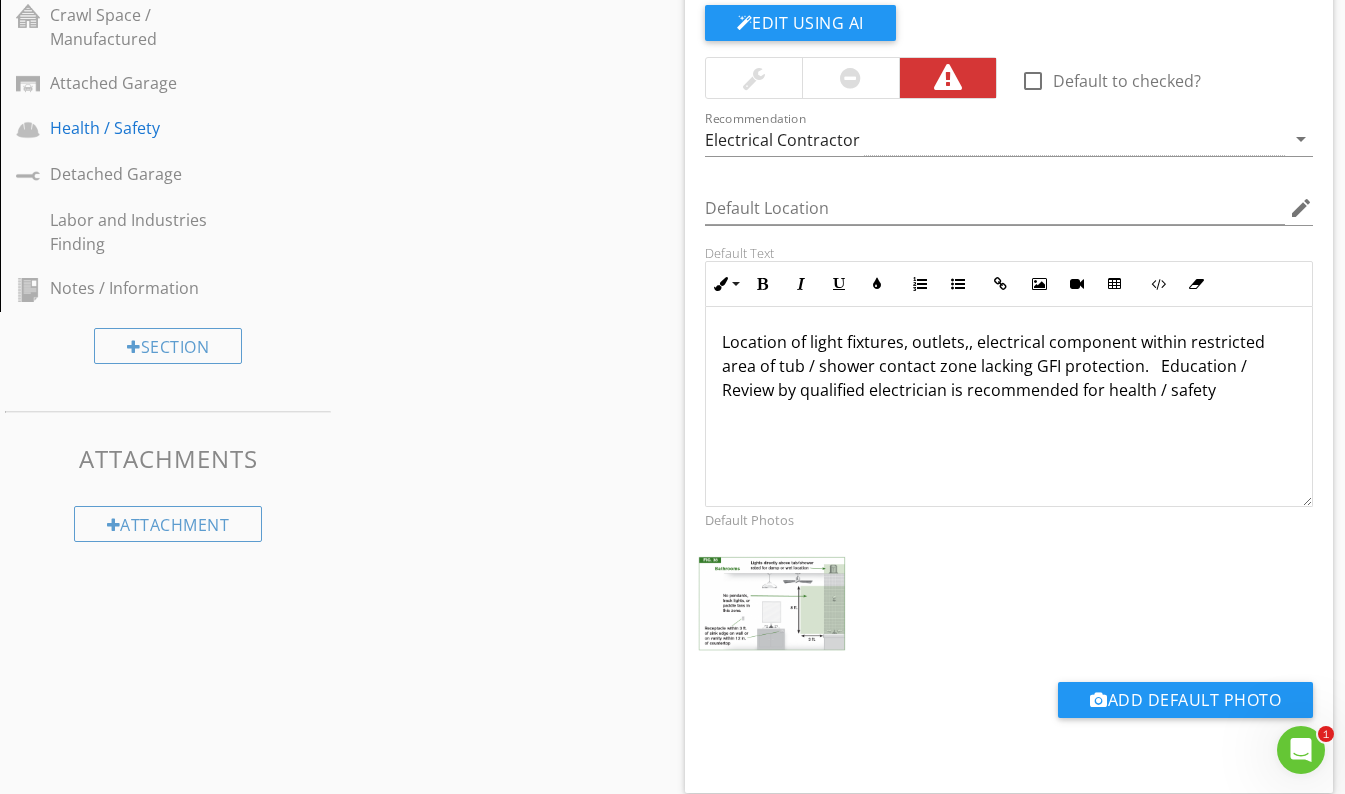 click on "Location of light fixtures, outlets,, electrical component within restricted area of tub / shower contact zone lacking GFI protection.   Education / Review by qualified electrician is recommended for health / safety" at bounding box center [1009, 366] 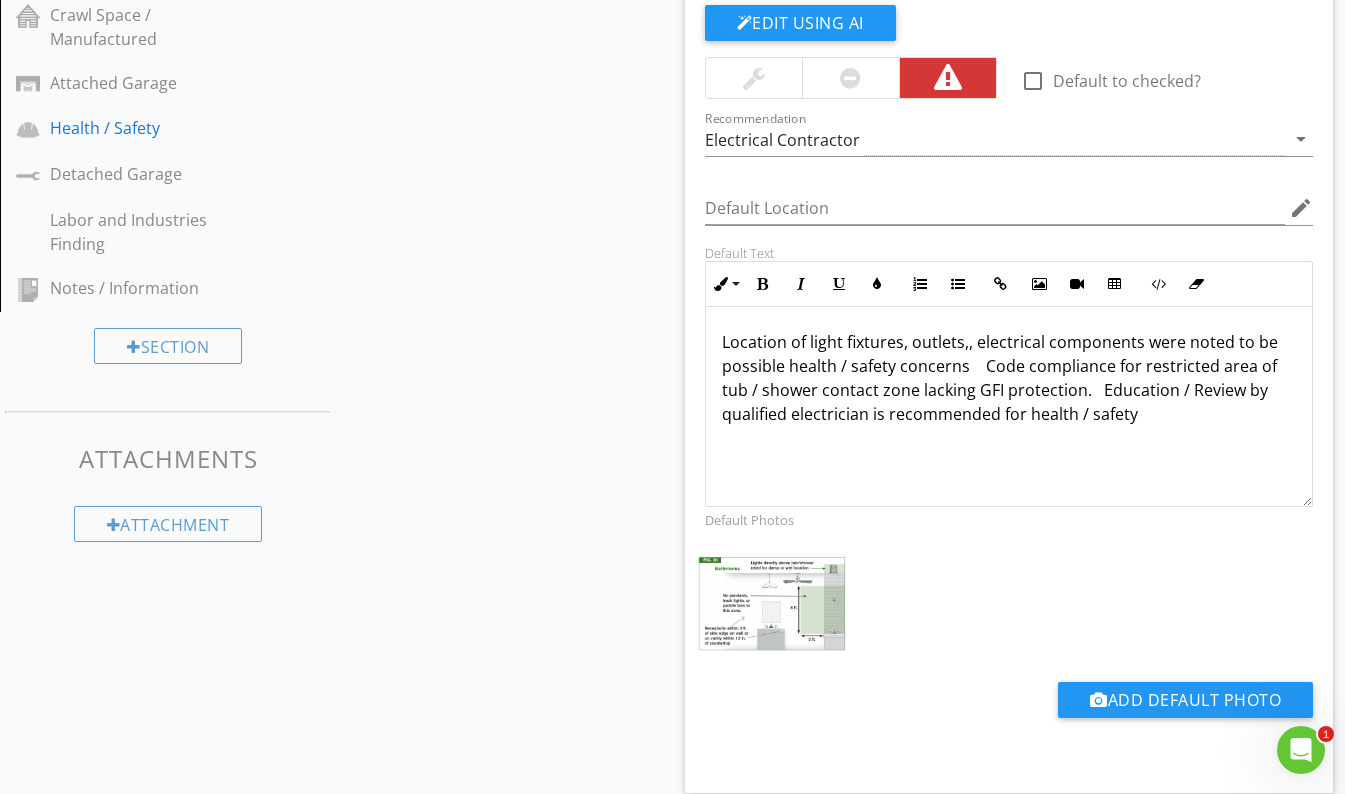 click on "Location of light fixtures, outlets,, electrical components were noted to be possible health / safety concerns    Code compliance for restricted area of tub / shower contact zone lacking GFI protection.   Education / Review by qualified electrician is recommended for health / safety" at bounding box center [1009, 378] 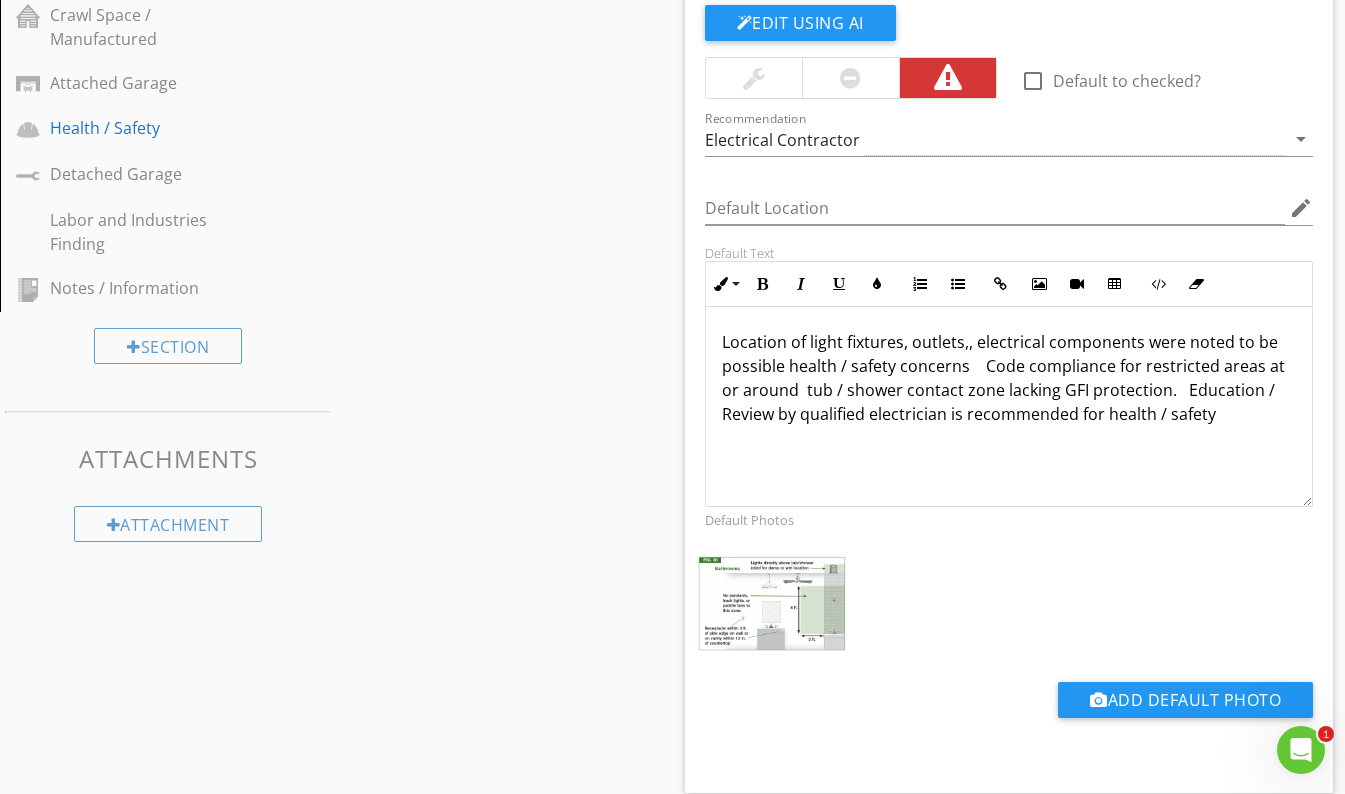 click on "Location of light fixtures, outlets,, electrical components were noted to be possible health / safety concerns    Code compliance for restricted areas at or around  tub / shower contact zone lacking GFI protection.   Education / Review by qualified electrician is recommended for health / safety" at bounding box center (1009, 378) 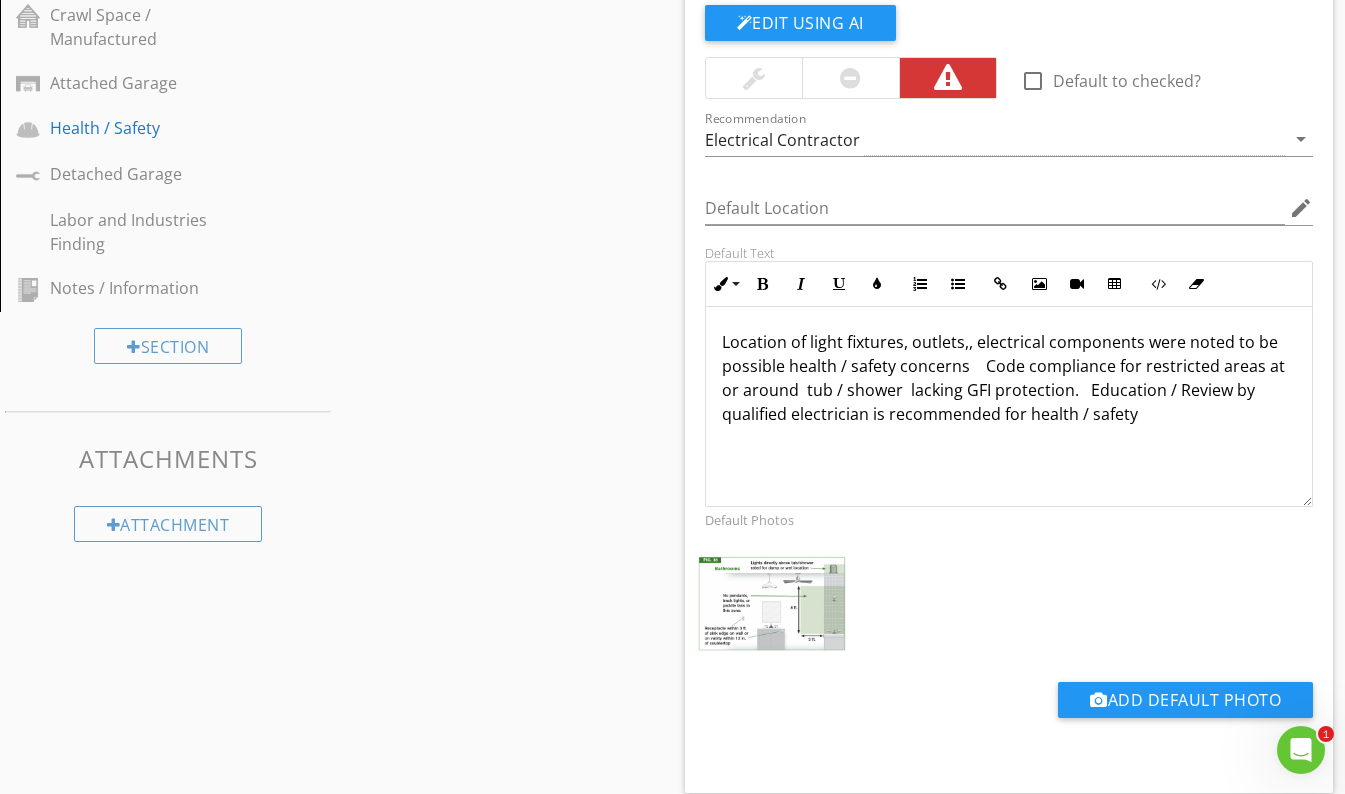 click on "Location of light fixtures, outlets,, electrical components were noted to be possible health / safety concerns    Code compliance for restricted areas at or around  tub / shower  lacking GFI protection.   Education / Review by qualified electrician is recommended for health / safety" at bounding box center (1009, 378) 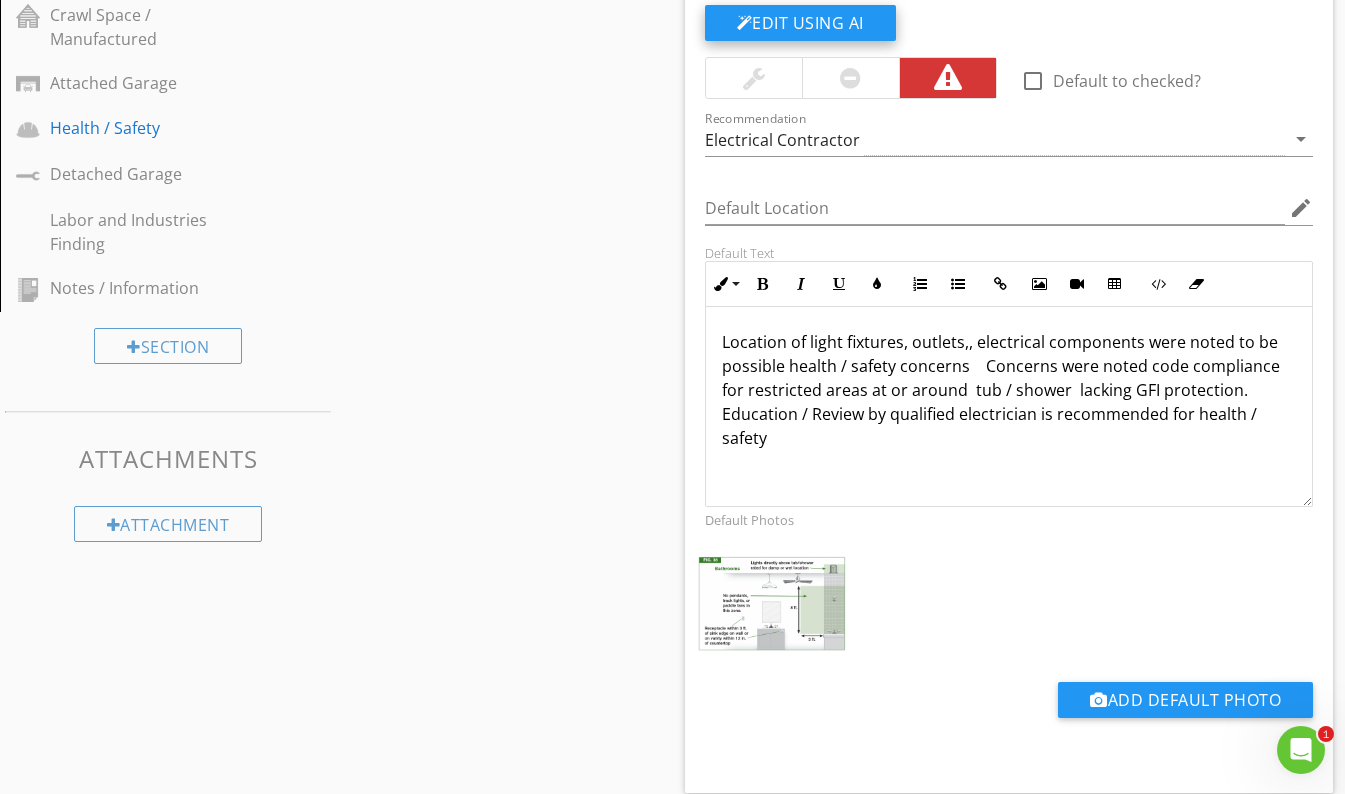 click on "Edit Using AI" at bounding box center [800, 23] 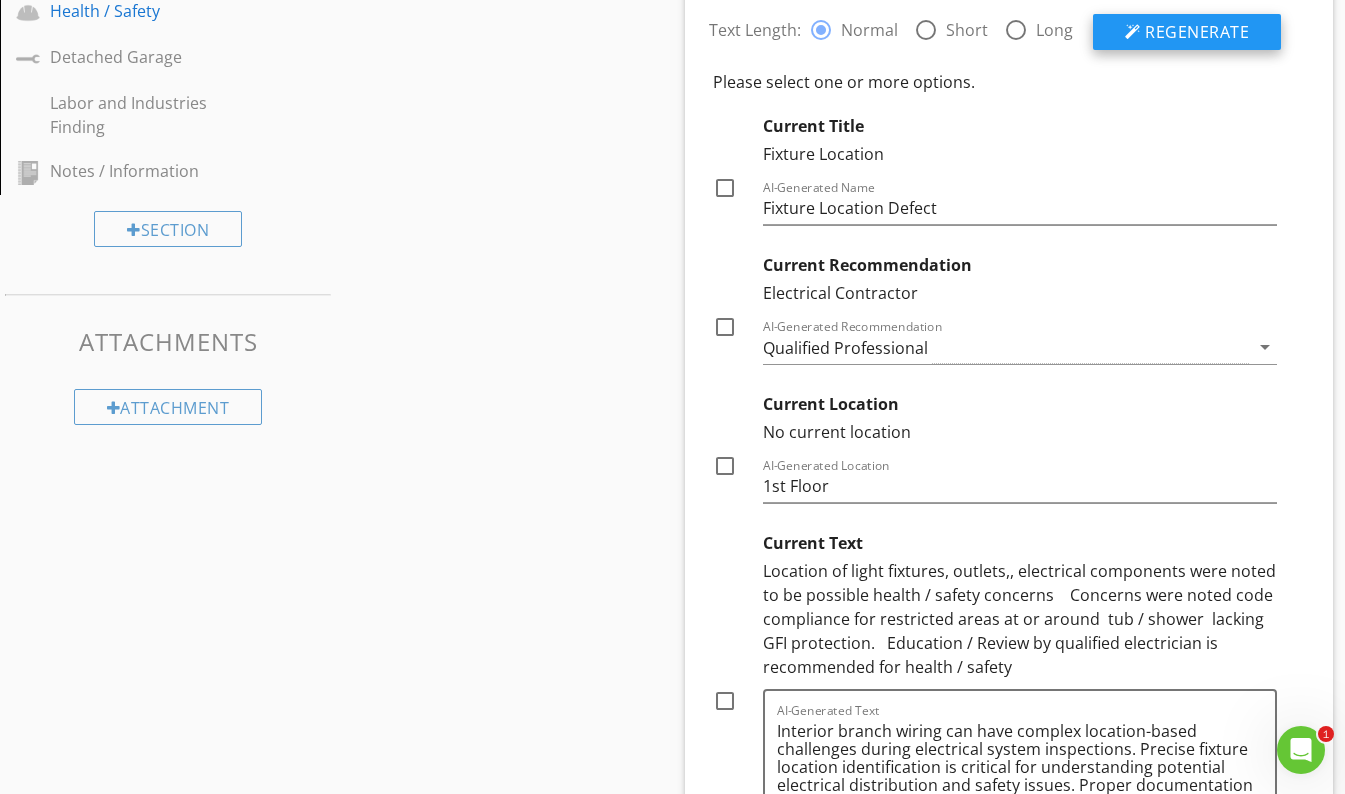 click on "Regenerate" at bounding box center [1197, 32] 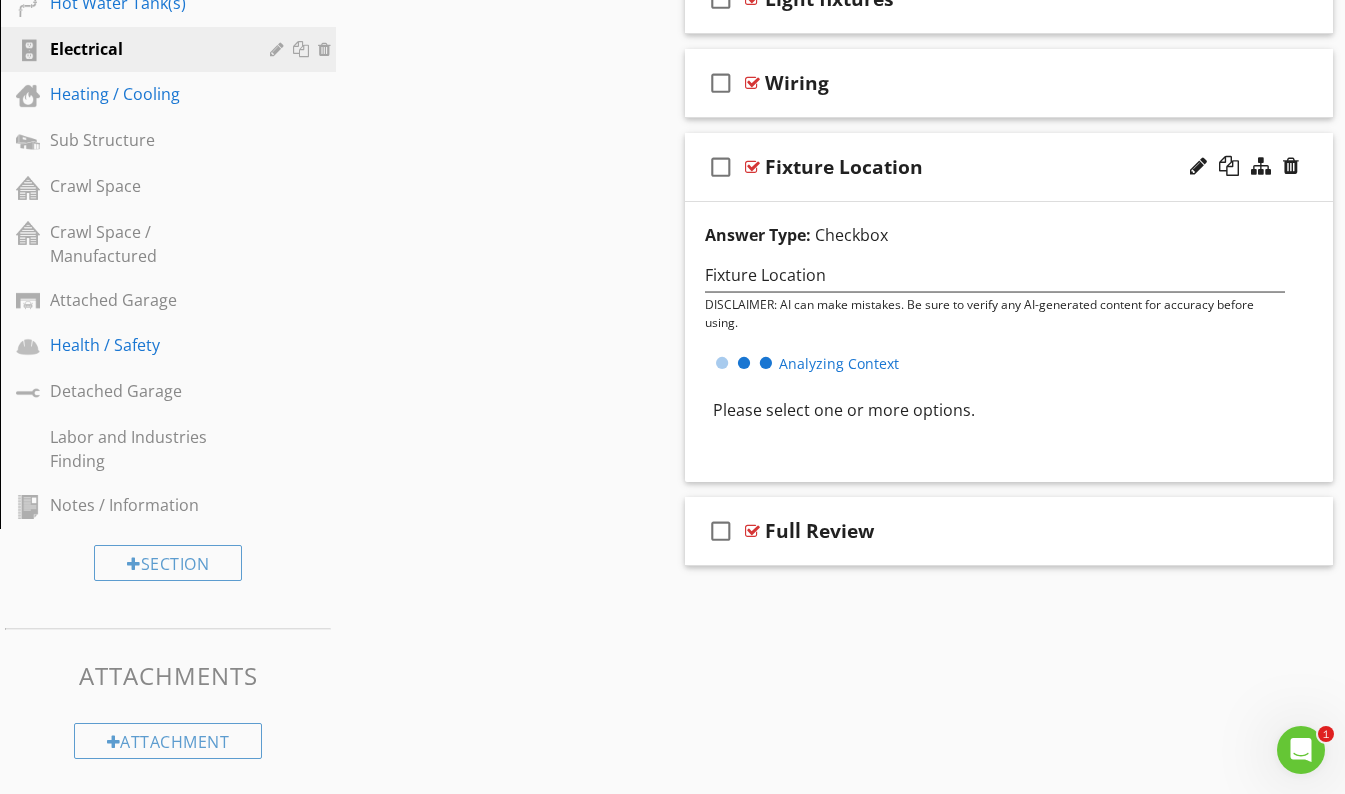 scroll, scrollTop: 1300, scrollLeft: 0, axis: vertical 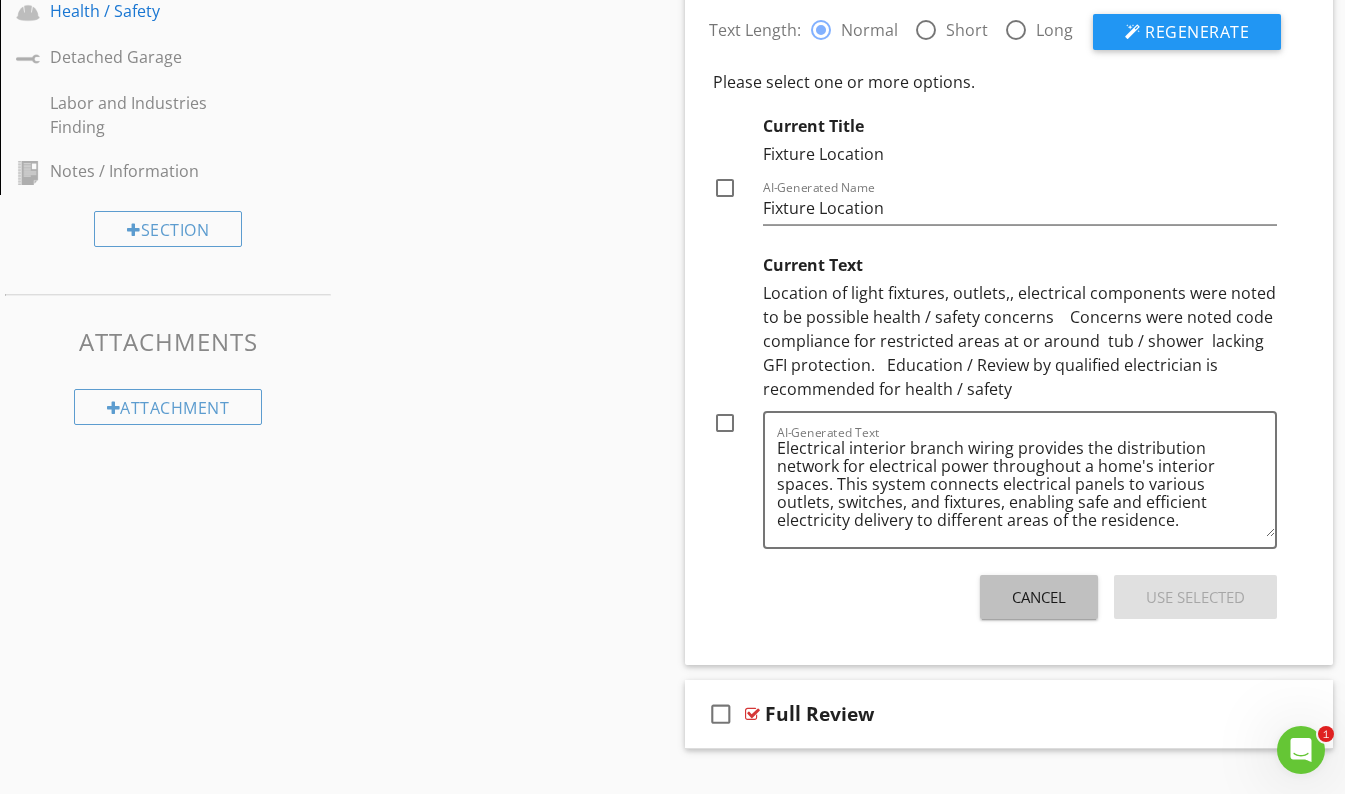 click on "Cancel" at bounding box center (1039, 597) 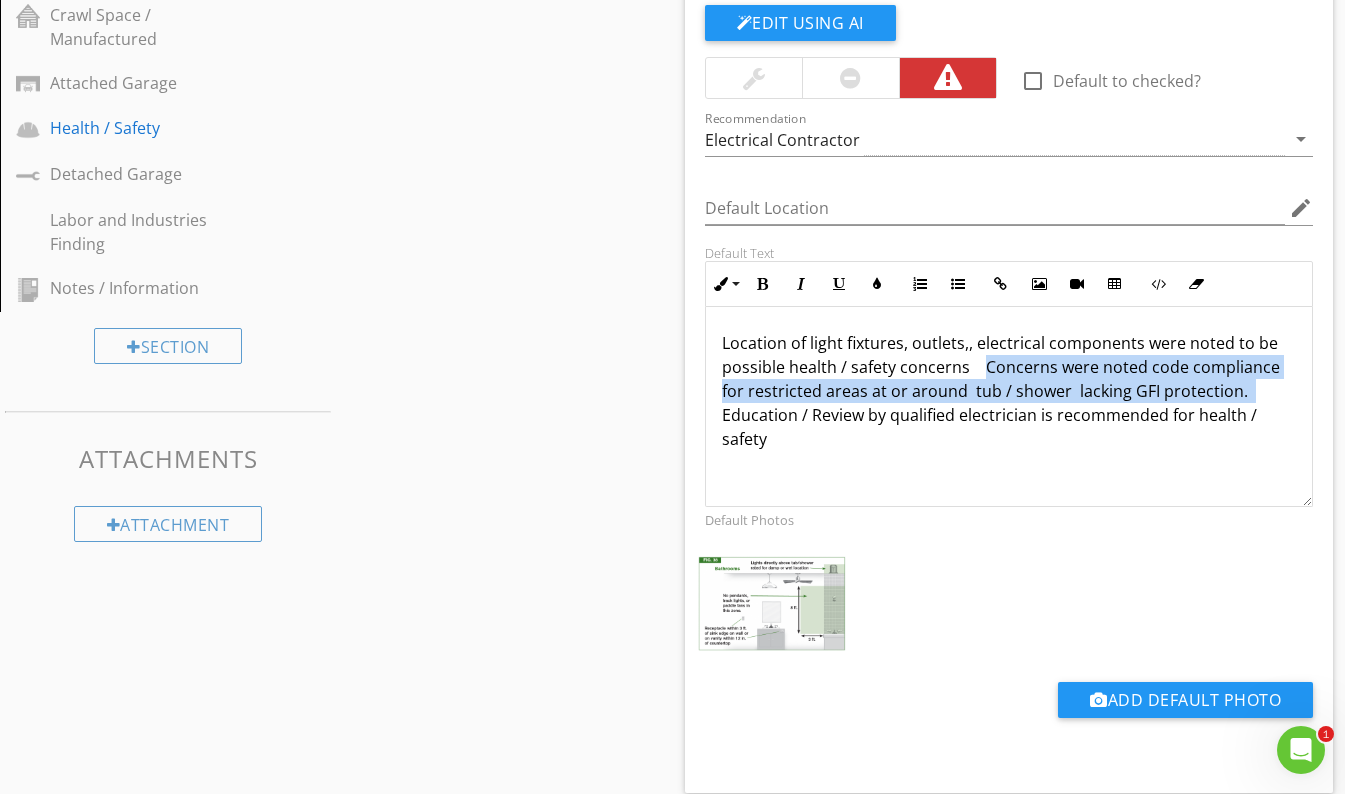 drag, startPoint x: 982, startPoint y: 370, endPoint x: 1270, endPoint y: 392, distance: 288.83905 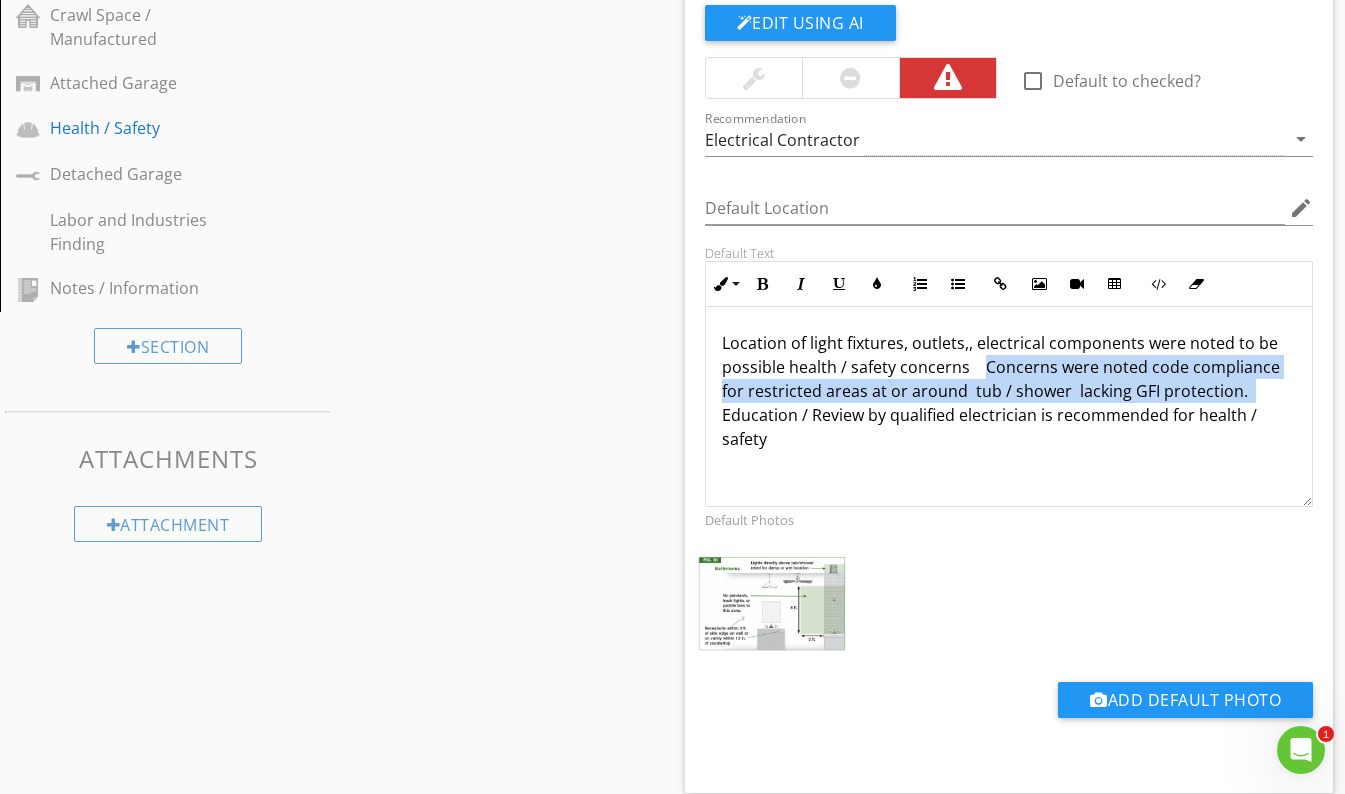type 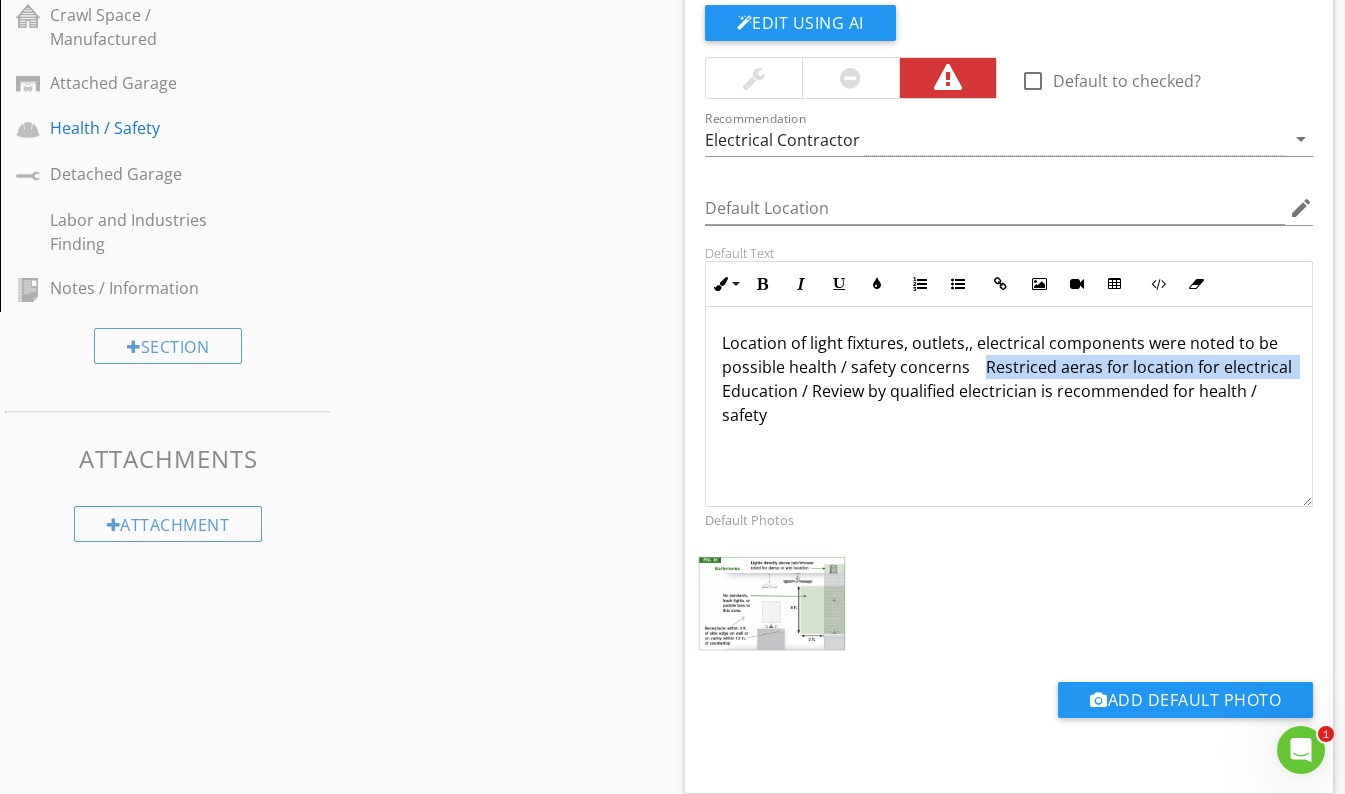 drag, startPoint x: 980, startPoint y: 372, endPoint x: 795, endPoint y: 397, distance: 186.68155 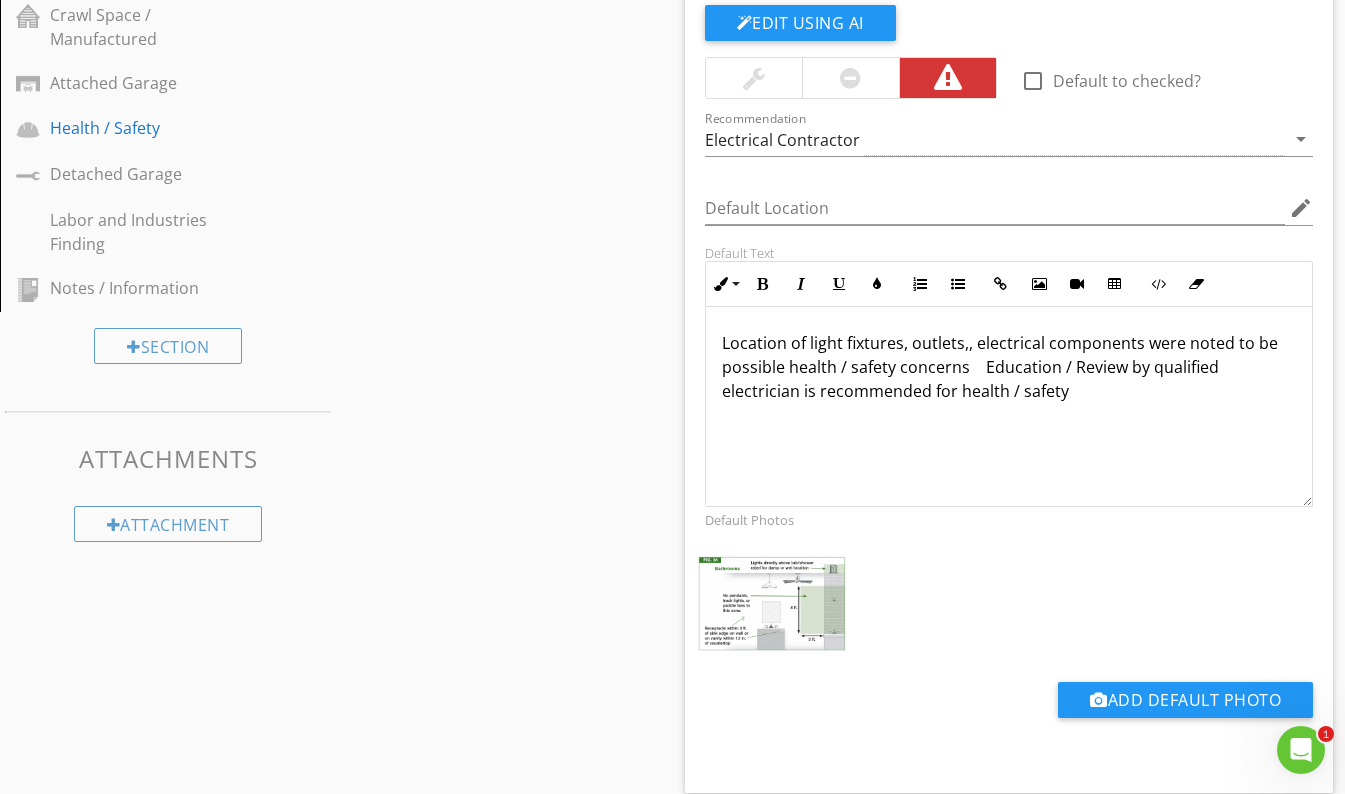 click on "Location of light fixtures, outlets,, electrical components were noted to be possible health / safety concerns    Education / Review by qualified electrician is recommended for health / safety" at bounding box center (1009, 367) 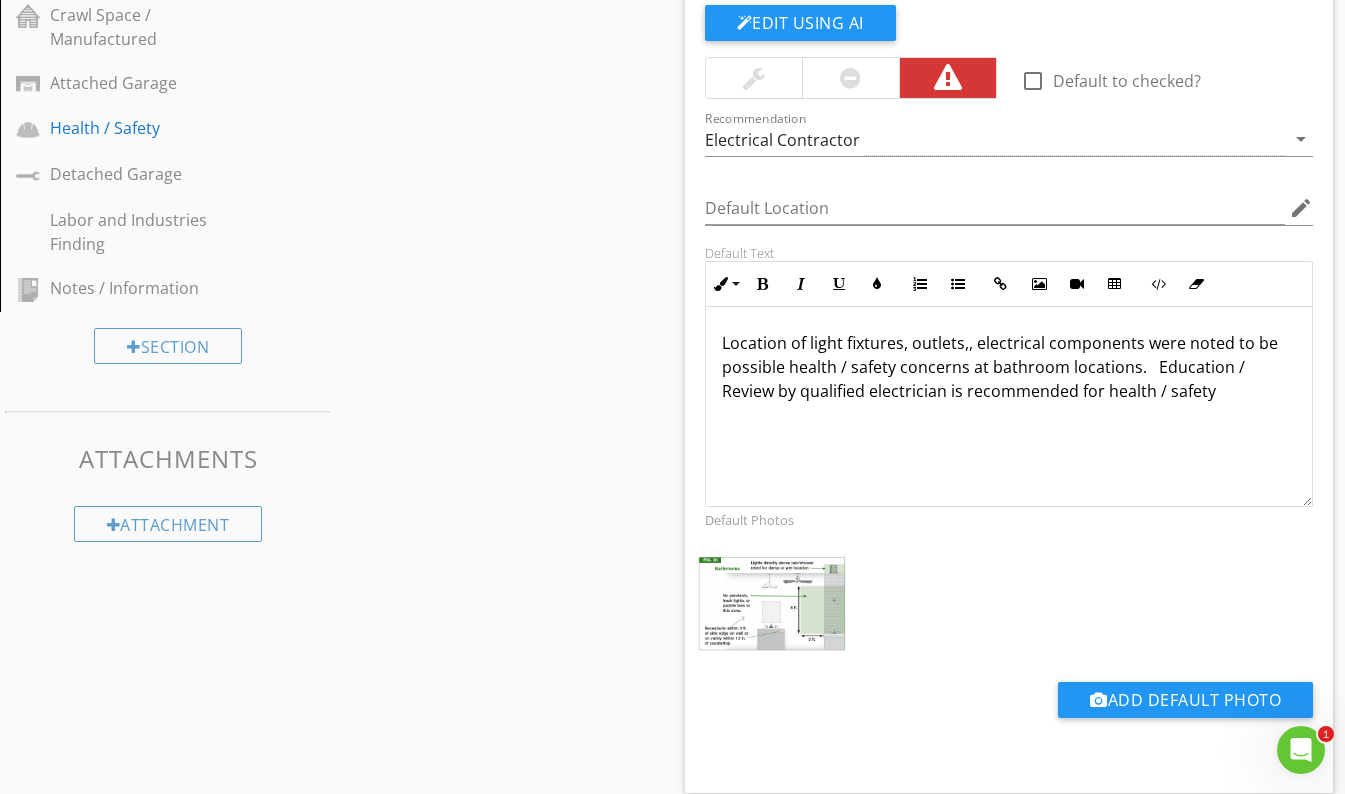 click on "Location of light fixtures, outlets,, electrical components were noted to be possible health / safety concerns at bathroom locations.   Education / Review by qualified electrician is recommended for health / safety" at bounding box center [1009, 367] 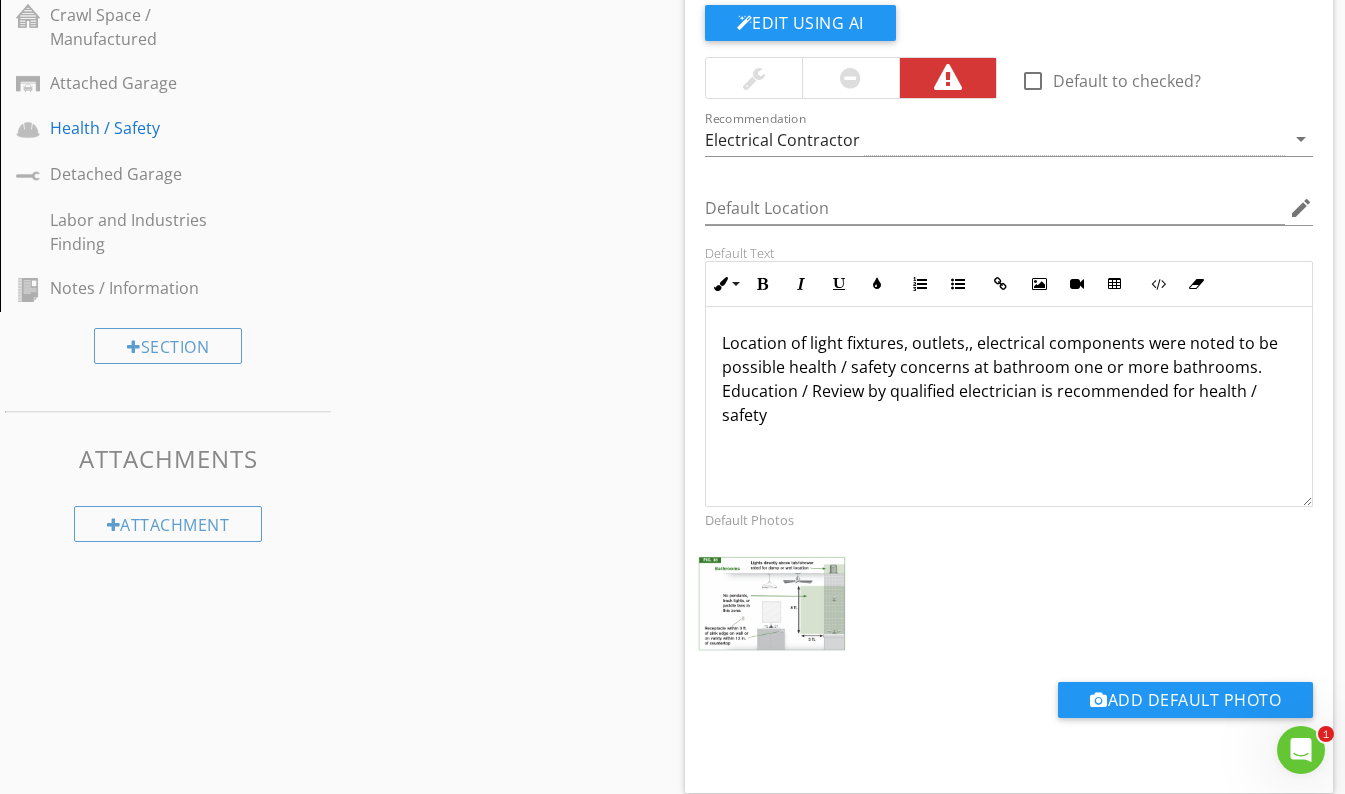 click on "Location of light fixtures, outlets,, electrical components were noted to be possible health / safety concerns at bathroom one or more bathrooms.   Education / Review by qualified electrician is recommended for health / safety" at bounding box center (1009, 379) 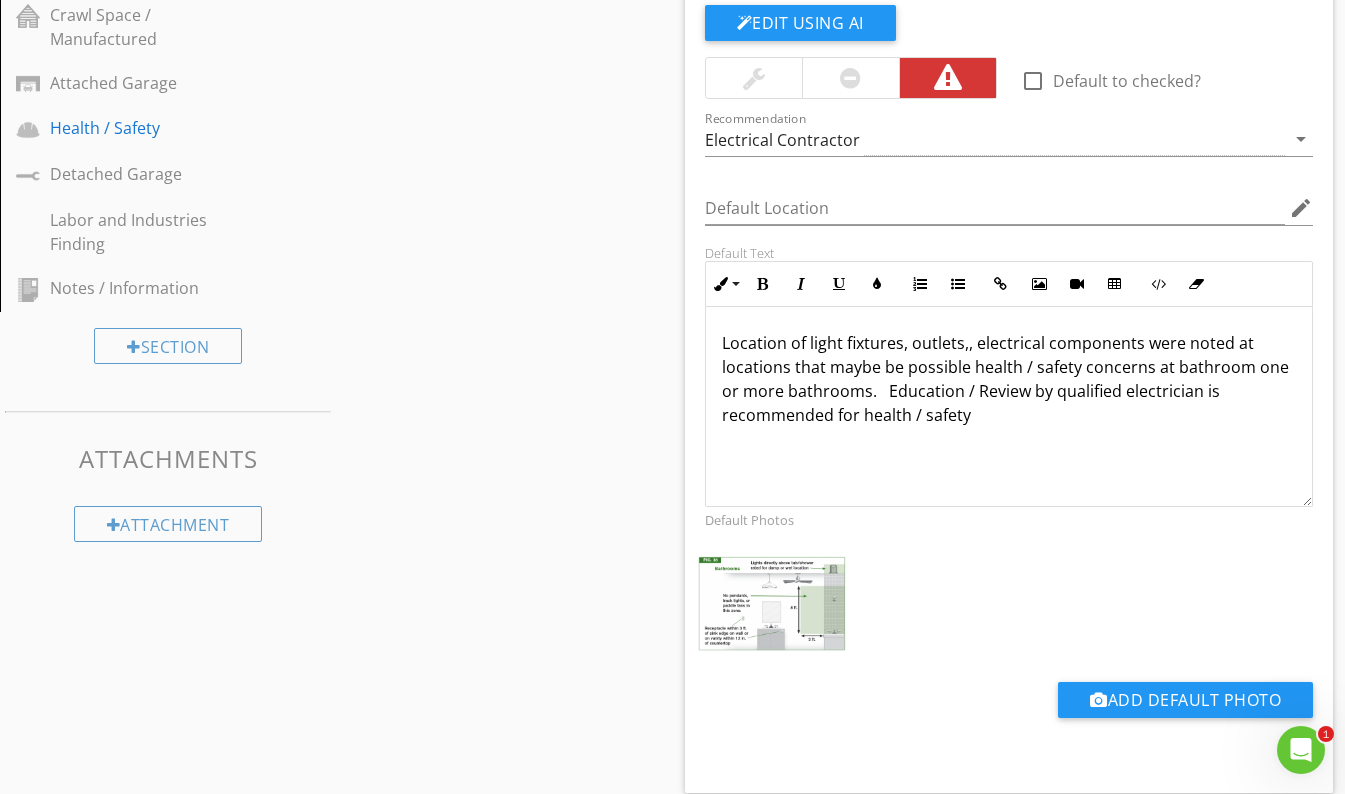 click on "Location of light fixtures, outlets,, electrical components were noted at locations that maybe be possible health / safety concerns at bathroom one or more bathrooms.   Education / Review by qualified electrician is recommended for health / safety" at bounding box center [1009, 379] 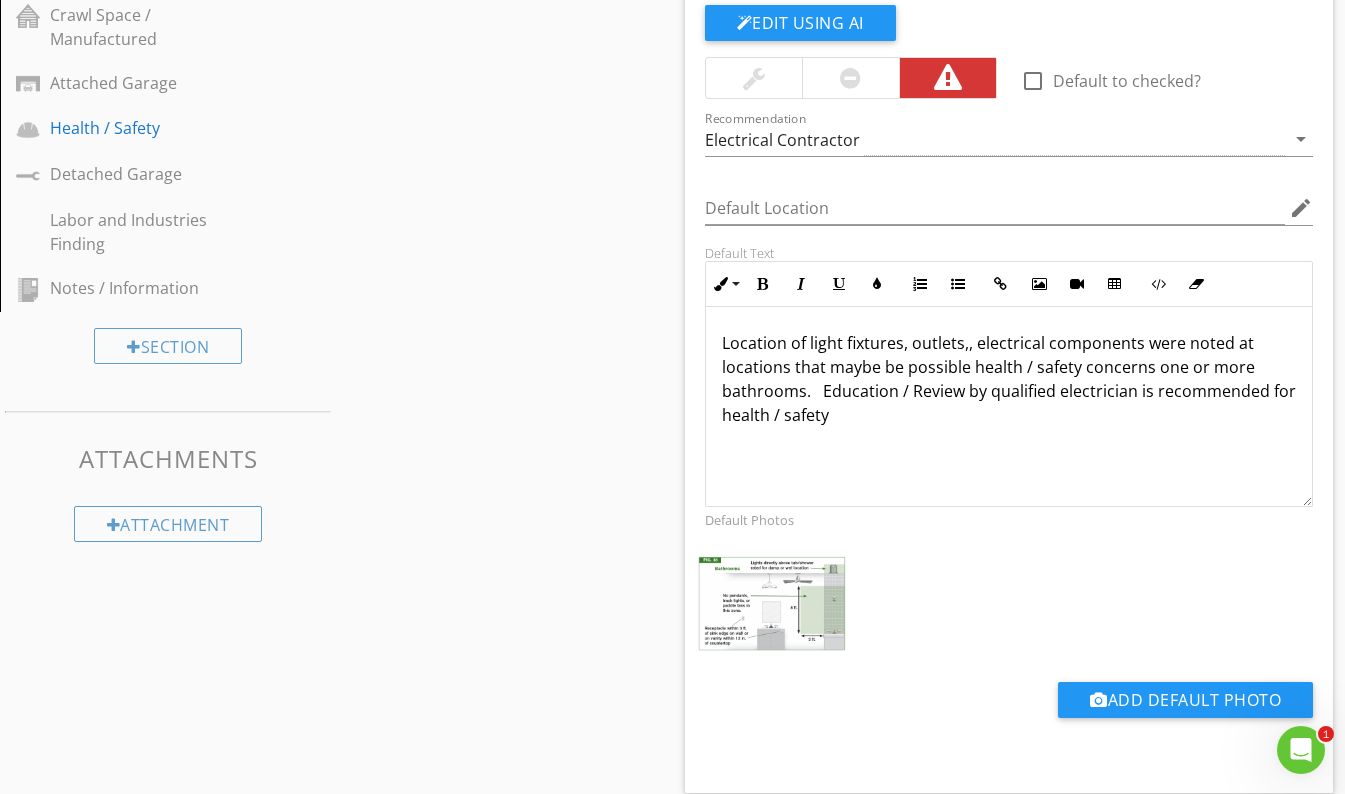 click on "Location of light fixtures, outlets,, electrical components were noted at locations that maybe be possible health / safety concerns one or more bathrooms.   Education / Review by qualified electrician is recommended for health / safety" at bounding box center [1009, 379] 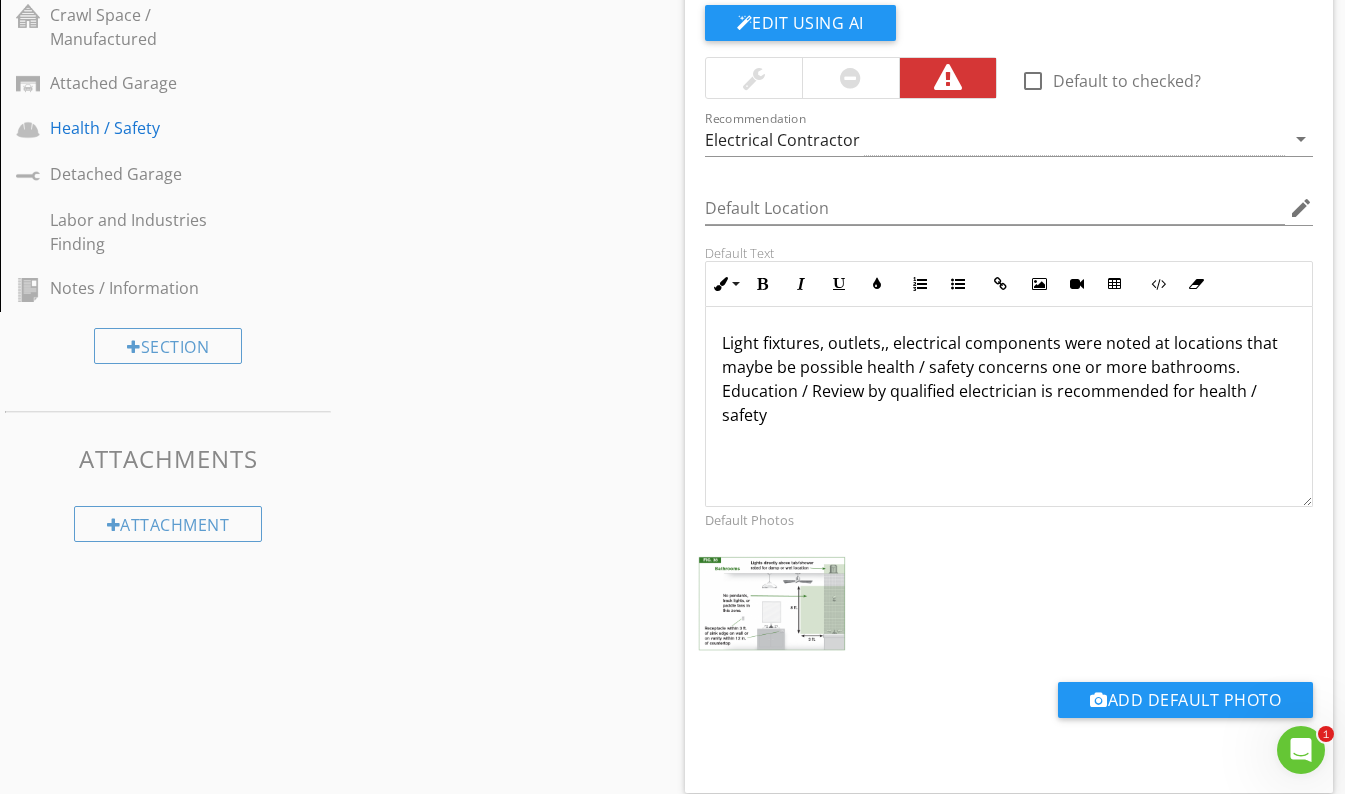click on "Light fixtures, outlets,, electrical components were noted at locations that maybe be possible health / safety concerns one or more bathrooms.   Education / Review by qualified electrician is recommended for health / safety" at bounding box center (1009, 379) 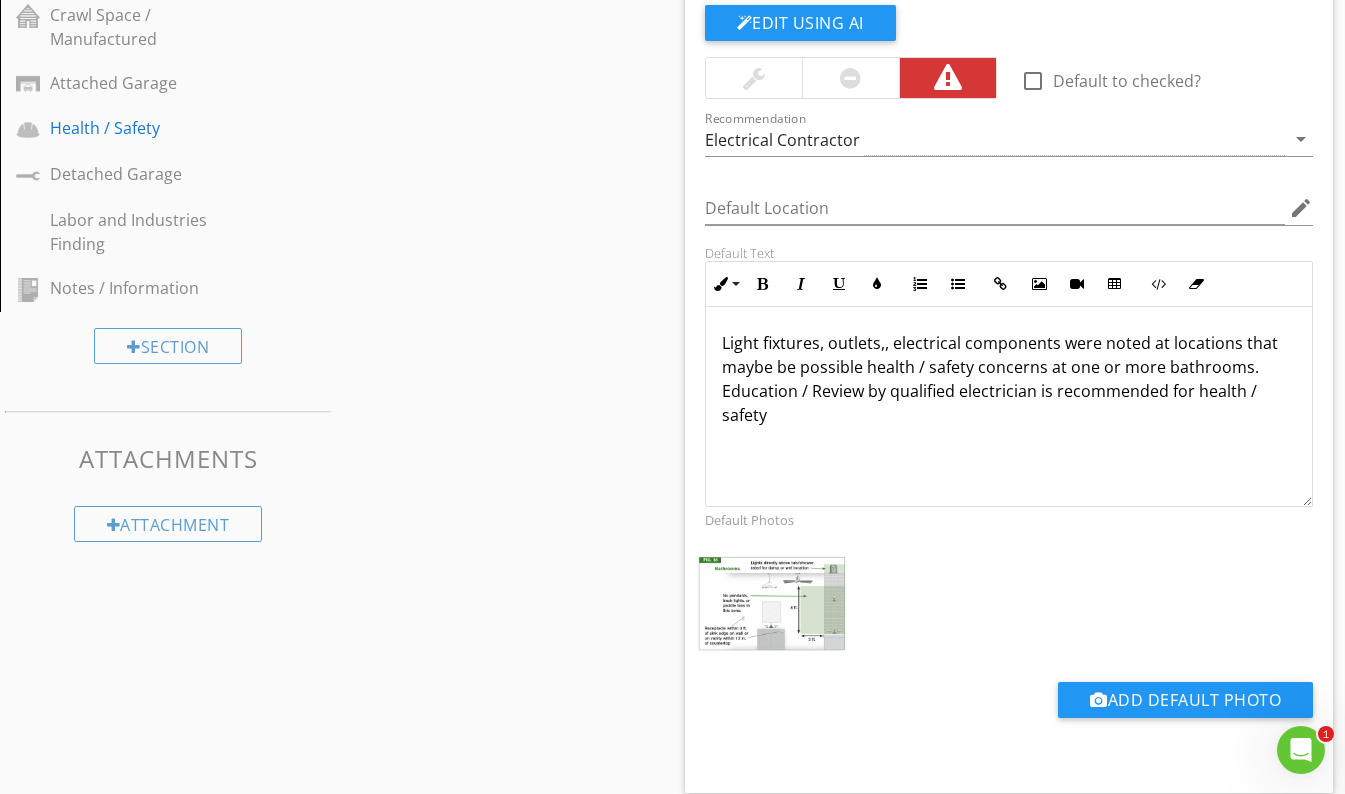 scroll, scrollTop: 1, scrollLeft: 0, axis: vertical 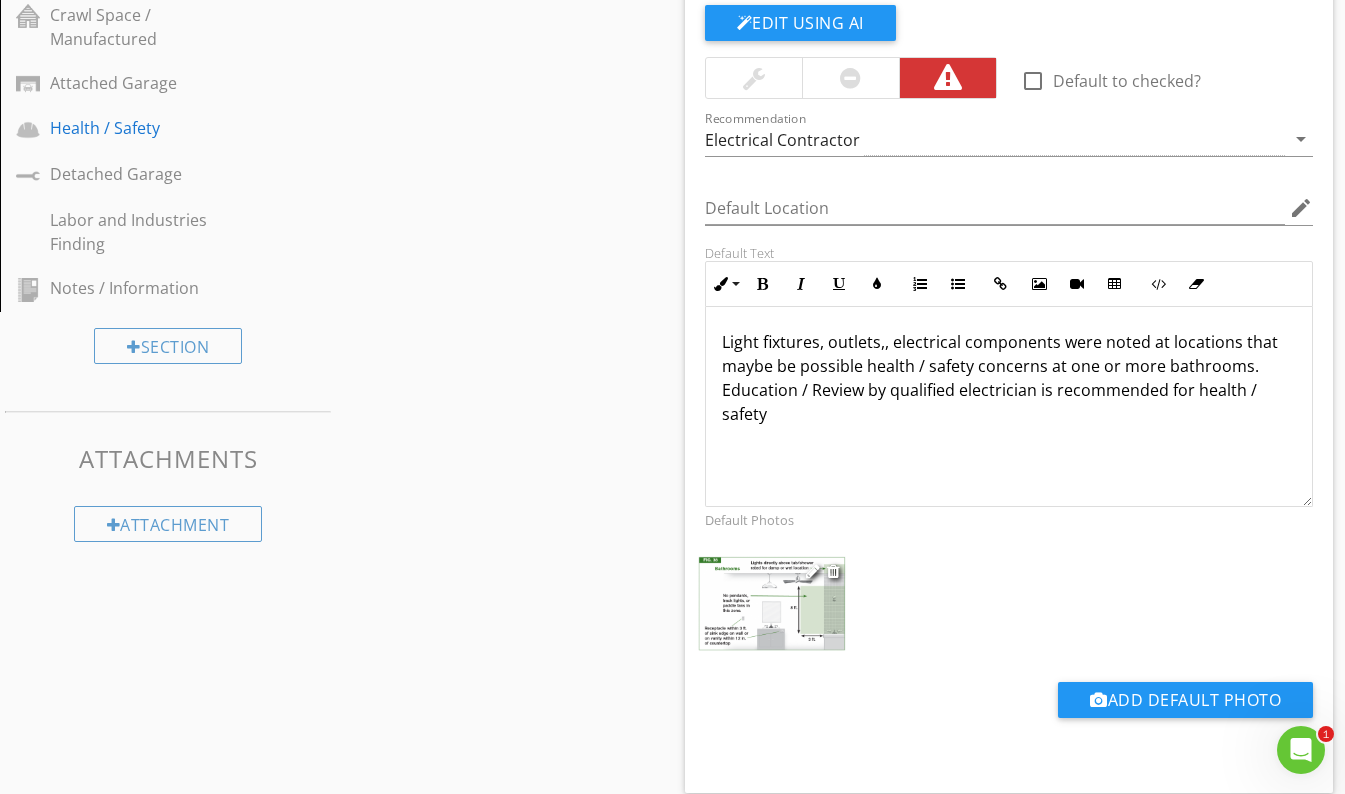 click at bounding box center (772, 603) 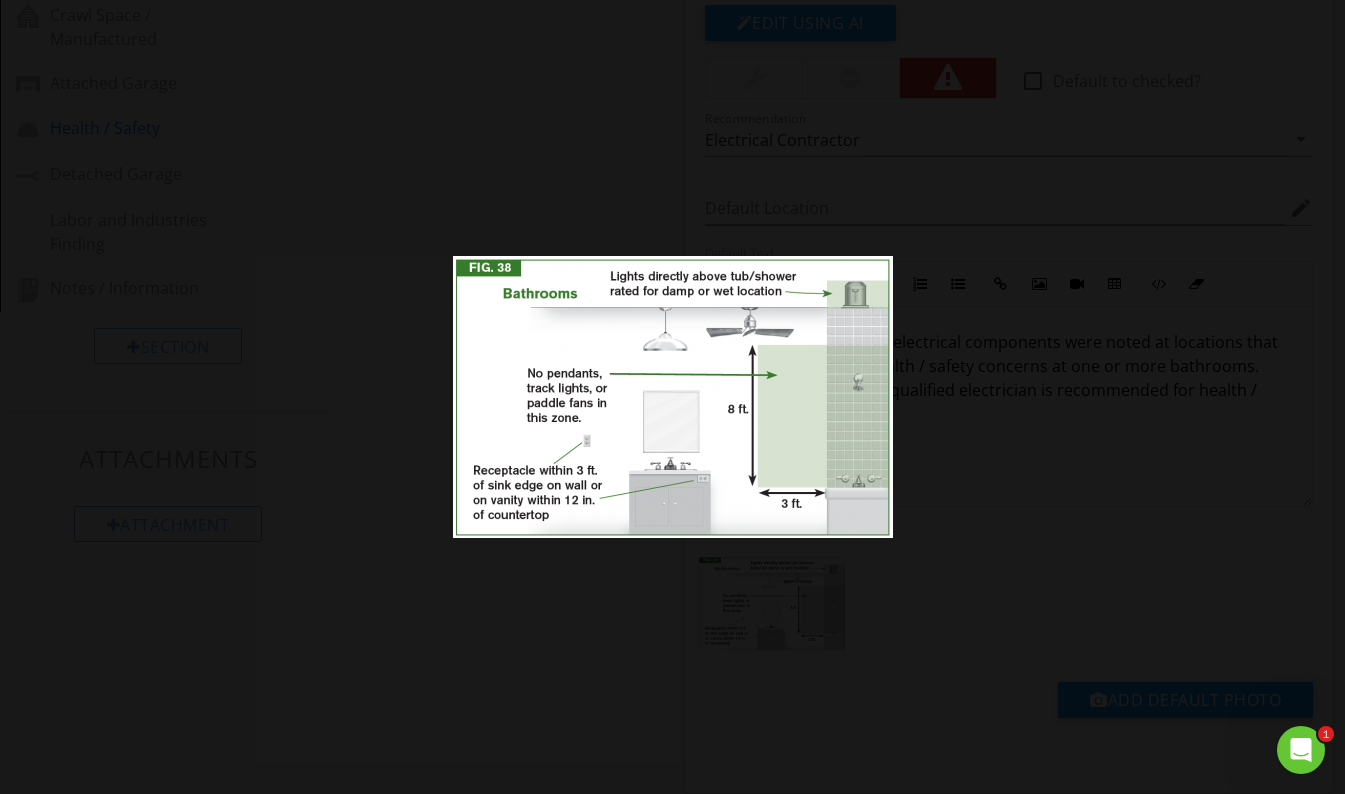 click at bounding box center (672, 397) 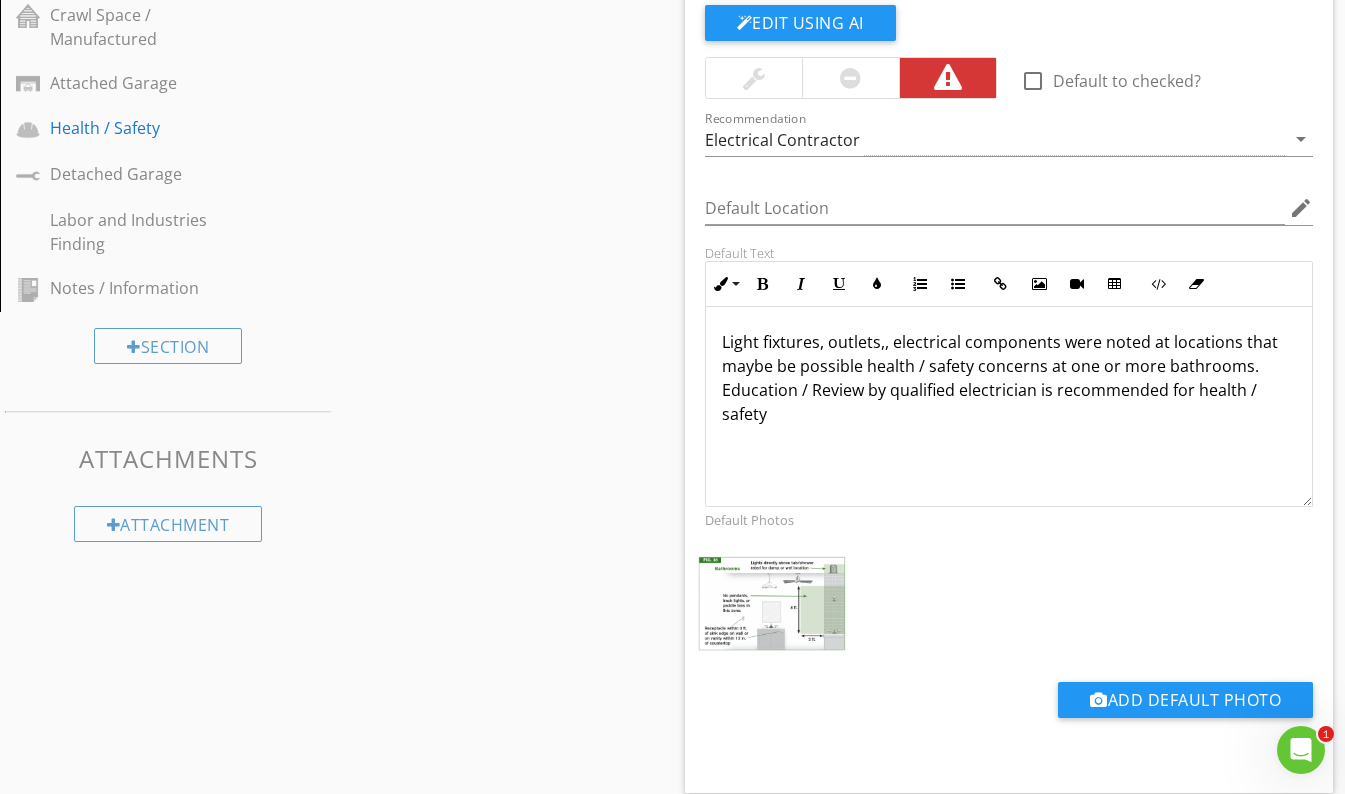 click on "Light fixtures, outlets,, electrical components were noted at locations that maybe be possible health / safety concerns at one or more bathrooms.   Education / Review by qualified electrician is recommended for health / safety" at bounding box center (1009, 378) 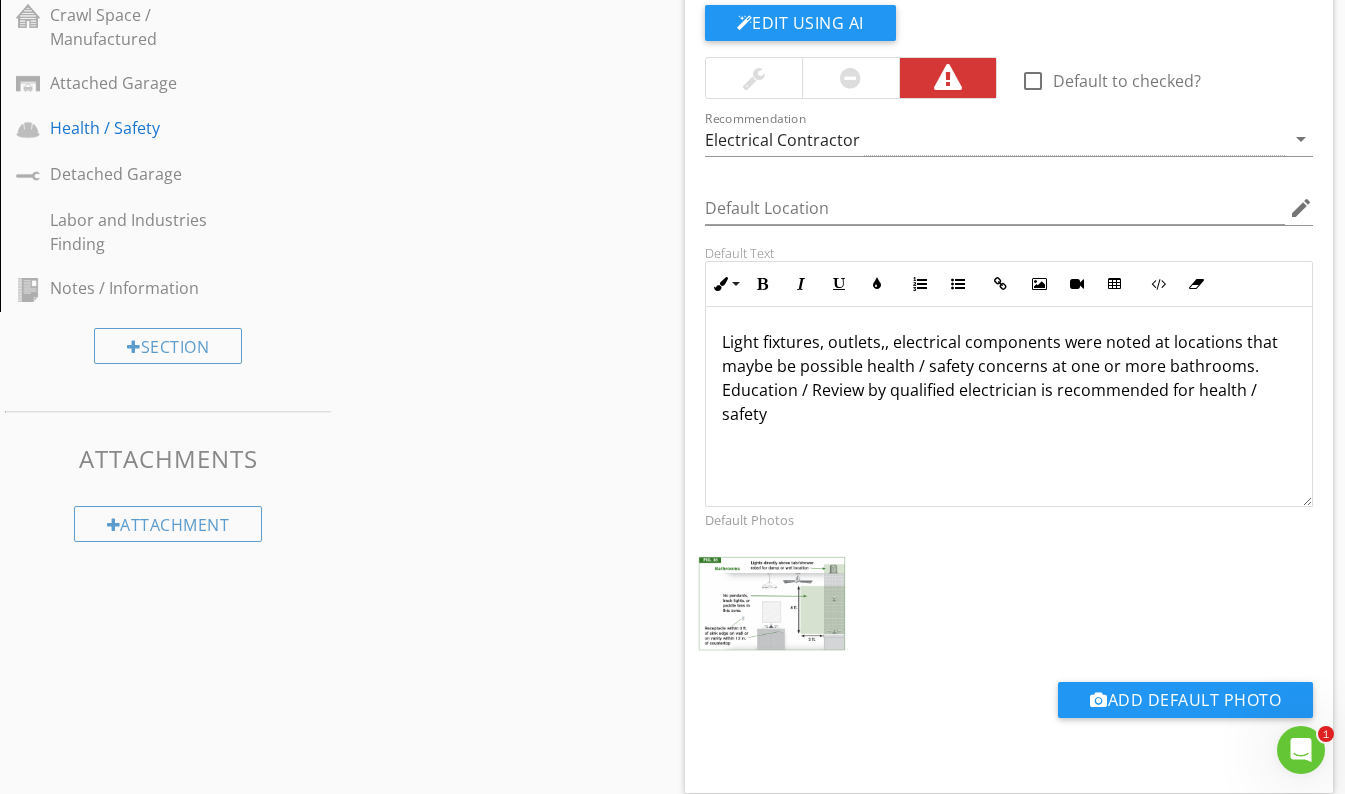 drag, startPoint x: 1270, startPoint y: 349, endPoint x: 1359, endPoint y: 352, distance: 89.050545 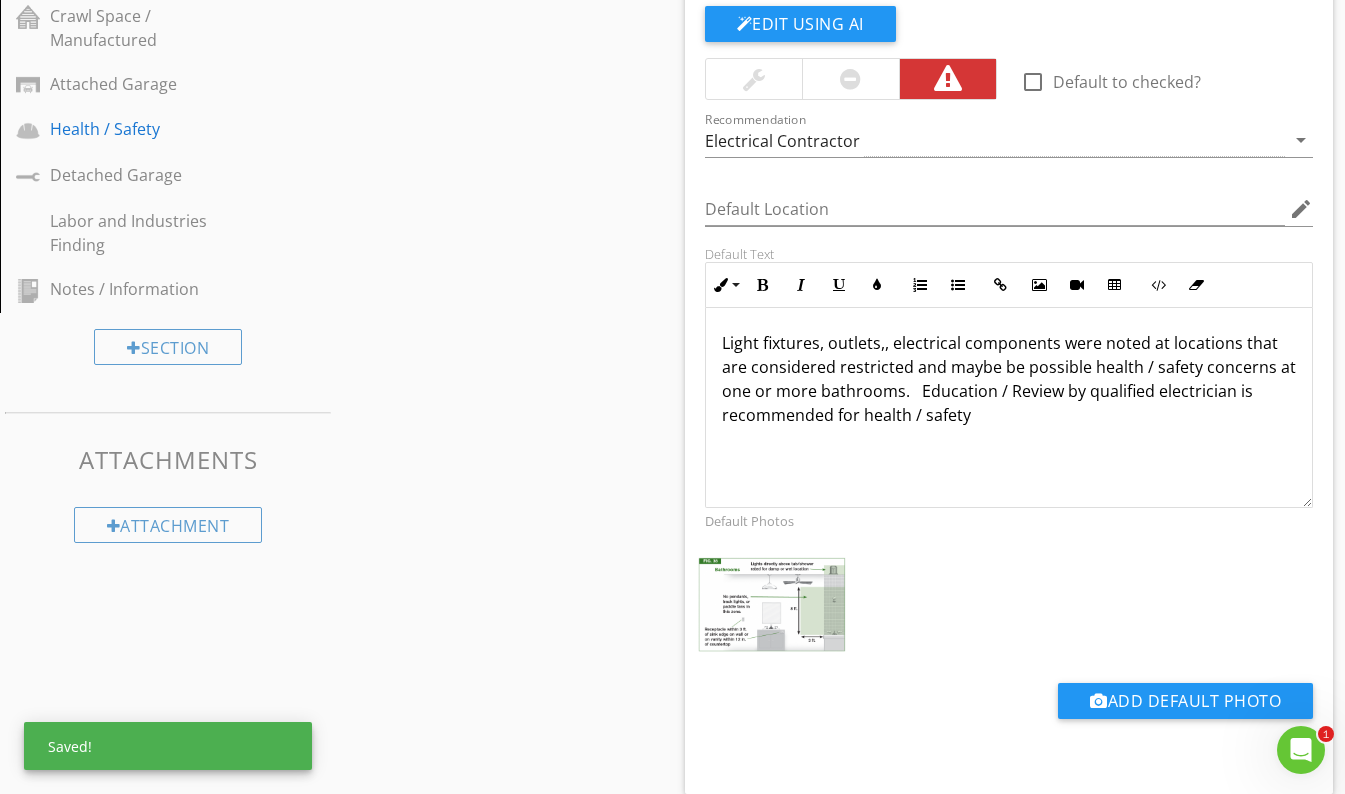 scroll, scrollTop: 1181, scrollLeft: 0, axis: vertical 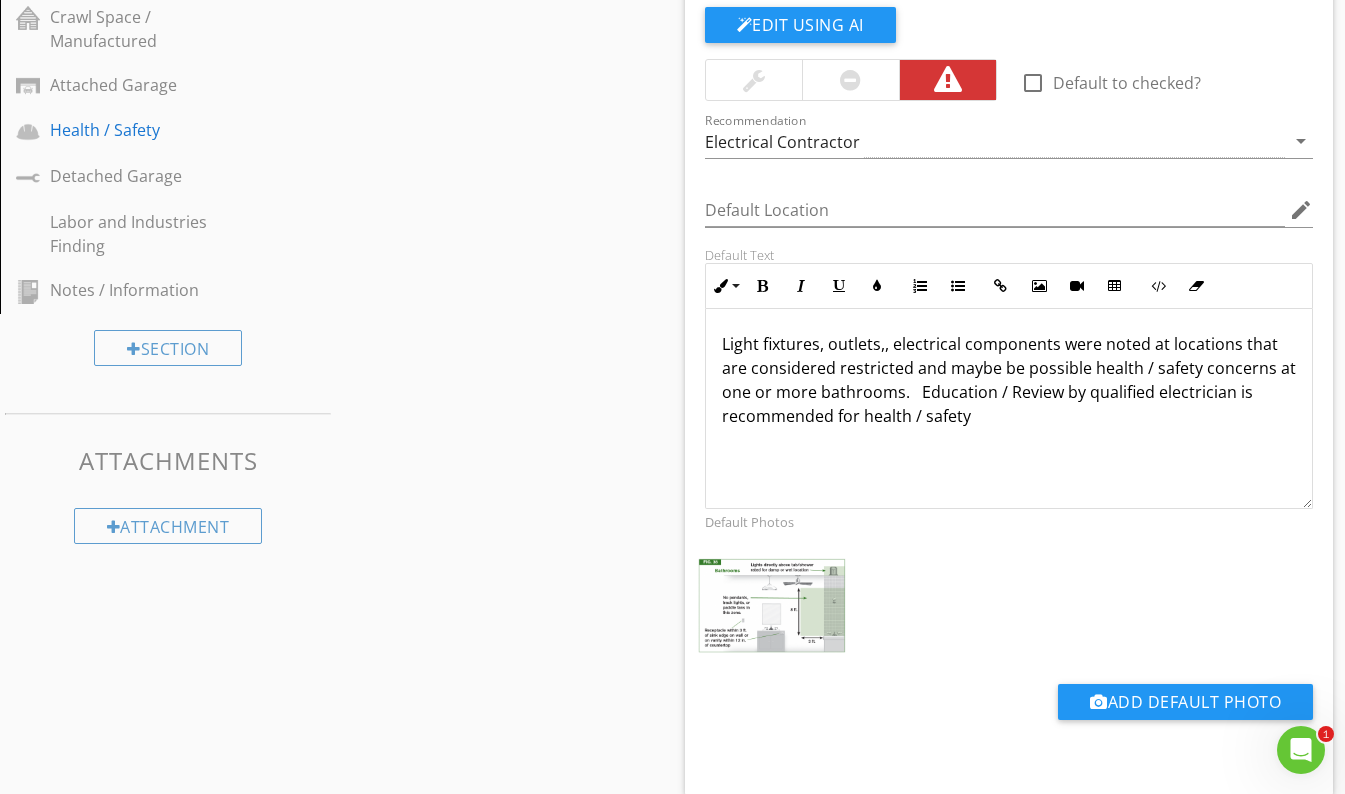 click on "Light fixtures, outlets,, electrical components were noted at locations that are considered restricted and maybe be possible health / safety concerns at one or more bathrooms.   Education / Review by qualified electrician is recommended for health / safety" at bounding box center (1009, 380) 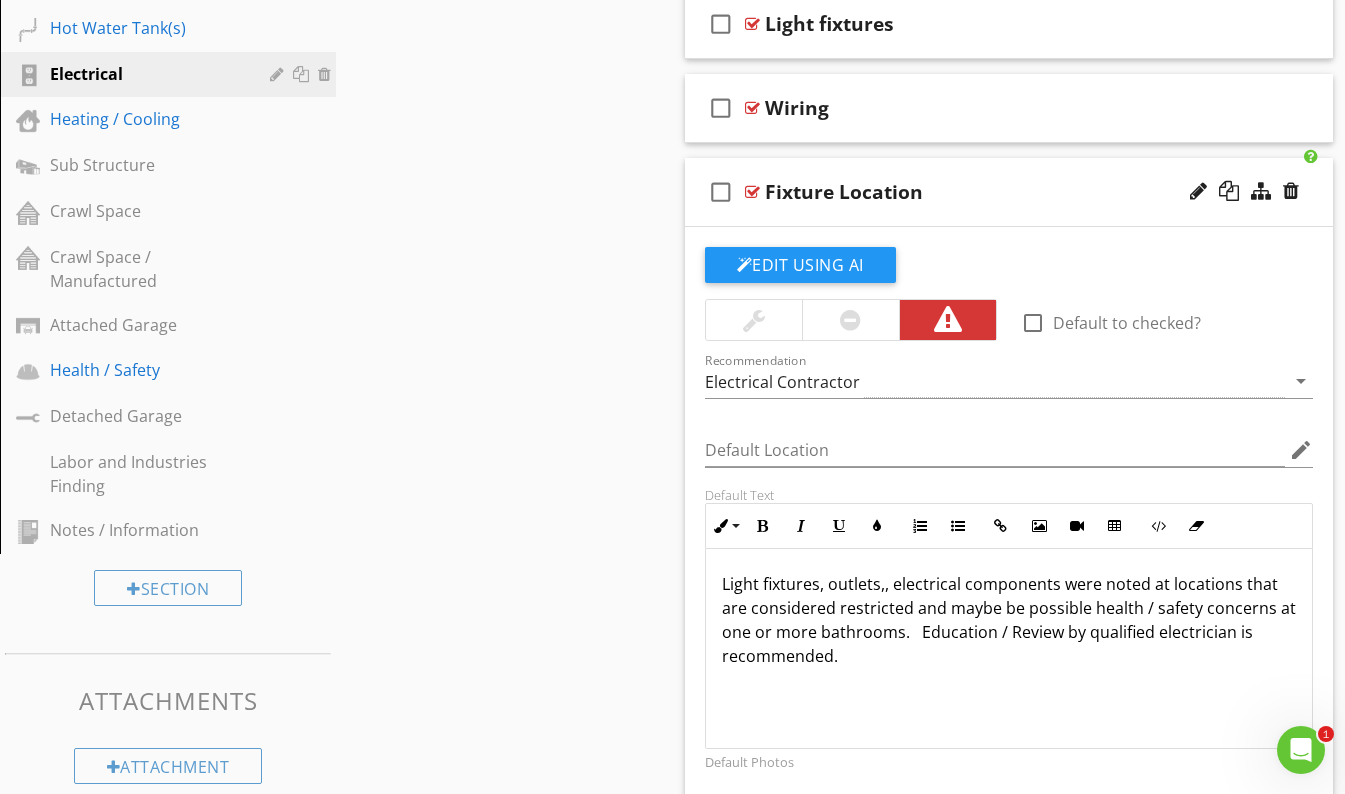 scroll, scrollTop: 893, scrollLeft: 0, axis: vertical 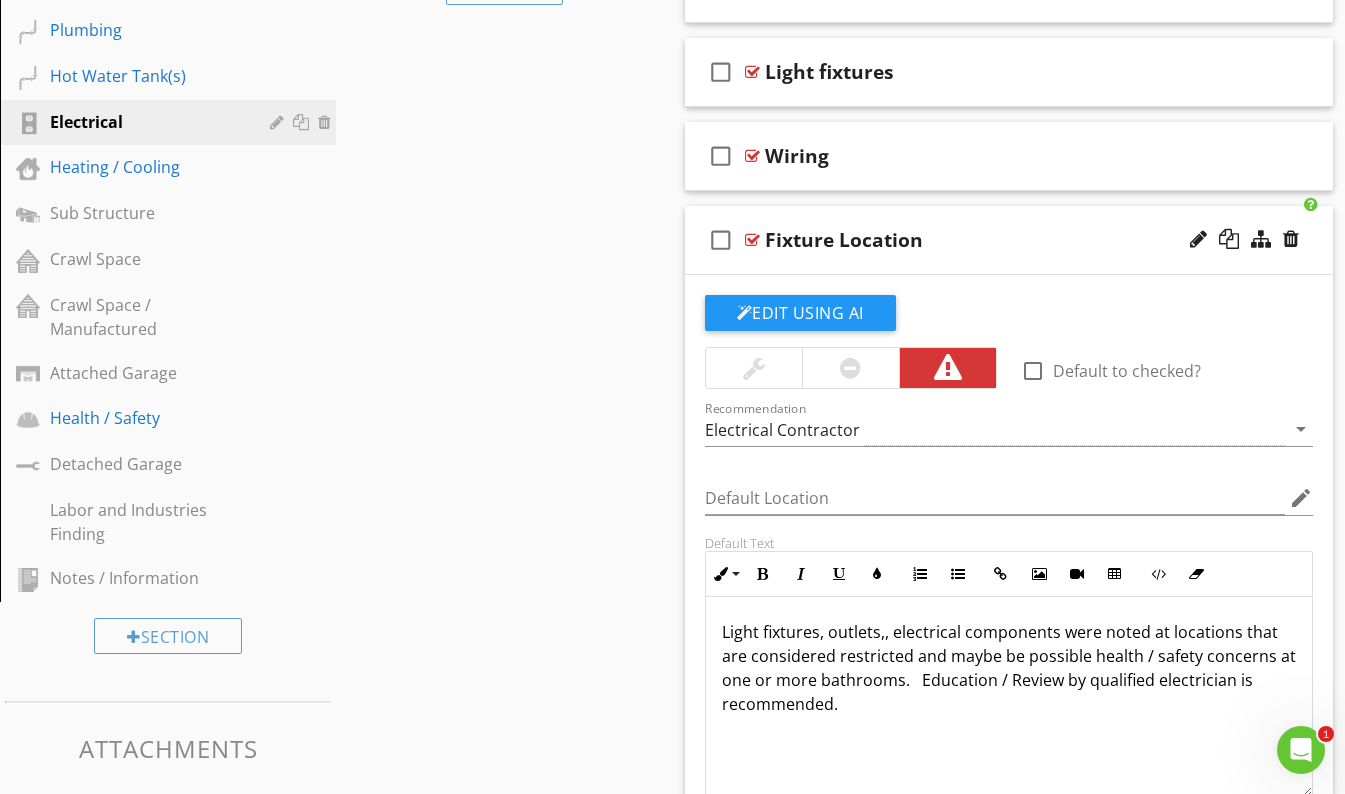 click on "Fixture Location" at bounding box center (993, 240) 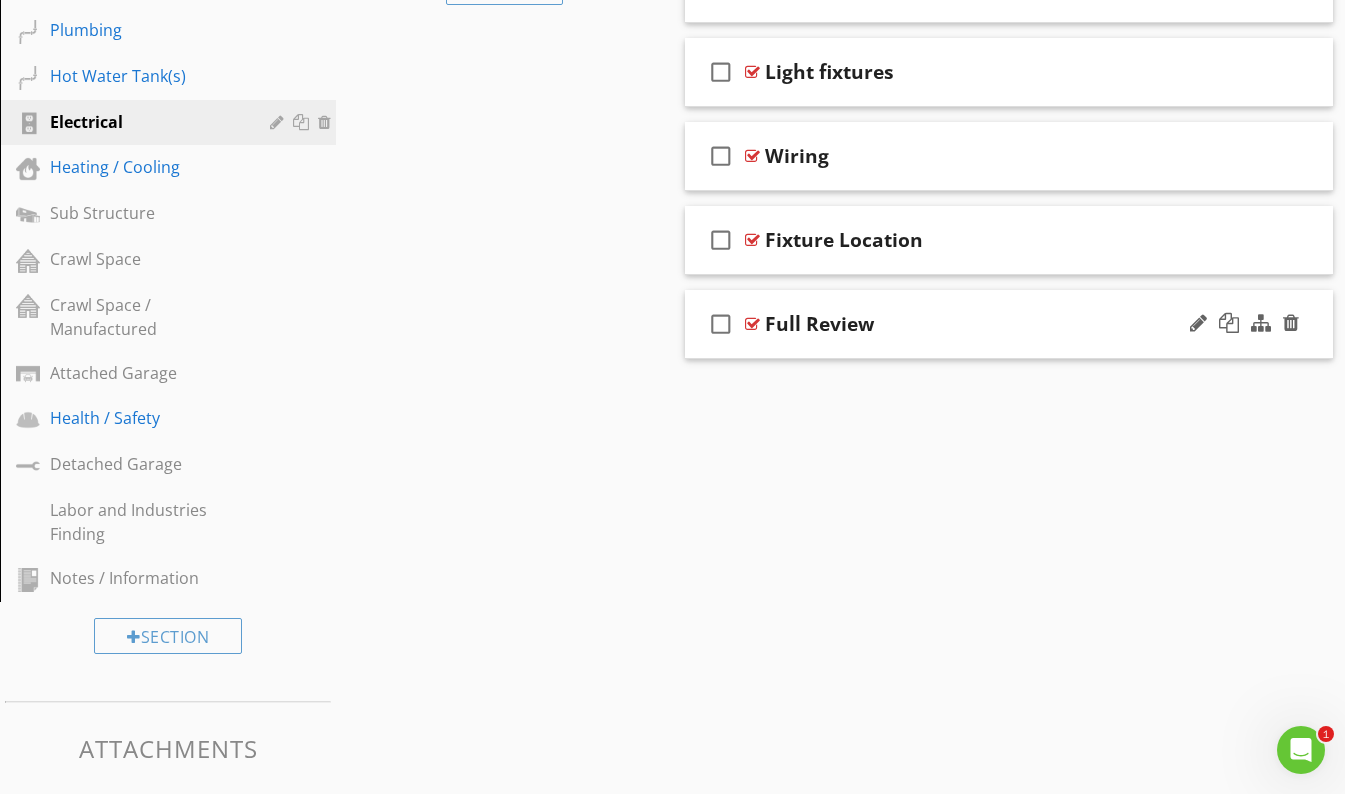 click on "Full Review" at bounding box center [993, 324] 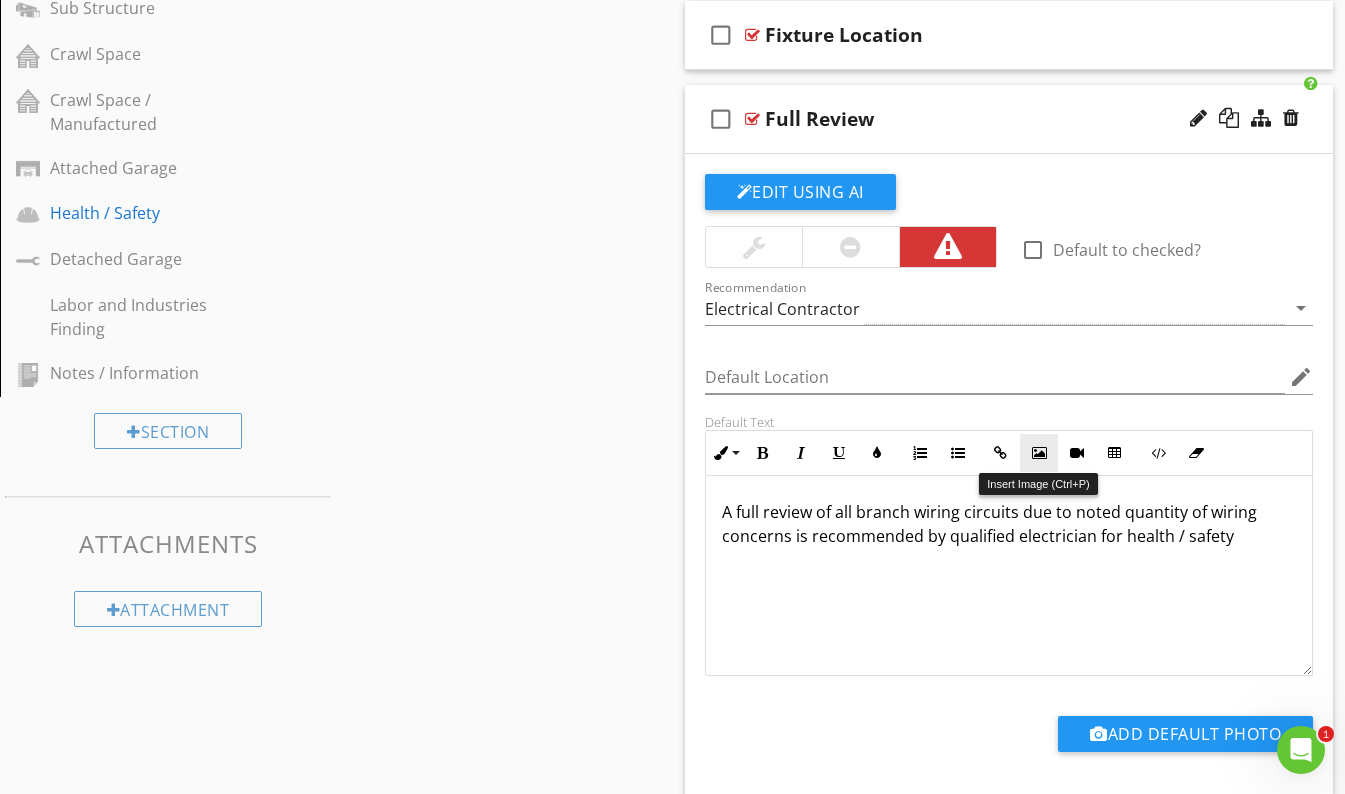 scroll, scrollTop: 1094, scrollLeft: 0, axis: vertical 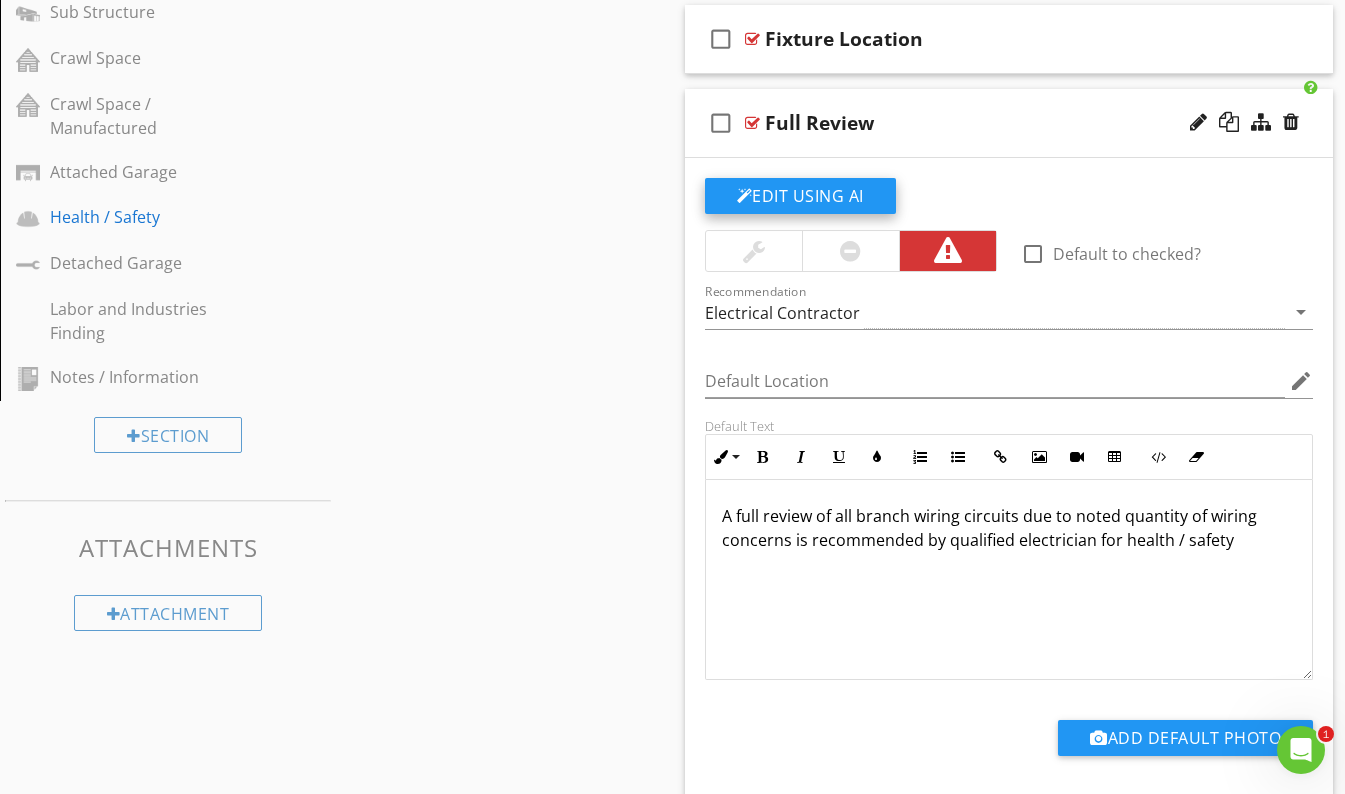 click on "Edit Using AI" at bounding box center [800, 196] 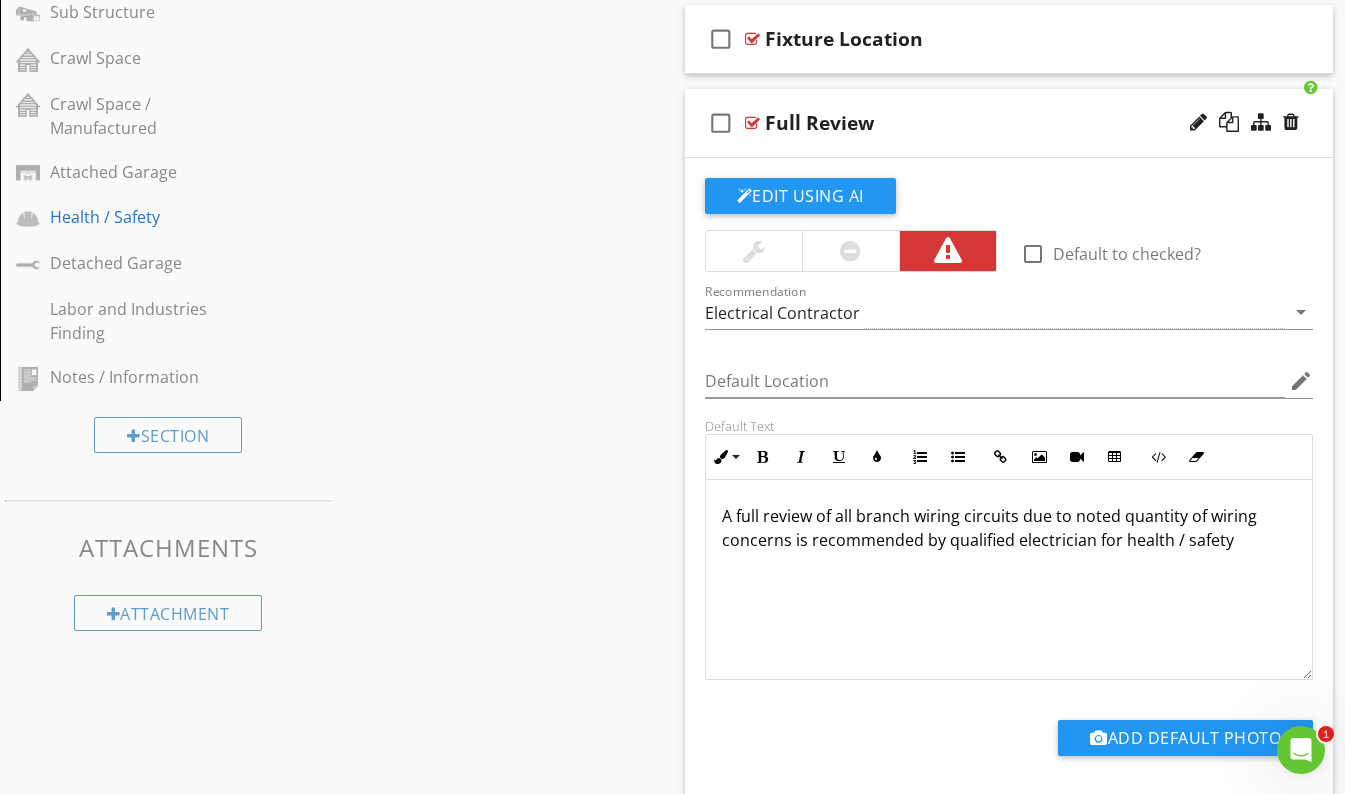 scroll, scrollTop: 988, scrollLeft: 0, axis: vertical 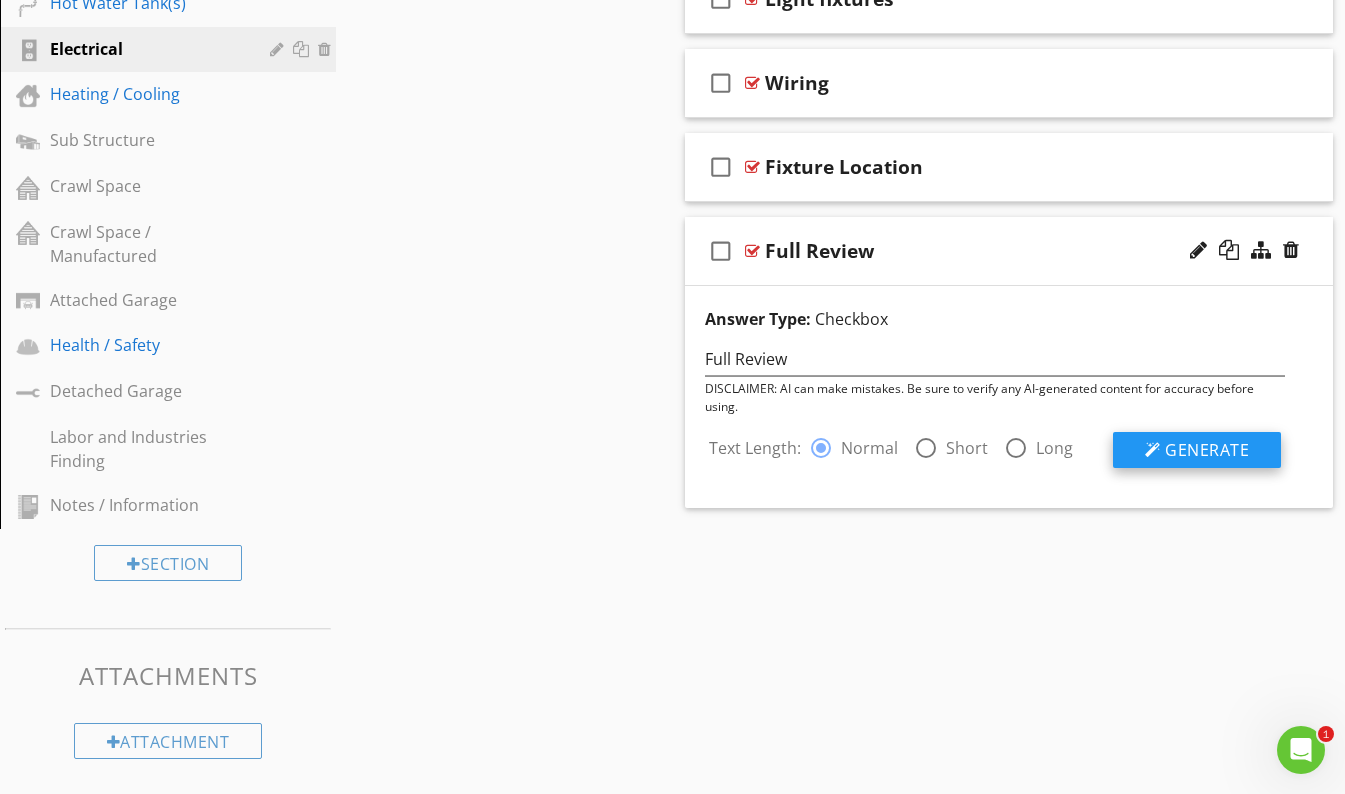 click on "Generate" at bounding box center (1207, 450) 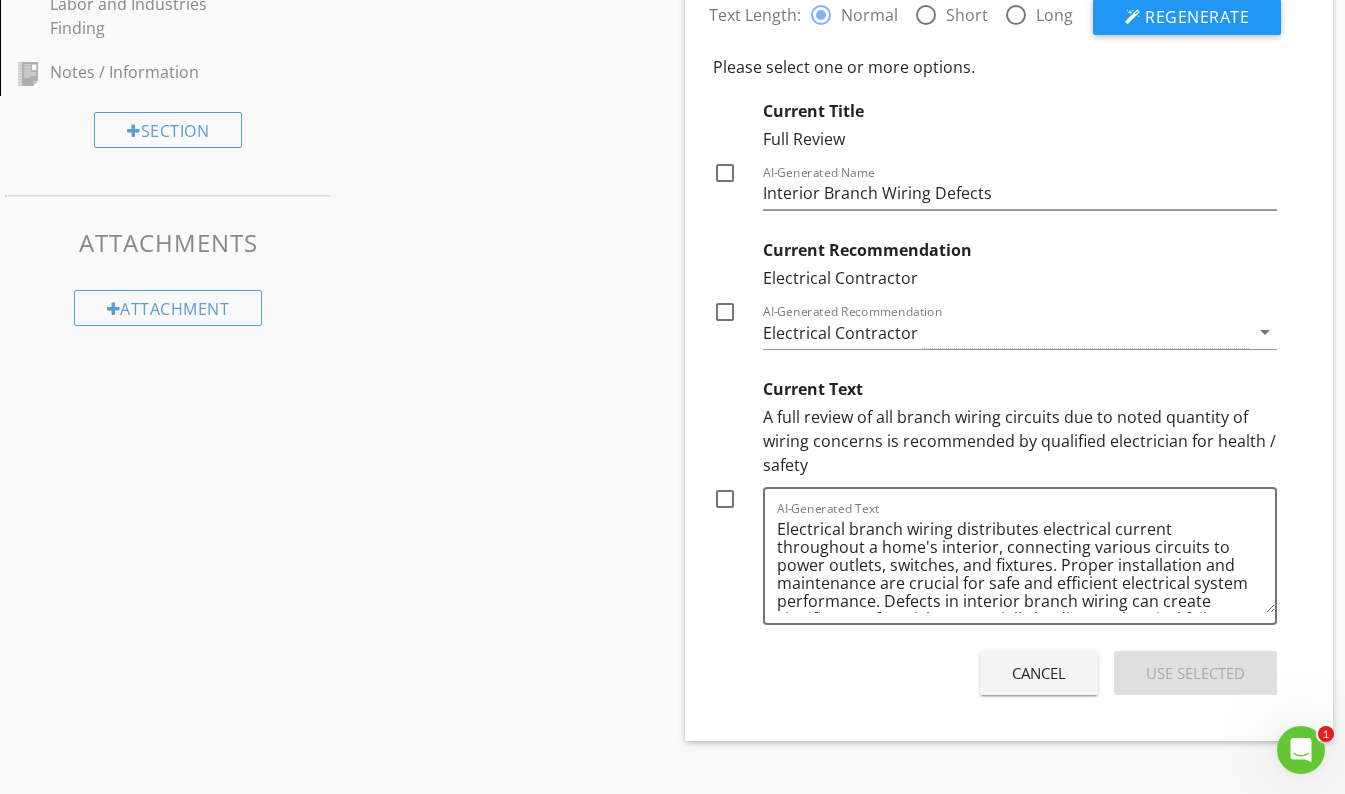scroll, scrollTop: 1430, scrollLeft: 0, axis: vertical 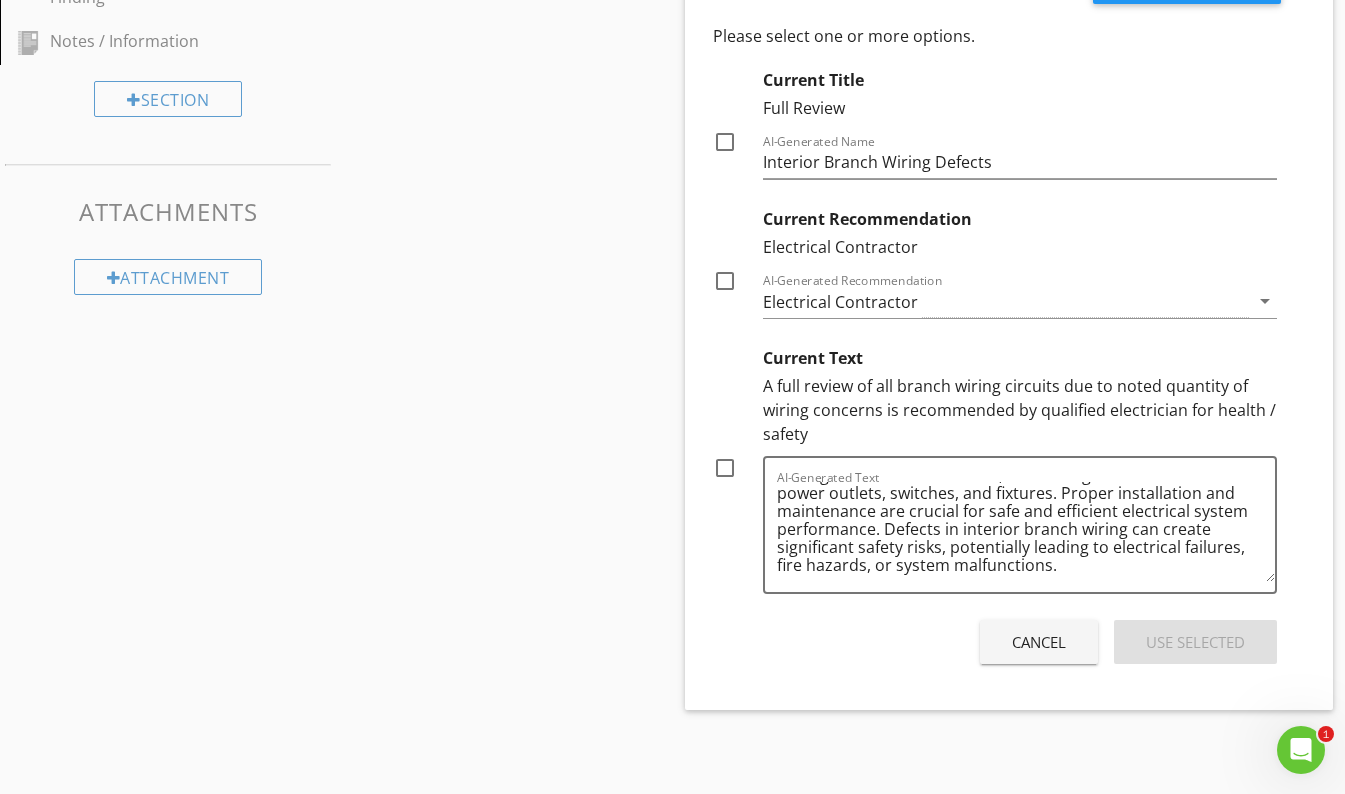 click on "Cancel" at bounding box center (1039, 642) 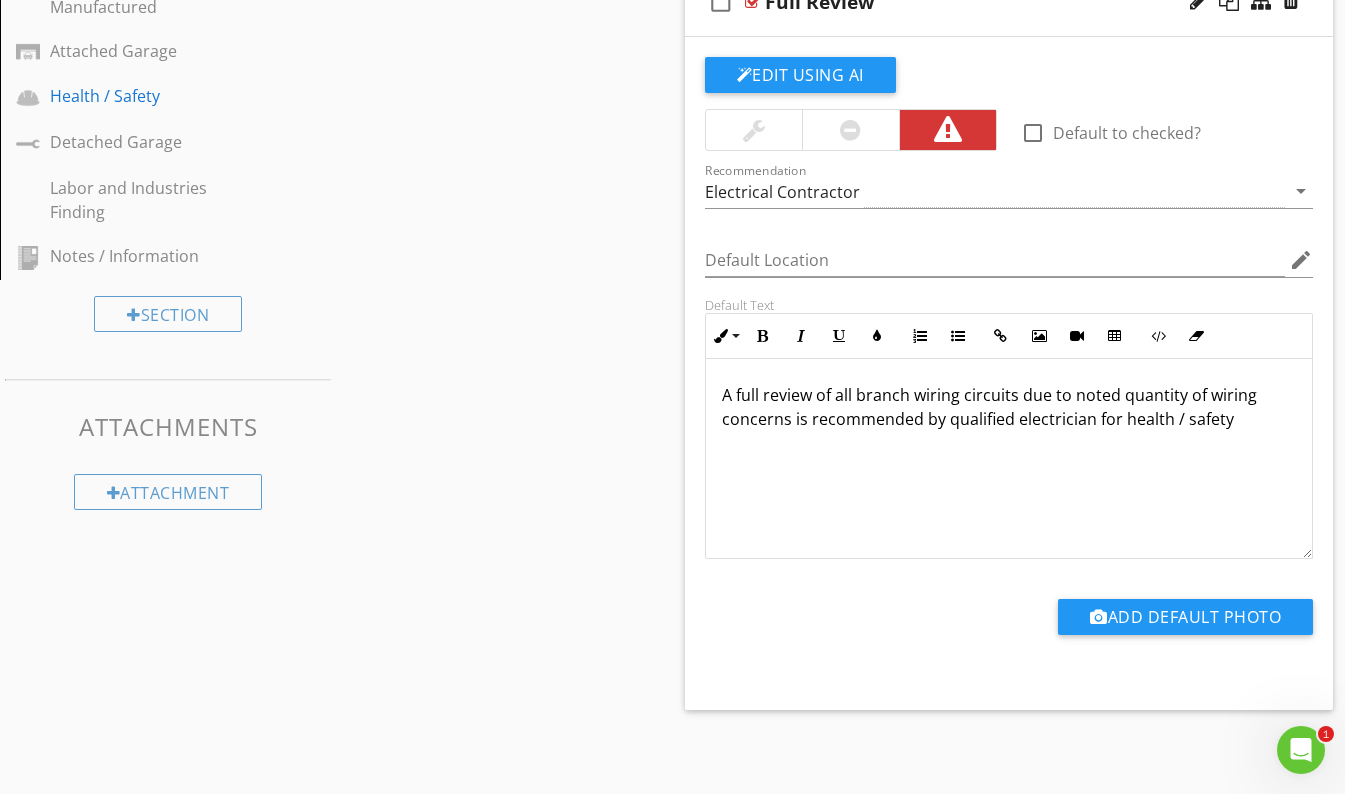 scroll, scrollTop: 1095, scrollLeft: 0, axis: vertical 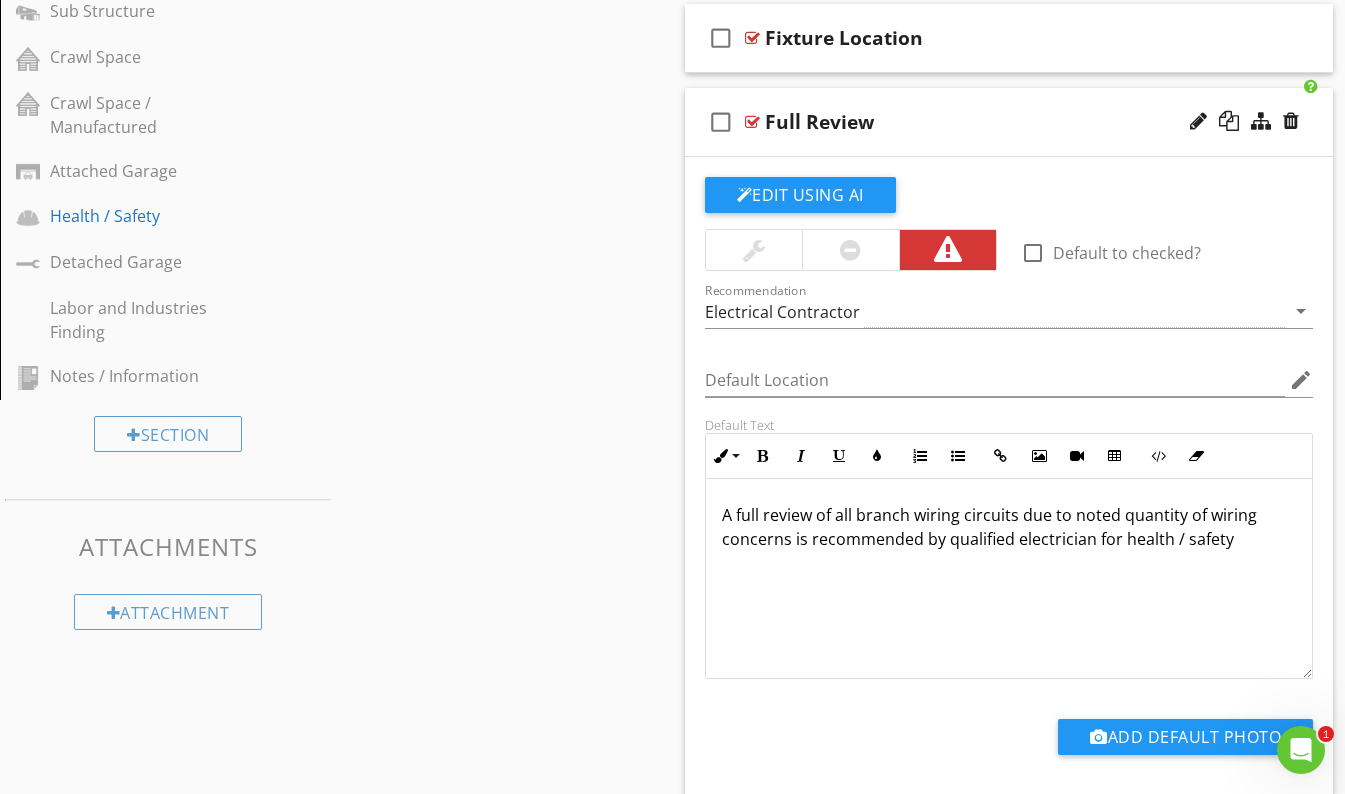 click on "A full review of all branch wiring circuits due to noted quantity of wiring concerns is recommended by qualified electrician for health / safety" at bounding box center (1009, 527) 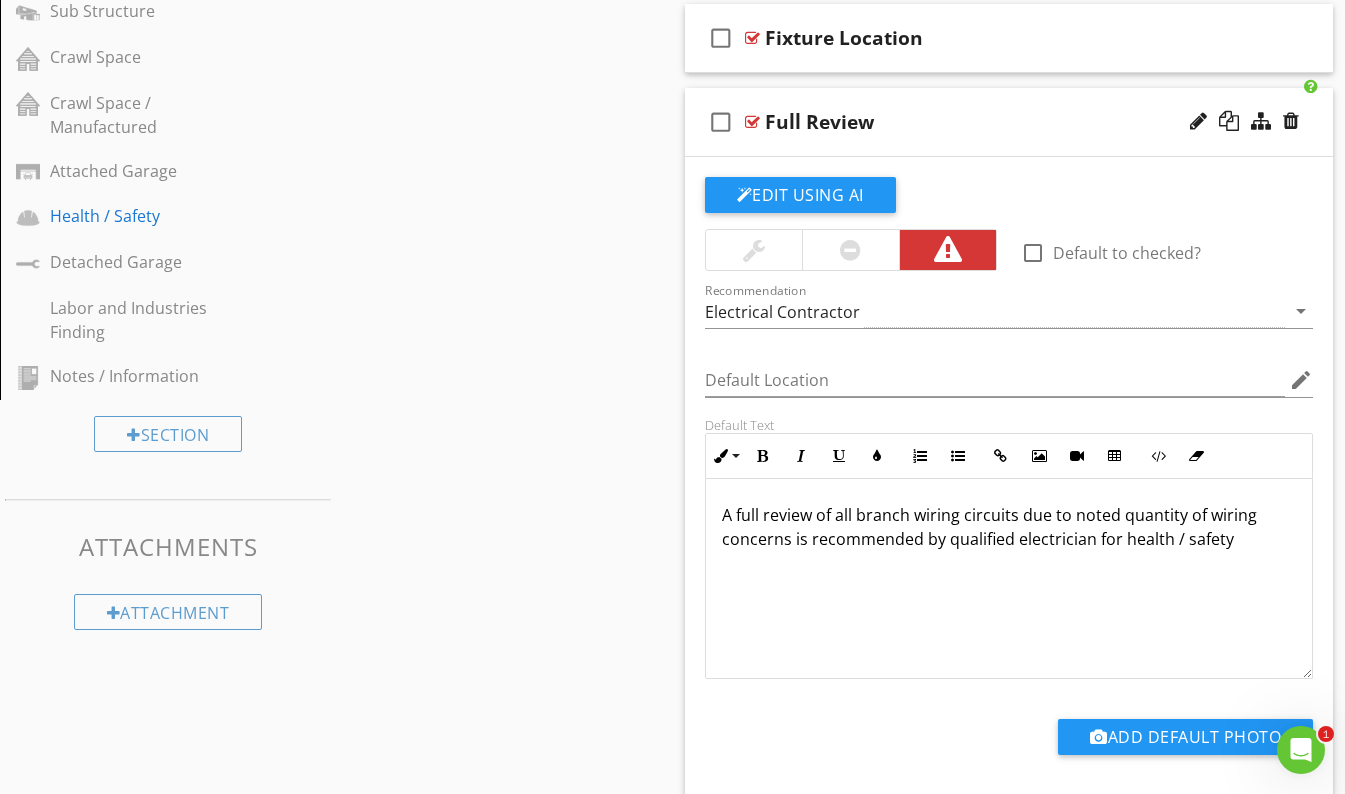 type 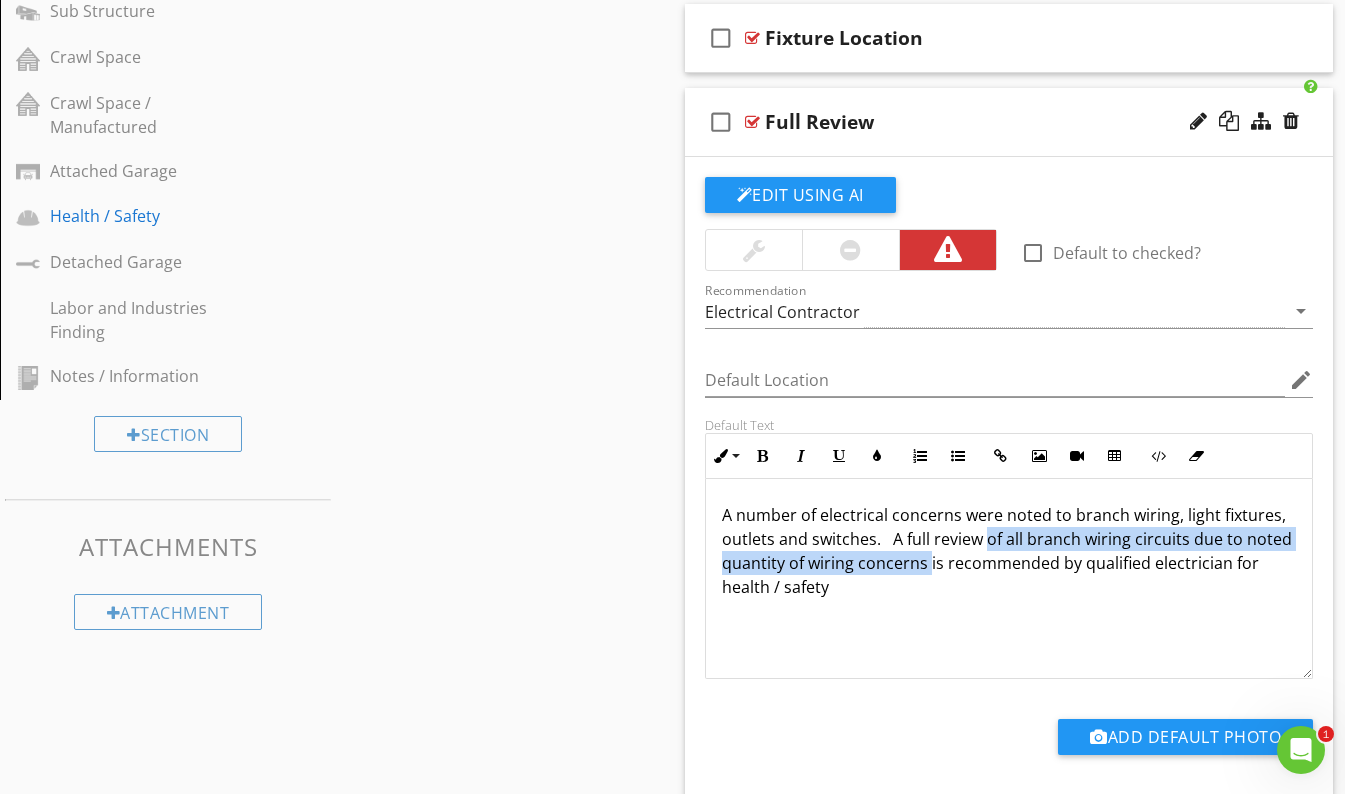 drag, startPoint x: 987, startPoint y: 540, endPoint x: 974, endPoint y: 573, distance: 35.468296 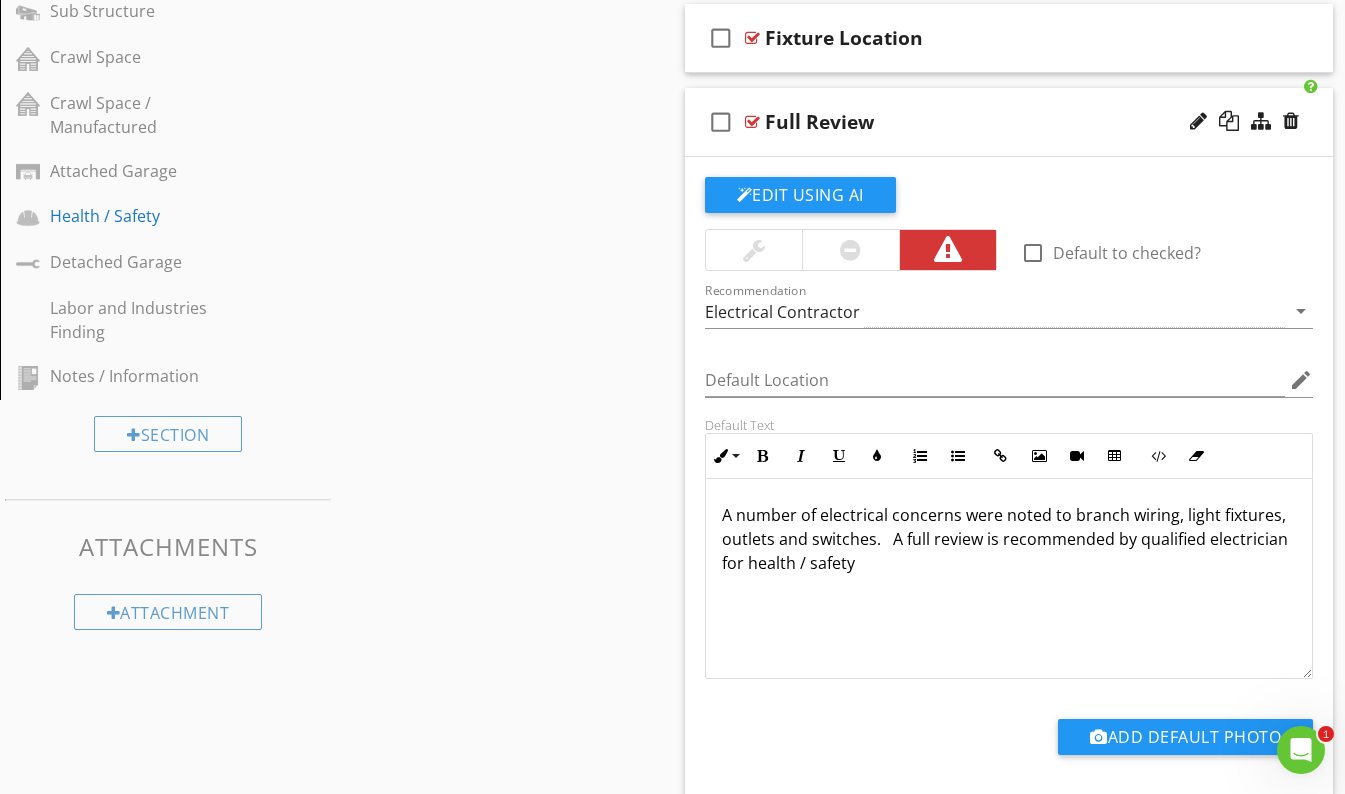 click on "A number of electrical concerns were noted to branch wiring, light fixtures, outlets and switches.   A full review is recommended by qualified electrician for health / safety" at bounding box center (1009, 539) 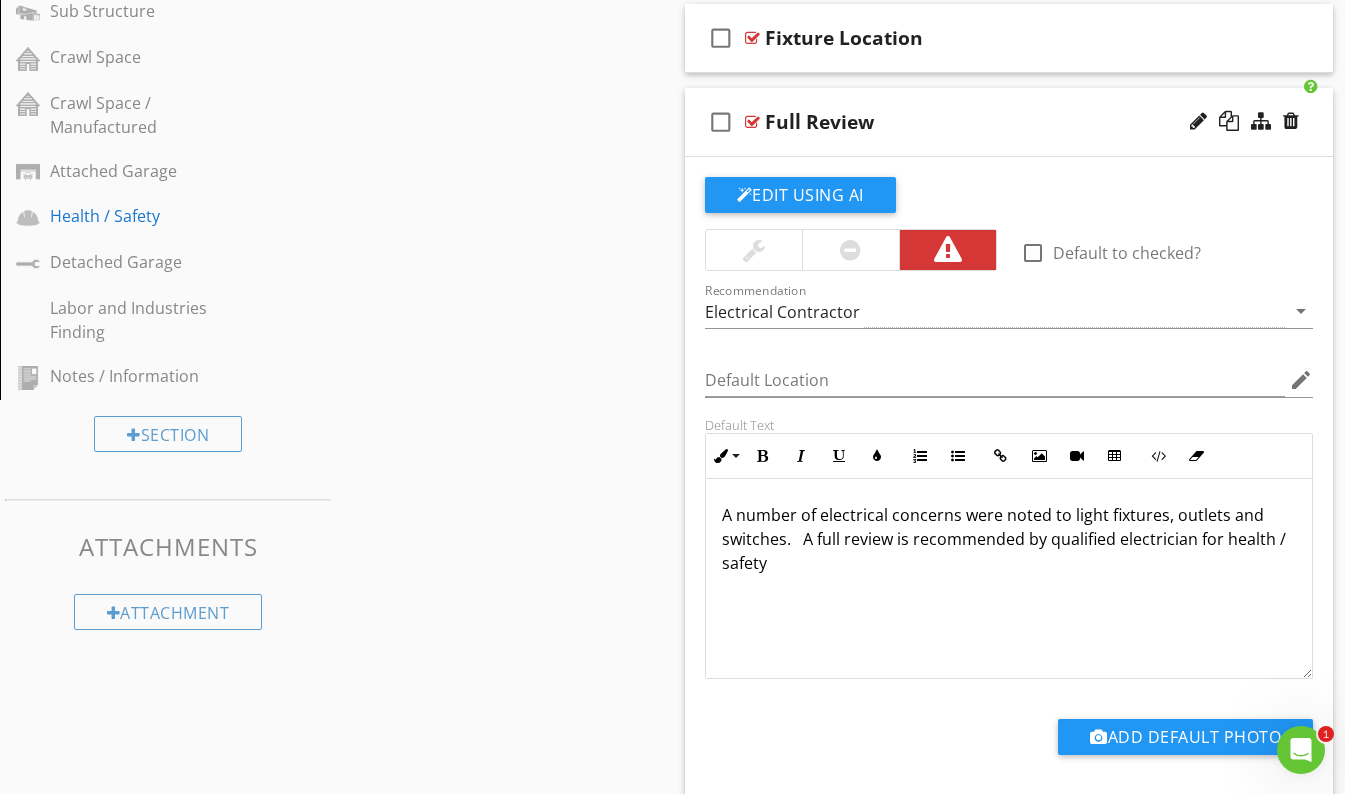 scroll, scrollTop: 1092, scrollLeft: 0, axis: vertical 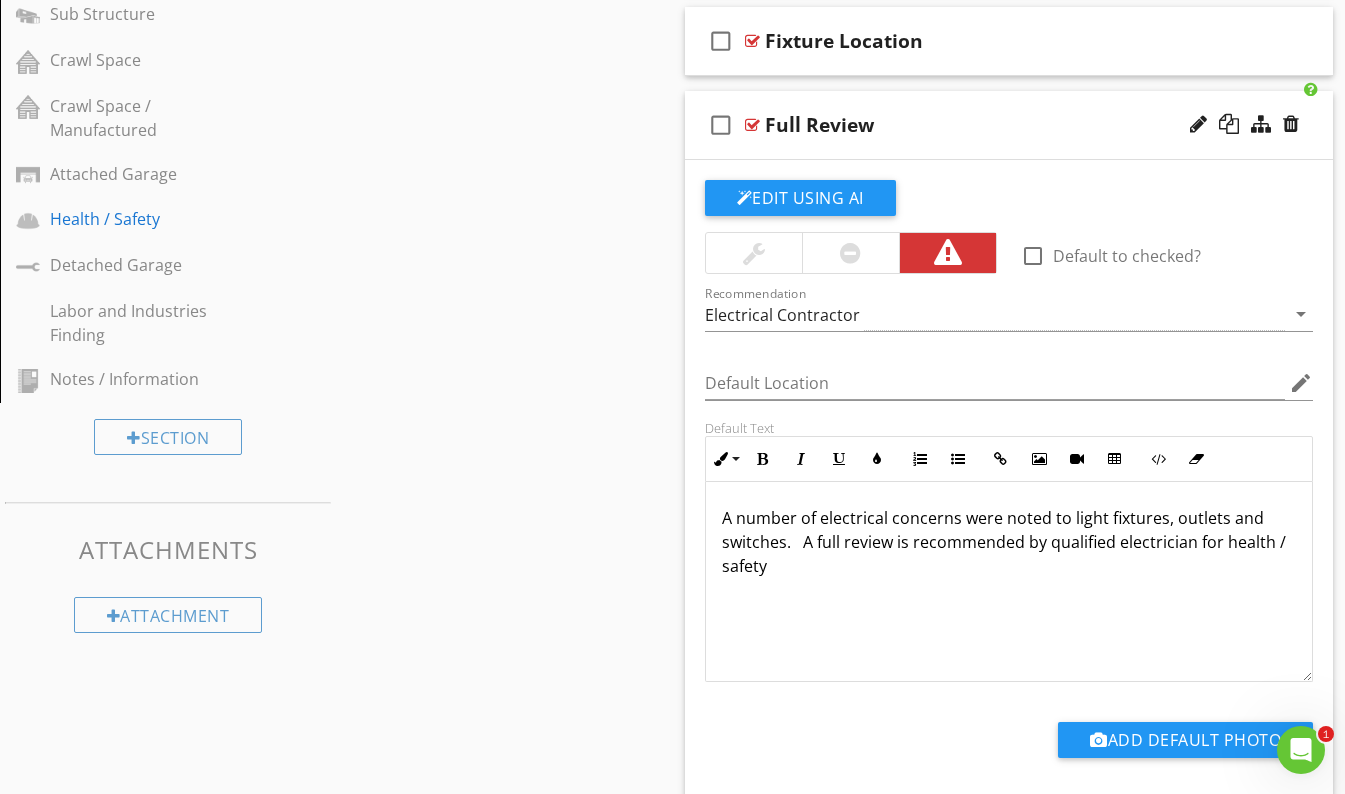 click on "A number of electrical concerns were noted to light fixtures, outlets and switches.   A full review is recommended by qualified electrician for health / safety" at bounding box center (1009, 542) 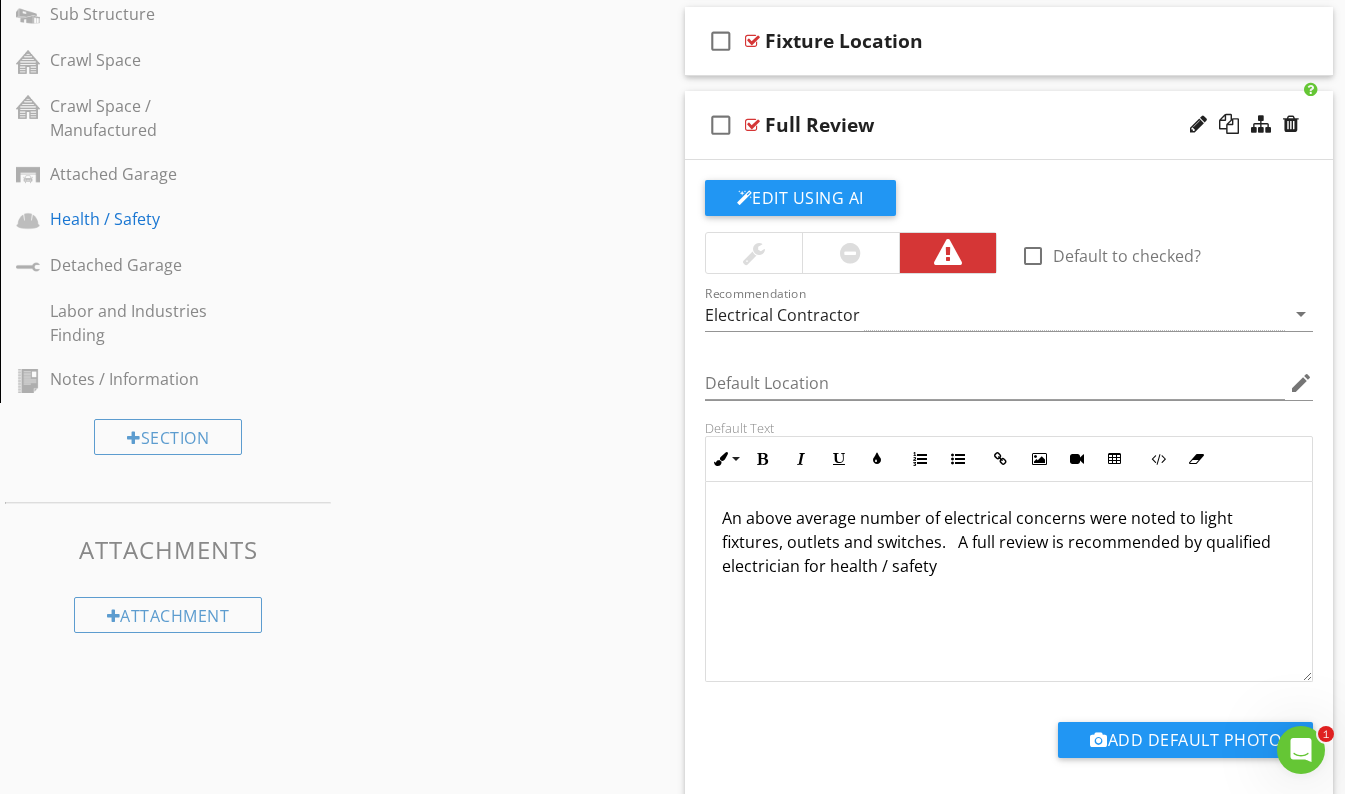 click on "An above average number of electrical concerns were noted to light fixtures, outlets and switches.   A full review is recommended by qualified electrician for health / safety" at bounding box center (1009, 542) 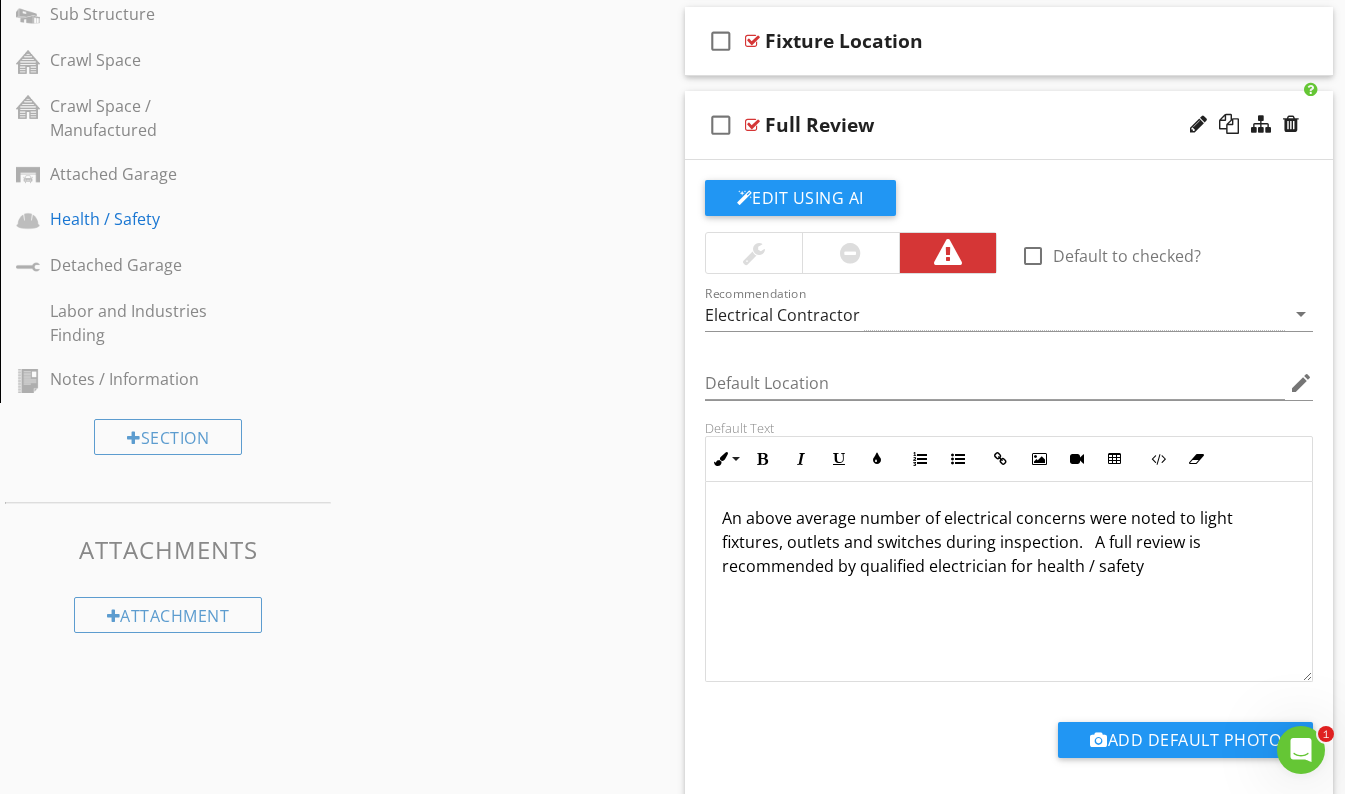 click on "An above average number of electrical concerns were noted to light fixtures, outlets and switches during inspection.   A full review is recommended by qualified electrician for health / safety" at bounding box center (1009, 542) 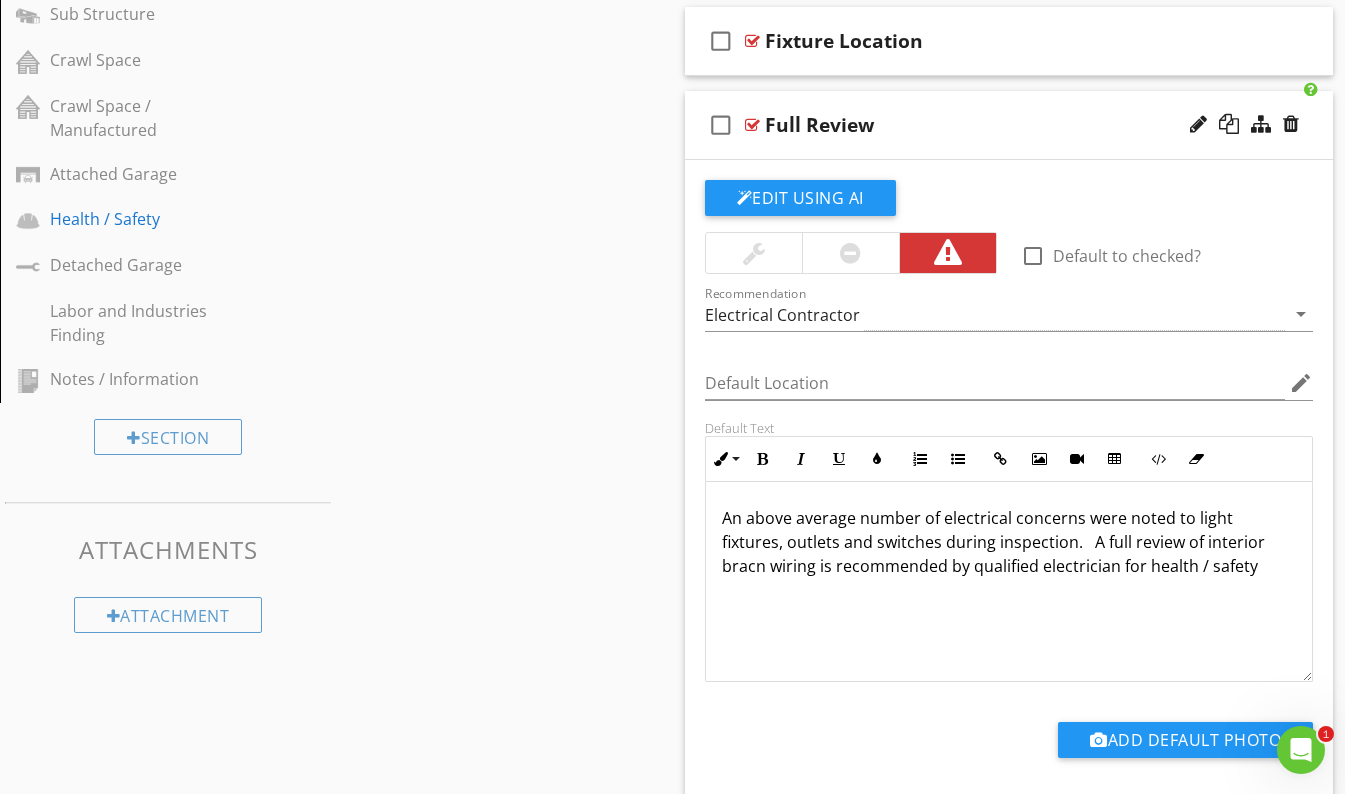 drag, startPoint x: 744, startPoint y: 569, endPoint x: 797, endPoint y: 702, distance: 143.17122 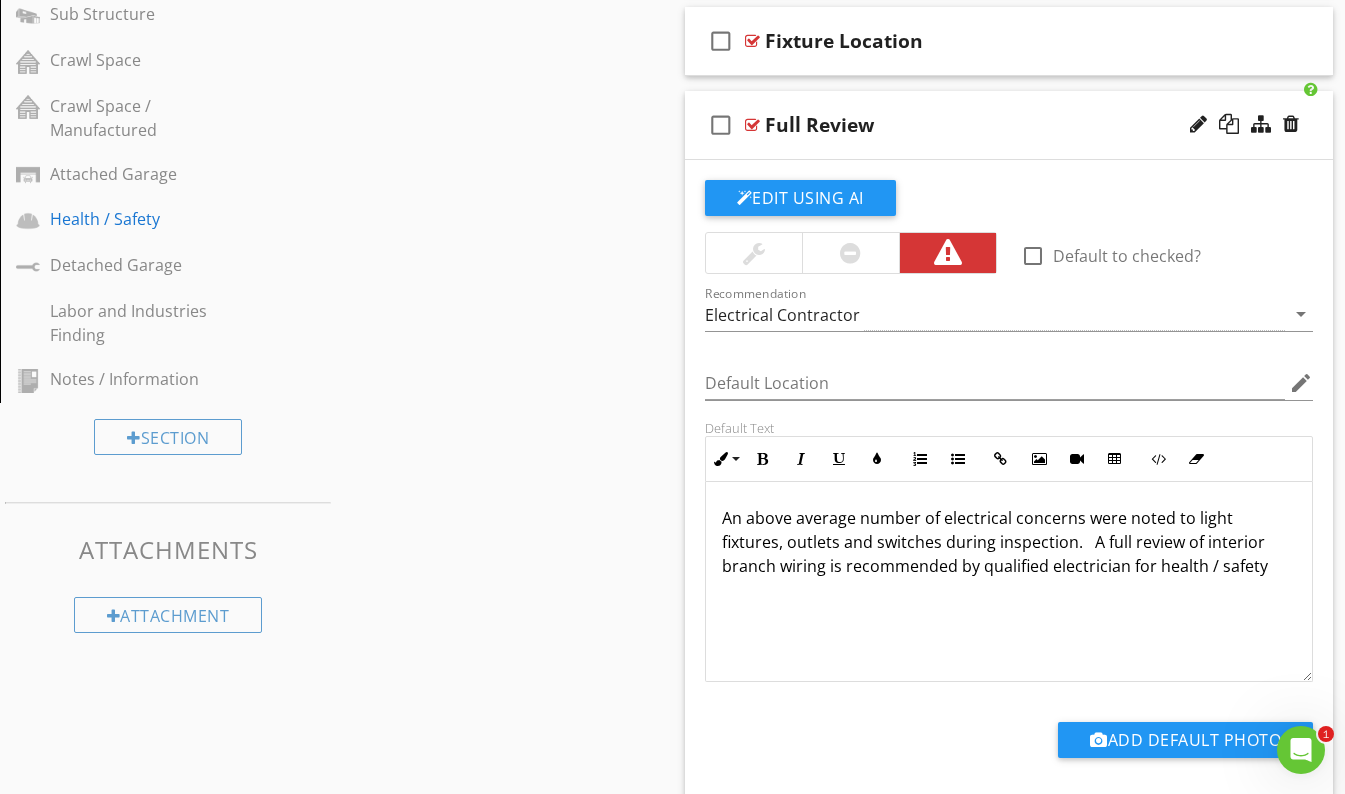 scroll, scrollTop: 1, scrollLeft: 0, axis: vertical 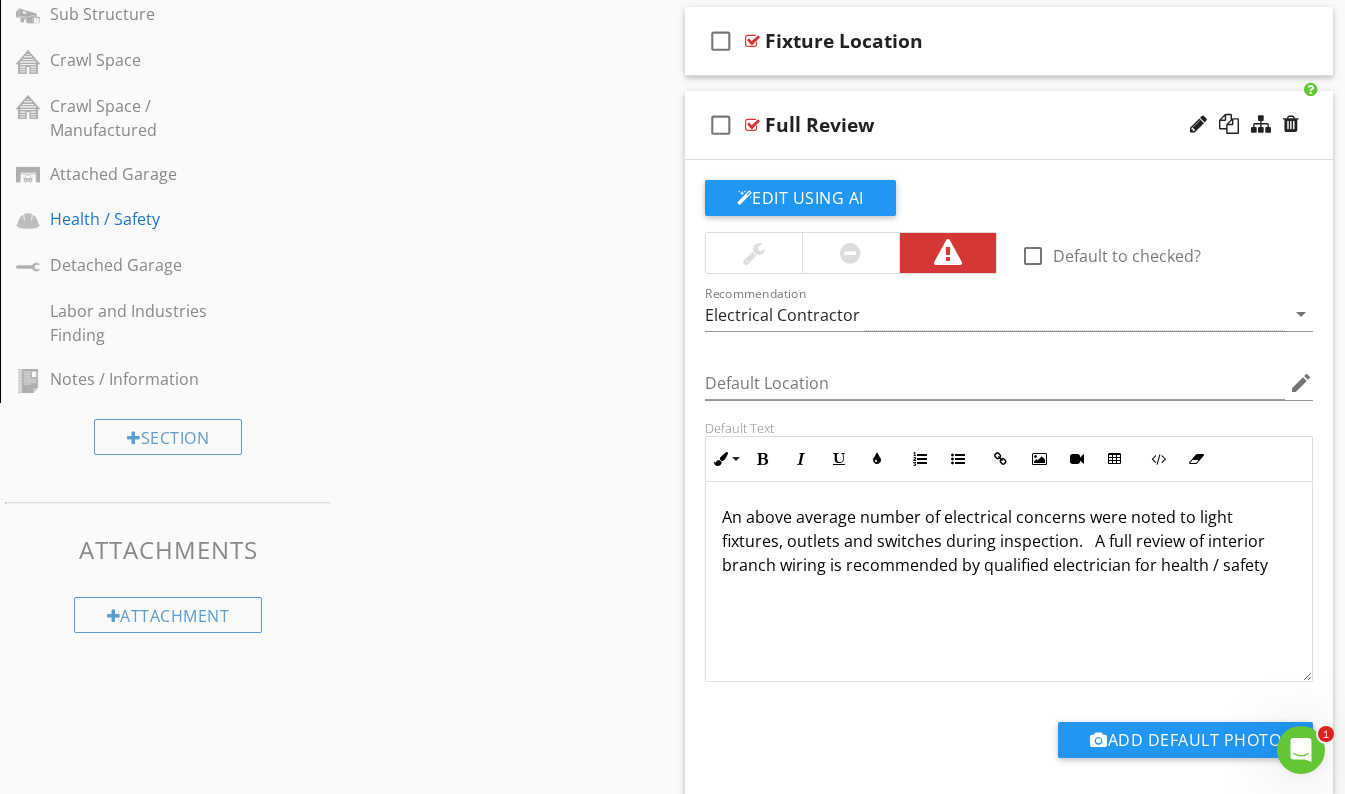 click on "An above average number of electrical concerns were noted to light fixtures, outlets and switches during inspection.   A full review of interior branch wiring is recommended by qualified electrician for health / safety" at bounding box center (1009, 581) 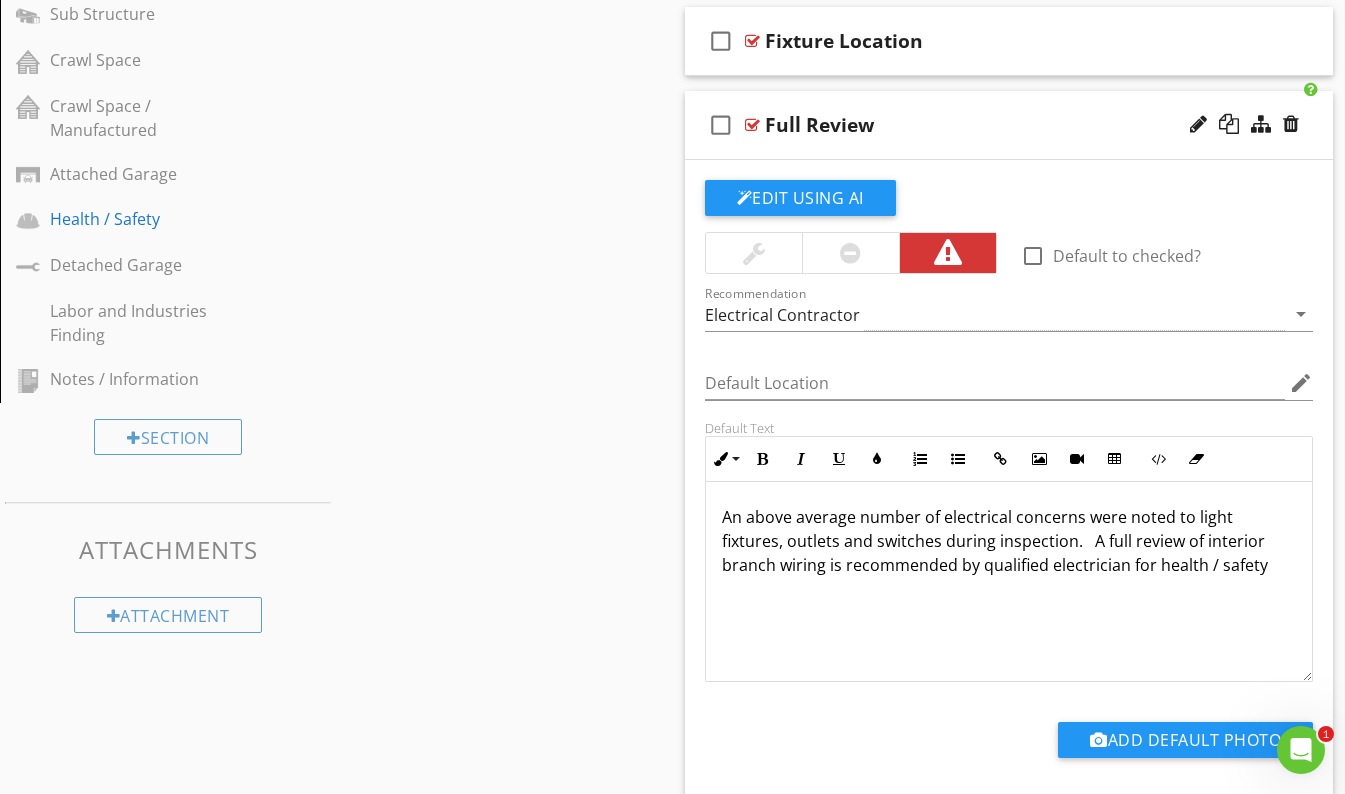 click on "An above average number of electrical concerns were noted to light fixtures, outlets and switches during inspection.   A full review of interior branch wiring is recommended by qualified electrician for health / safety" at bounding box center (1009, 541) 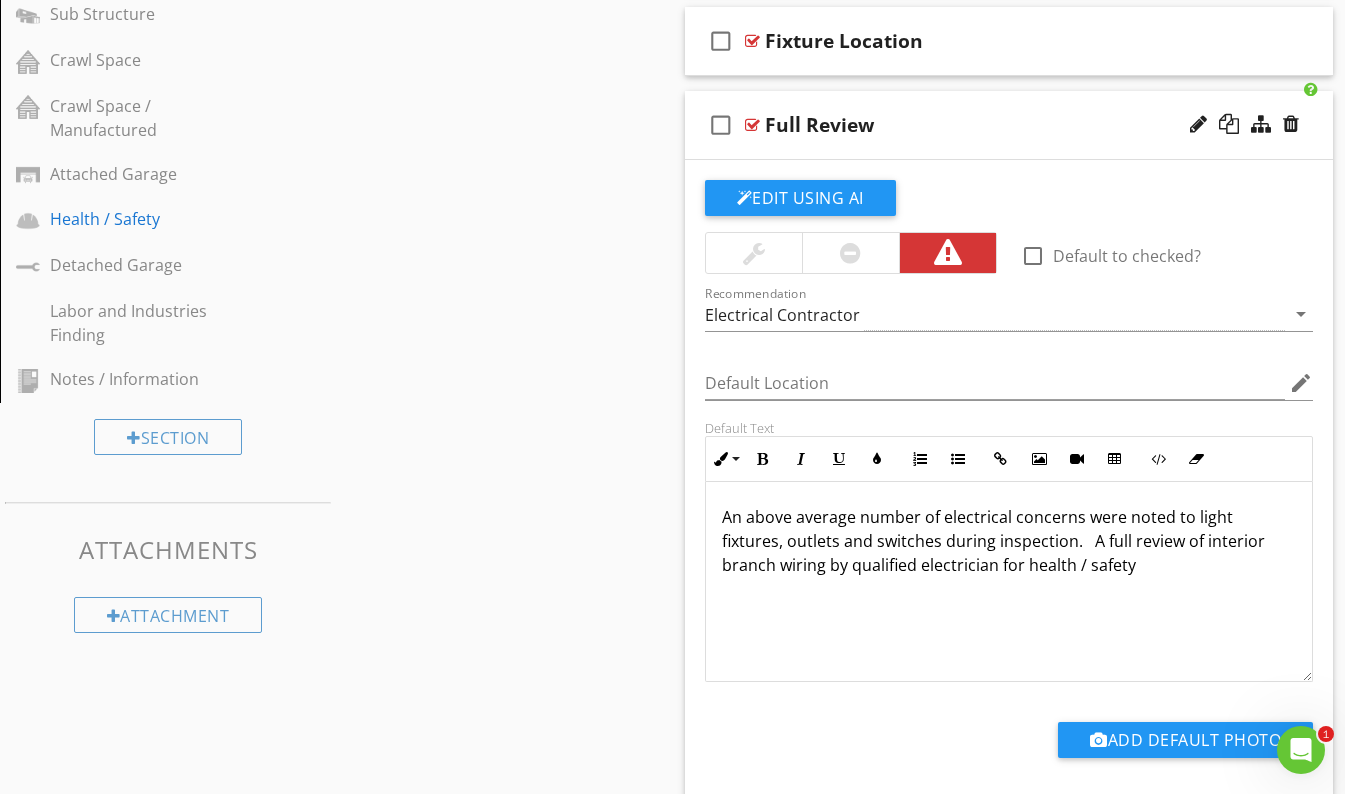 click on "An above average number of electrical concerns were noted to light fixtures, outlets and switches during inspection.   A full review of interior branch wiring by qualified electrician for health / safety" at bounding box center (1009, 541) 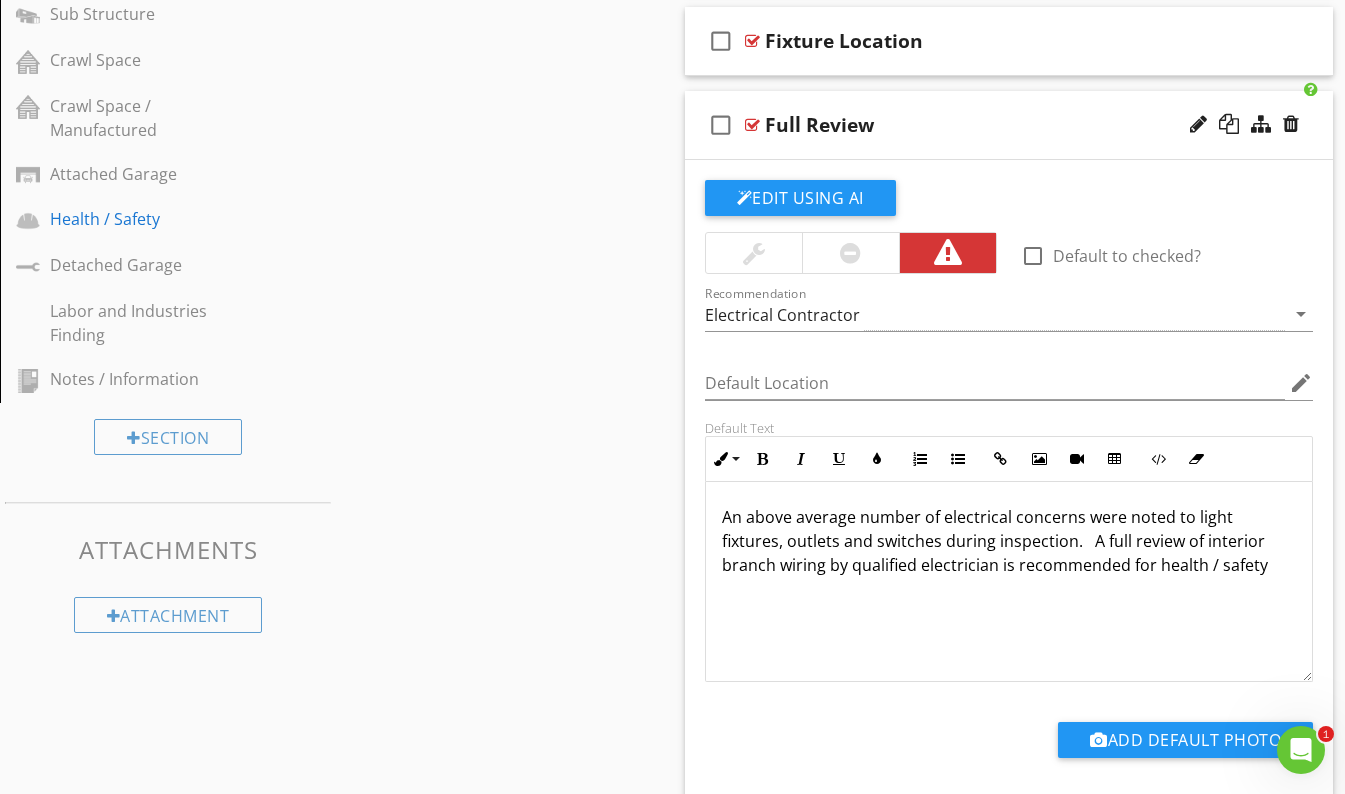 scroll, scrollTop: 0, scrollLeft: 0, axis: both 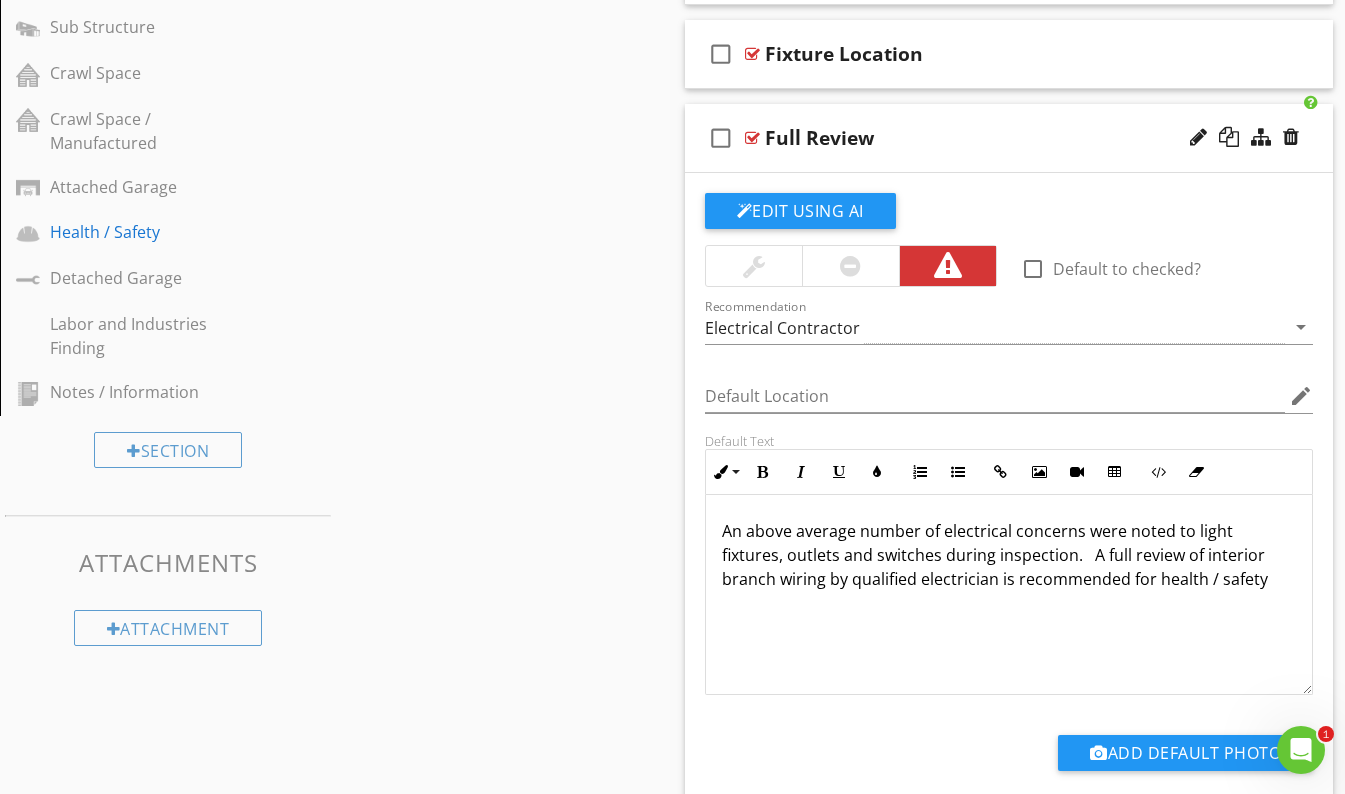 click on "Full Review" at bounding box center (993, 138) 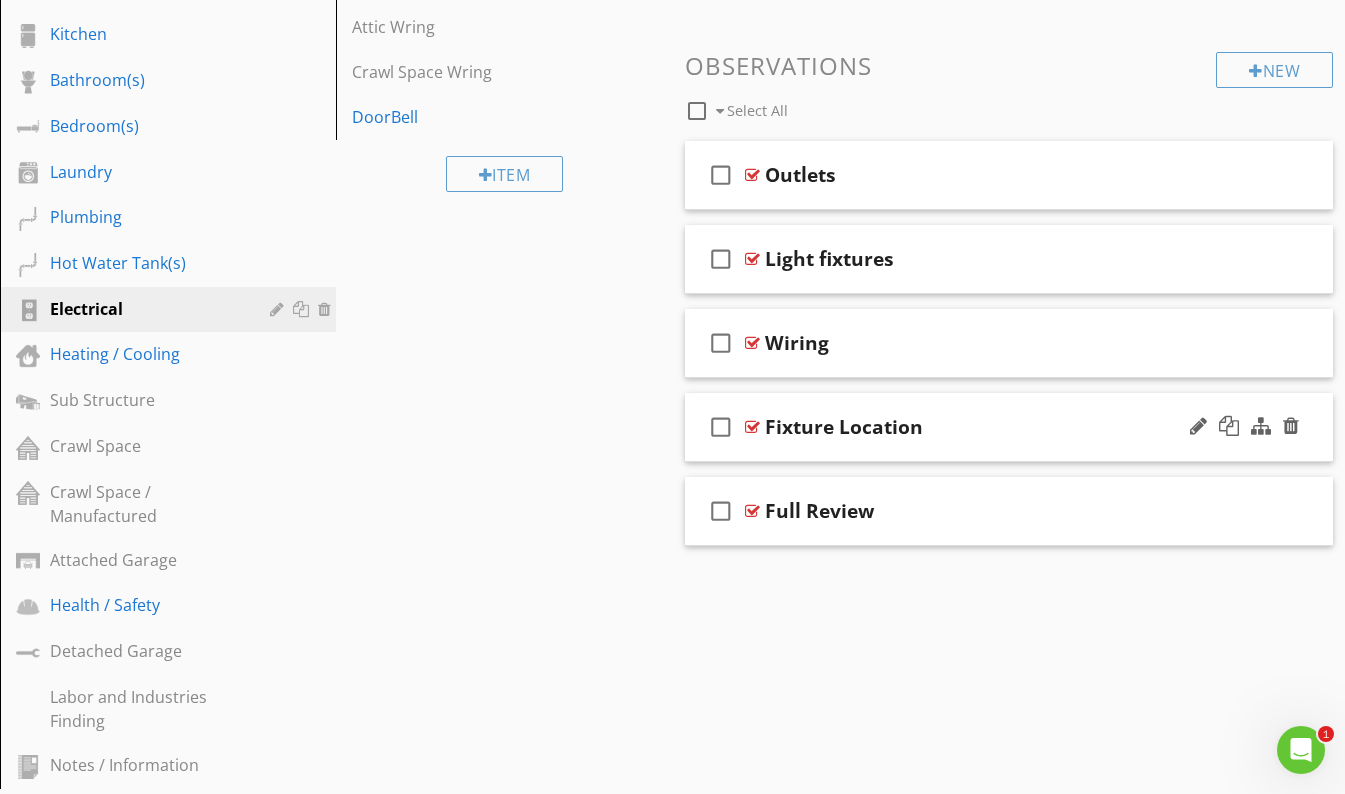 scroll, scrollTop: 702, scrollLeft: 0, axis: vertical 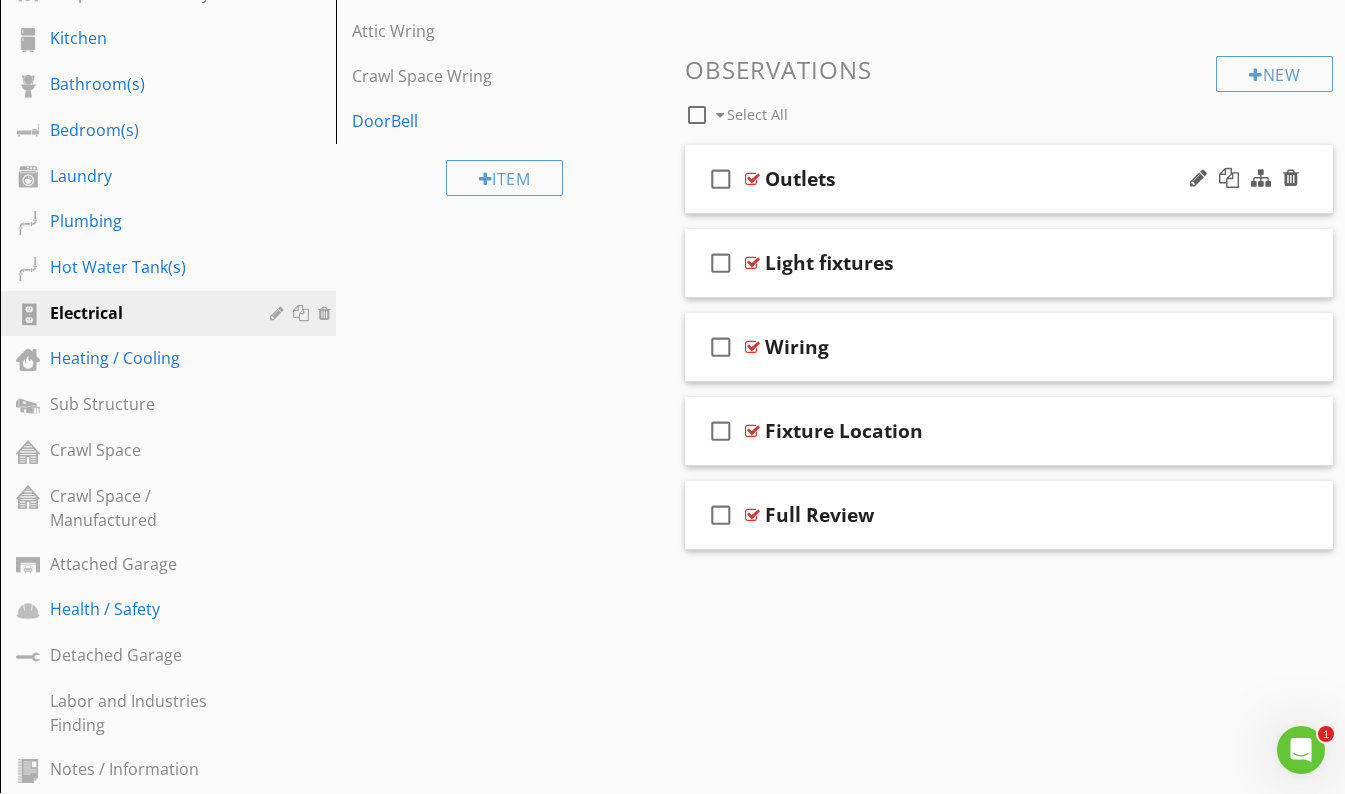 click on "check_box_outline_blank
Outlets" at bounding box center [1009, 179] 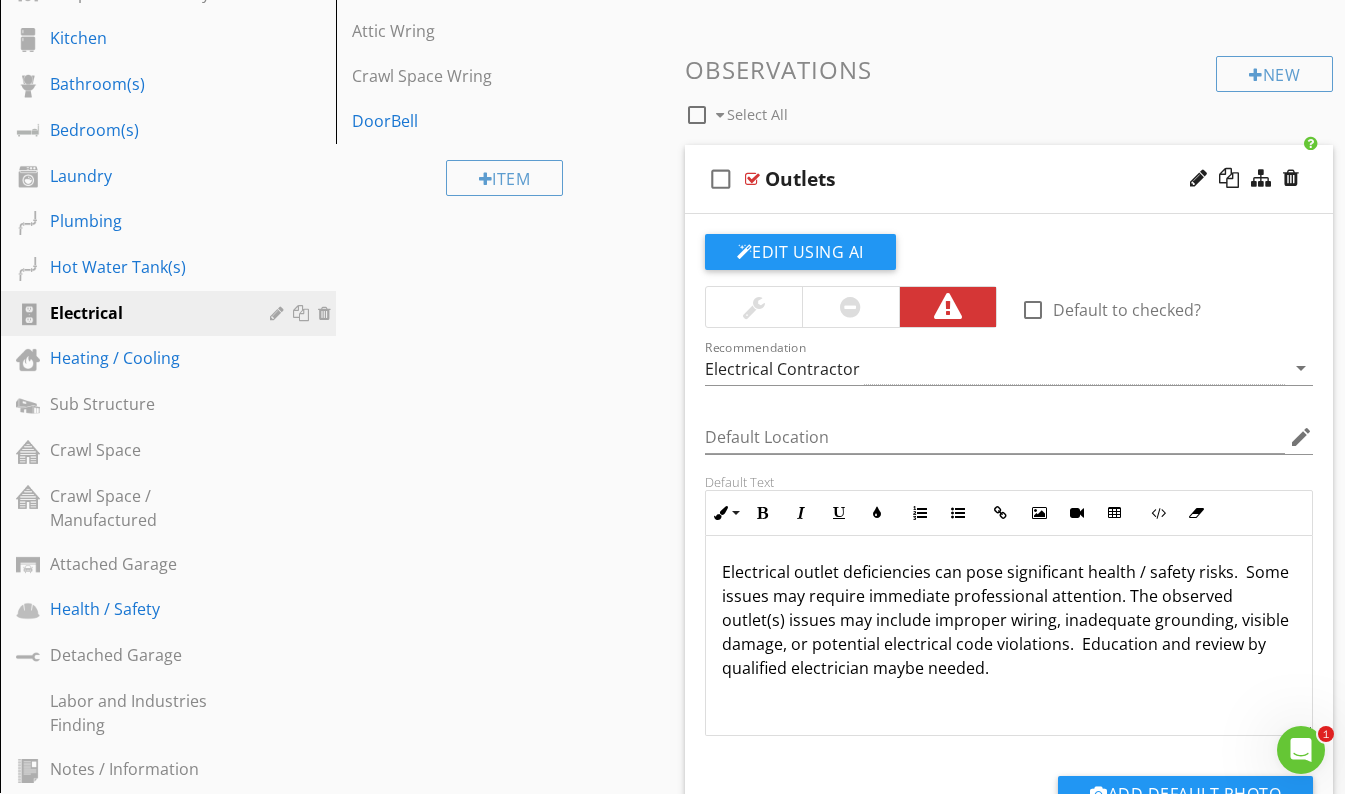click on "Electrical outlet deficiencies can pose significant health / safety risks.  Some issues may require immediate professional attention. The observed outlet(s) issues may include improper wiring, inadequate grounding, visible damage, or potential electrical code violations.  Education and review by qualified electrician maybe needed." at bounding box center [1009, 620] 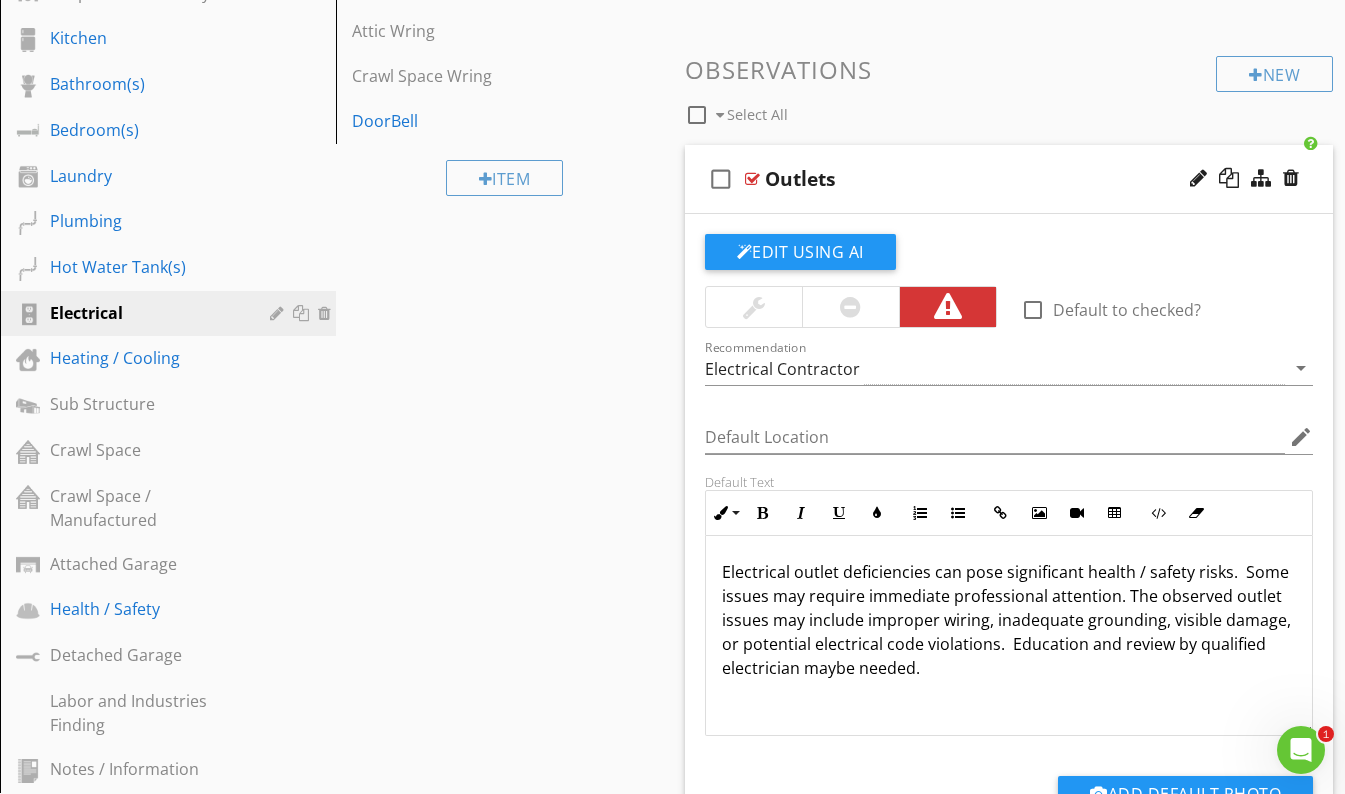 click on "Outlets" at bounding box center [993, 179] 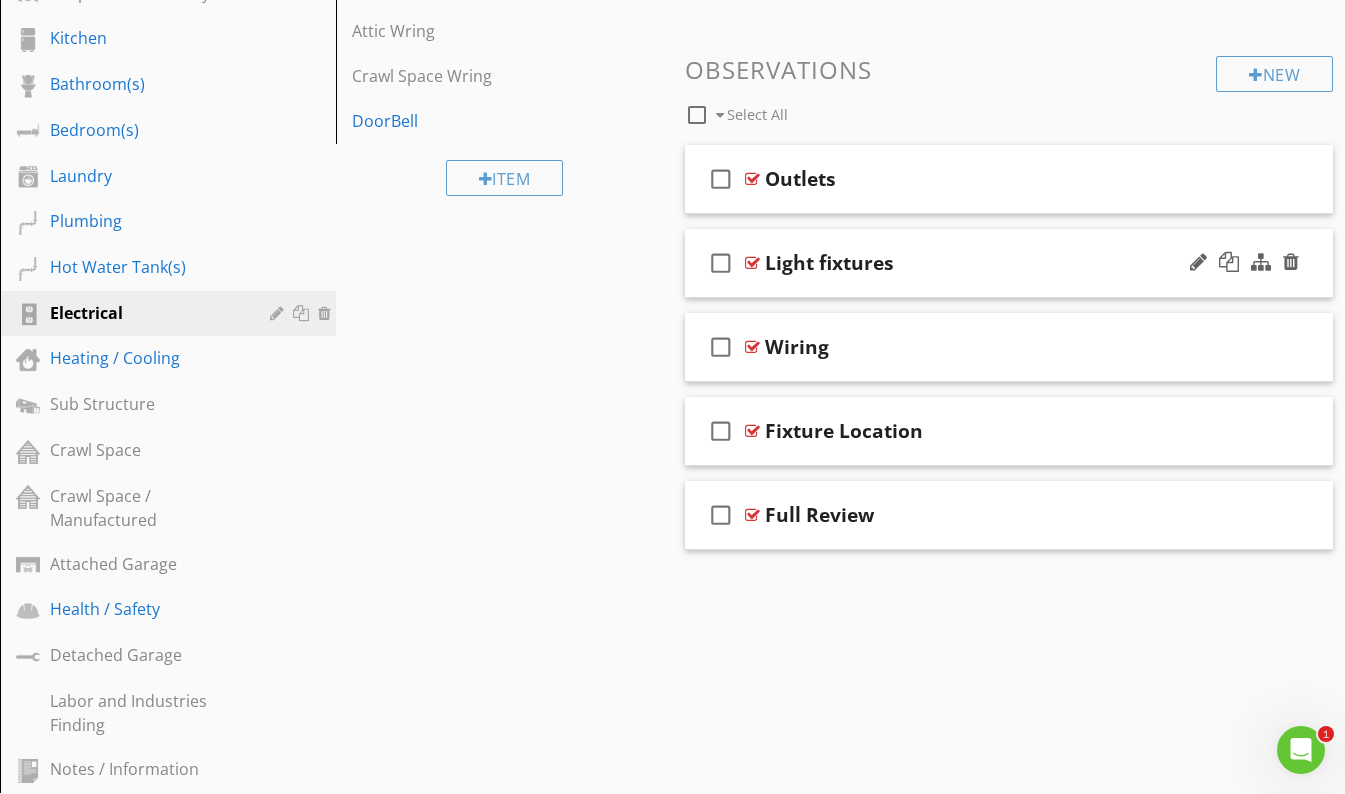 click on "Light fixtures" at bounding box center (993, 263) 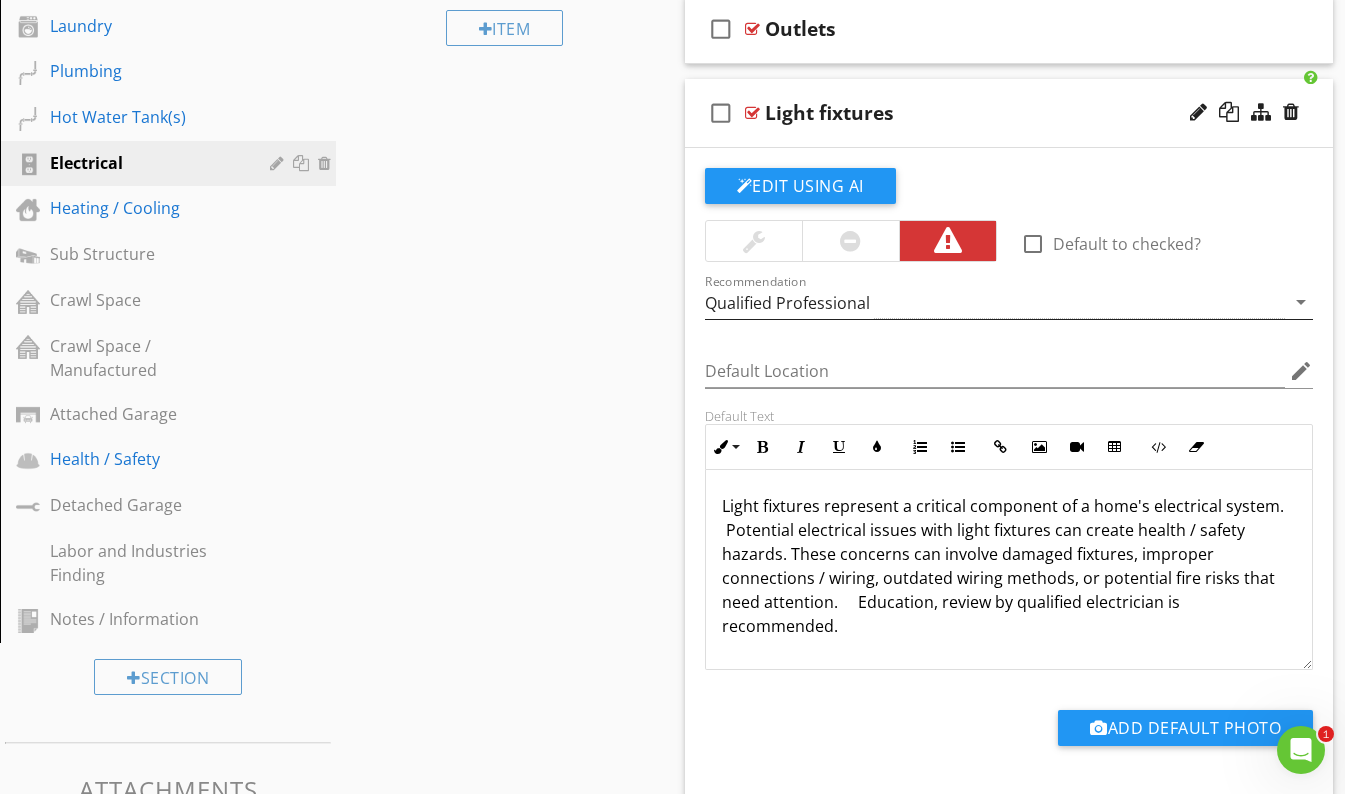 scroll, scrollTop: 857, scrollLeft: 0, axis: vertical 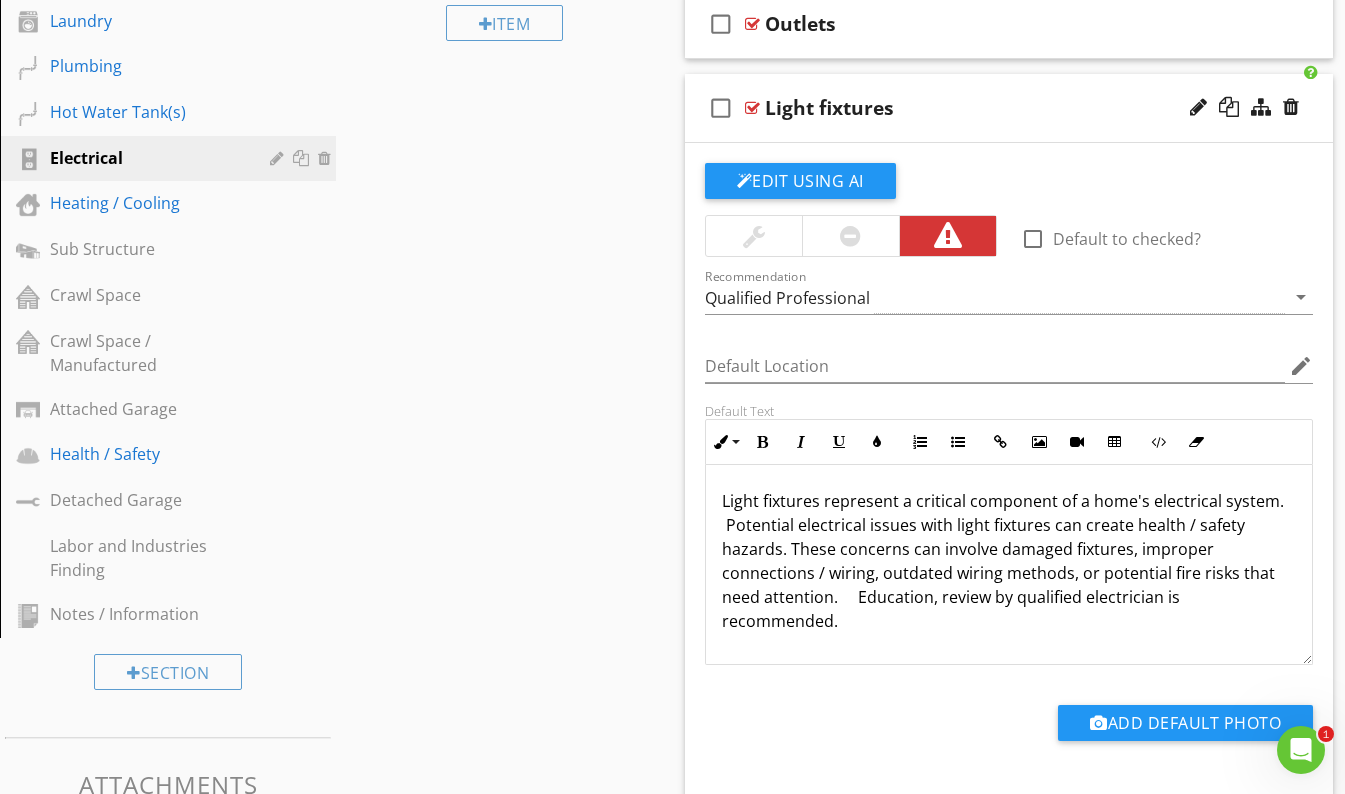 click on "Light fixtures represent a critical component of a home's electrical system.  Potential electrical issues with light fixtures can create health / safety hazards. These concerns can involve damaged fixtures, improper connections / wiring, outdated wiring methods, or potential fire risks that need attention.     Education, review by qualified electrician is recommended." at bounding box center [1009, 561] 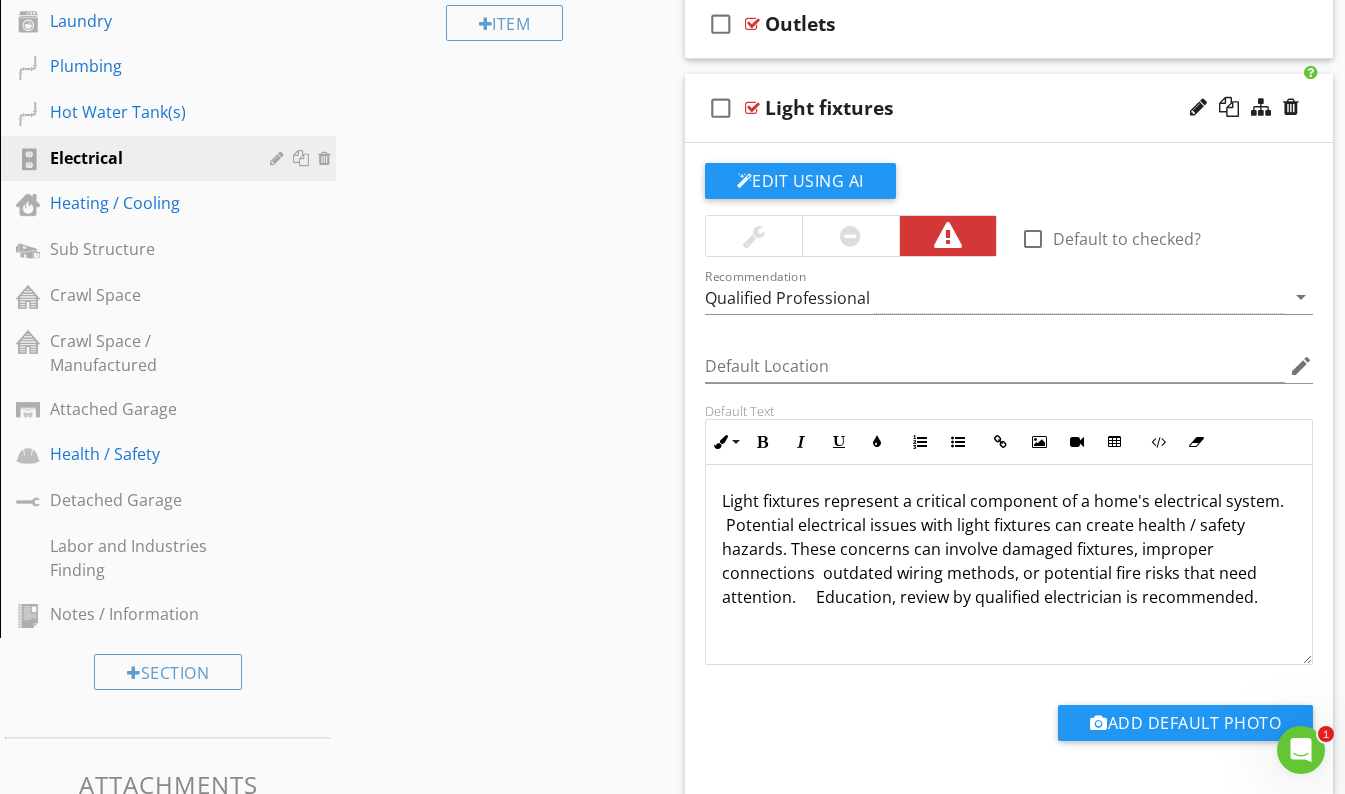 click on "Light fixtures" at bounding box center [993, 108] 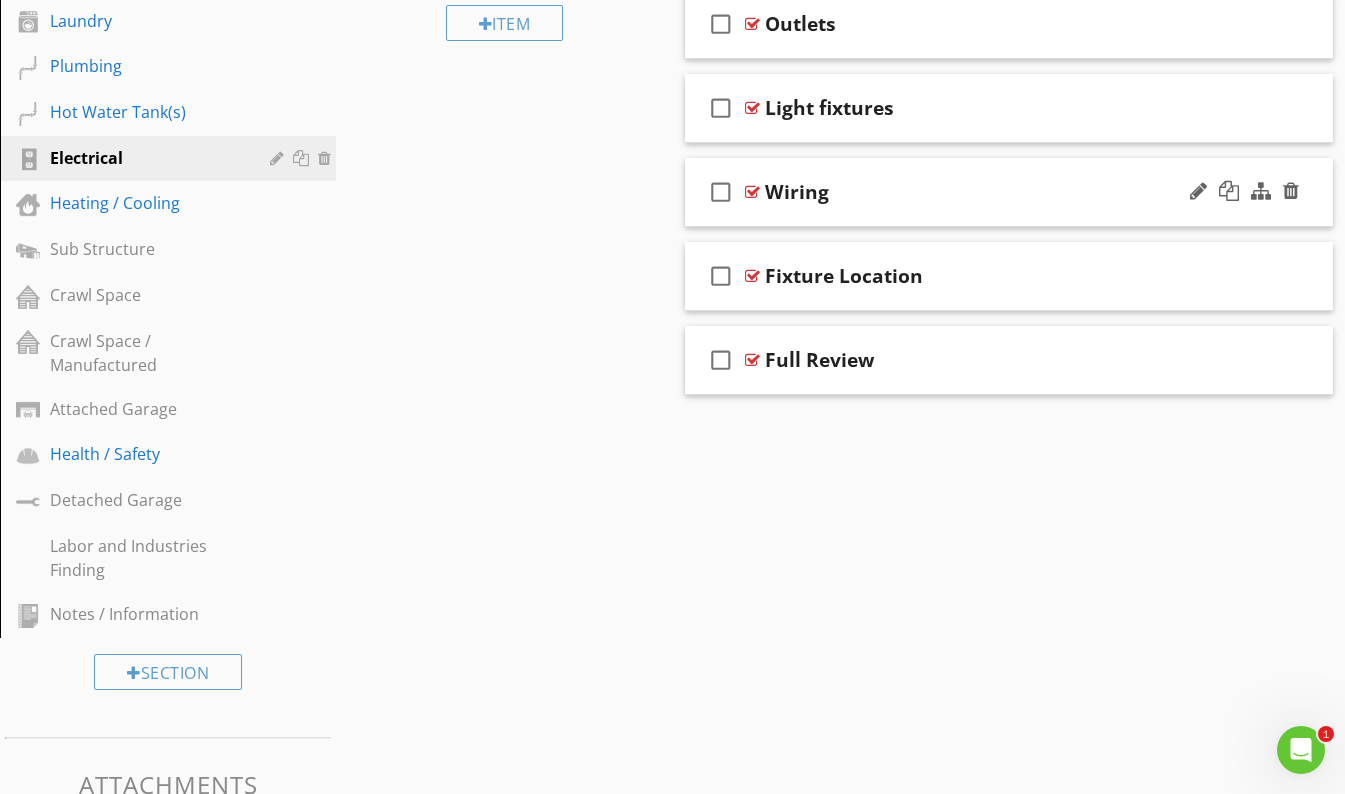 click on "Wiring" at bounding box center (993, 192) 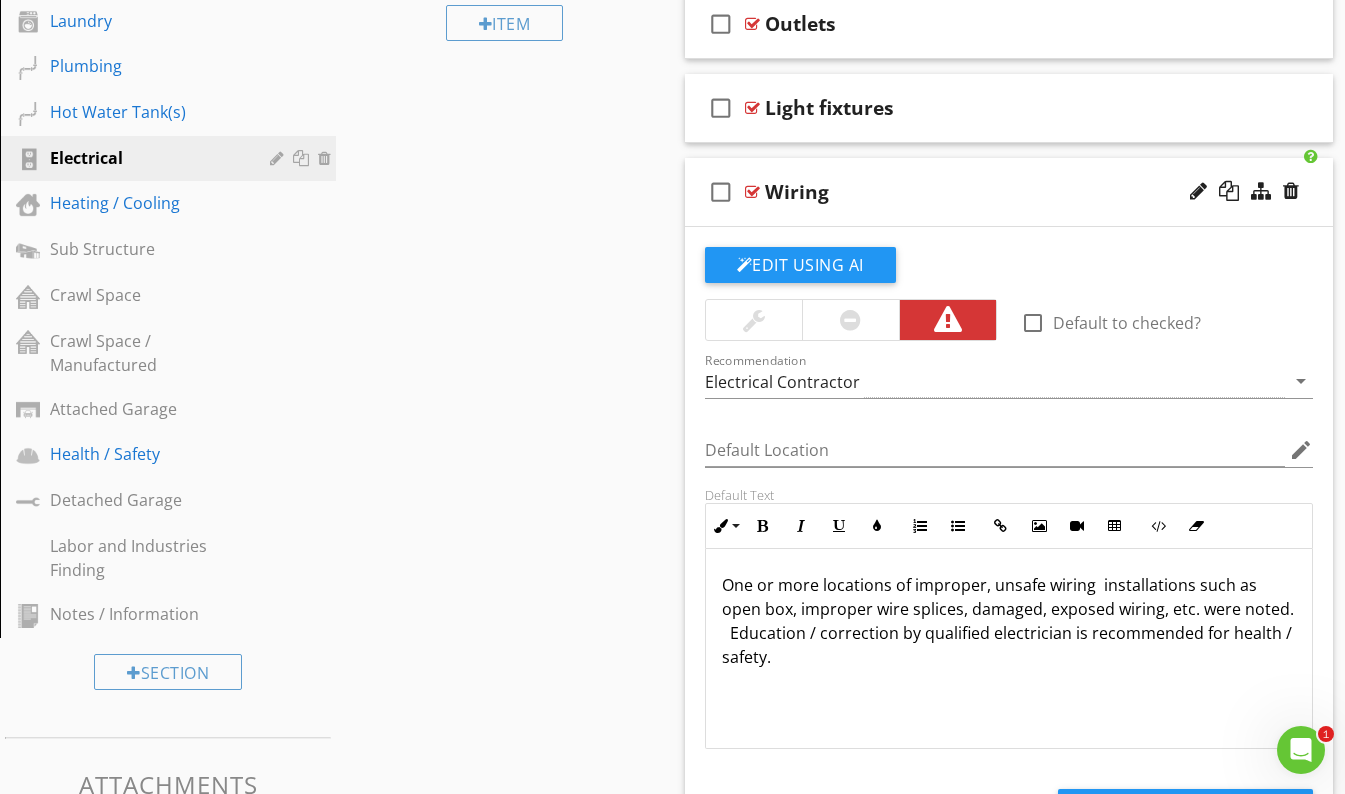 click on "Wiring" at bounding box center [993, 192] 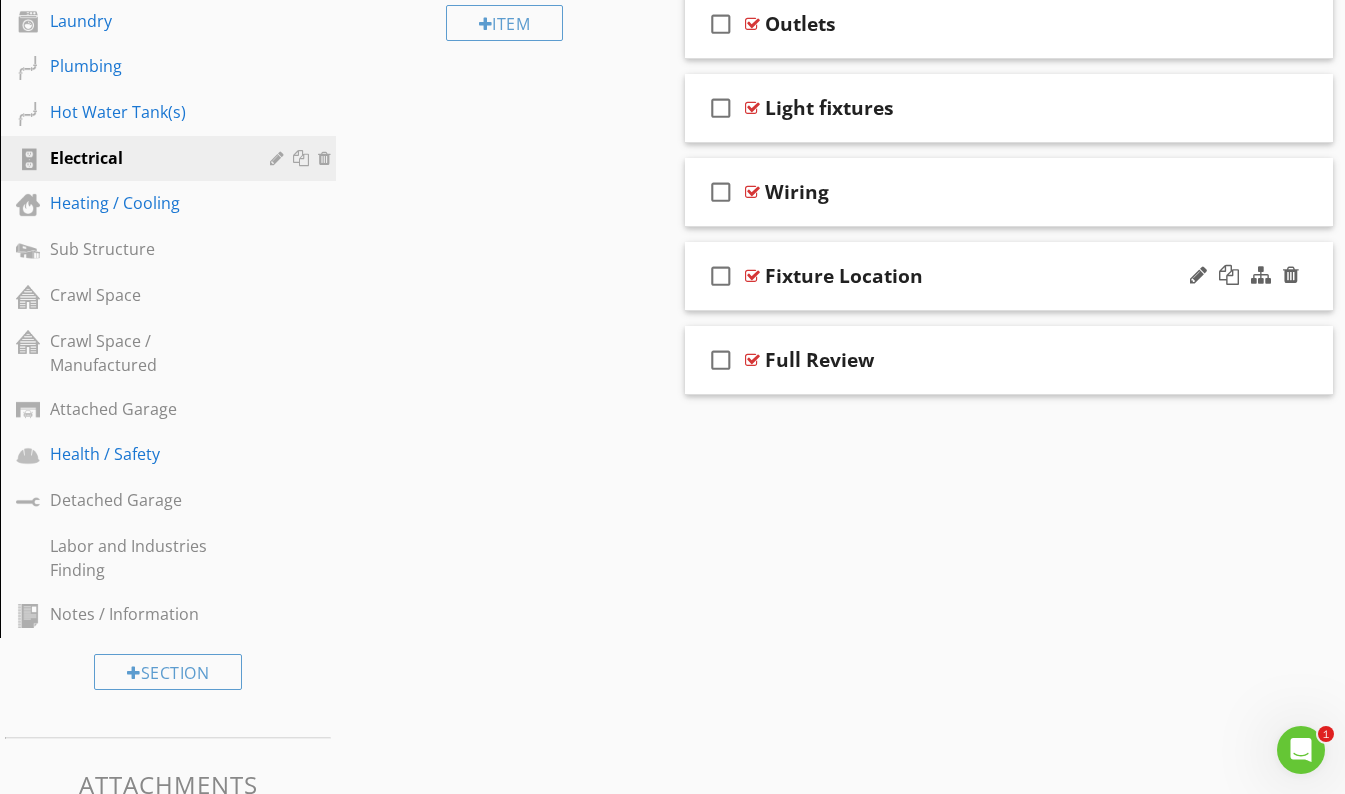 click on "Fixture Location" at bounding box center [993, 276] 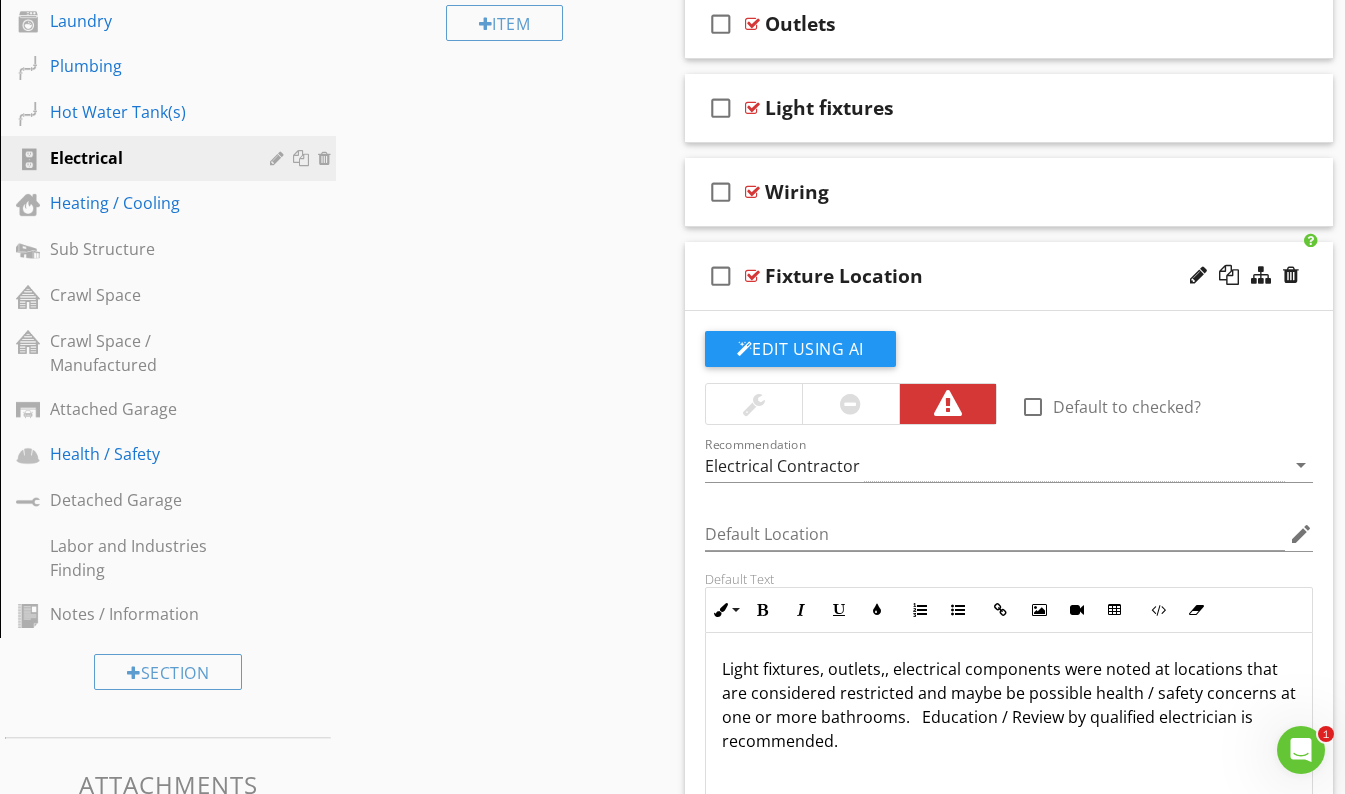click on "Fixture Location" at bounding box center [993, 276] 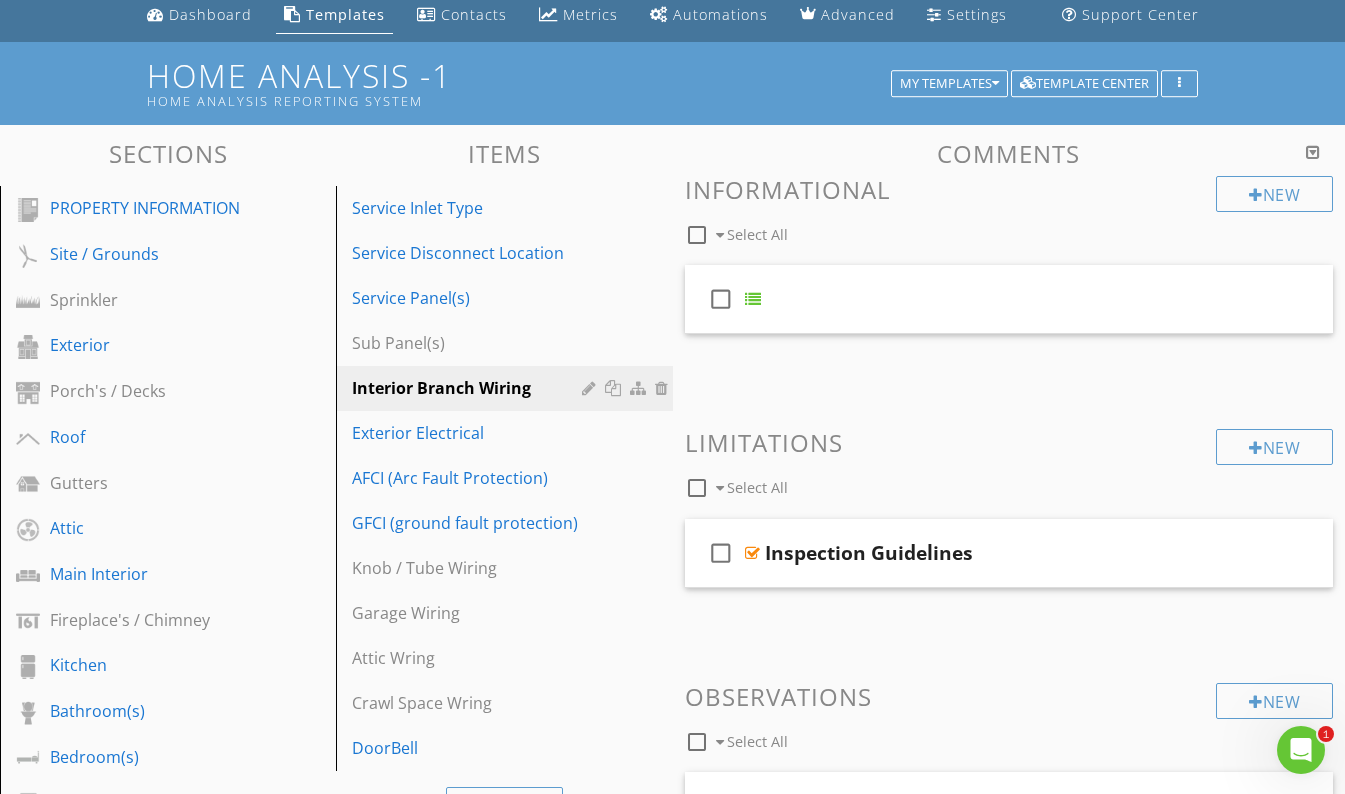 scroll, scrollTop: 72, scrollLeft: 0, axis: vertical 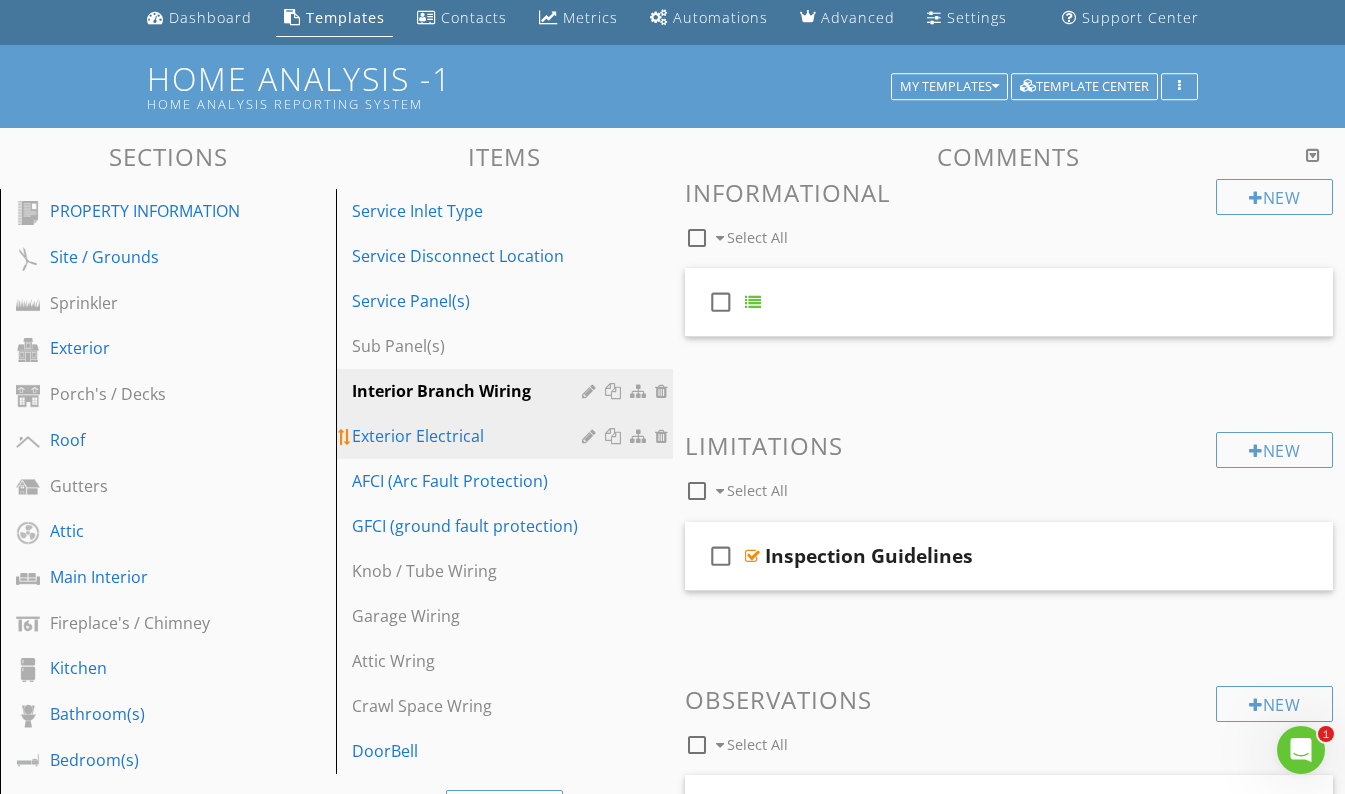 click on "Exterior Electrical" at bounding box center (469, 436) 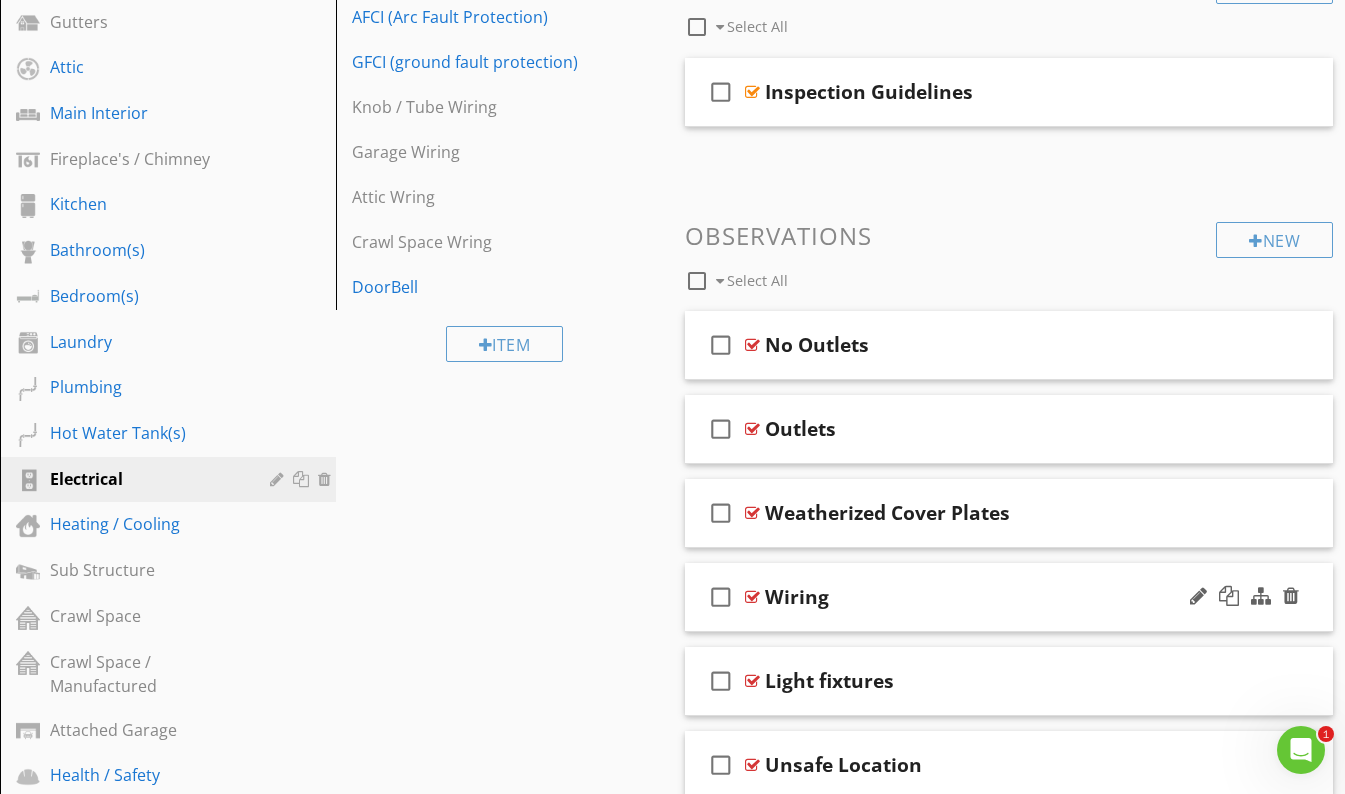 scroll, scrollTop: 583, scrollLeft: 0, axis: vertical 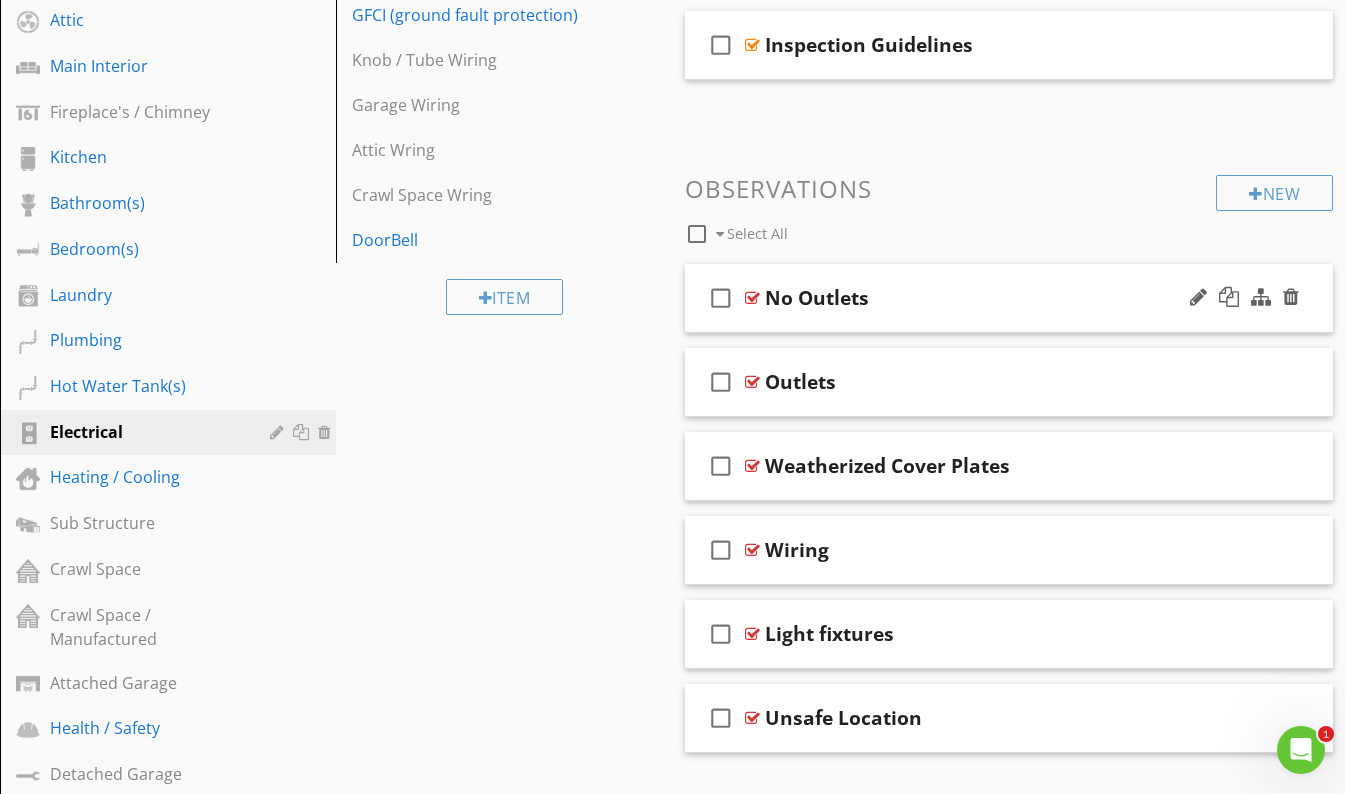 click on "No Outlets" at bounding box center (993, 298) 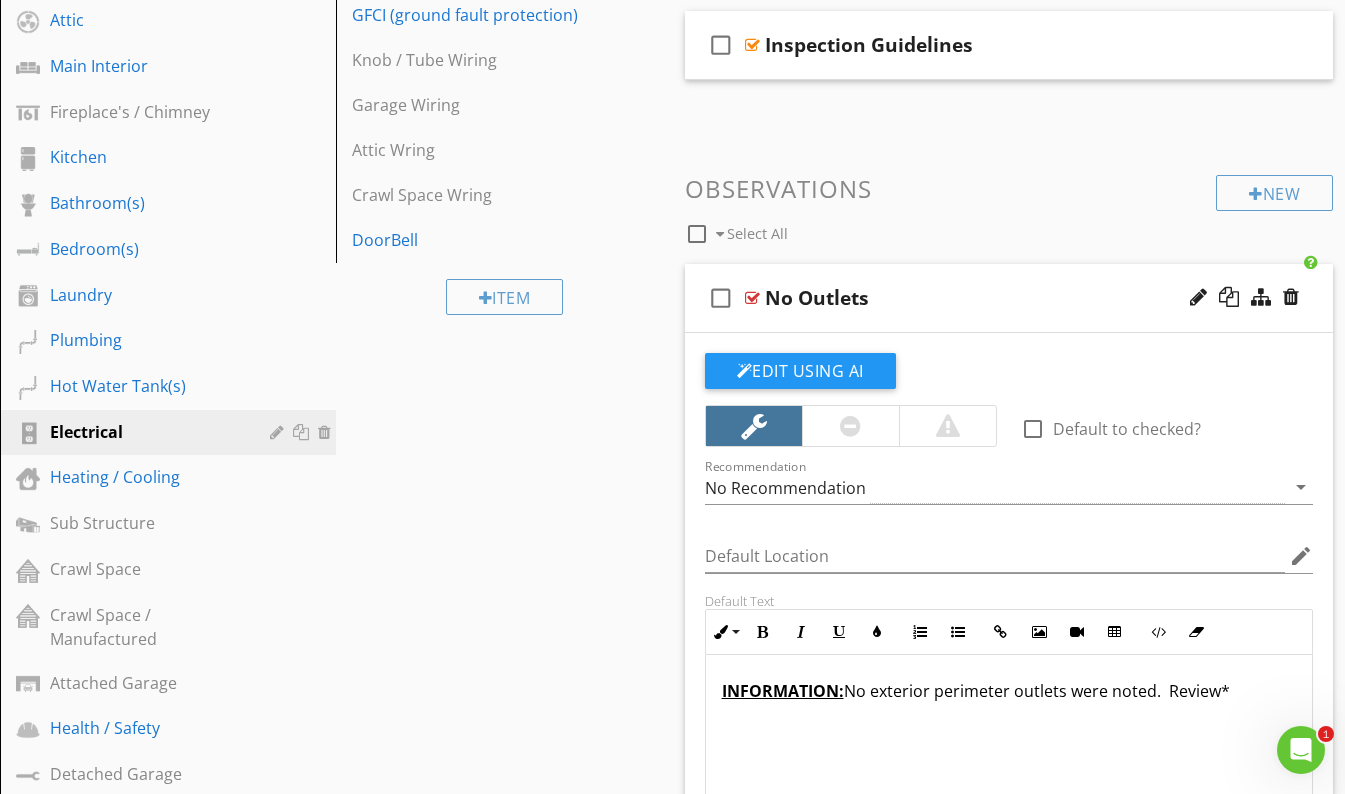 click on "INFORMATION:   No exterior perimeter outlets were noted.  Review*" at bounding box center [1009, 691] 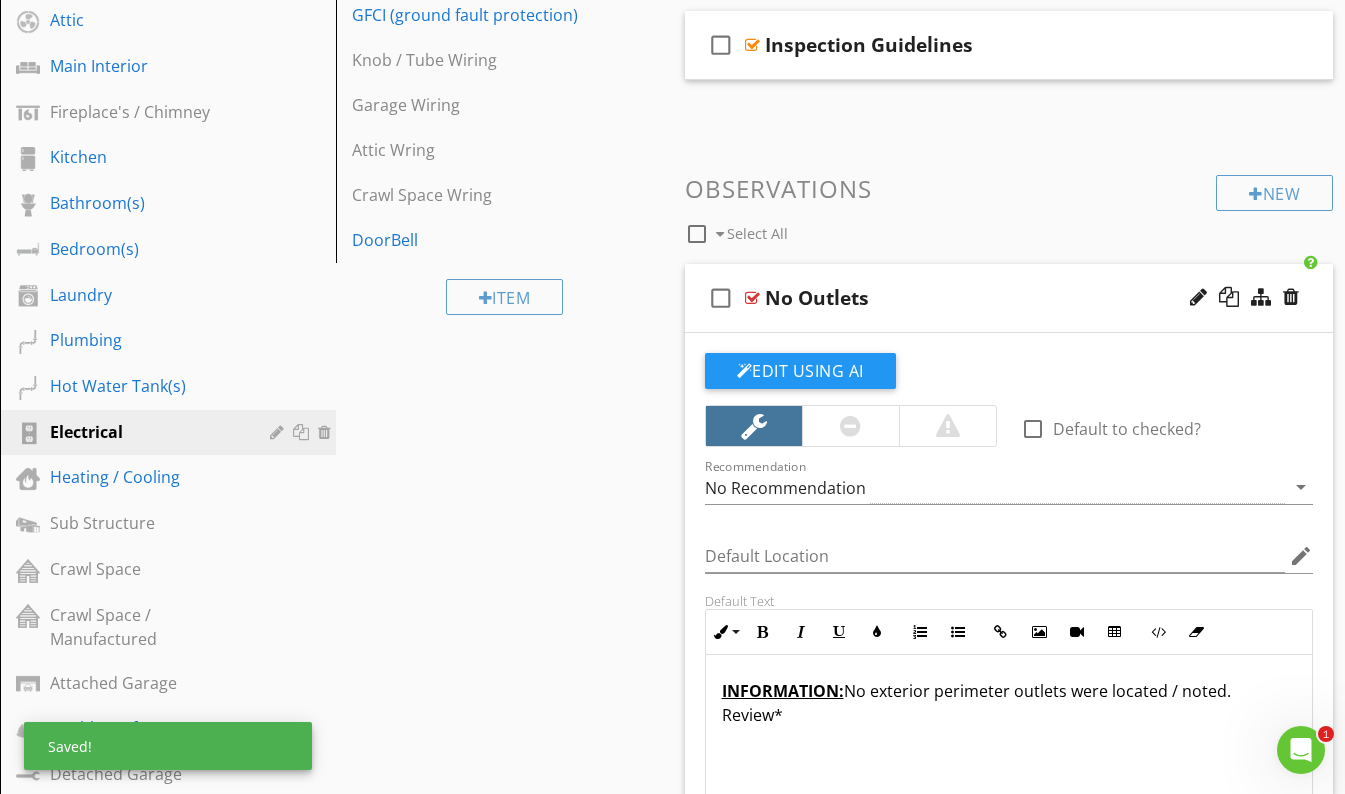 click on "No Outlets" at bounding box center [993, 298] 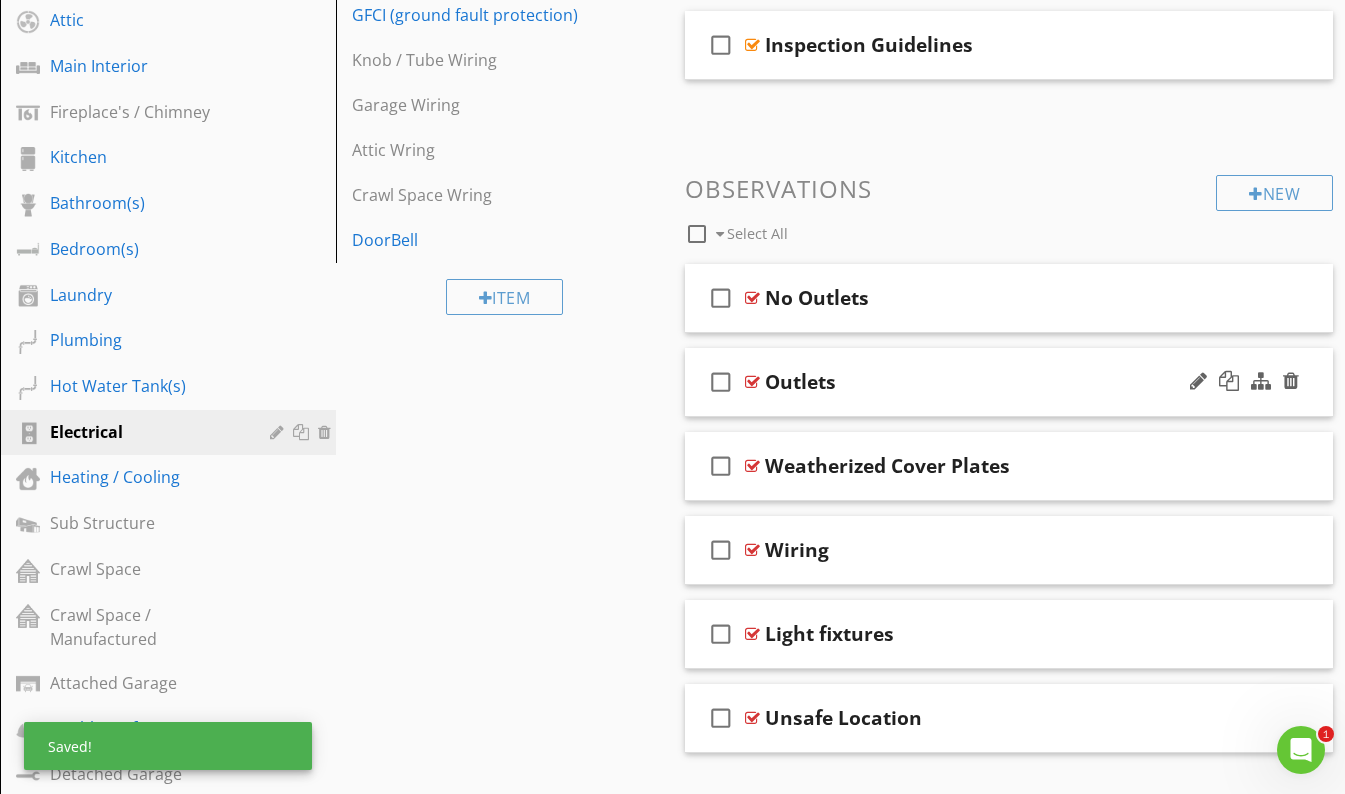 click on "Outlets" at bounding box center (993, 382) 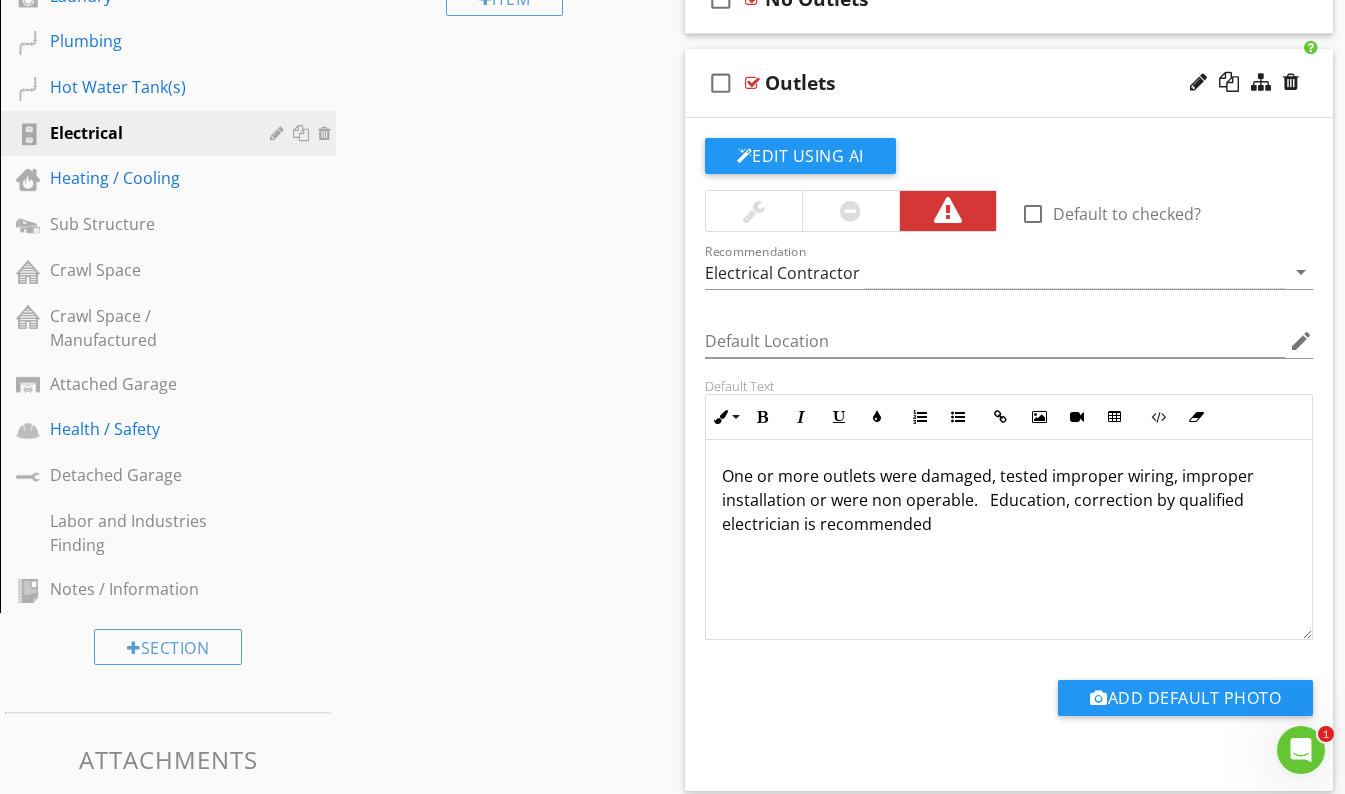 scroll, scrollTop: 905, scrollLeft: 0, axis: vertical 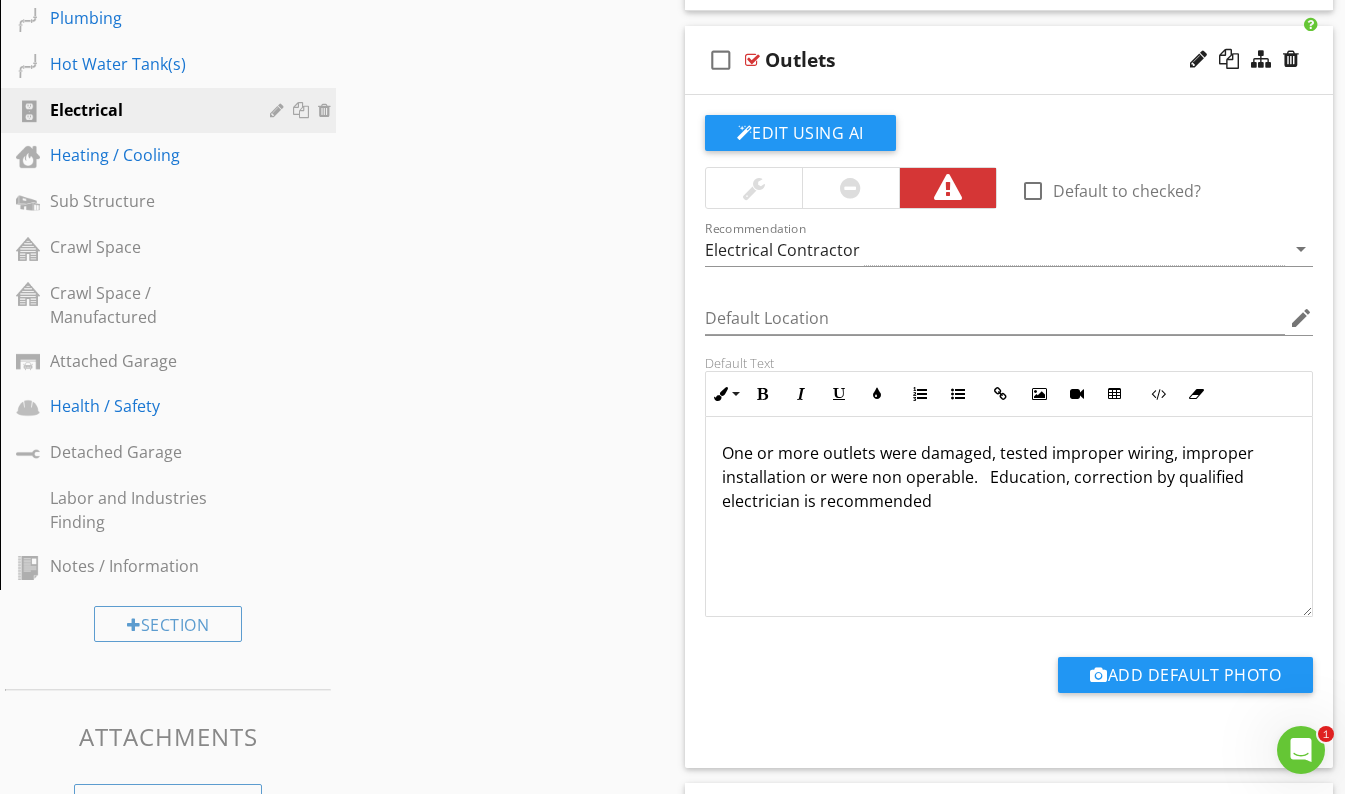click on "check_box_outline_blank
Outlets" at bounding box center [1009, 60] 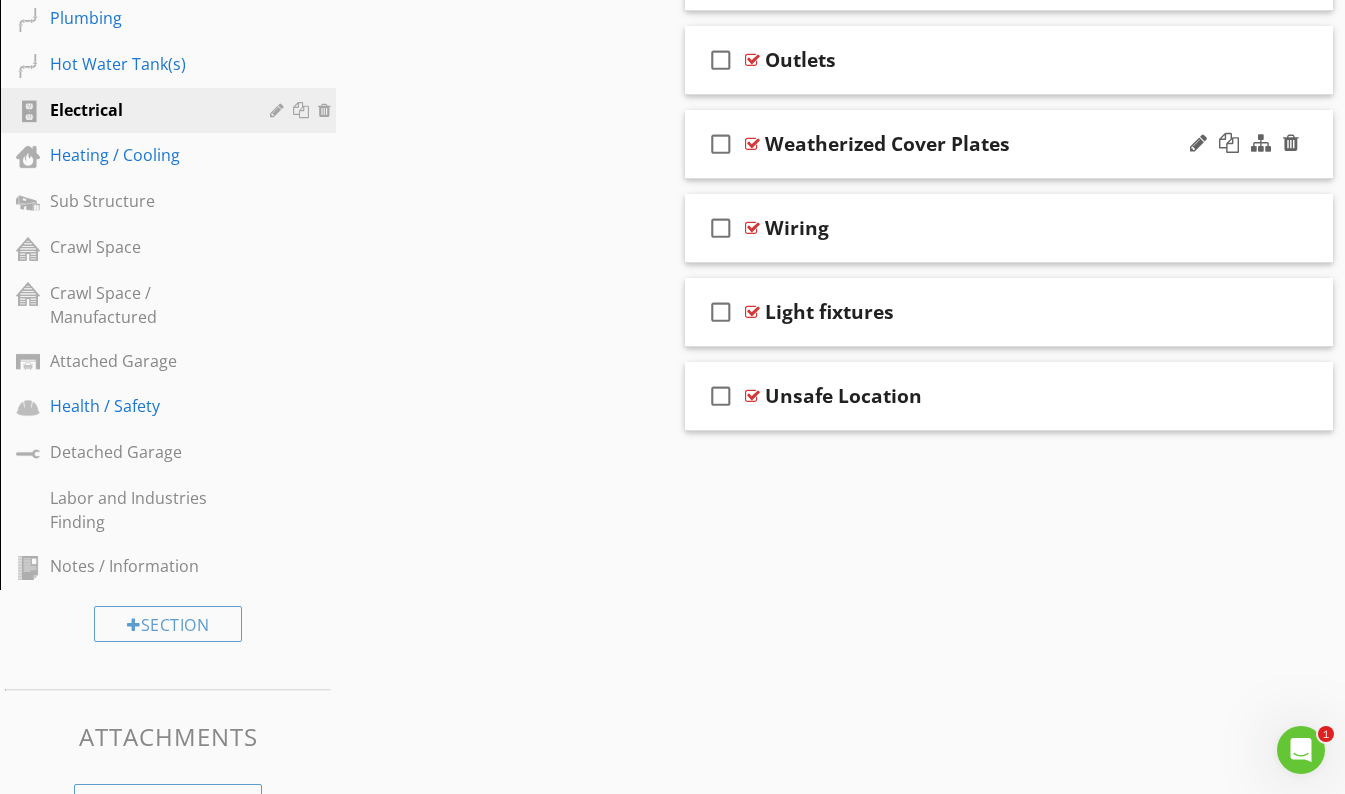 scroll, scrollTop: 914, scrollLeft: 0, axis: vertical 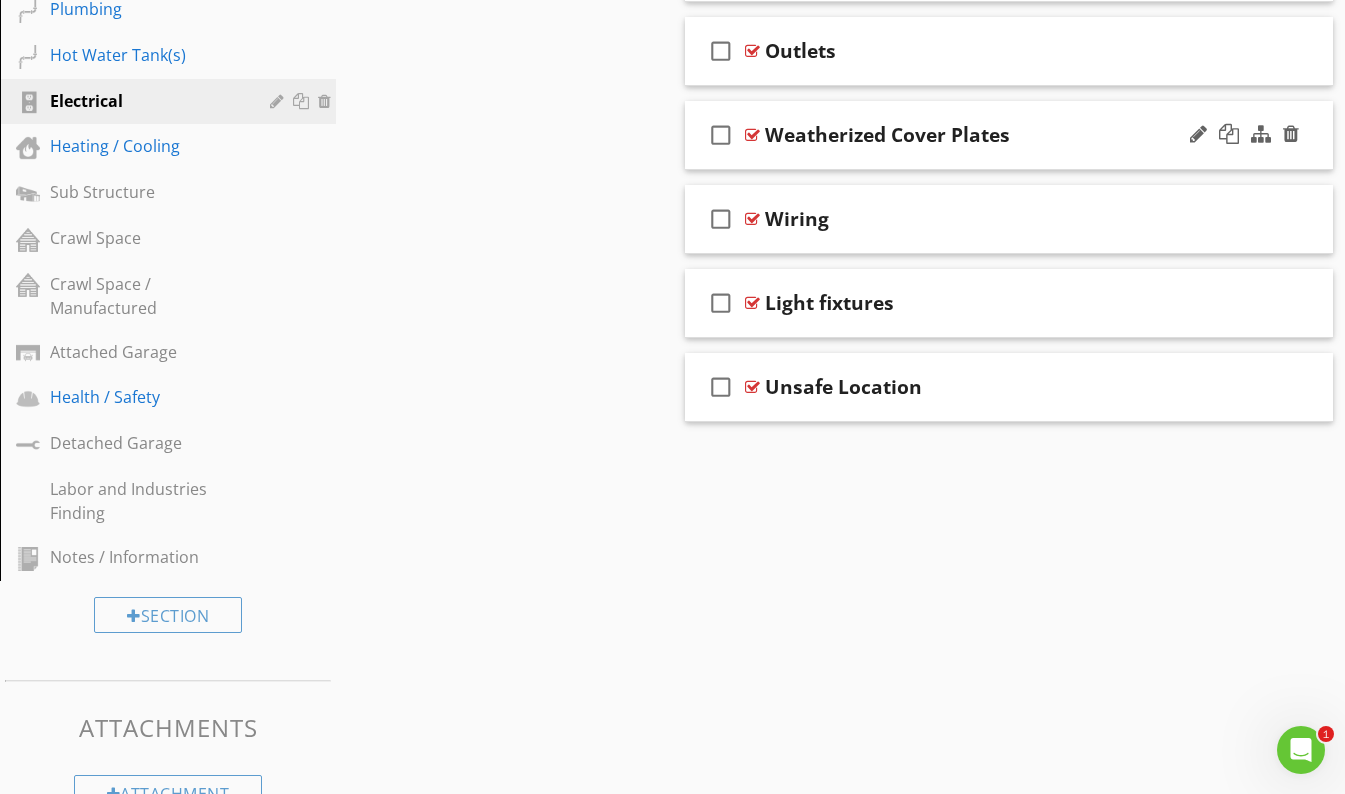 click on "check_box_outline_blank
Weatherized Cover Plates" at bounding box center [1009, 135] 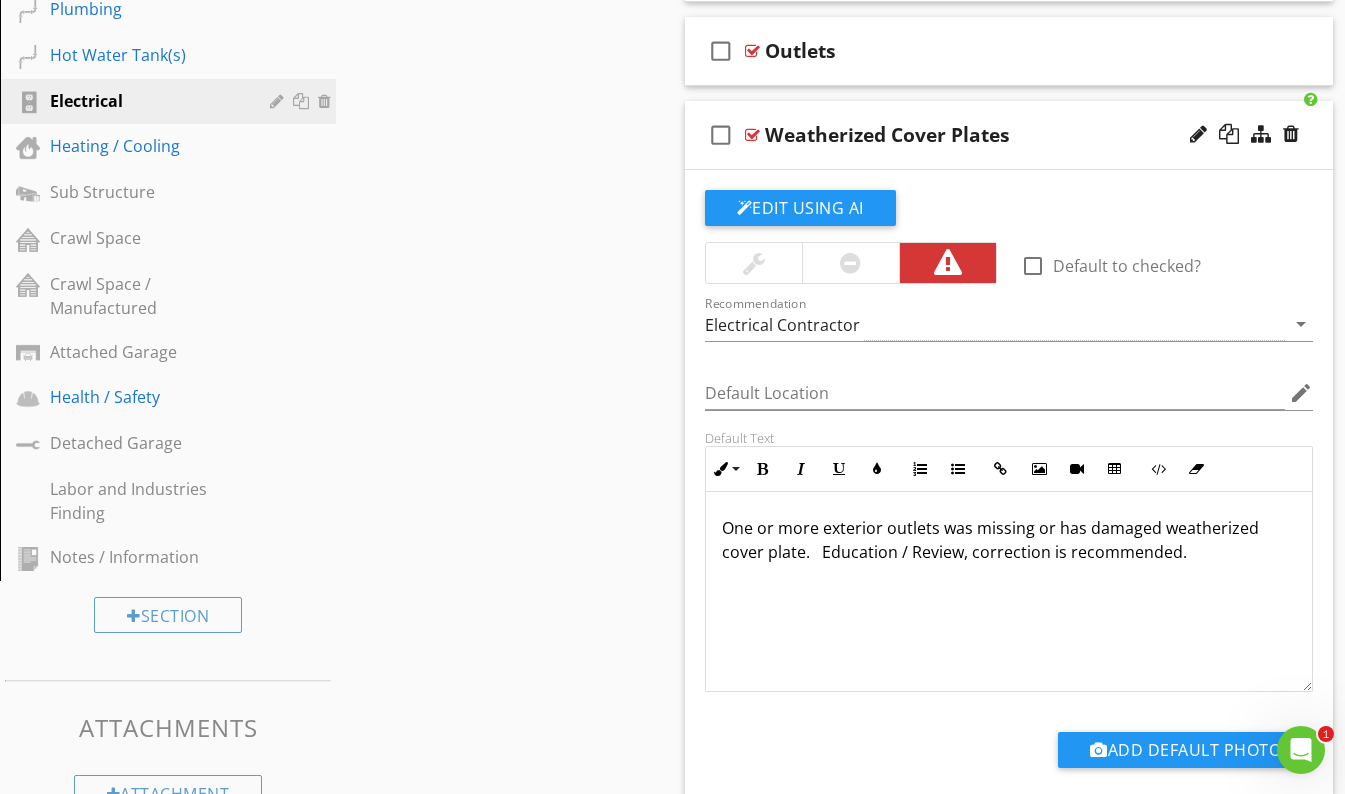 click on "One or more exterior outlets was missing or has damaged weatherized cover plate.   Education / Review, correction is recommended." at bounding box center [1009, 540] 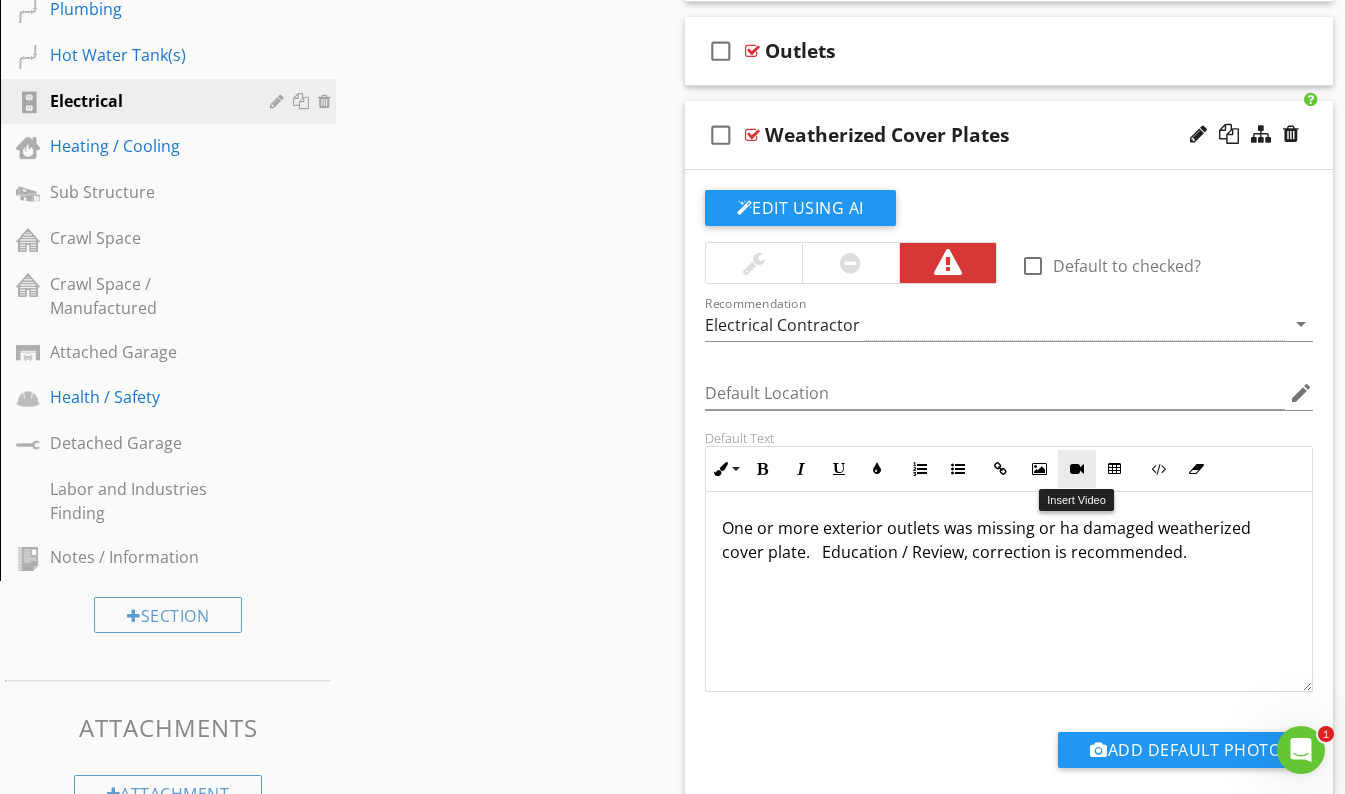 type 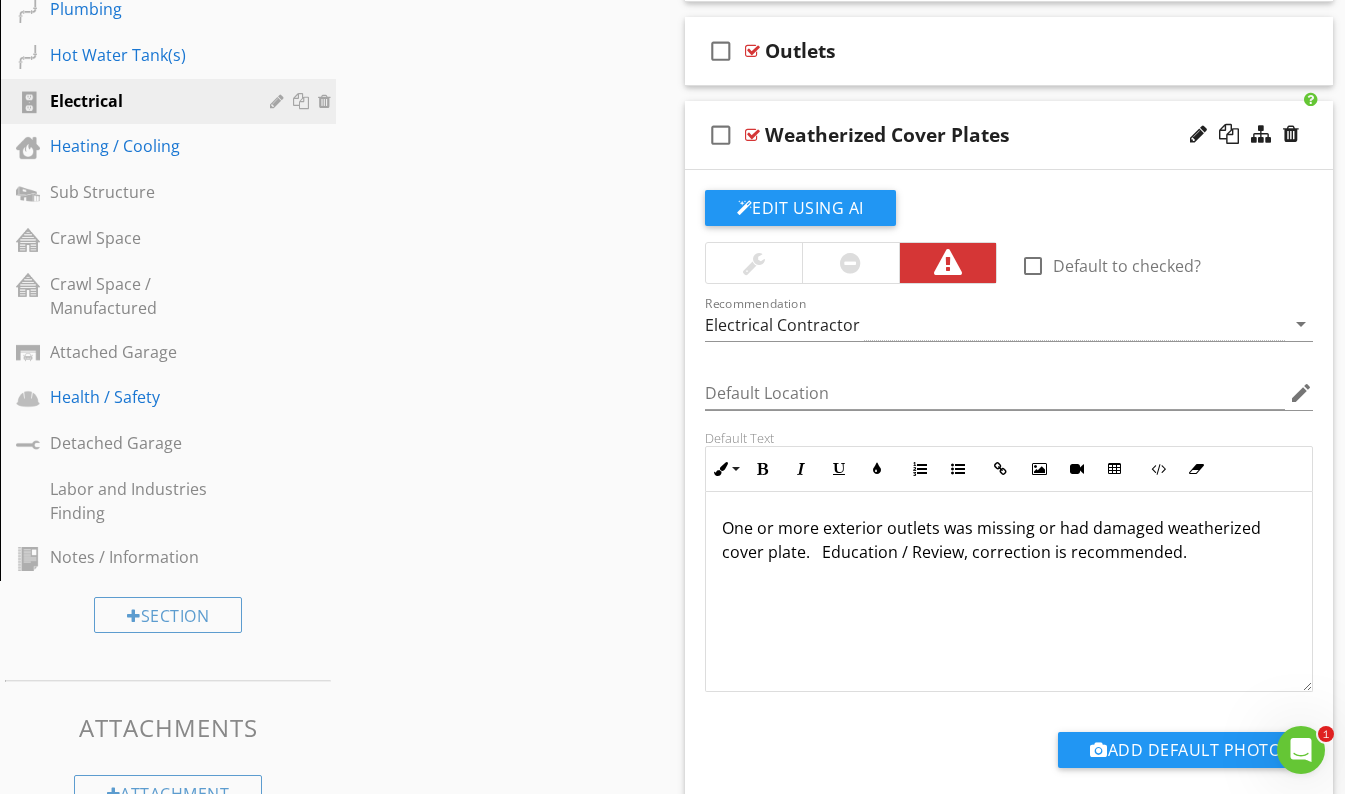 click on "Weatherized Cover Plates" at bounding box center (993, 135) 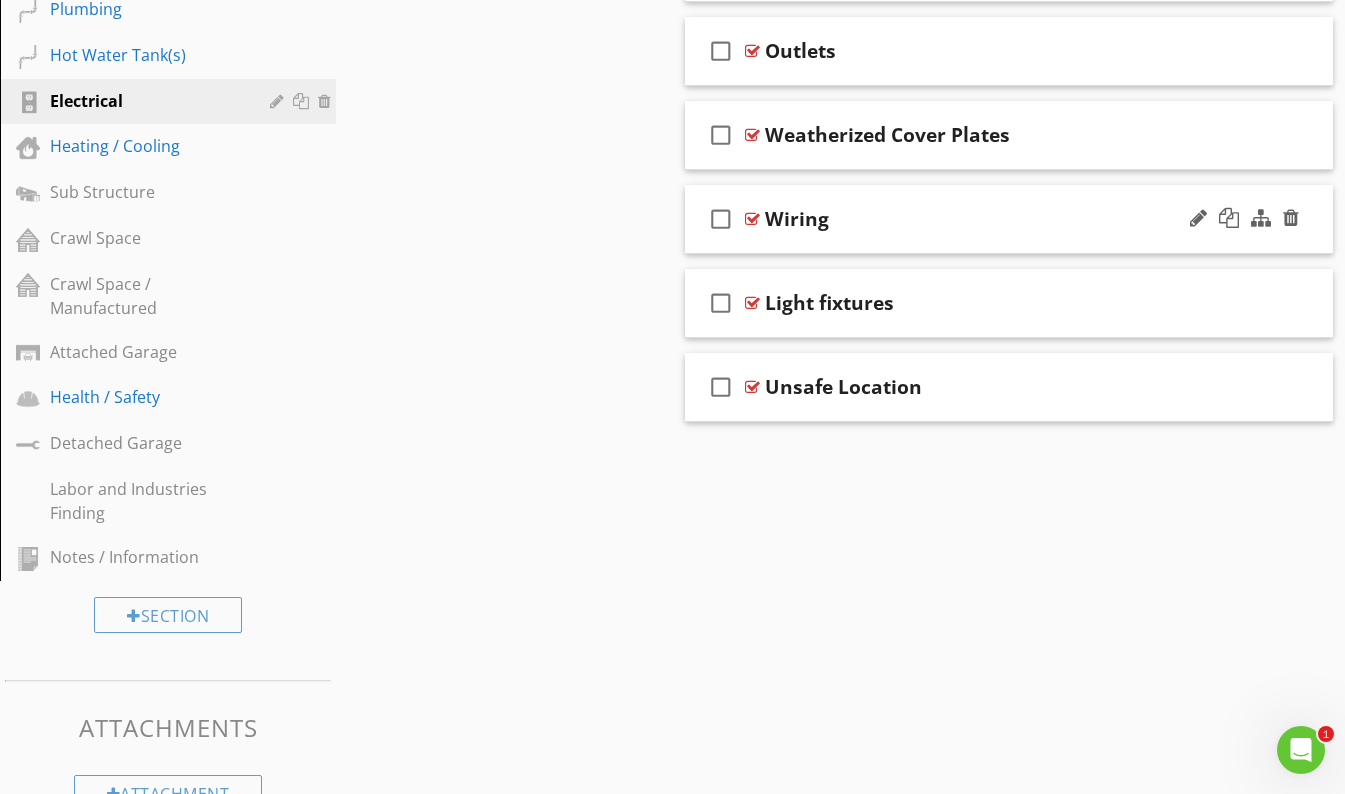 click on "Wiring" at bounding box center (993, 219) 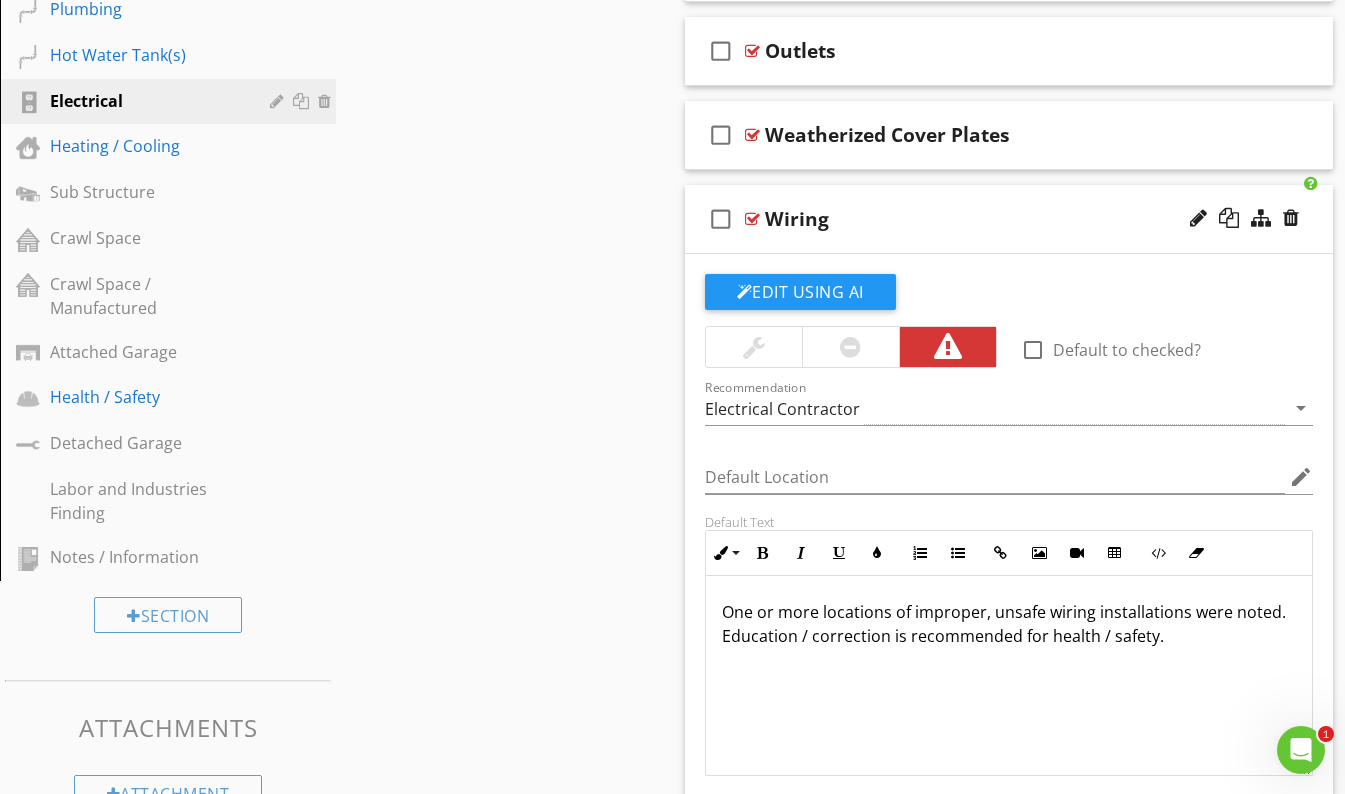 scroll, scrollTop: 916, scrollLeft: 0, axis: vertical 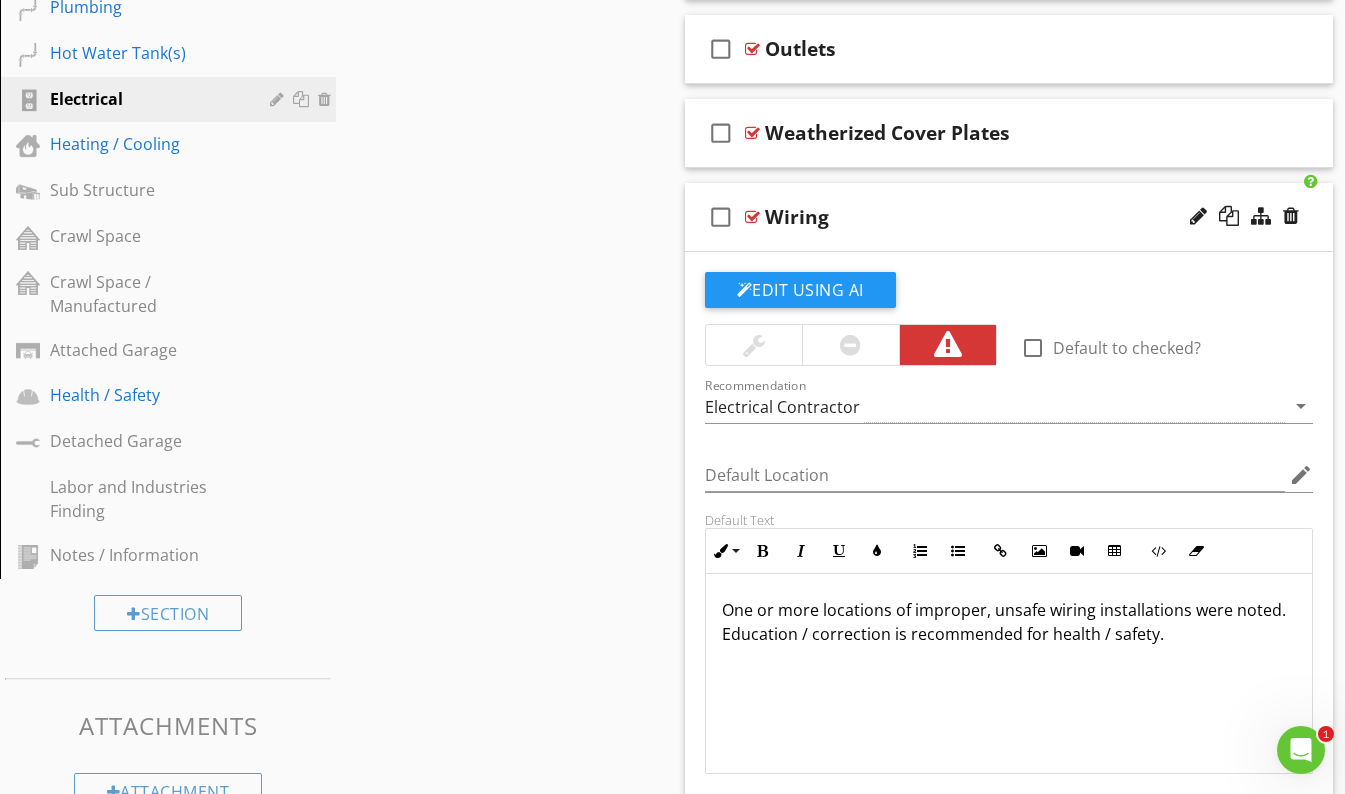click on "Wiring" at bounding box center (993, 217) 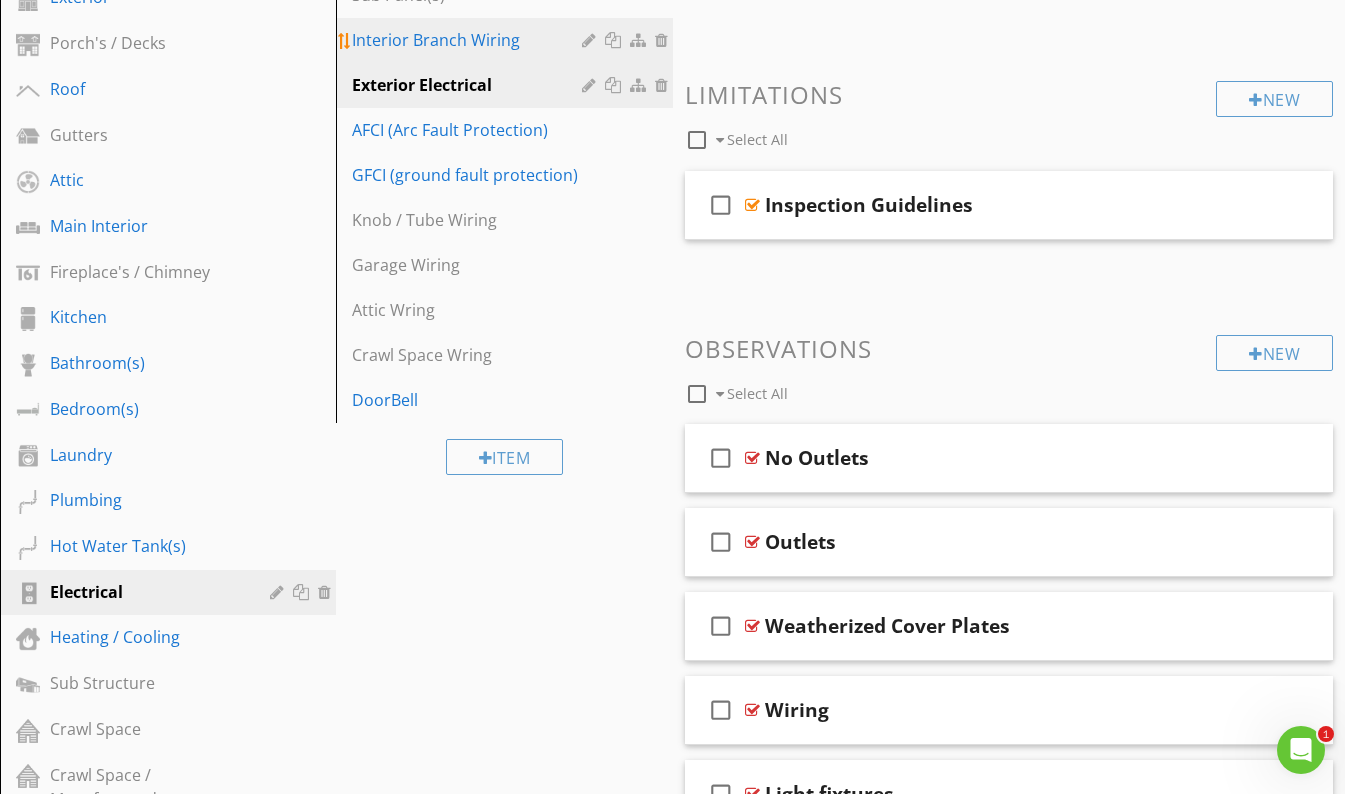 scroll, scrollTop: 289, scrollLeft: 0, axis: vertical 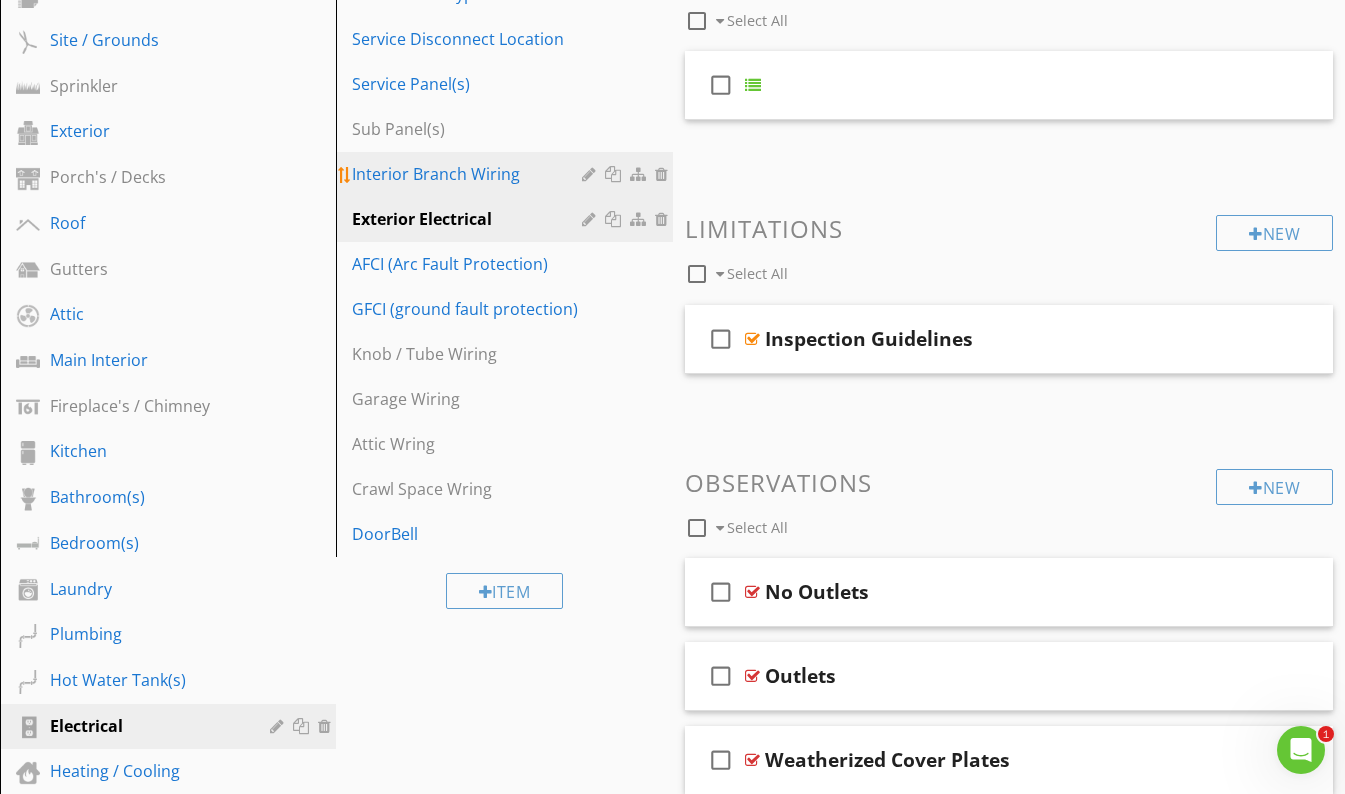 click on "Interior Branch Wiring" at bounding box center [469, 174] 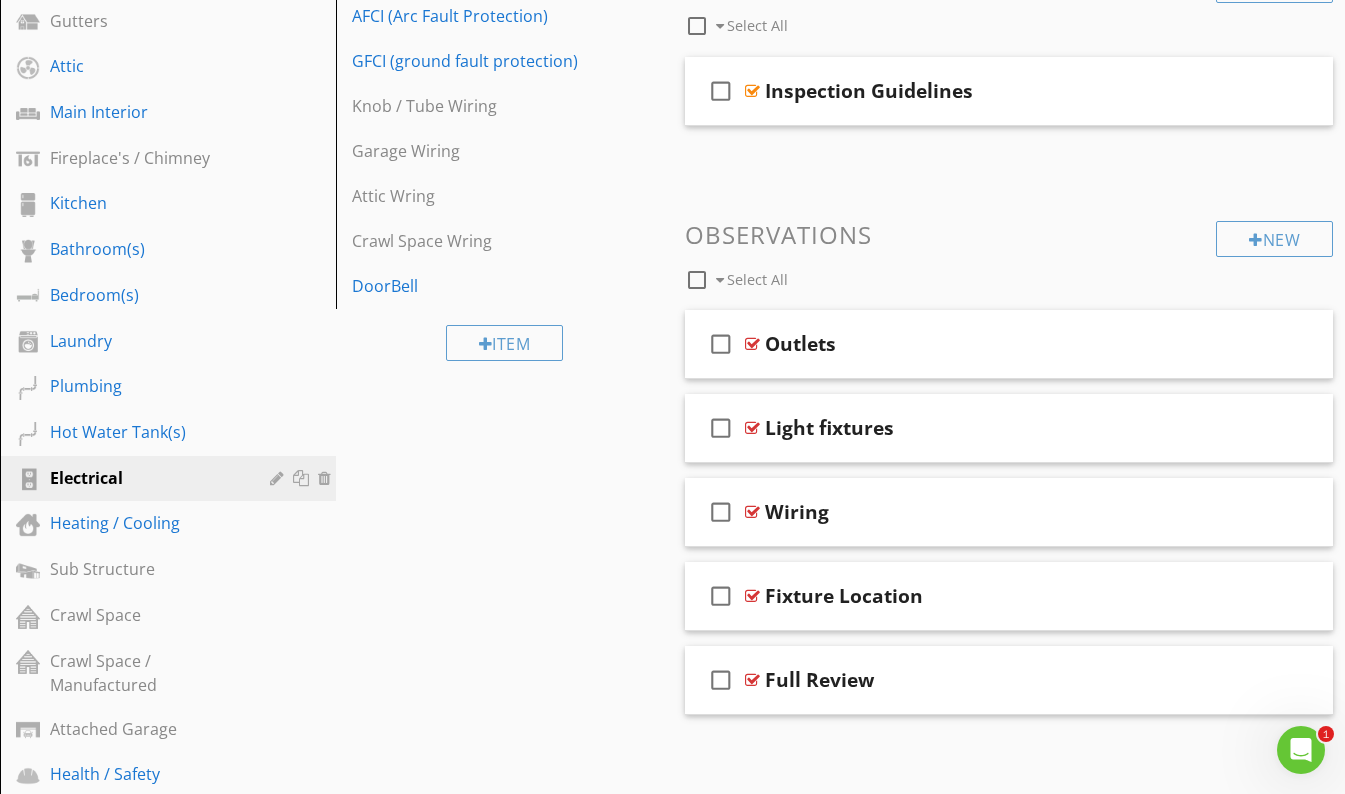 scroll, scrollTop: 538, scrollLeft: 0, axis: vertical 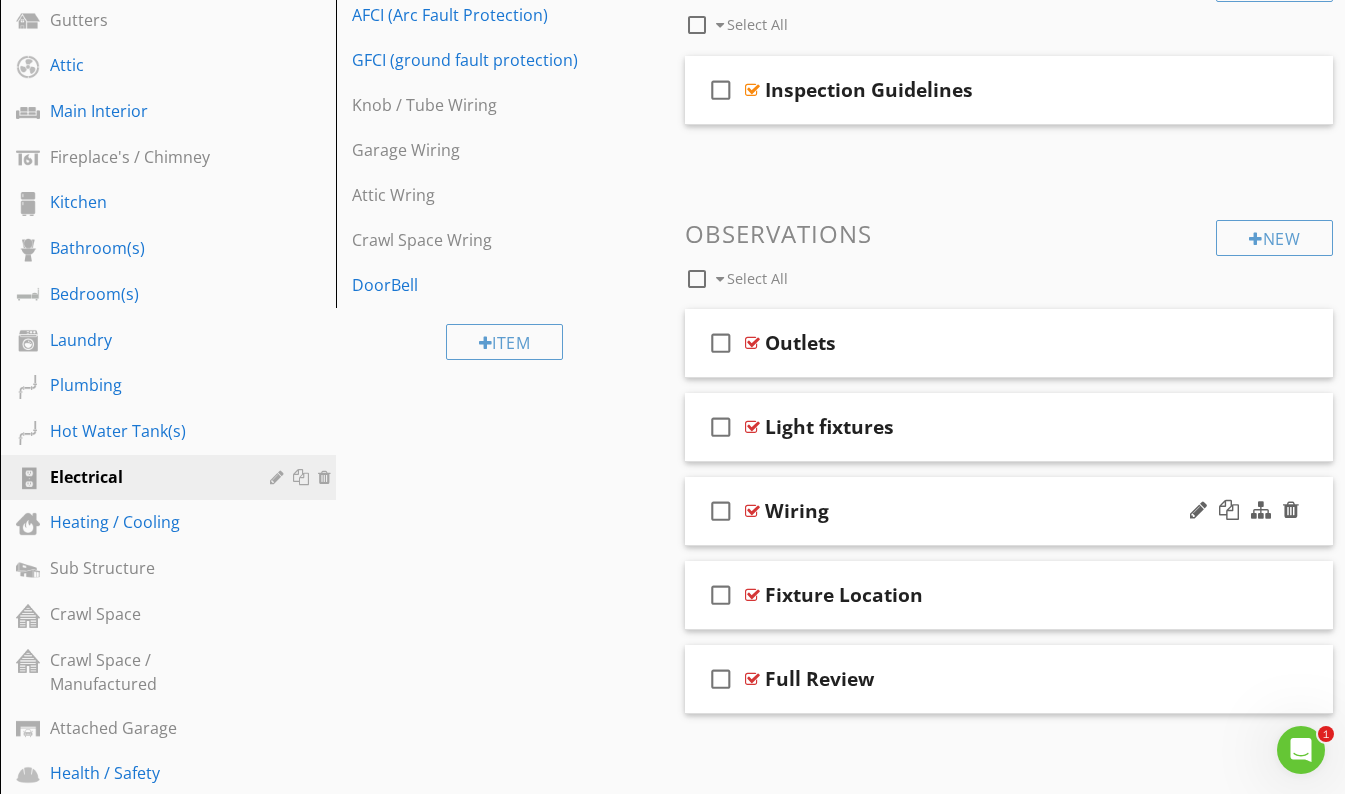 click on "Wiring" at bounding box center (993, 511) 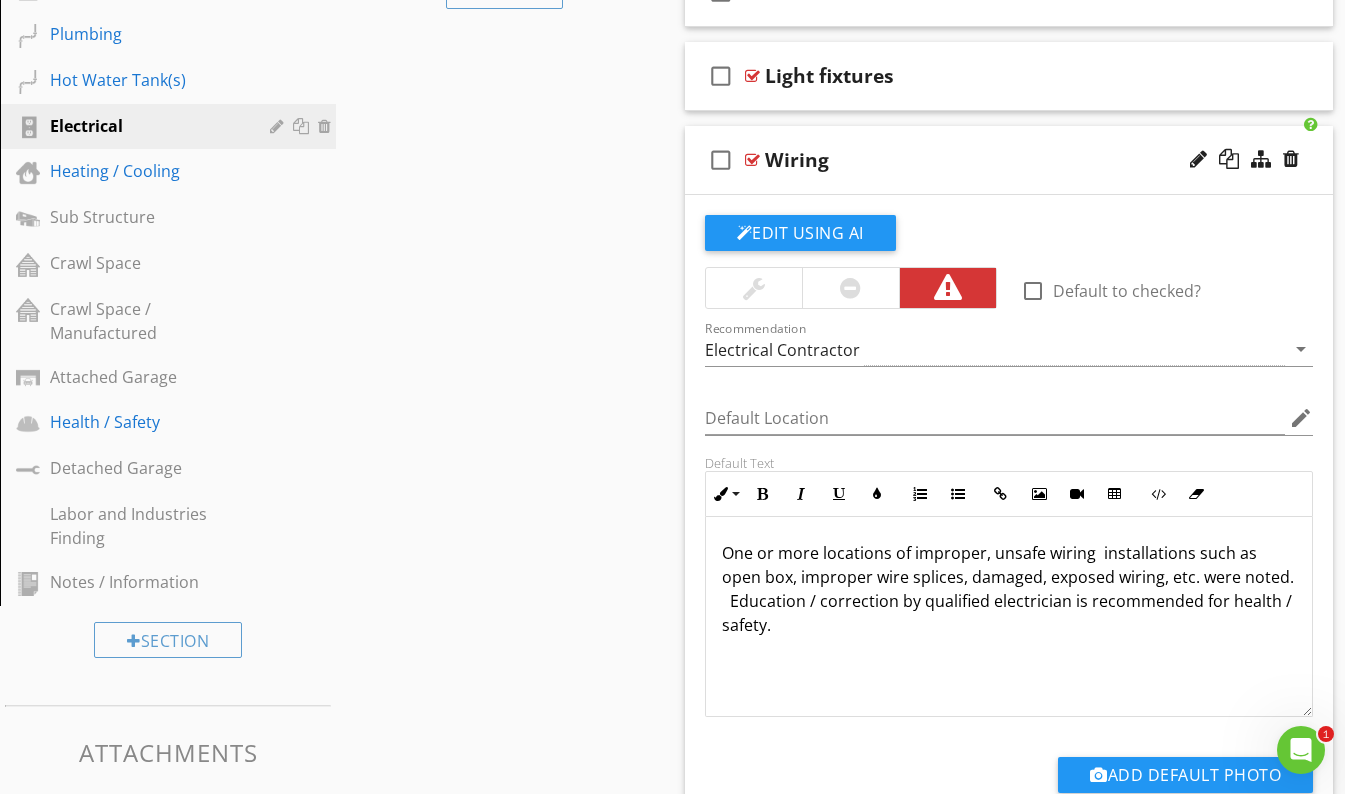 scroll, scrollTop: 891, scrollLeft: 0, axis: vertical 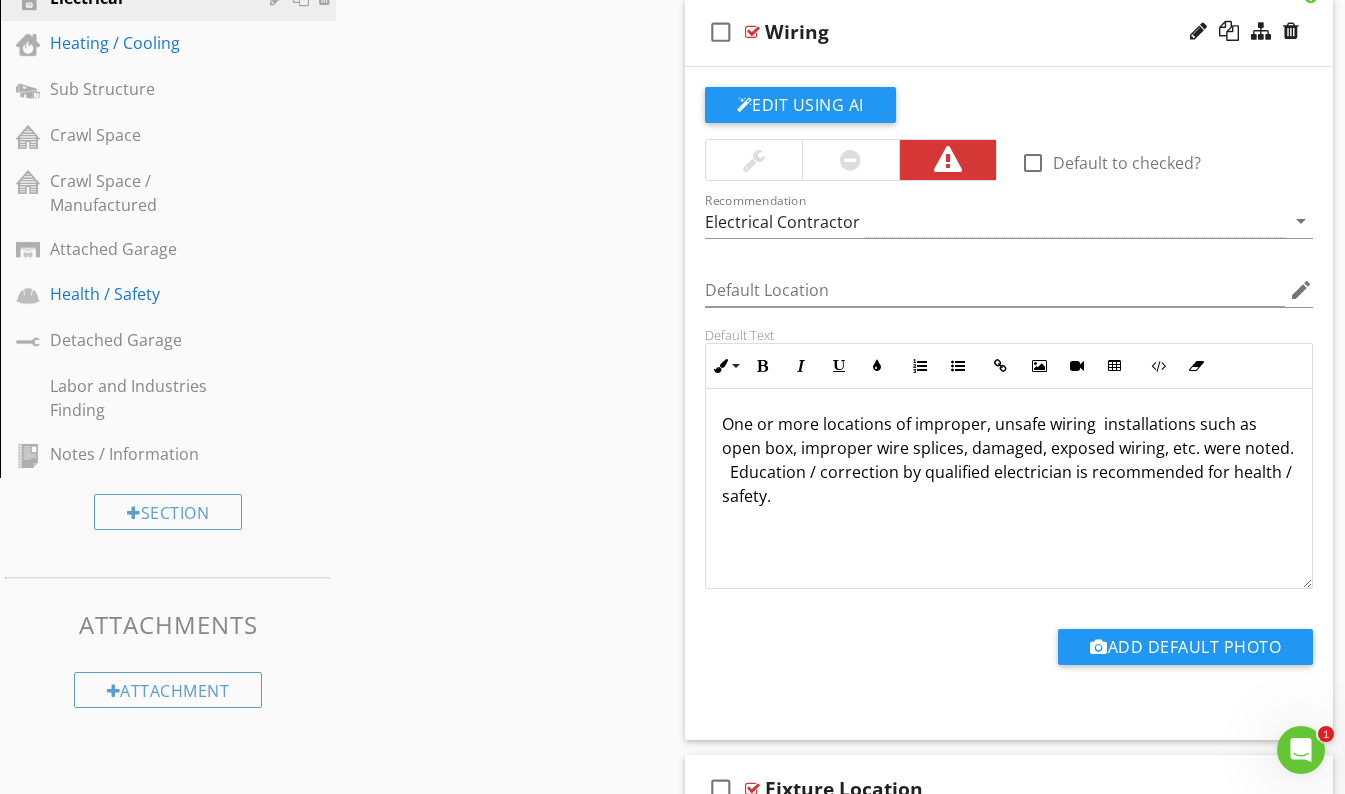 drag, startPoint x: 849, startPoint y: 493, endPoint x: 716, endPoint y: 425, distance: 149.37537 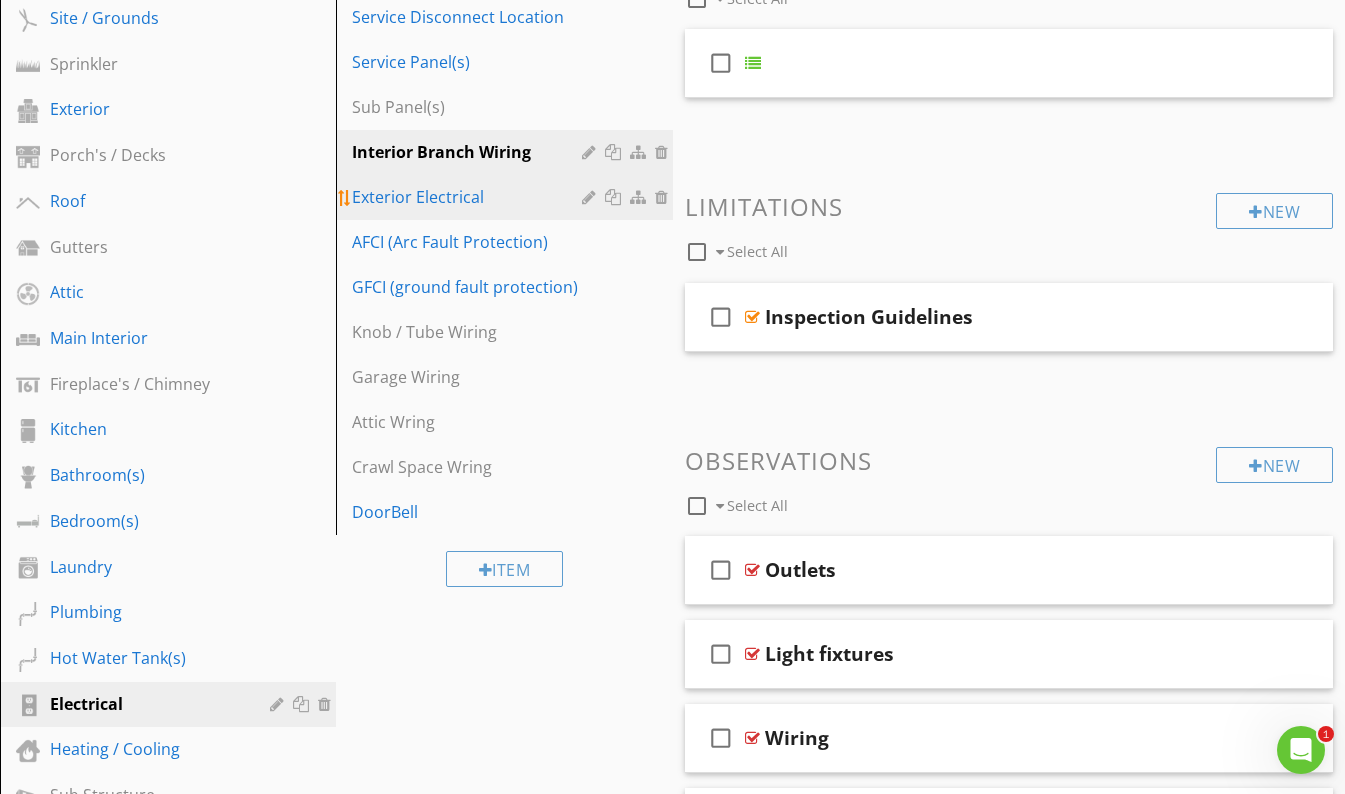 scroll, scrollTop: 231, scrollLeft: 0, axis: vertical 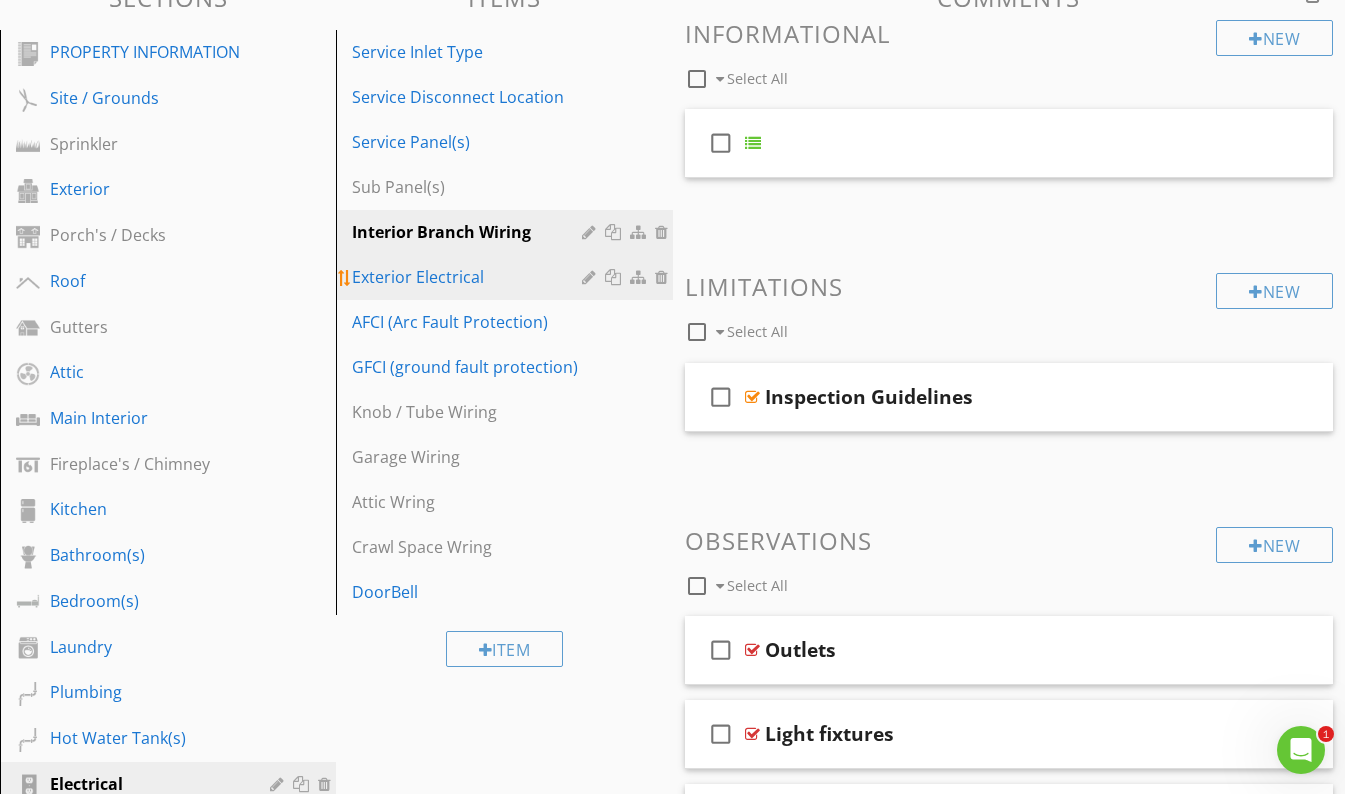 click on "Exterior Electrical" at bounding box center (469, 277) 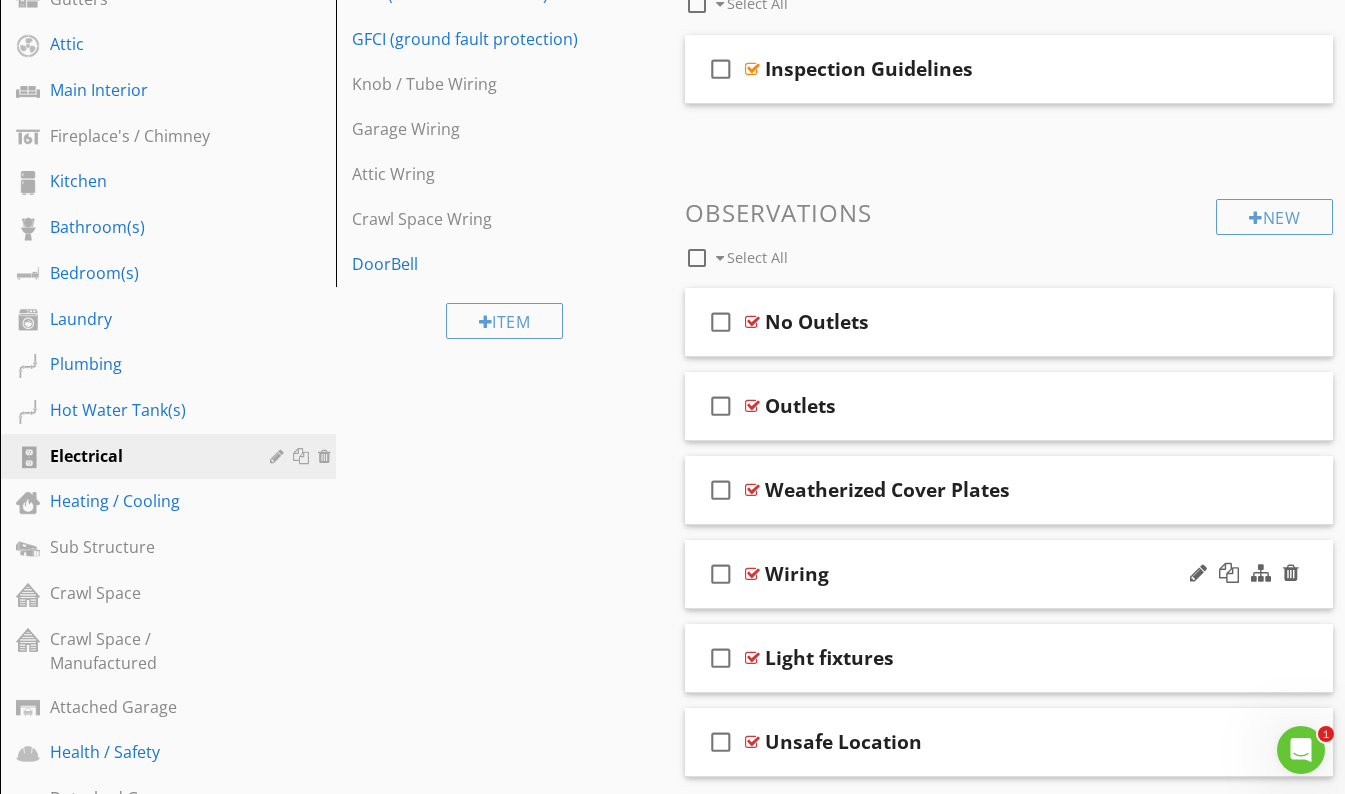 scroll, scrollTop: 577, scrollLeft: 0, axis: vertical 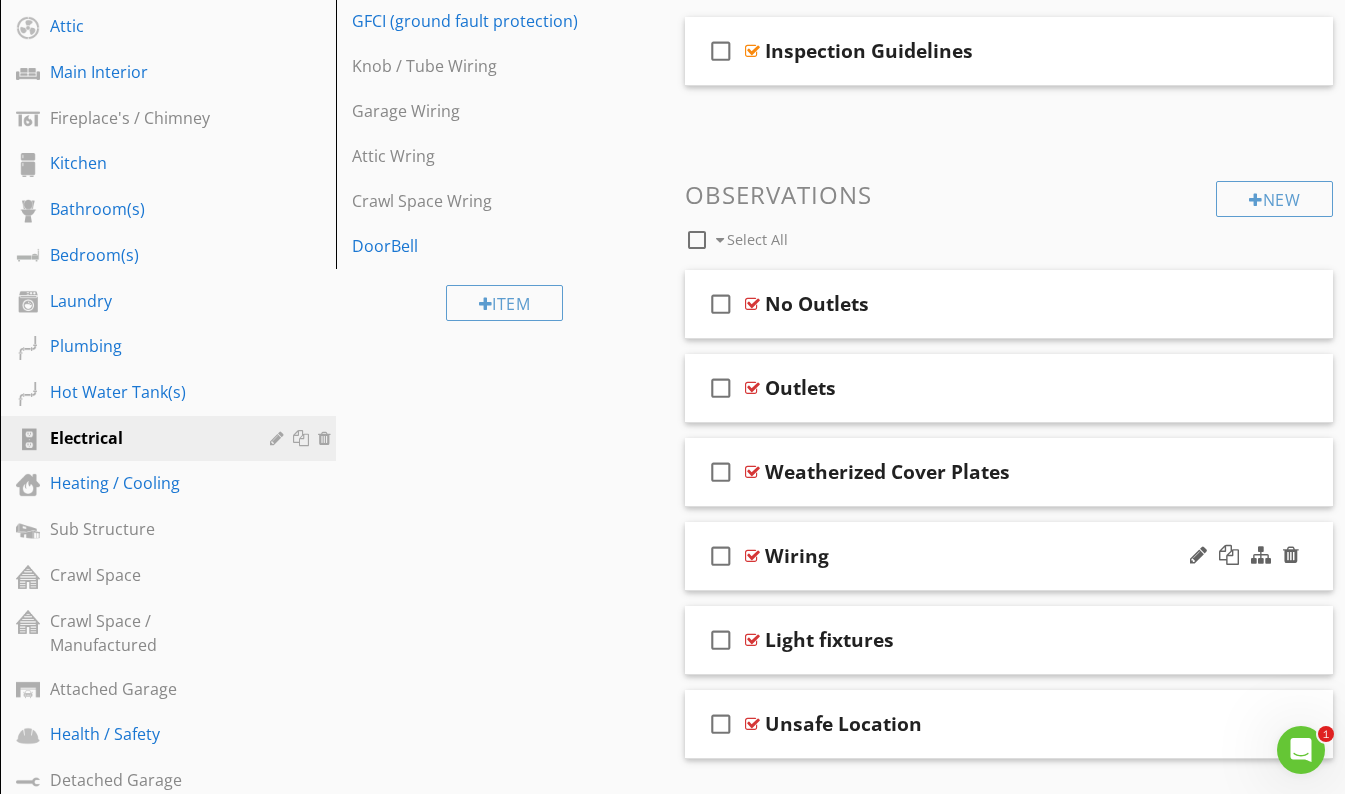 click on "Wiring" at bounding box center [993, 556] 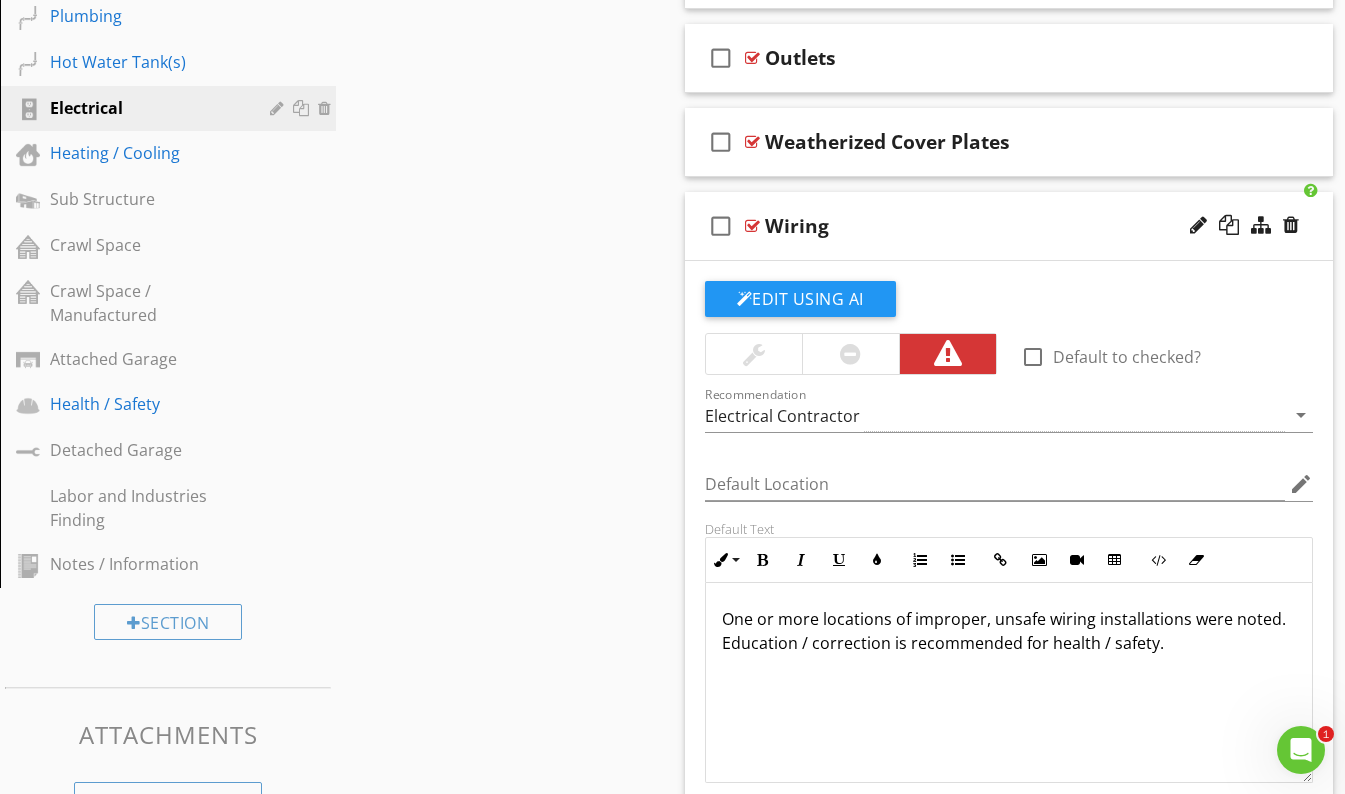 scroll, scrollTop: 911, scrollLeft: 0, axis: vertical 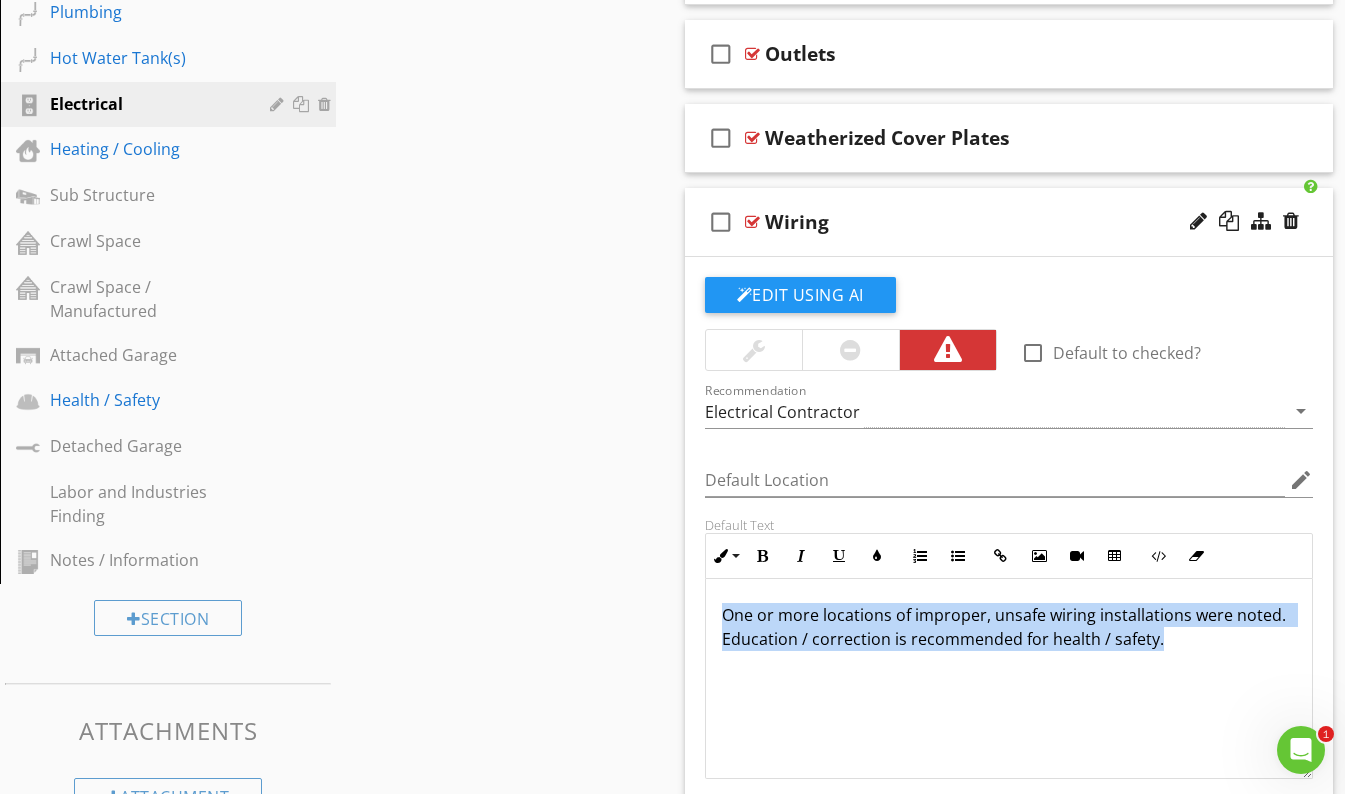 drag, startPoint x: 1136, startPoint y: 644, endPoint x: 656, endPoint y: 598, distance: 482.19913 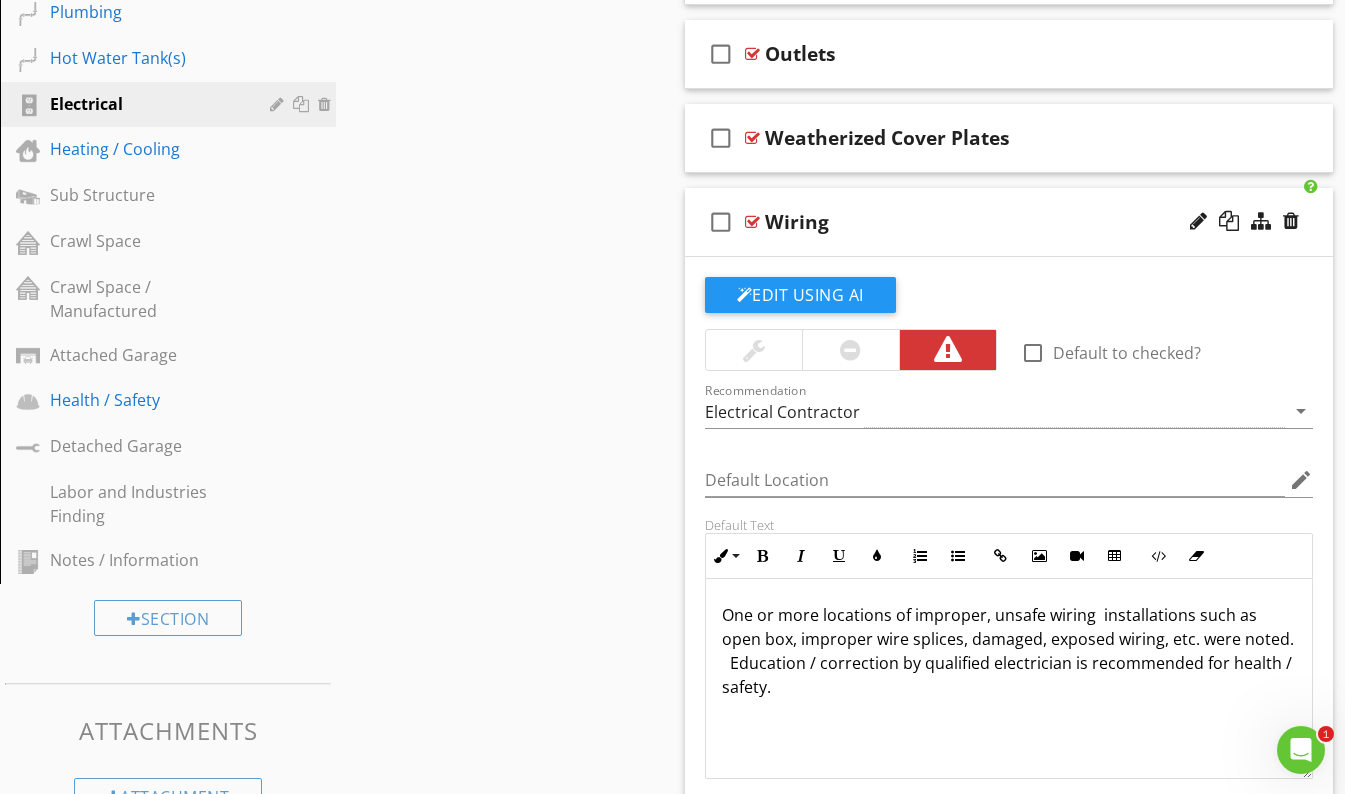 click on "check_box_outline_blank
Wiring" at bounding box center [1009, 222] 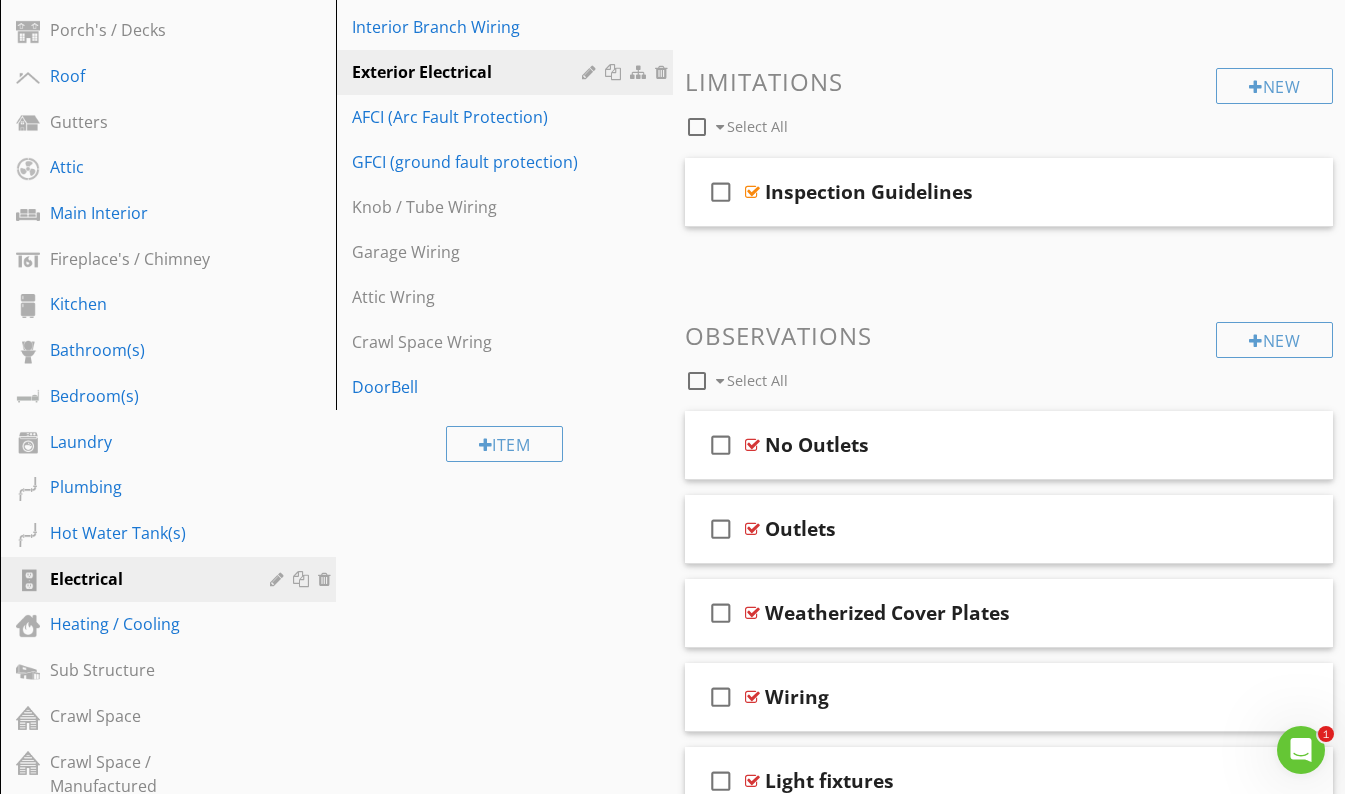 scroll, scrollTop: 428, scrollLeft: 0, axis: vertical 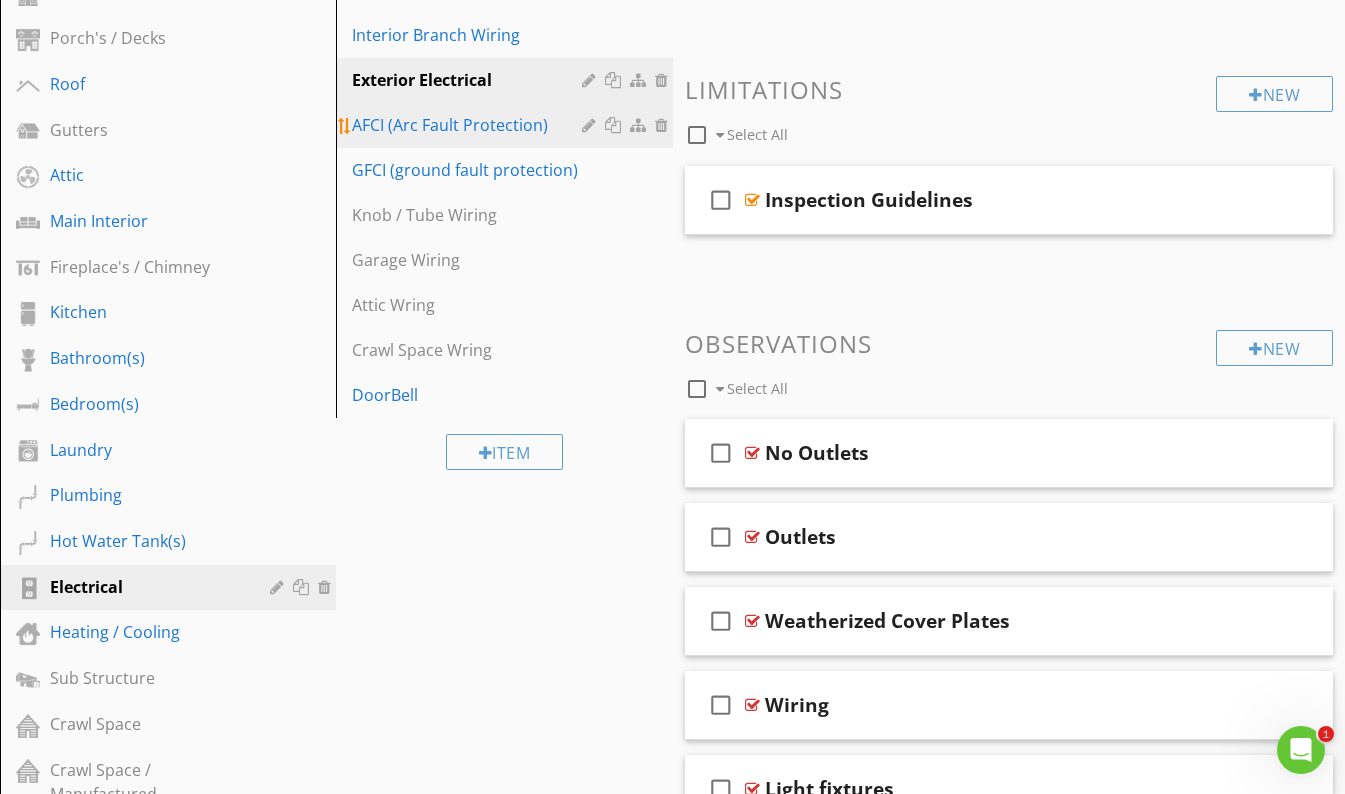 click on "AFCI (Arc Fault Protection)" at bounding box center [469, 125] 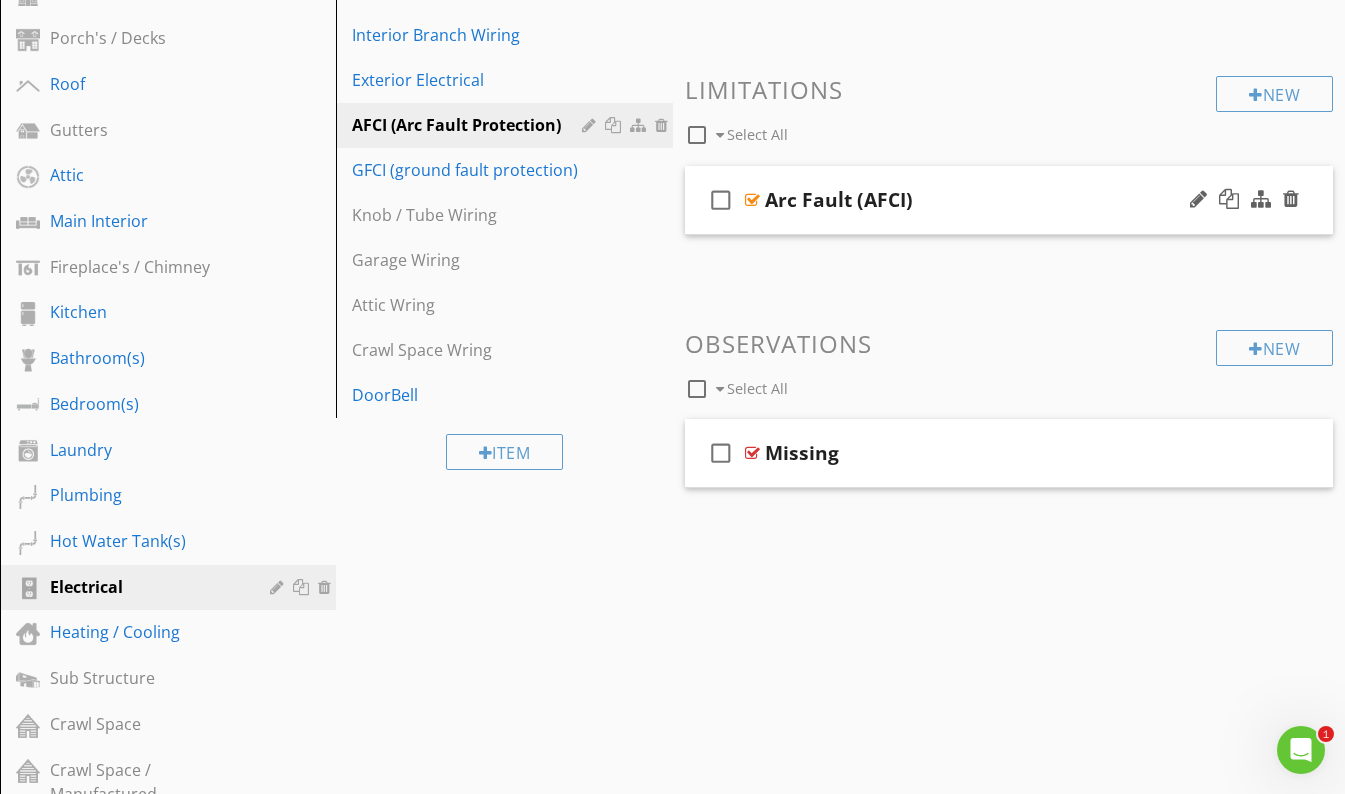 click on "check_box_outline_blank
Arc Fault (AFCI)" at bounding box center [1009, 200] 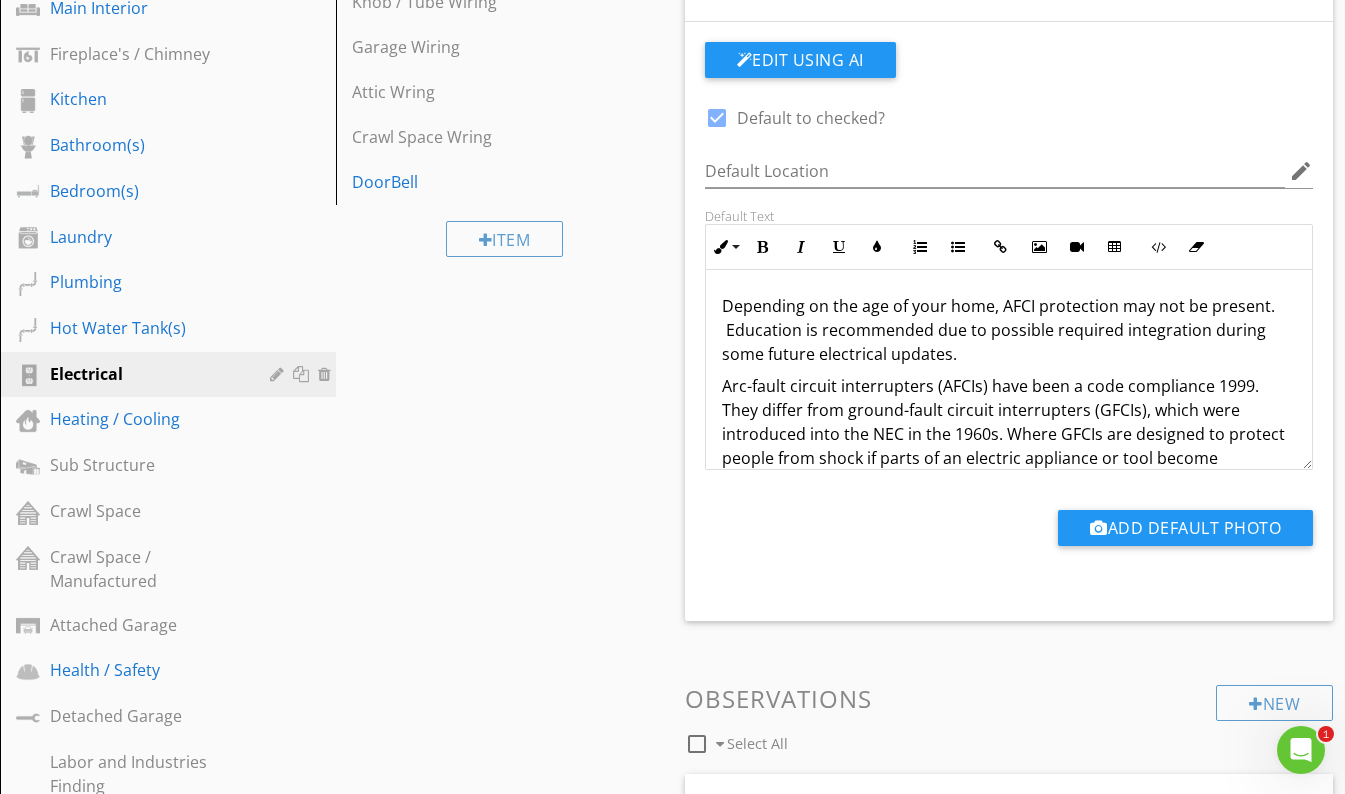 scroll, scrollTop: 641, scrollLeft: 0, axis: vertical 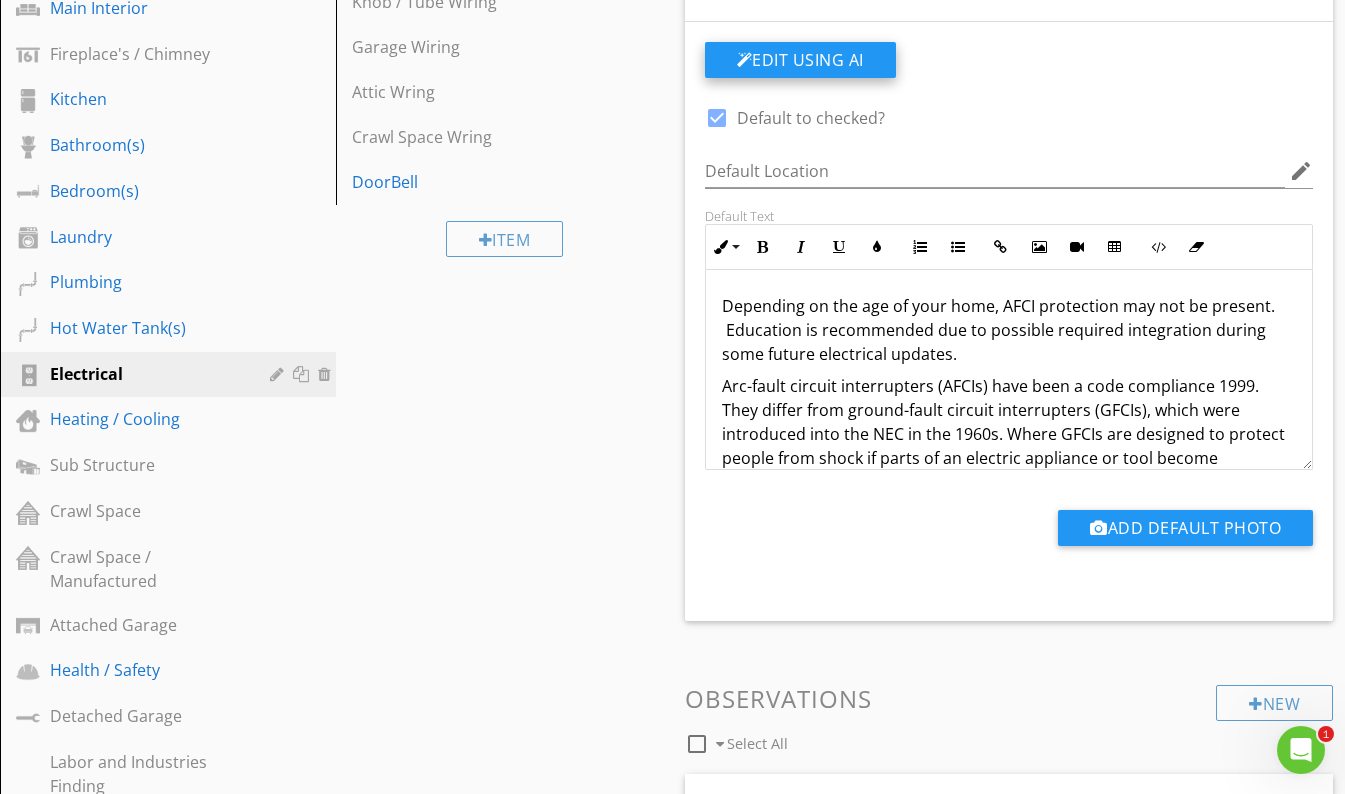 click on "Edit Using AI" at bounding box center [800, 60] 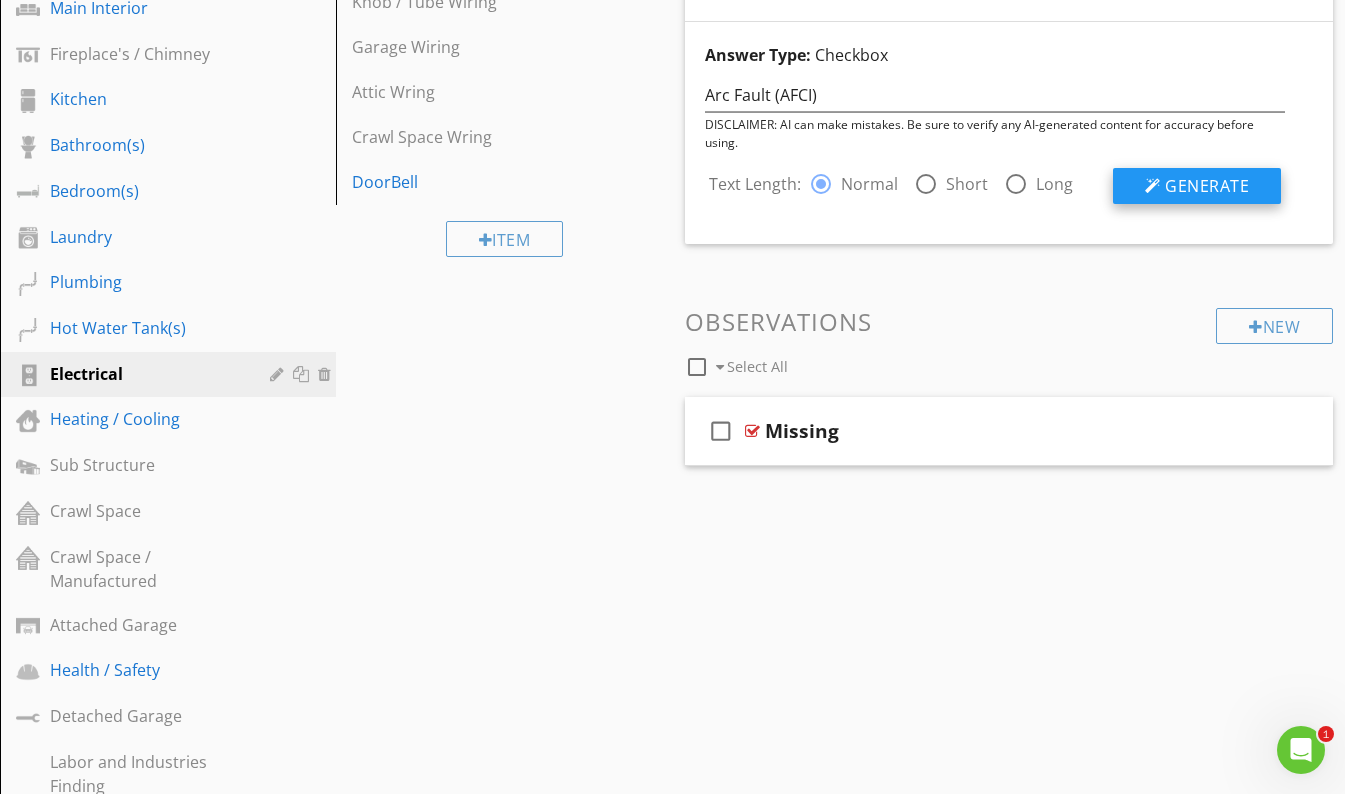 click on "Generate" at bounding box center (1207, 186) 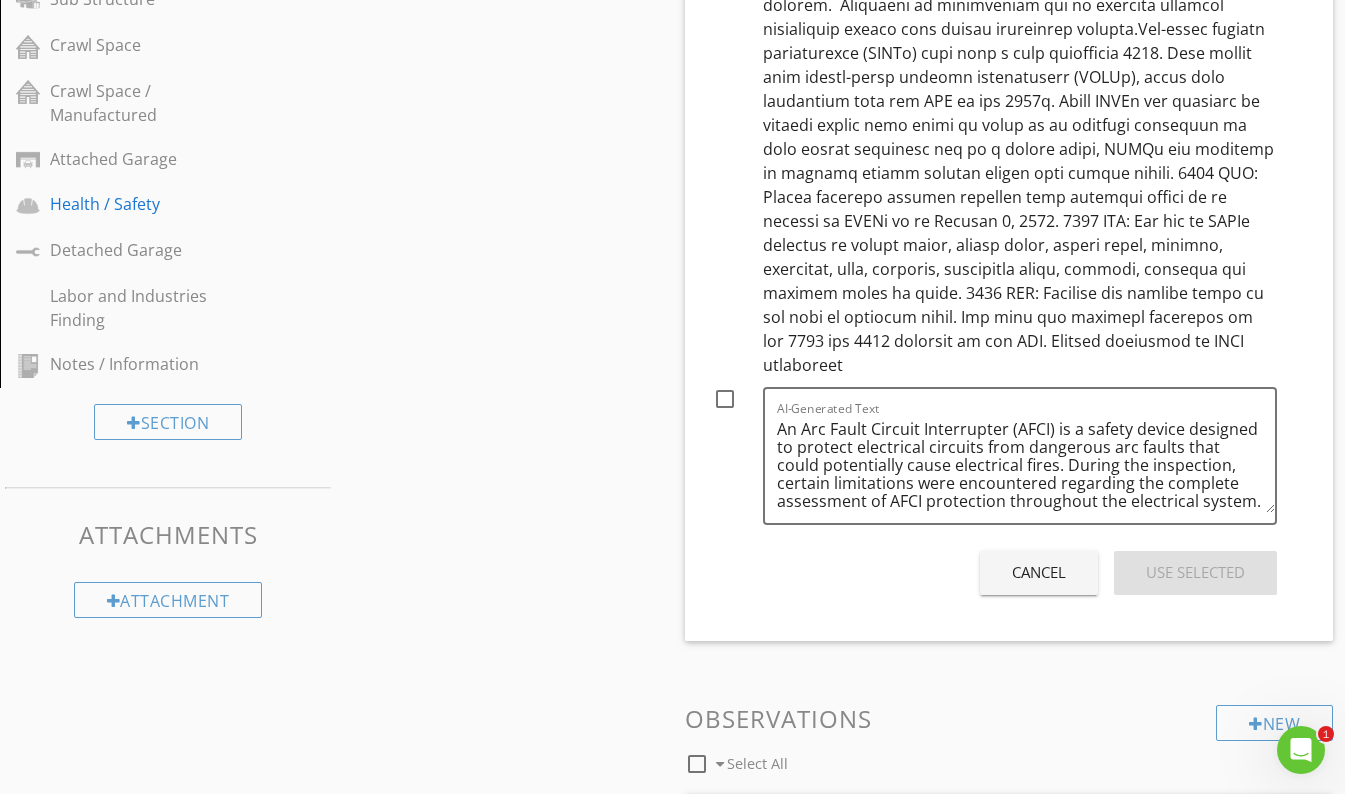 scroll, scrollTop: 1116, scrollLeft: 0, axis: vertical 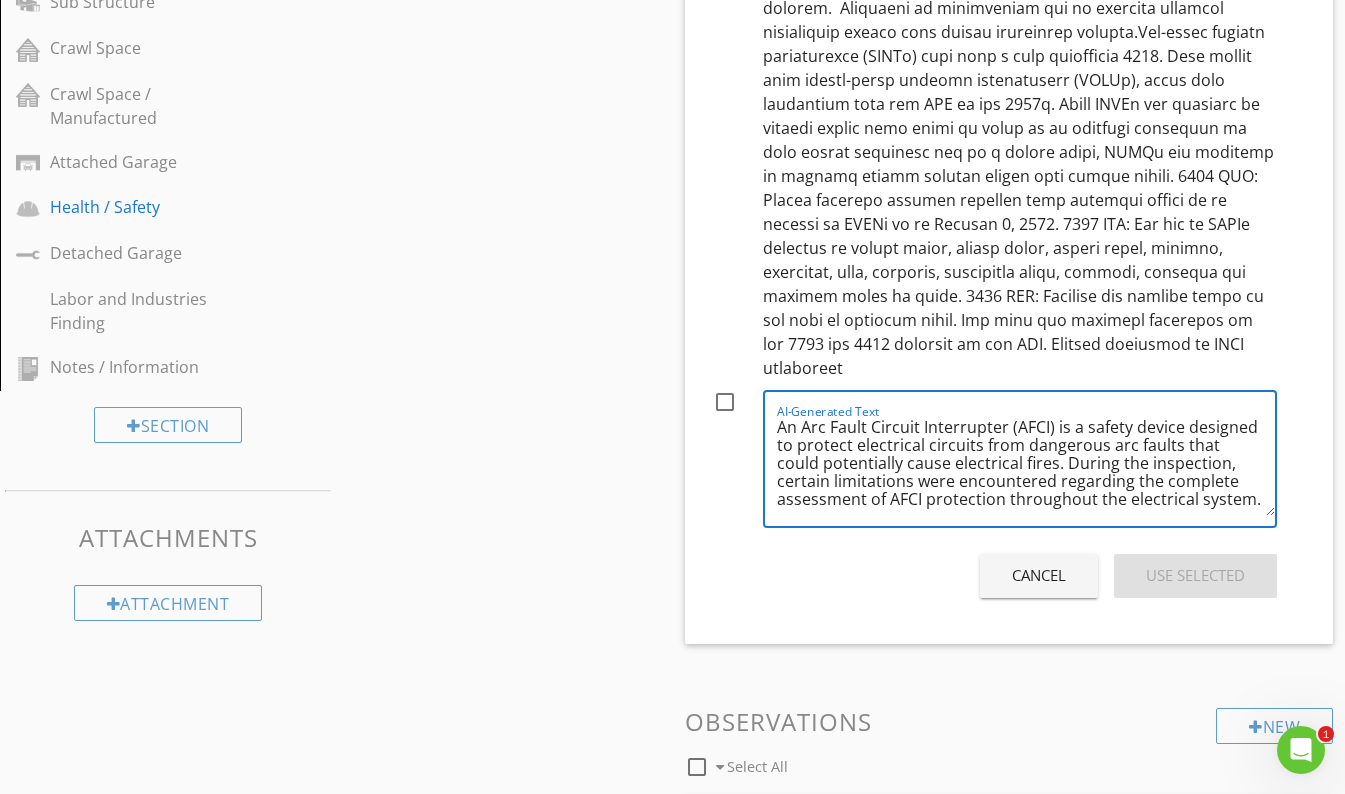 click on "Cancel" at bounding box center [1039, 575] 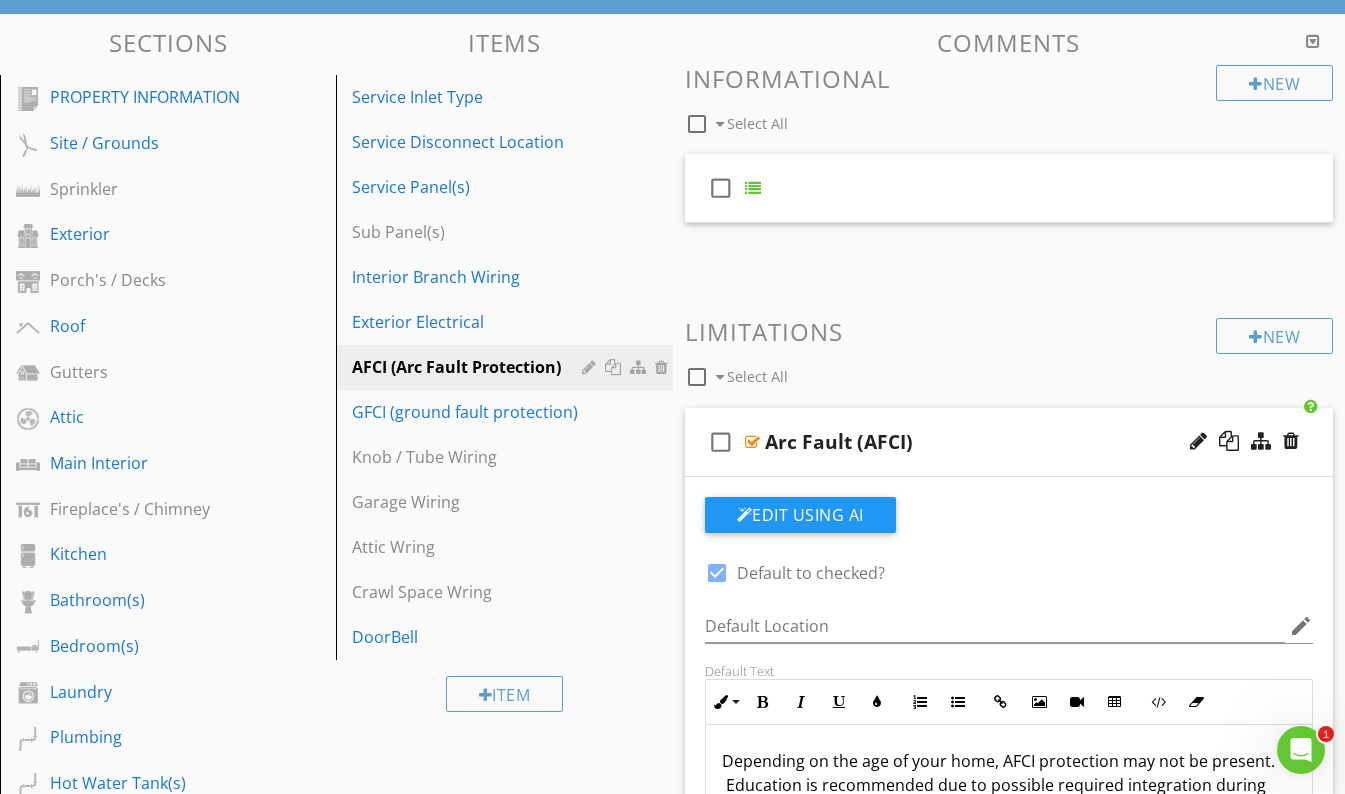 scroll, scrollTop: 159, scrollLeft: 0, axis: vertical 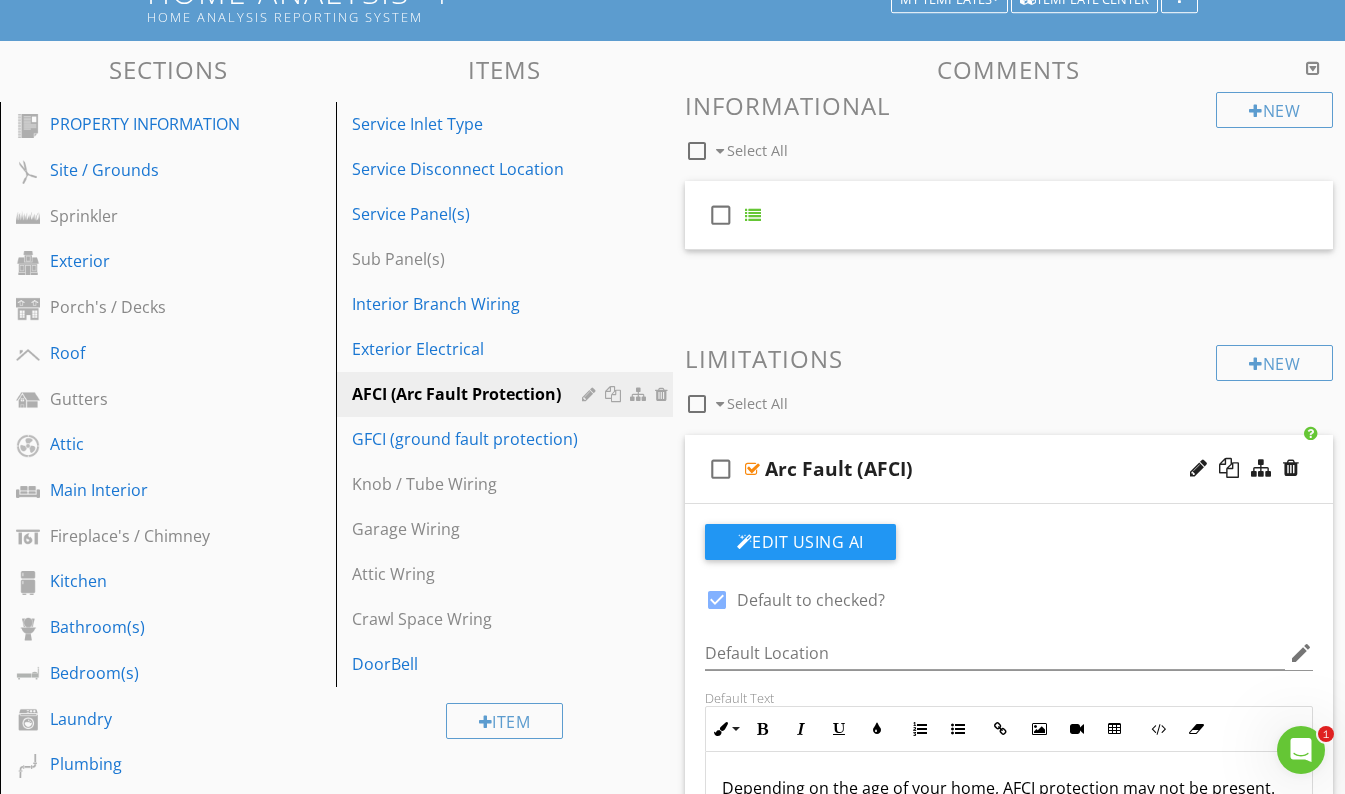 click on "Arc Fault (AFCI)" at bounding box center (993, 469) 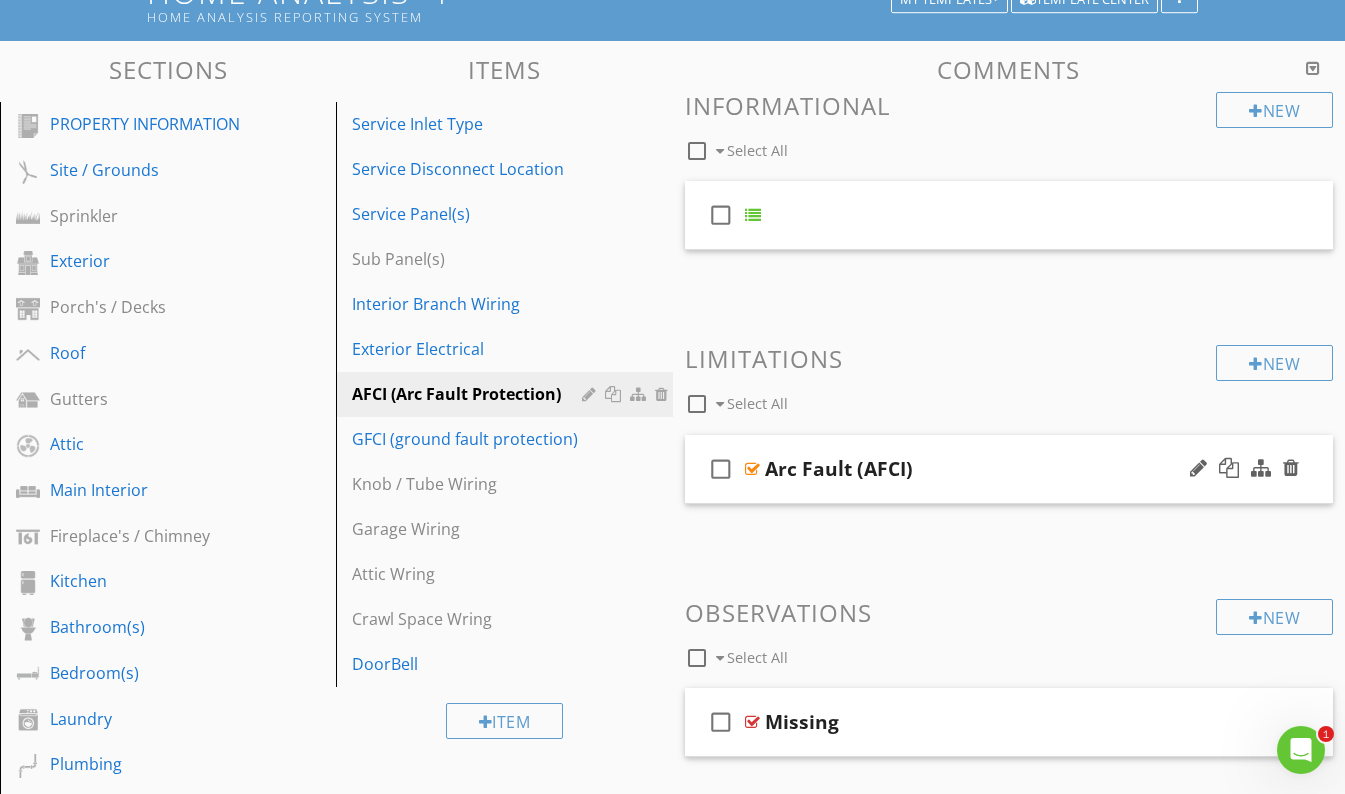 click on "Arc Fault (AFCI)" at bounding box center [993, 469] 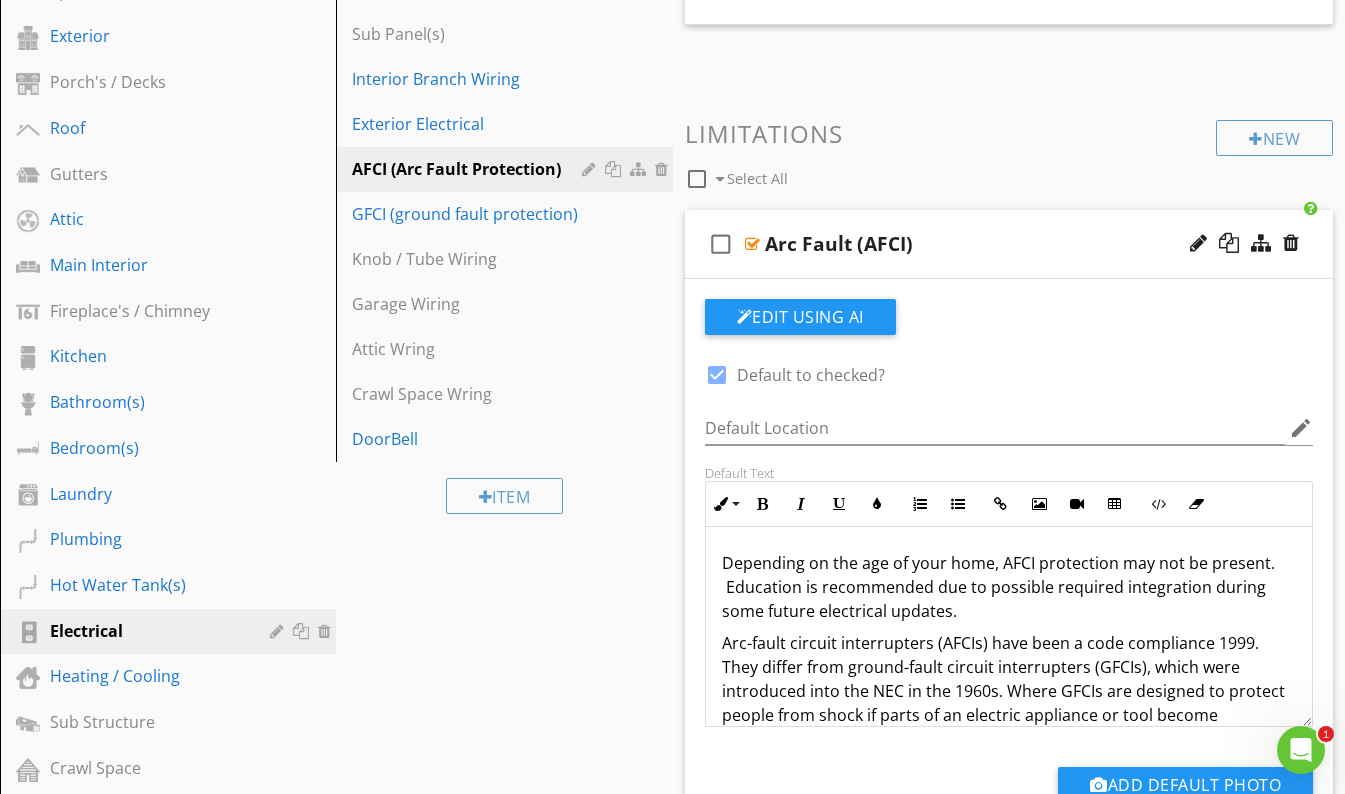 scroll, scrollTop: 394, scrollLeft: 0, axis: vertical 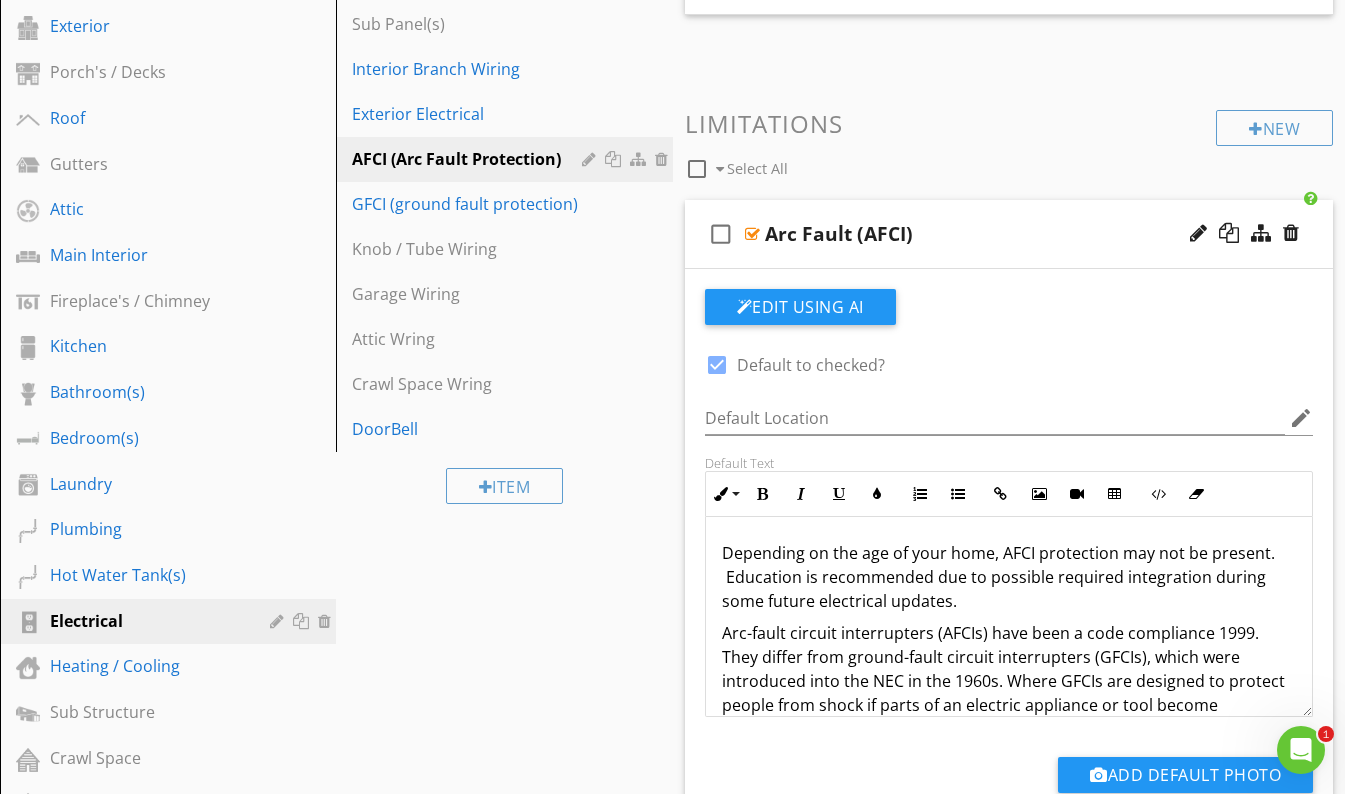 click on "check_box_outline_blank
Arc Fault (AFCI)" at bounding box center (1009, 234) 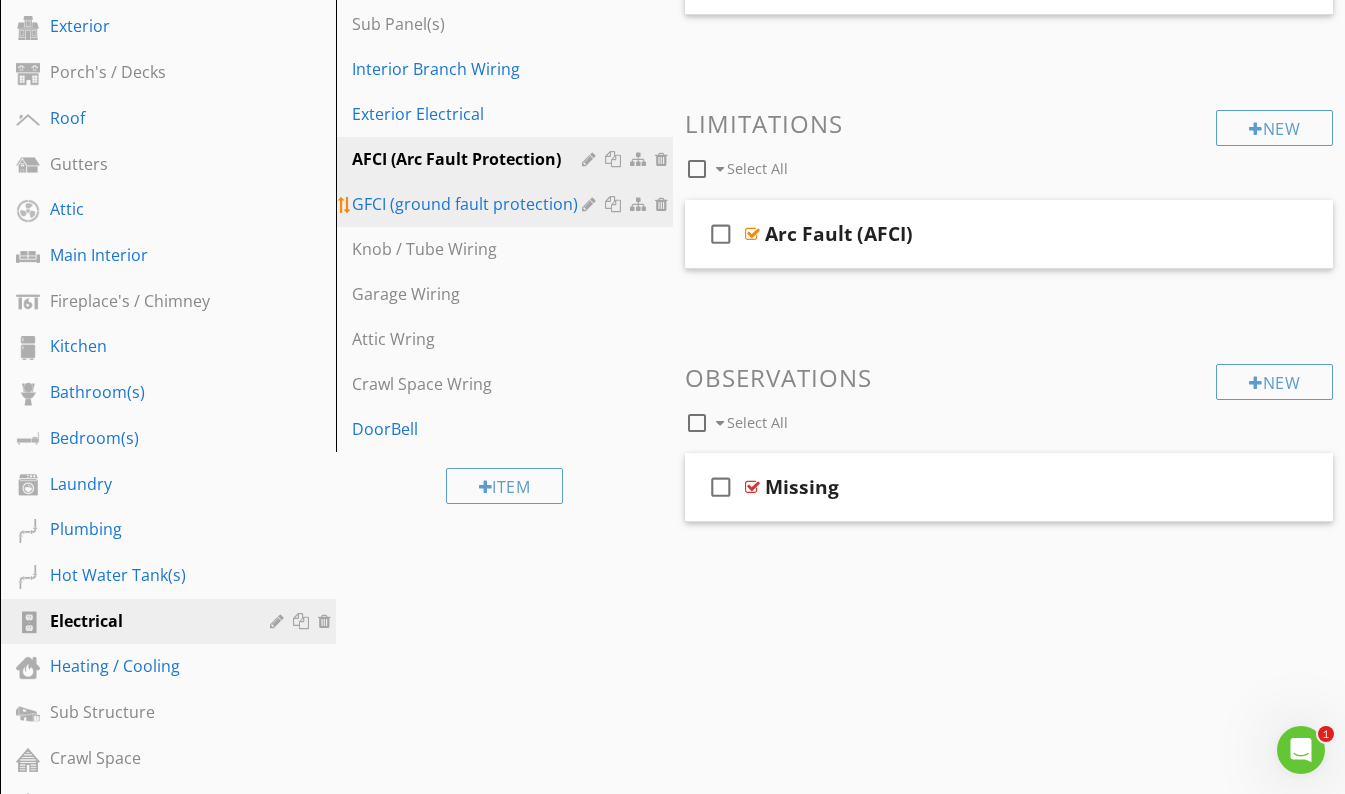 click on "GFCI (ground fault protection)" at bounding box center [469, 204] 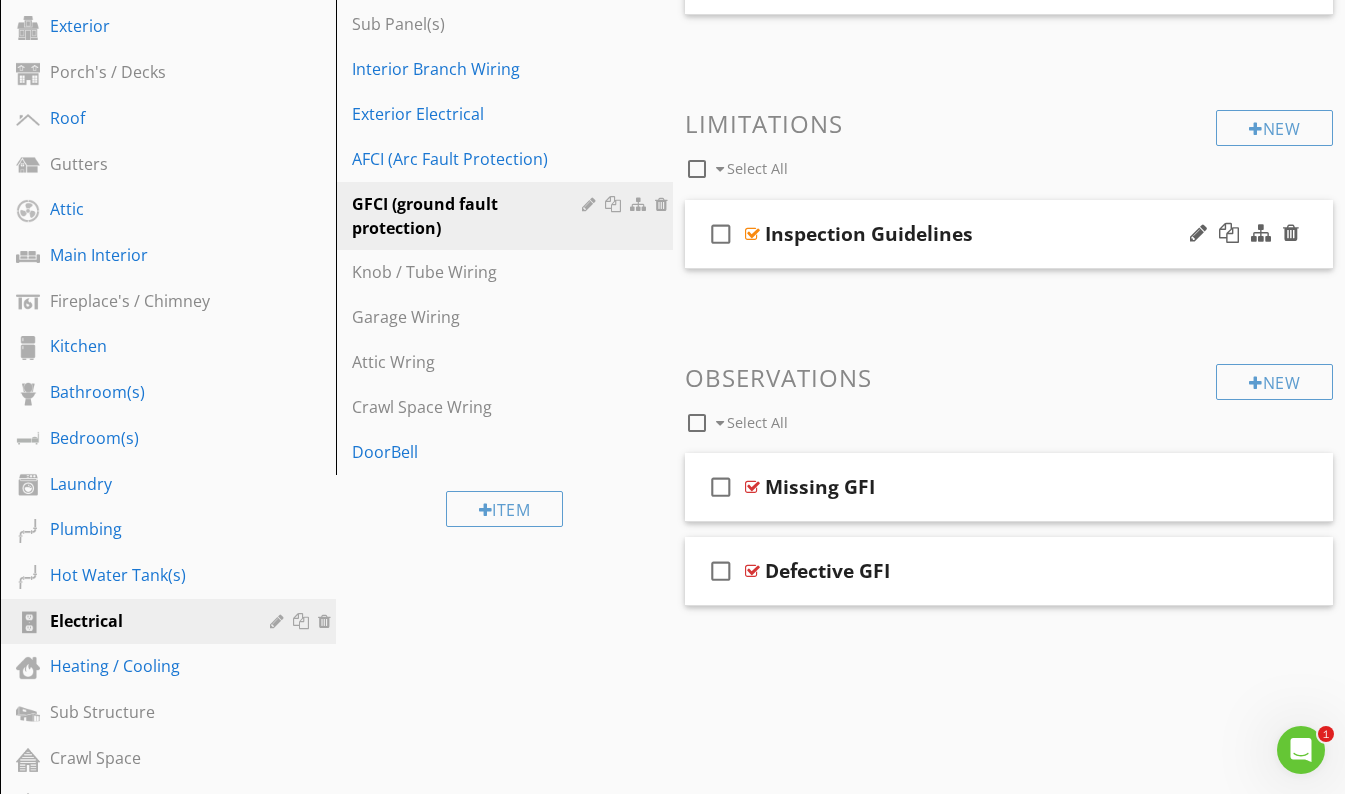 click on "Inspection Guidelines" at bounding box center [993, 234] 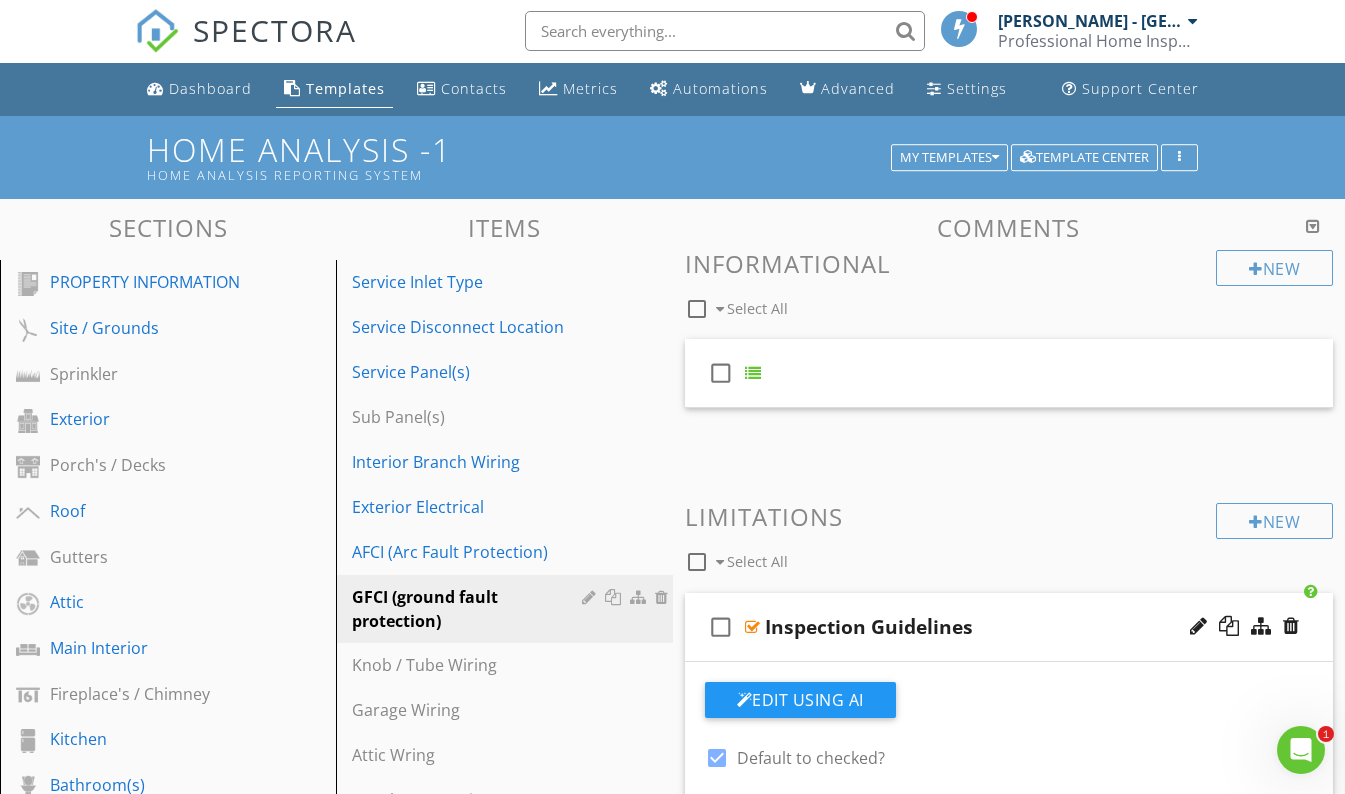 scroll, scrollTop: 0, scrollLeft: 0, axis: both 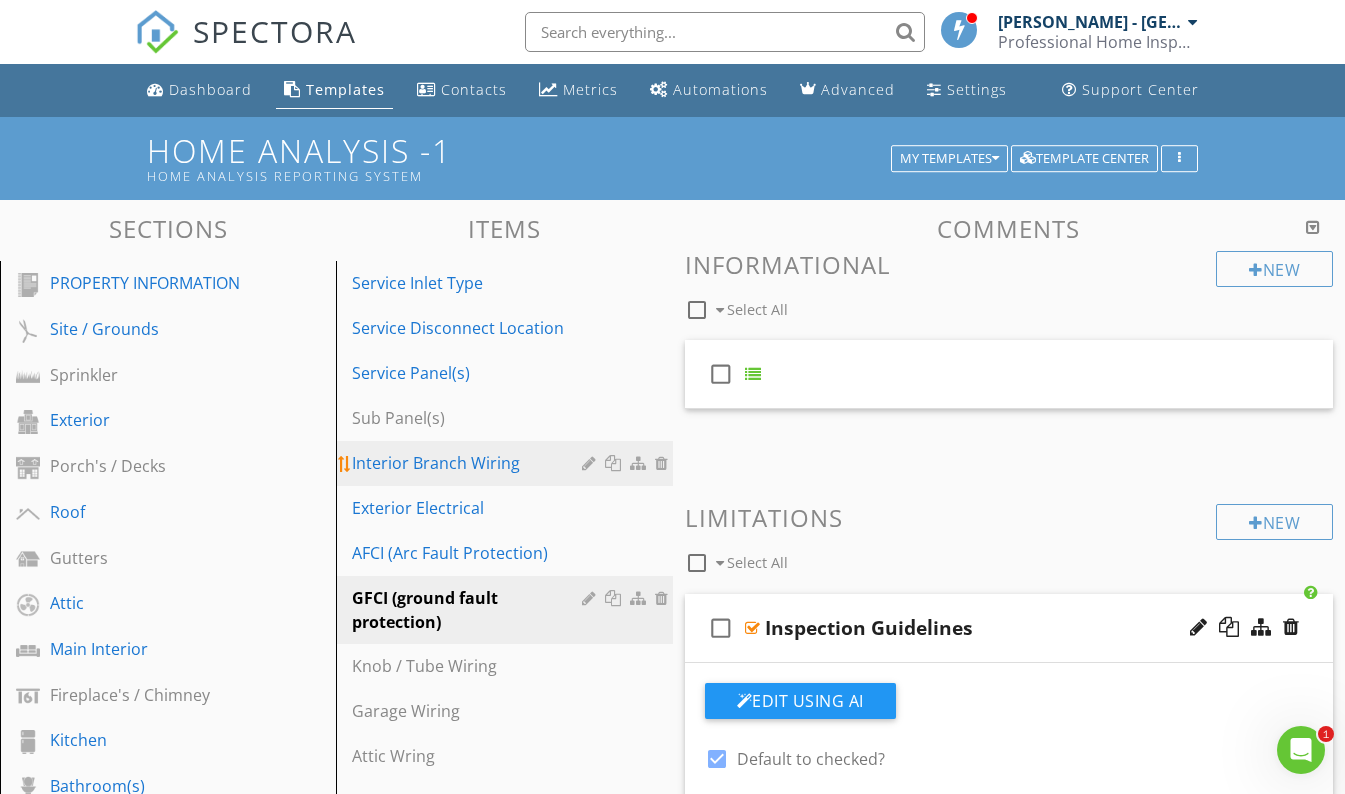 click on "Interior Branch Wiring" at bounding box center (469, 463) 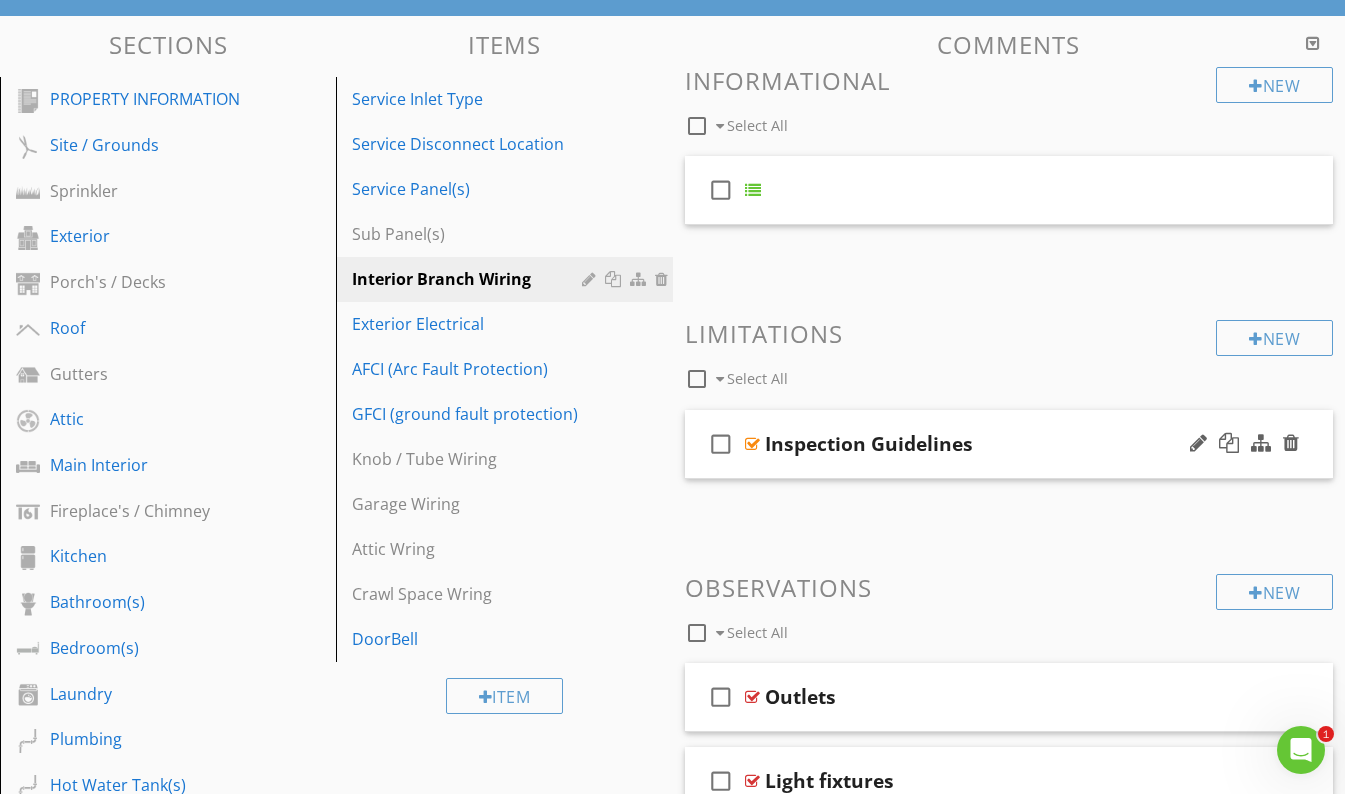 scroll, scrollTop: 197, scrollLeft: 0, axis: vertical 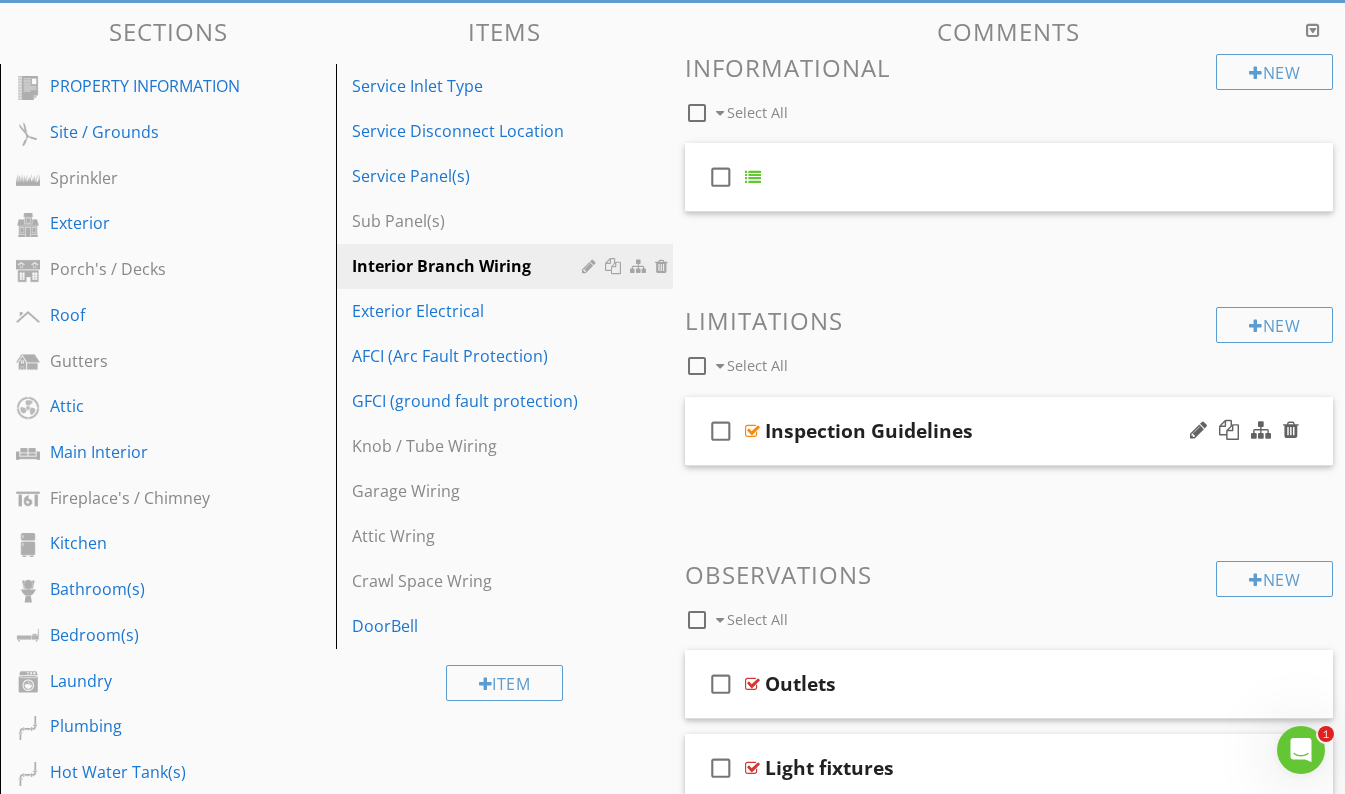 click on "check_box_outline_blank
Inspection Guidelines" at bounding box center (1009, 431) 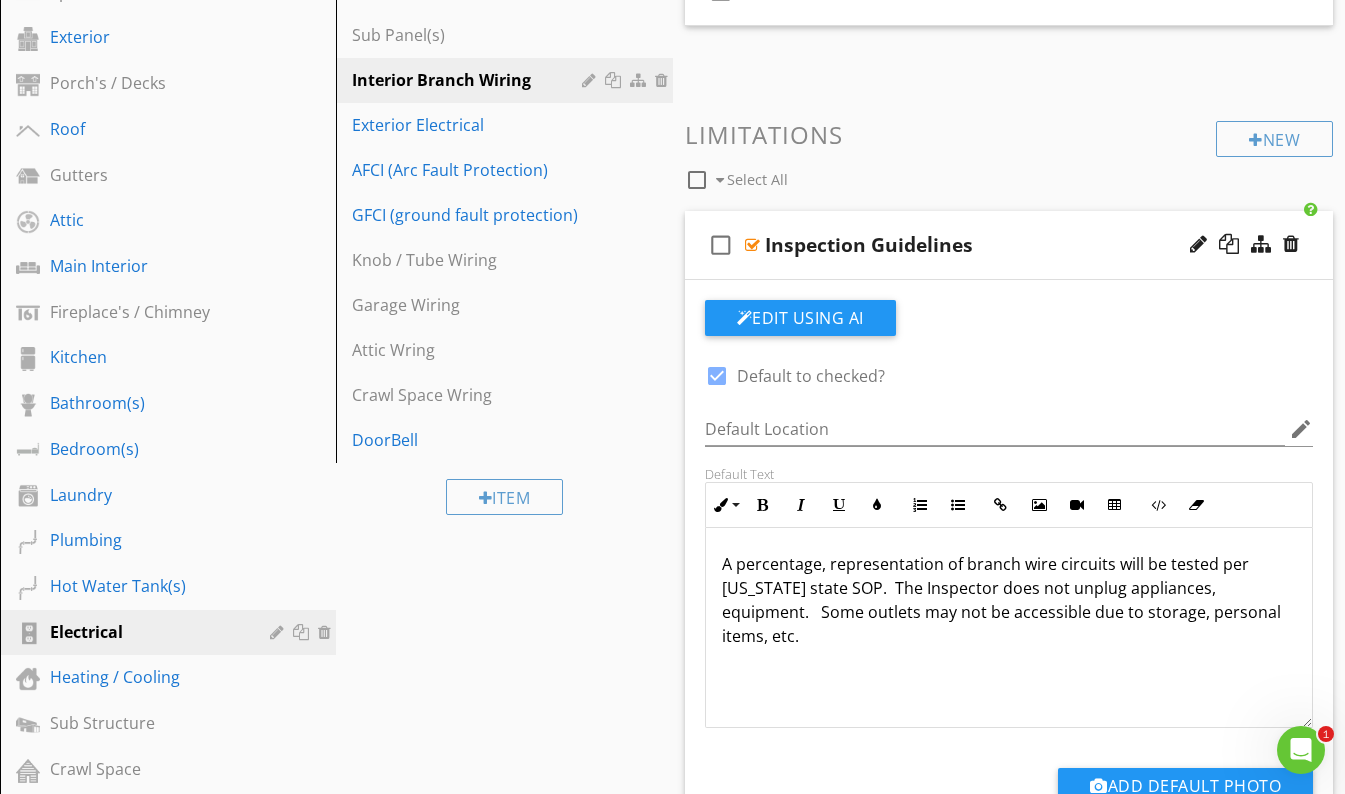 scroll, scrollTop: 385, scrollLeft: 0, axis: vertical 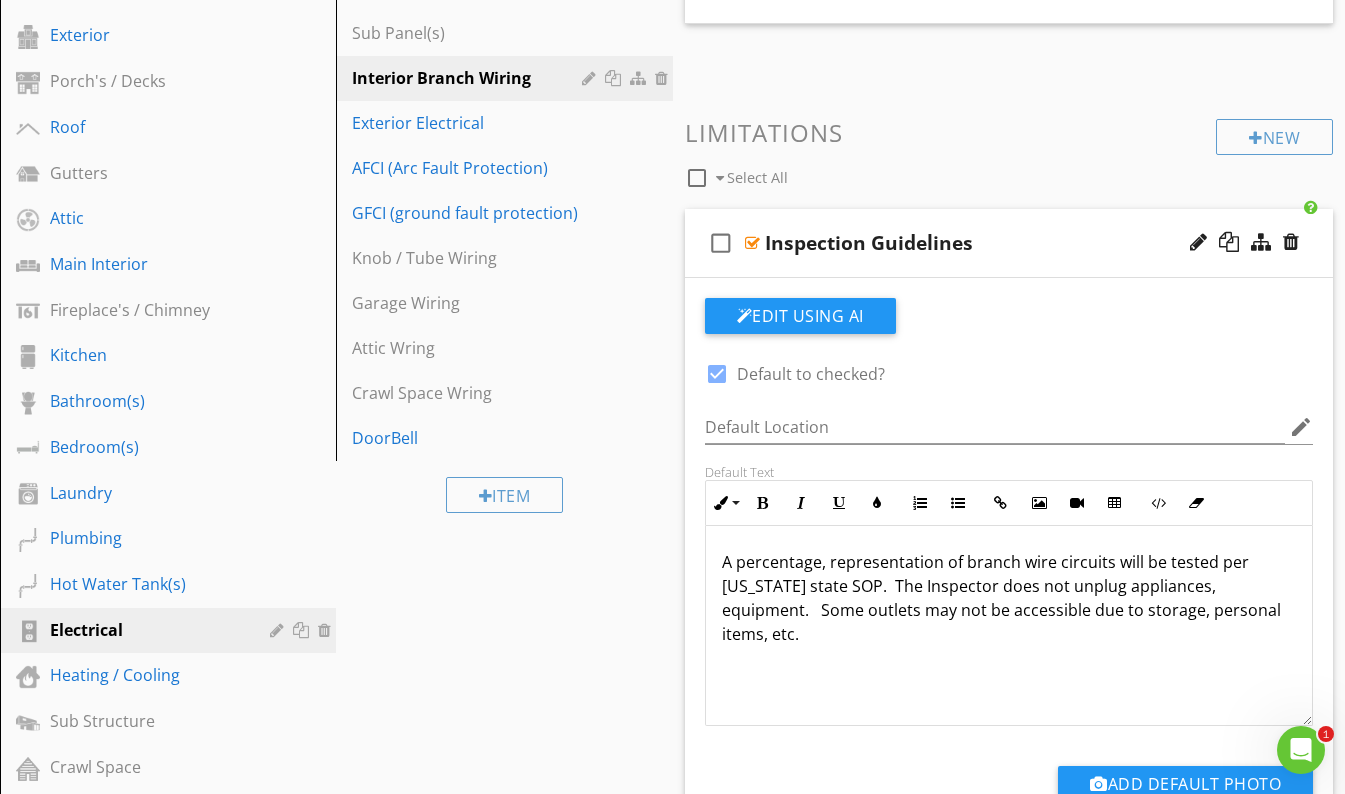 click on "Inspection Guidelines" at bounding box center [993, 243] 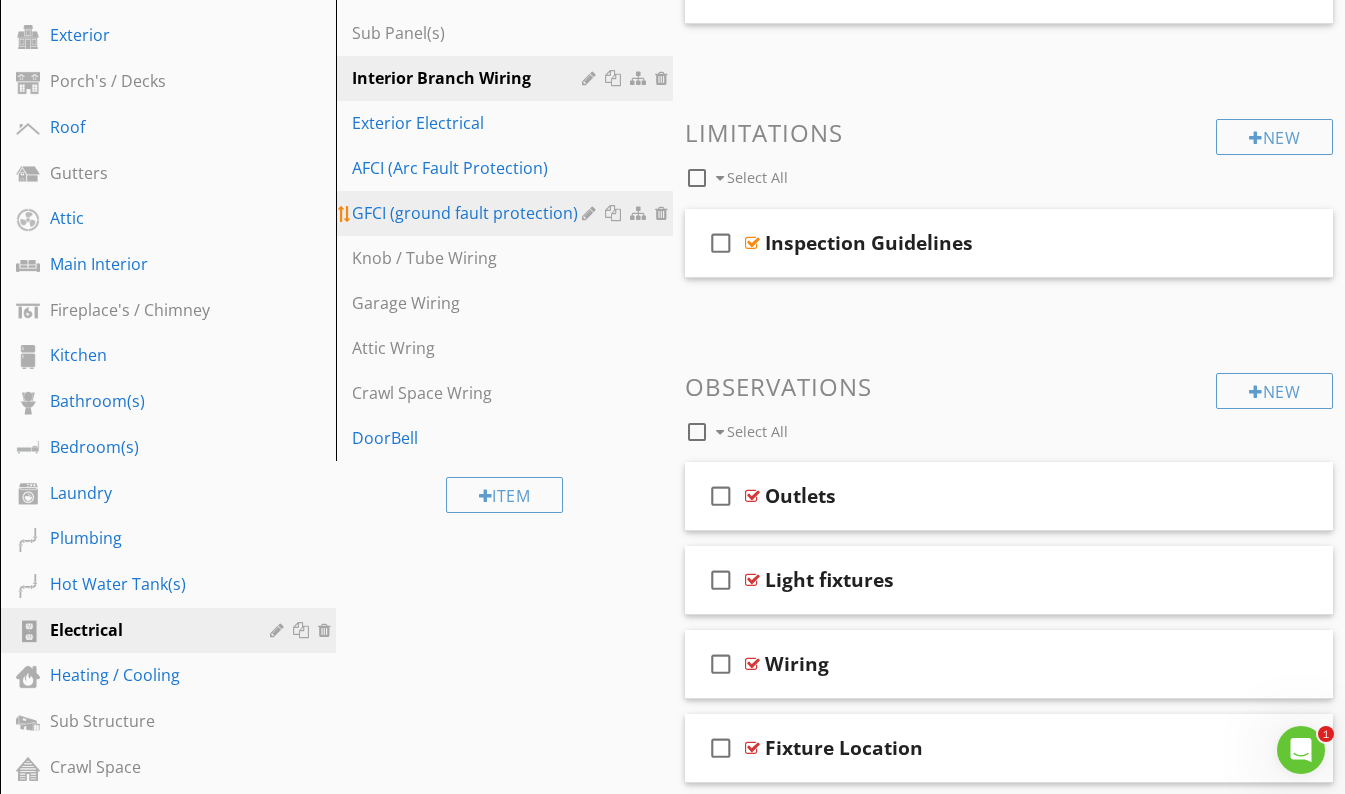 click on "GFCI (ground fault protection)" at bounding box center [469, 213] 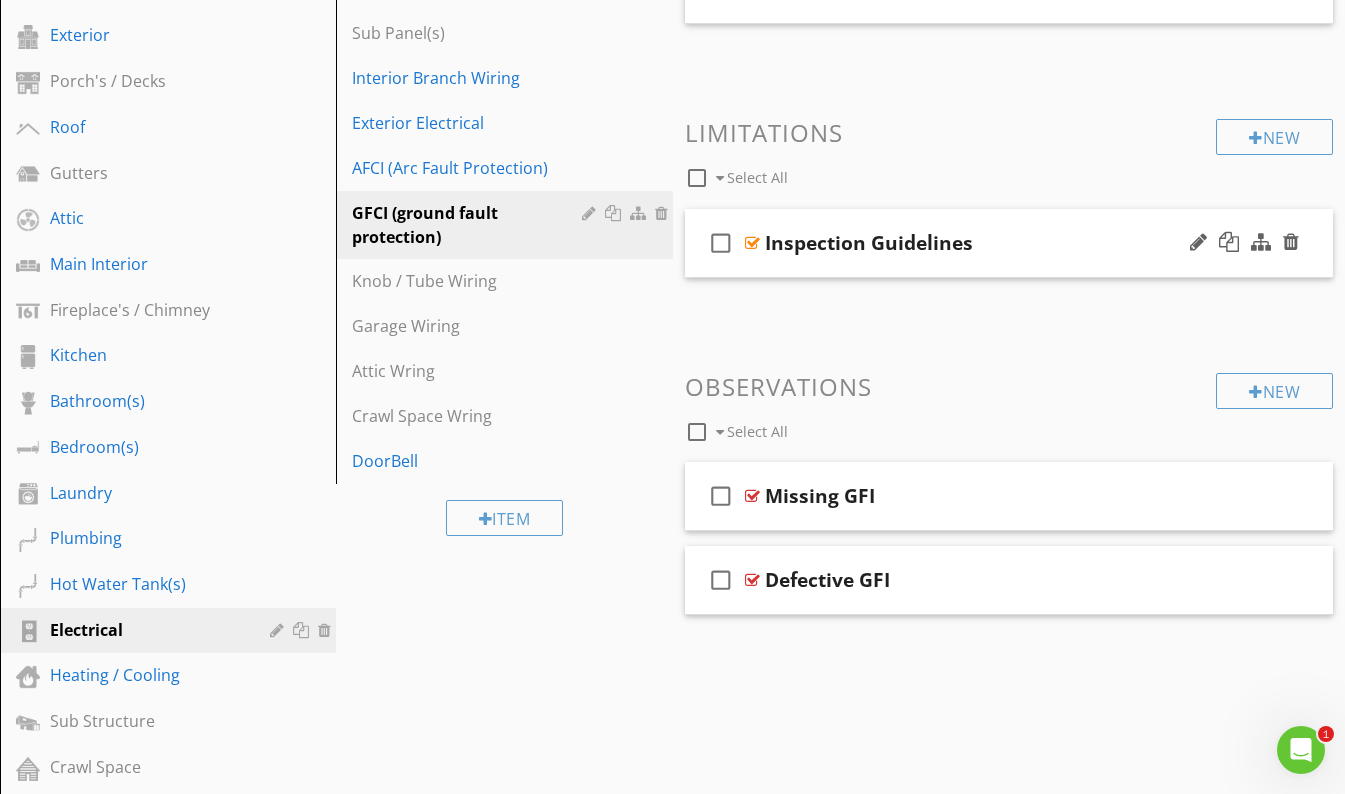 click on "Inspection Guidelines" at bounding box center (993, 243) 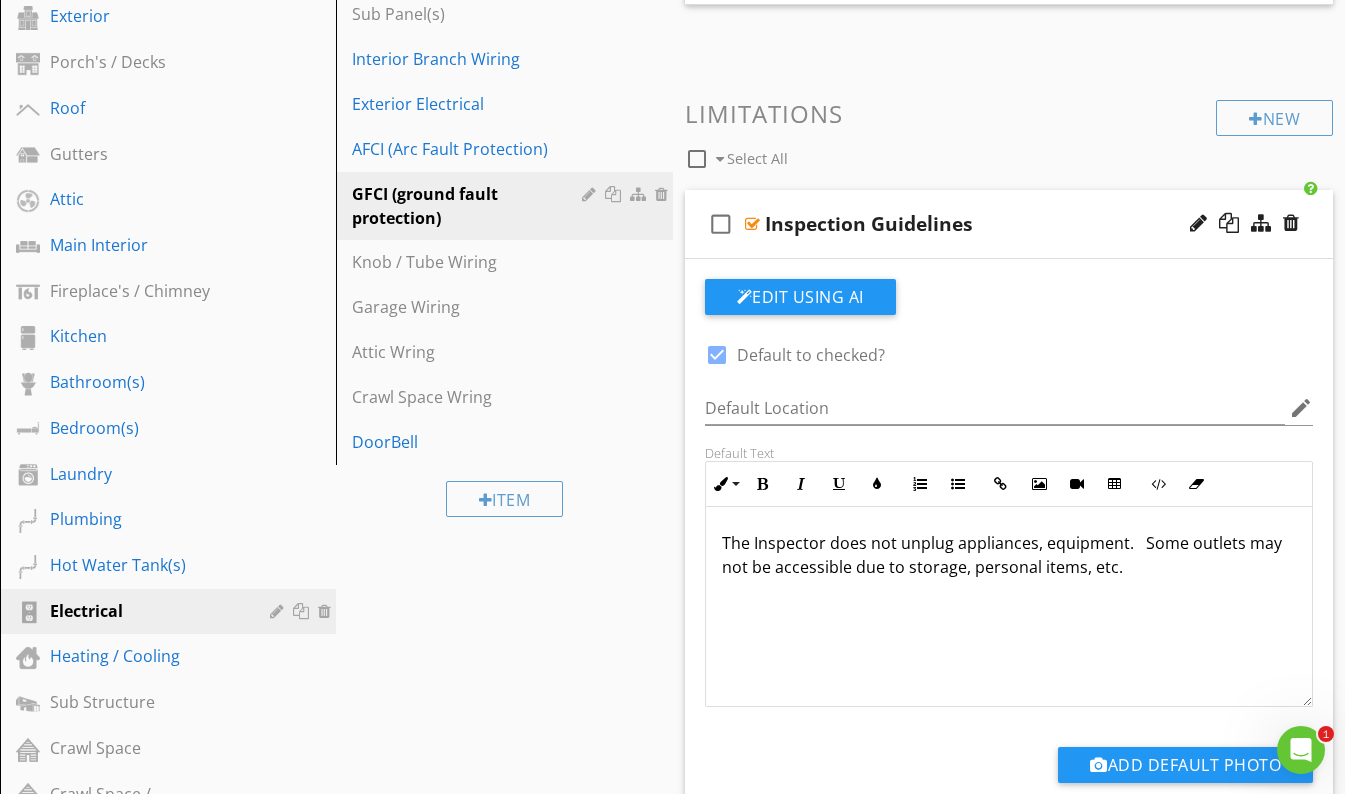 scroll, scrollTop: 408, scrollLeft: 0, axis: vertical 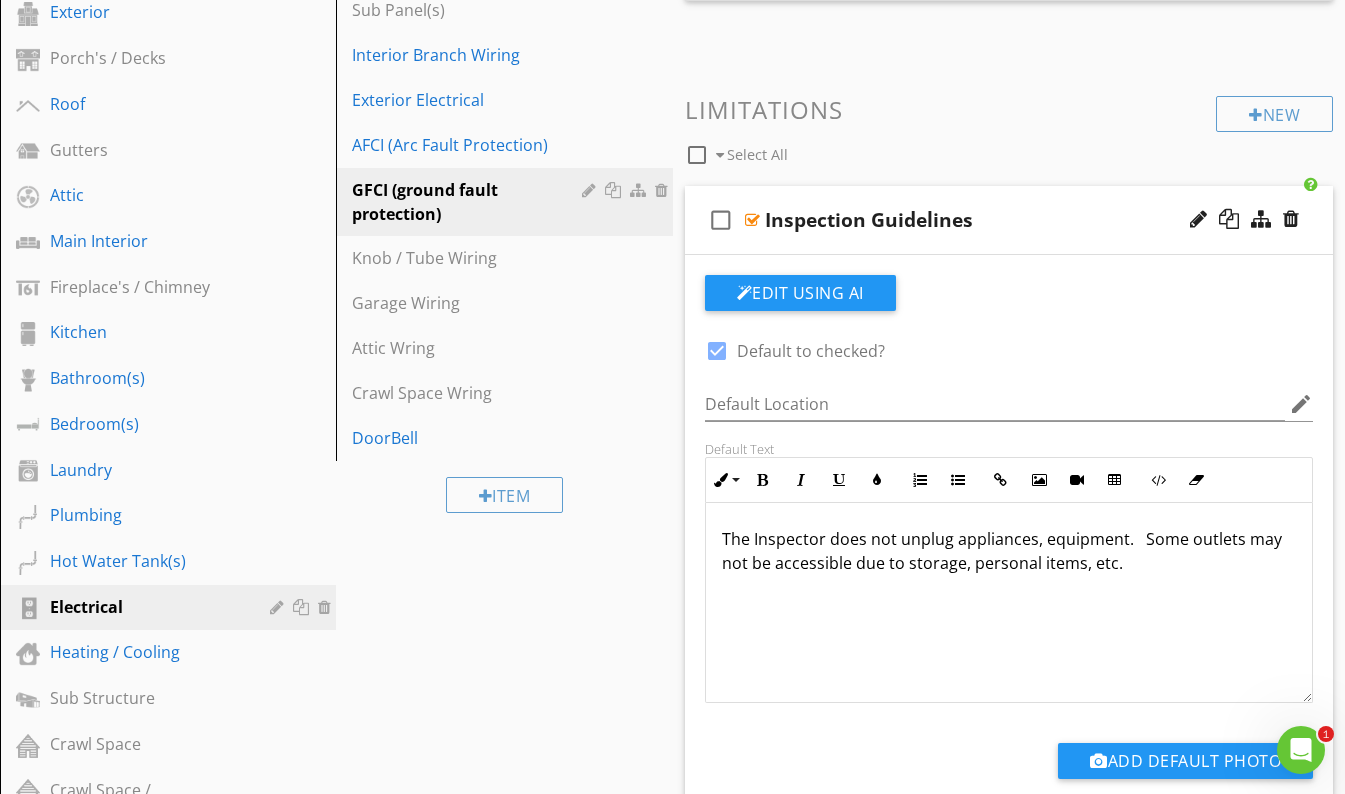 click on "check_box_outline_blank
Inspection Guidelines" at bounding box center (1009, 220) 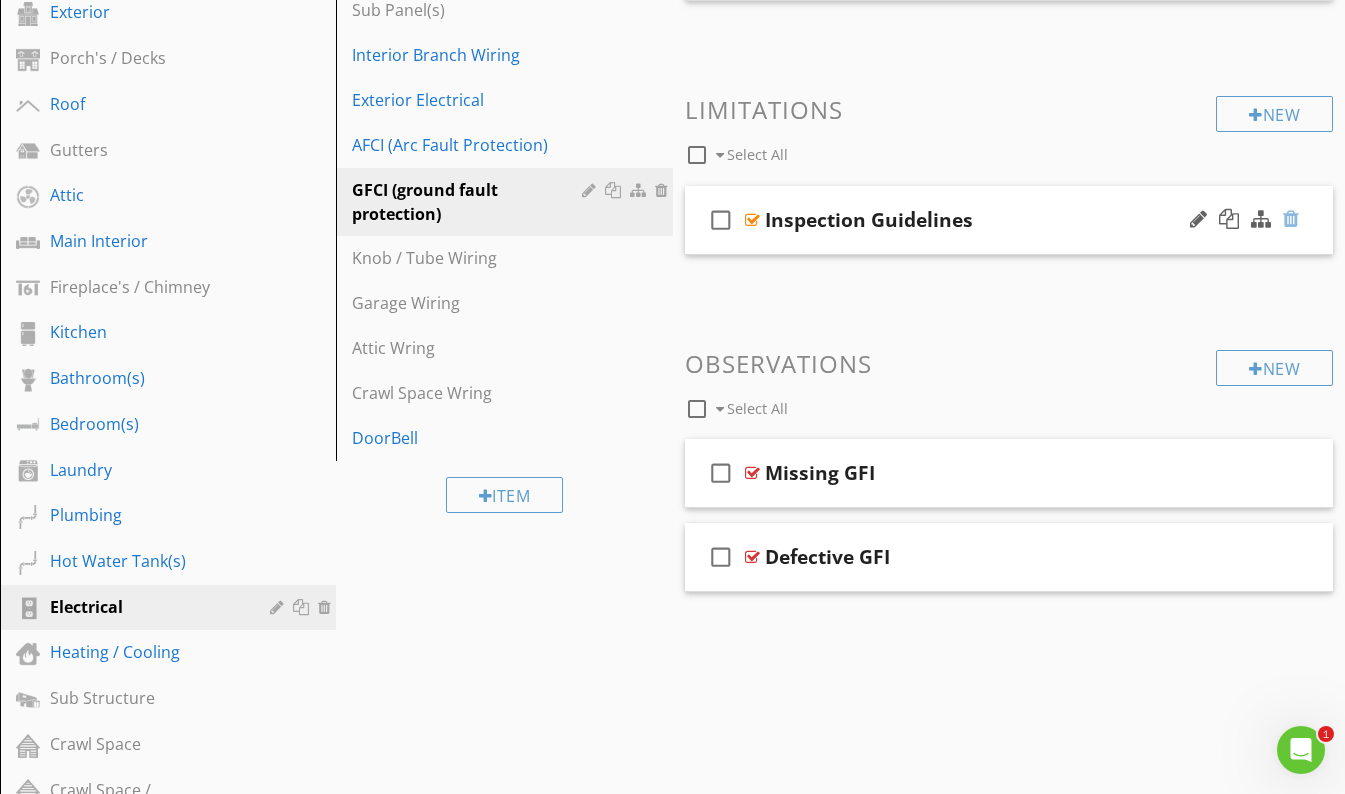 click at bounding box center (1291, 219) 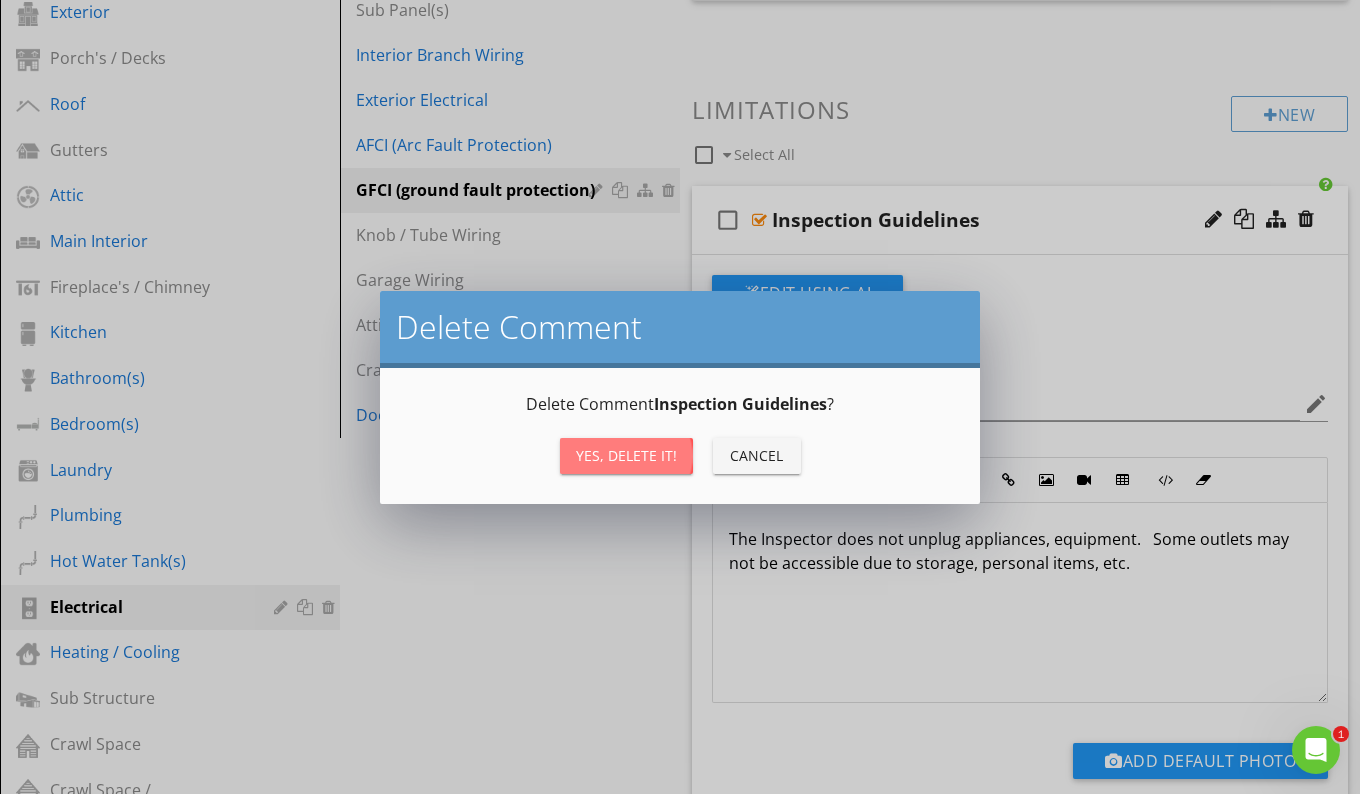 click on "Yes, Delete it!" at bounding box center [626, 455] 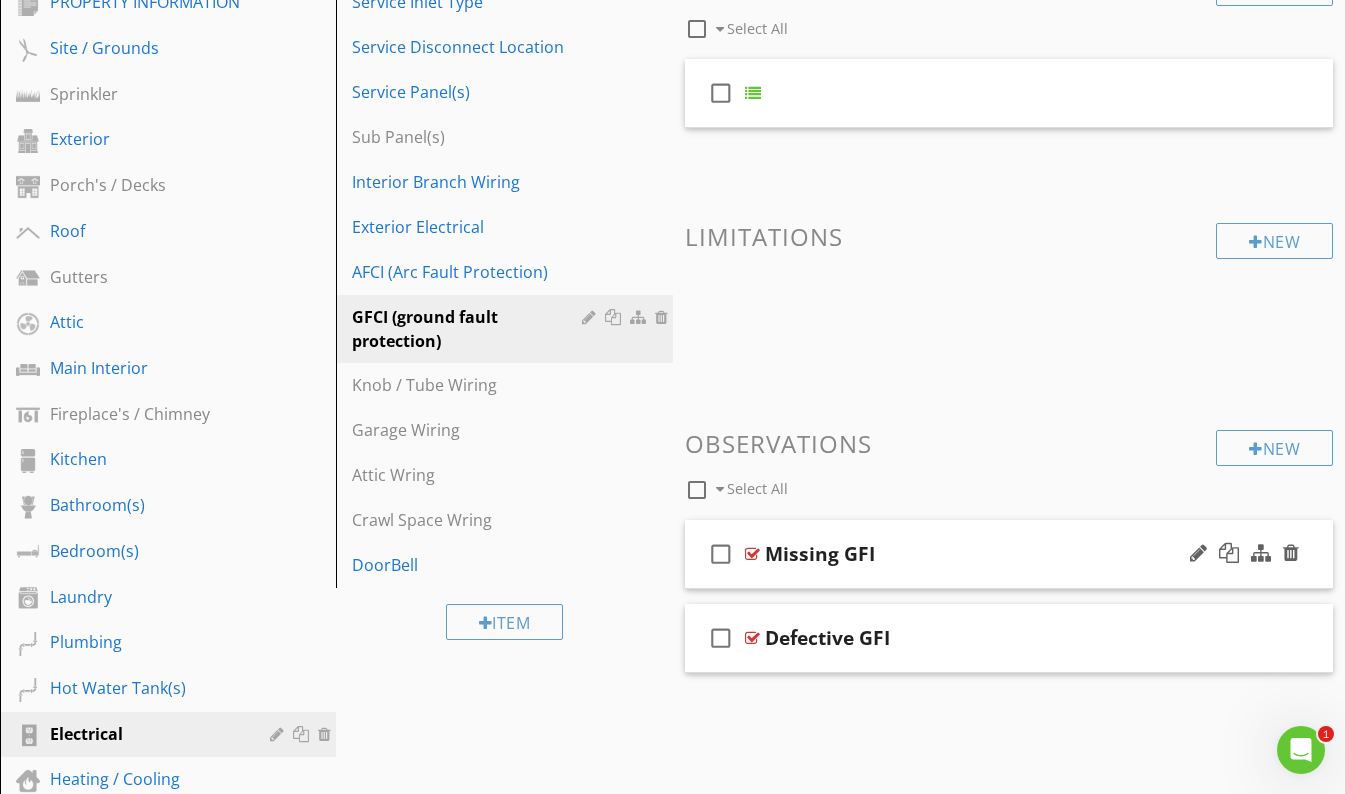 scroll, scrollTop: 203, scrollLeft: 0, axis: vertical 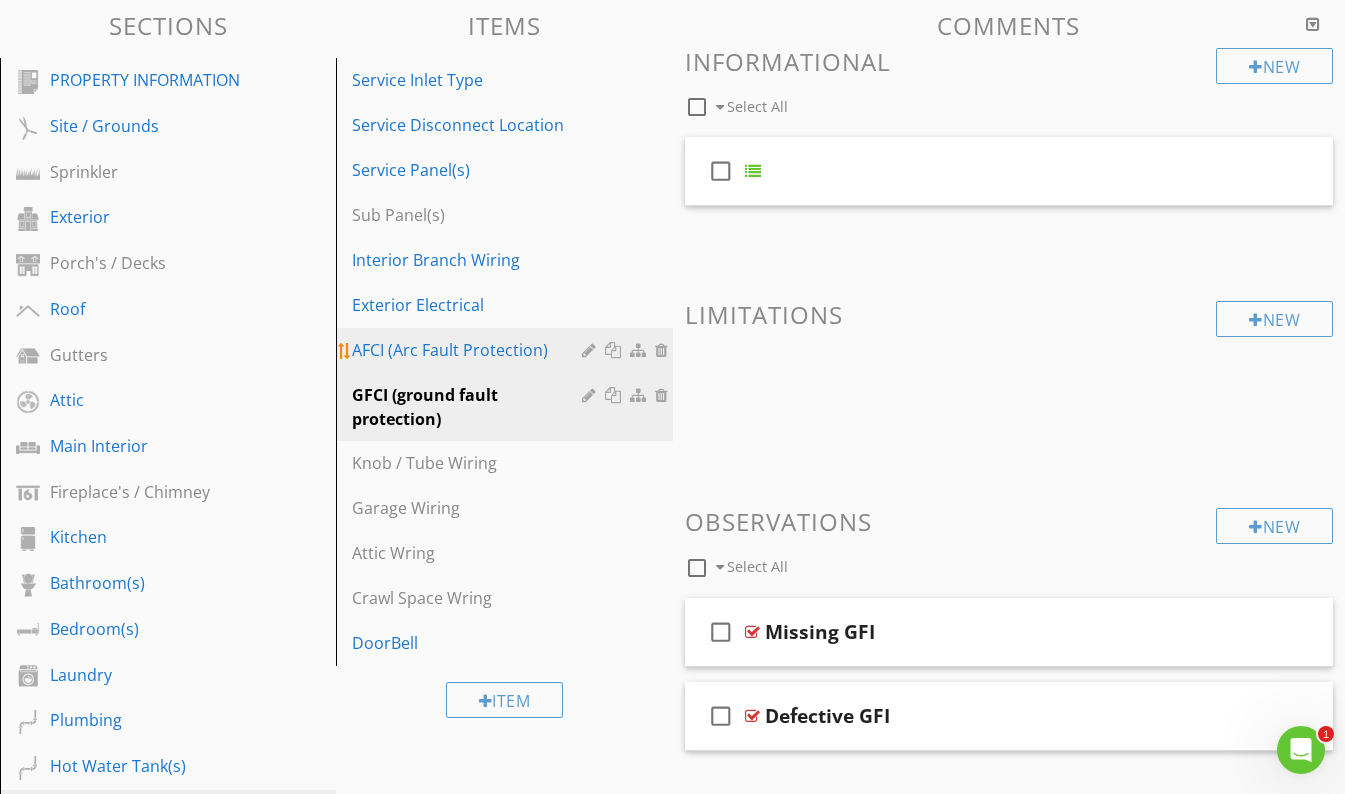 click on "AFCI (Arc Fault Protection)" at bounding box center [469, 350] 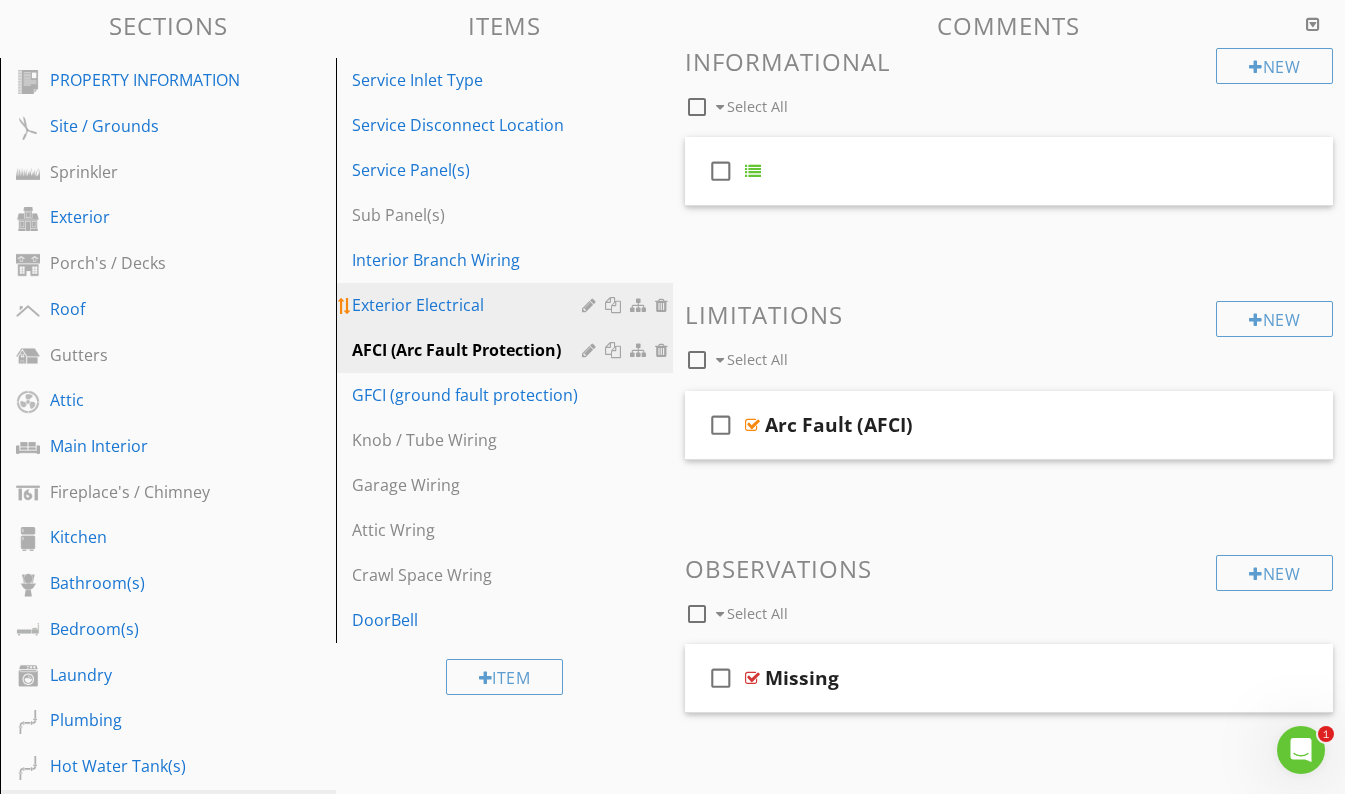 click on "Exterior Electrical" at bounding box center (469, 305) 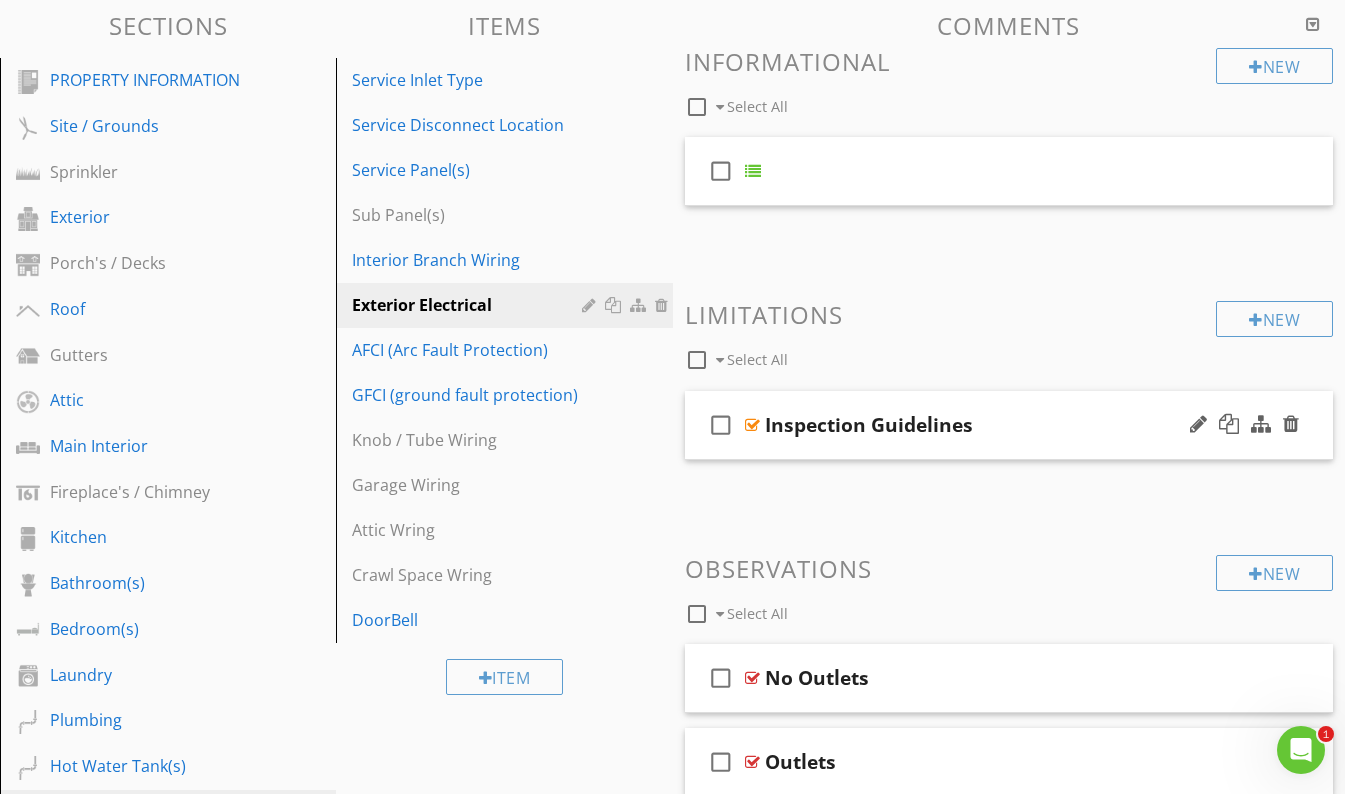 click on "Inspection Guidelines" at bounding box center (993, 425) 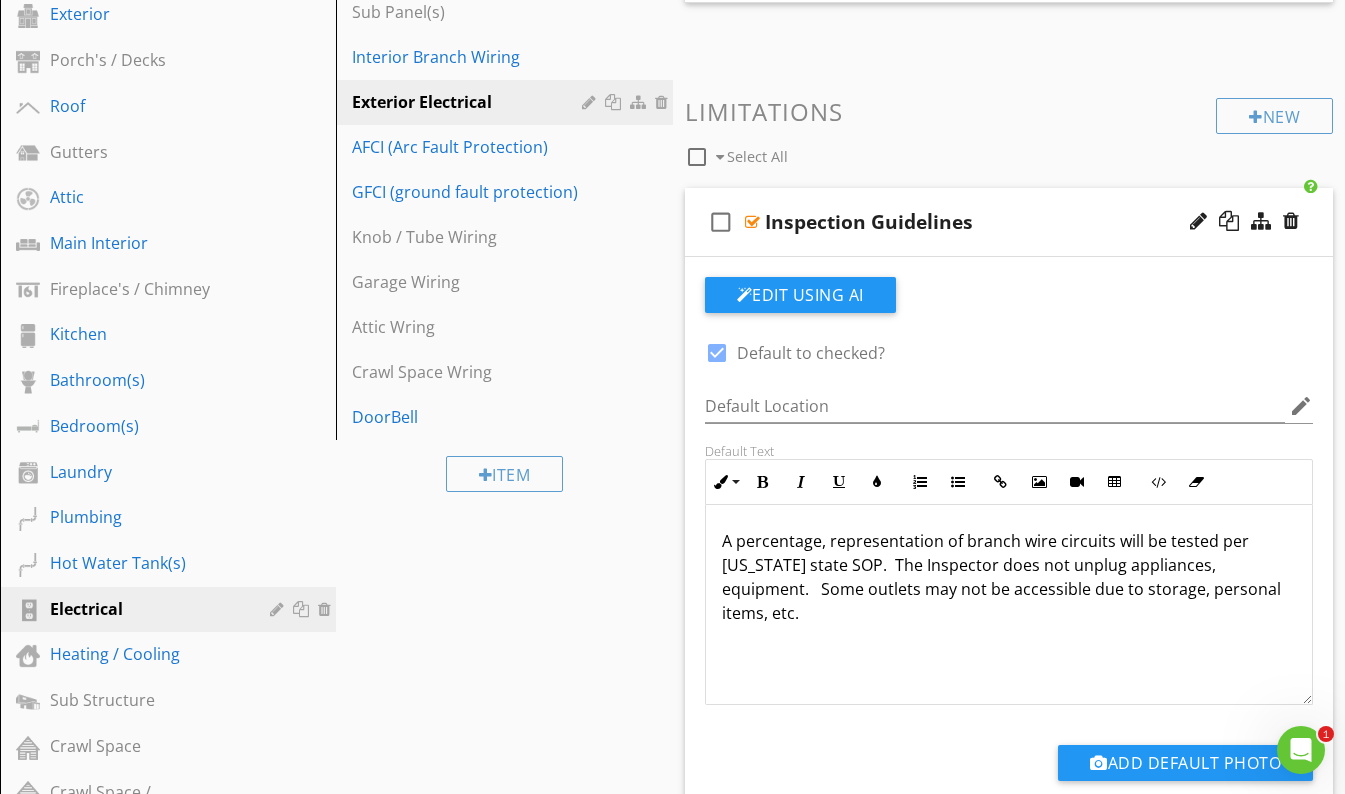 scroll, scrollTop: 408, scrollLeft: 0, axis: vertical 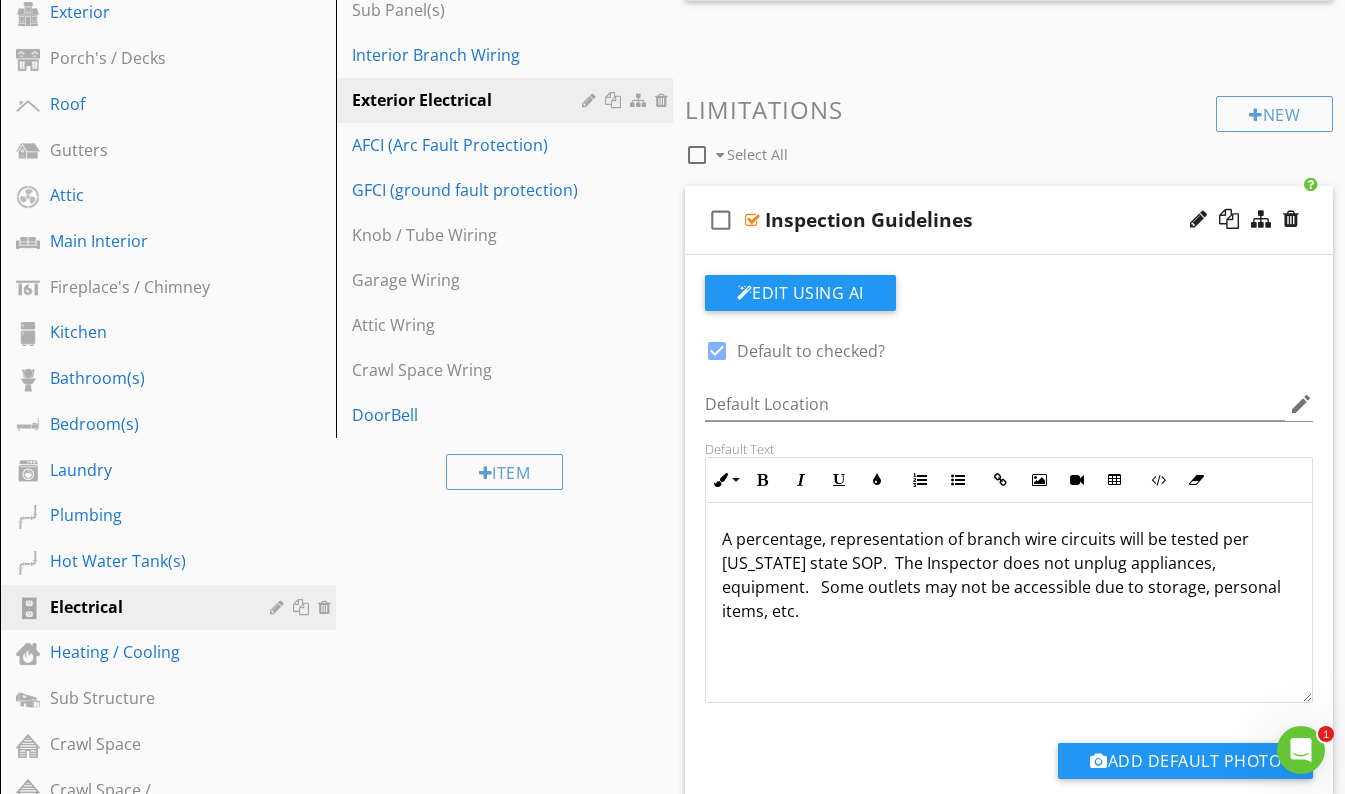 click on "Inspection Guidelines" at bounding box center (993, 220) 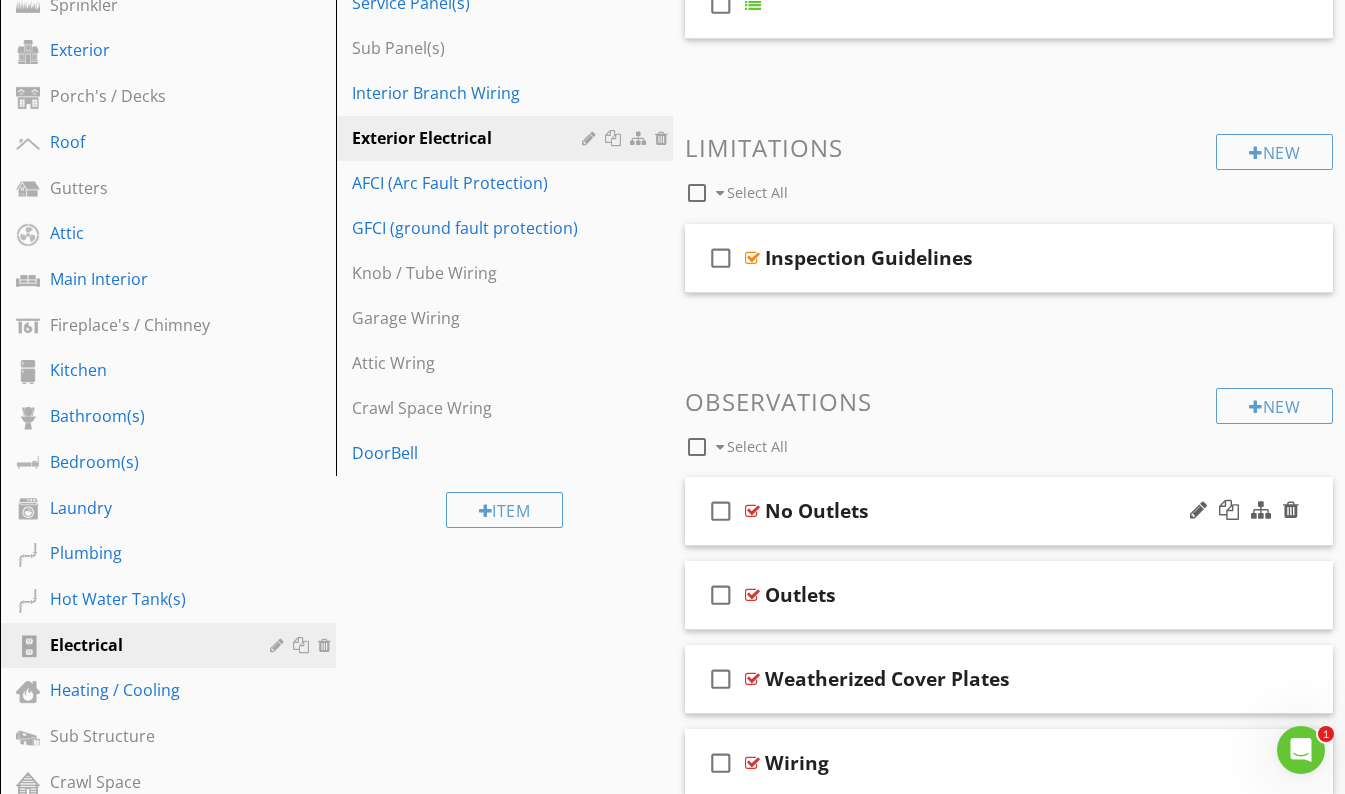 scroll, scrollTop: 276, scrollLeft: 0, axis: vertical 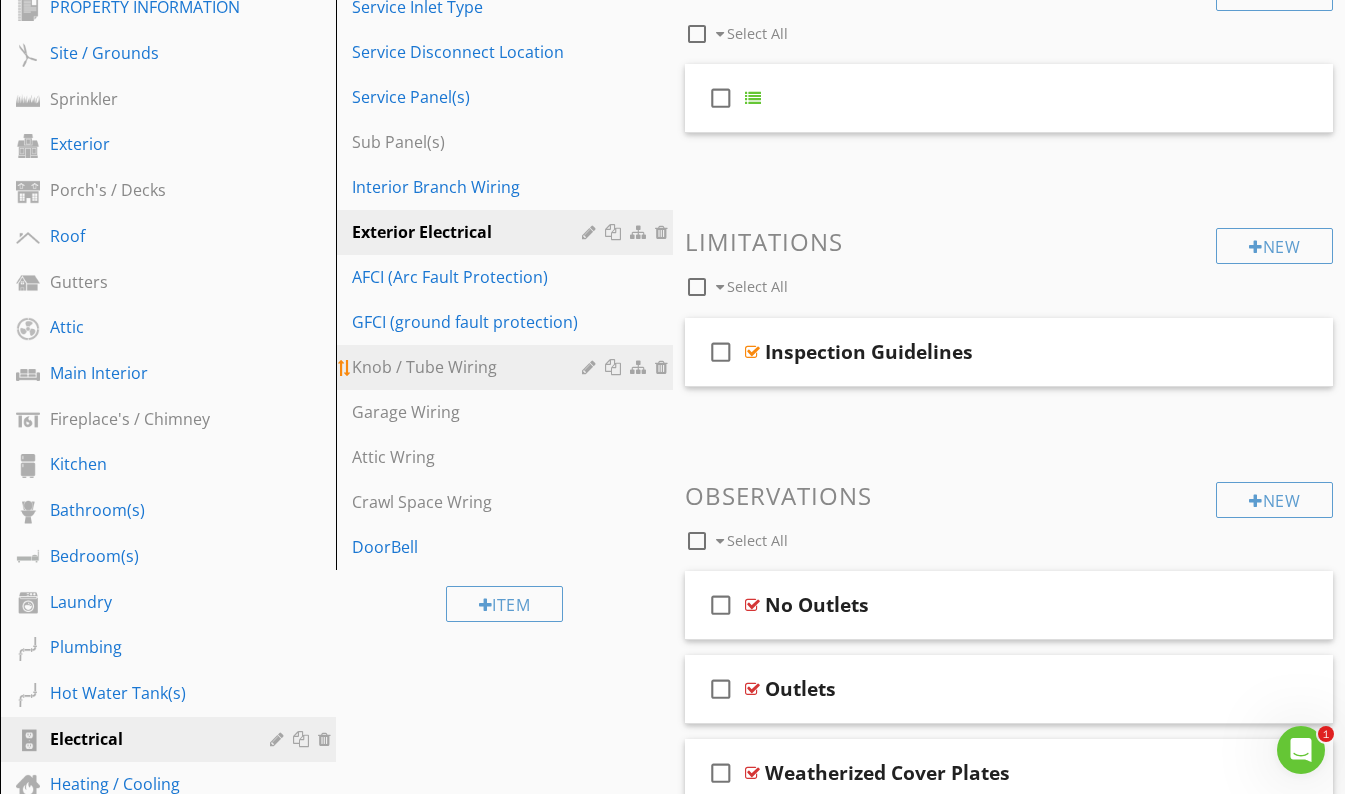 click on "Knob / Tube Wiring" at bounding box center [469, 367] 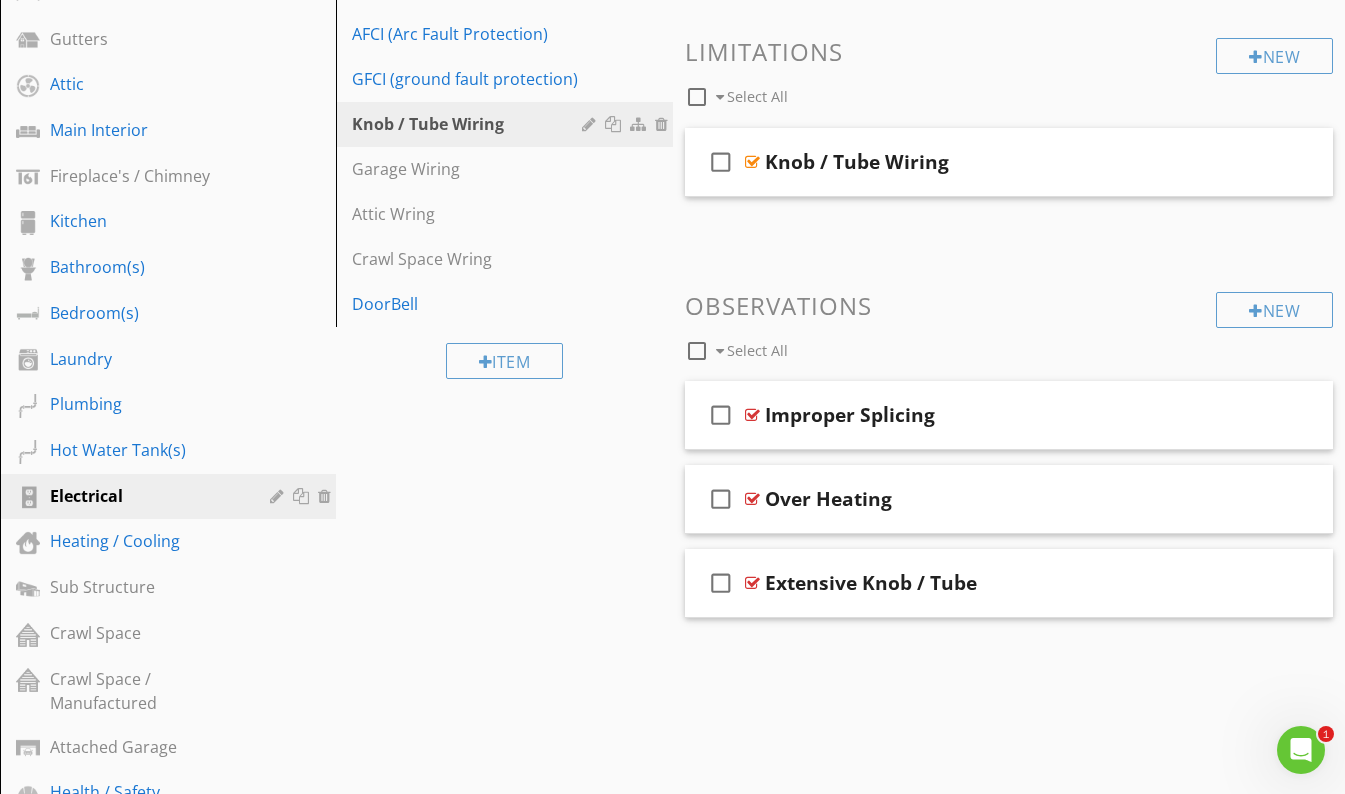 scroll, scrollTop: 552, scrollLeft: 0, axis: vertical 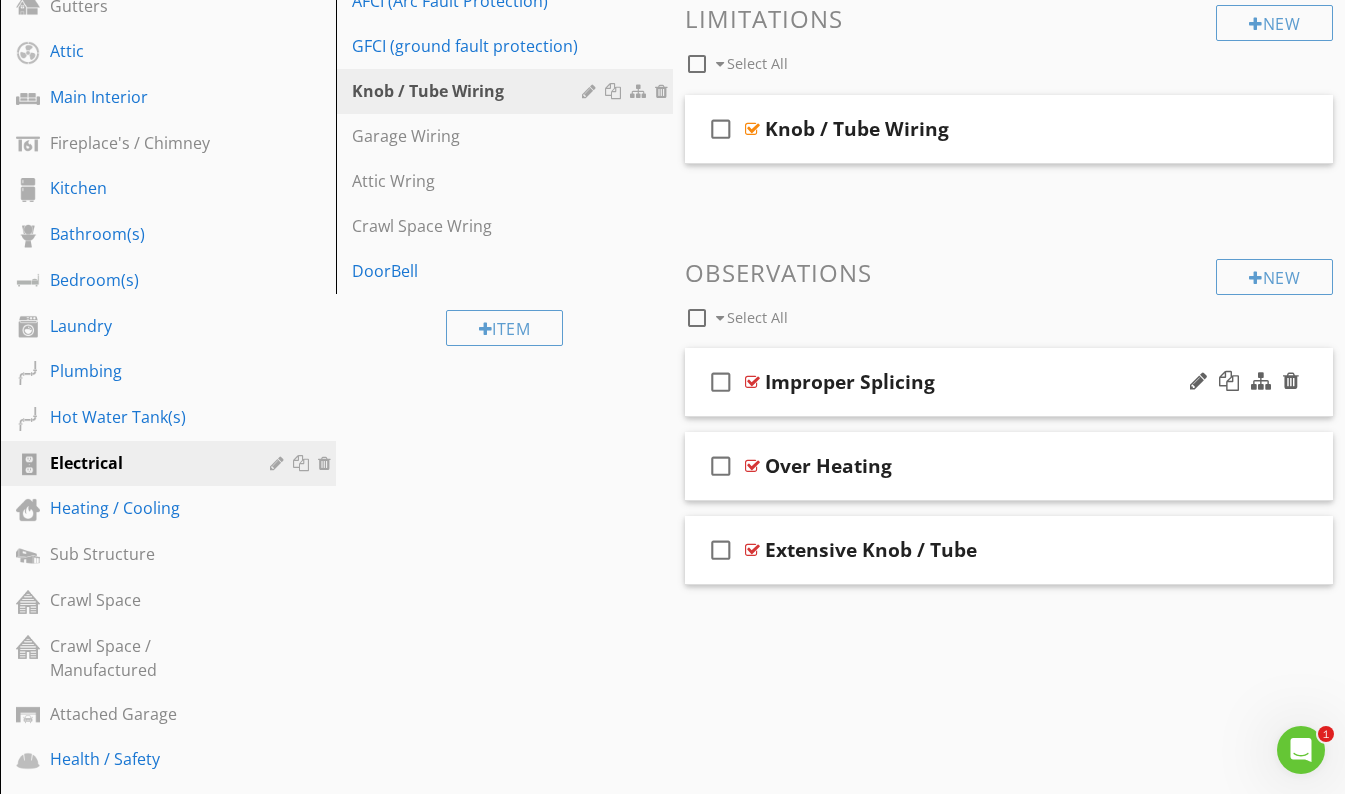 click on "check_box_outline_blank
Improper Splicing" at bounding box center [1009, 382] 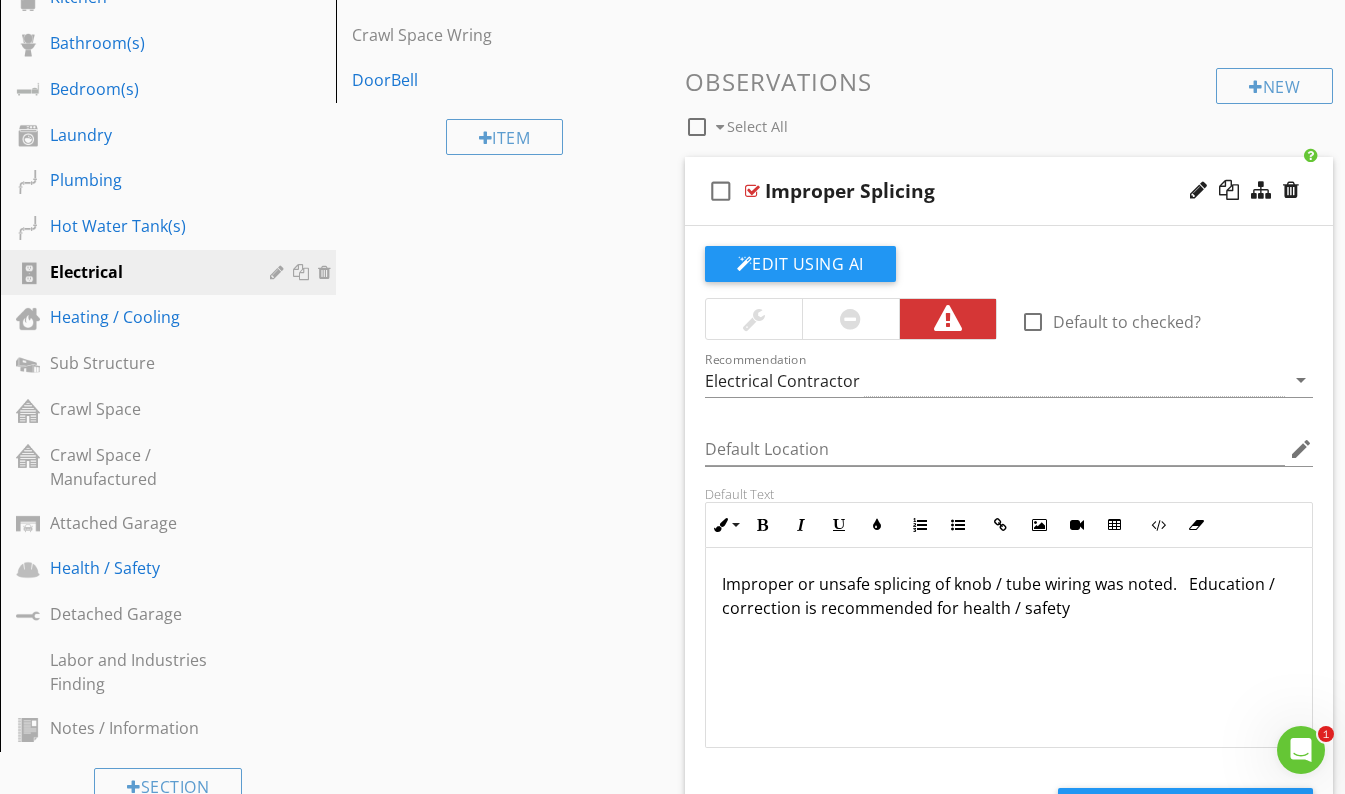 scroll, scrollTop: 749, scrollLeft: 0, axis: vertical 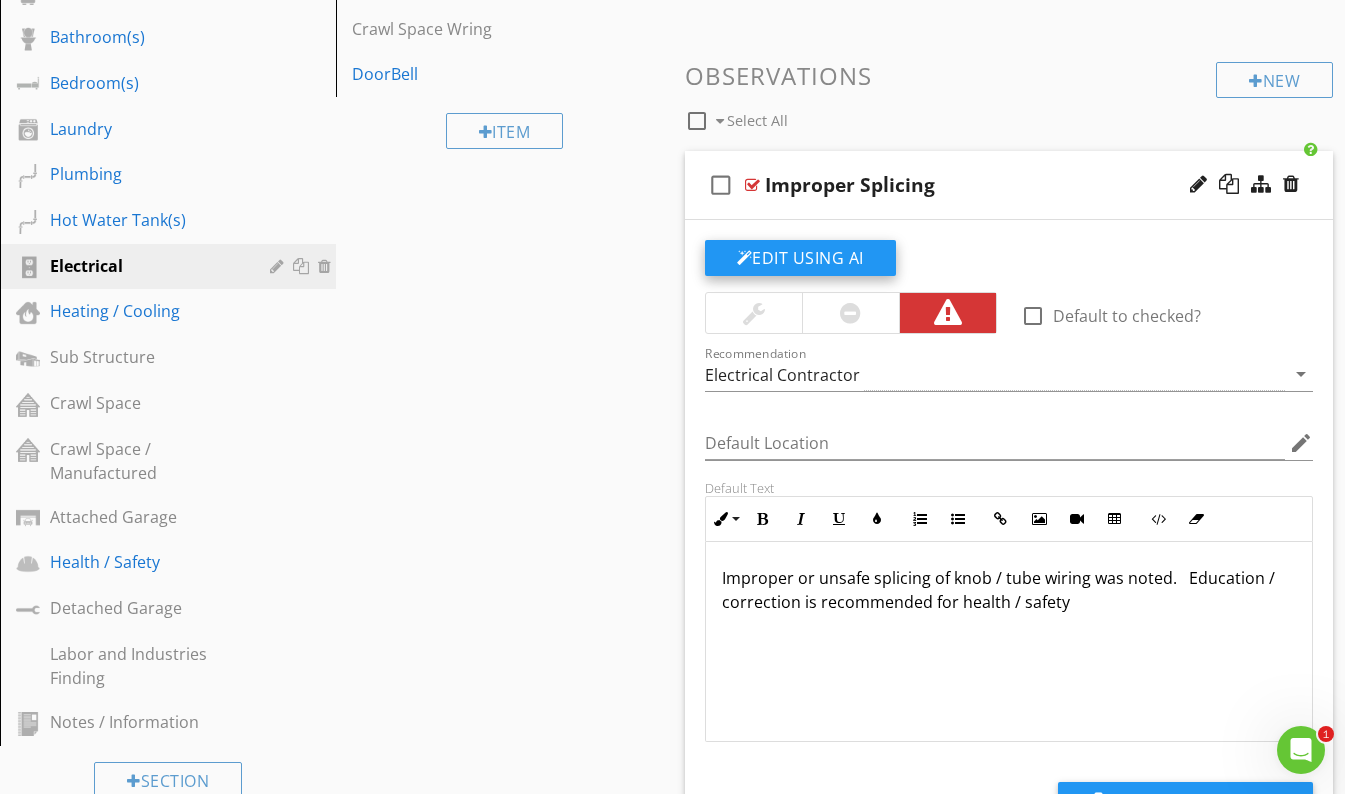 click on "Edit Using AI" at bounding box center (800, 258) 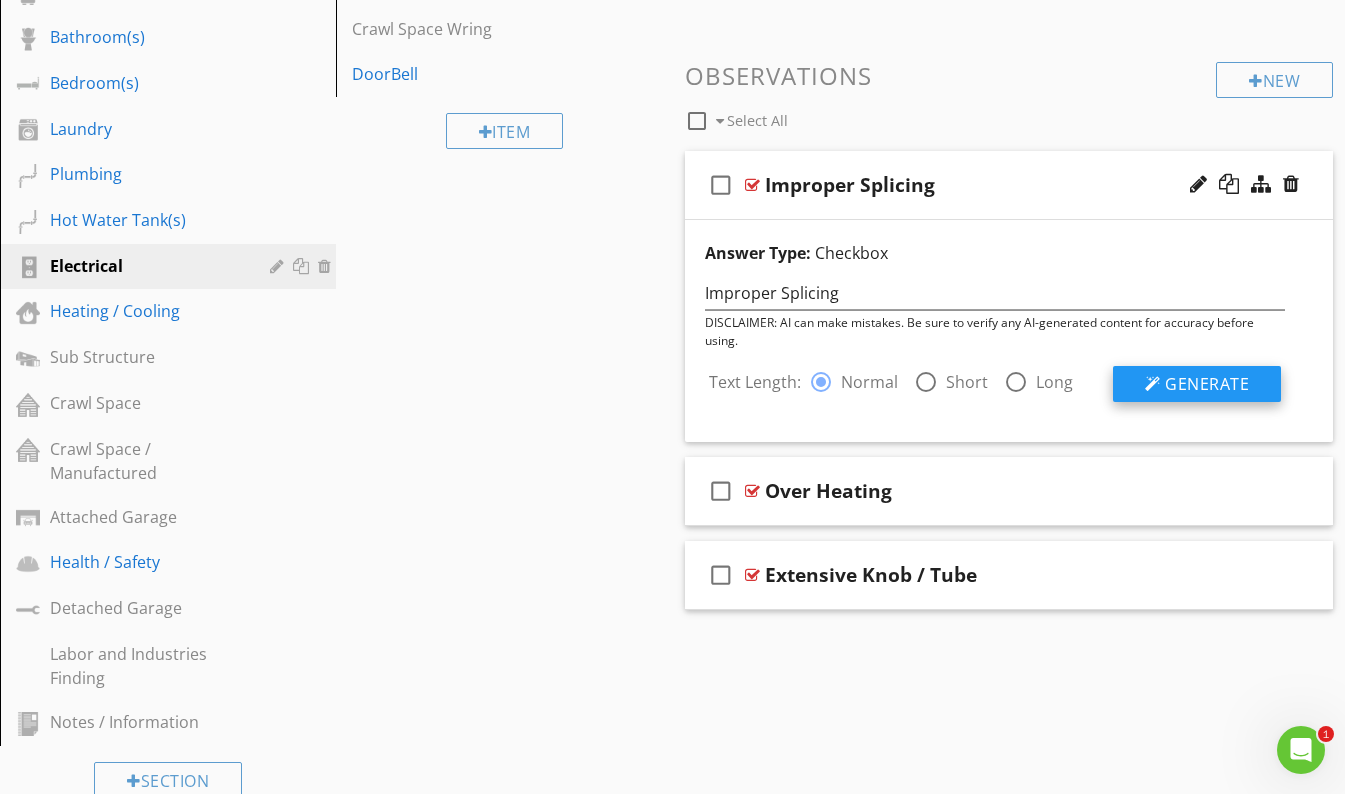 click on "Generate" at bounding box center (1197, 384) 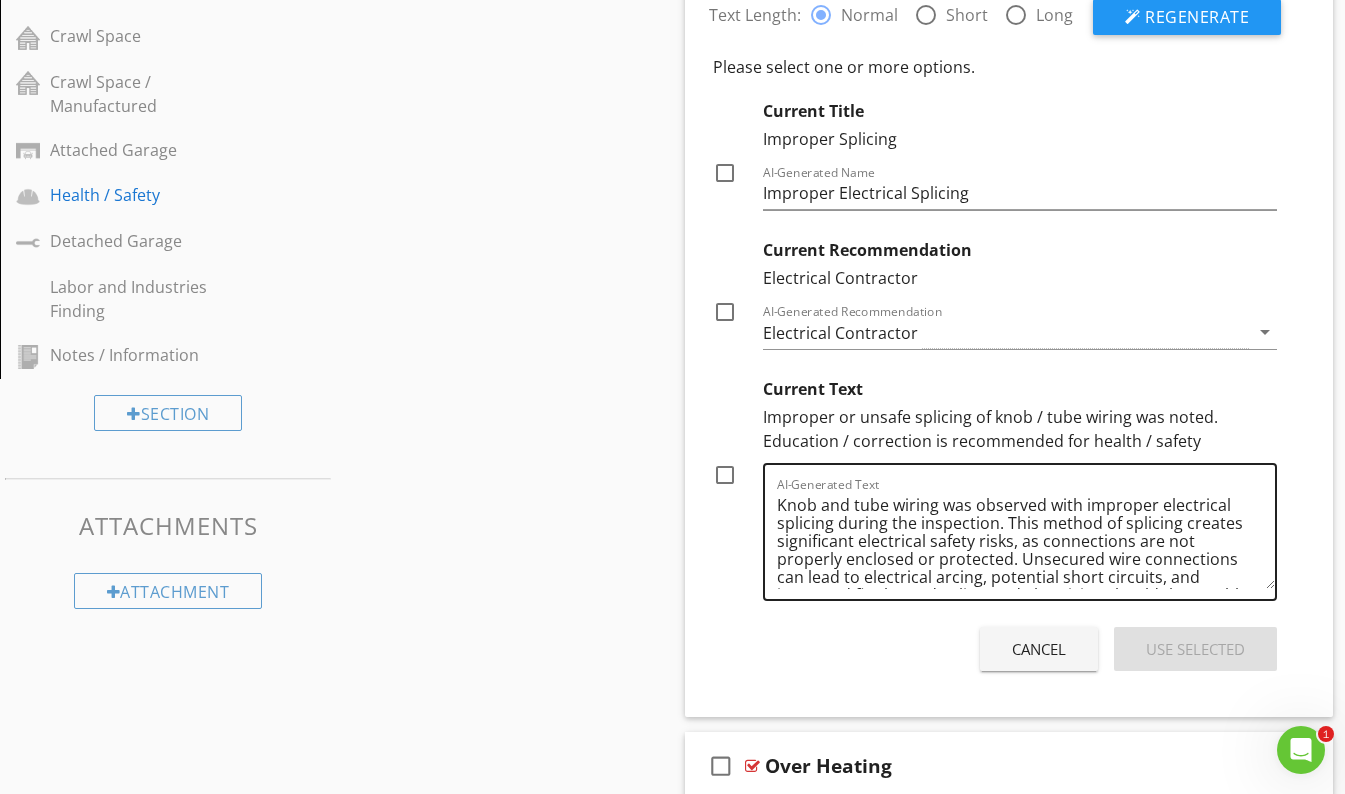 scroll, scrollTop: 1129, scrollLeft: 0, axis: vertical 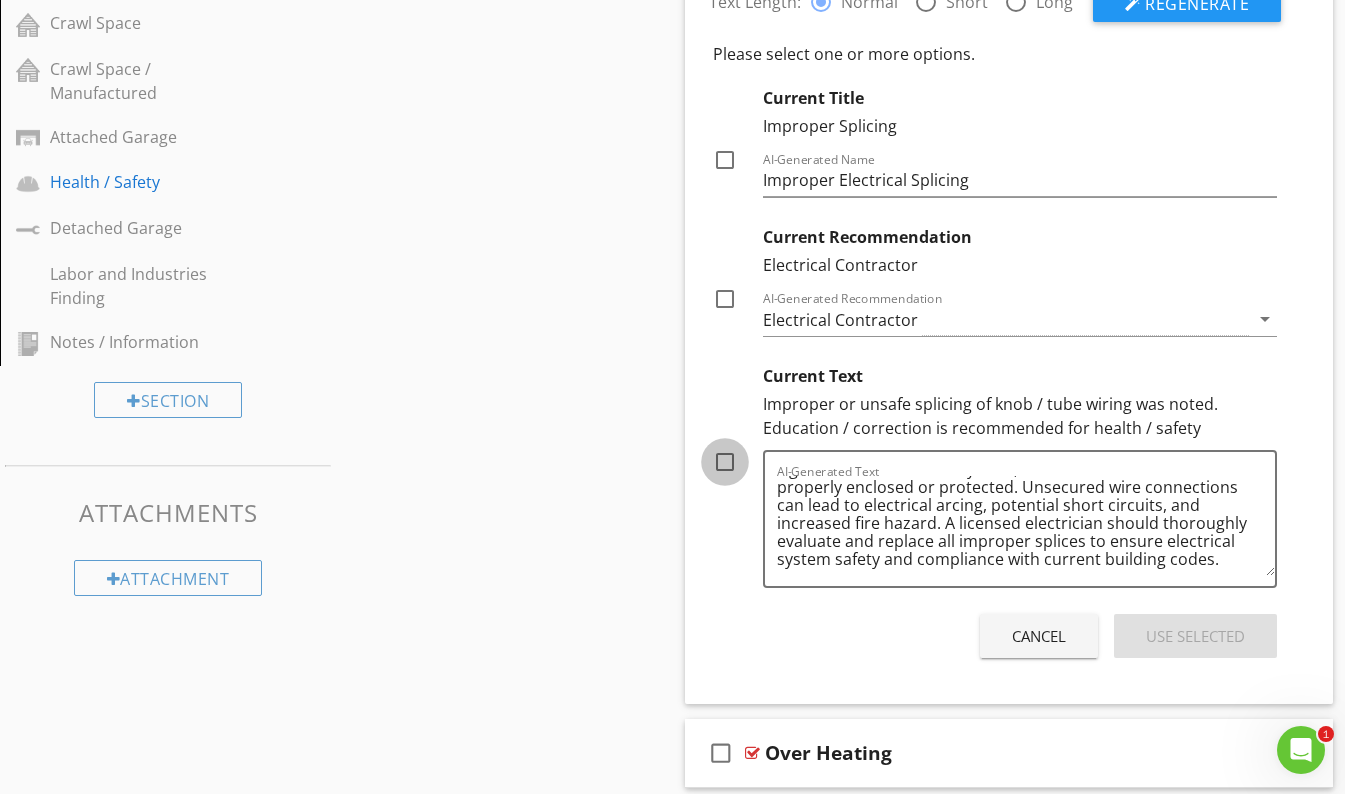 click at bounding box center (725, 462) 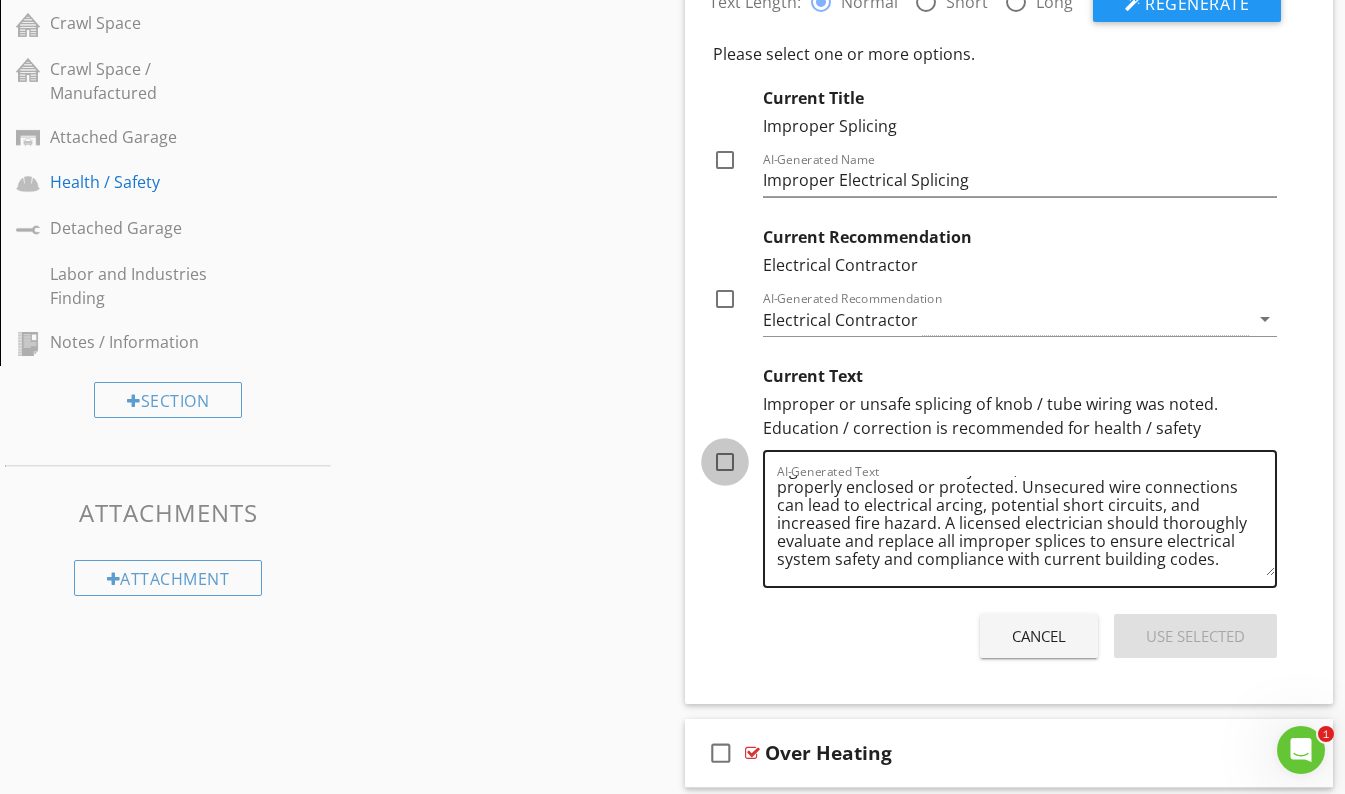 checkbox on "true" 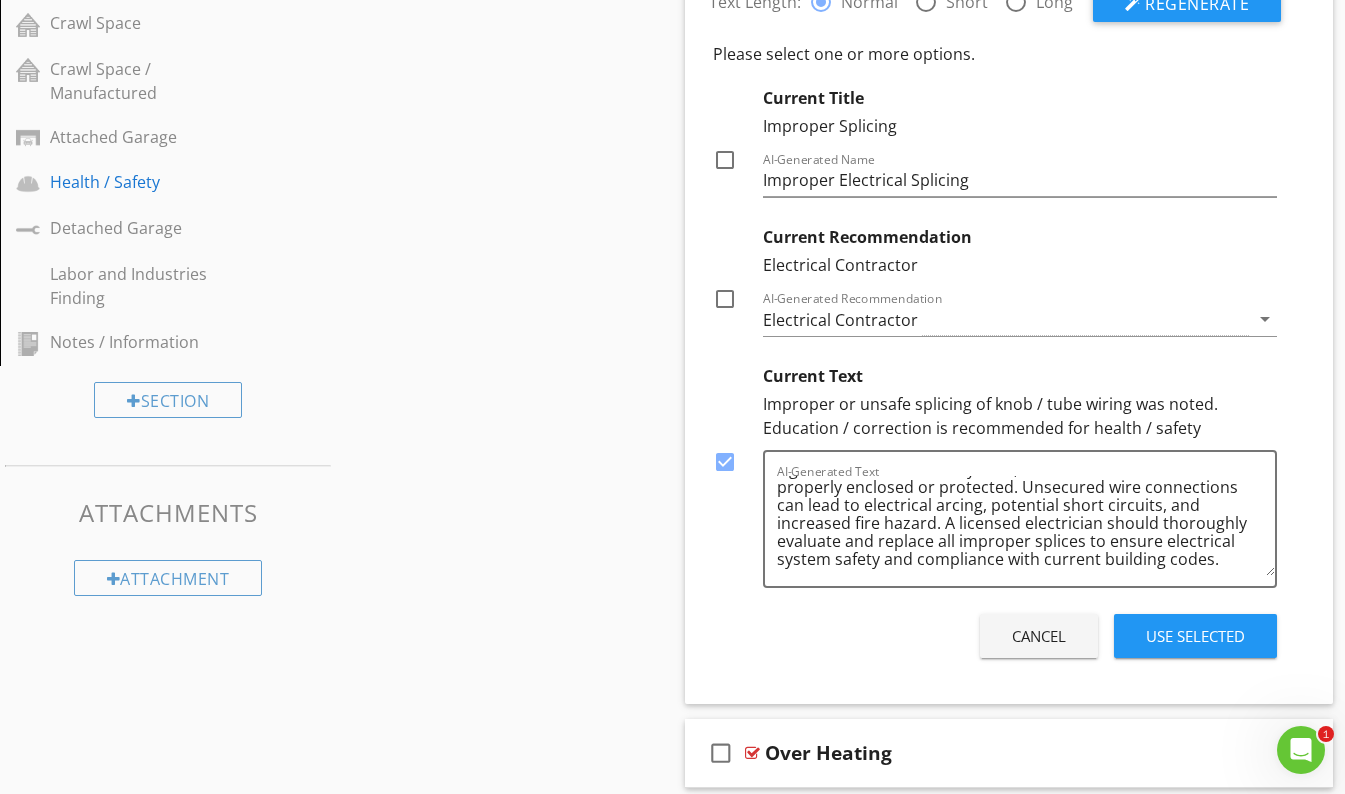 click on "Use Selected" at bounding box center (1195, 636) 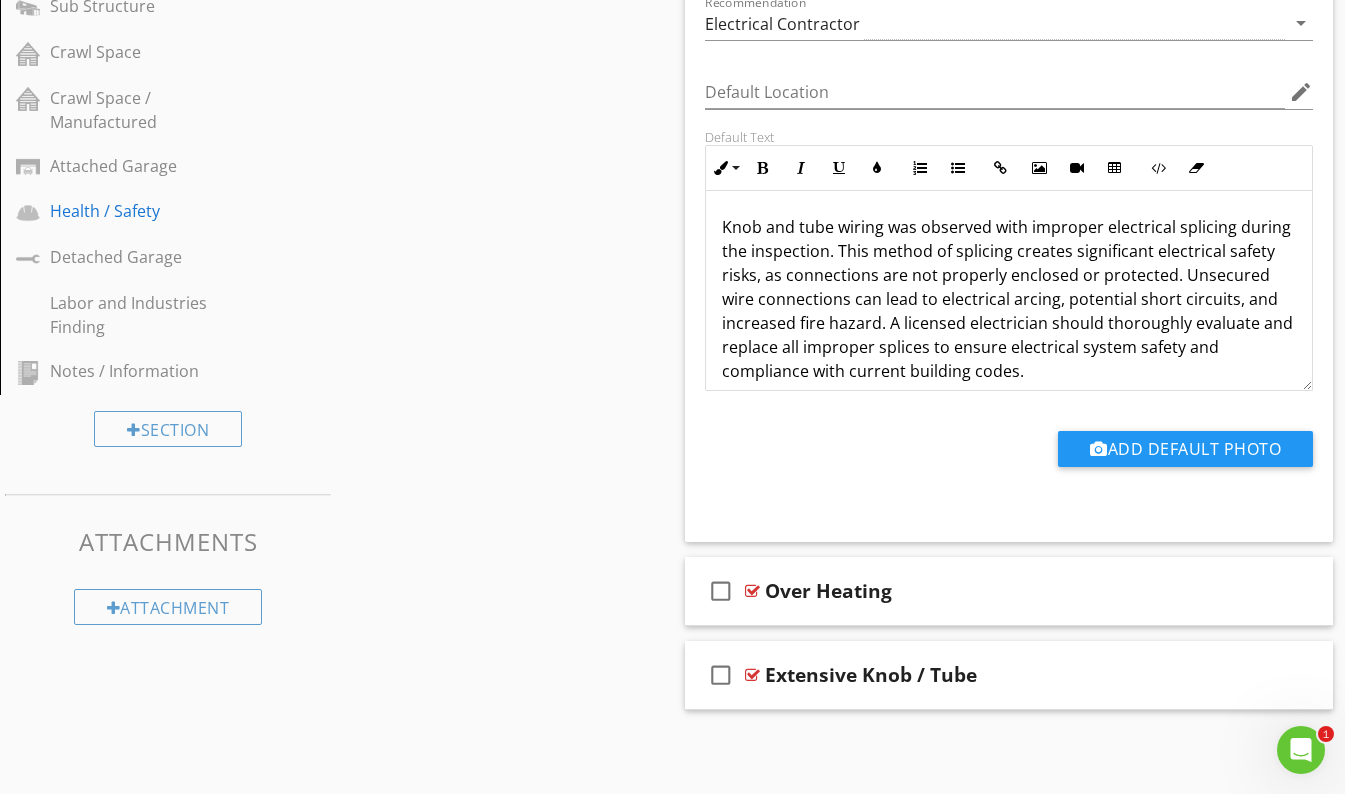 scroll, scrollTop: 988, scrollLeft: 0, axis: vertical 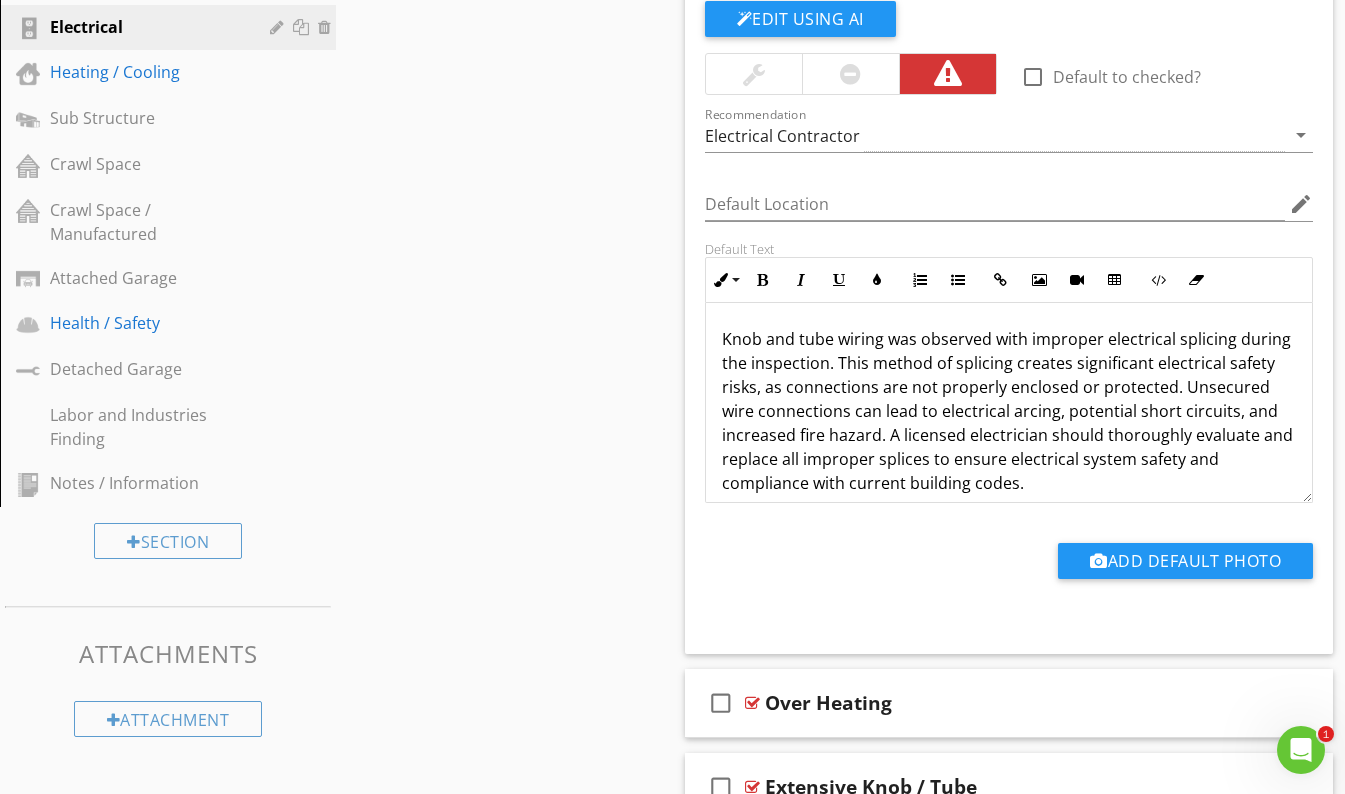 click on "Knob and tube wiring was observed with improper electrical splicing during the inspection. This method of splicing creates significant electrical safety risks, as connections are not properly enclosed or protected. Unsecured wire connections can lead to electrical arcing, potential short circuits, and increased fire hazard. A licensed electrician should thoroughly evaluate and replace all improper splices to ensure electrical system safety and compliance with current building codes." at bounding box center (1009, 411) 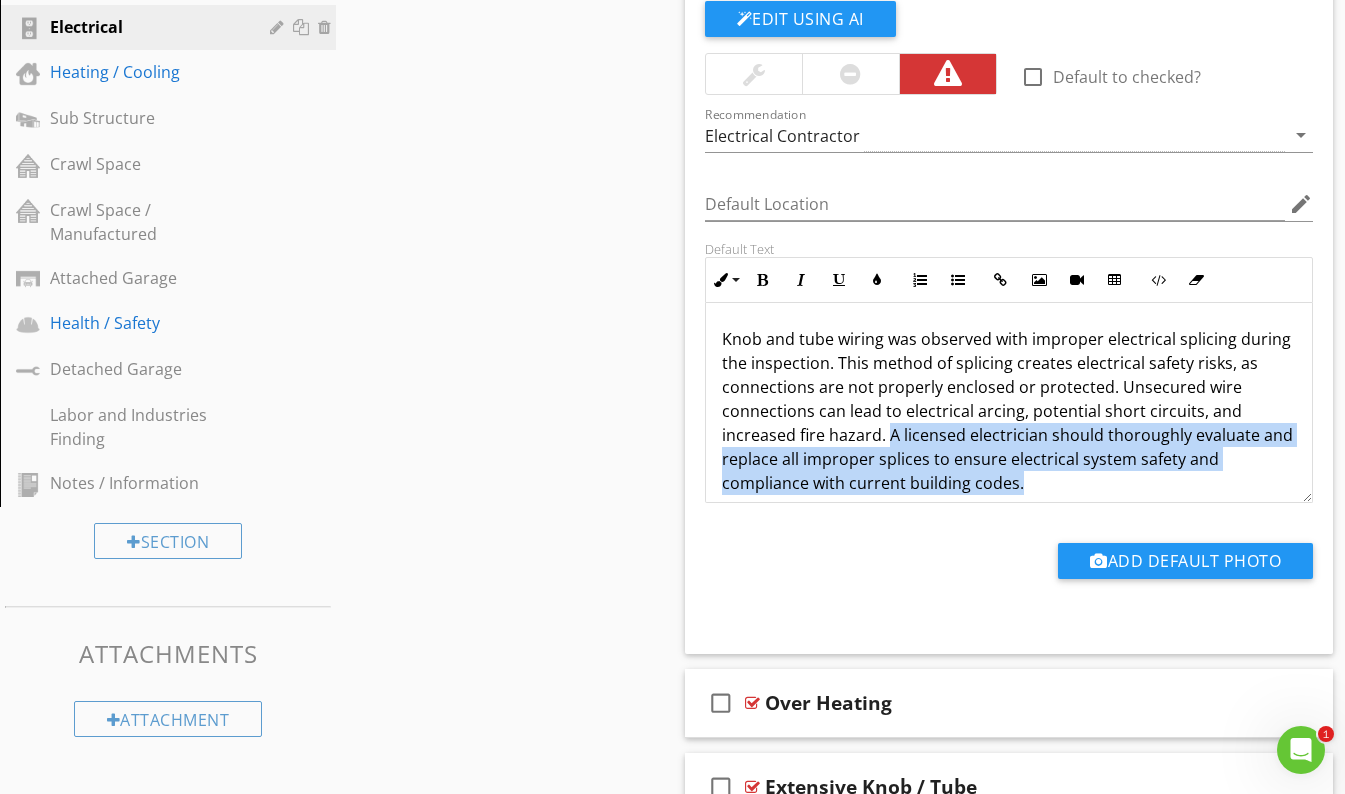 scroll, scrollTop: 17, scrollLeft: 0, axis: vertical 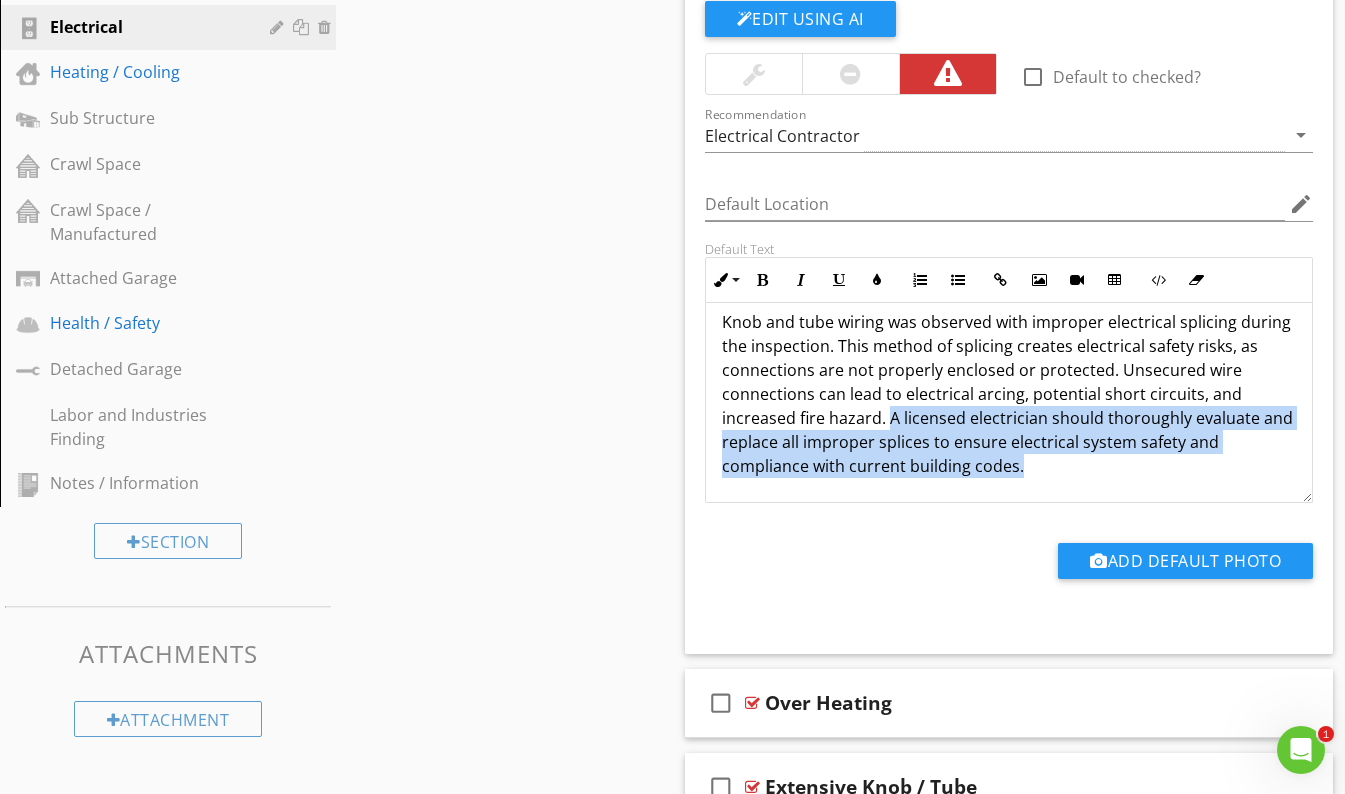 drag, startPoint x: 889, startPoint y: 432, endPoint x: 1190, endPoint y: 496, distance: 307.7288 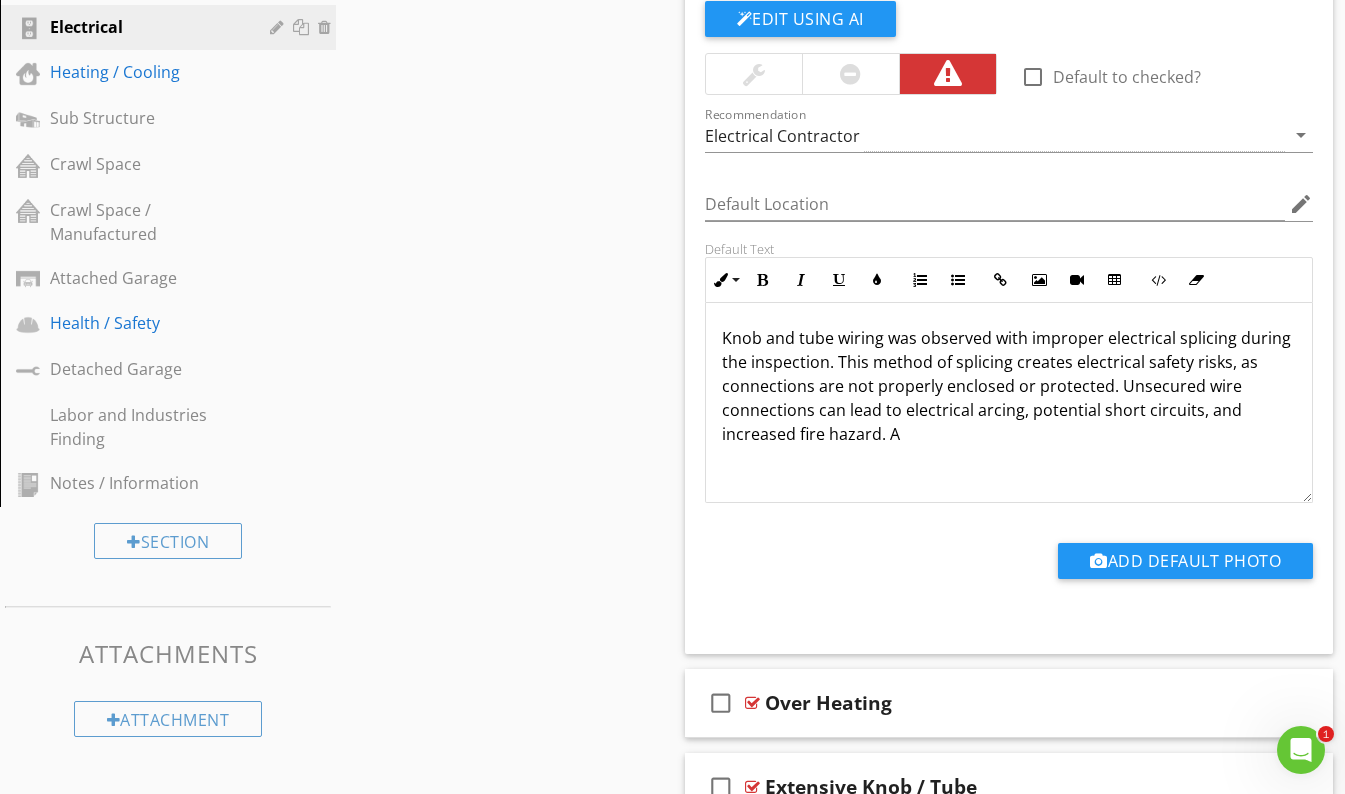 scroll, scrollTop: 1004, scrollLeft: 0, axis: vertical 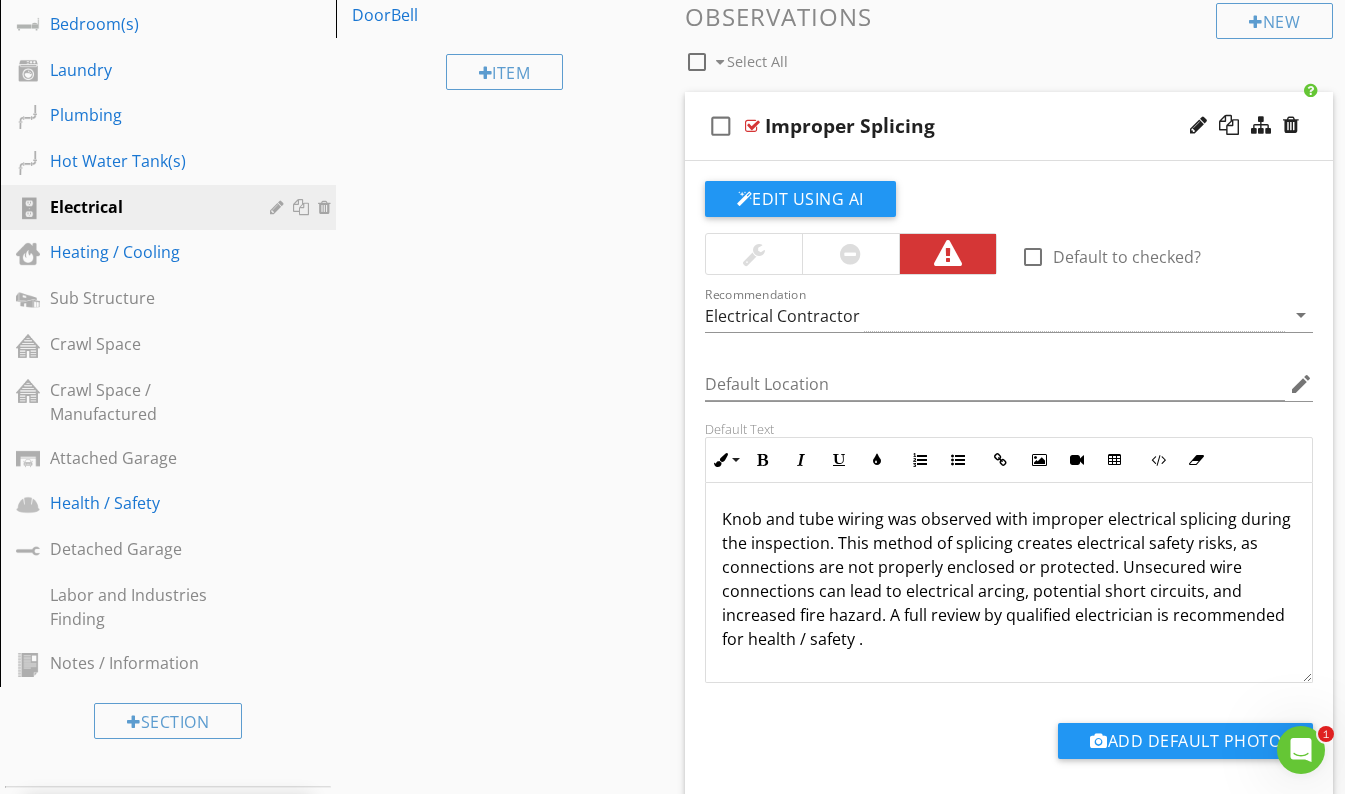 click on "check_box_outline_blank
Improper Splicing" at bounding box center [1009, 126] 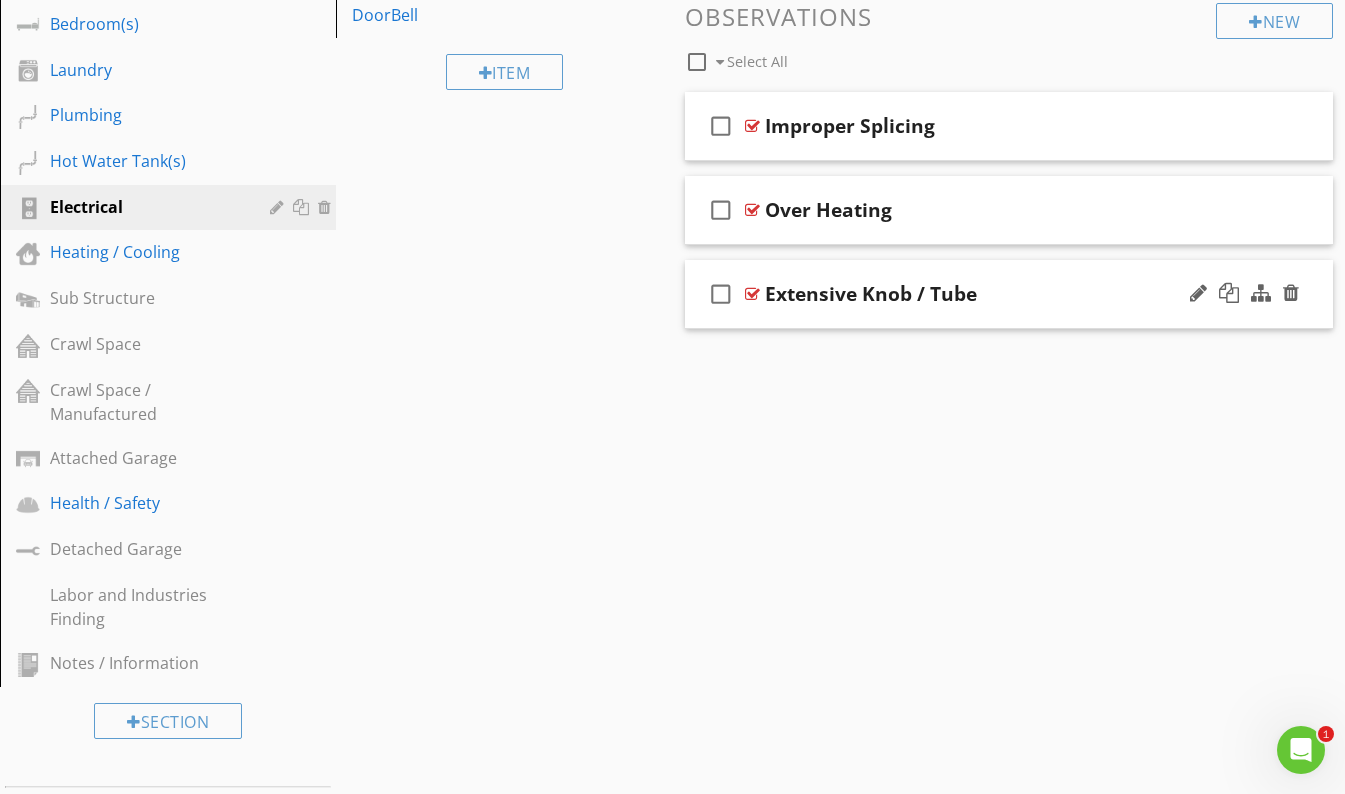 click on "Extensive Knob / Tube" at bounding box center (993, 294) 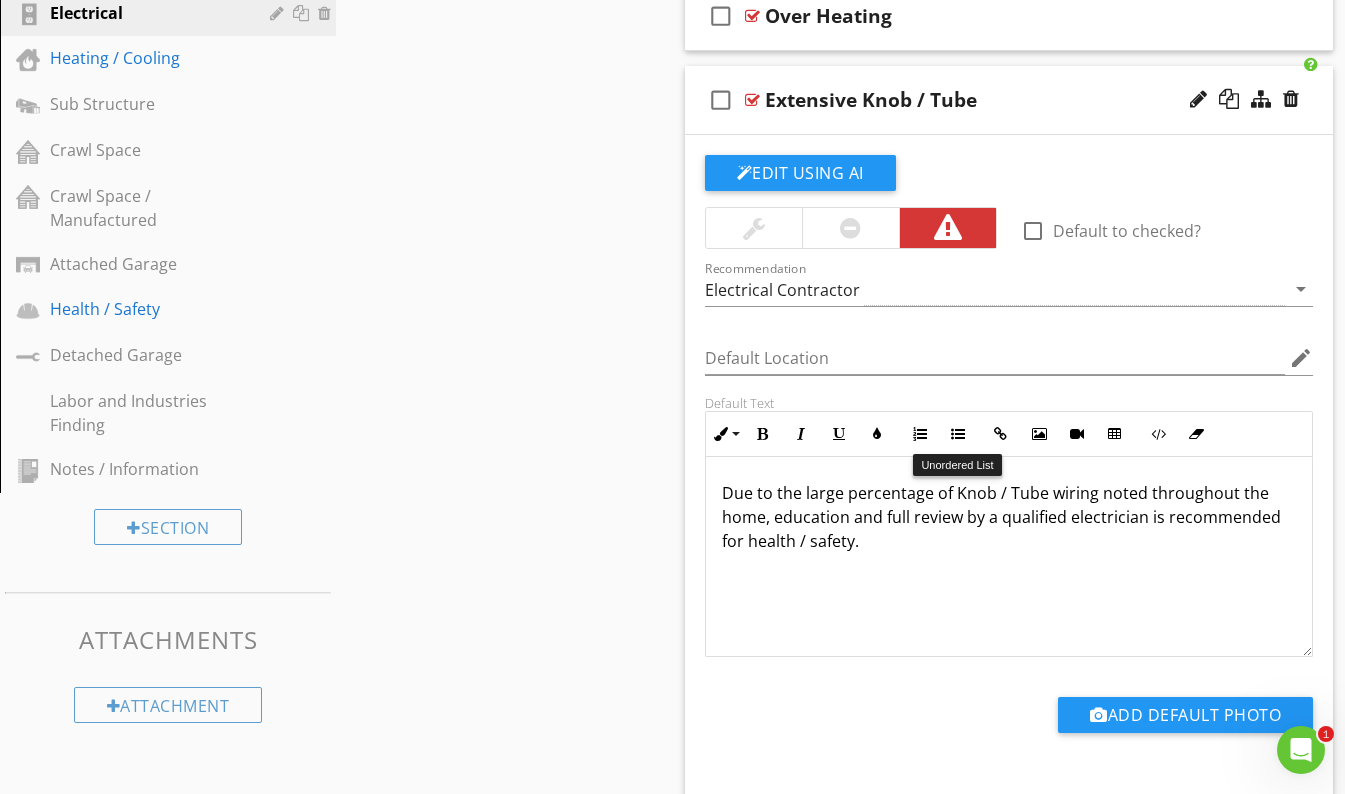 scroll, scrollTop: 1016, scrollLeft: 0, axis: vertical 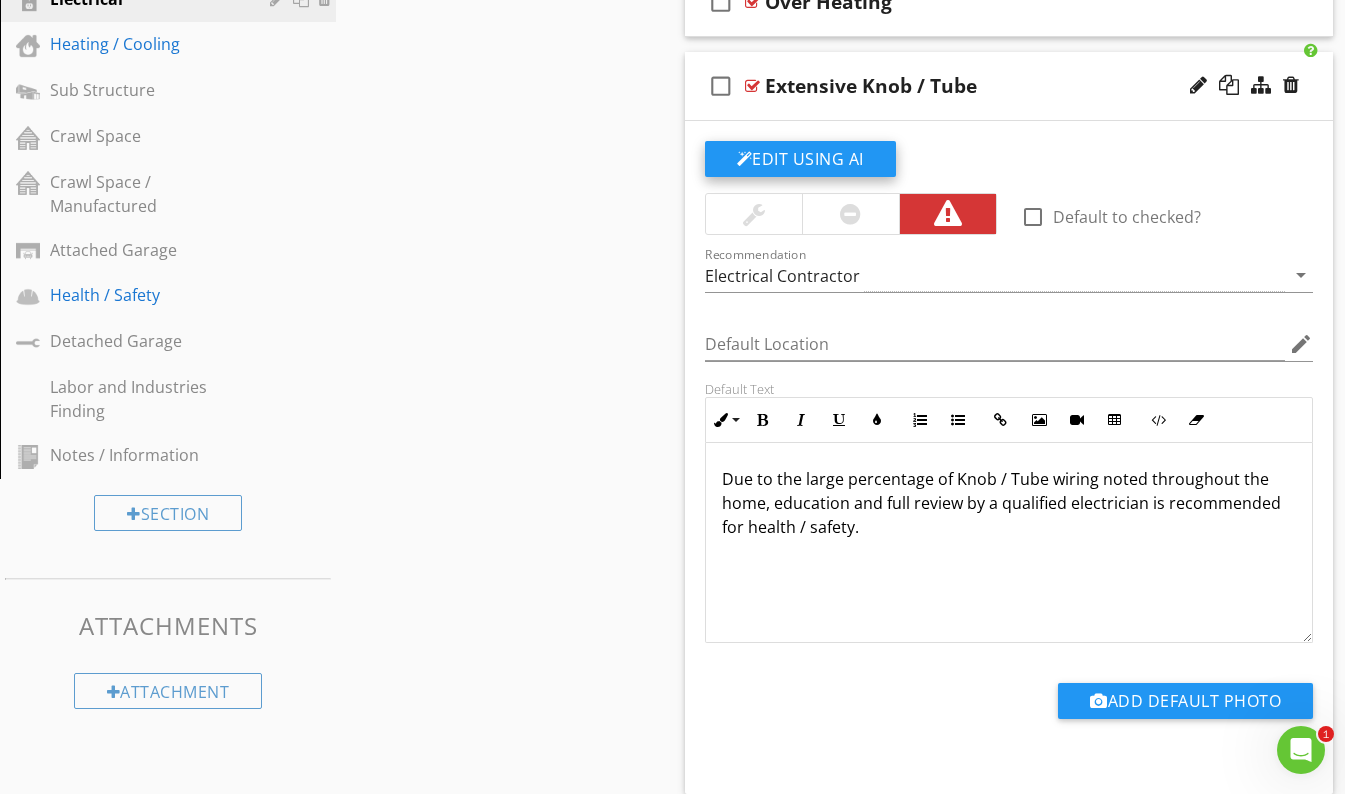 click on "Edit Using AI" at bounding box center (800, 159) 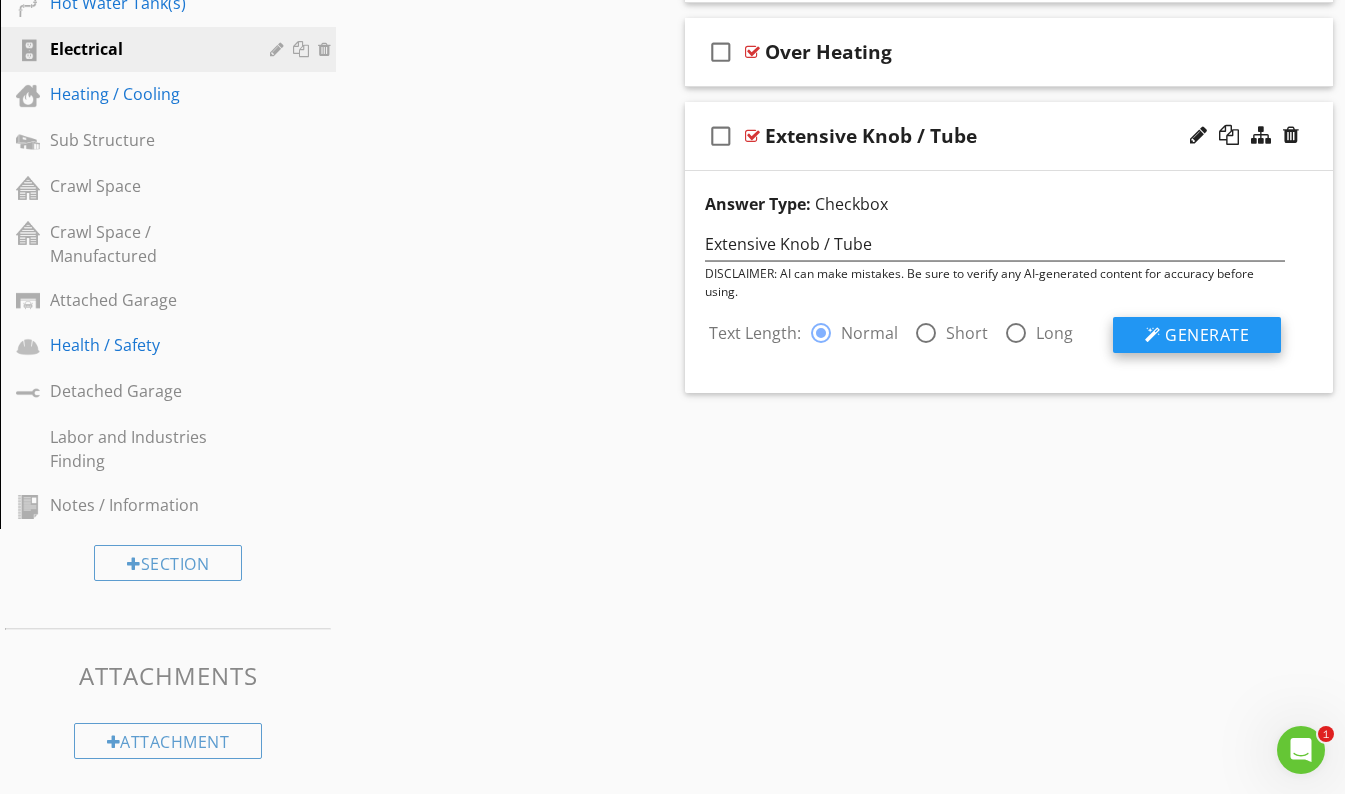 click on "Generate" at bounding box center (1207, 335) 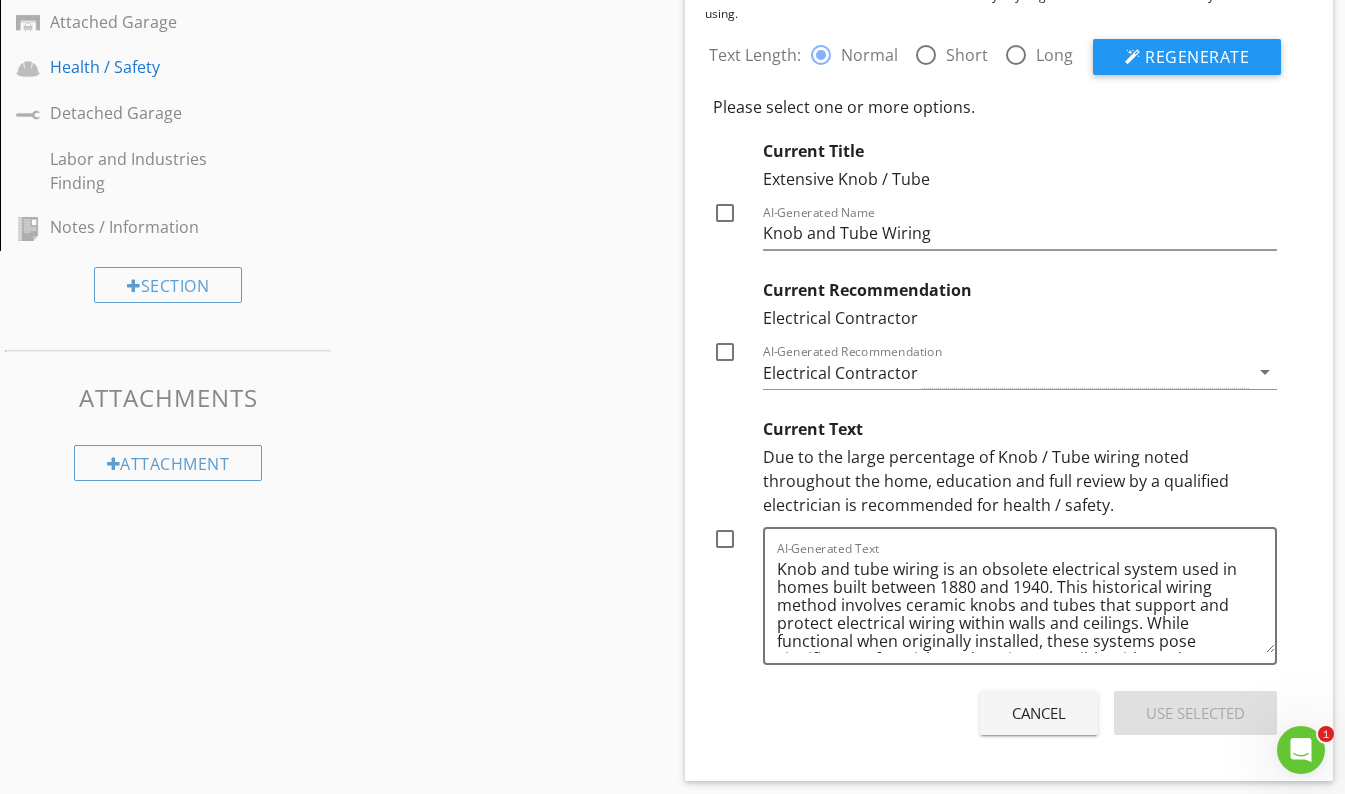 scroll, scrollTop: 1315, scrollLeft: 0, axis: vertical 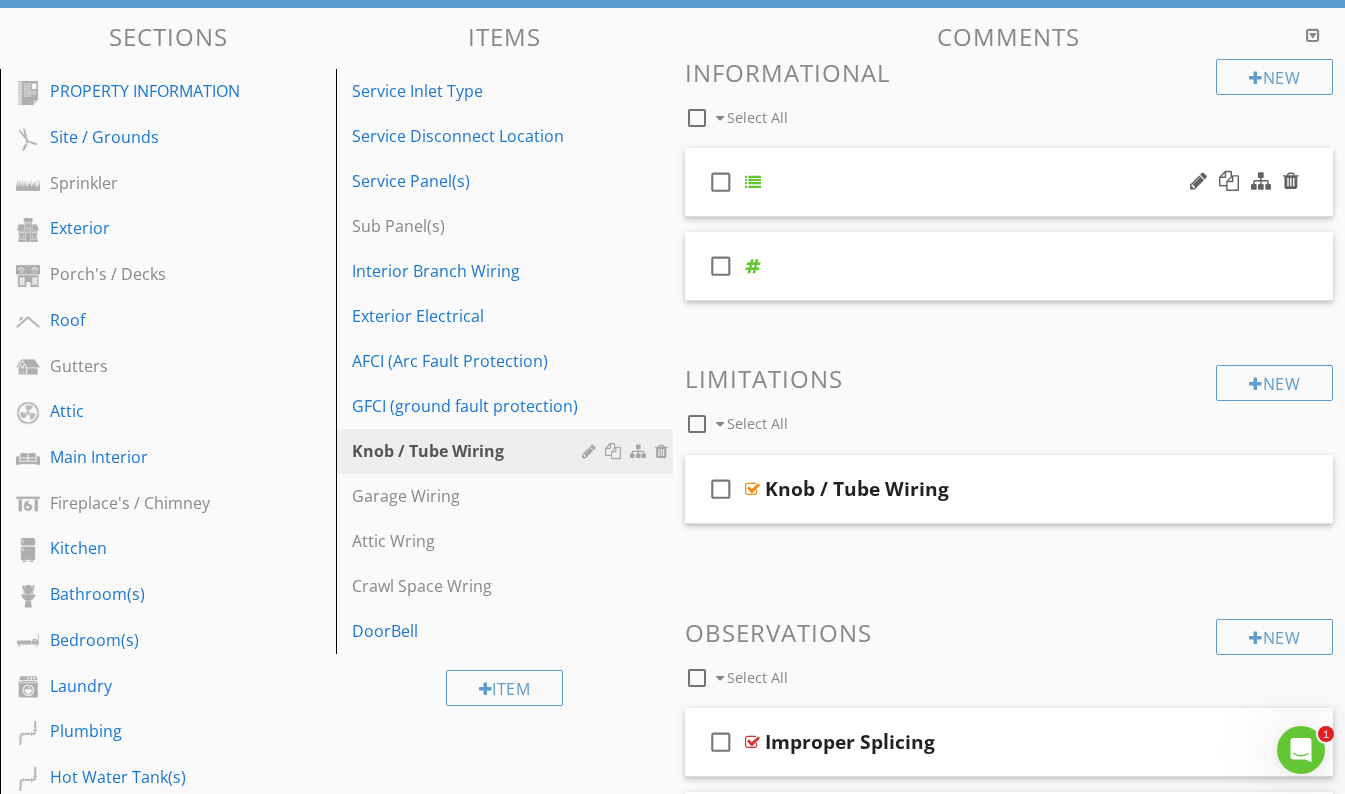 click on "check_box_outline_blank" at bounding box center (1009, 182) 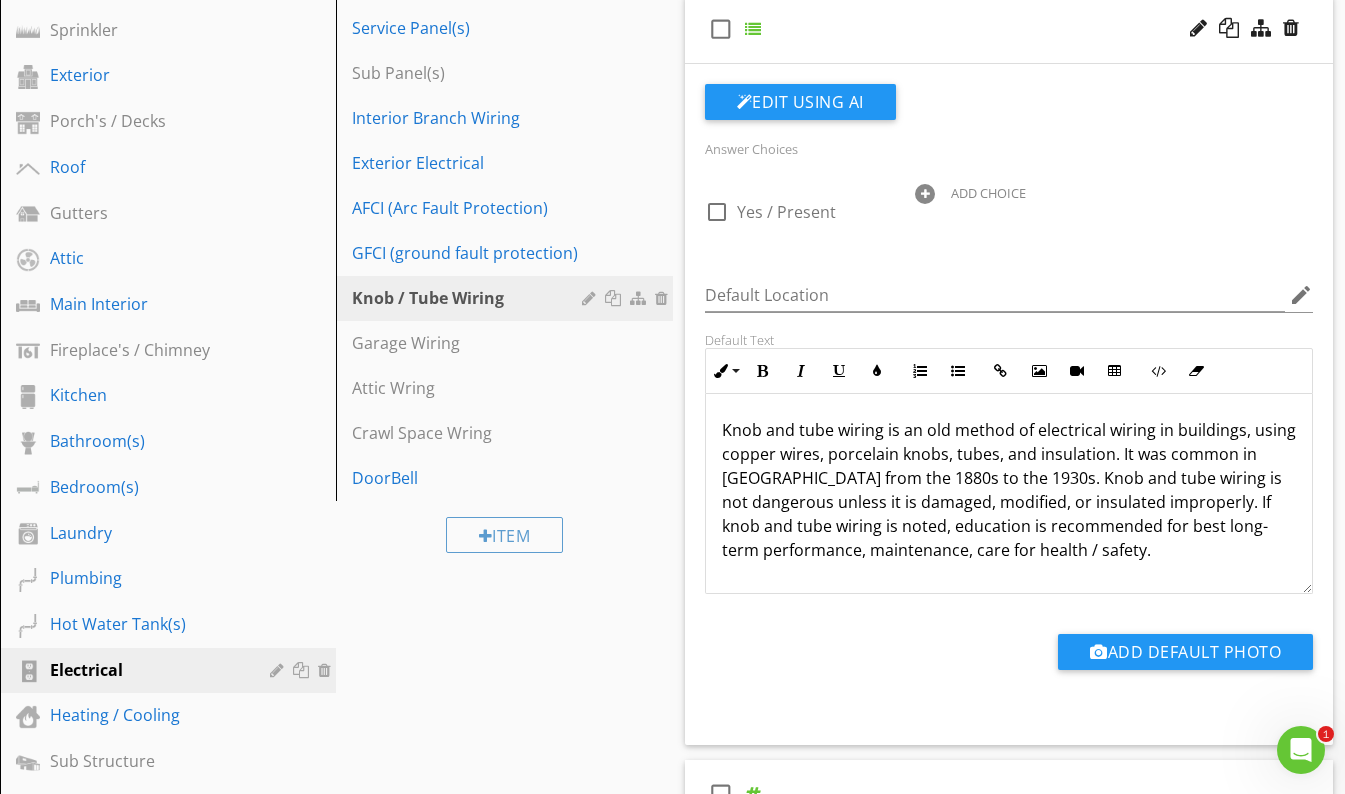 scroll, scrollTop: 363, scrollLeft: 0, axis: vertical 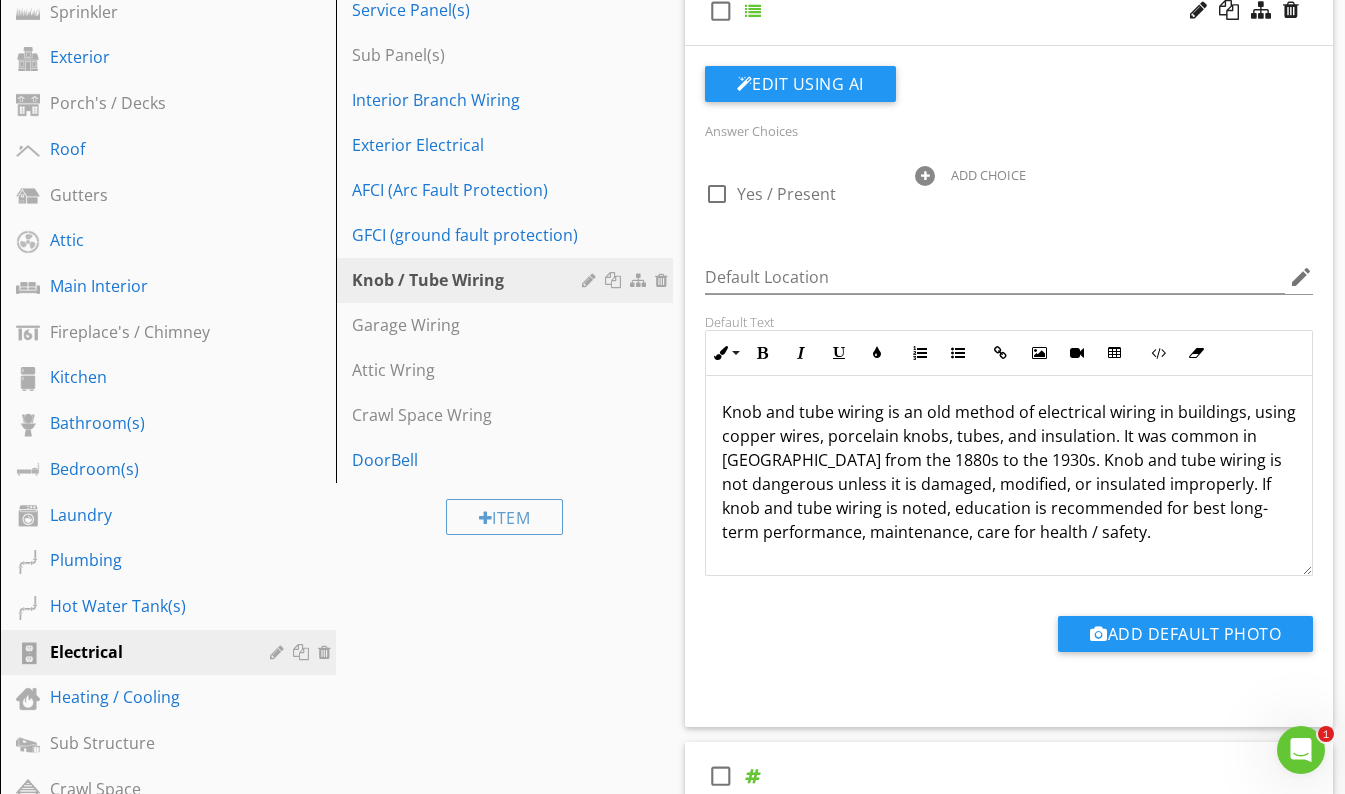 click on "Knob and tube wiring is an old method of electrical wiring in buildings, using copper wires, porcelain knobs, tubes, and insulation. It was common in North America from the 1880s to the 1930s. Knob and tube wiring is not dangerous unless it is damaged, modified, or insulated improperly. If knob and tube wiring is noted, education is recommended for best long-term performance, maintenance, care for health / safety." at bounding box center (1009, 472) 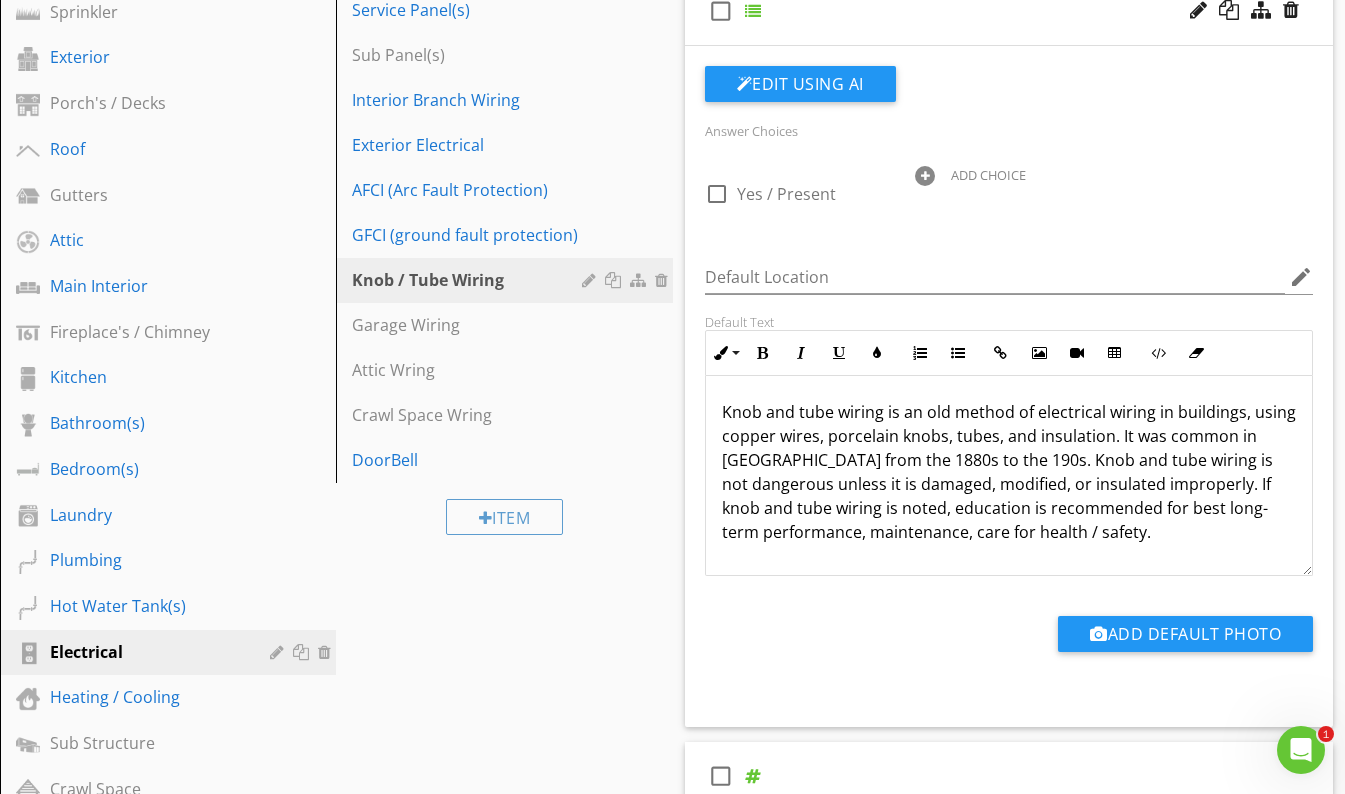 type 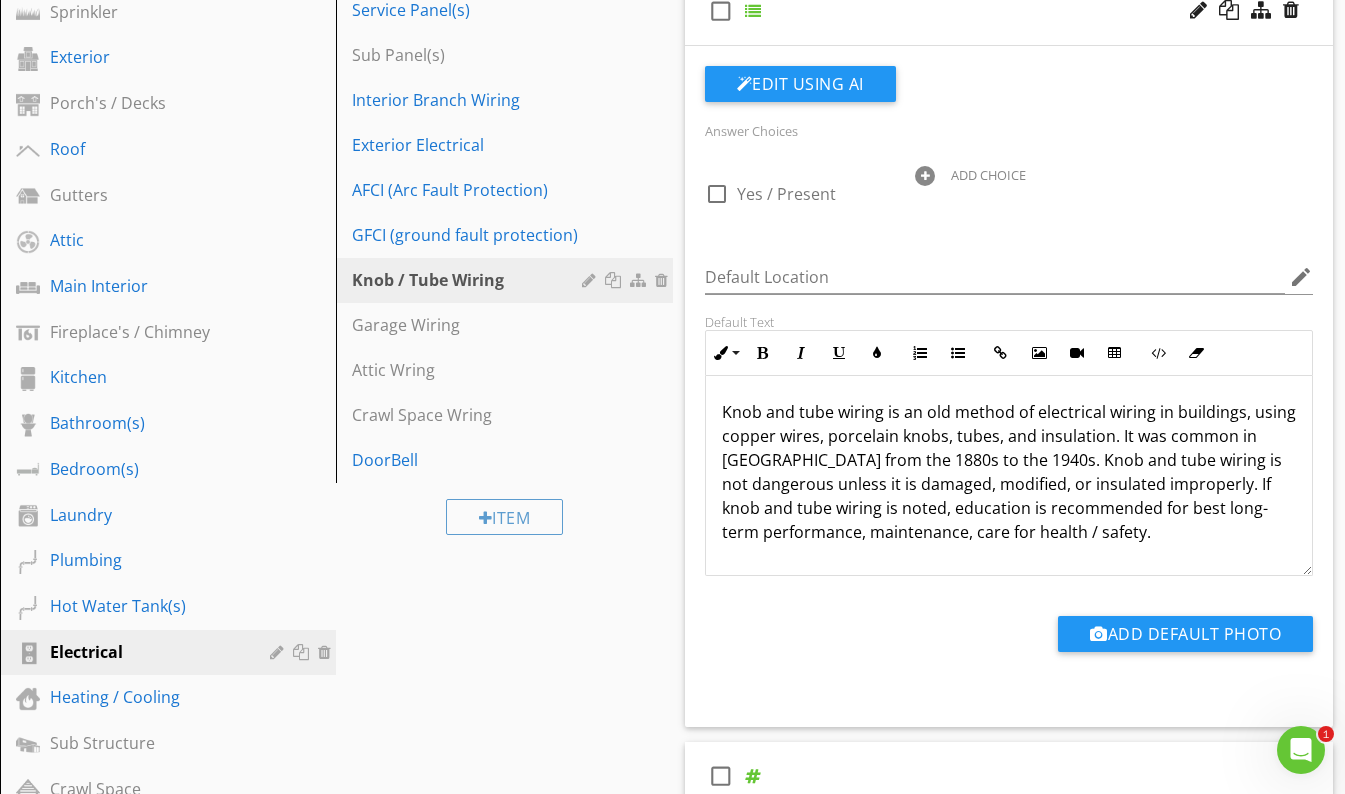 click on "Knob and tube wiring is an old method of electrical wiring in buildings, using copper wires, porcelain knobs, tubes, and insulation. It was common in North America from the 1880s to the 1940s. Knob and tube wiring is not dangerous unless it is damaged, modified, or insulated improperly. If knob and tube wiring is noted, education is recommended for best long-term performance, maintenance, care for health / safety." at bounding box center [1009, 472] 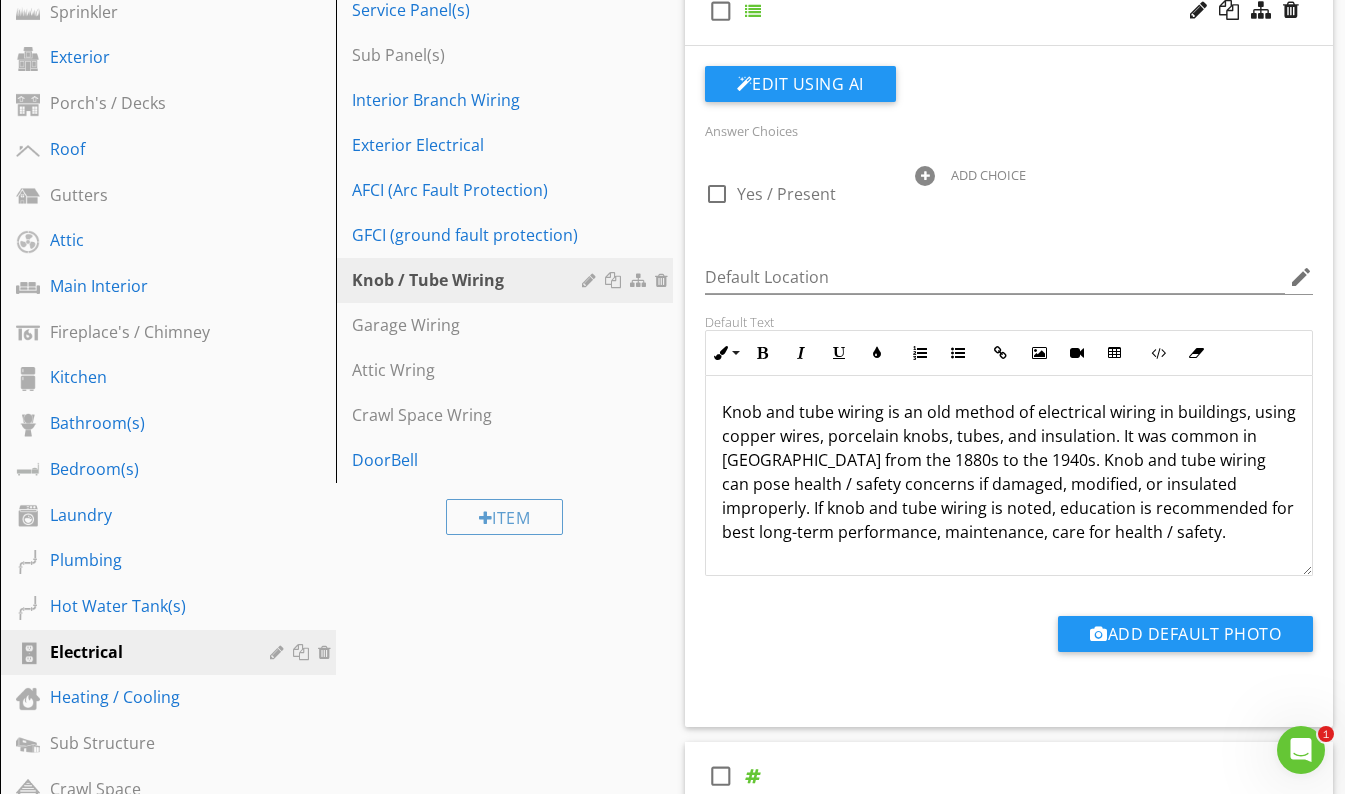 click on "Knob and tube wiring is an old method of electrical wiring in buildings, using copper wires, porcelain knobs, tubes, and insulation. It was common in North America from the 1880s to the 1940s. Knob and tube wiring can pose health / safety concerns if damaged, modified, or insulated improperly. If knob and tube wiring is noted, education is recommended for best long-term performance, maintenance, care for health / safety." at bounding box center (1009, 472) 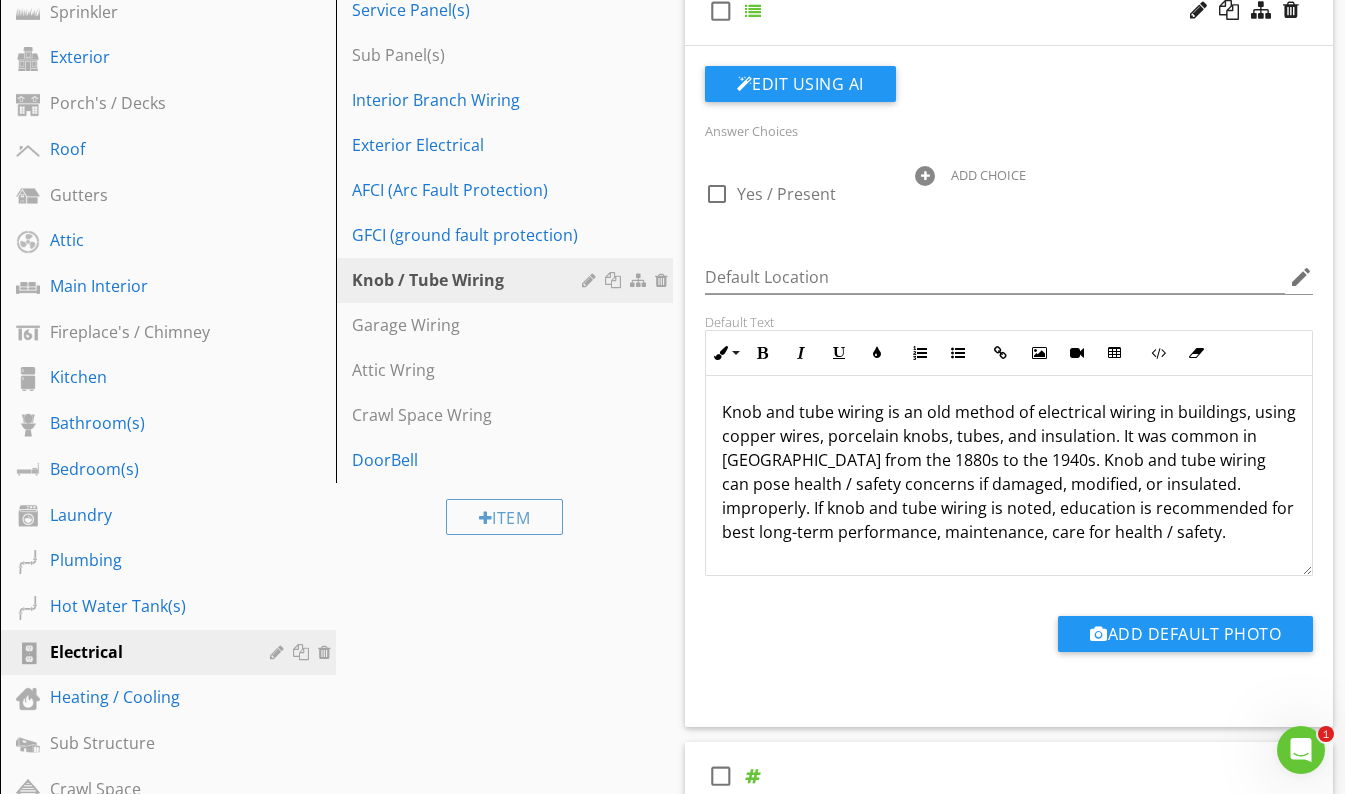 click on "Knob and tube wiring is an old method of electrical wiring in buildings, using copper wires, porcelain knobs, tubes, and insulation. It was common in North America from the 1880s to the 1940s. Knob and tube wiring can pose health / safety concerns if damaged, modified, or insulated. improperly. If knob and tube wiring is noted, education is recommended for best long-term performance, maintenance, care for health / safety." at bounding box center (1009, 472) 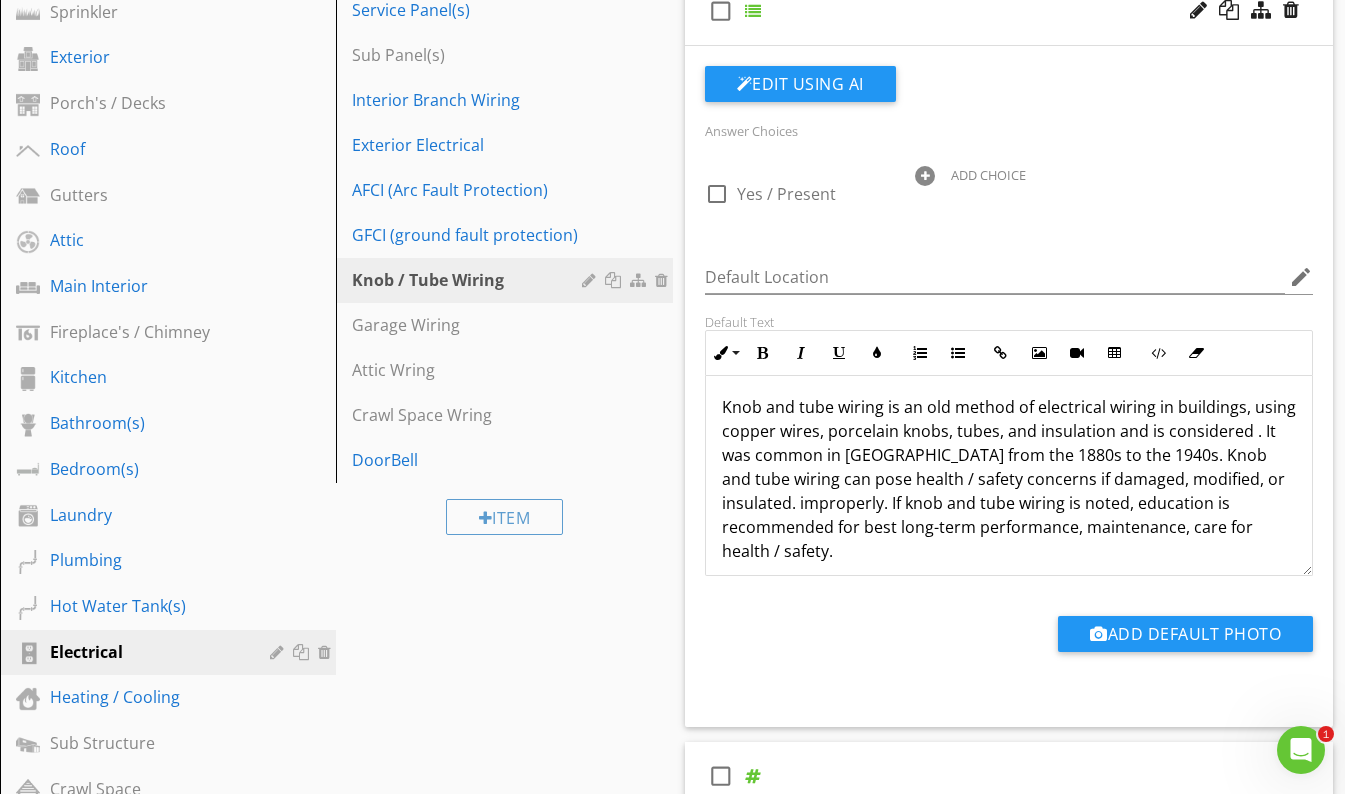 scroll, scrollTop: 0, scrollLeft: 0, axis: both 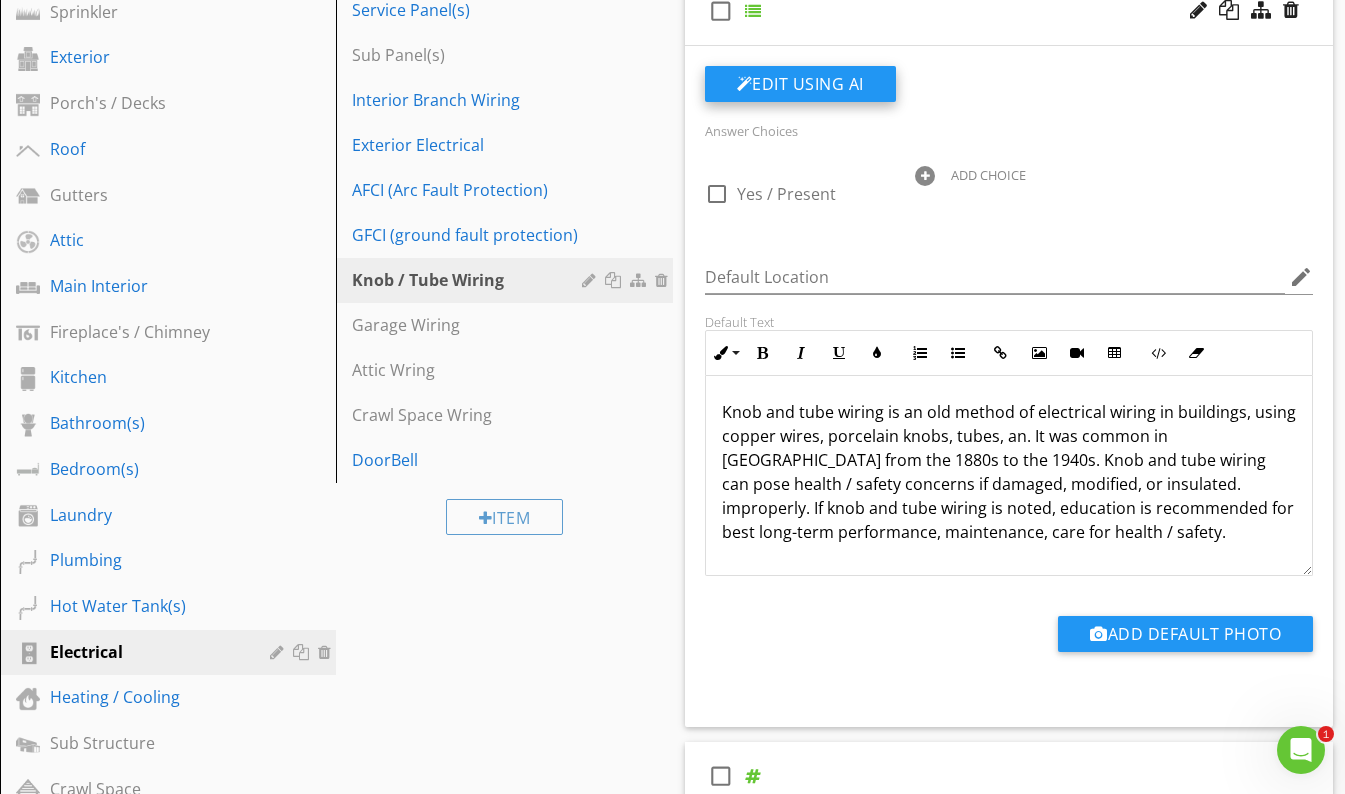click on "Edit Using AI" at bounding box center [800, 84] 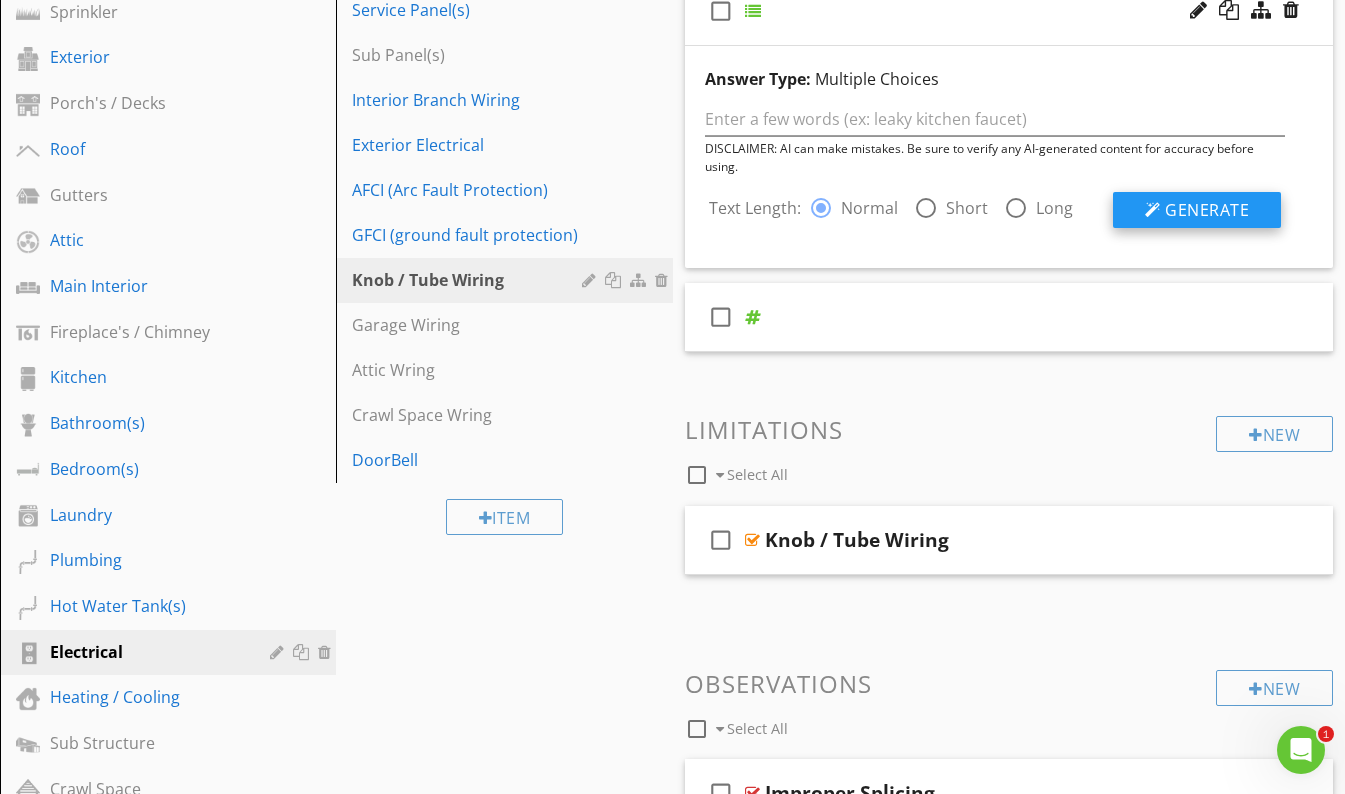 click at bounding box center (1153, 210) 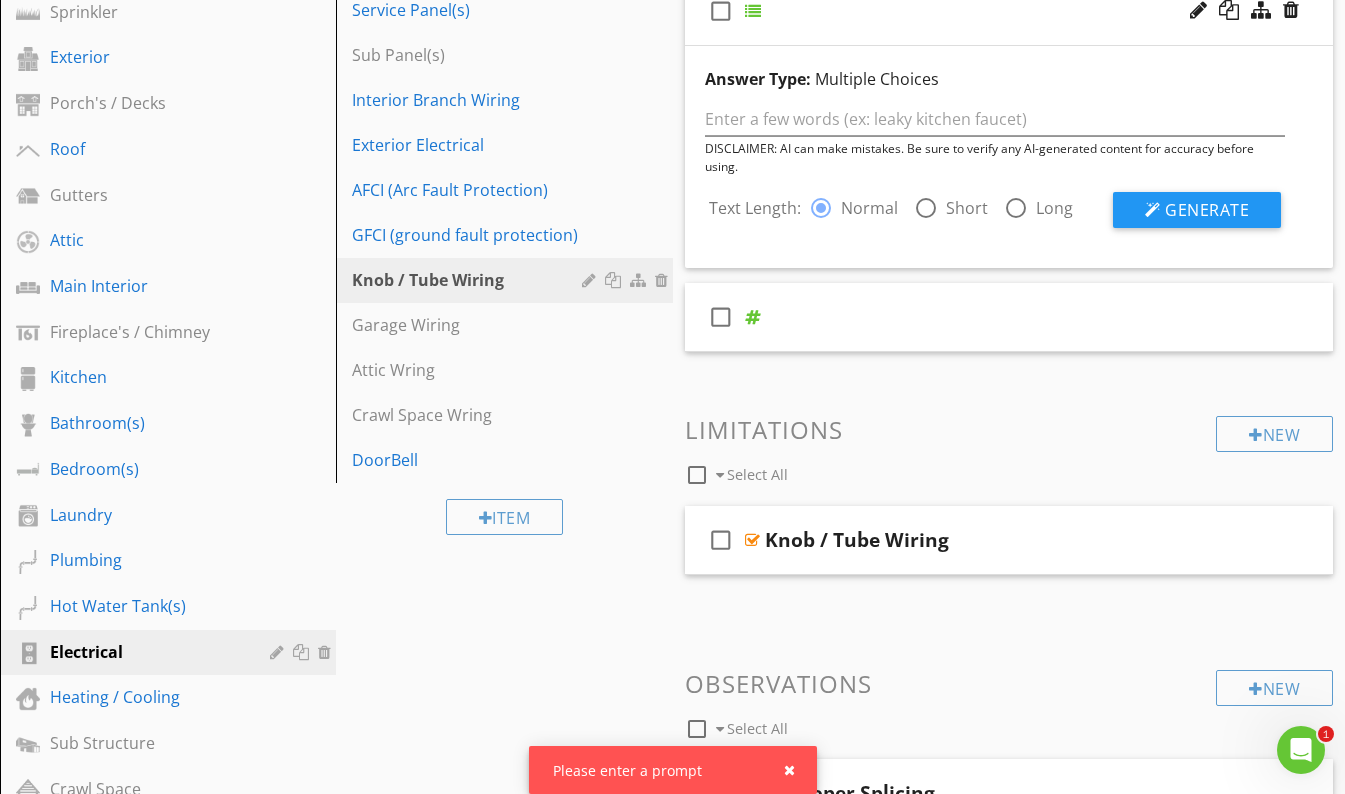 click on "New
Informational   check_box_outline_blank     Select All       check_box_outline_blank
Answer Type:
Multiple Choices
DISCLAIMER: AI can make mistakes. Be sure to verify any AI-generated
content for accuracy before using.   Text Length: radio_button_checked Normal   radio_button_unchecked Short   radio_button_unchecked Long     Generate                         check_box_outline_blank
New
Limitations   check_box_outline_blank     Select All     check_box_outline_blank
Knob / Tube Wiring
New
Observations   check_box_outline_blank     Select All     check_box_outline_blank
Improper Splicing
check_box_outline_blank
Over Heating
check_box_outline_blank                       Answer Type:         Normal" at bounding box center (1009, 886) 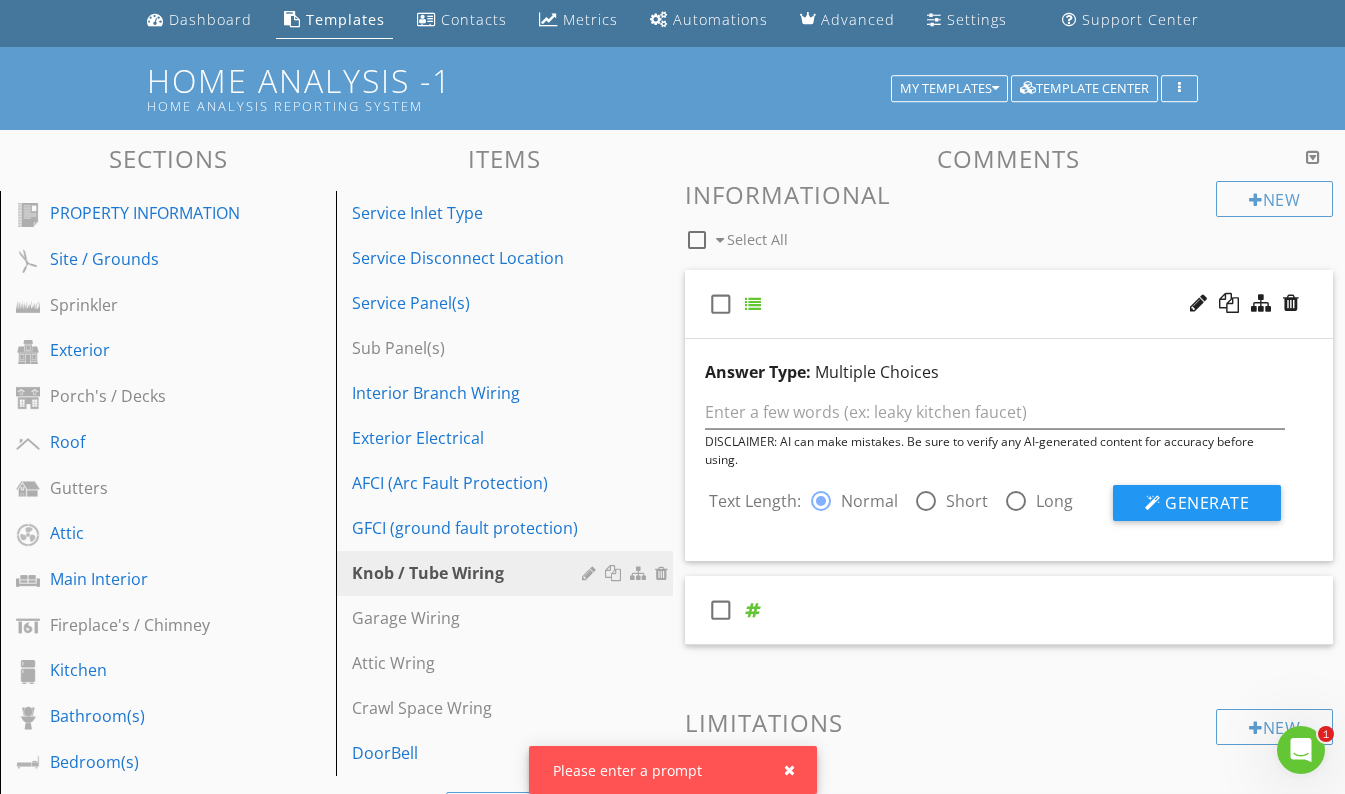 scroll, scrollTop: 47, scrollLeft: 0, axis: vertical 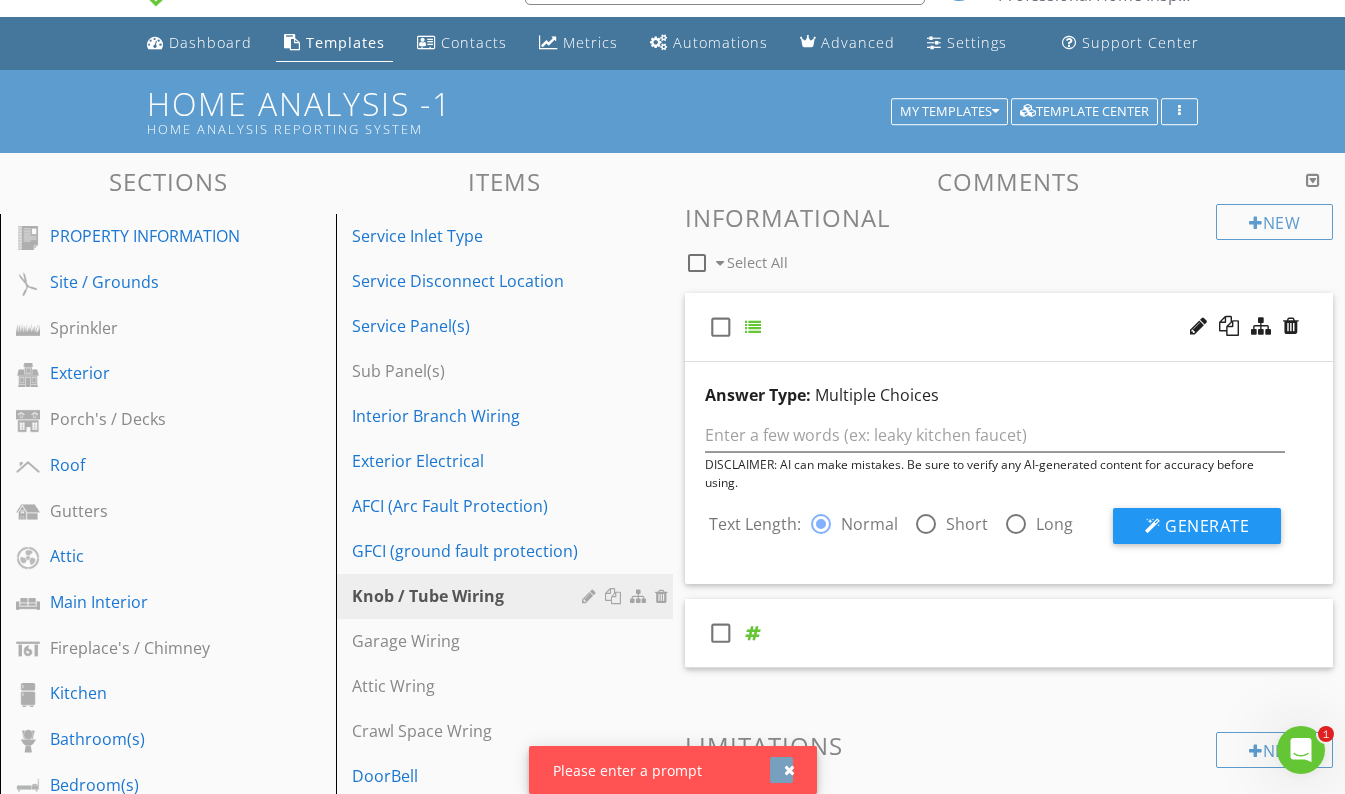 click at bounding box center (781, 770) 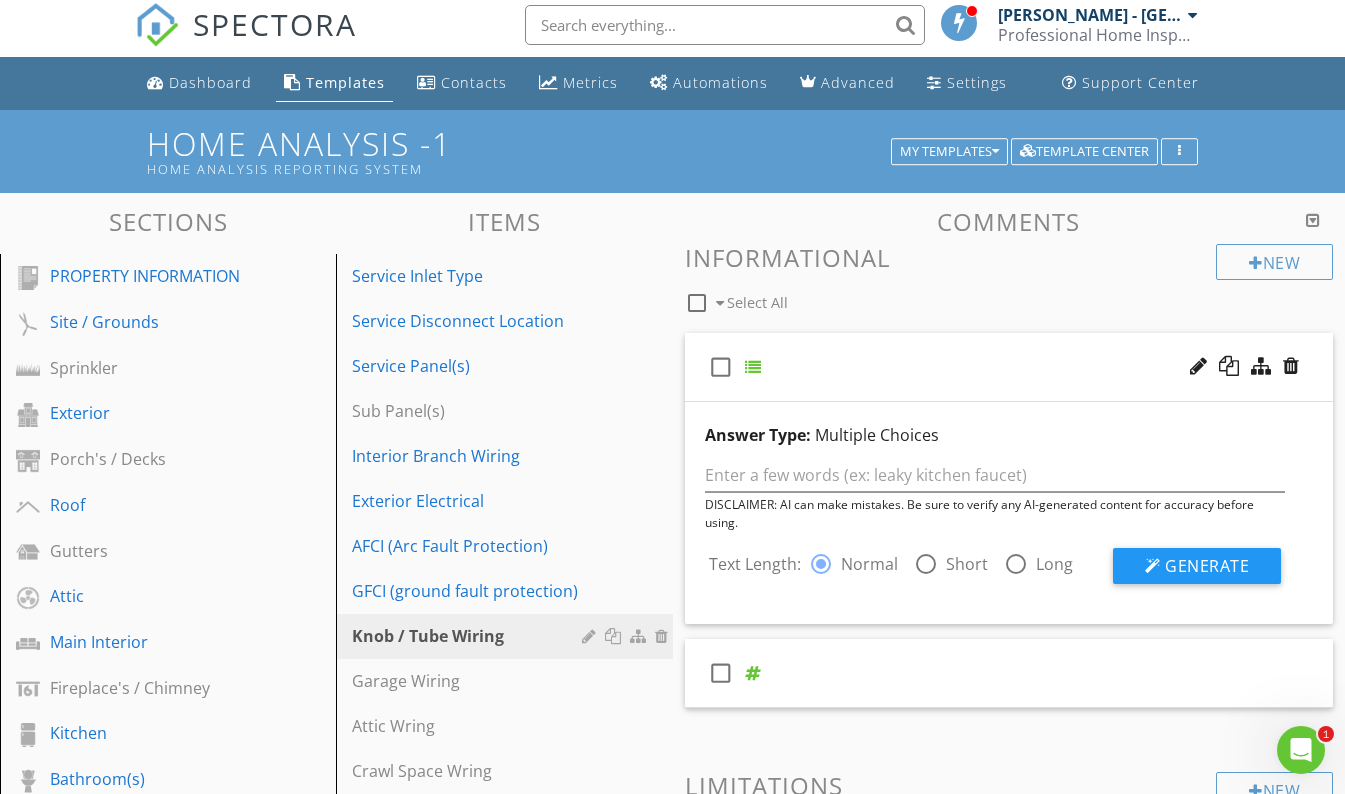 scroll, scrollTop: 0, scrollLeft: 0, axis: both 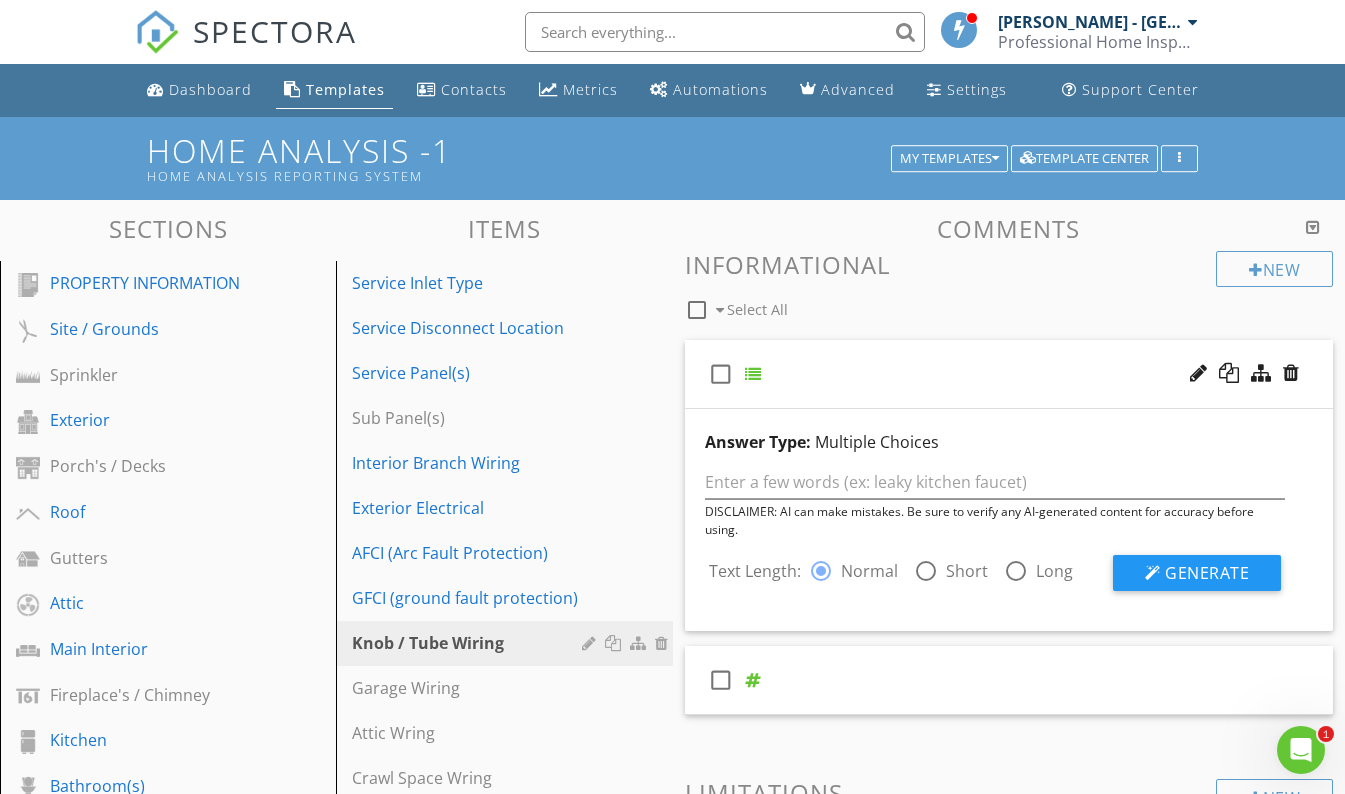click on "check_box_outline_blank" at bounding box center [1009, 374] 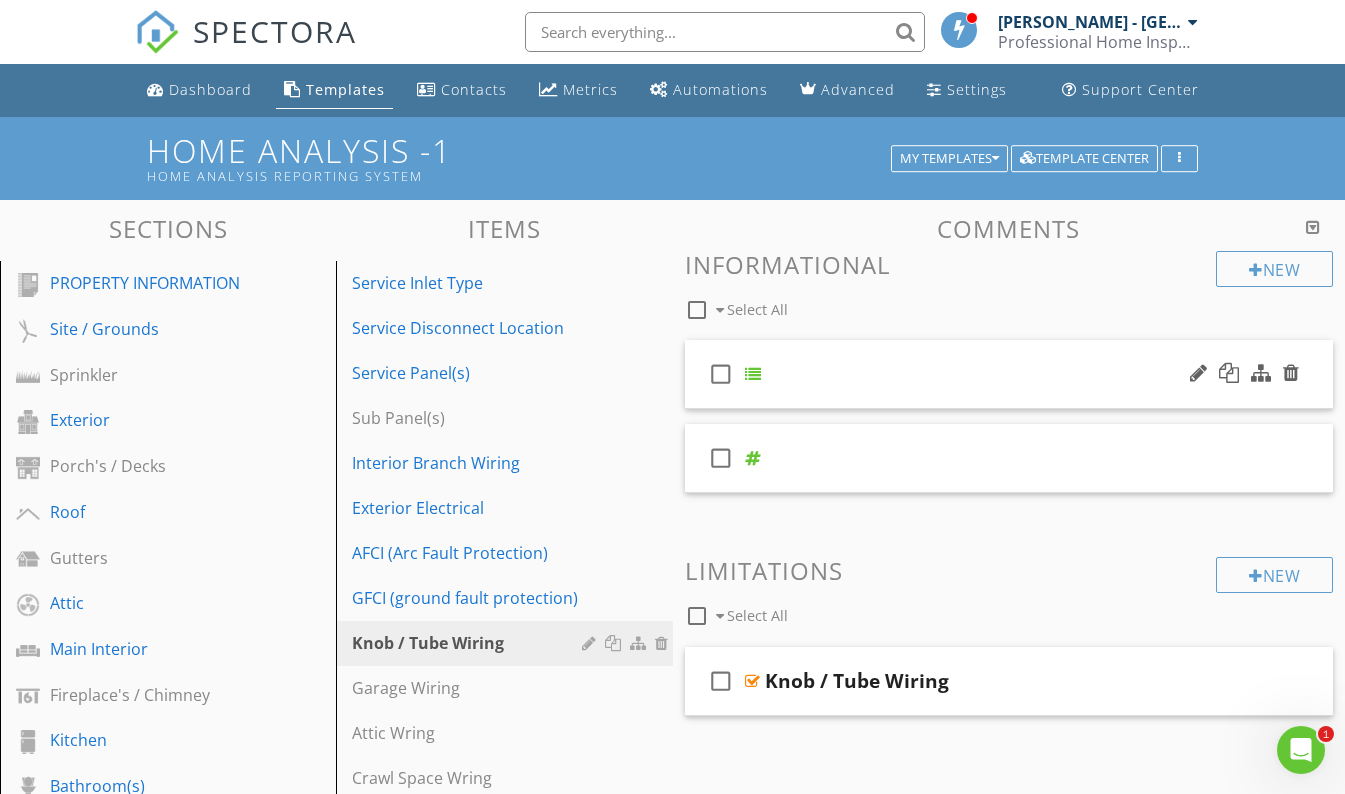 click on "check_box_outline_blank" at bounding box center [1009, 374] 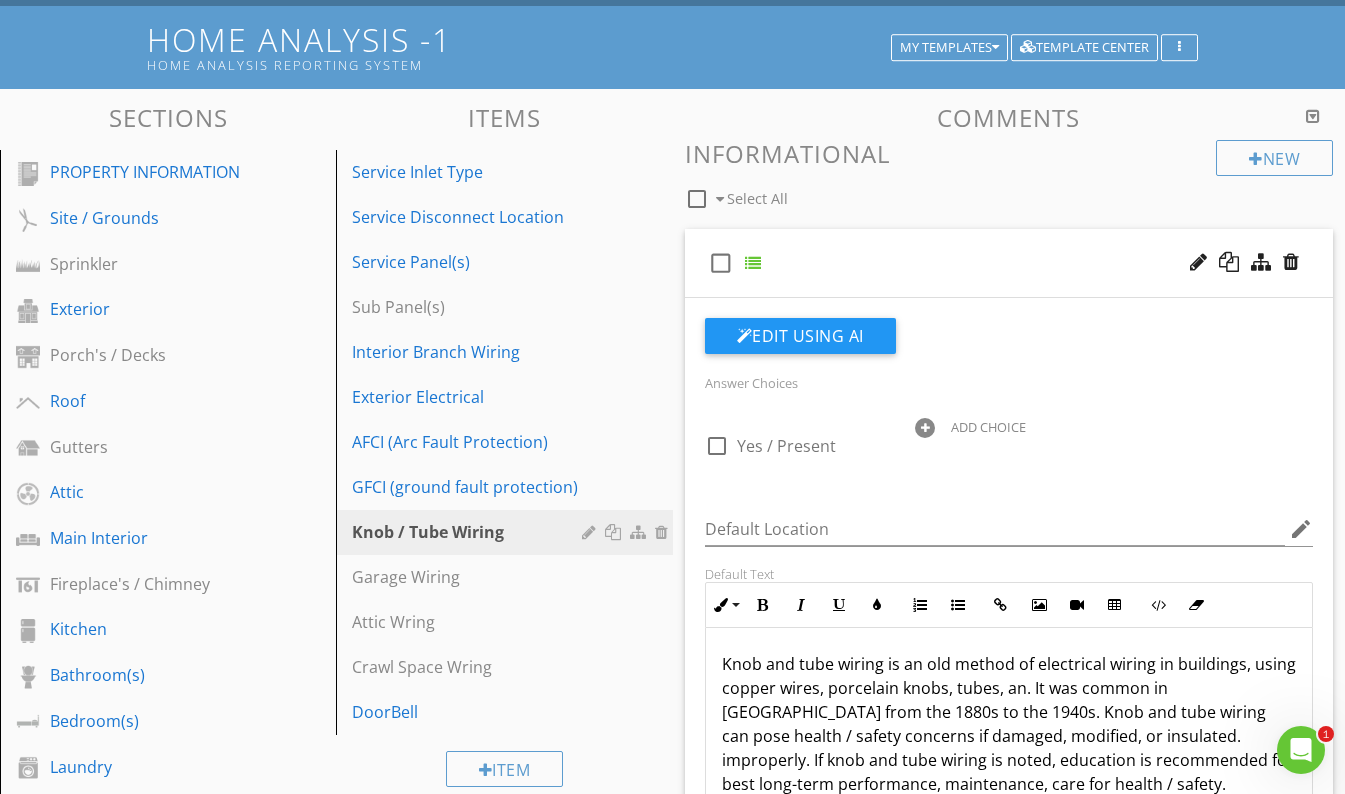 scroll, scrollTop: 84, scrollLeft: 0, axis: vertical 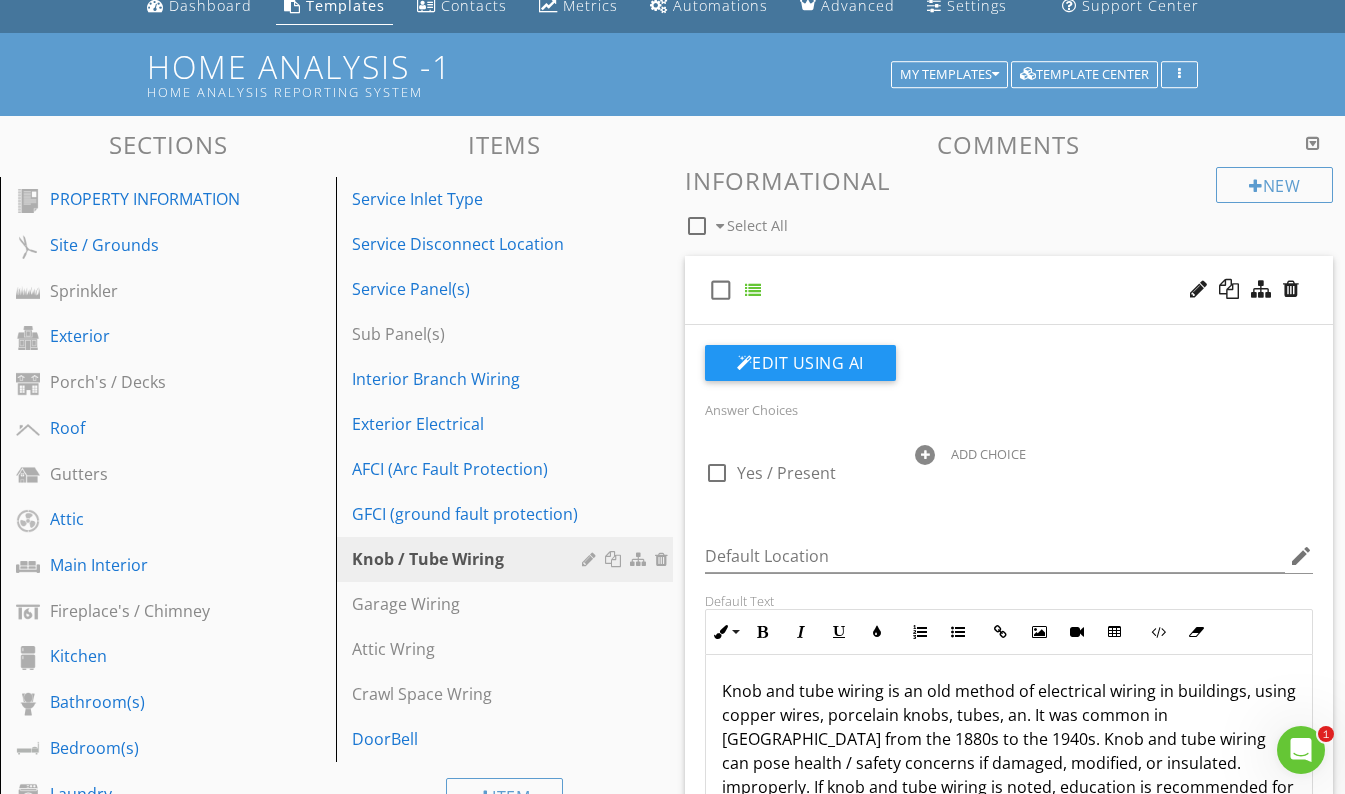 click on "check_box_outline_blank" at bounding box center (1009, 290) 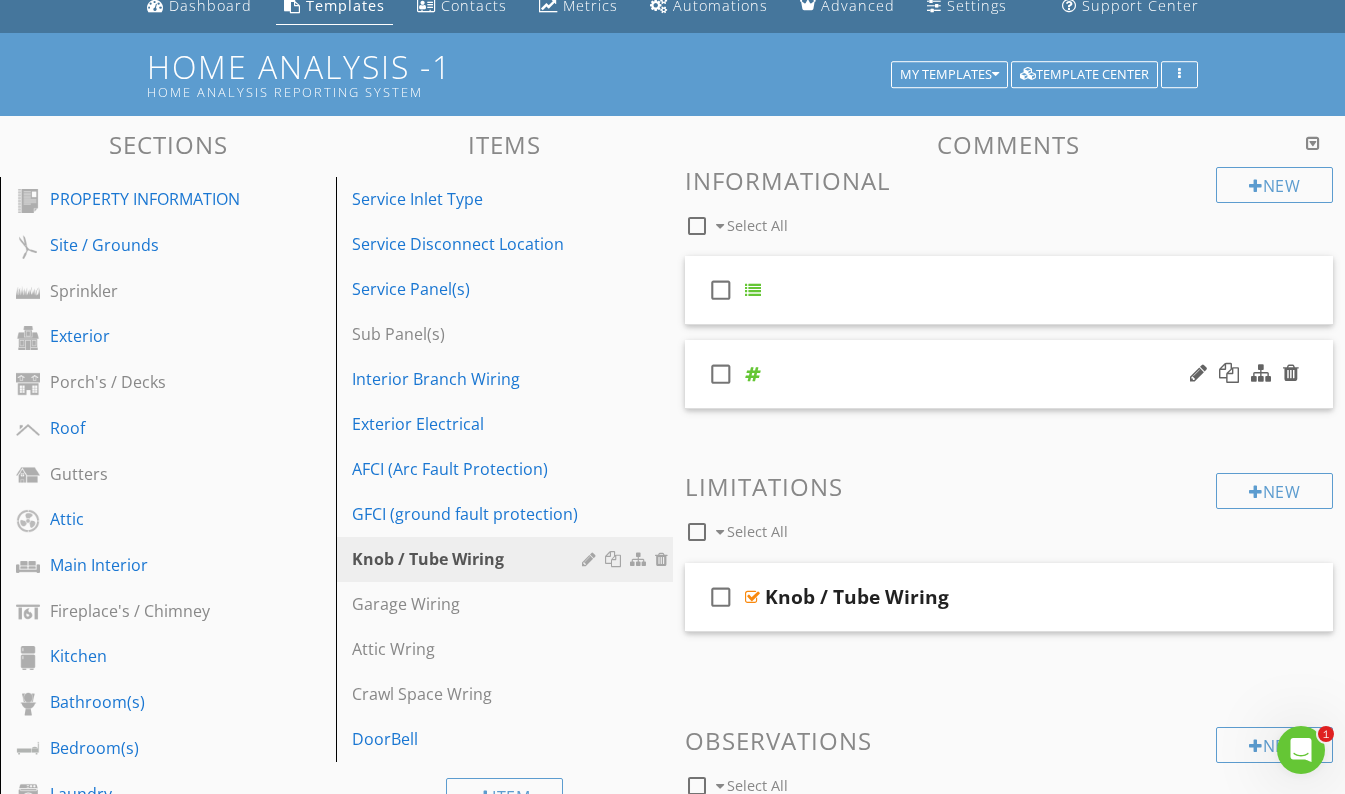 click on "check_box_outline_blank" at bounding box center (1009, 374) 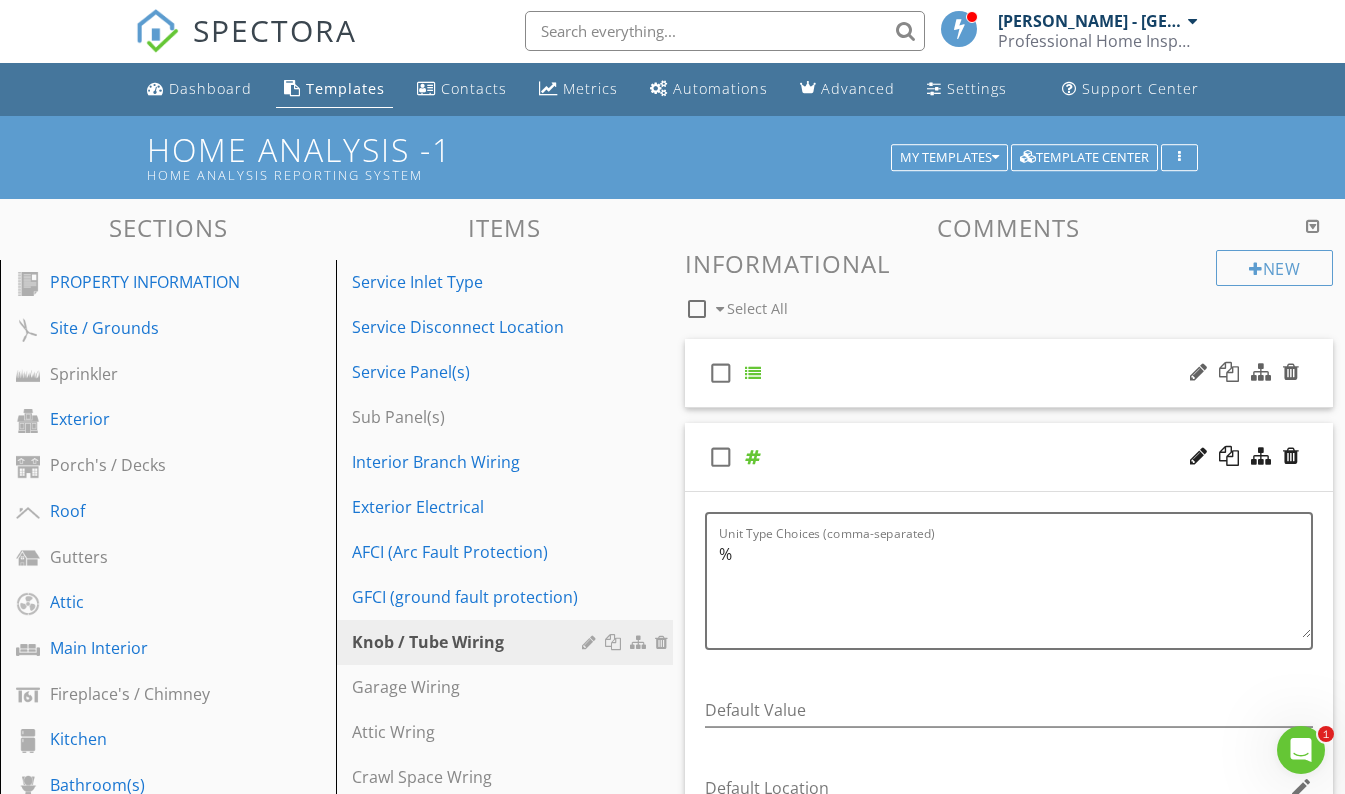scroll, scrollTop: 0, scrollLeft: 0, axis: both 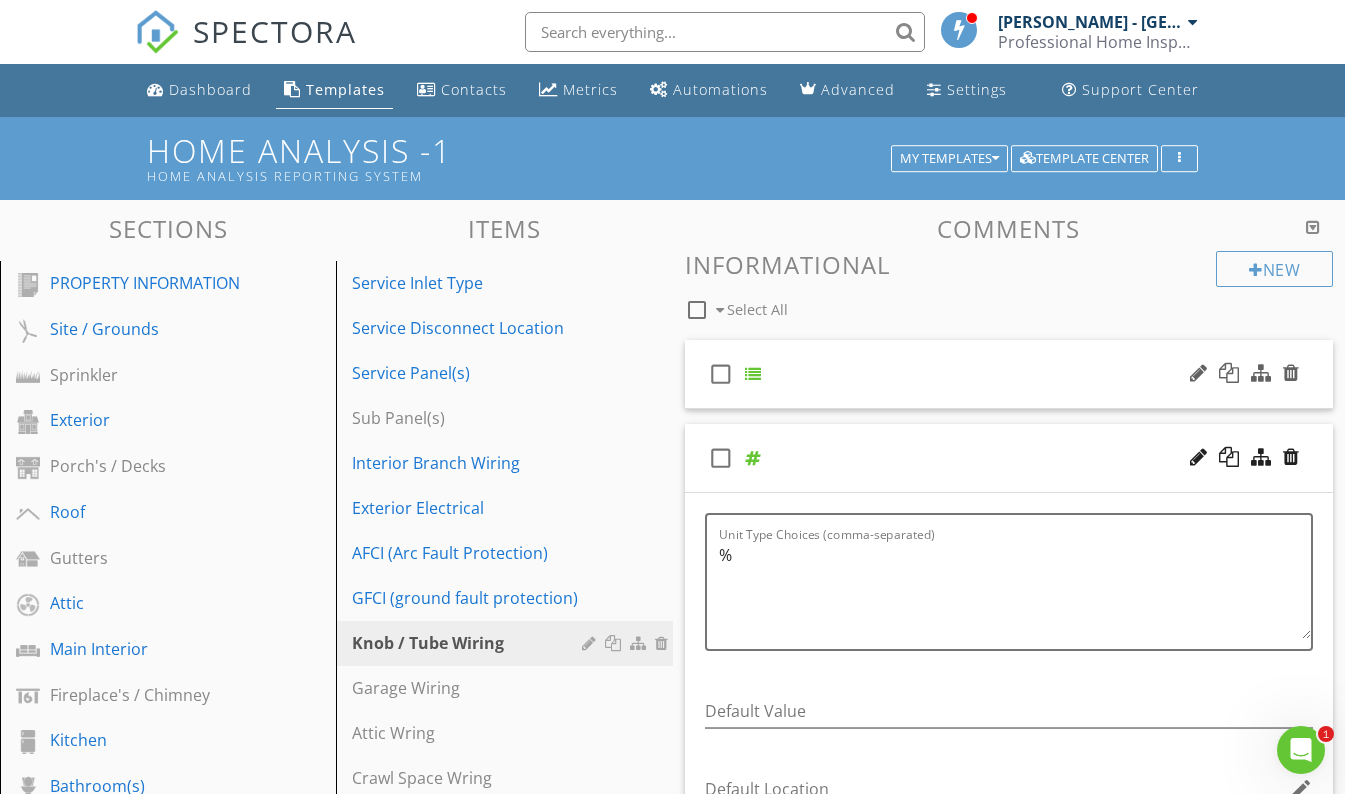 click on "check_box_outline_blank" at bounding box center (1009, 374) 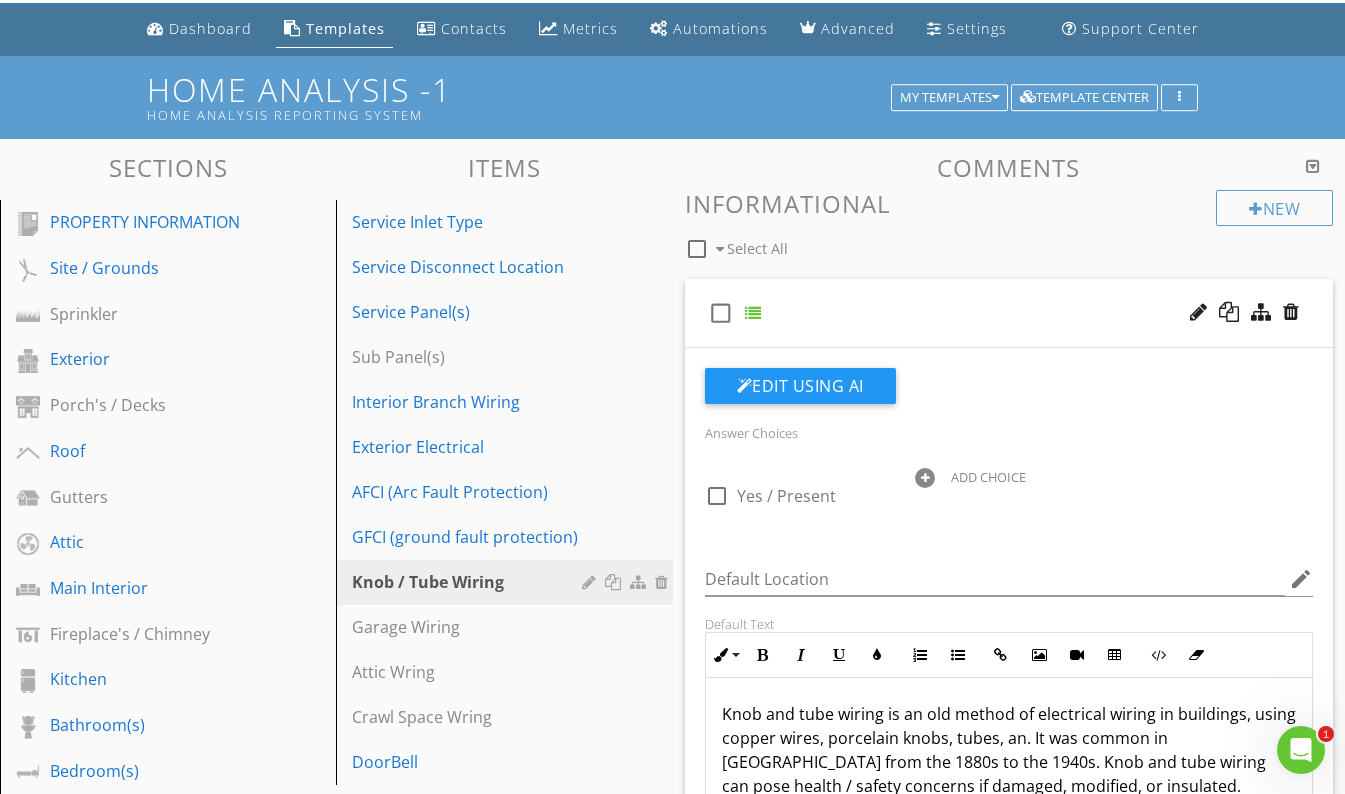 scroll, scrollTop: 50, scrollLeft: 0, axis: vertical 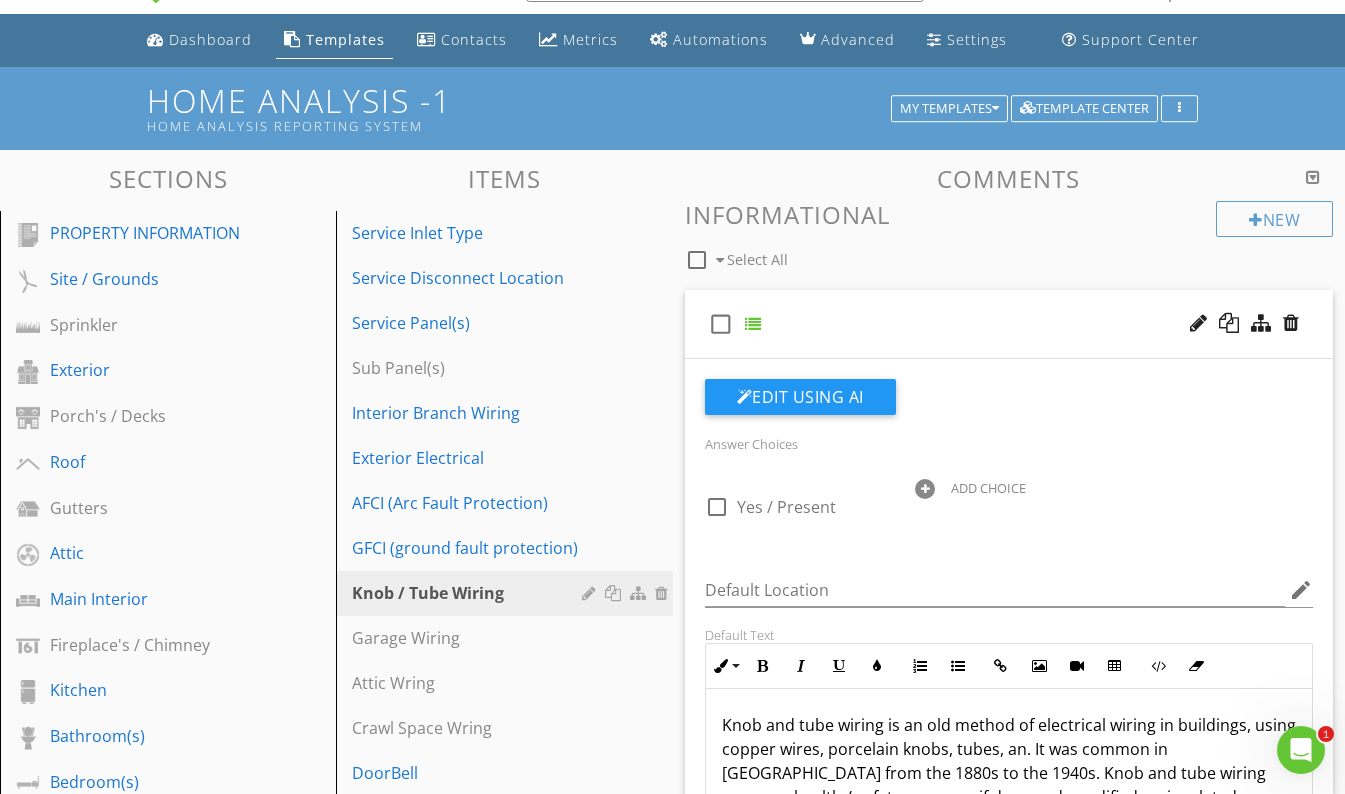 click on "check_box_outline_blank" at bounding box center (1009, 324) 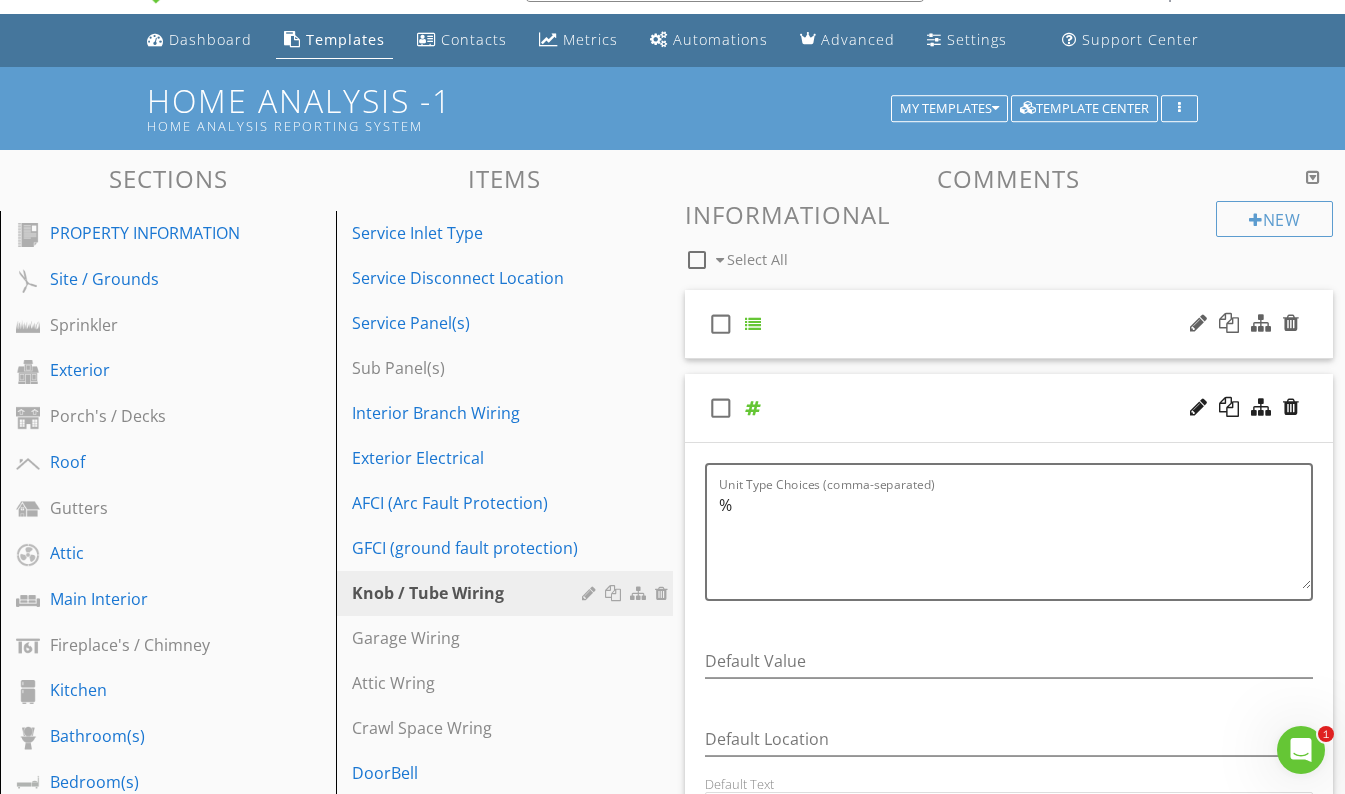 click on "check_box_outline_blank" at bounding box center (1009, 324) 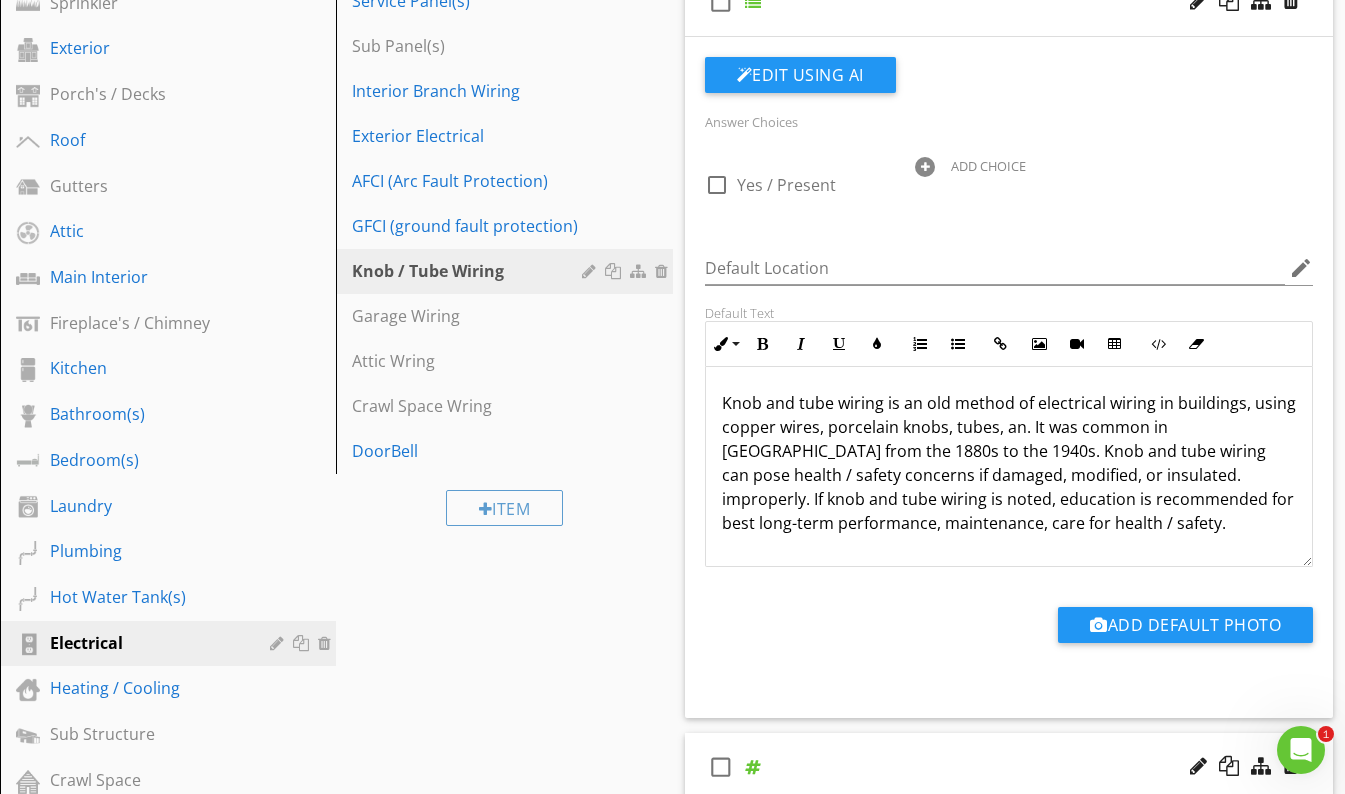 scroll, scrollTop: 417, scrollLeft: 0, axis: vertical 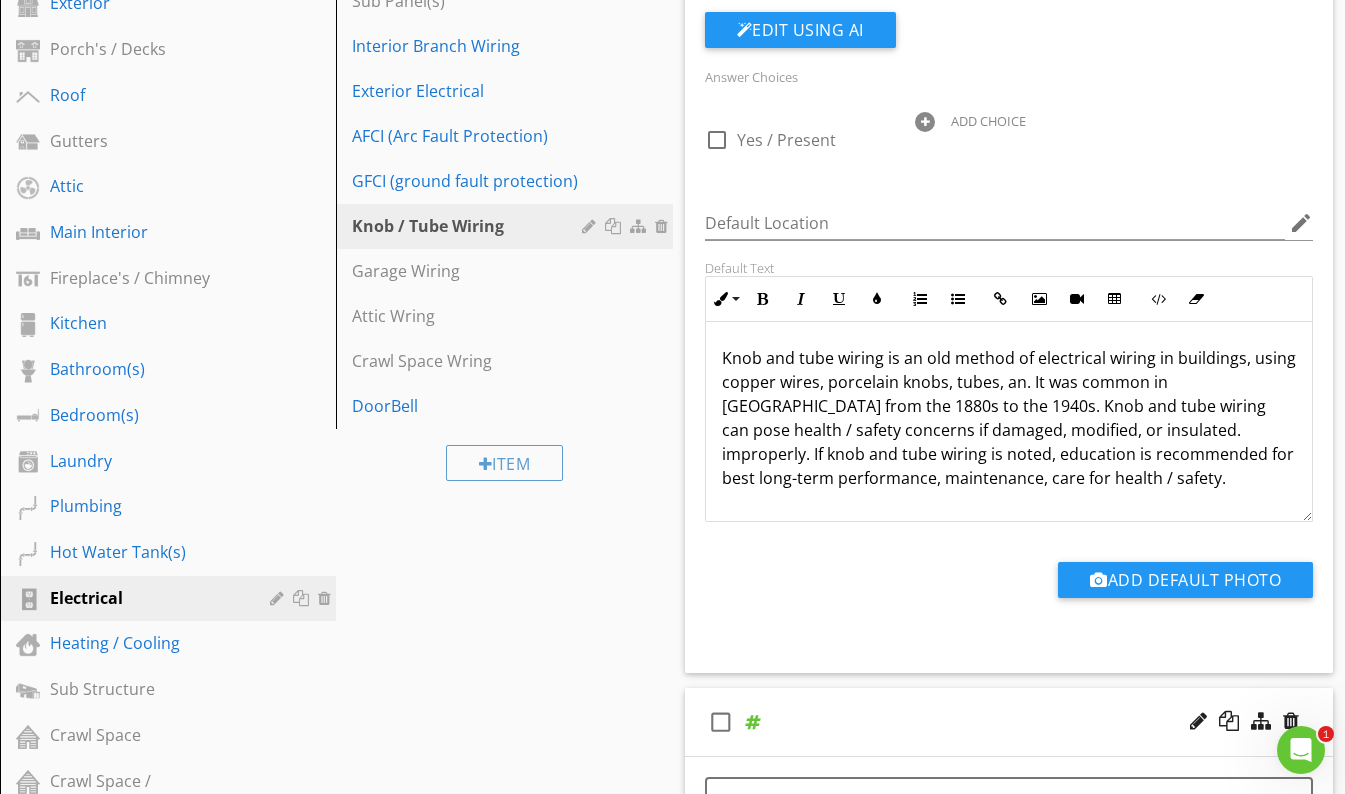 click on "Knob and tube wiring is an old method of electrical wiring in buildings, using copper wires, porcelain knobs, tubes, an. It was common in North America from the 1880s to the 1940s. Knob and tube wiring can pose health / safety concerns if damaged, modified, or insulated. improperly. If knob and tube wiring is noted, education is recommended for best long-term performance, maintenance, care for health / safety." at bounding box center [1009, 418] 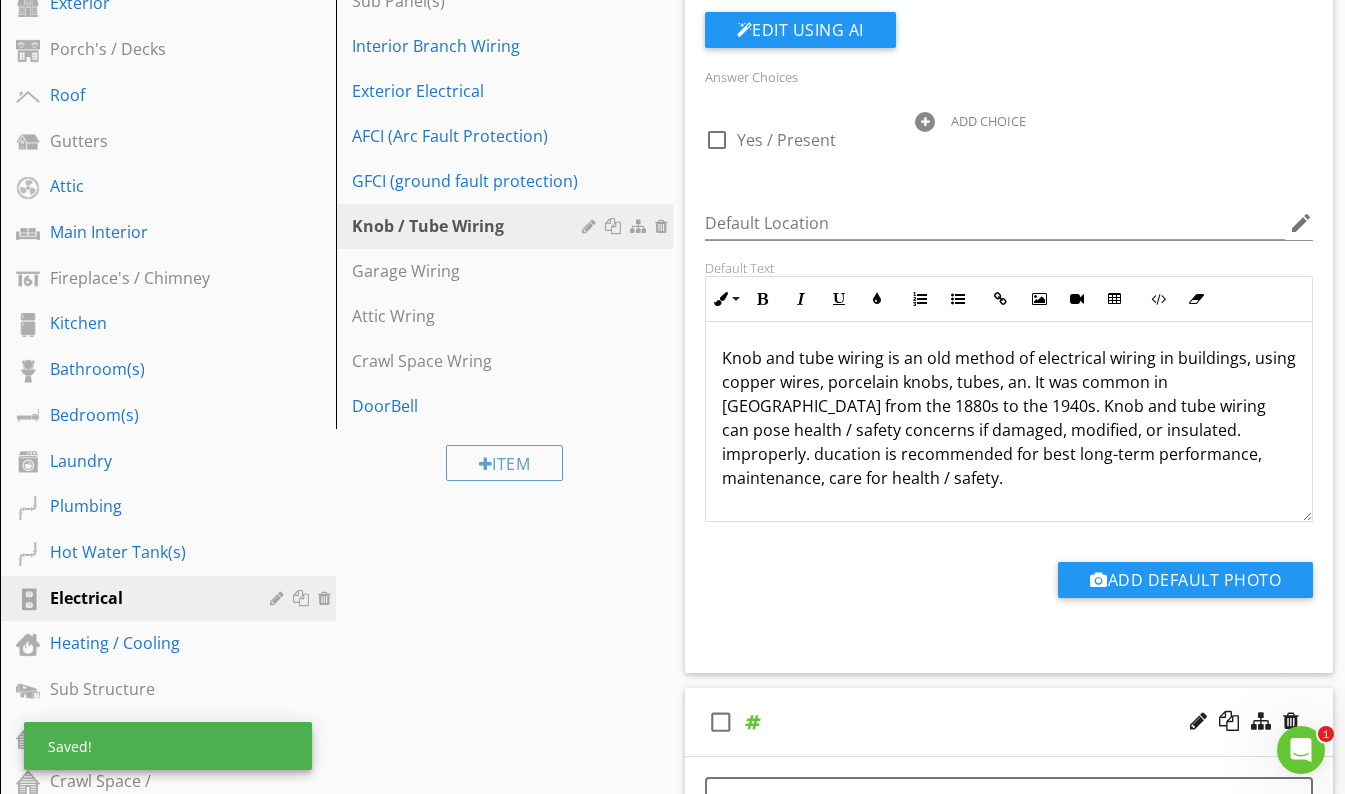 type 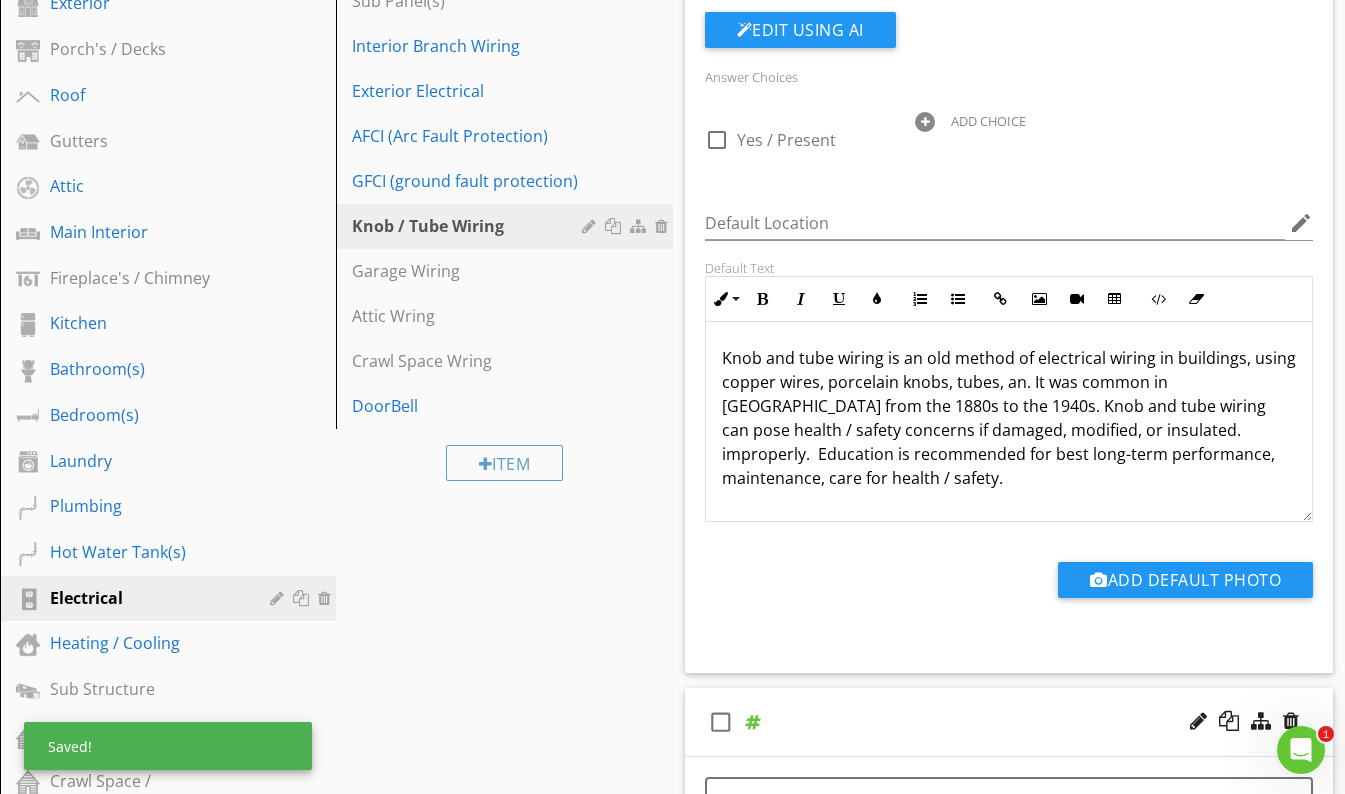 click on "Add Default Photo" at bounding box center [1009, 587] 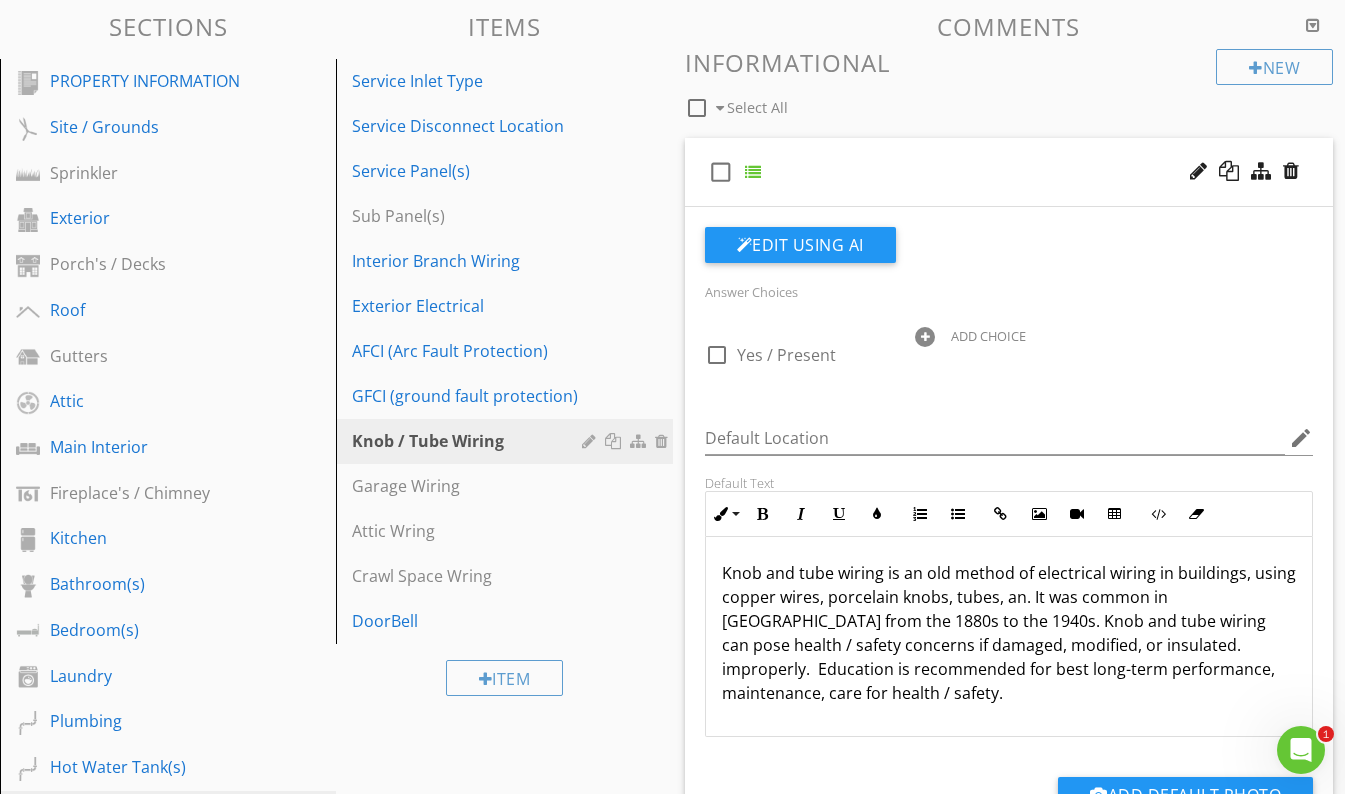 scroll, scrollTop: 151, scrollLeft: 0, axis: vertical 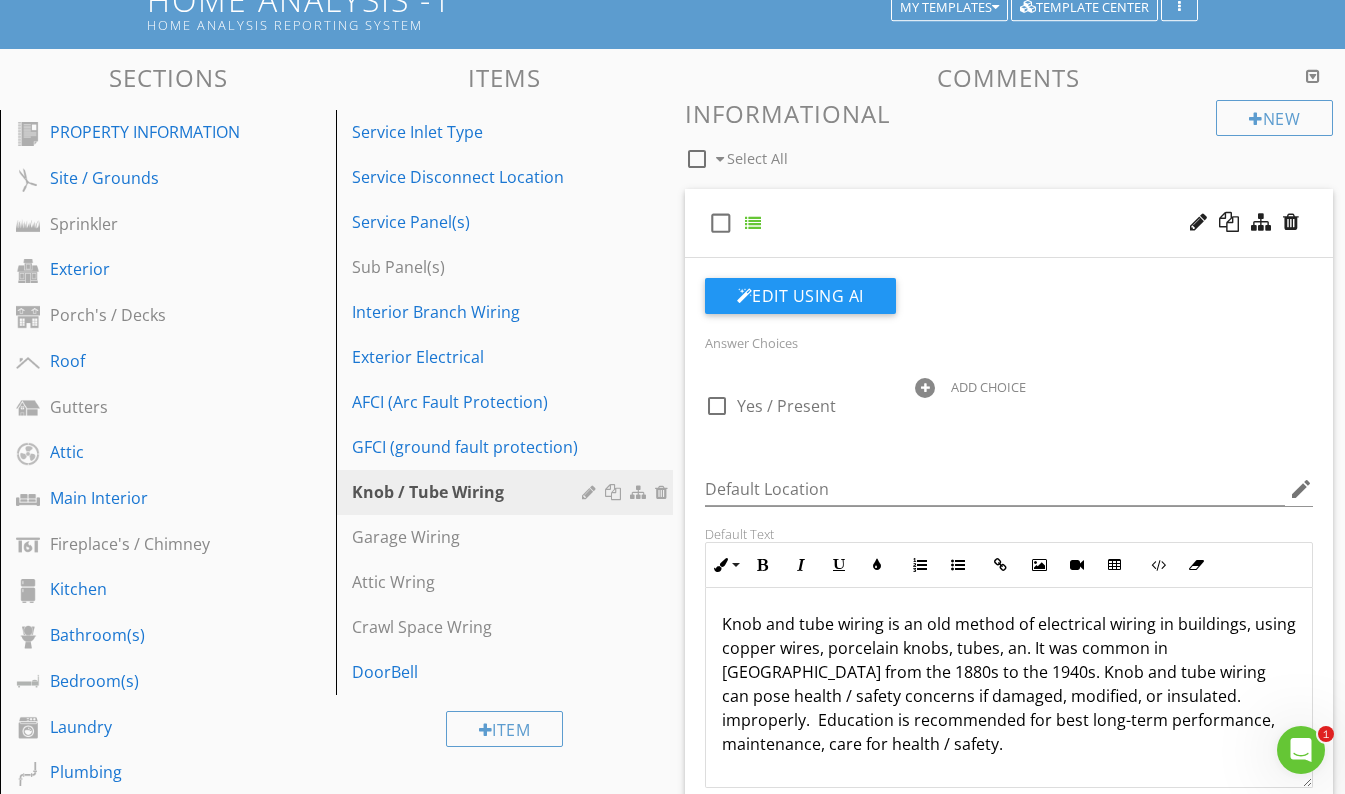 click on "check_box_outline_blank" at bounding box center [1009, 223] 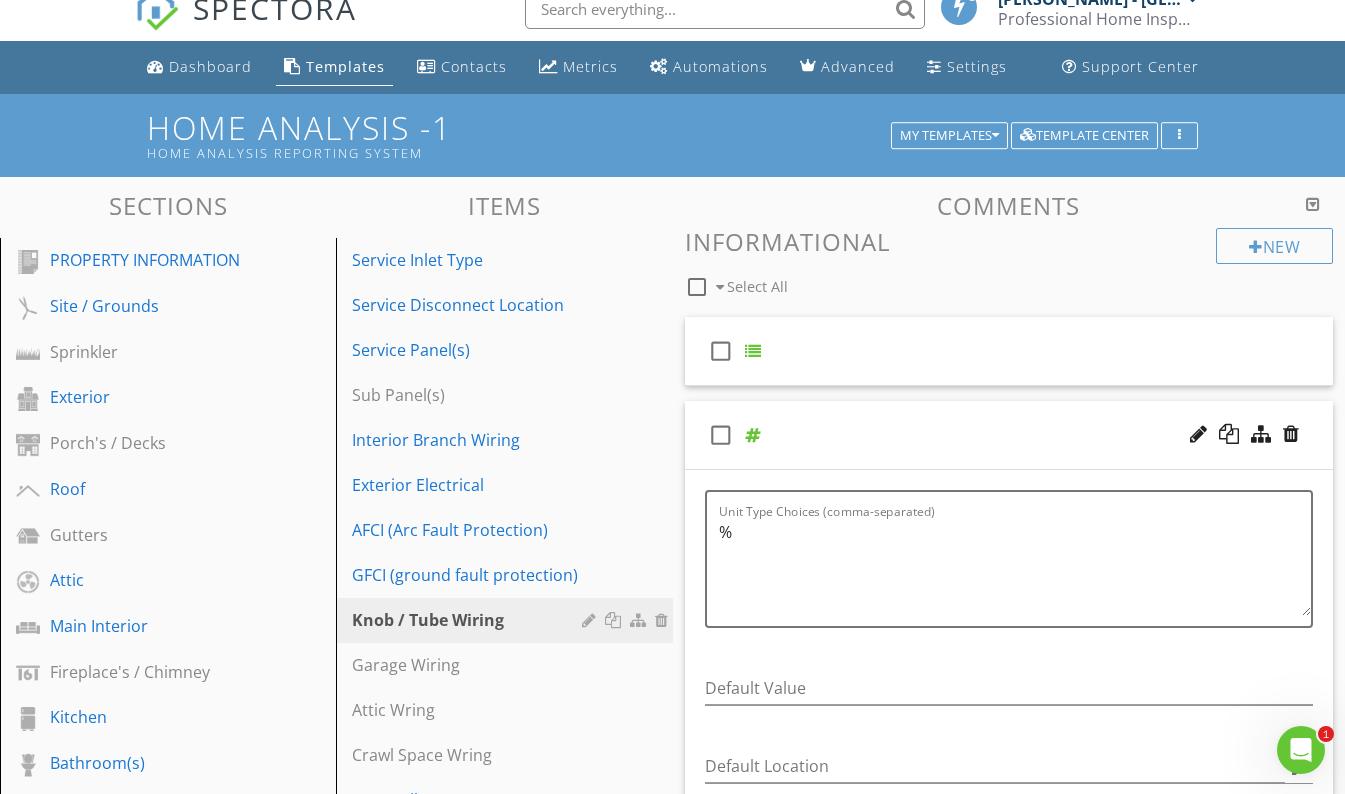 scroll, scrollTop: 0, scrollLeft: 0, axis: both 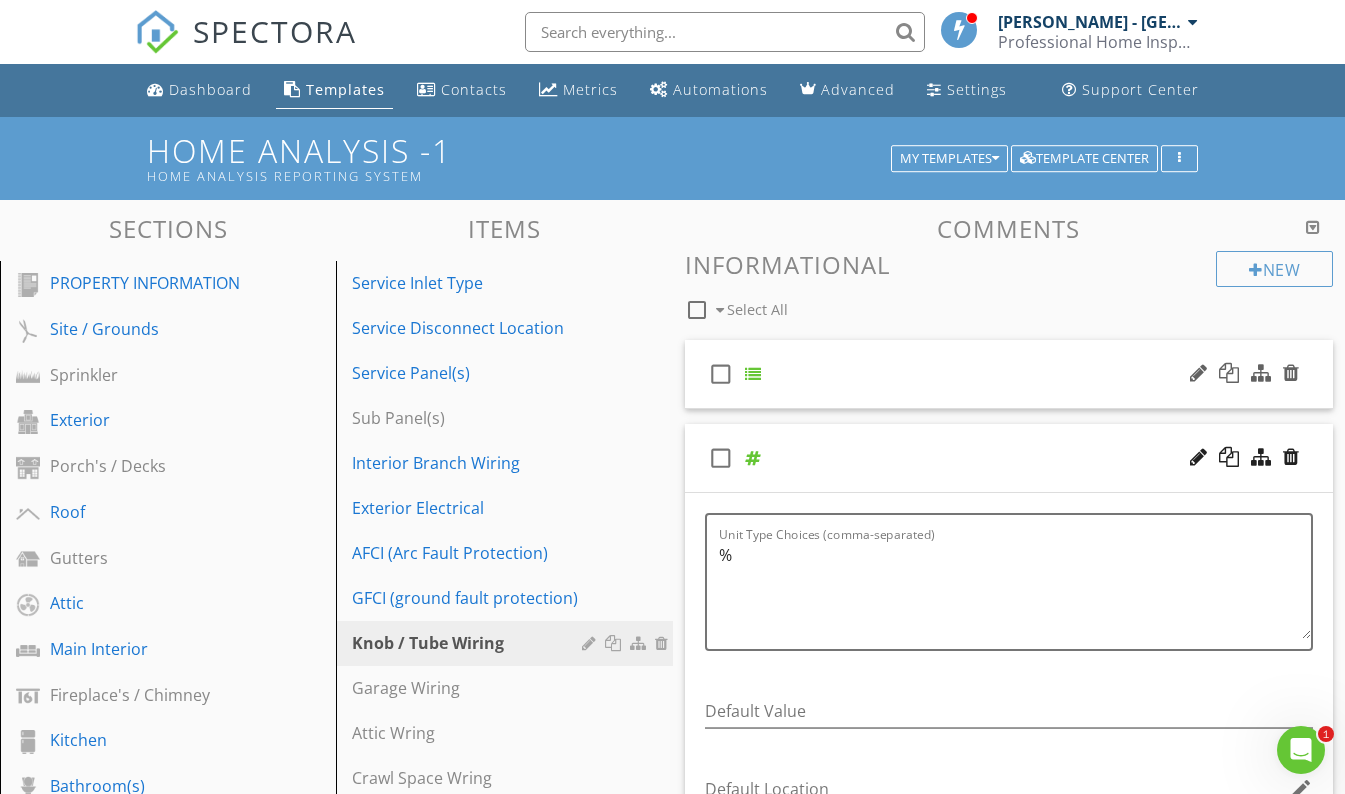 click on "check_box_outline_blank" at bounding box center (1009, 374) 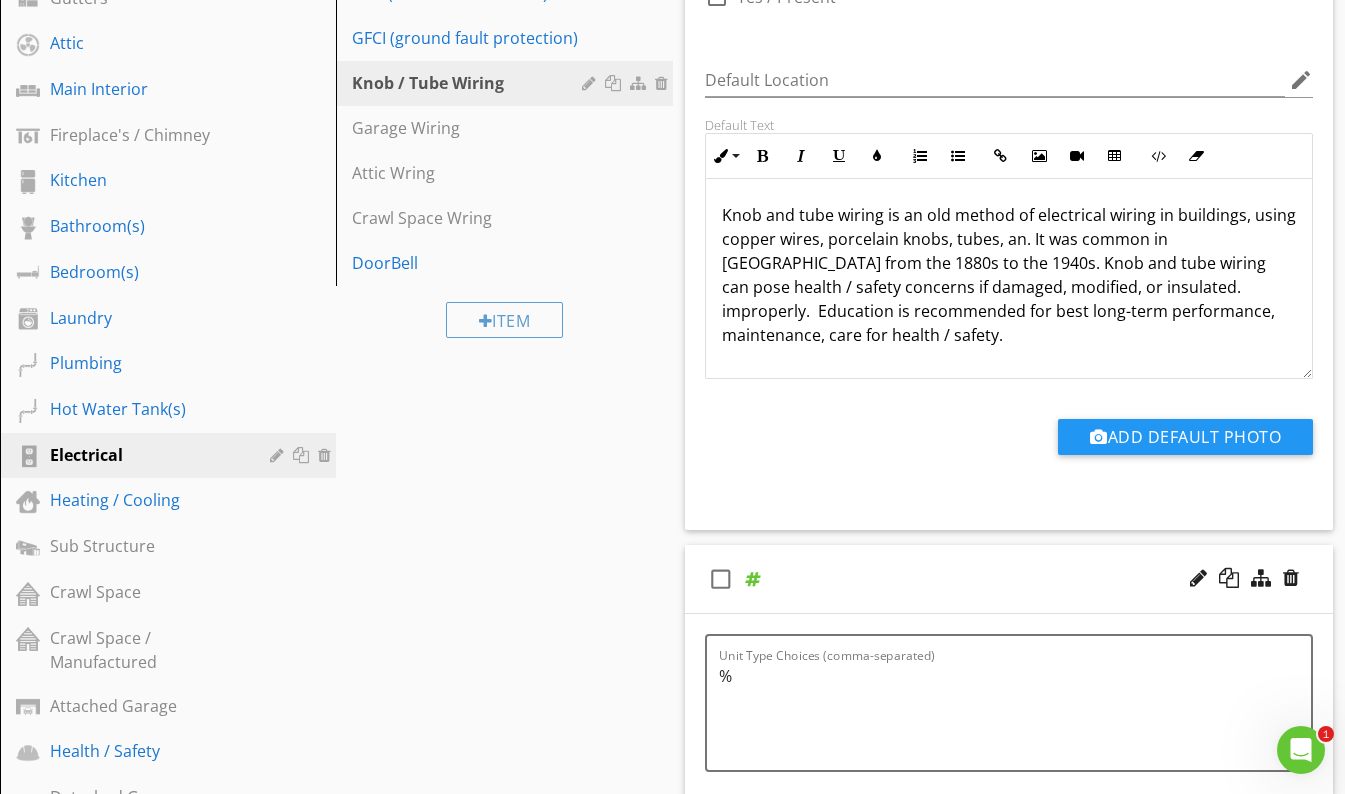 scroll, scrollTop: 564, scrollLeft: 0, axis: vertical 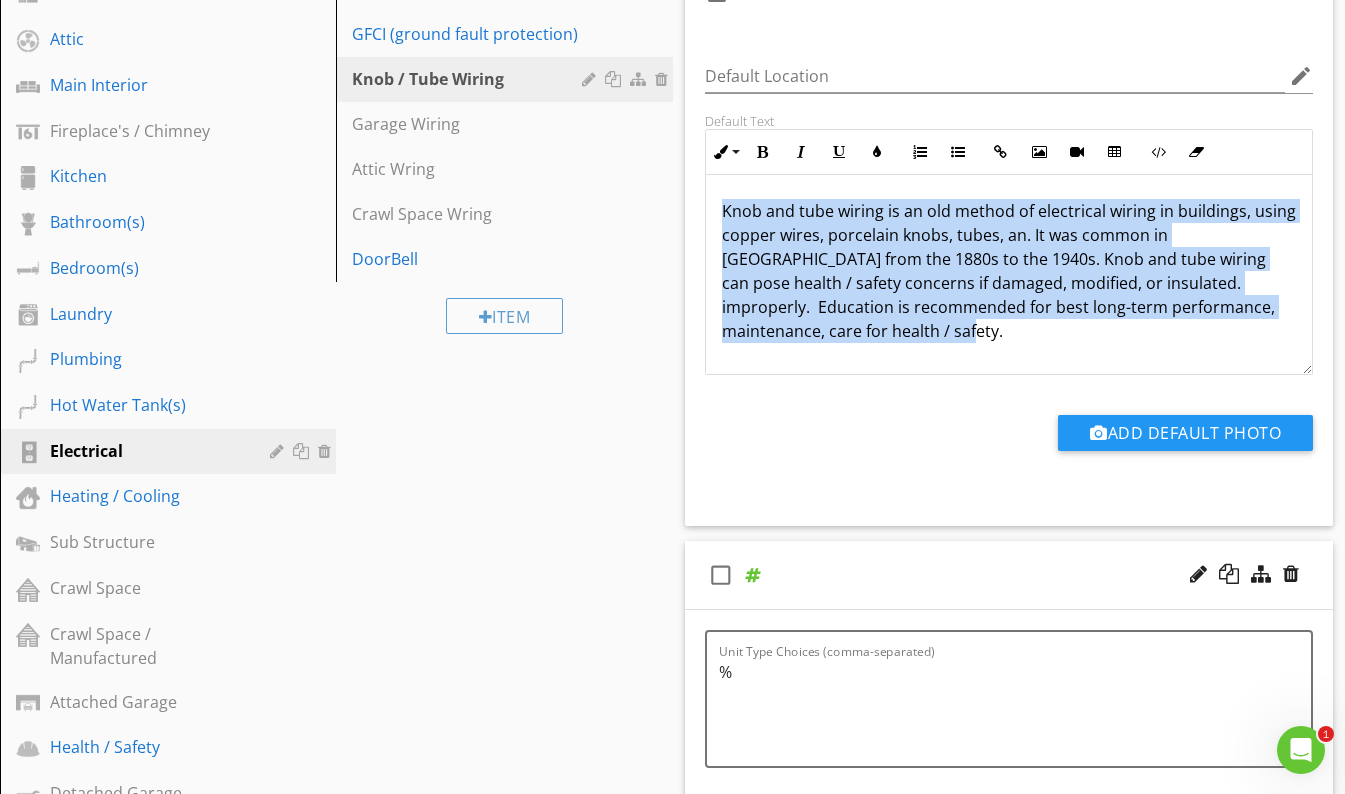 drag, startPoint x: 907, startPoint y: 336, endPoint x: 711, endPoint y: 220, distance: 227.75426 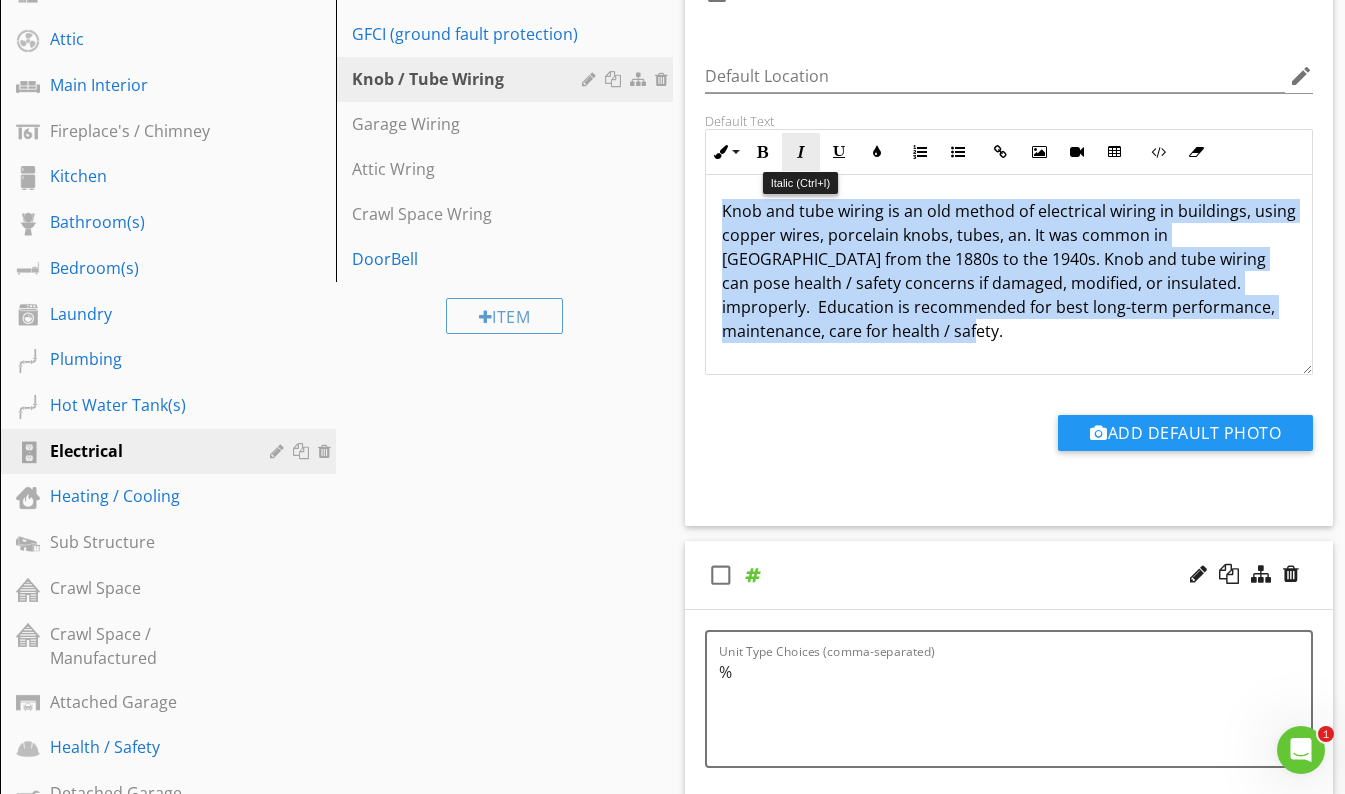 click at bounding box center (801, 152) 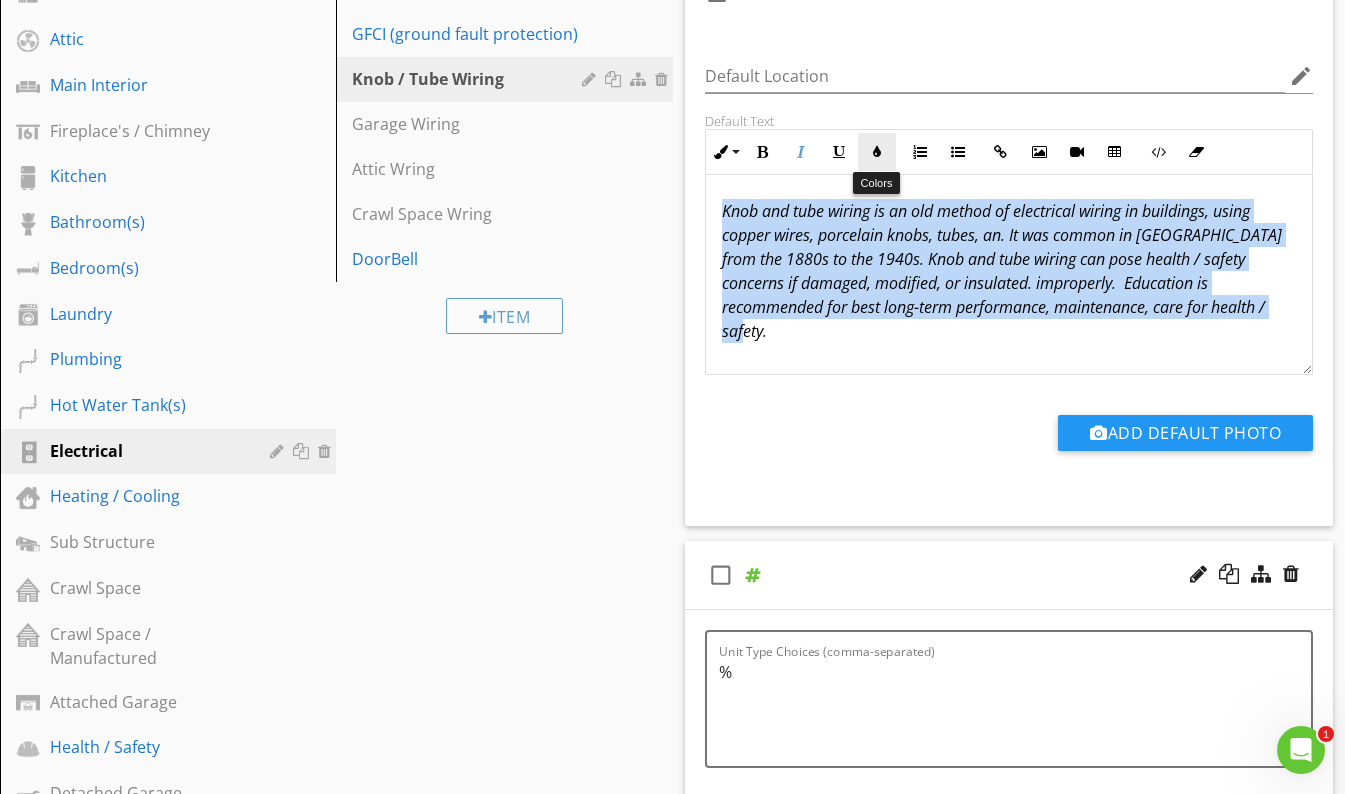 click at bounding box center (877, 152) 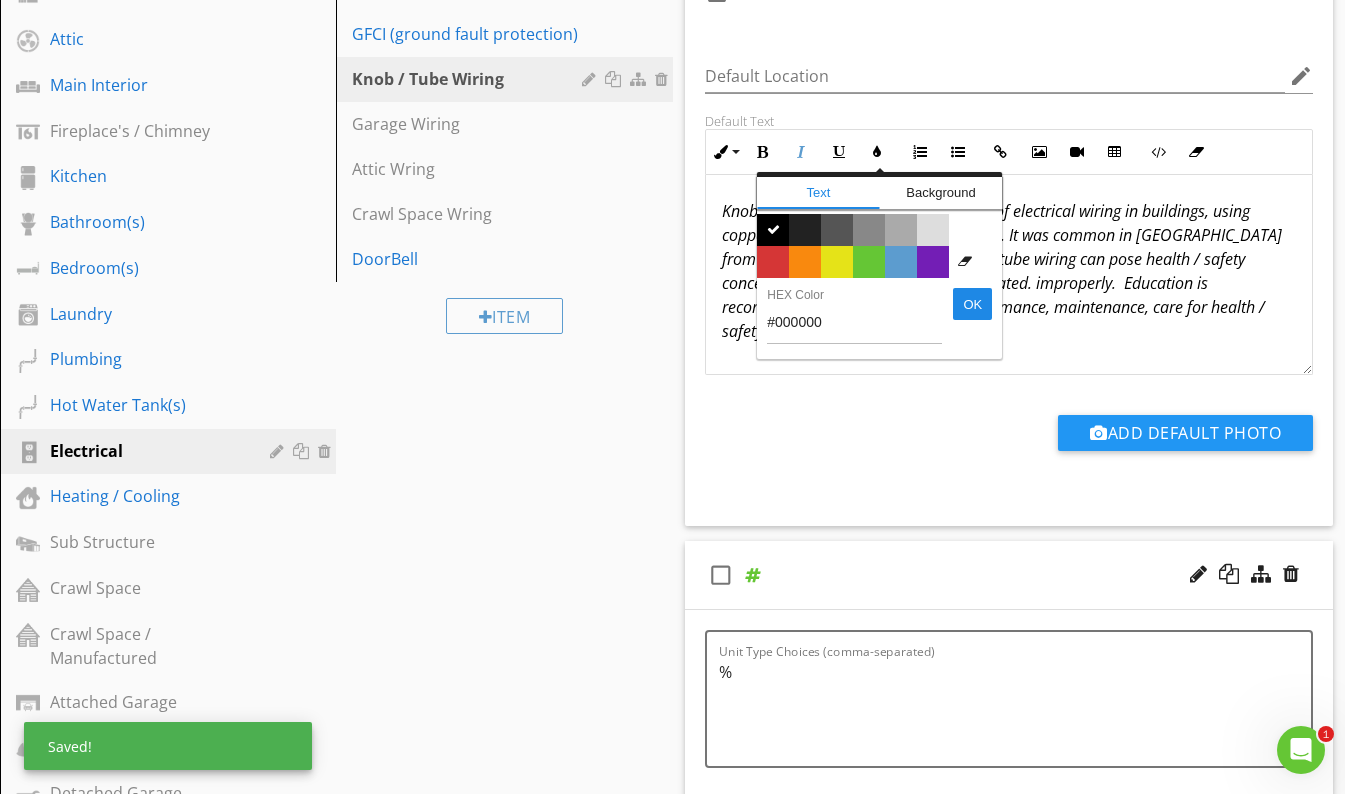 drag, startPoint x: 903, startPoint y: 256, endPoint x: 910, endPoint y: 271, distance: 16.552946 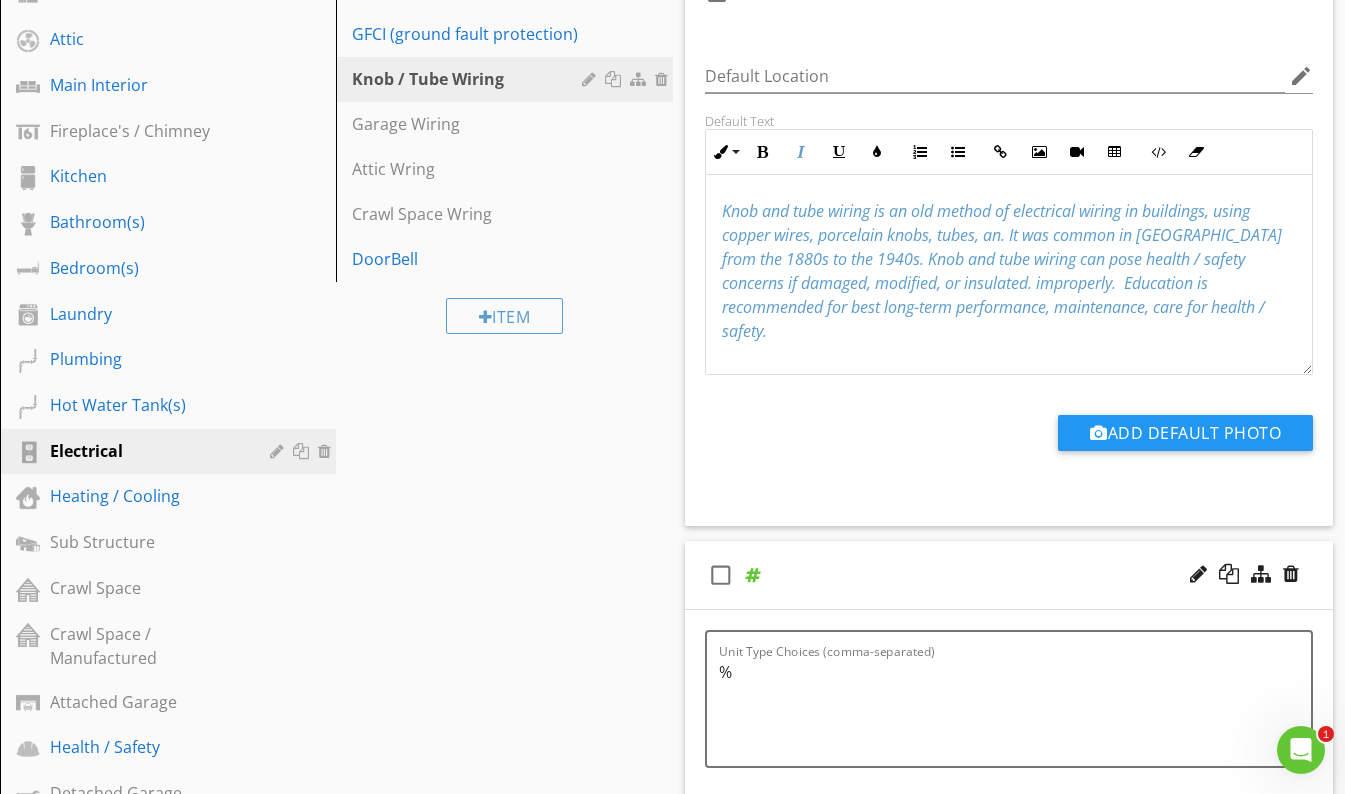 click on "Add Default Photo" at bounding box center (1009, 440) 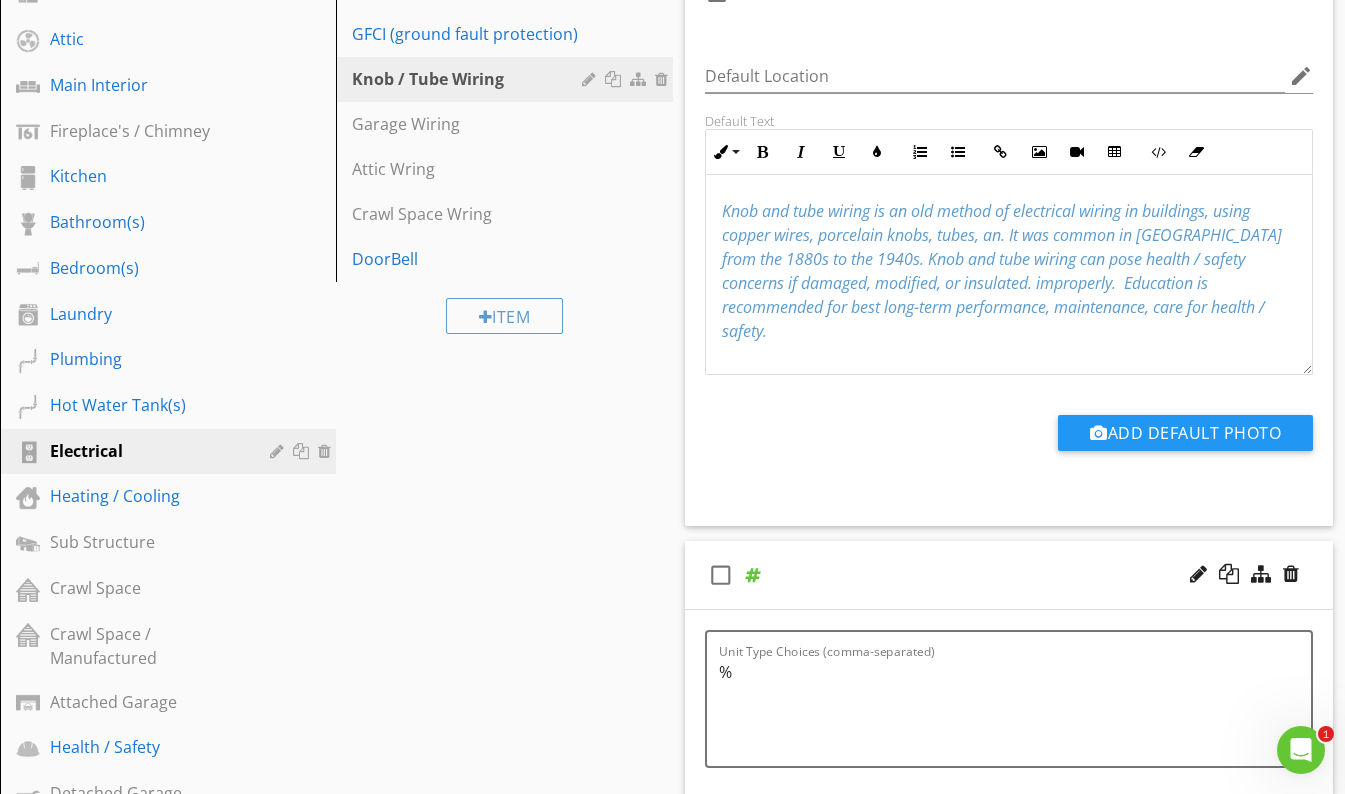 drag, startPoint x: 1006, startPoint y: 242, endPoint x: 1013, endPoint y: 223, distance: 20.248457 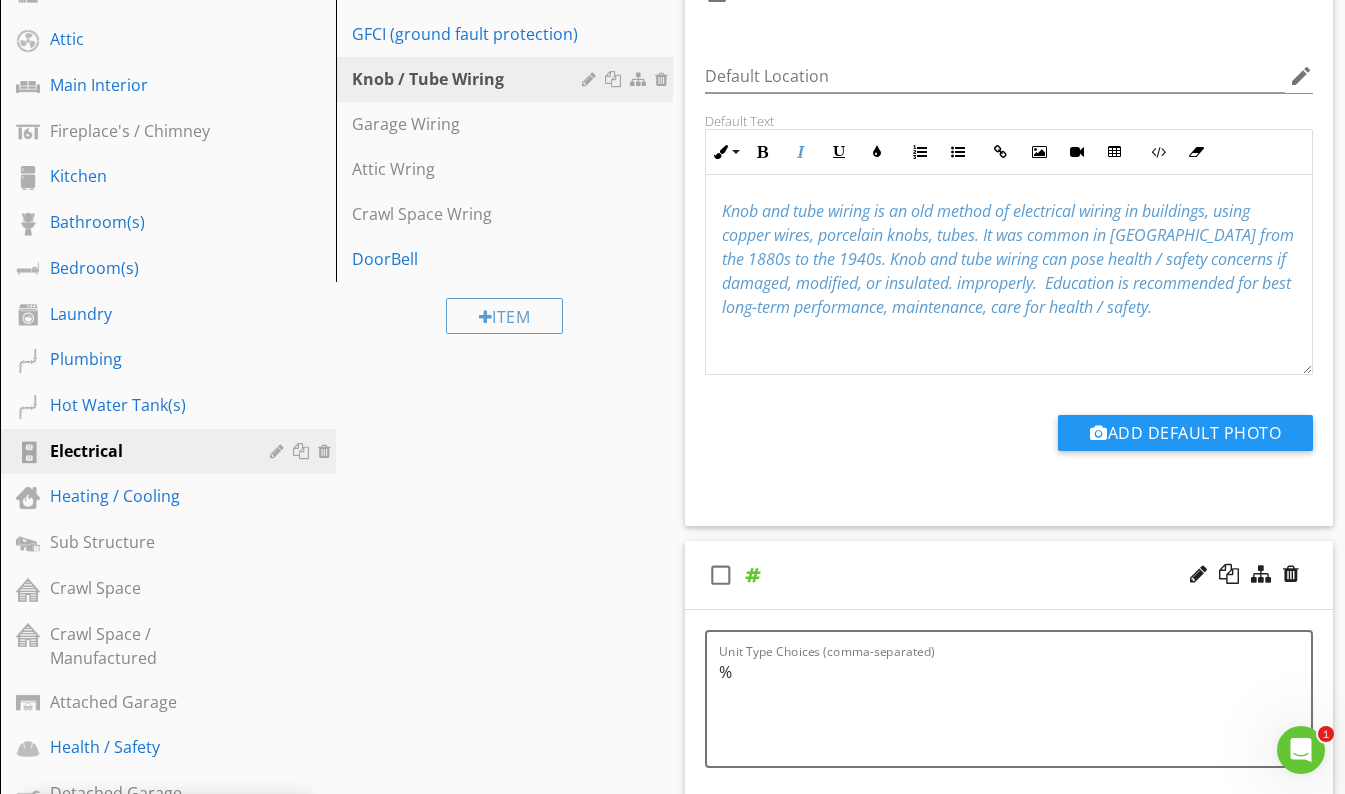type 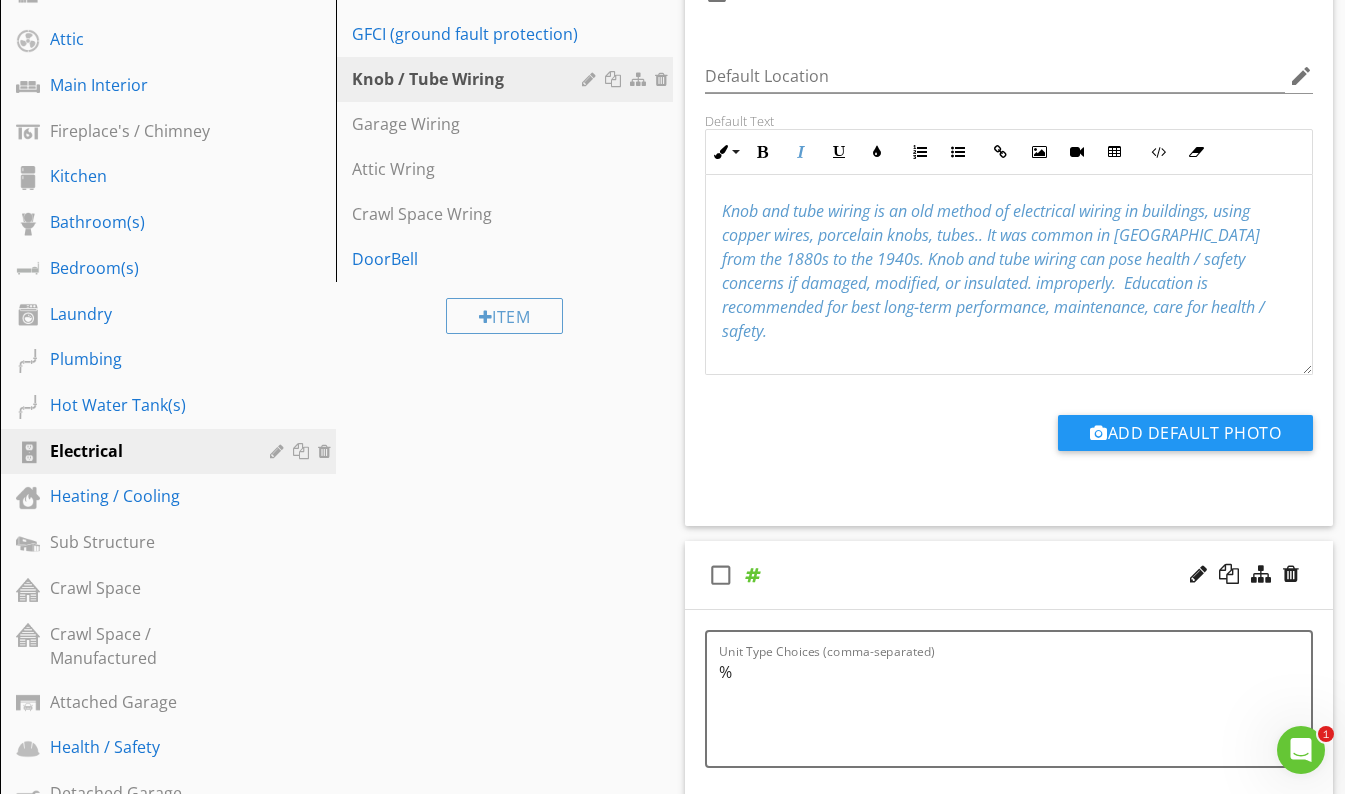 click on "Knob and tube wiring is an old method of electrical wiring in buildings, using copper wires, porcelain knobs, tubes.. It was common in North America from the 1880s to the 1940s. Knob and tube wiring can pose health / safety concerns if damaged, modified, or insulated. improperly.  Education is recommended for best long-term performance, maintenance, care for health / safety." at bounding box center [993, 271] 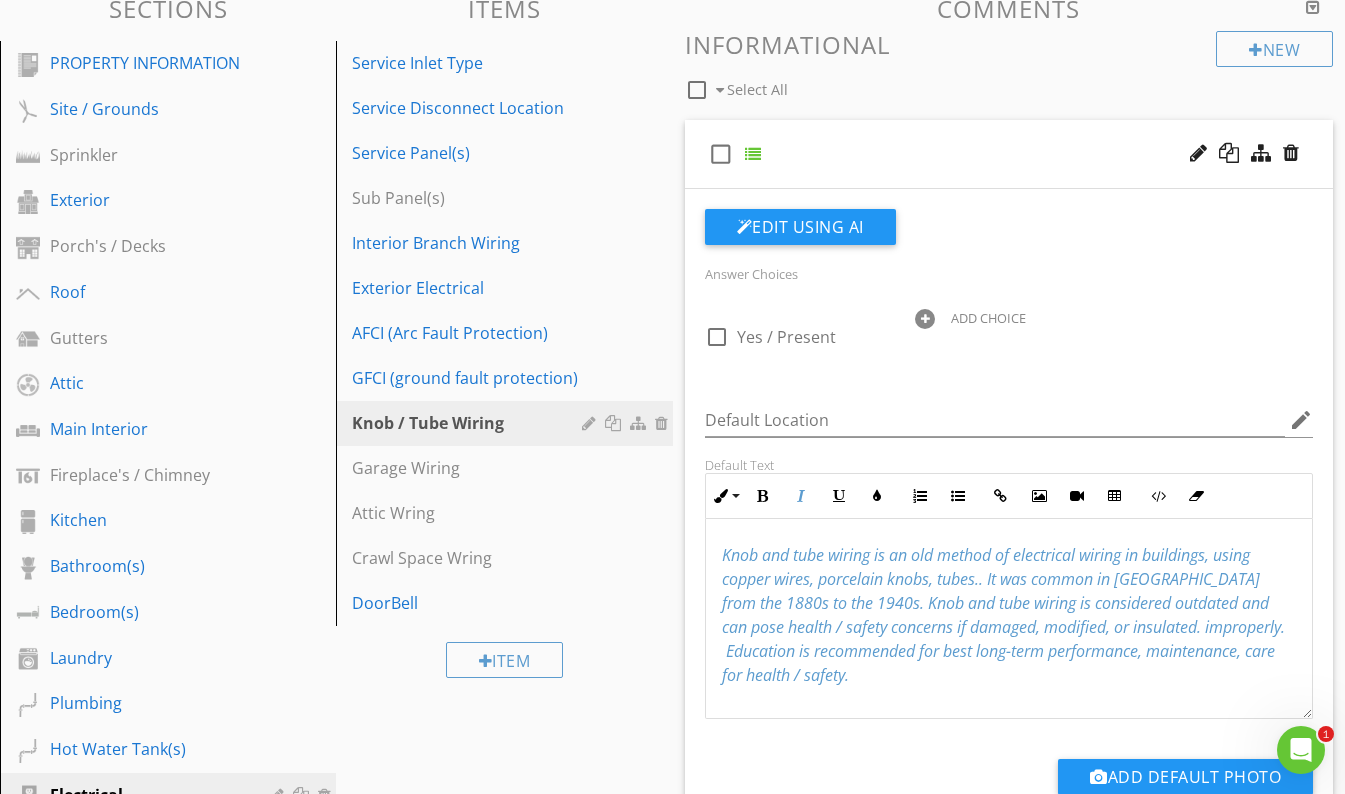 scroll, scrollTop: 212, scrollLeft: 0, axis: vertical 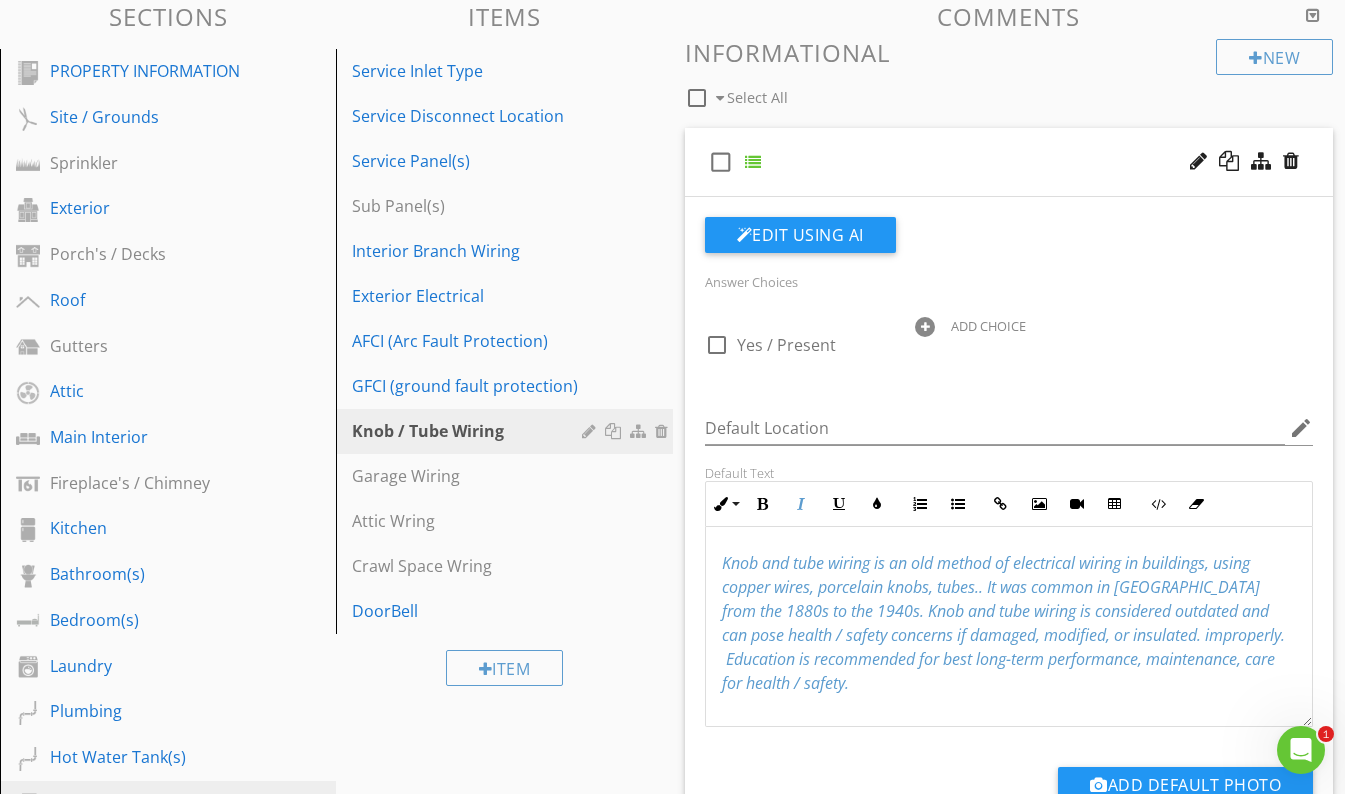 click on "check_box_outline_blank" at bounding box center [1009, 162] 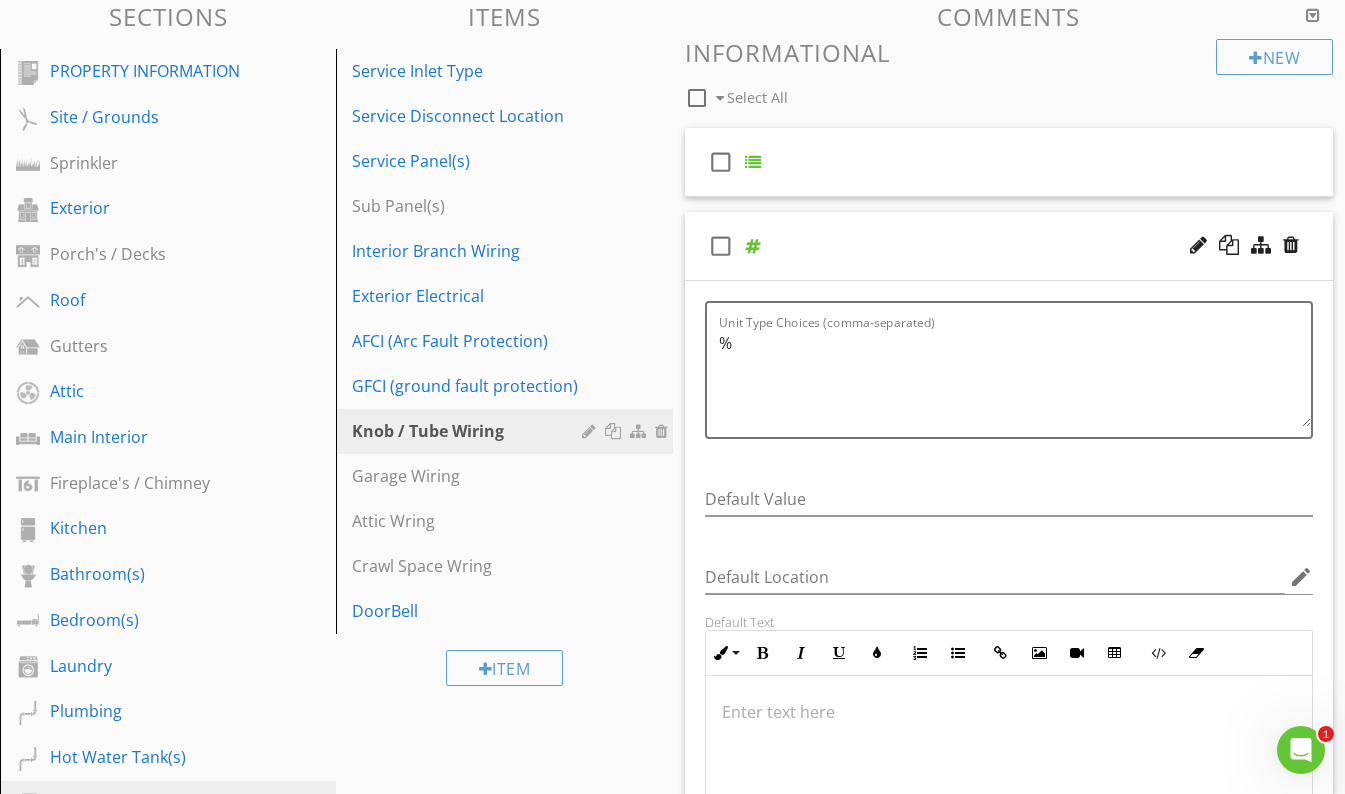 click on "check_box_outline_blank" at bounding box center (1009, 246) 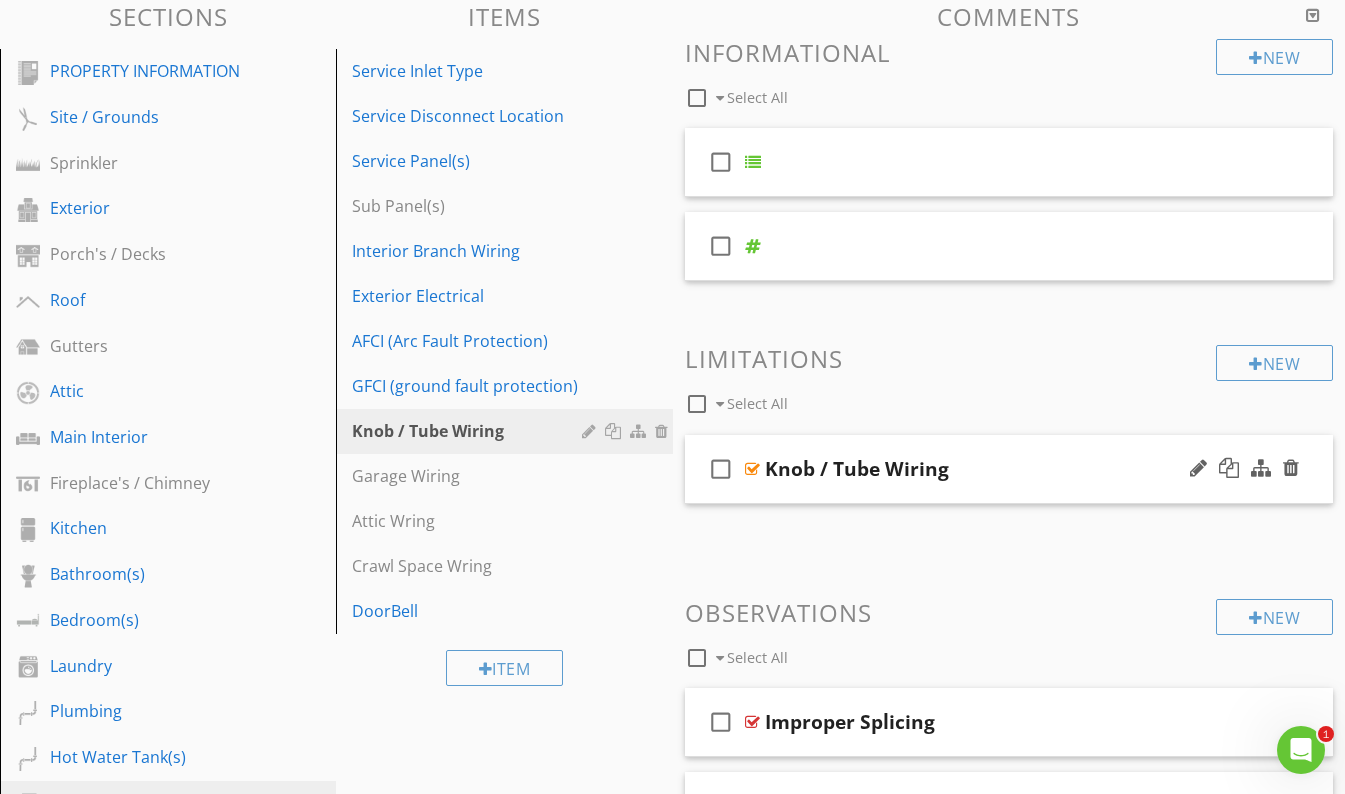 click on "Knob / Tube Wiring" at bounding box center (993, 469) 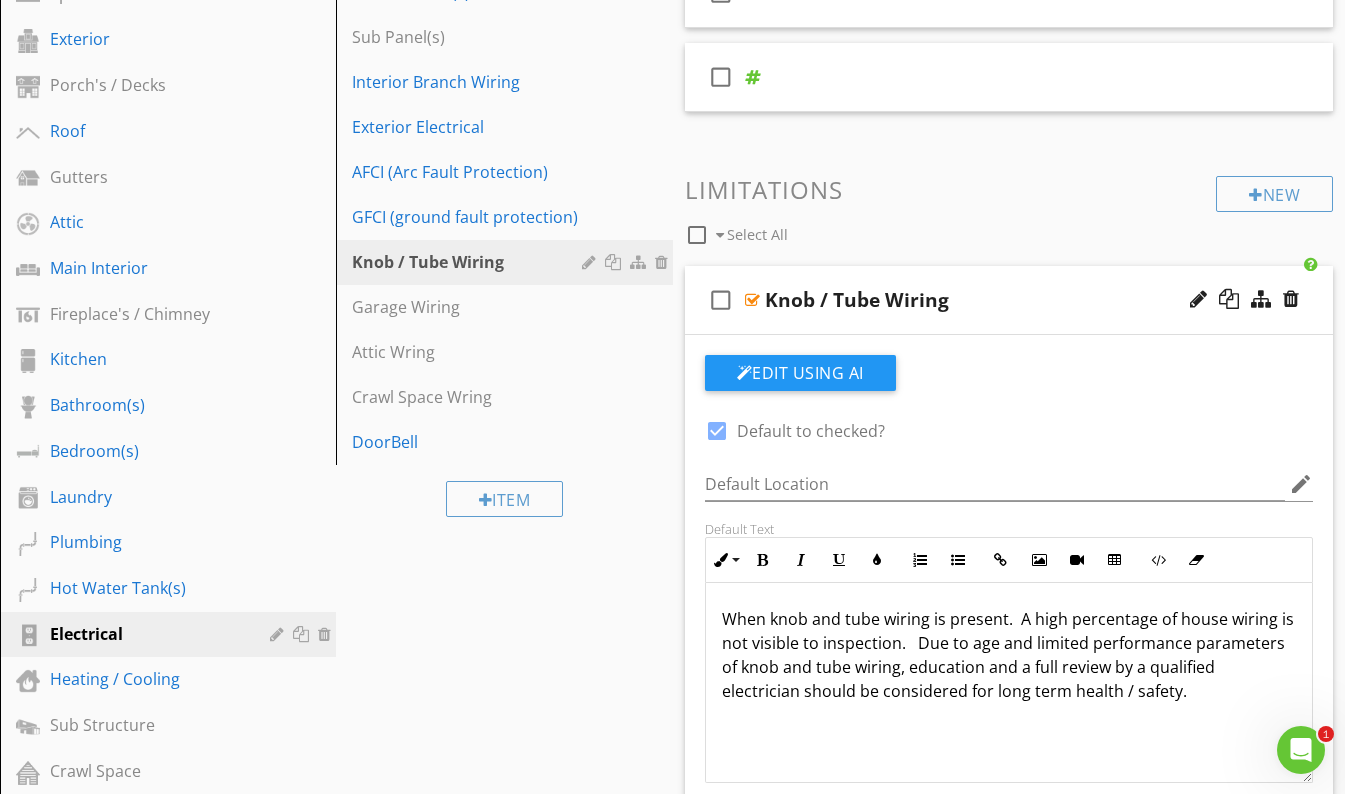 scroll, scrollTop: 361, scrollLeft: 0, axis: vertical 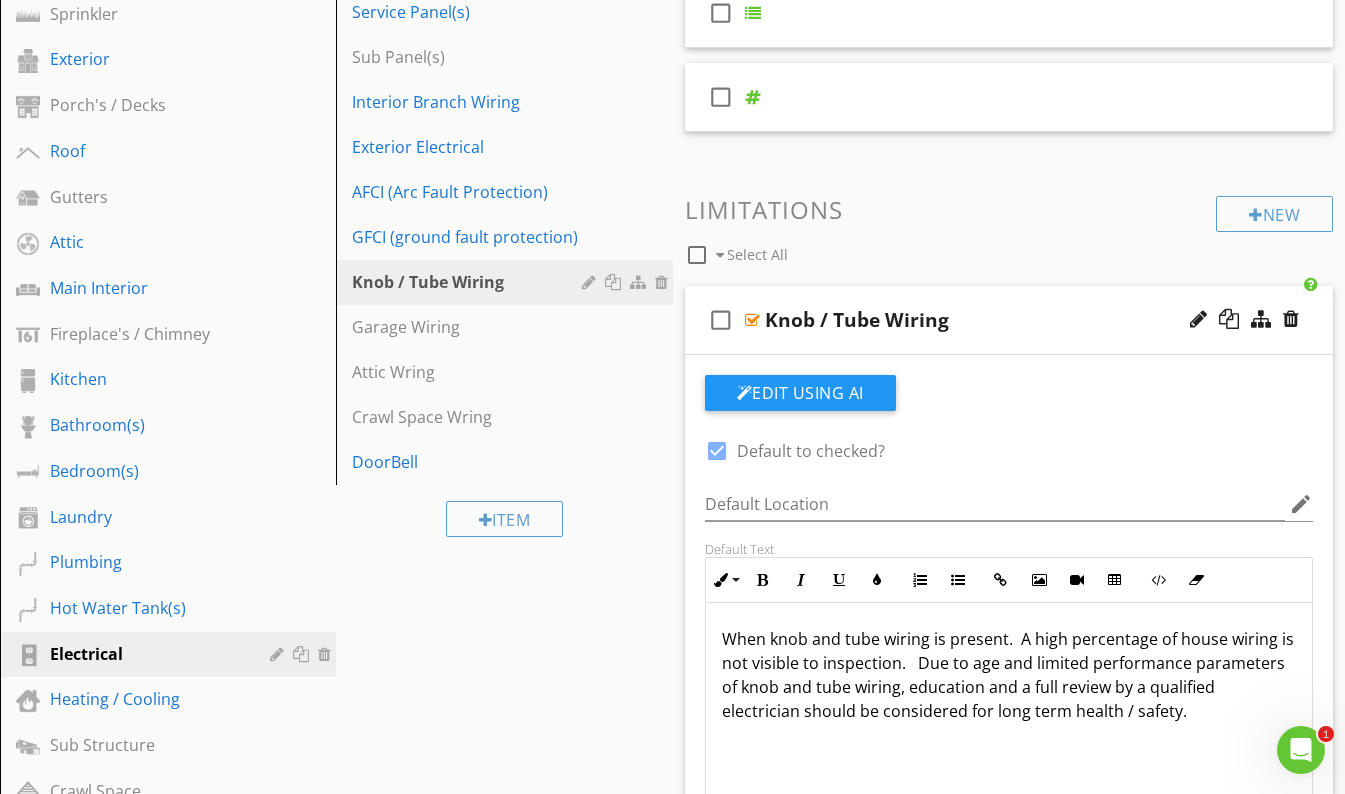 click on "check_box_outline_blank
Knob / Tube Wiring" at bounding box center (1009, 320) 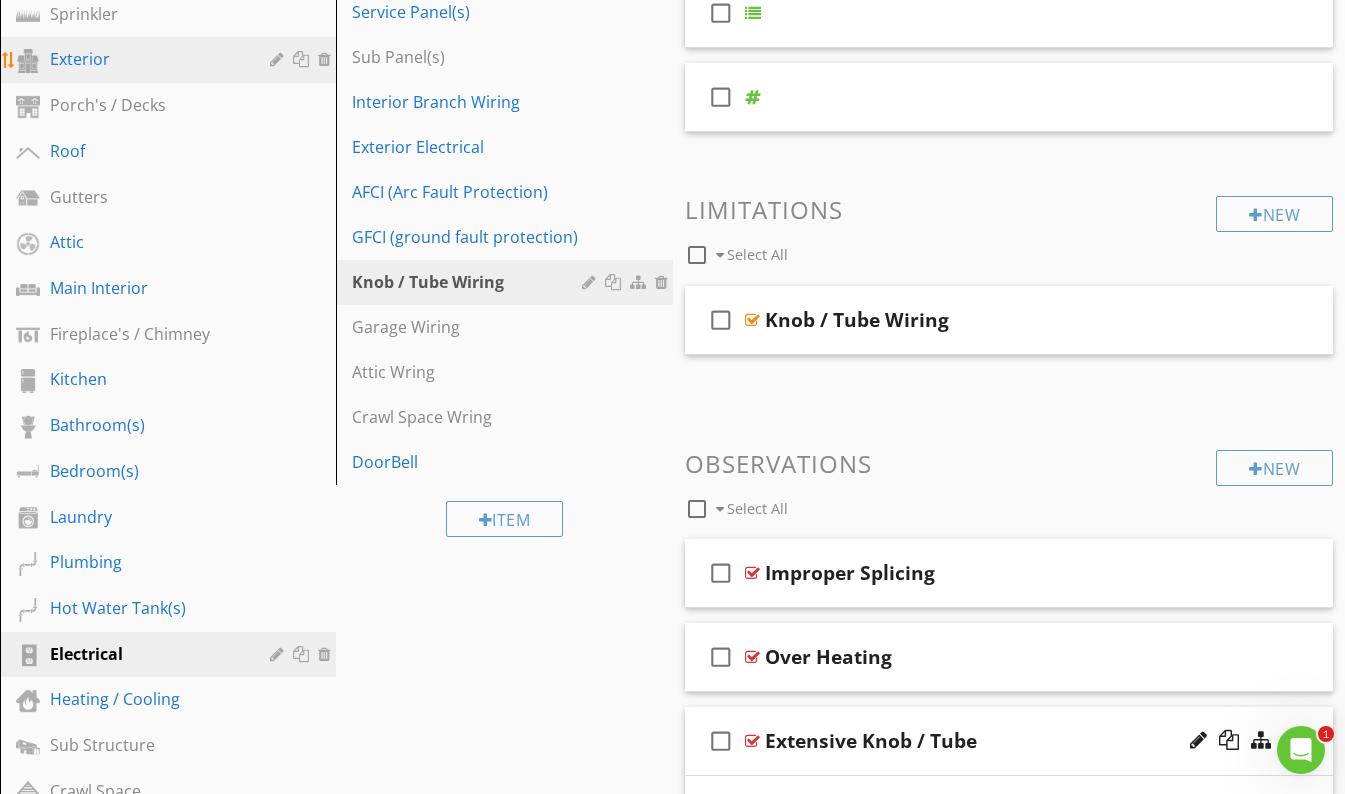click on "Exterior" at bounding box center [145, 59] 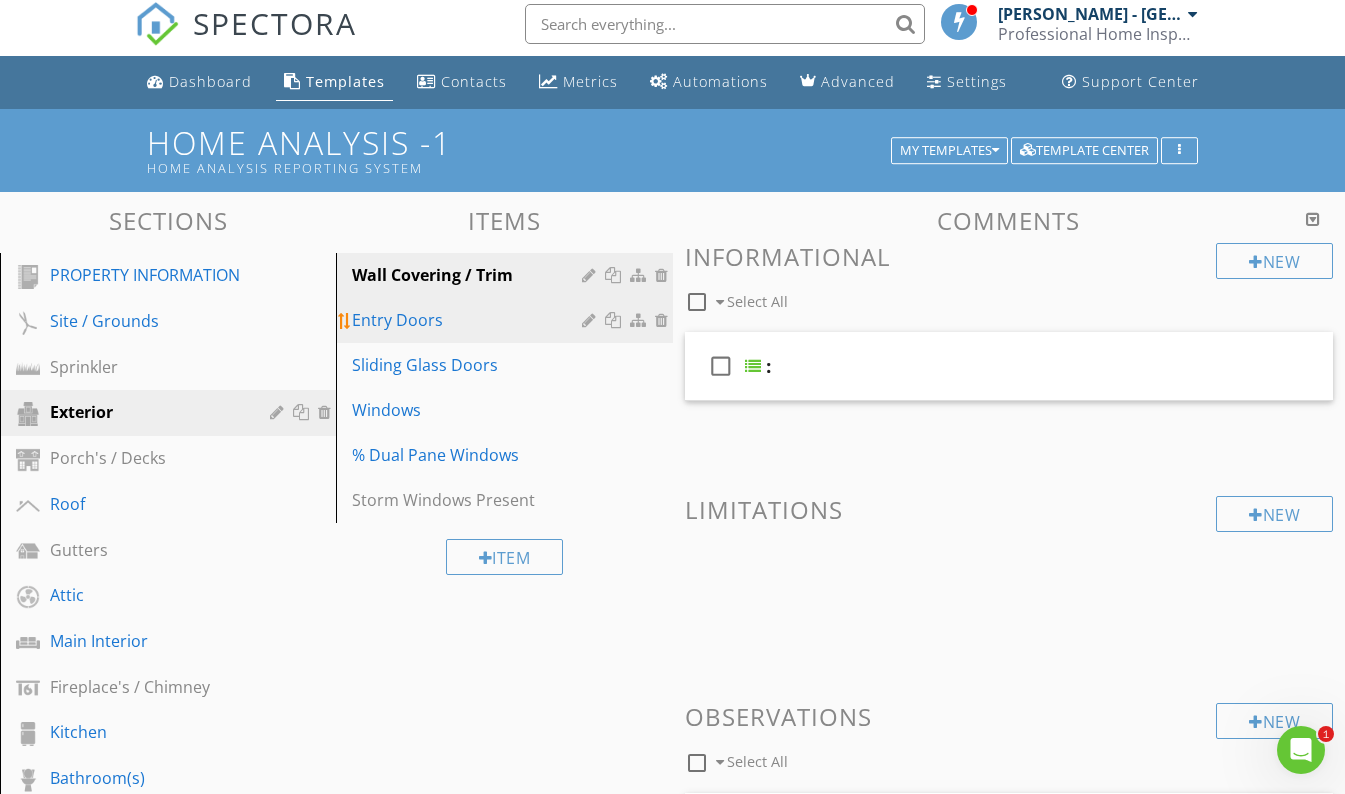 scroll, scrollTop: 0, scrollLeft: 0, axis: both 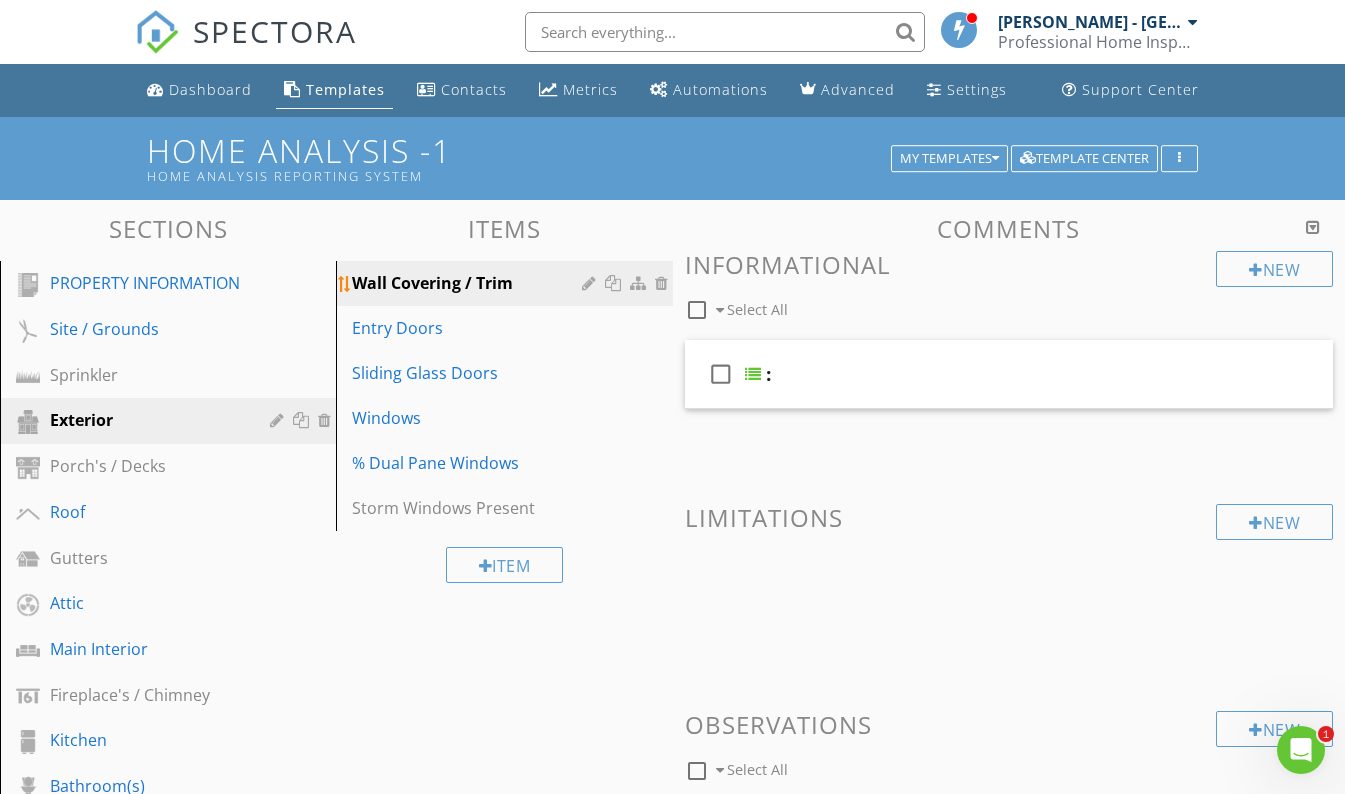 click on "Wall Covering / Trim" at bounding box center [469, 283] 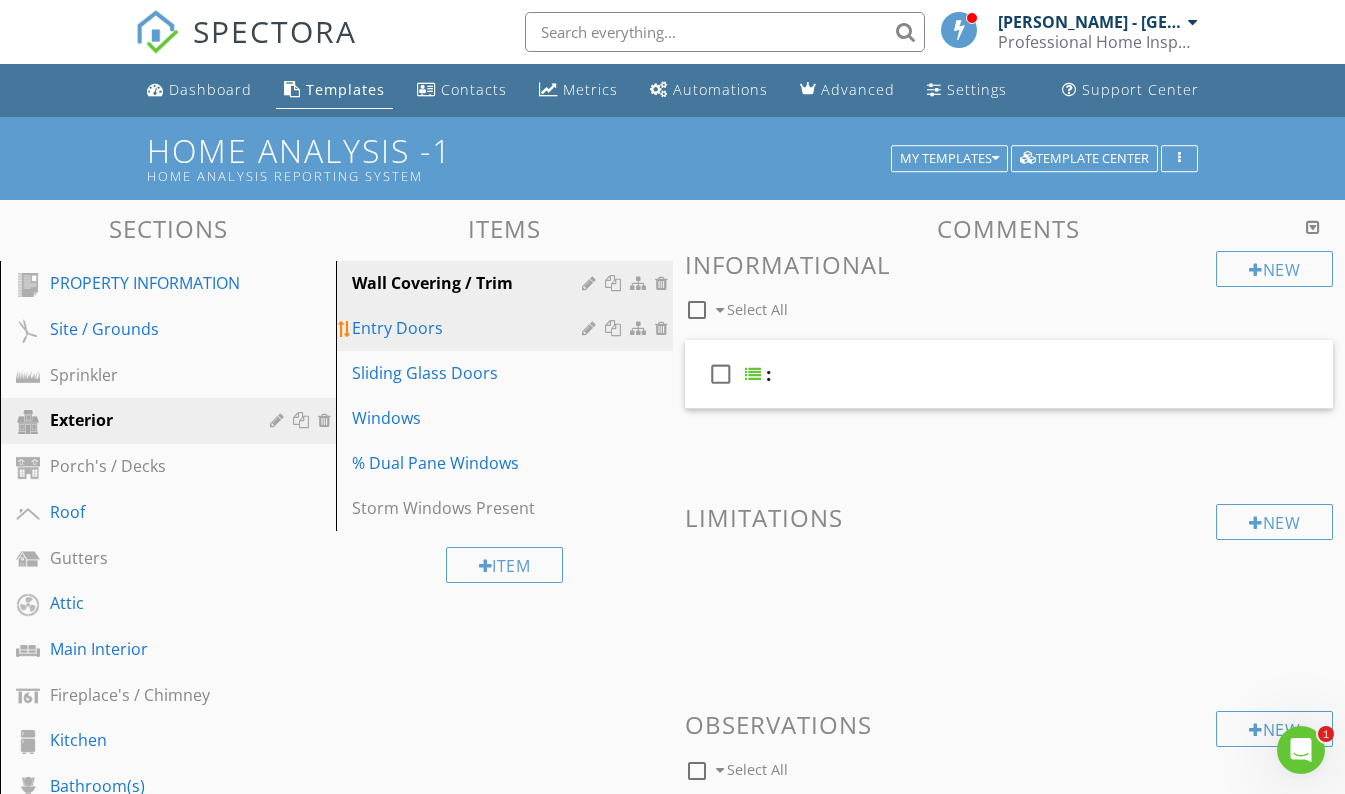 click on "Entry Doors" at bounding box center (469, 328) 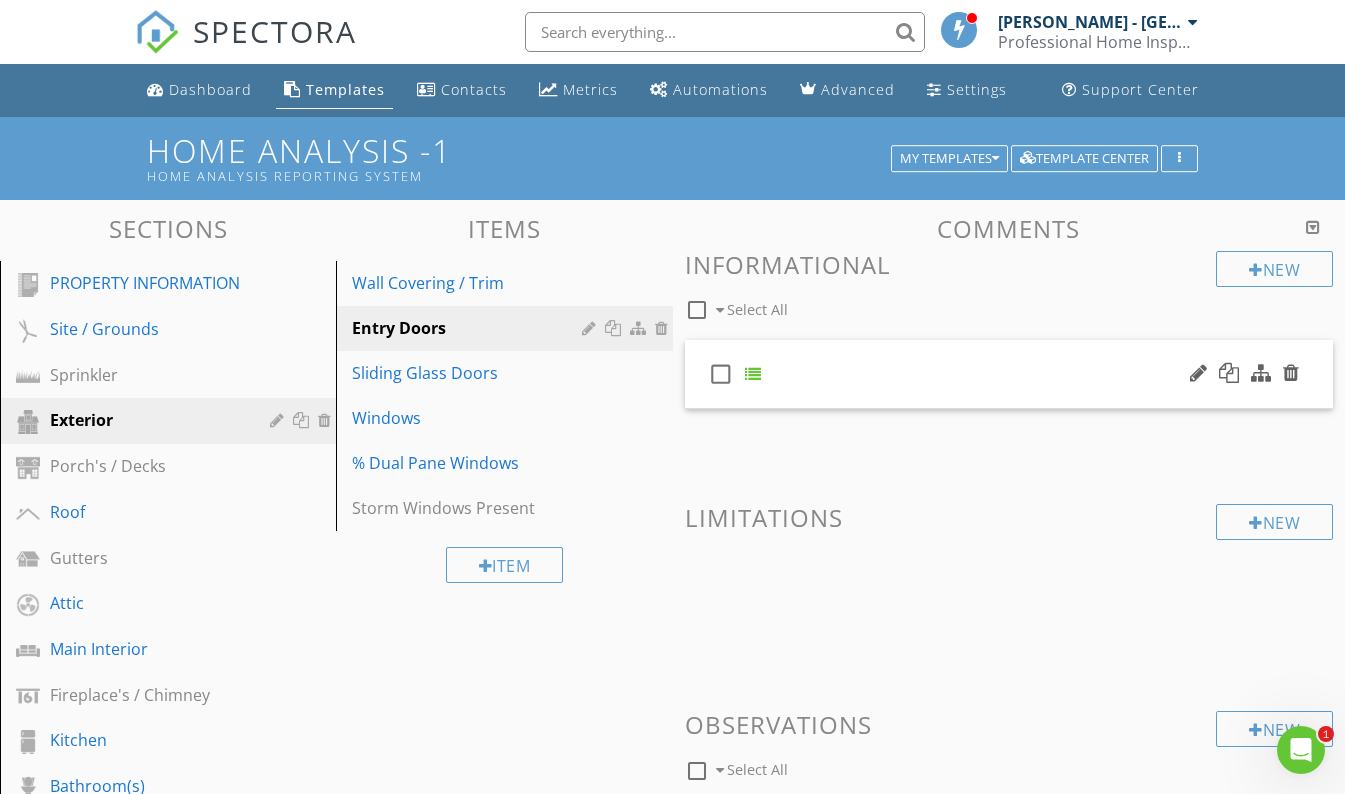 click on "check_box_outline_blank" at bounding box center [1009, 374] 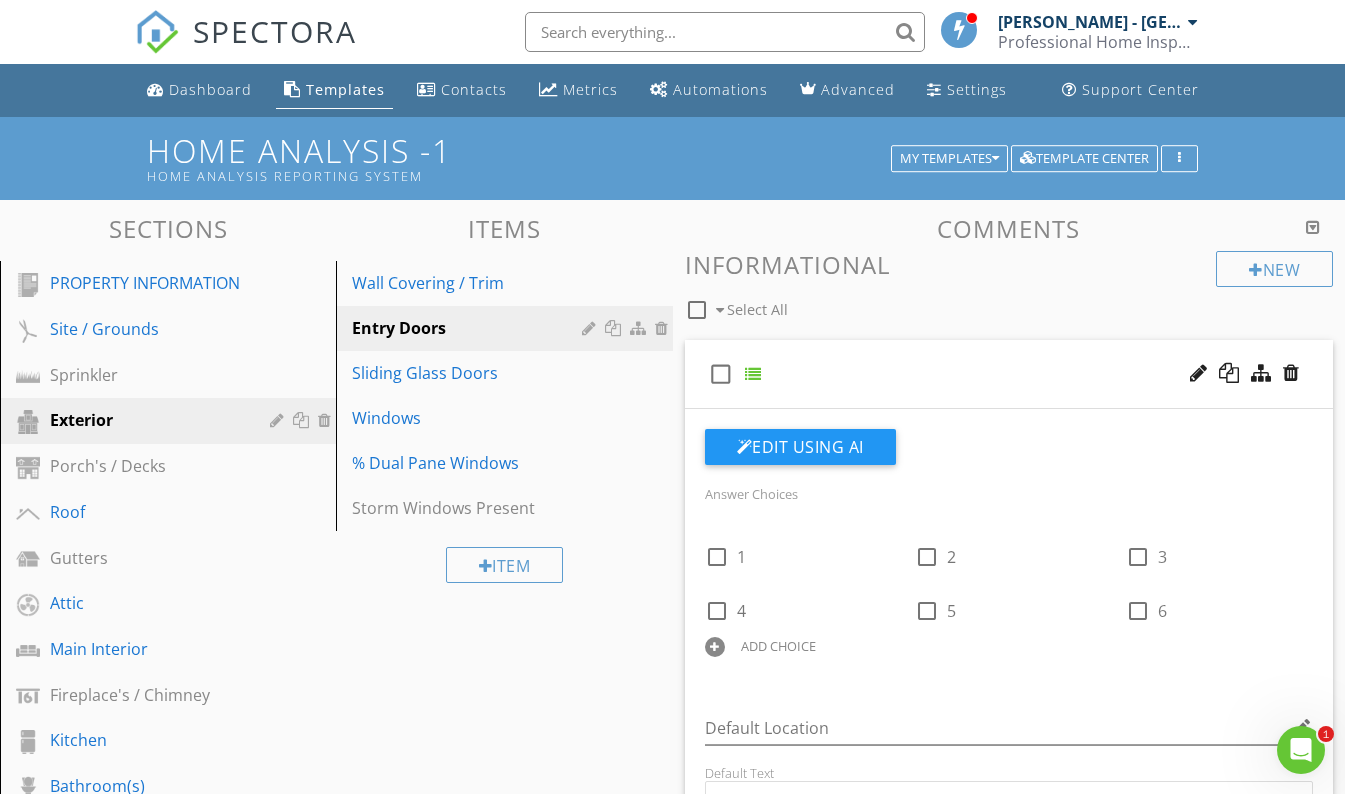 click on "check_box_outline_blank" at bounding box center (1009, 374) 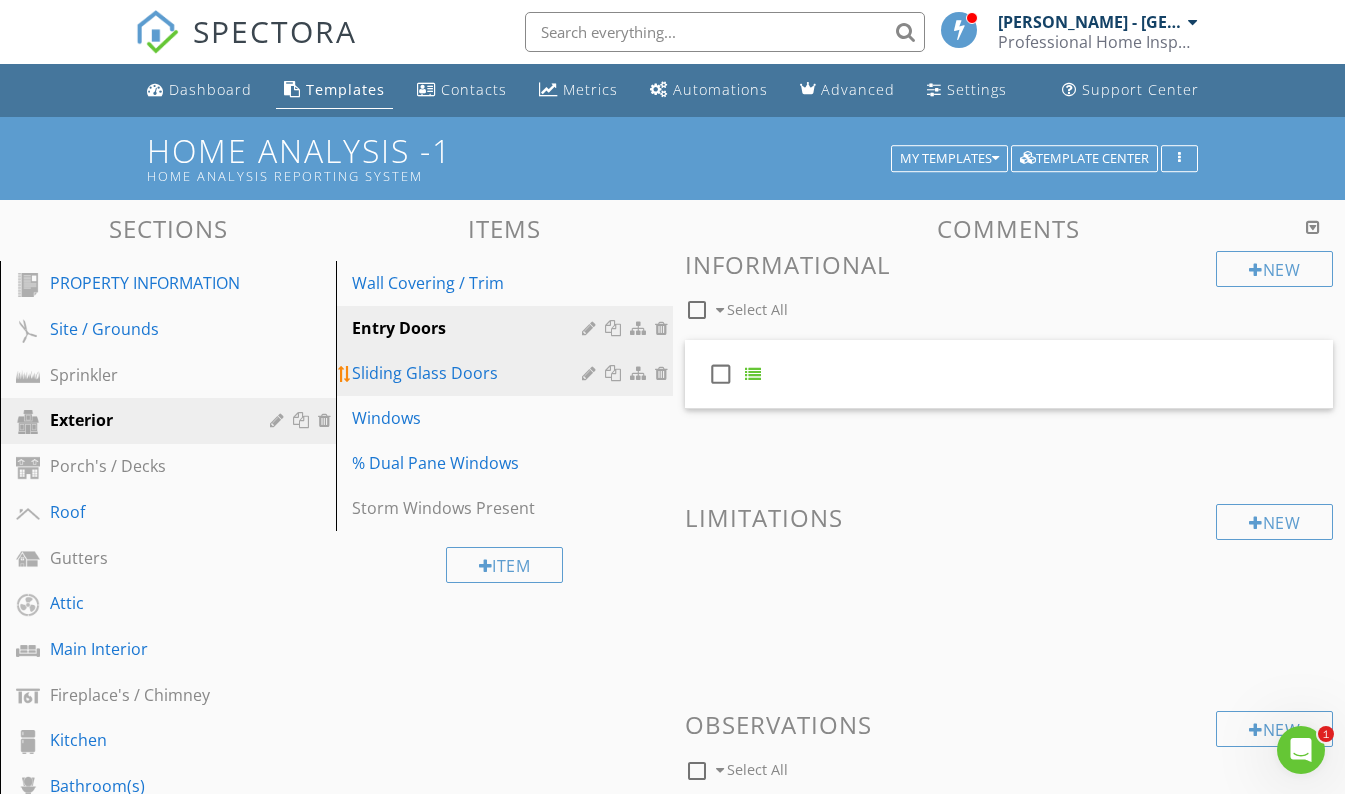 click on "Sliding Glass Doors" at bounding box center [469, 373] 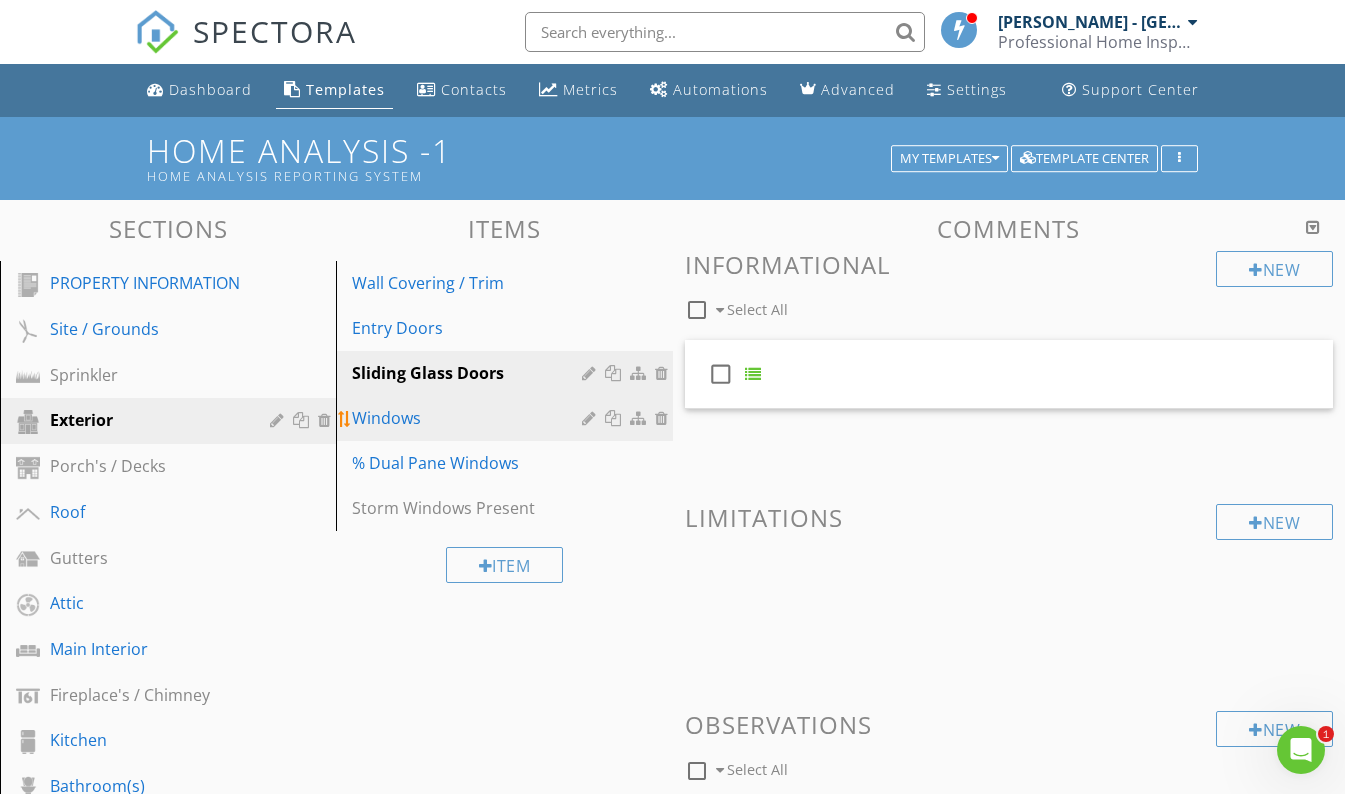 click on "Windows" at bounding box center [469, 418] 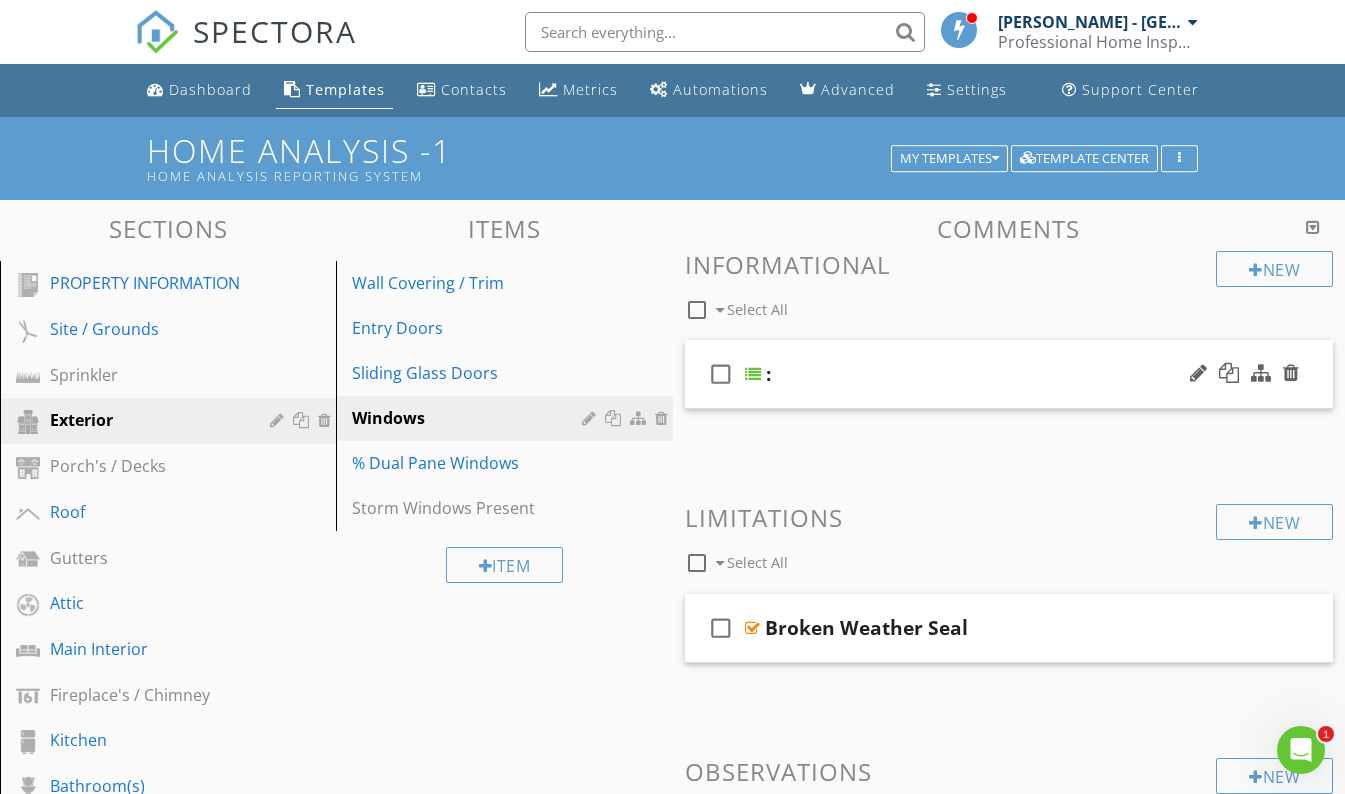 click on "check_box_outline_blank
:" at bounding box center [1009, 374] 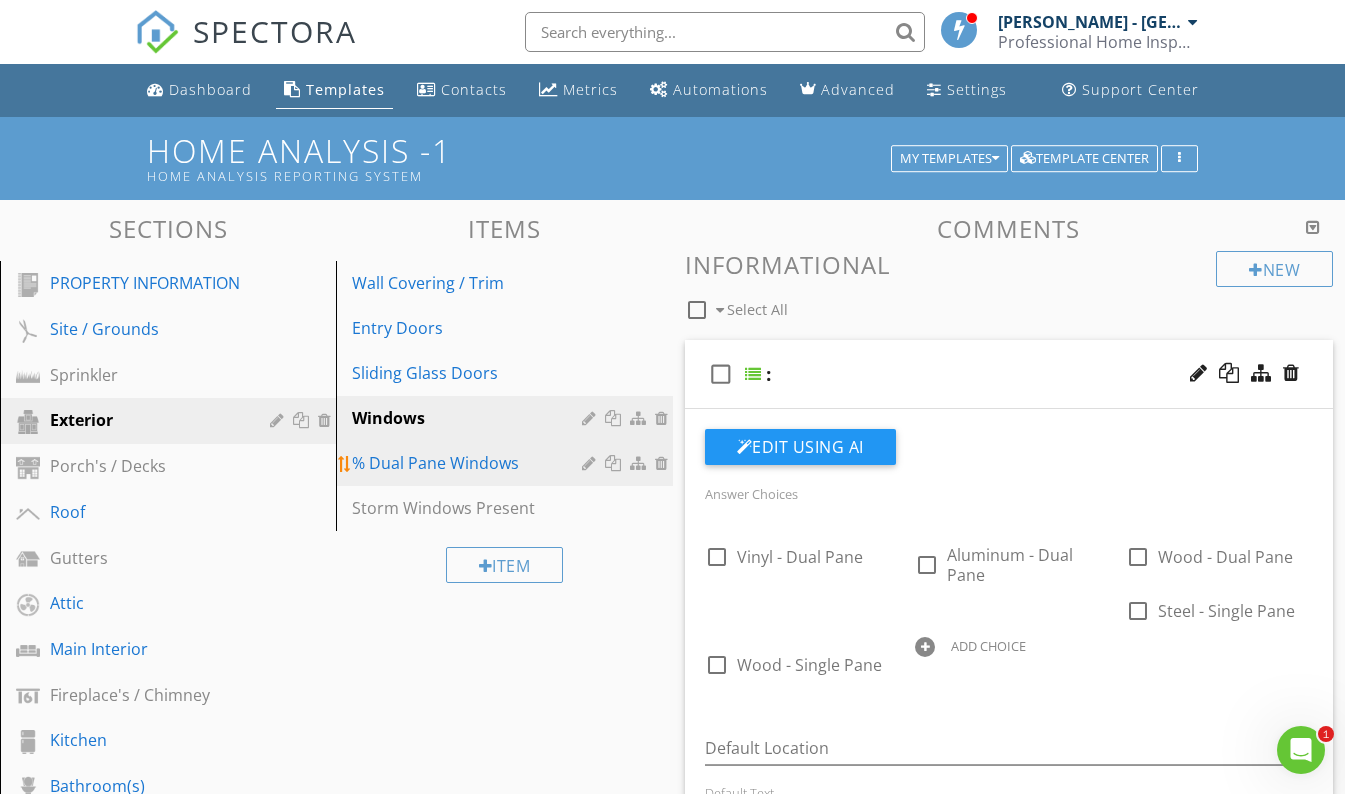 click on "% Dual Pane Windows" at bounding box center [469, 463] 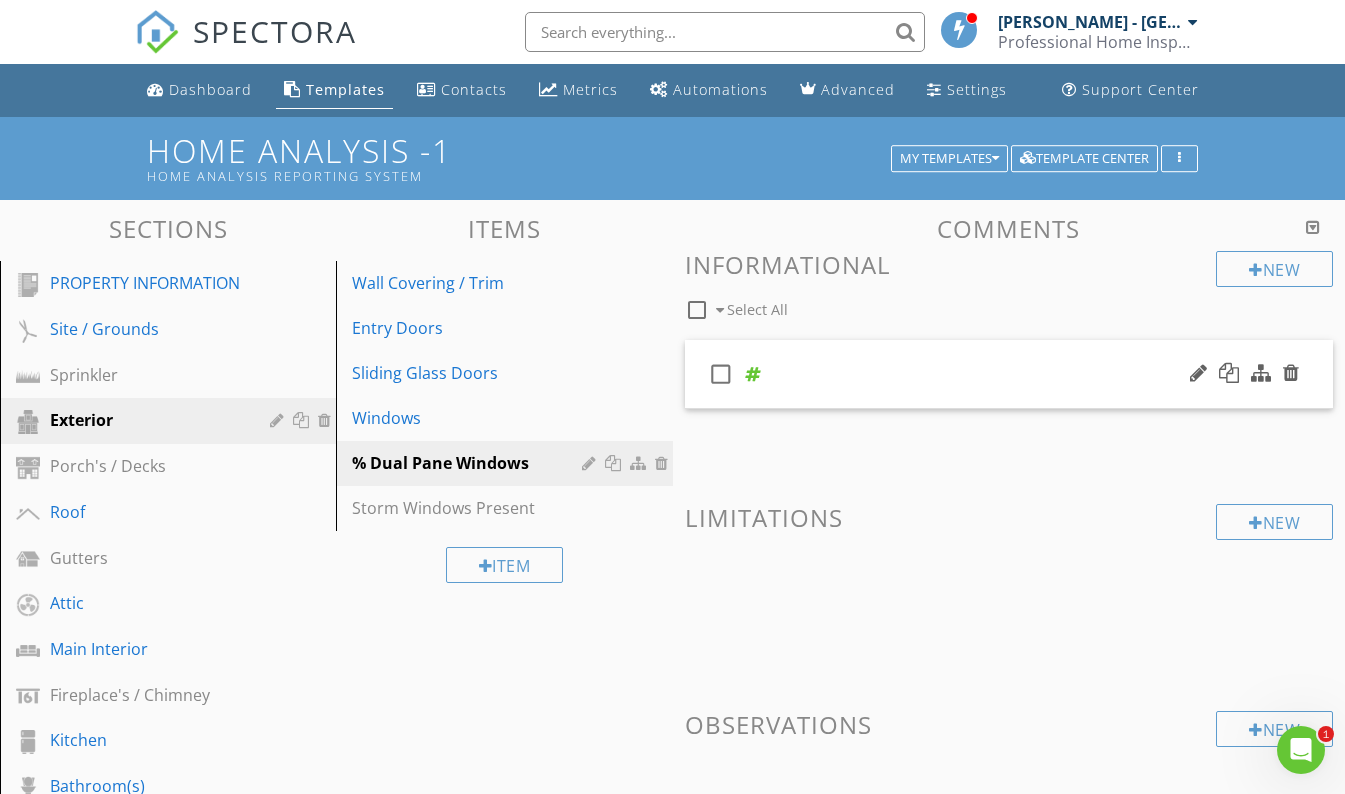 click on "check_box_outline_blank" at bounding box center [1009, 374] 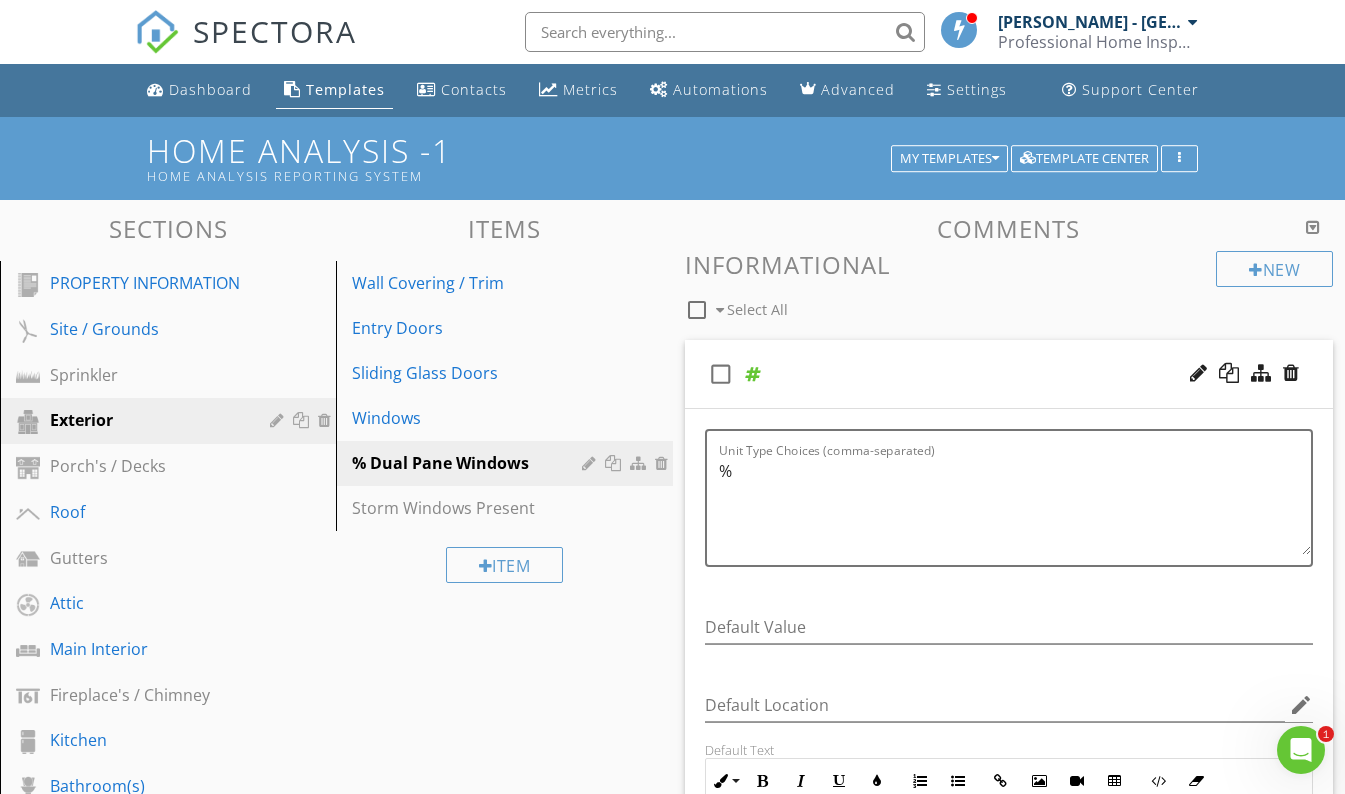 click on "check_box_outline_blank" at bounding box center [1009, 374] 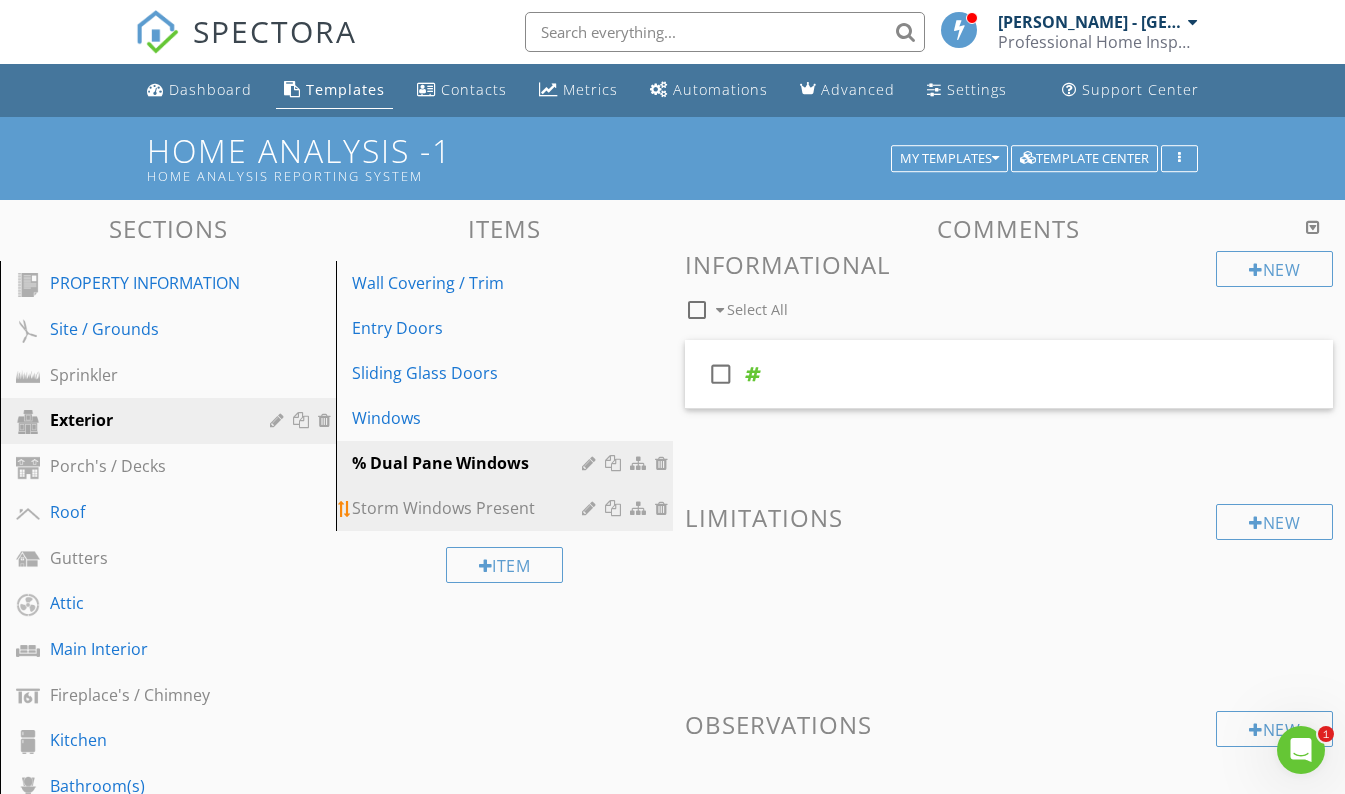 click on "Storm Windows Present" at bounding box center [469, 508] 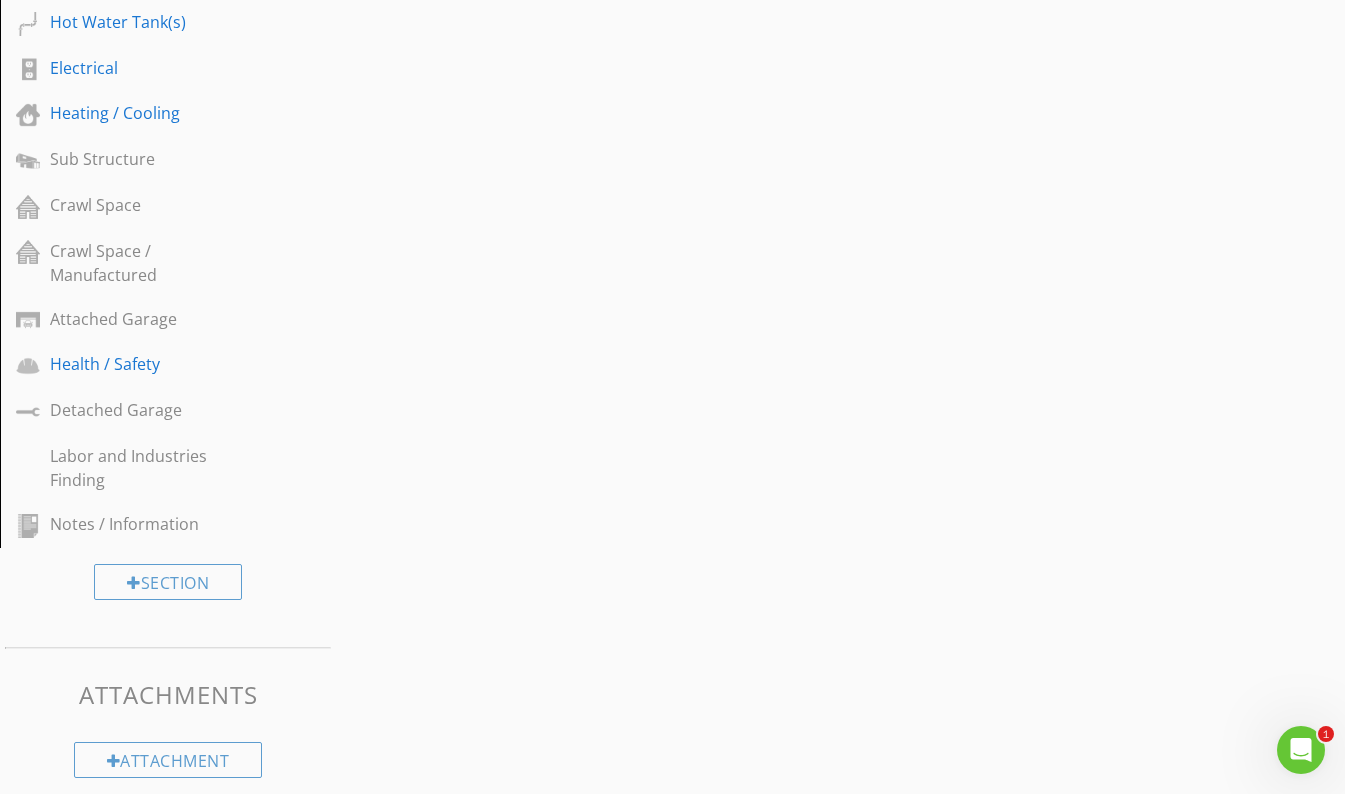 scroll, scrollTop: 960, scrollLeft: 0, axis: vertical 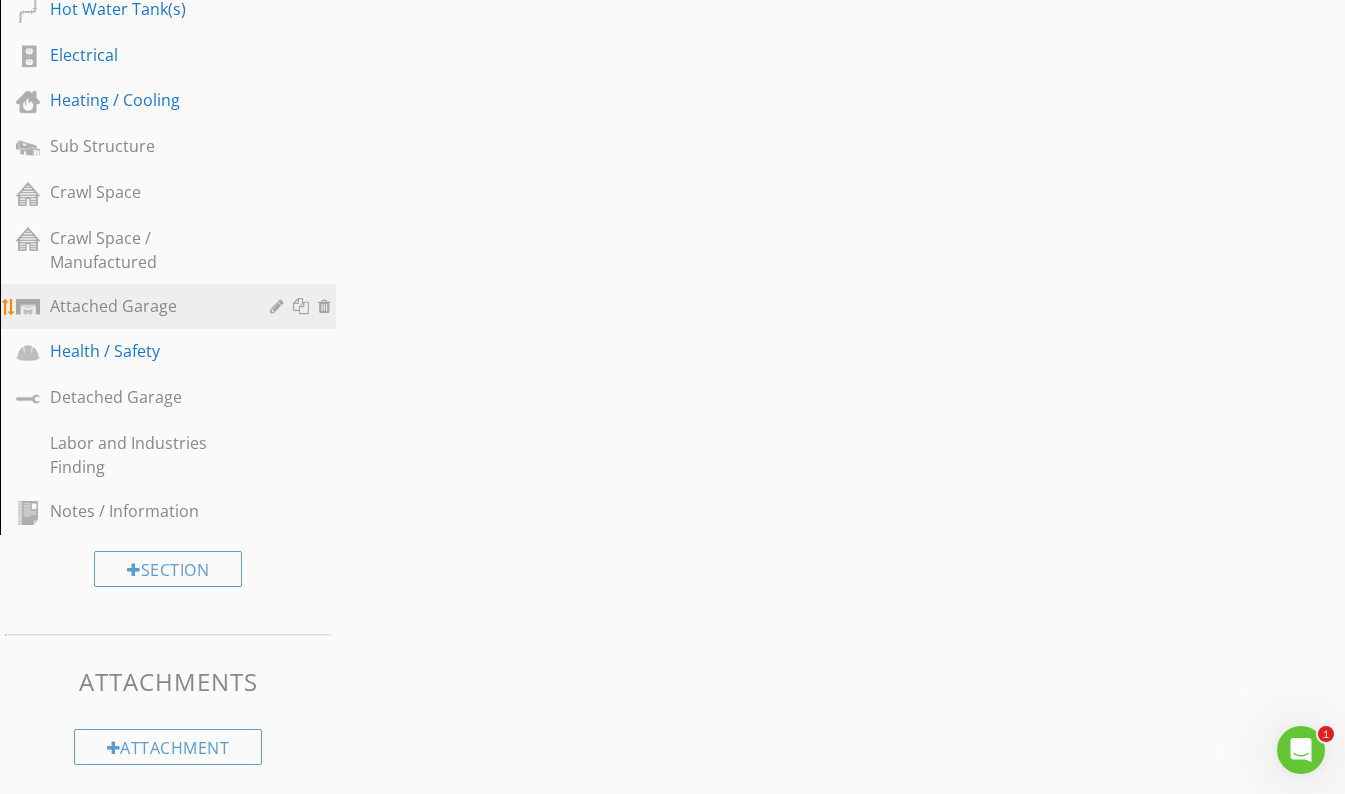 click on "Attached Garage" at bounding box center [145, 306] 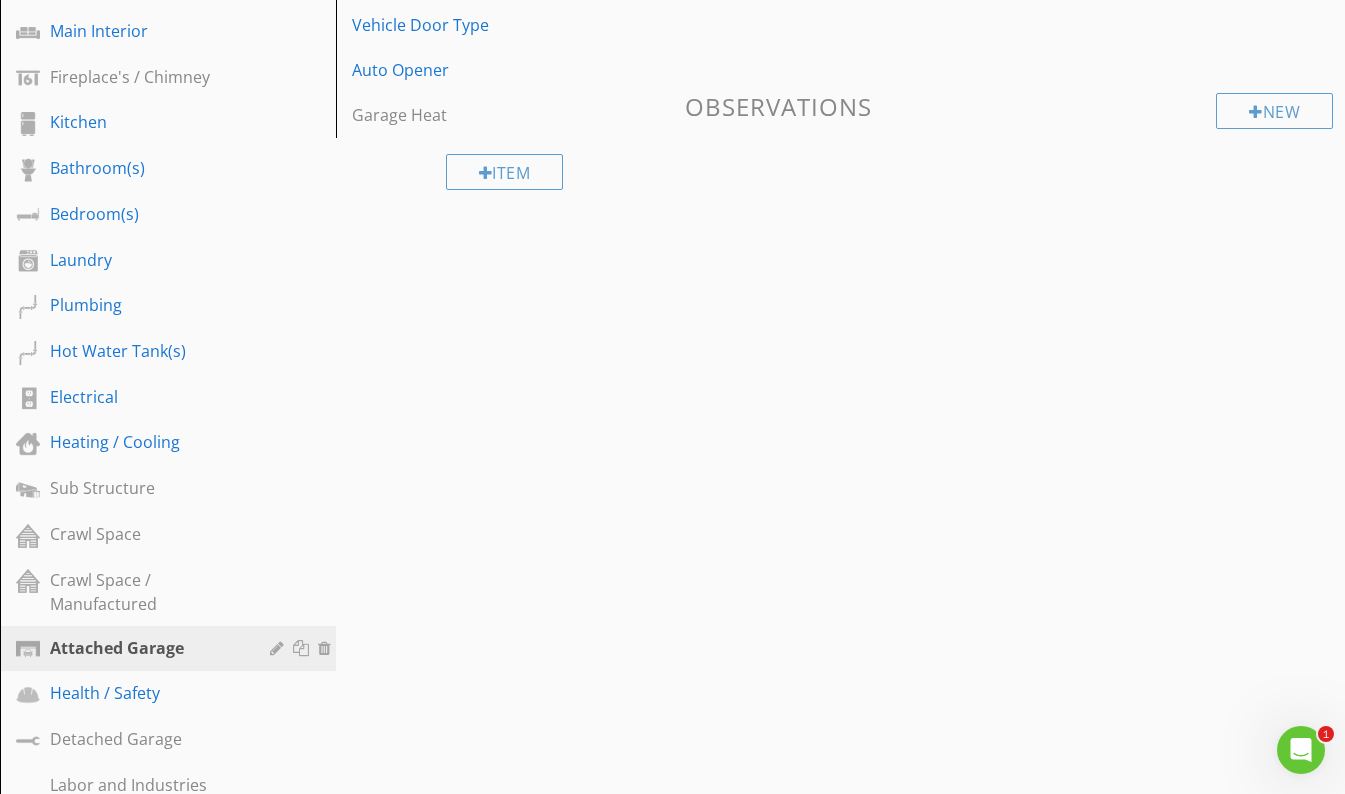 scroll, scrollTop: 619, scrollLeft: 0, axis: vertical 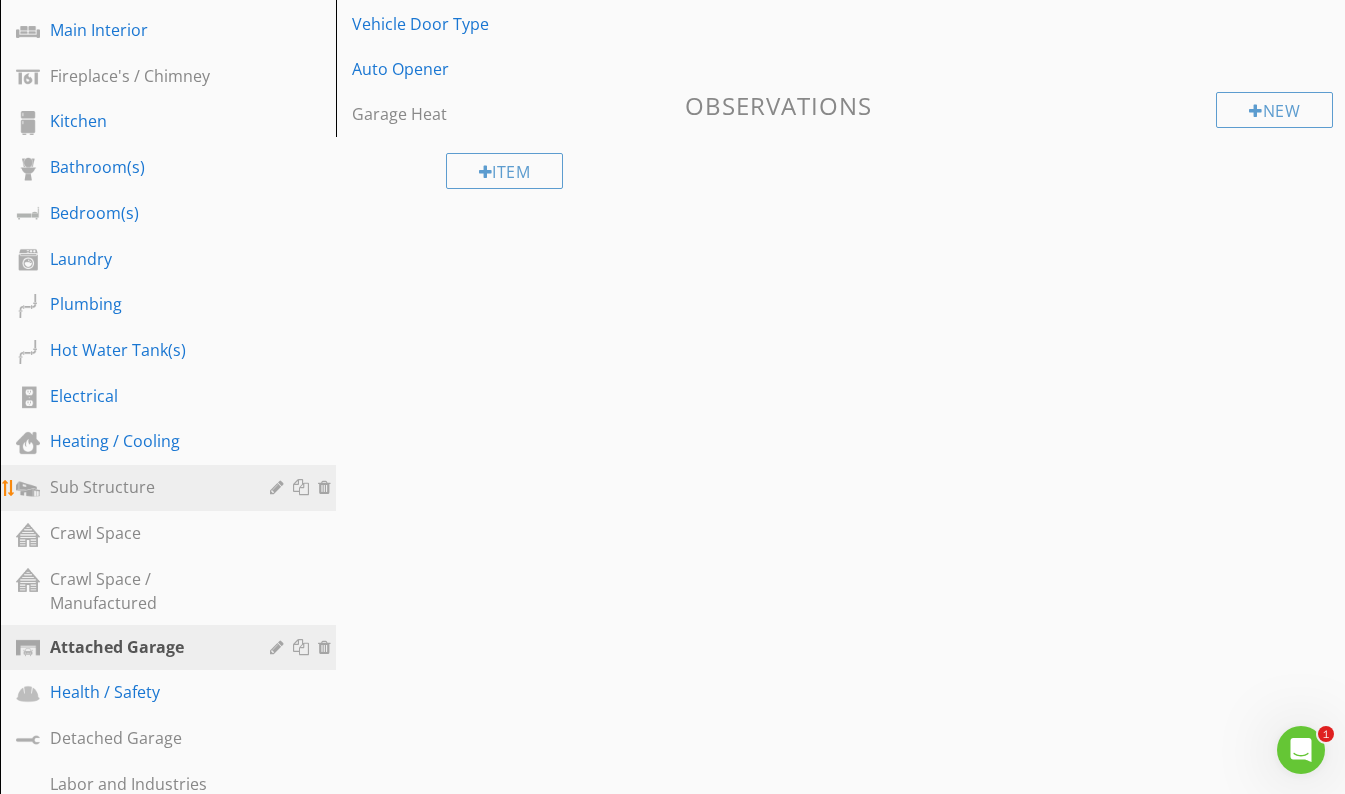 click on "Sub Structure" at bounding box center [171, 488] 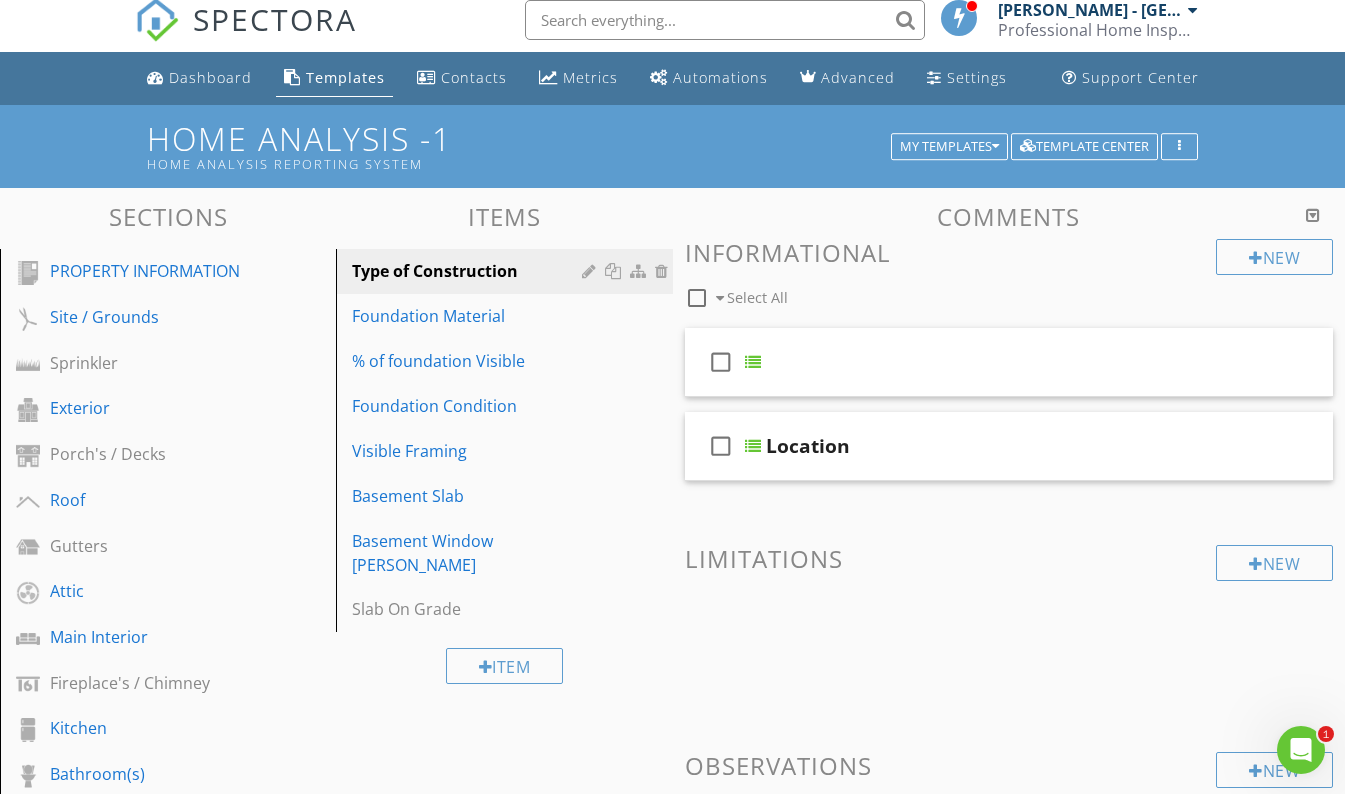 scroll, scrollTop: 0, scrollLeft: 0, axis: both 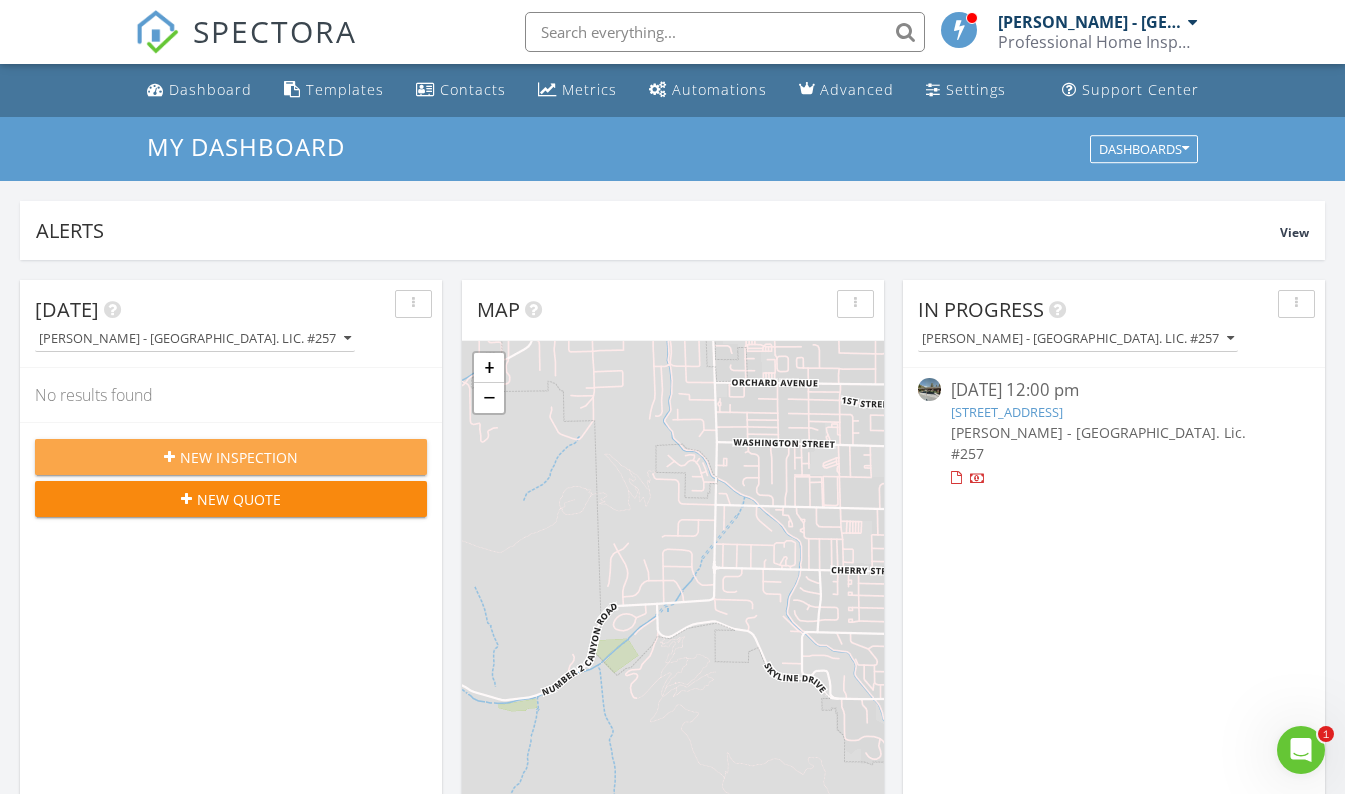 click on "New Inspection" at bounding box center [239, 457] 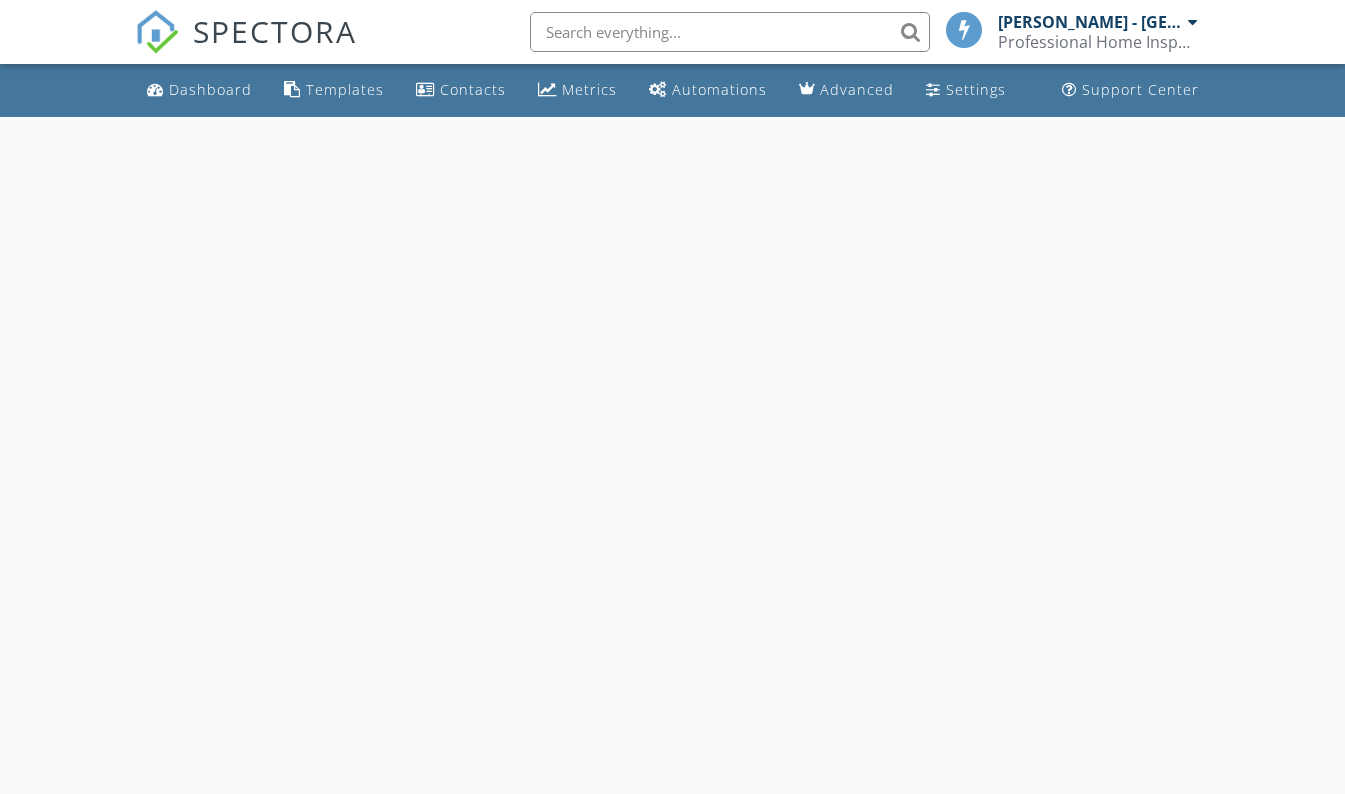 scroll, scrollTop: 0, scrollLeft: 0, axis: both 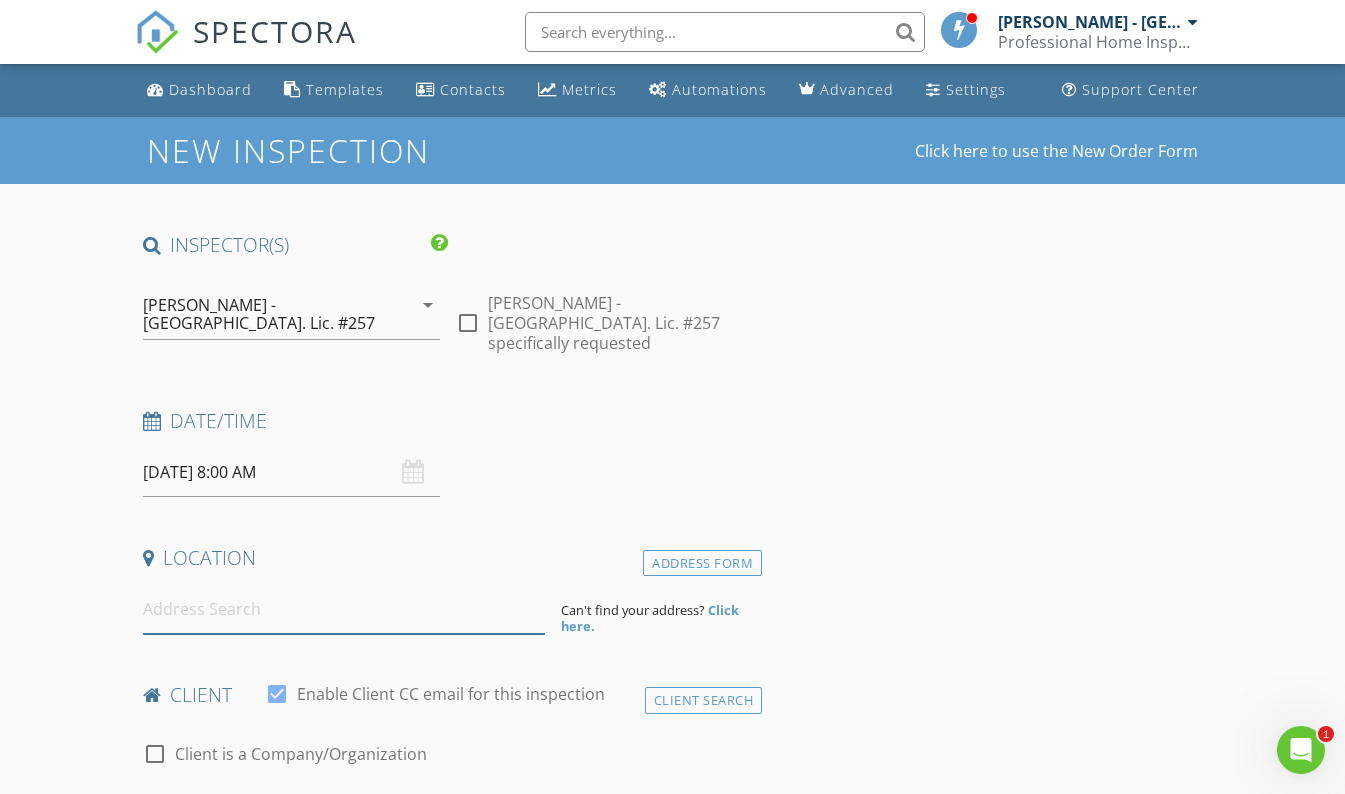 click at bounding box center (344, 609) 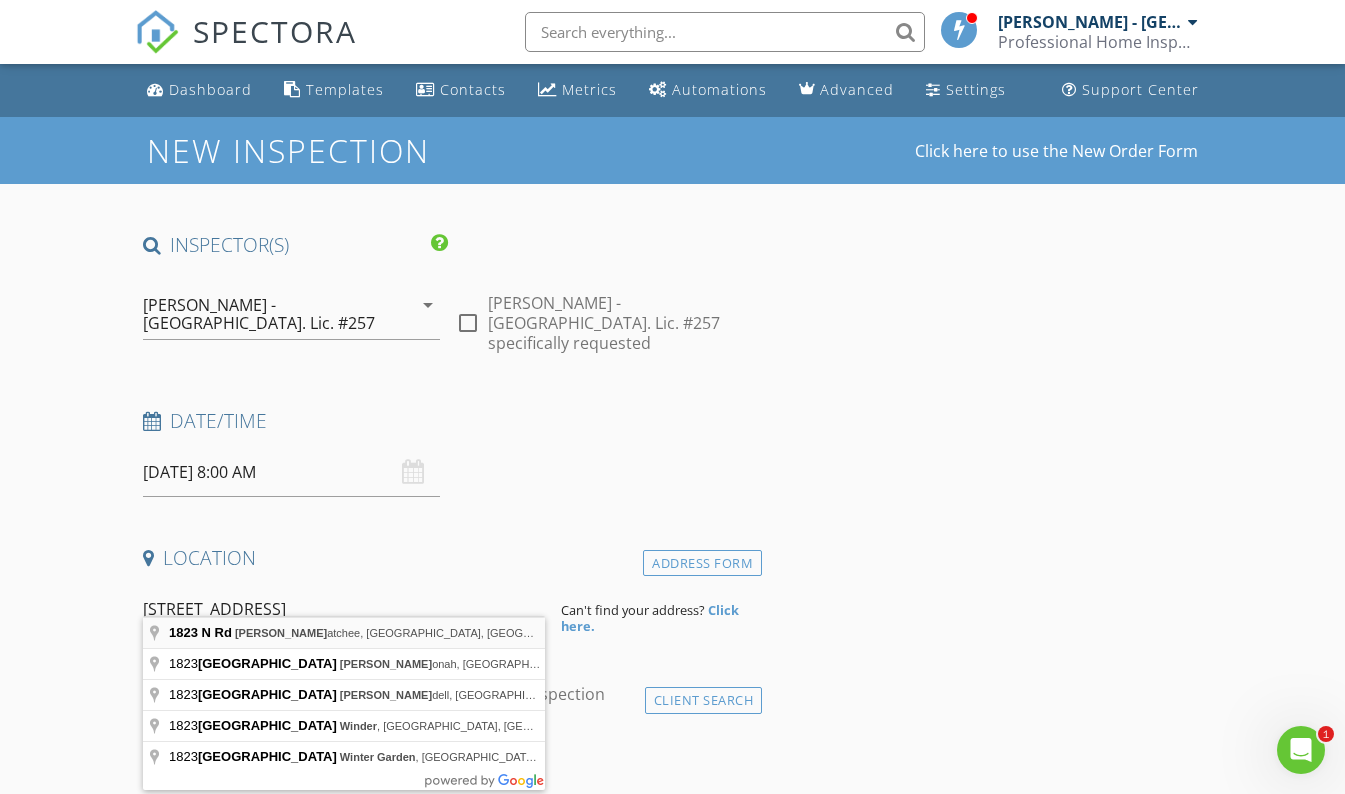 type on "[STREET_ADDRESS]" 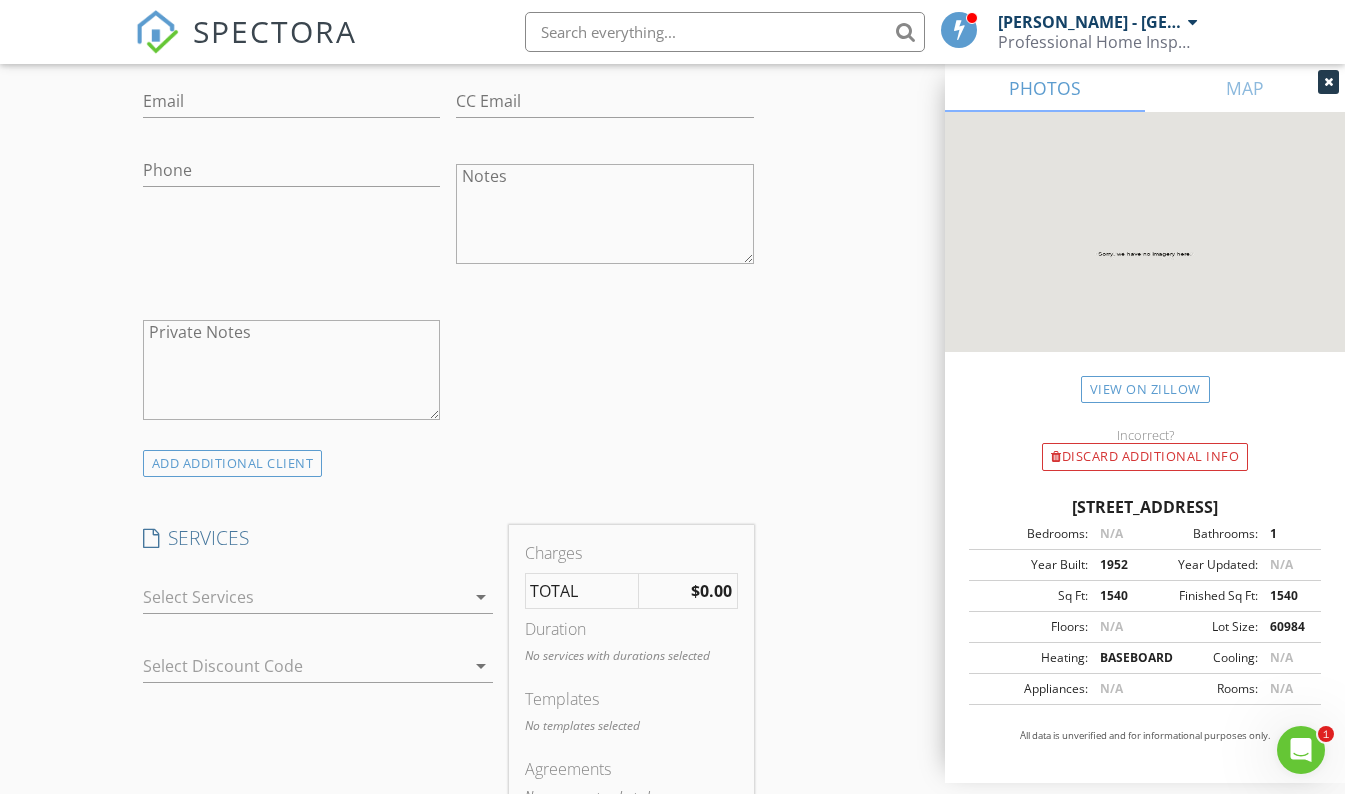 scroll, scrollTop: 1278, scrollLeft: 0, axis: vertical 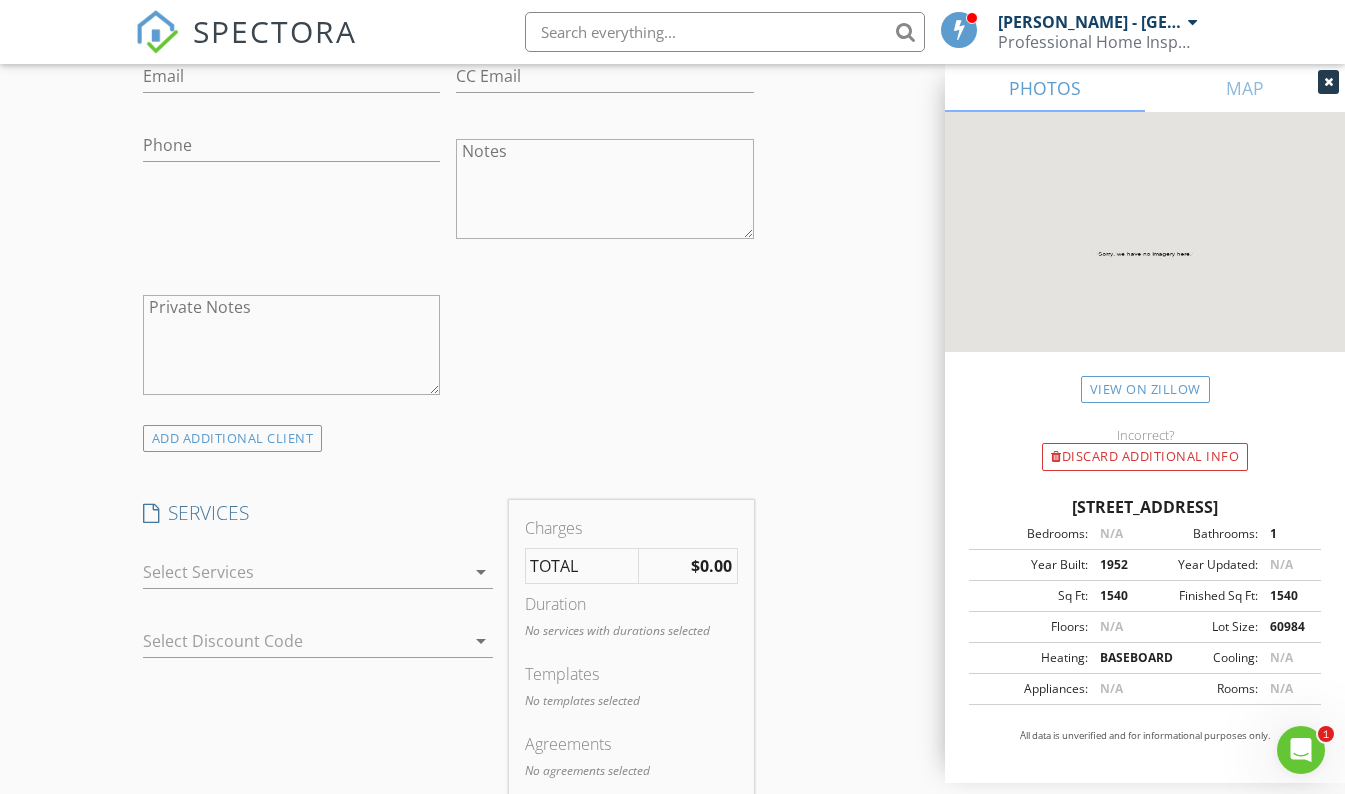 click on "arrow_drop_down" at bounding box center (481, 572) 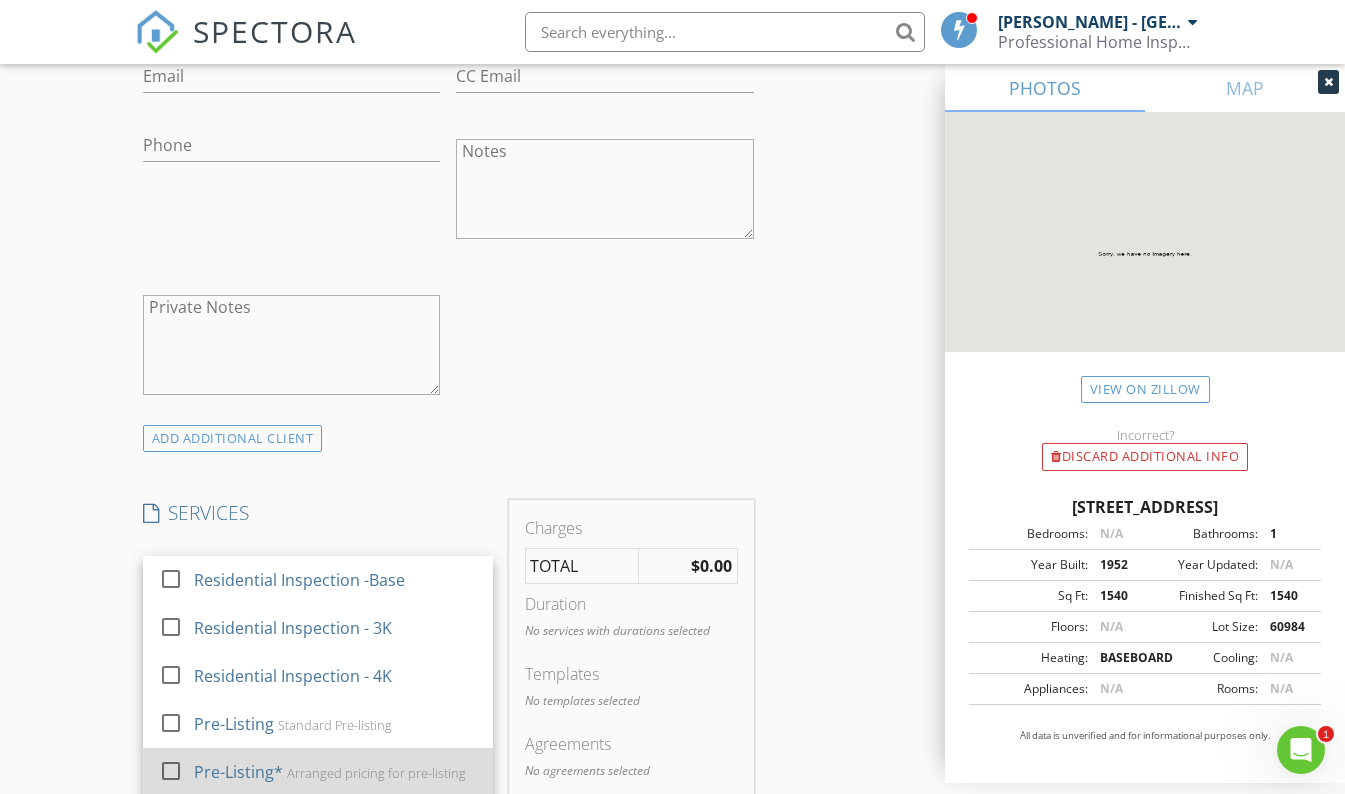 click on "Pre-Listing*   Arranged pricing for pre-listing" at bounding box center (335, 772) 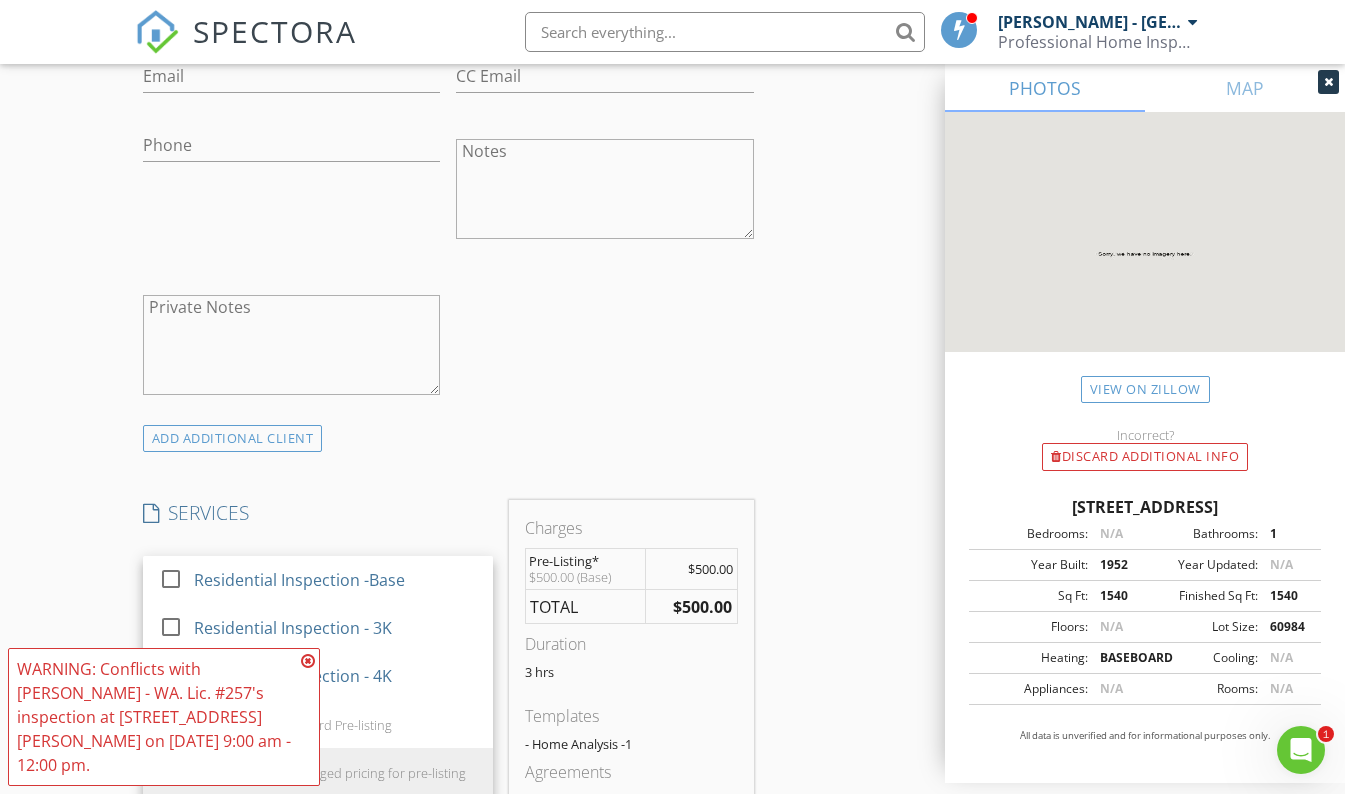 click on "INSPECTOR(S)
check_box   [PERSON_NAME] - [GEOGRAPHIC_DATA]. Lic.  #257   PRIMARY   [PERSON_NAME] - WA. Lic.  #257 arrow_drop_down   check_box_outline_blank [PERSON_NAME] - [GEOGRAPHIC_DATA]. Lic.  #257 specifically requested
Date/Time
[DATE] 8:00 AM
Location
Address Search       Address [STREET_ADDRESS][US_STATE] Chelan     Square Feet 1540   Year Built 1952   Foundation arrow_drop_down     [PERSON_NAME] - [GEOGRAPHIC_DATA]. Lic.  #257     2.7 miles     (7 minutes)
client
check_box Enable Client CC email for this inspection   Client Search     check_box_outline_blank Client is a Company/Organization     First Name   Last Name   Email   CC Email   Phone           Notes   Private Notes
ADD ADDITIONAL client
SERVICES
check_box_outline_blank   Residential Inspection -Base" at bounding box center [673, 643] 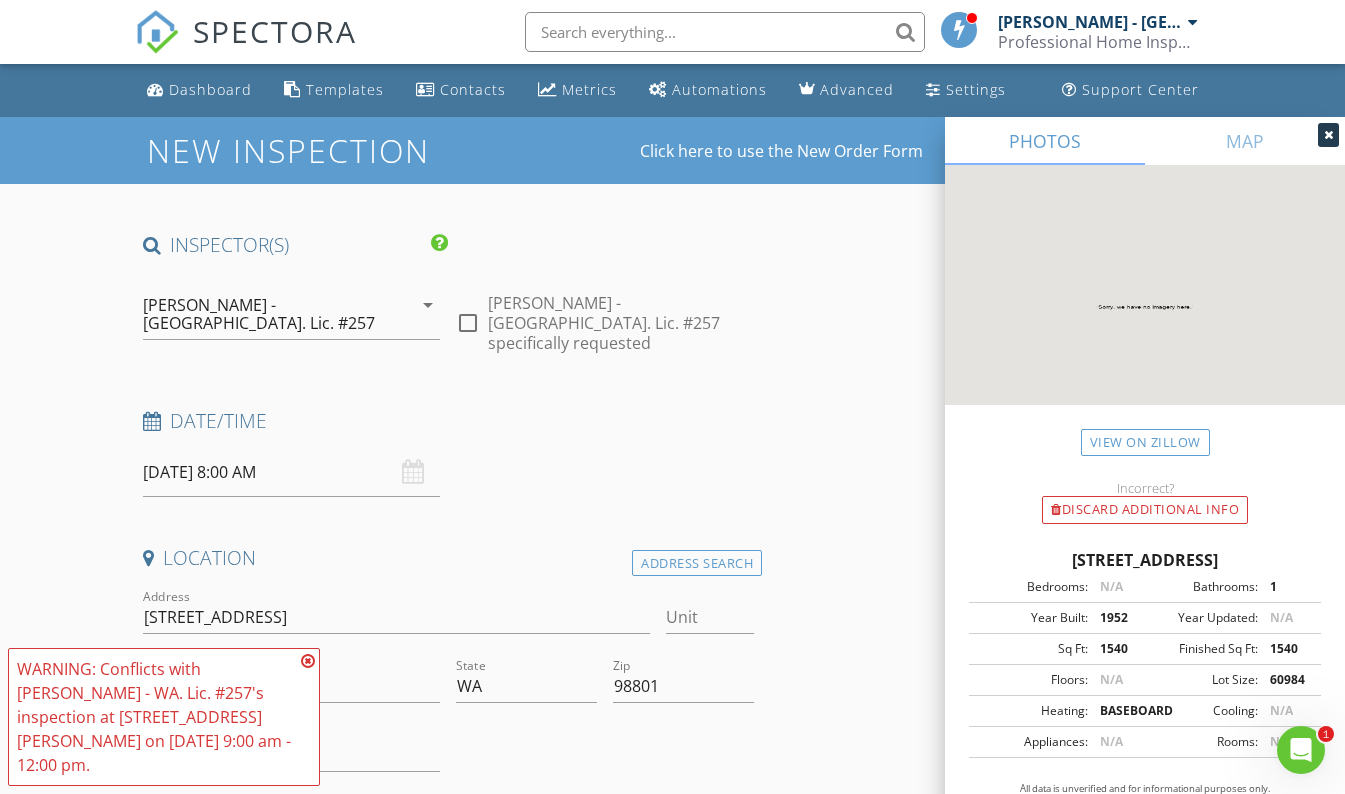 scroll, scrollTop: 0, scrollLeft: 0, axis: both 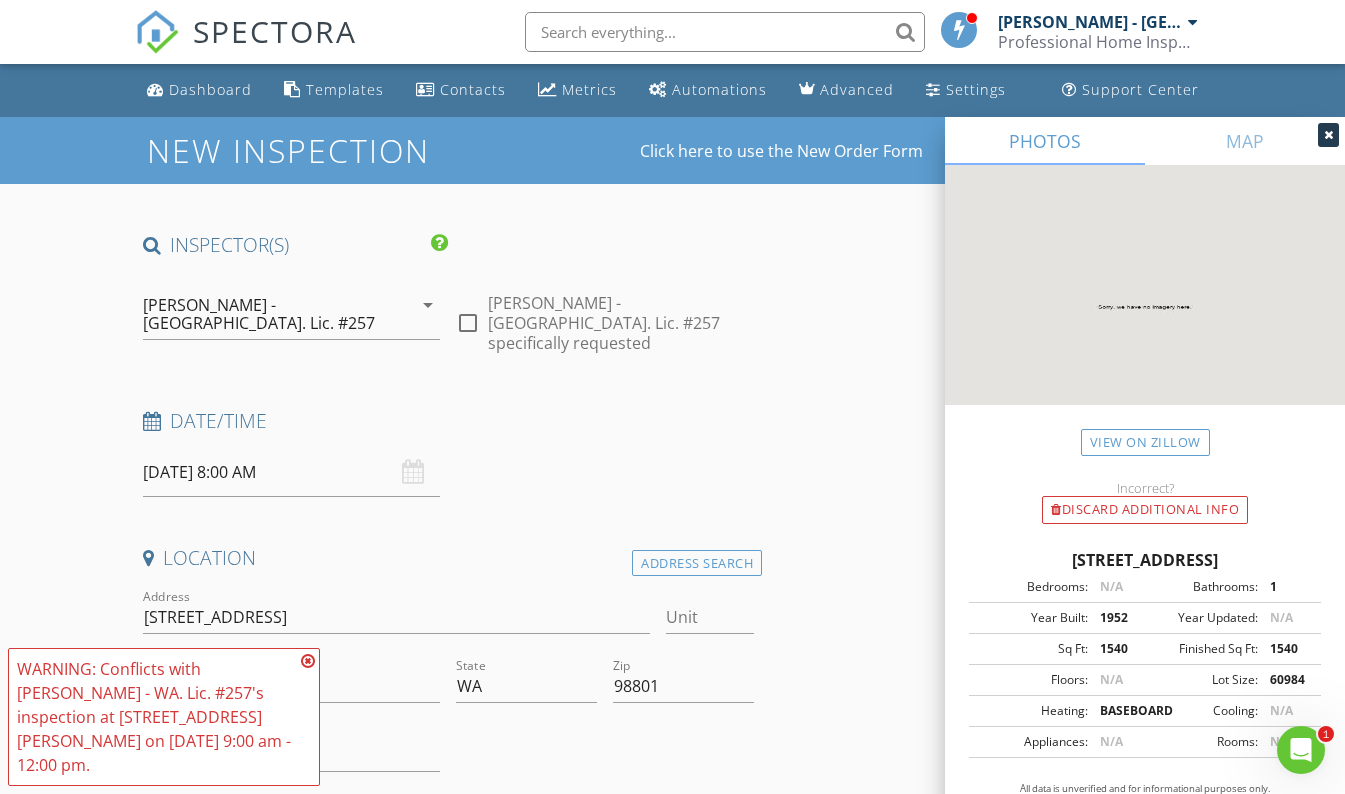 click at bounding box center (308, 661) 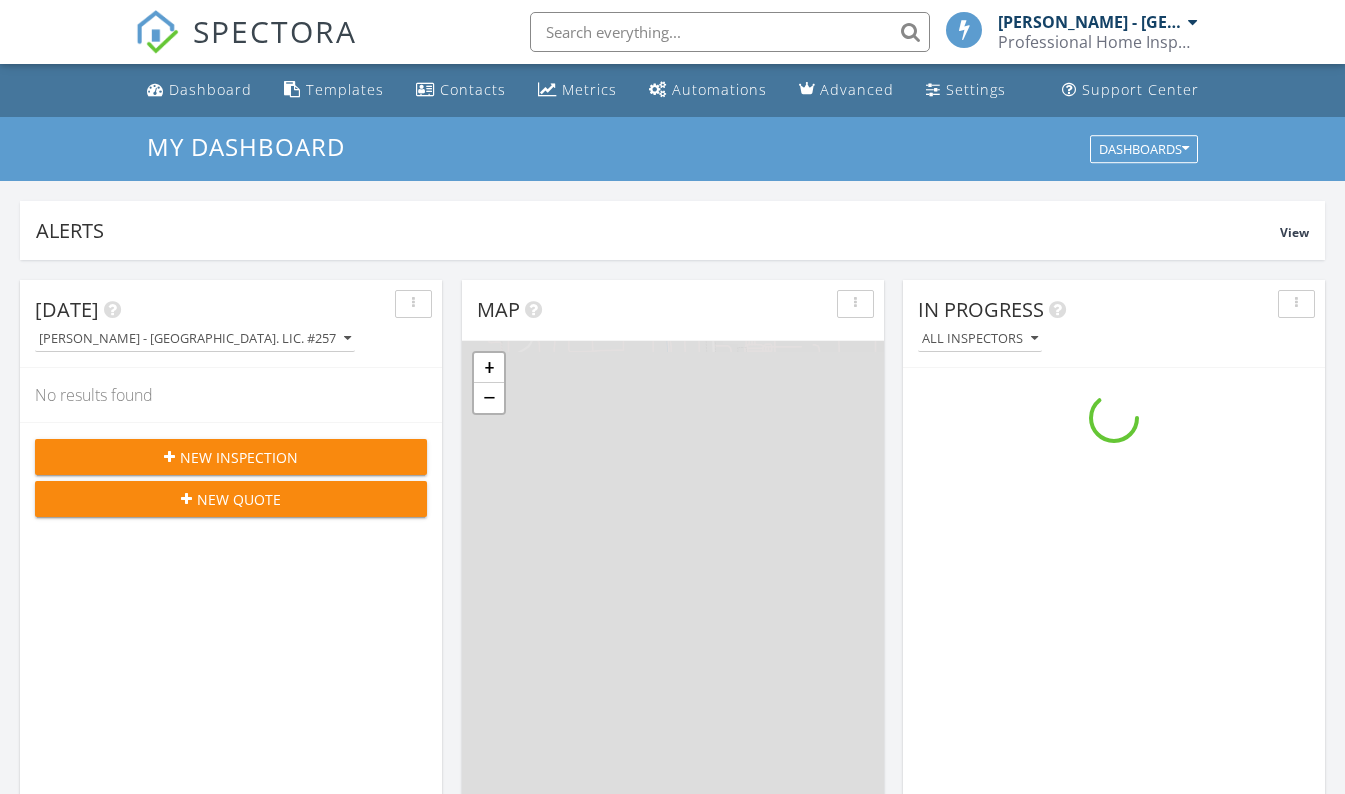 scroll, scrollTop: 0, scrollLeft: 0, axis: both 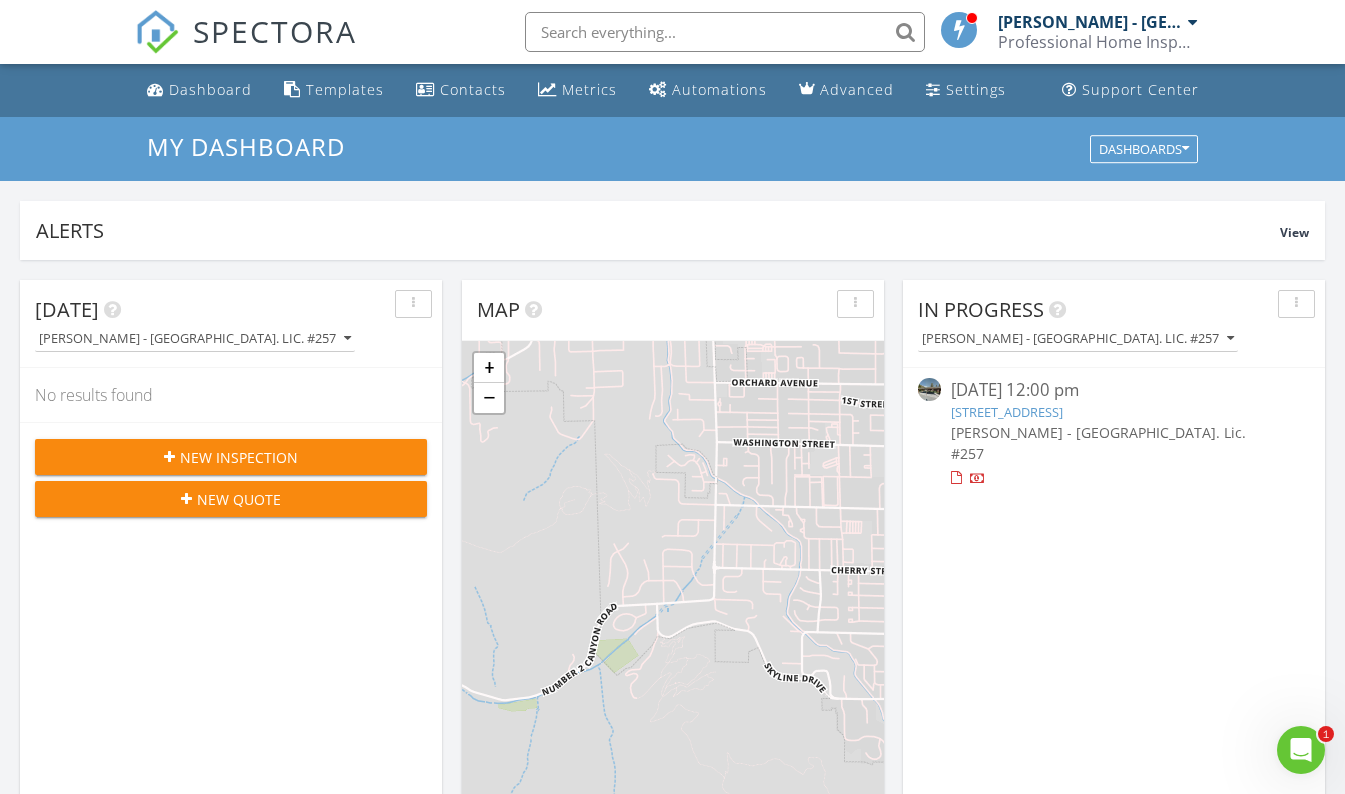 click on "New Inspection" at bounding box center (239, 457) 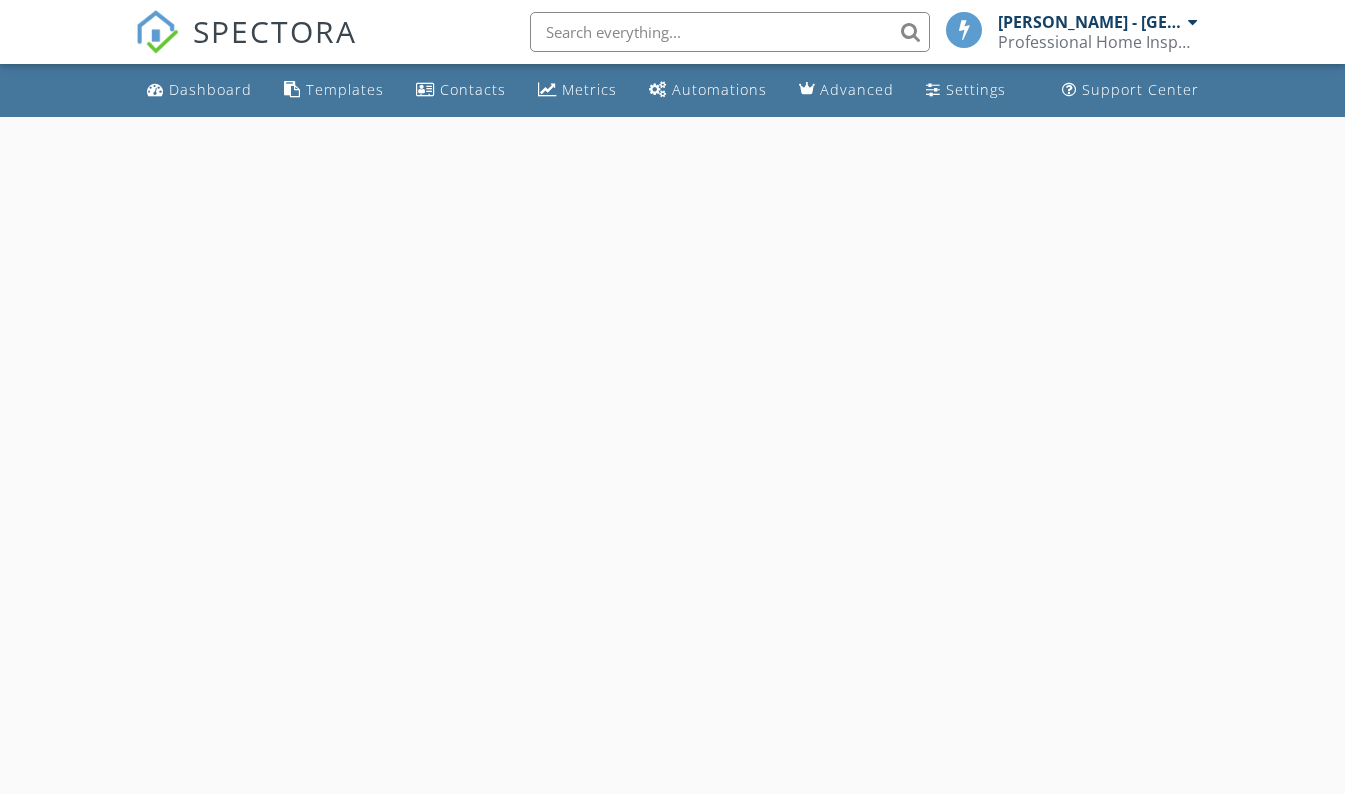 scroll, scrollTop: 0, scrollLeft: 0, axis: both 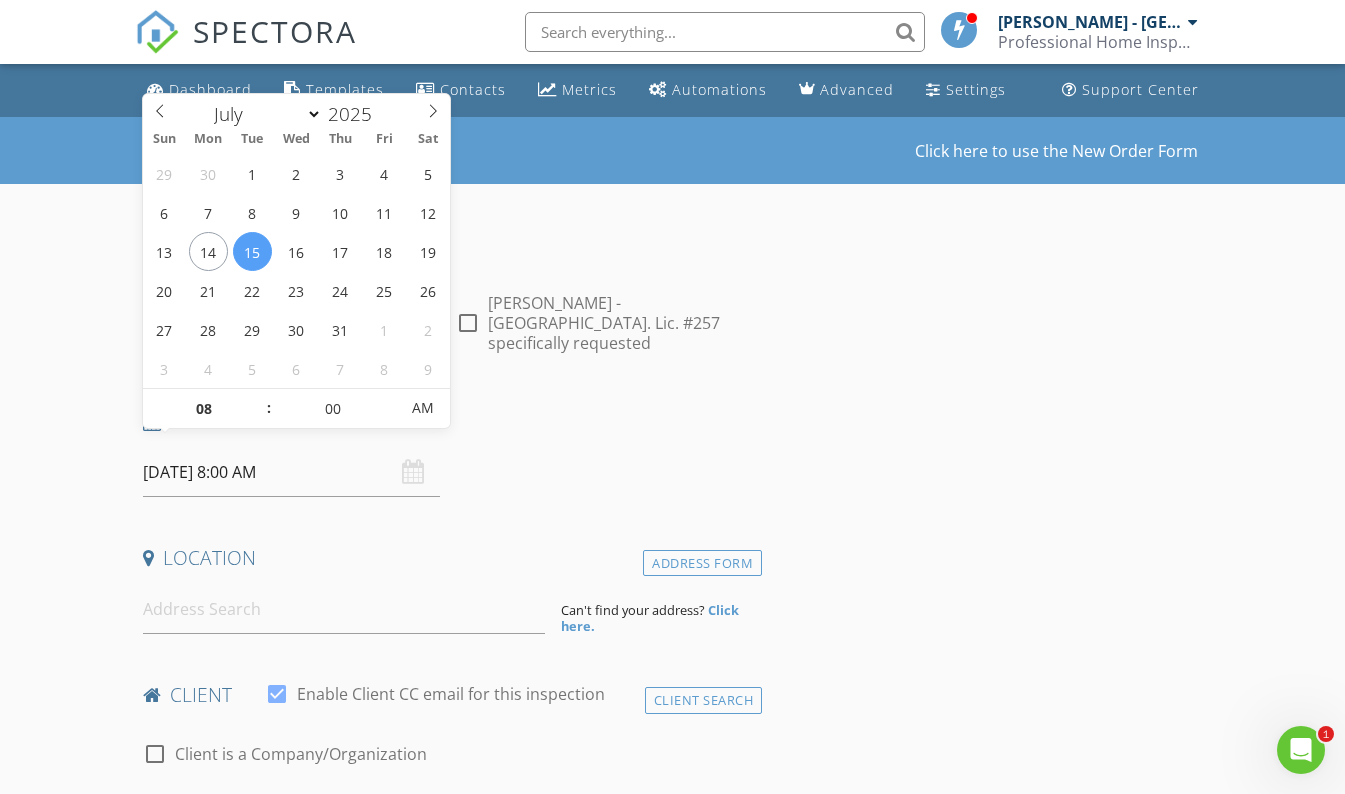 click on "[DATE] 8:00 AM" at bounding box center [292, 472] 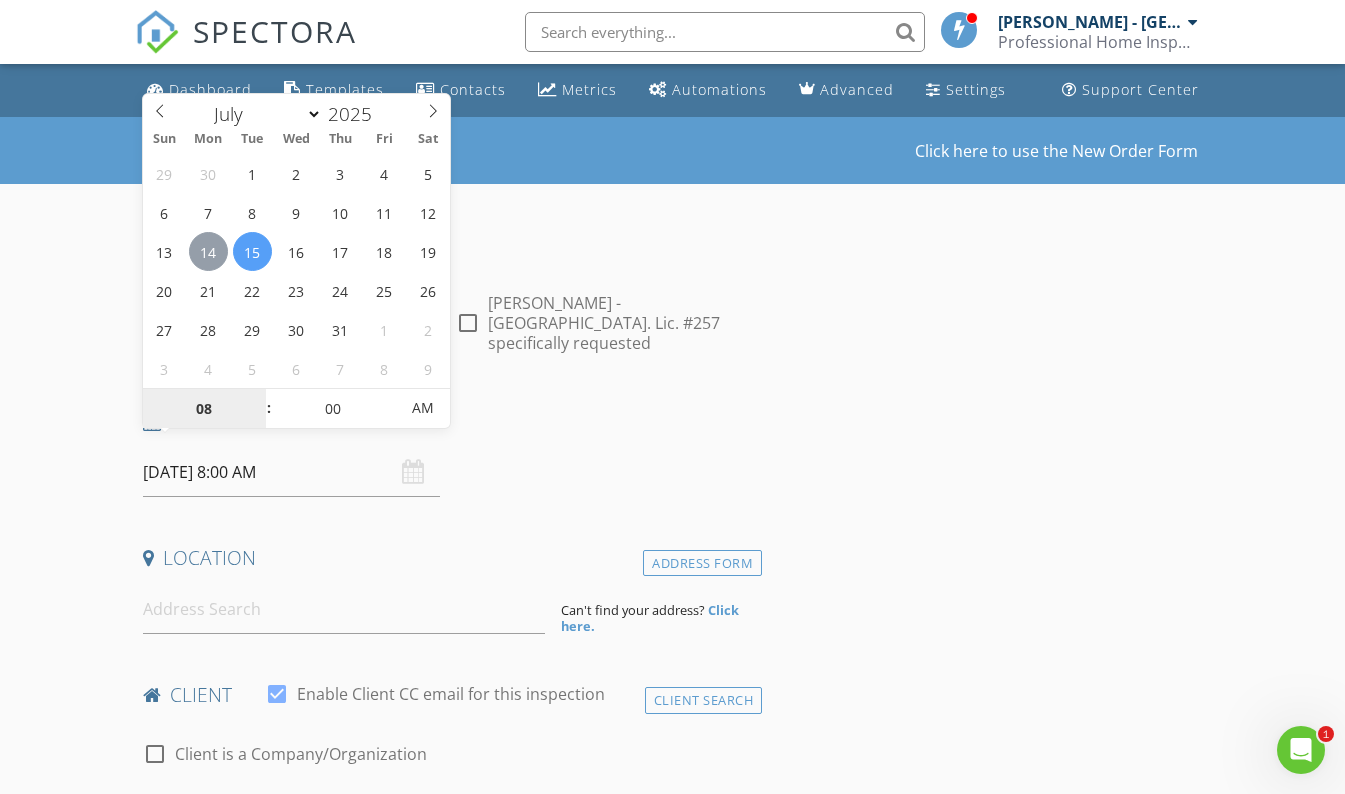 type on "[DATE] 8:00 AM" 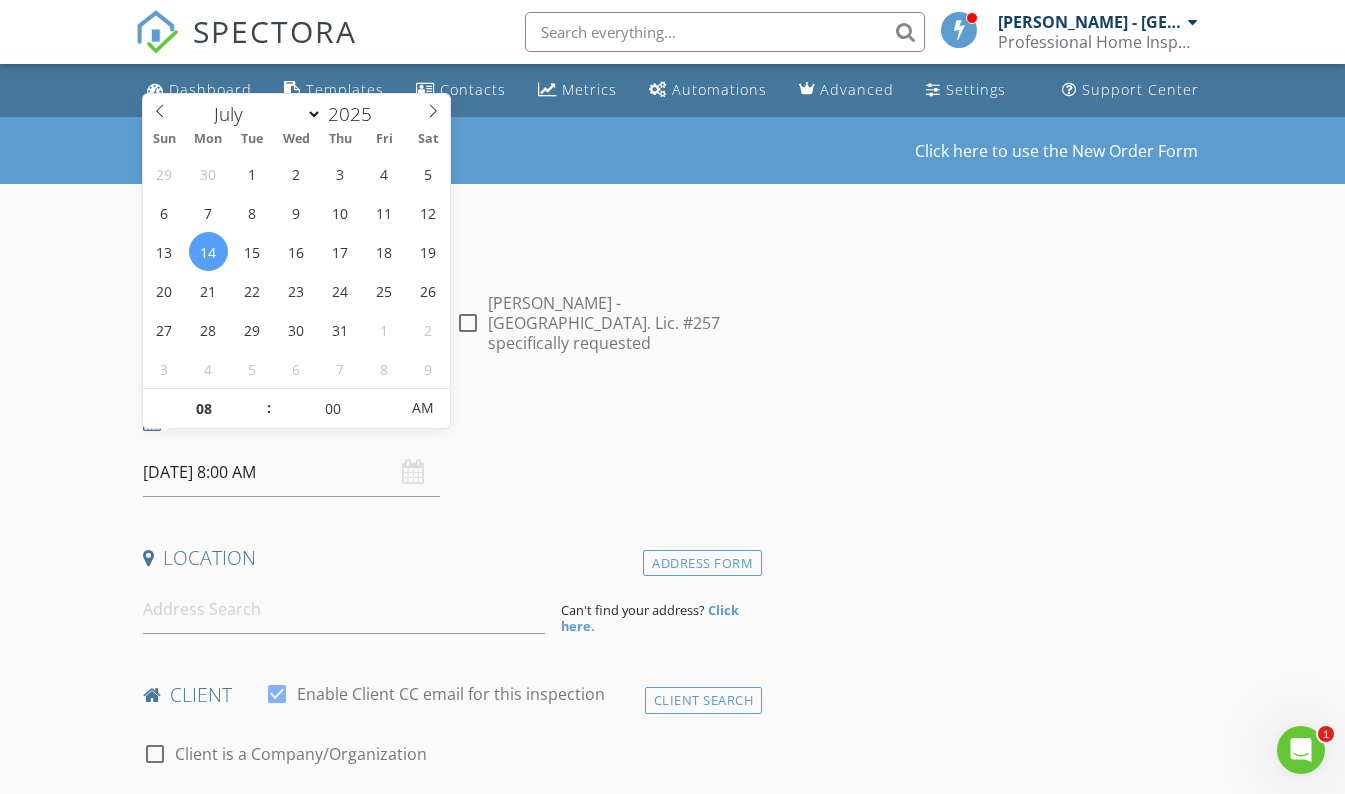 click on ":" at bounding box center [269, 408] 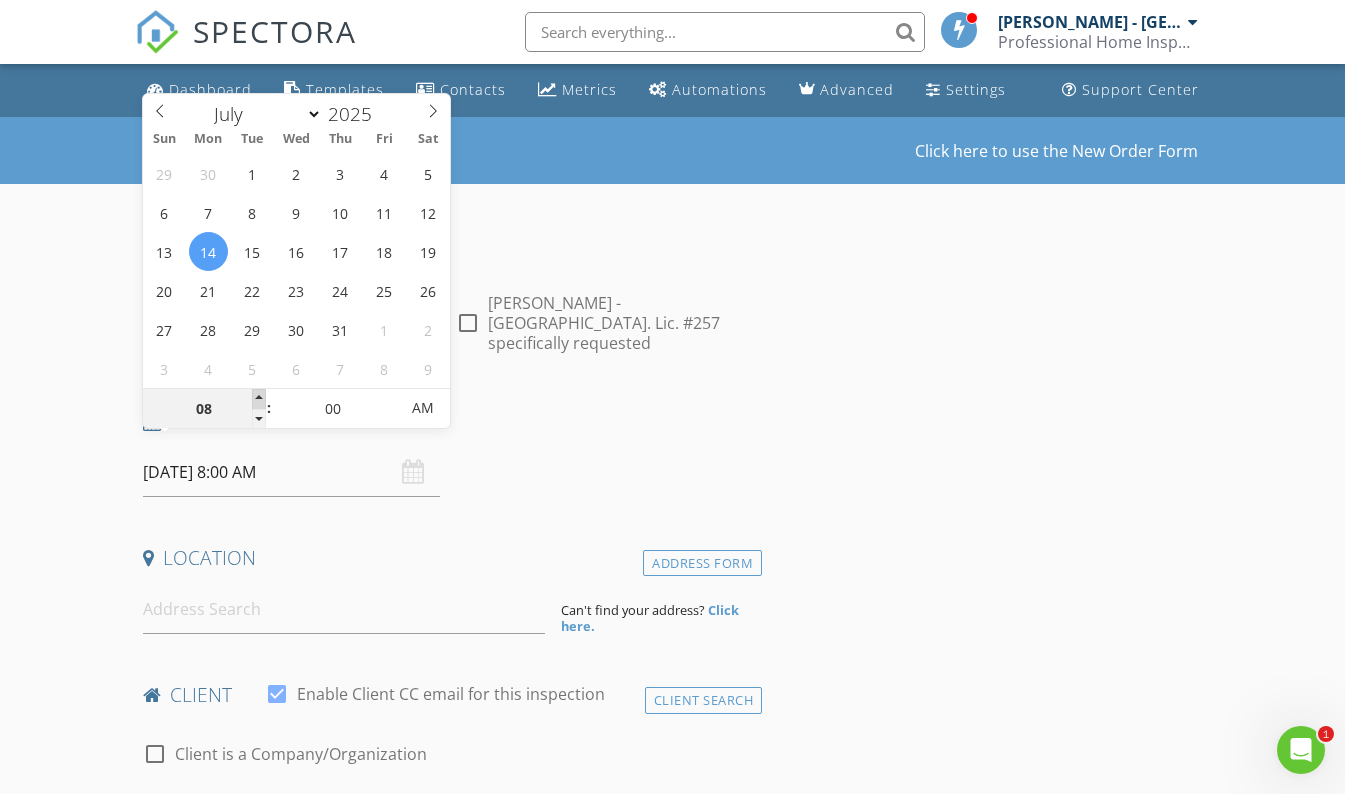 type on "09" 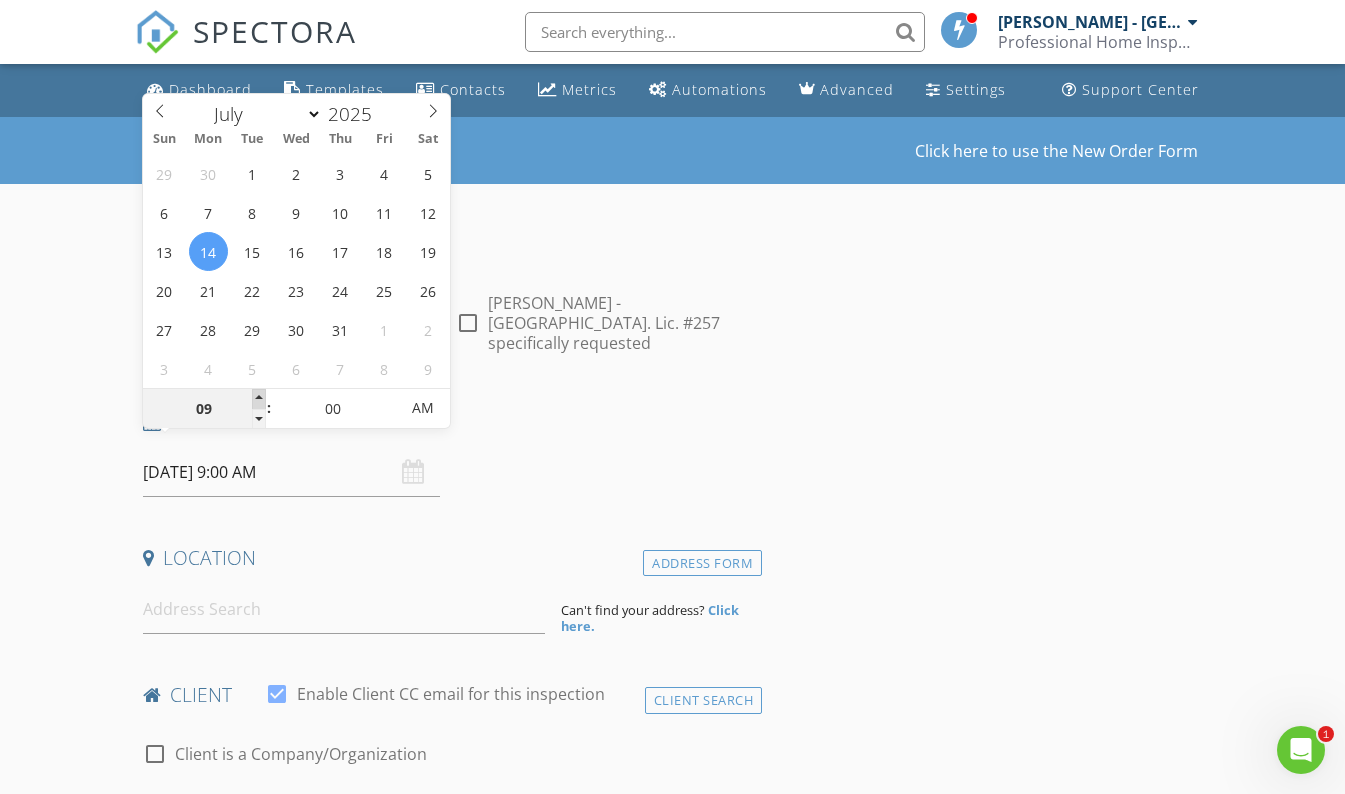 click at bounding box center (259, 399) 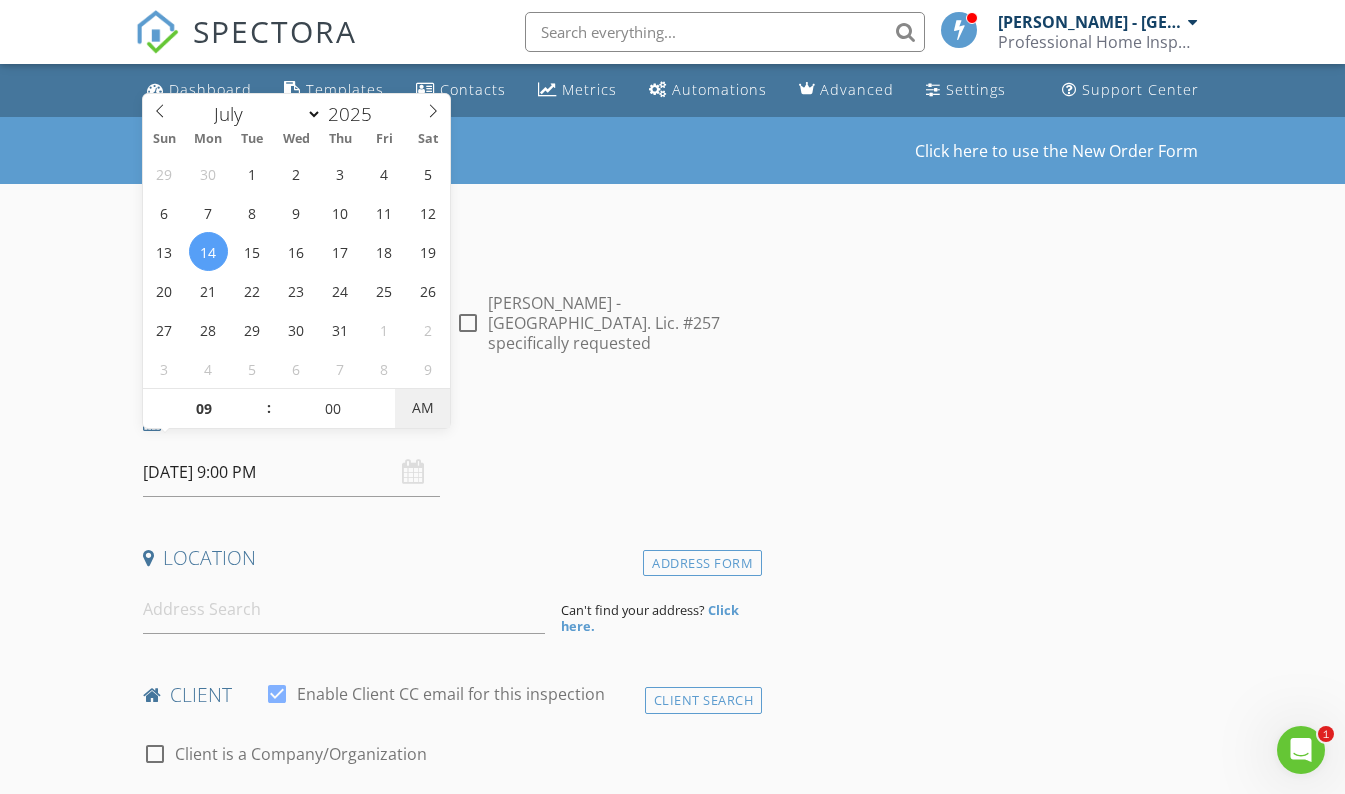 click on "AM" at bounding box center (422, 408) 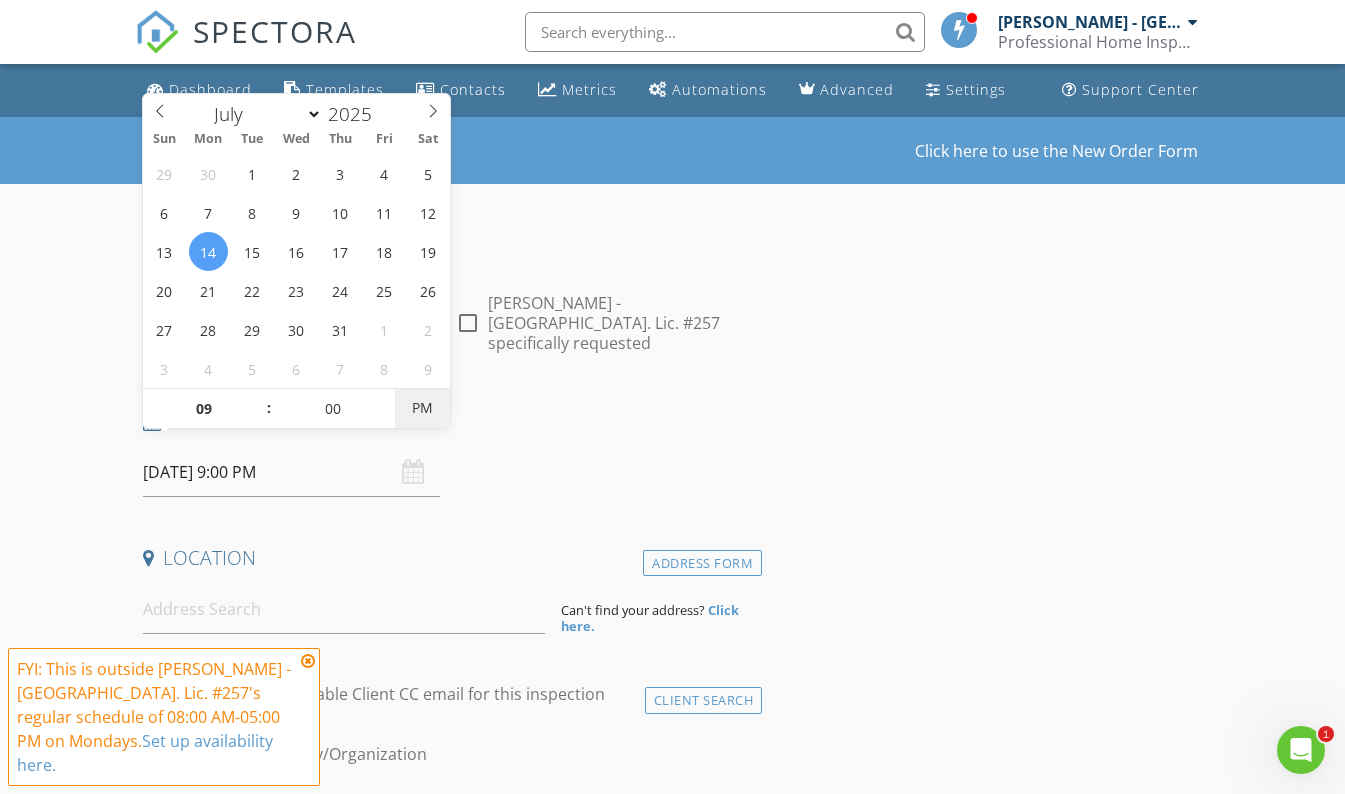 type on "07/14/2025 9:00 AM" 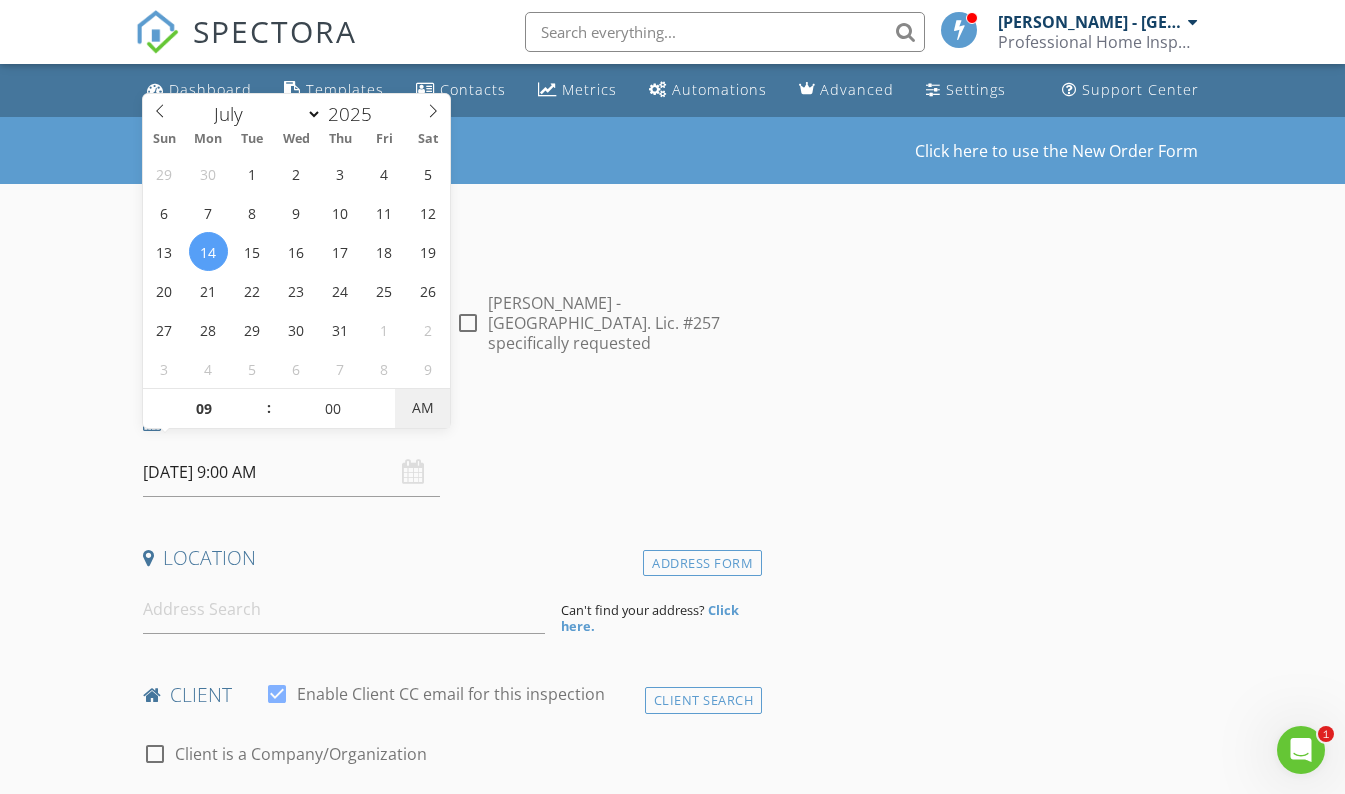 click on "AM" at bounding box center [422, 408] 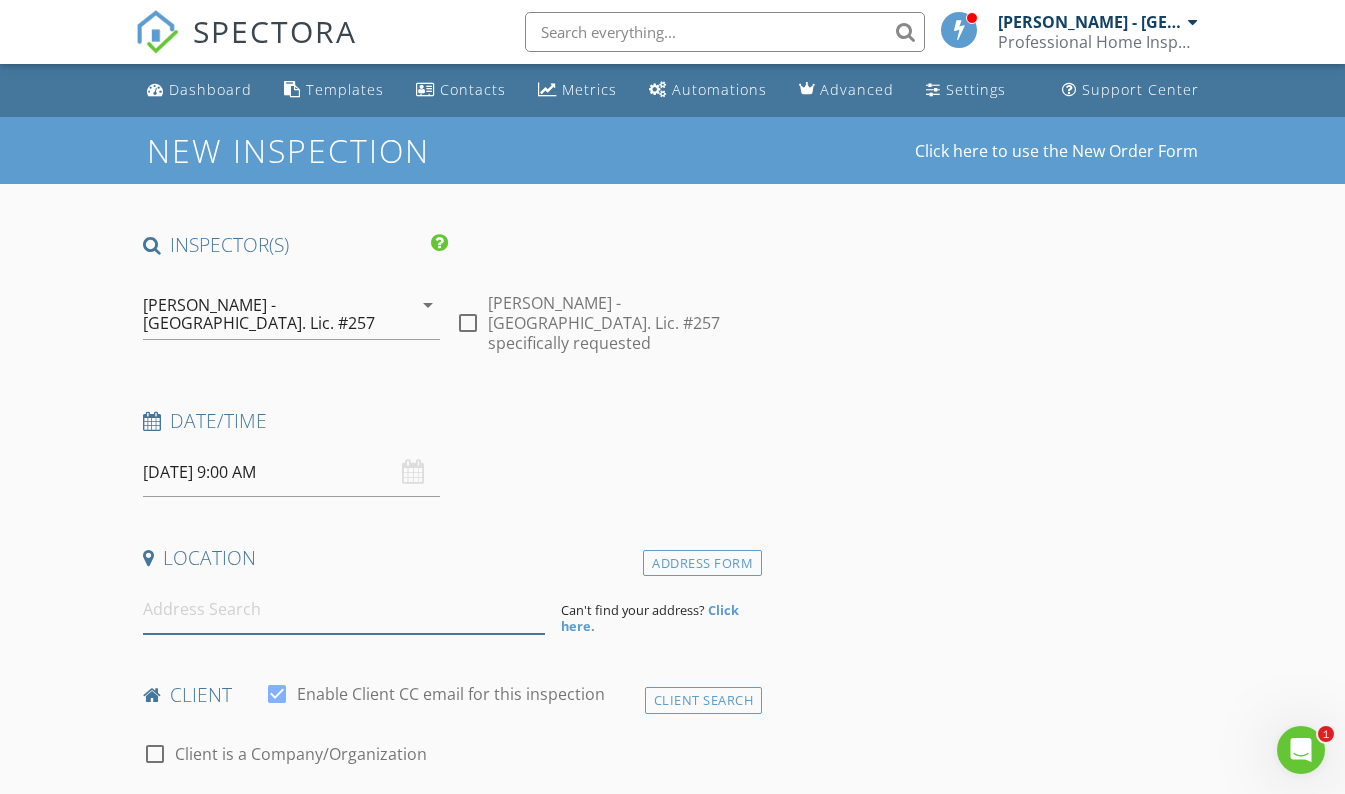 click at bounding box center [344, 609] 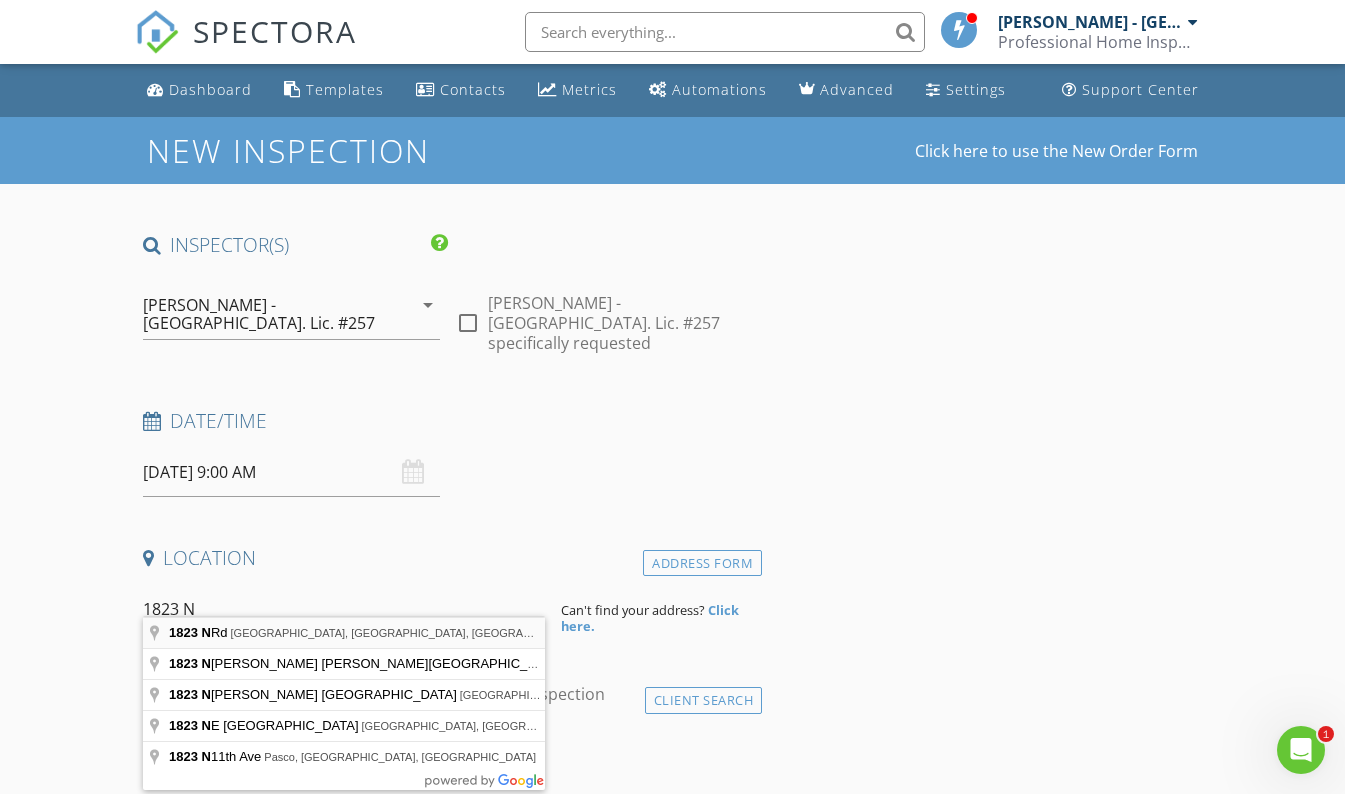 type on "1823 N Rd, Wenatchee, WA, USA" 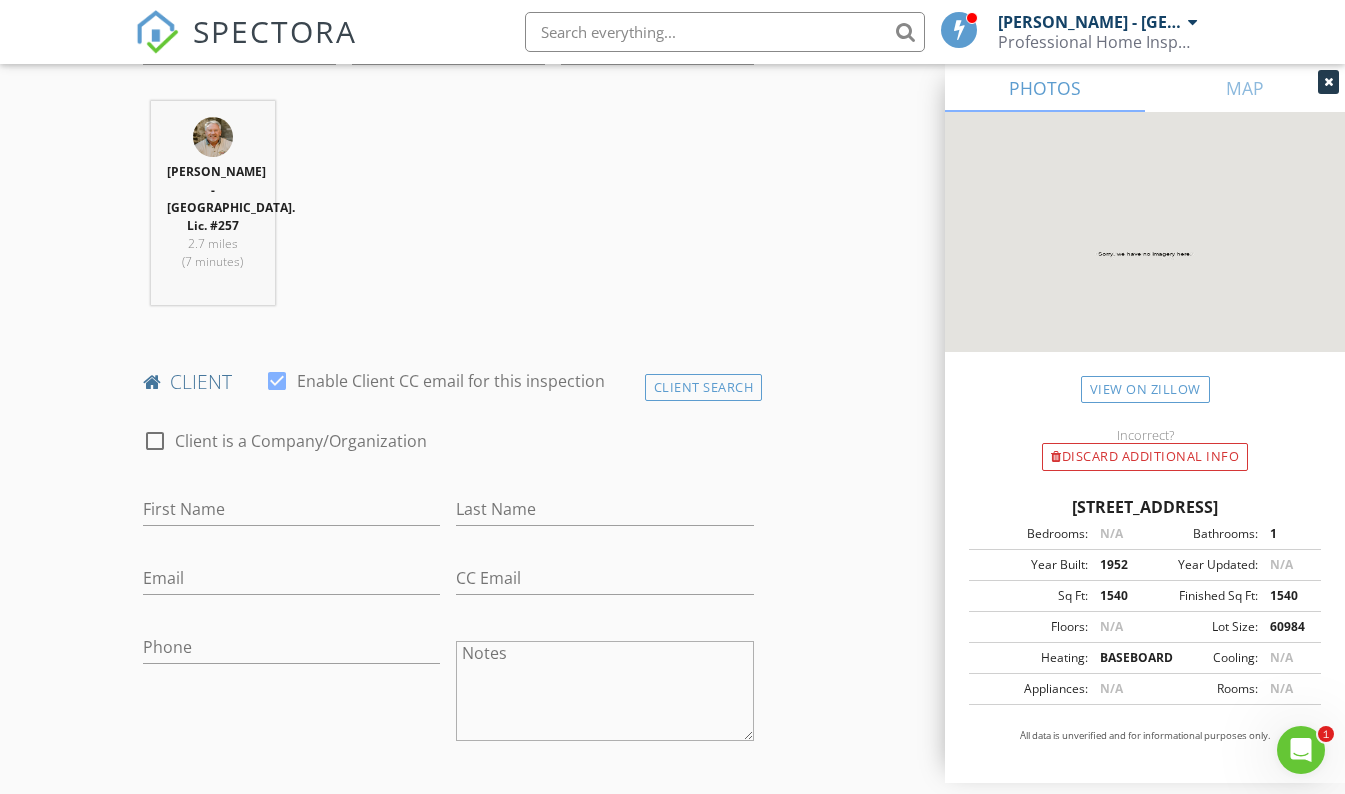 scroll, scrollTop: 784, scrollLeft: 0, axis: vertical 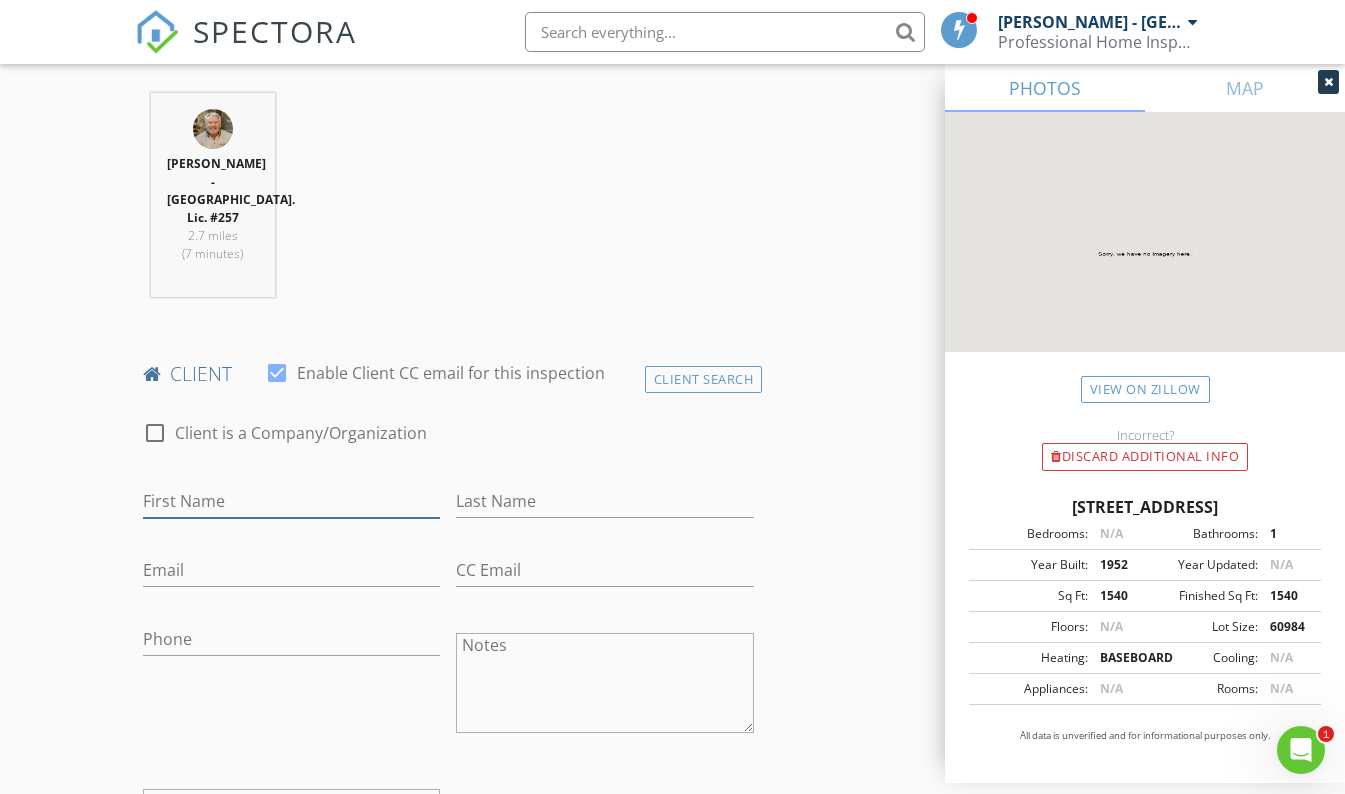 click on "First Name" at bounding box center [292, 501] 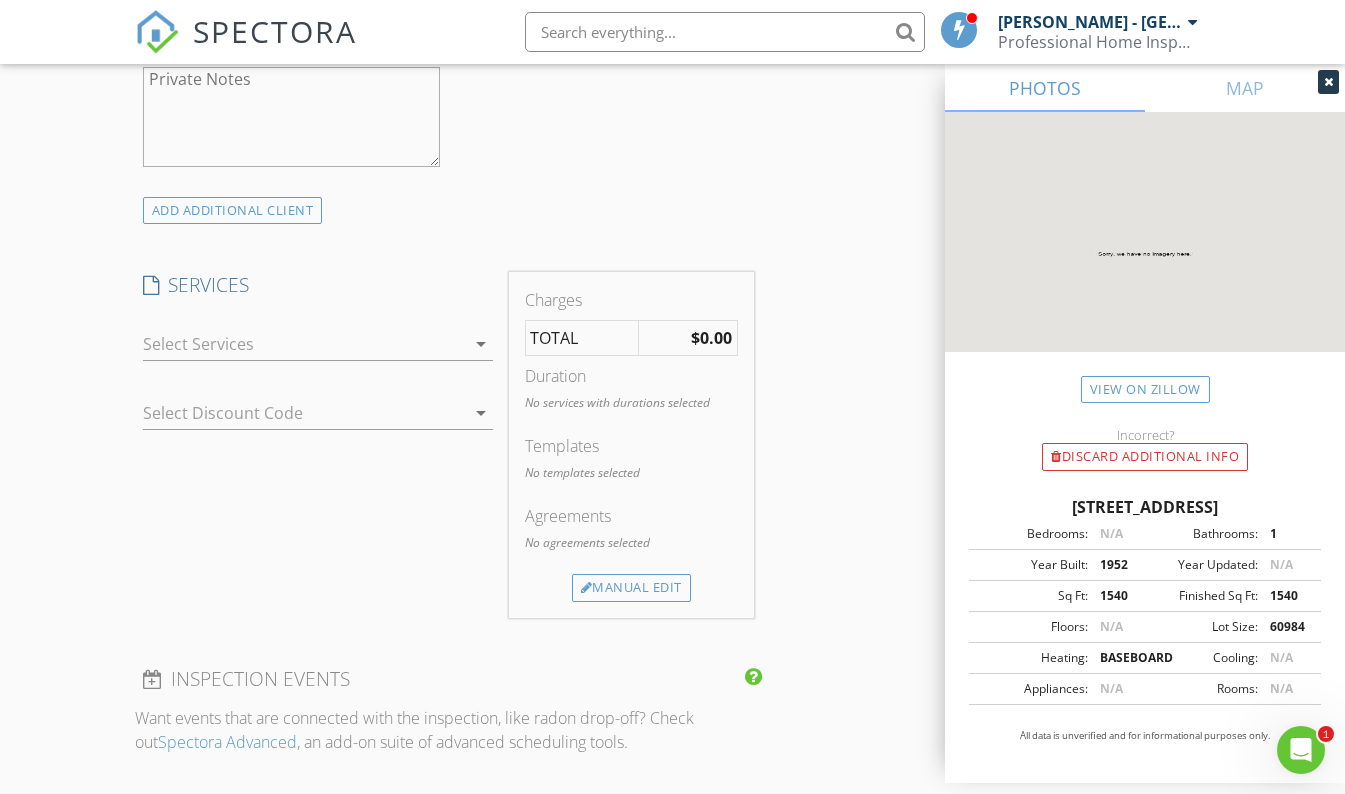 scroll, scrollTop: 1507, scrollLeft: 0, axis: vertical 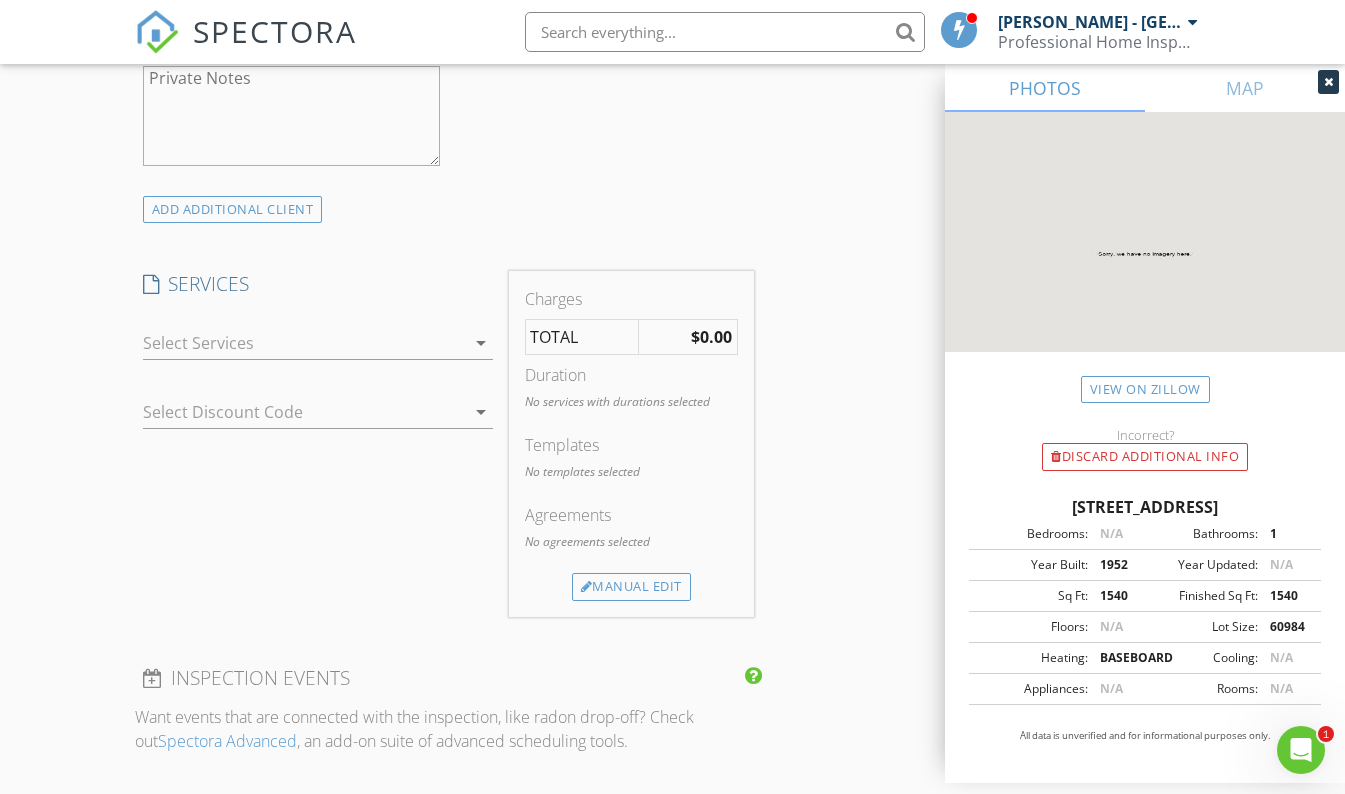 click on "arrow_drop_down" at bounding box center (481, 343) 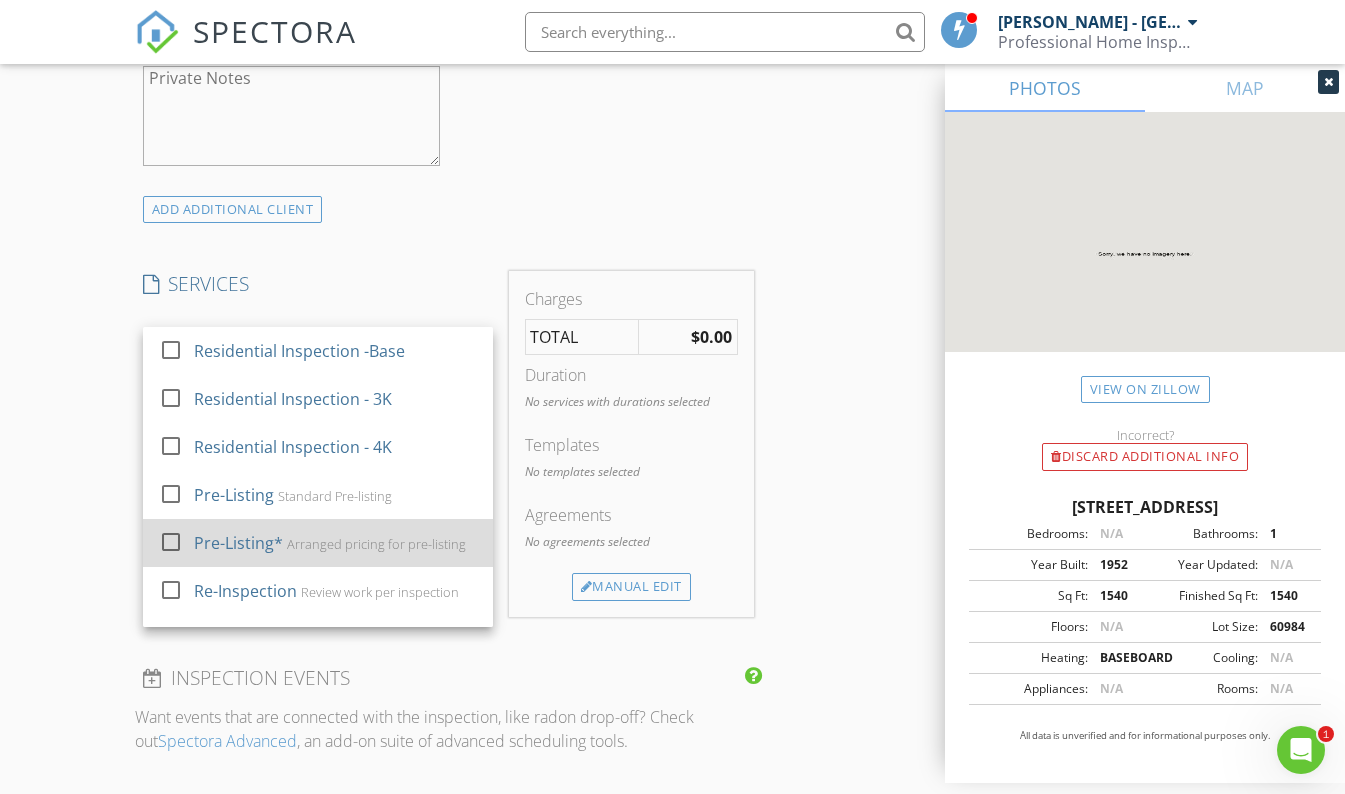 click on "Arranged pricing for pre-listing" at bounding box center [375, 544] 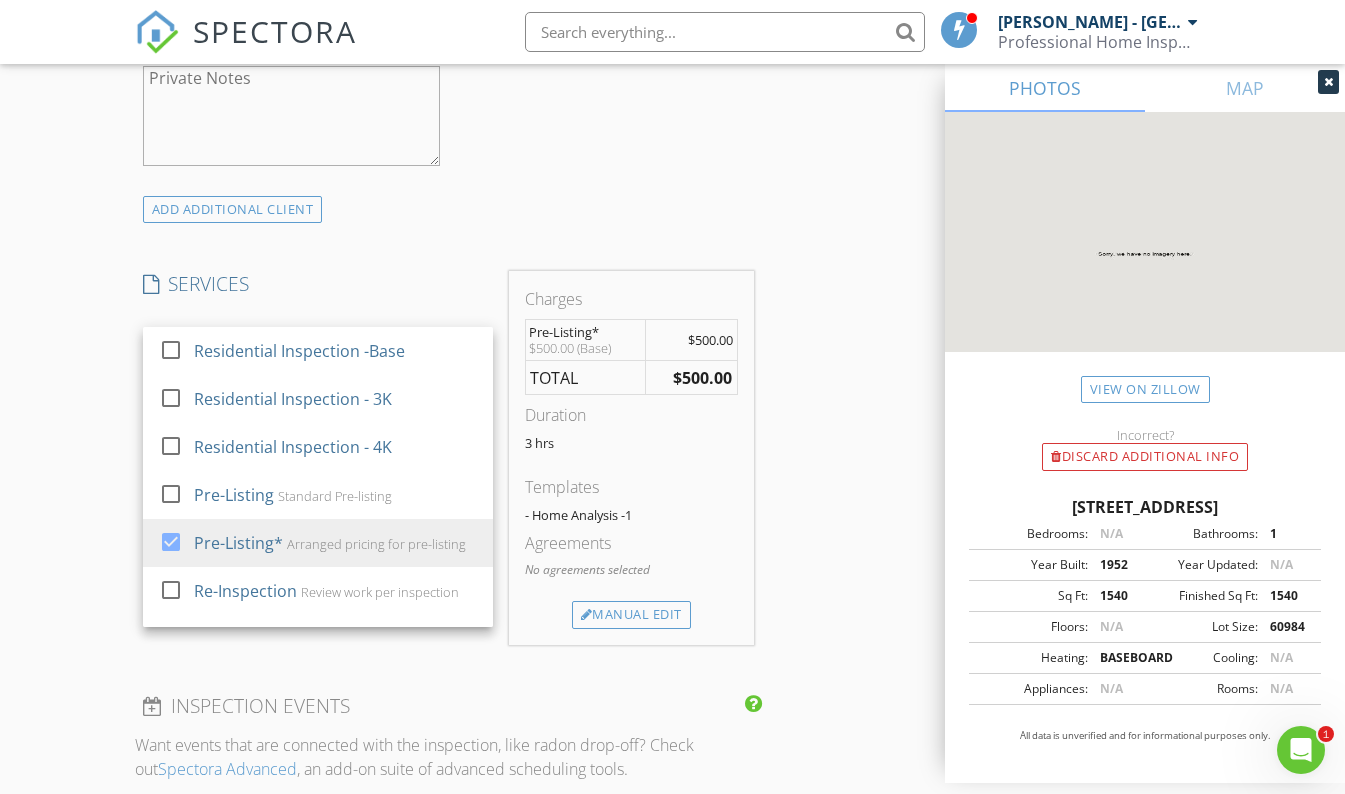 click on "INSPECTOR(S)
check_box   Randy Haywood - WA. Lic.  #257   PRIMARY   Randy Haywood - WA. Lic.  #257 arrow_drop_down   check_box_outline_blank Randy Haywood - WA. Lic.  #257 specifically requested
Date/Time
07/14/2025 9:00 AM
Location
Address Search       Address 1823 N Rd   Unit   City Wenatchee   State WA   Zip 98801   County Chelan     Square Feet 1540   Year Built 1952   Foundation arrow_drop_down     Randy Haywood - WA. Lic.  #257     2.7 miles     (7 minutes)
client
check_box Enable Client CC email for this inspection   Client Search     check_box_outline_blank Client is a Company/Organization     First Name   Last Name   Email   CC Email   Phone           Notes   Private Notes
ADD ADDITIONAL client
SERVICES
check_box_outline_blank   Residential Inspection -Base" at bounding box center [673, 414] 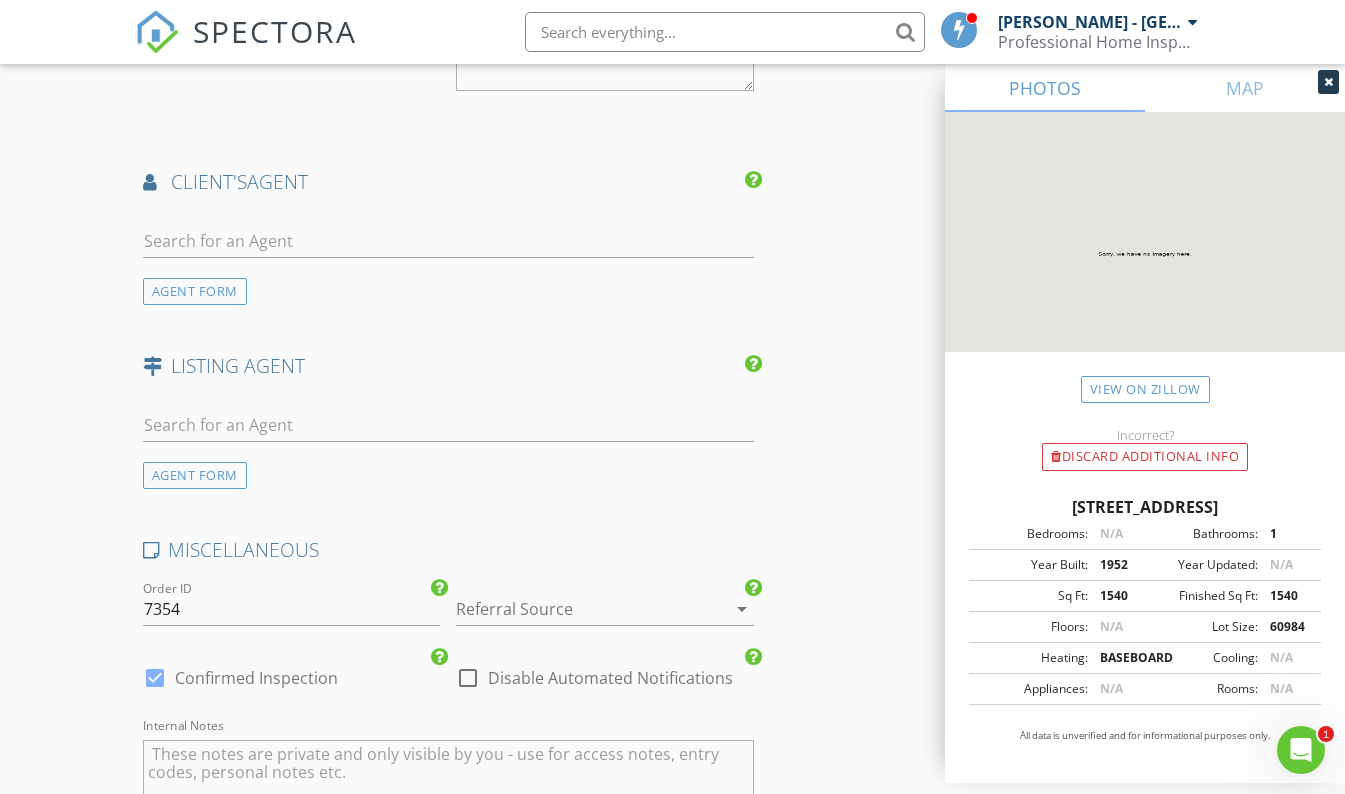 scroll, scrollTop: 2430, scrollLeft: 0, axis: vertical 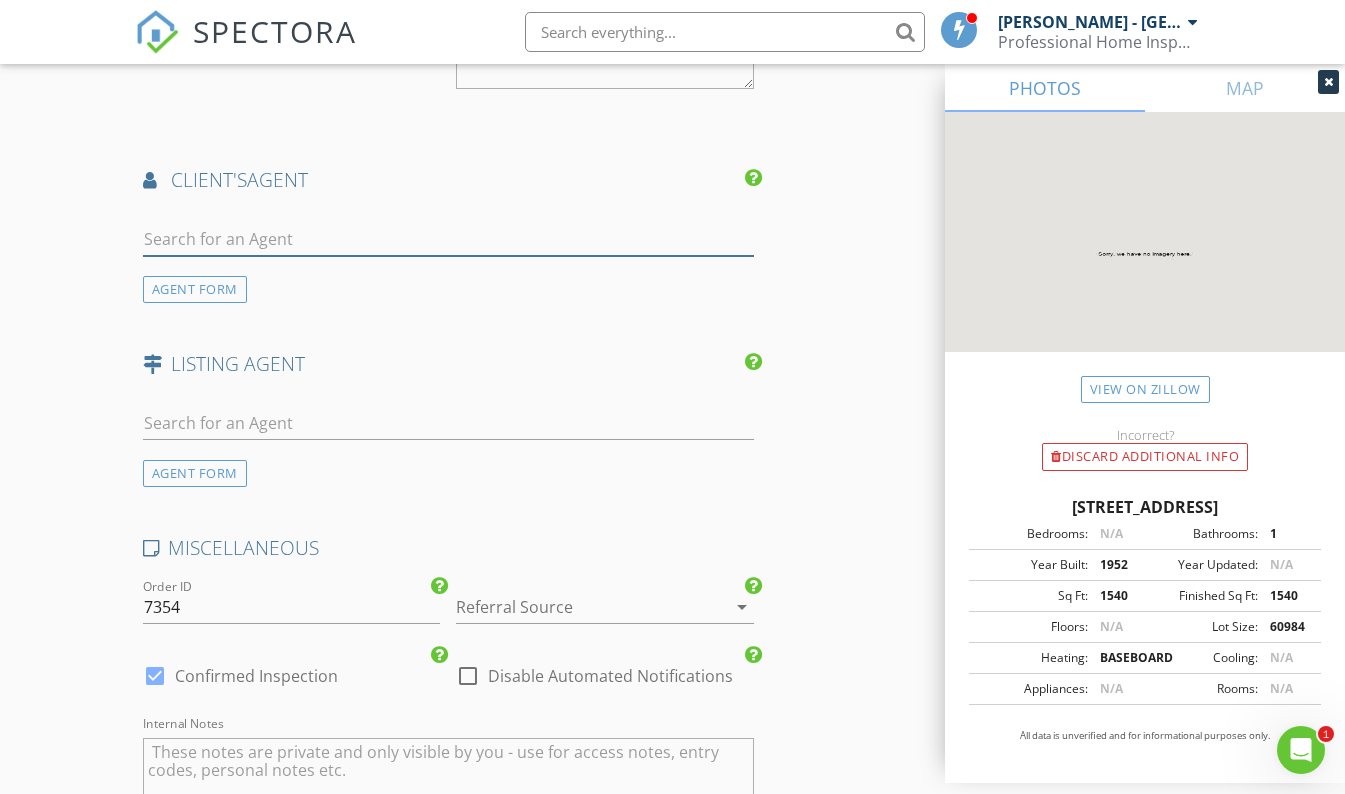 click at bounding box center (449, 239) 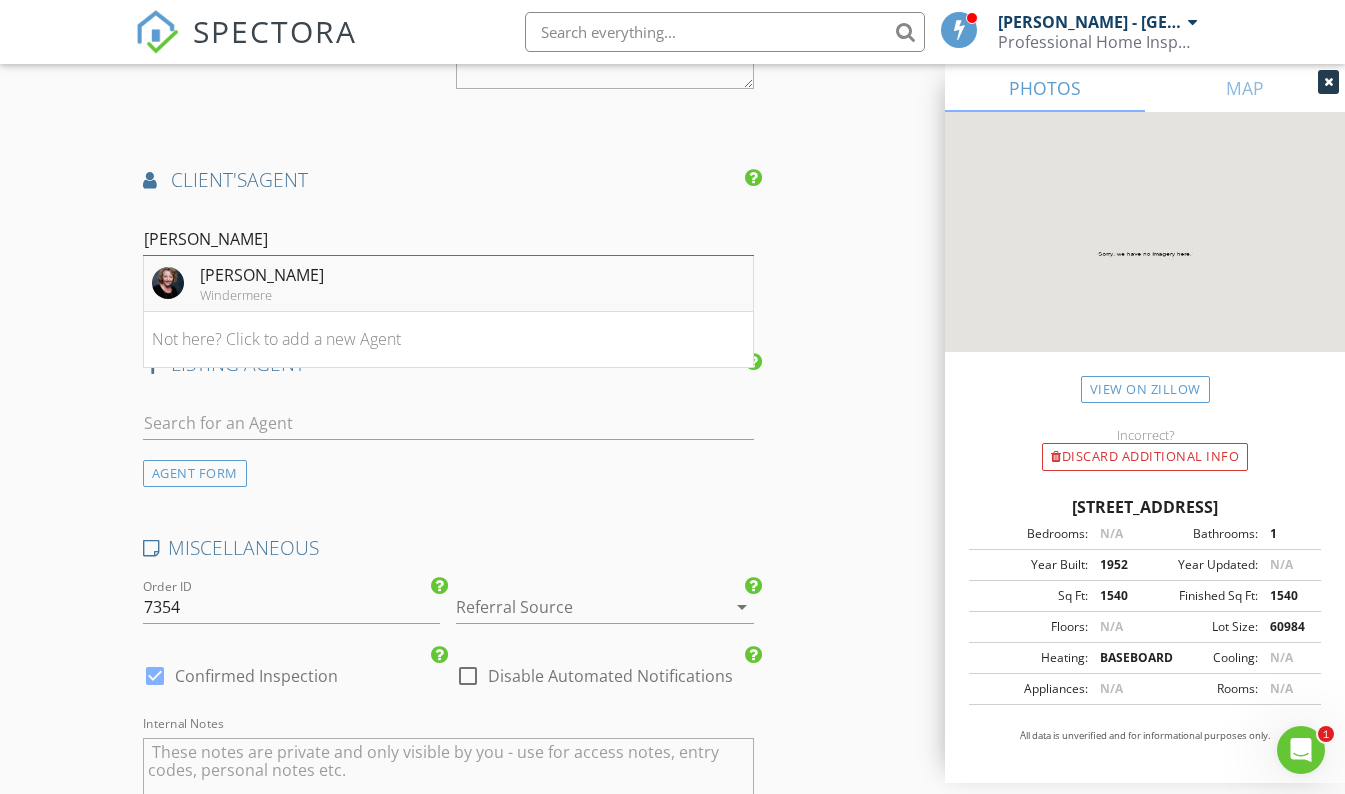 type on "Kathy" 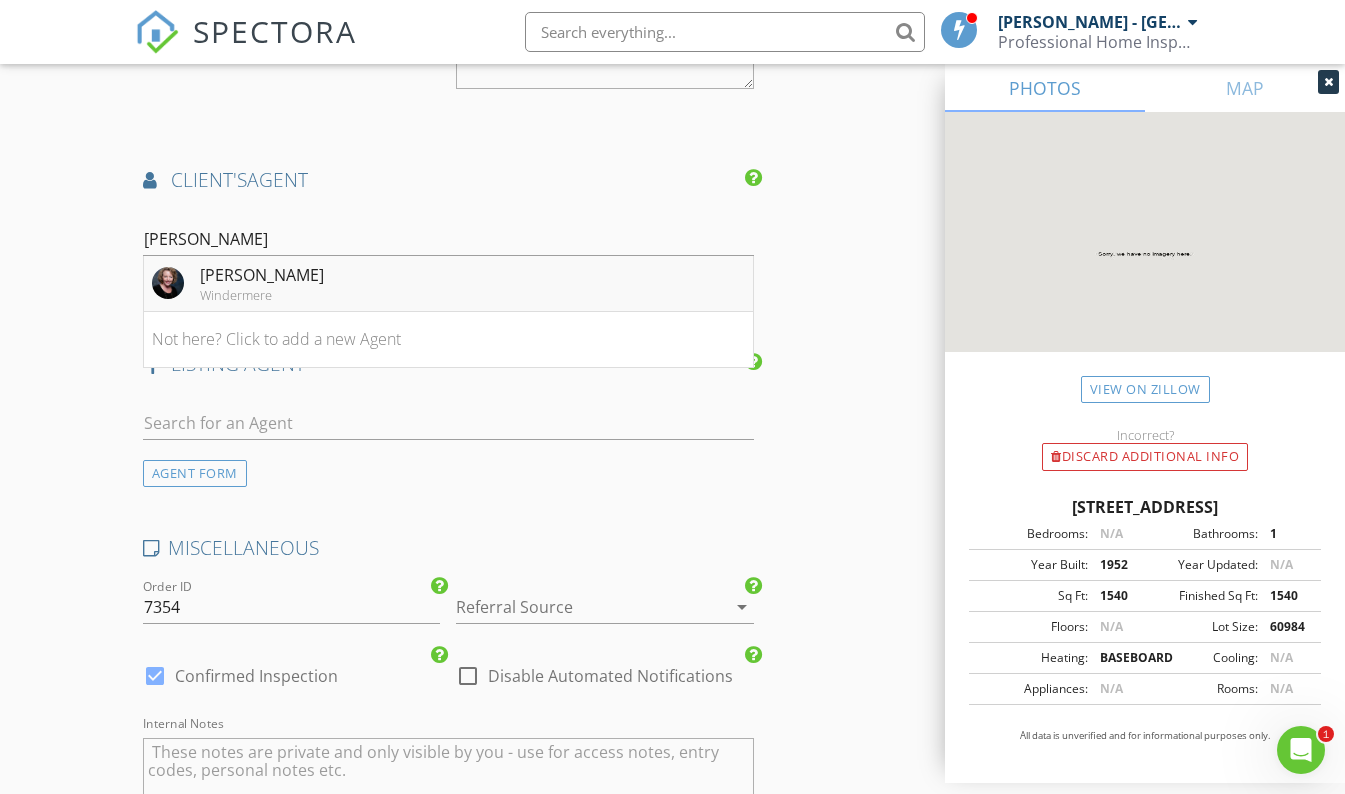 click on "Kathy Emerick
Windermere" at bounding box center [449, 284] 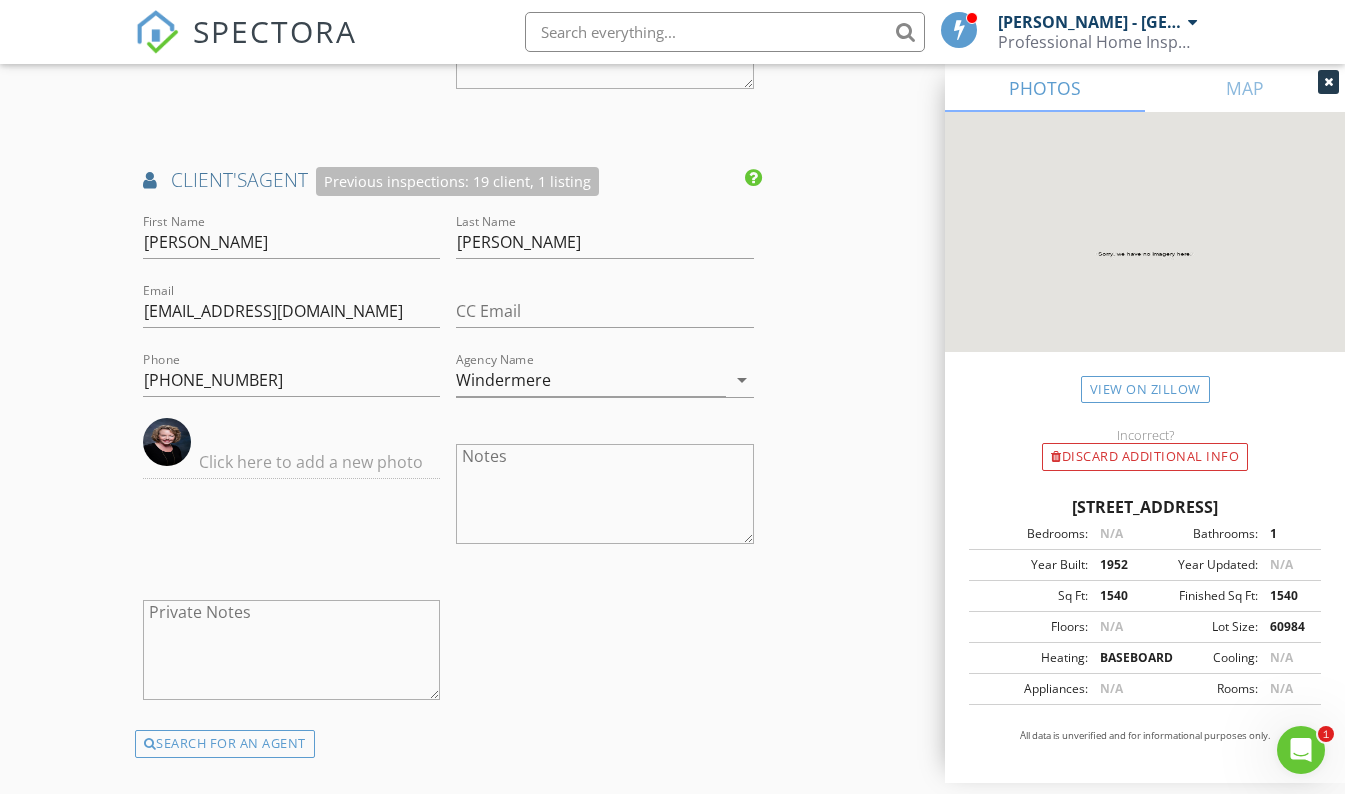 click on "INSPECTOR(S)
check_box   Randy Haywood - WA. Lic.  #257   PRIMARY   Randy Haywood - WA. Lic.  #257 arrow_drop_down   check_box_outline_blank Randy Haywood - WA. Lic.  #257 specifically requested
Date/Time
07/14/2025 9:00 AM
Location
Address Search       Address 1823 N Rd   Unit   City Wenatchee   State WA   Zip 98801   County Chelan     Square Feet 1540   Year Built 1952   Foundation arrow_drop_down     Randy Haywood - WA. Lic.  #257     2.7 miles     (7 minutes)
client
check_box Enable Client CC email for this inspection   Client Search     check_box_outline_blank Client is a Company/Organization     First Name   Last Name   Email   CC Email   Phone           Notes   Private Notes
ADD ADDITIONAL client
SERVICES
check_box_outline_blank   Residential Inspection -Base" at bounding box center [673, -281] 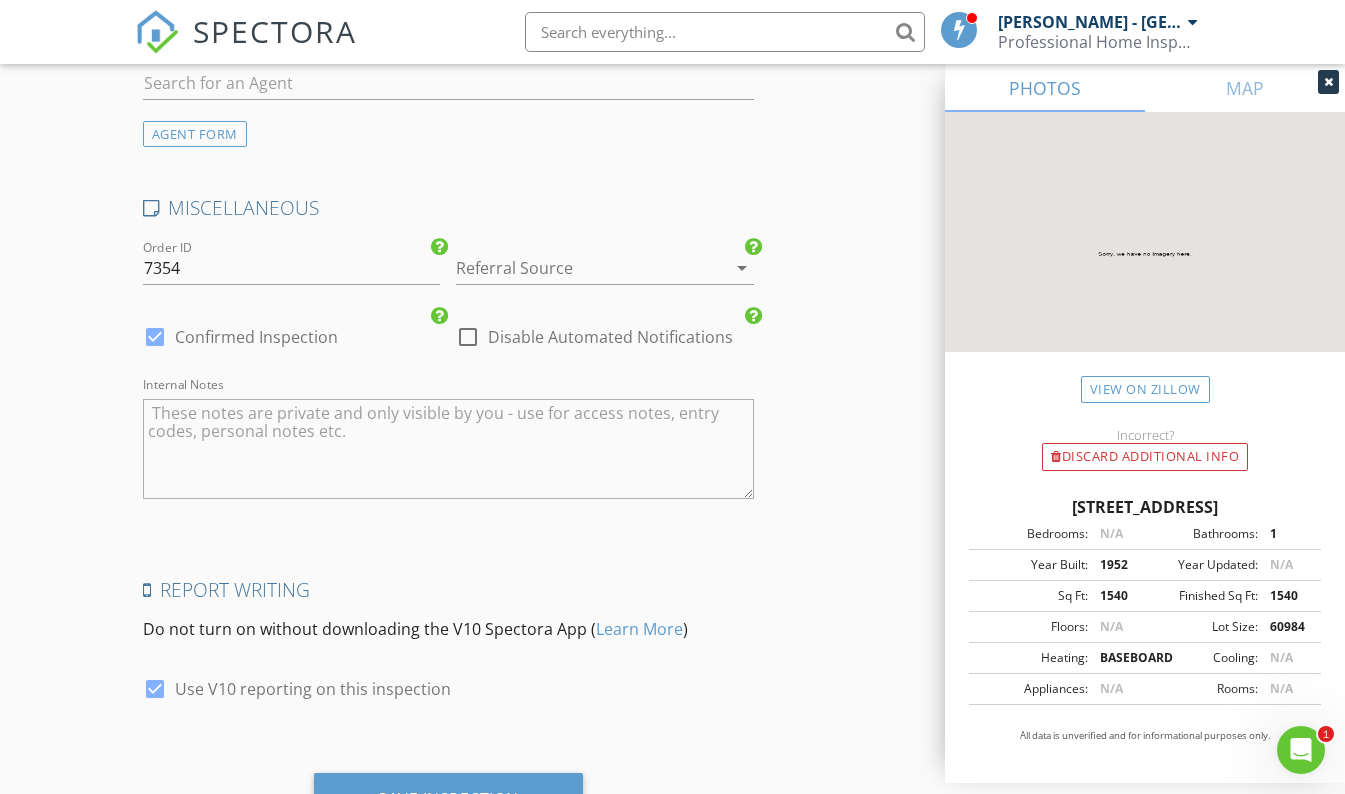 scroll, scrollTop: 3283, scrollLeft: 0, axis: vertical 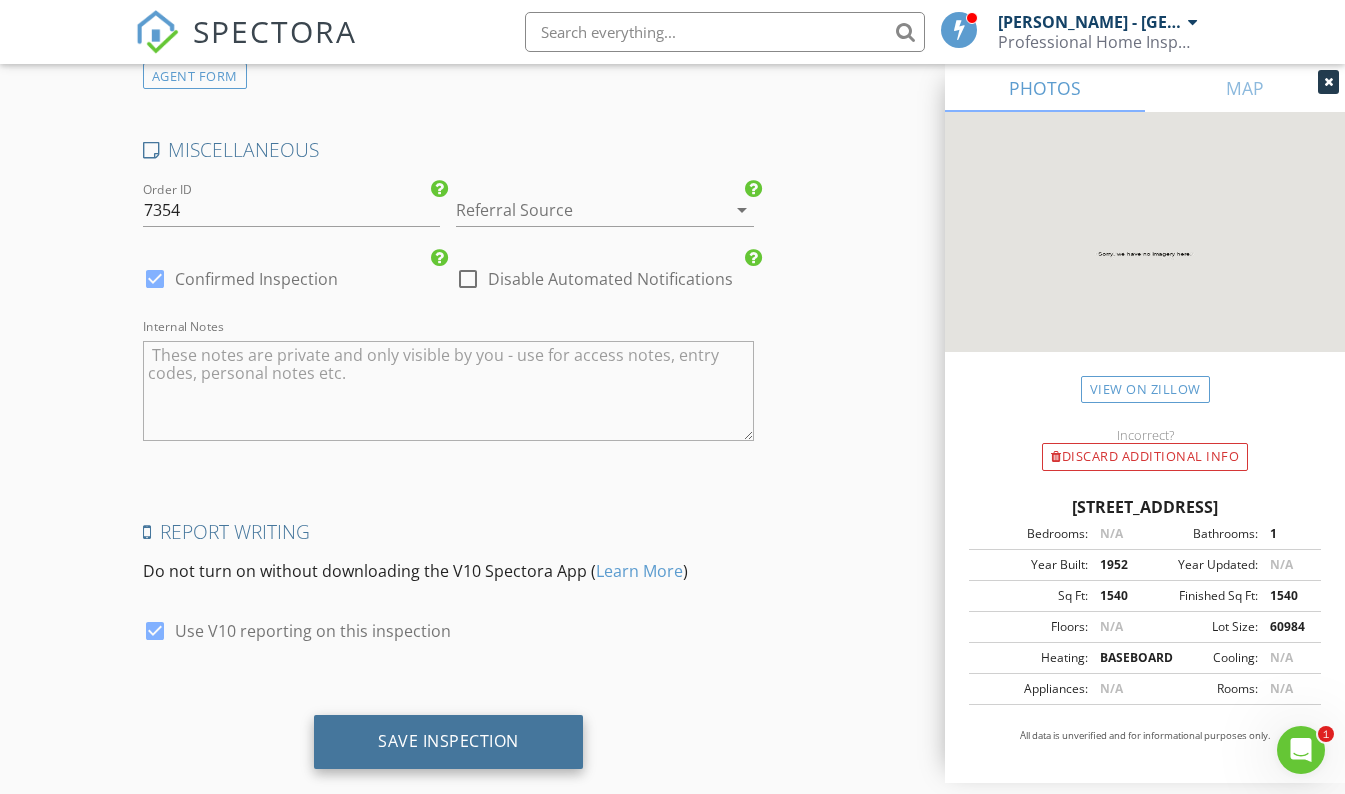 click on "Save Inspection" at bounding box center [448, 742] 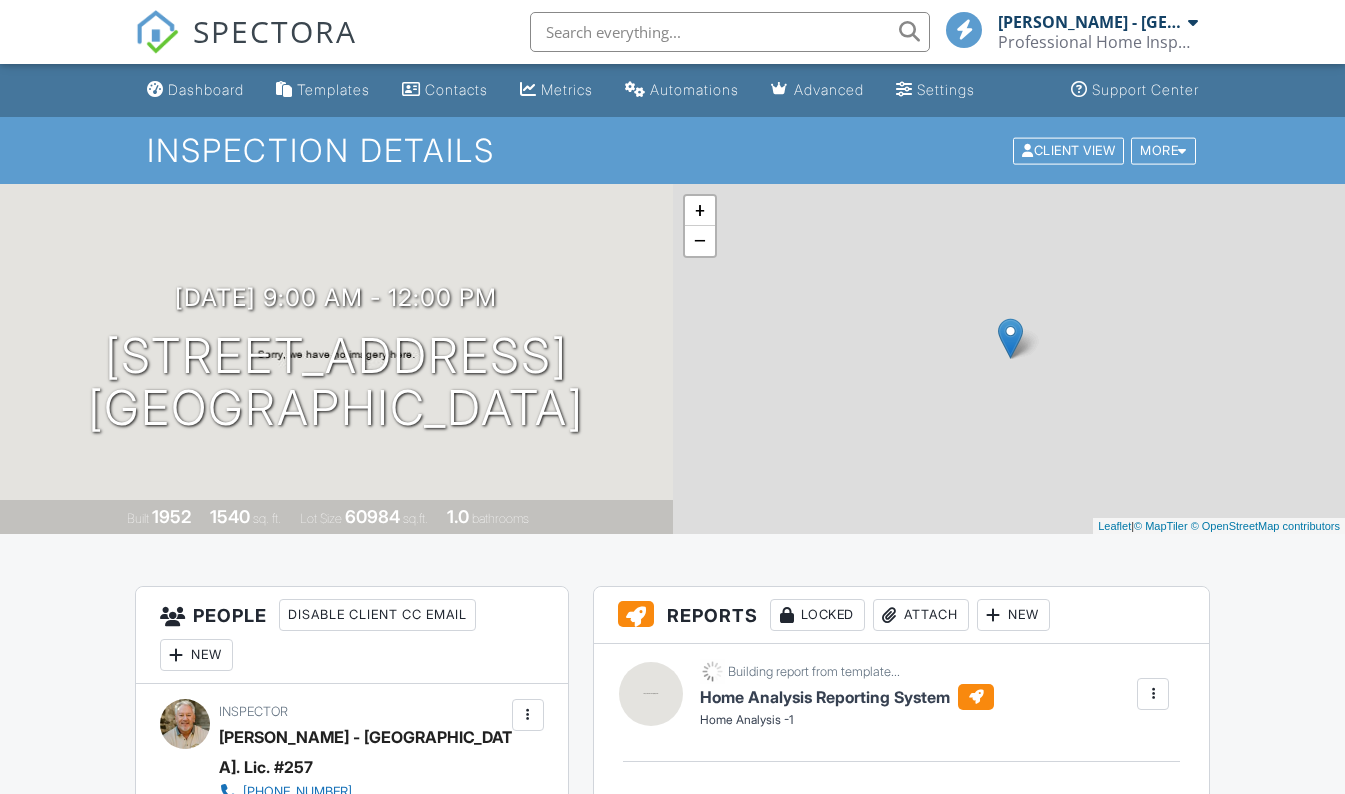 scroll, scrollTop: 0, scrollLeft: 0, axis: both 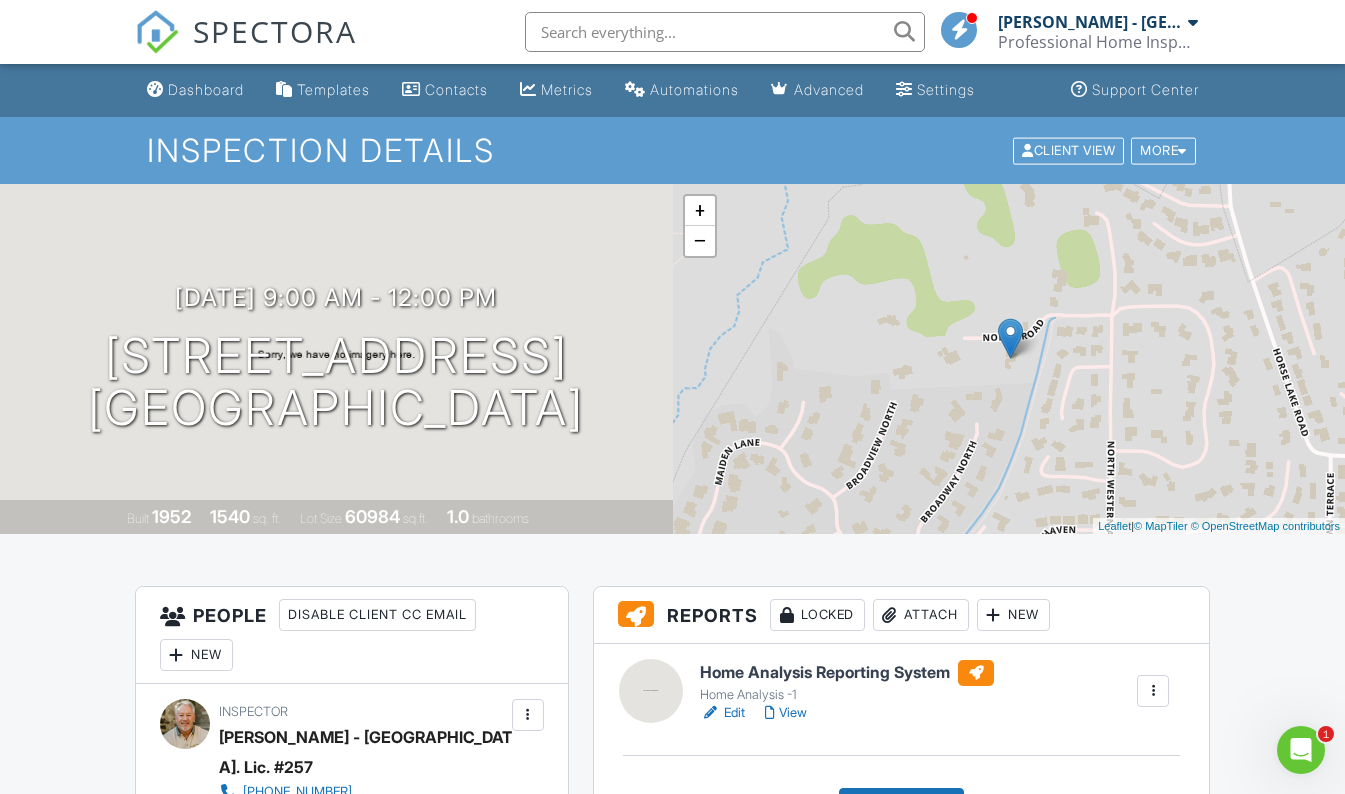 click on "Dashboard" at bounding box center [206, 89] 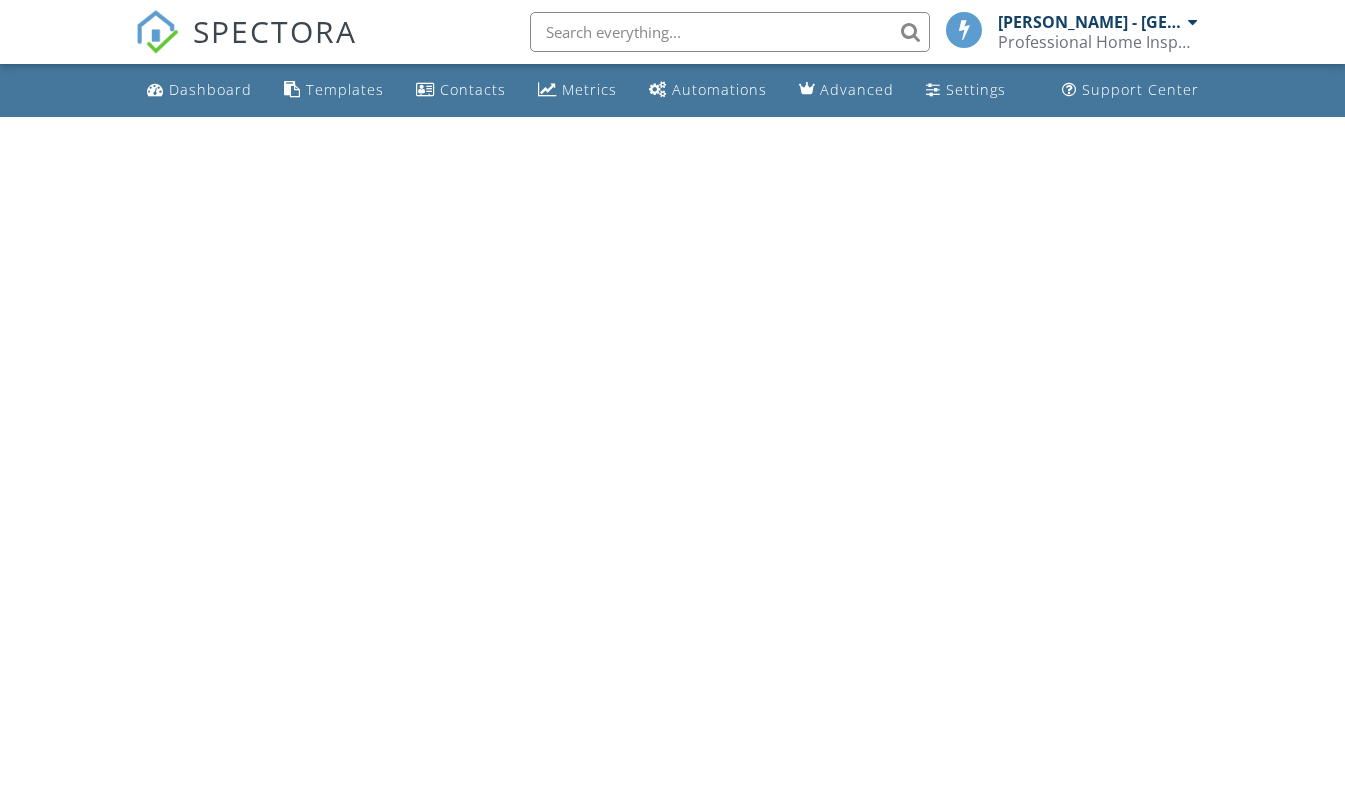 scroll, scrollTop: 0, scrollLeft: 0, axis: both 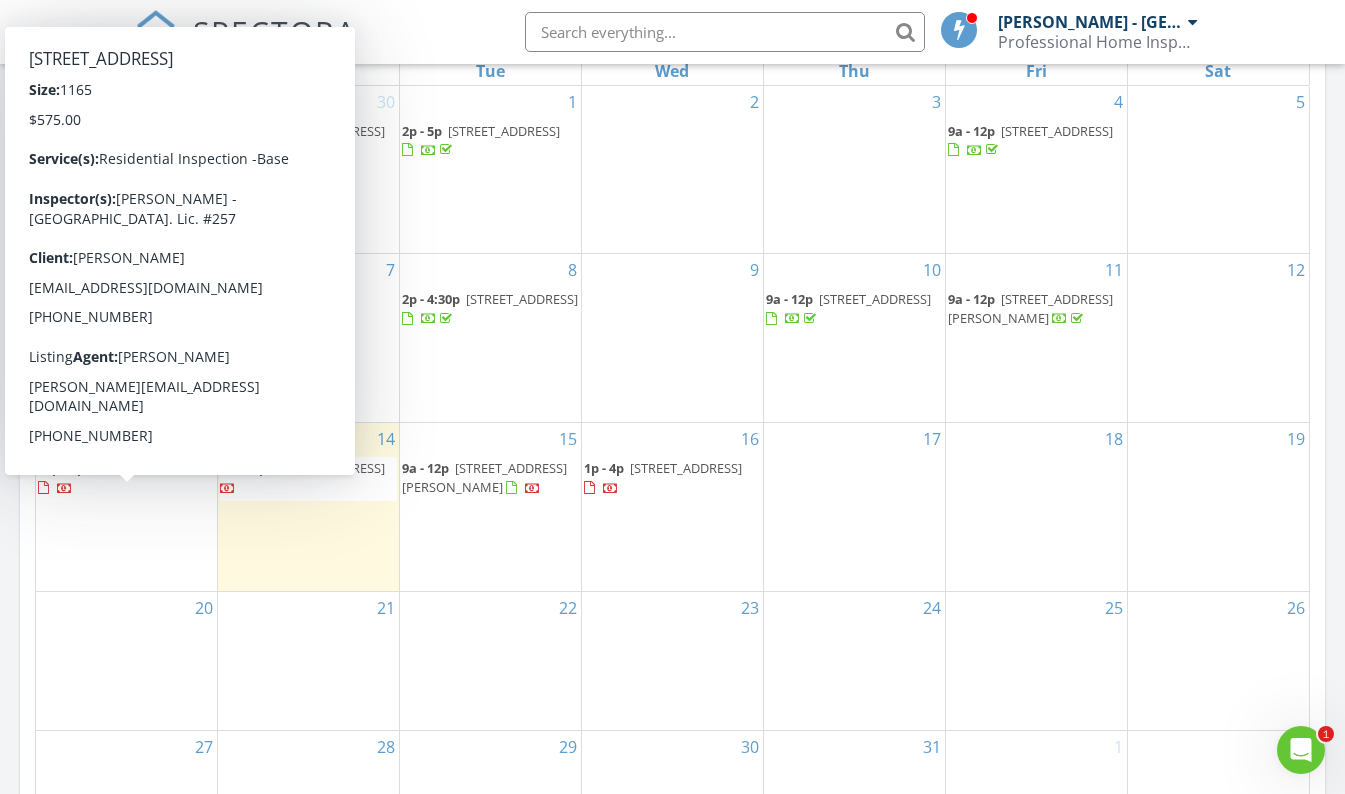 click on "[STREET_ADDRESS]" at bounding box center [147, 468] 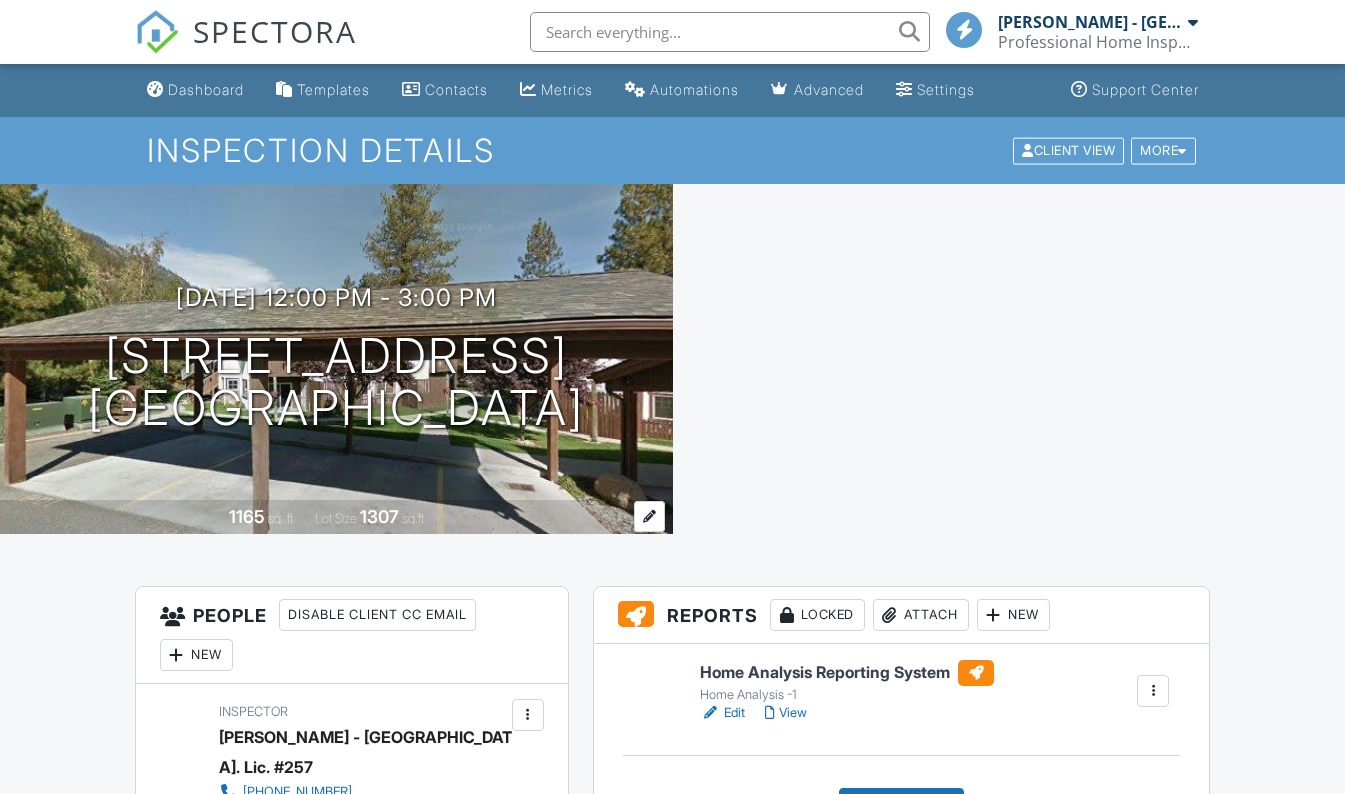 scroll, scrollTop: 0, scrollLeft: 0, axis: both 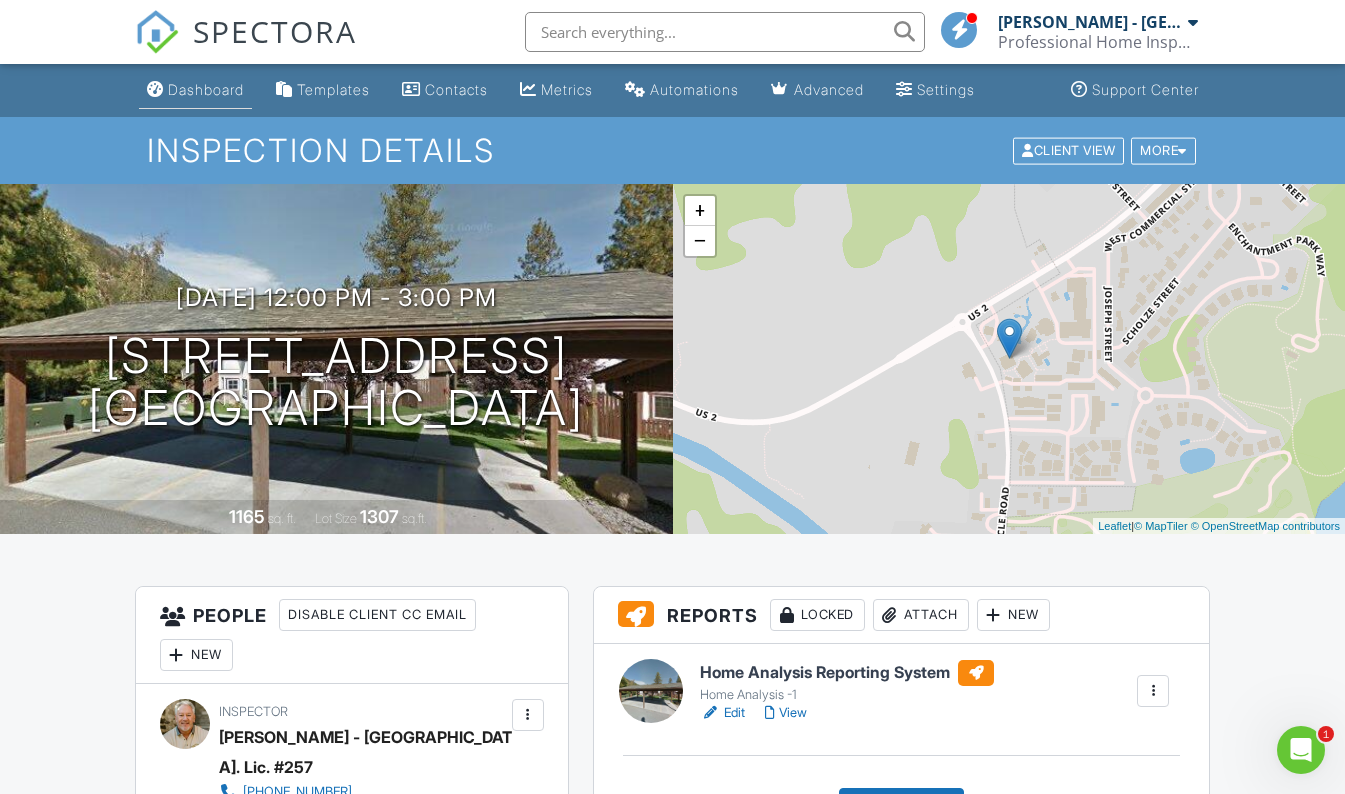 click on "Dashboard" at bounding box center (206, 89) 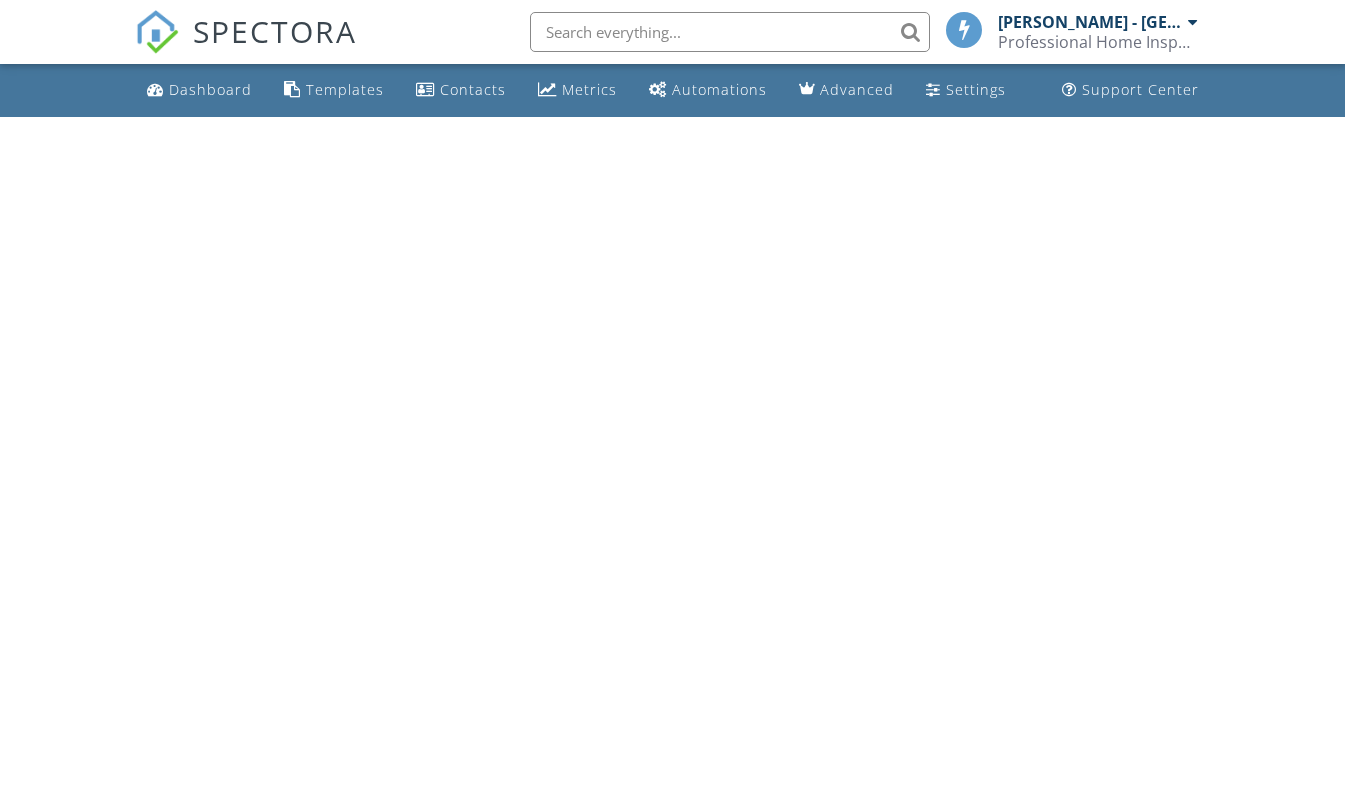 scroll, scrollTop: 0, scrollLeft: 0, axis: both 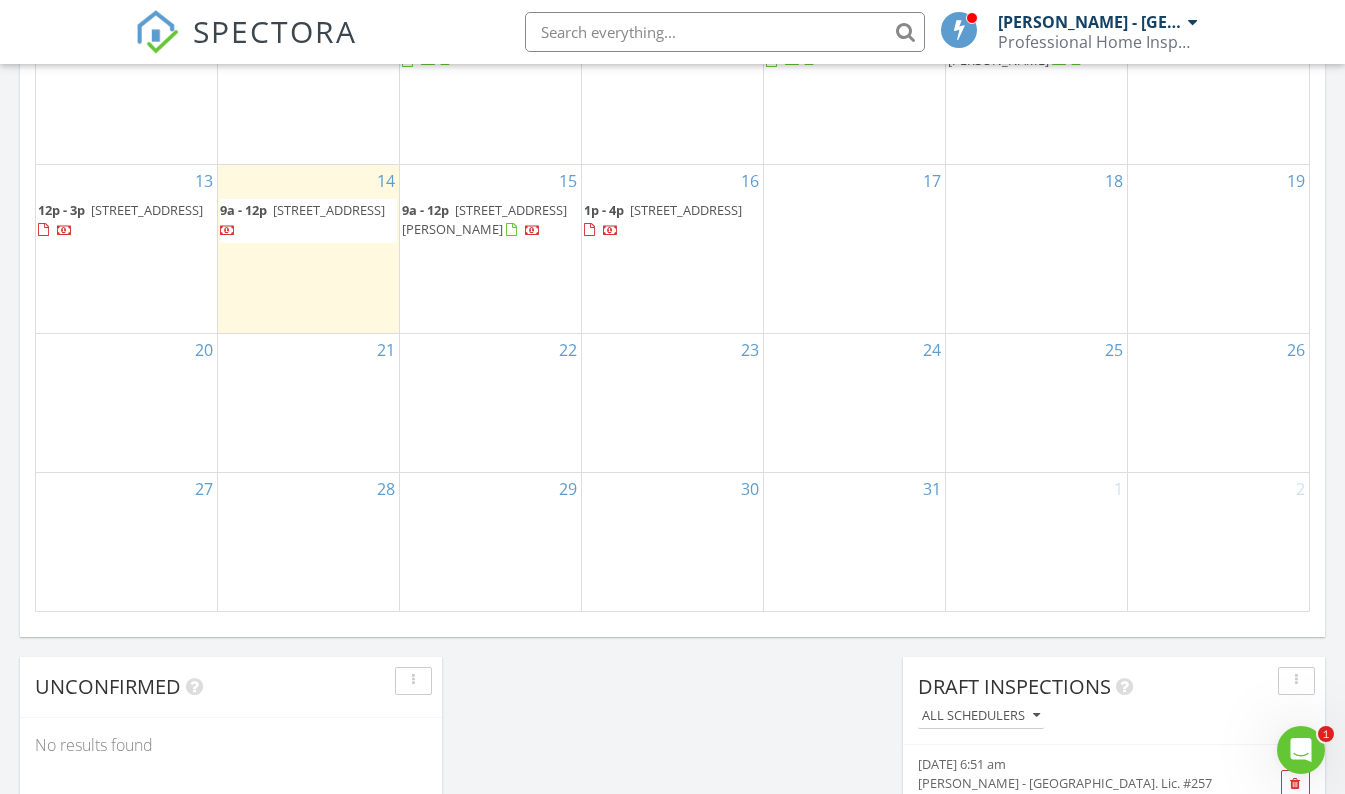 drag, startPoint x: 176, startPoint y: 259, endPoint x: 153, endPoint y: 276, distance: 28.600698 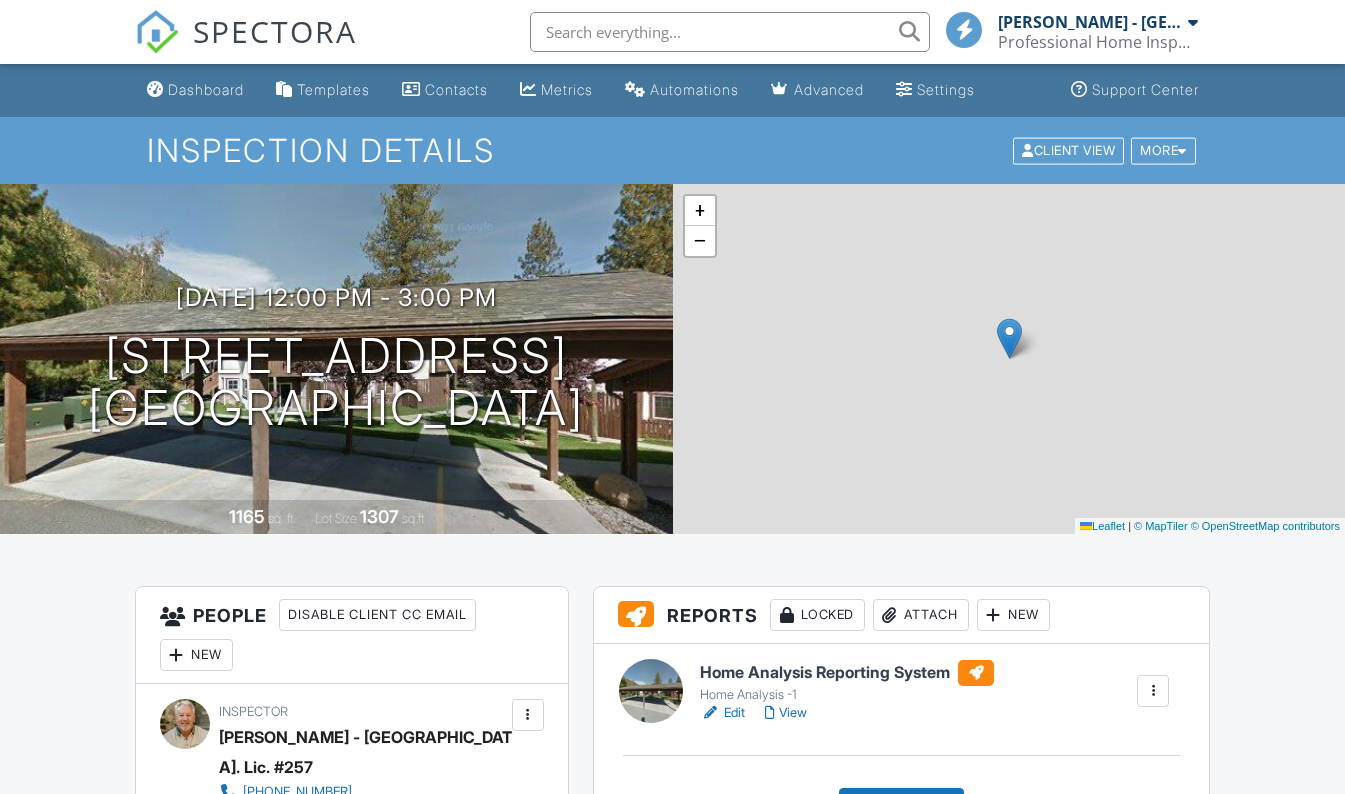 scroll, scrollTop: 0, scrollLeft: 0, axis: both 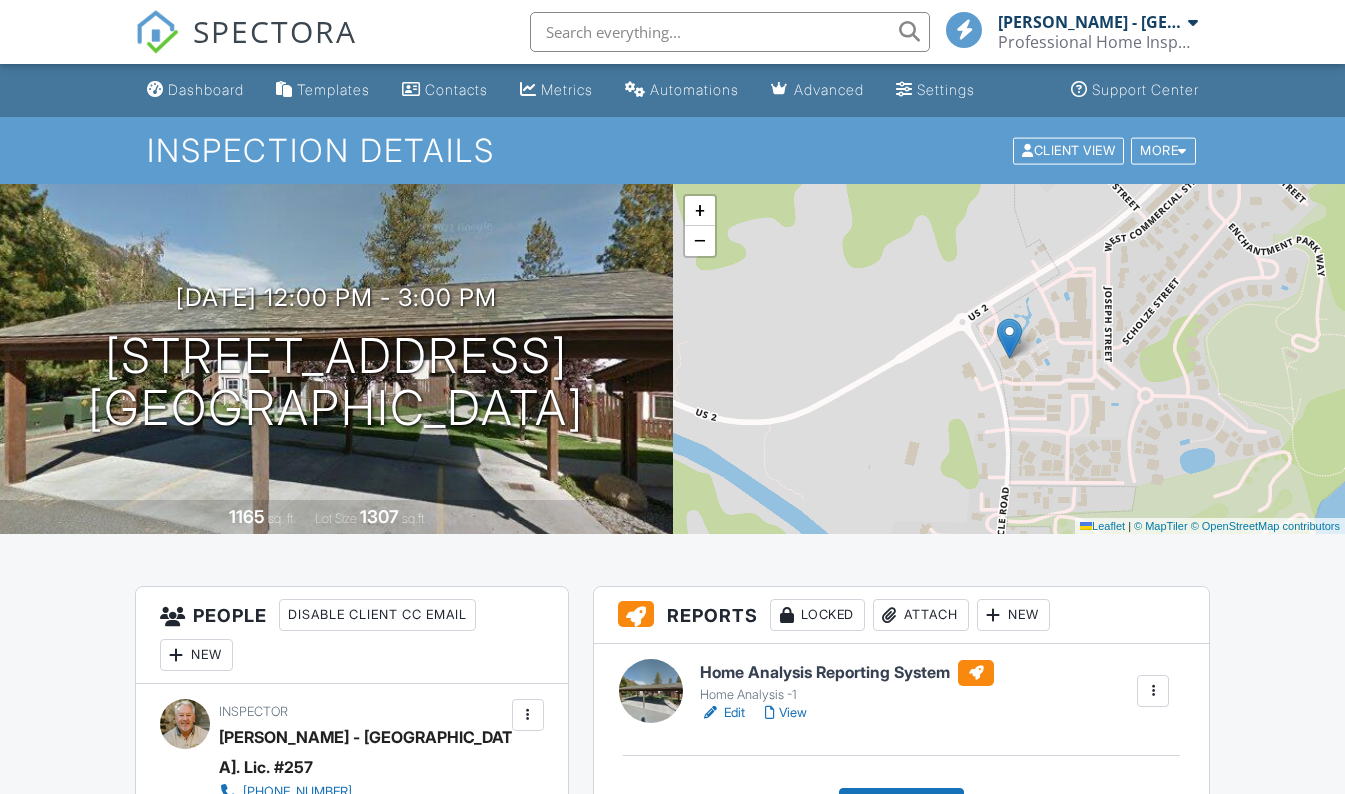 click on "[PERSON_NAME] - [GEOGRAPHIC_DATA]. Lic.  #257" at bounding box center [1098, 22] 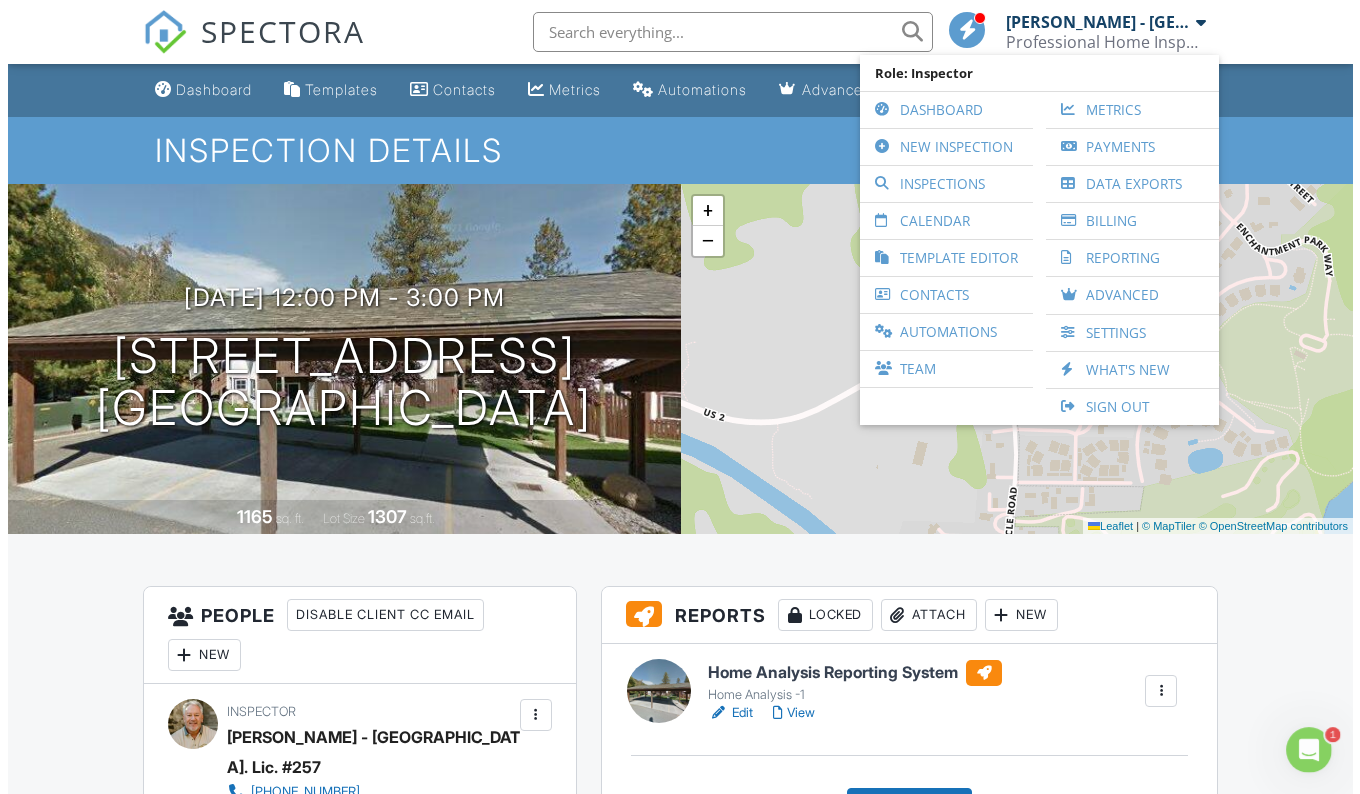 scroll, scrollTop: 0, scrollLeft: 0, axis: both 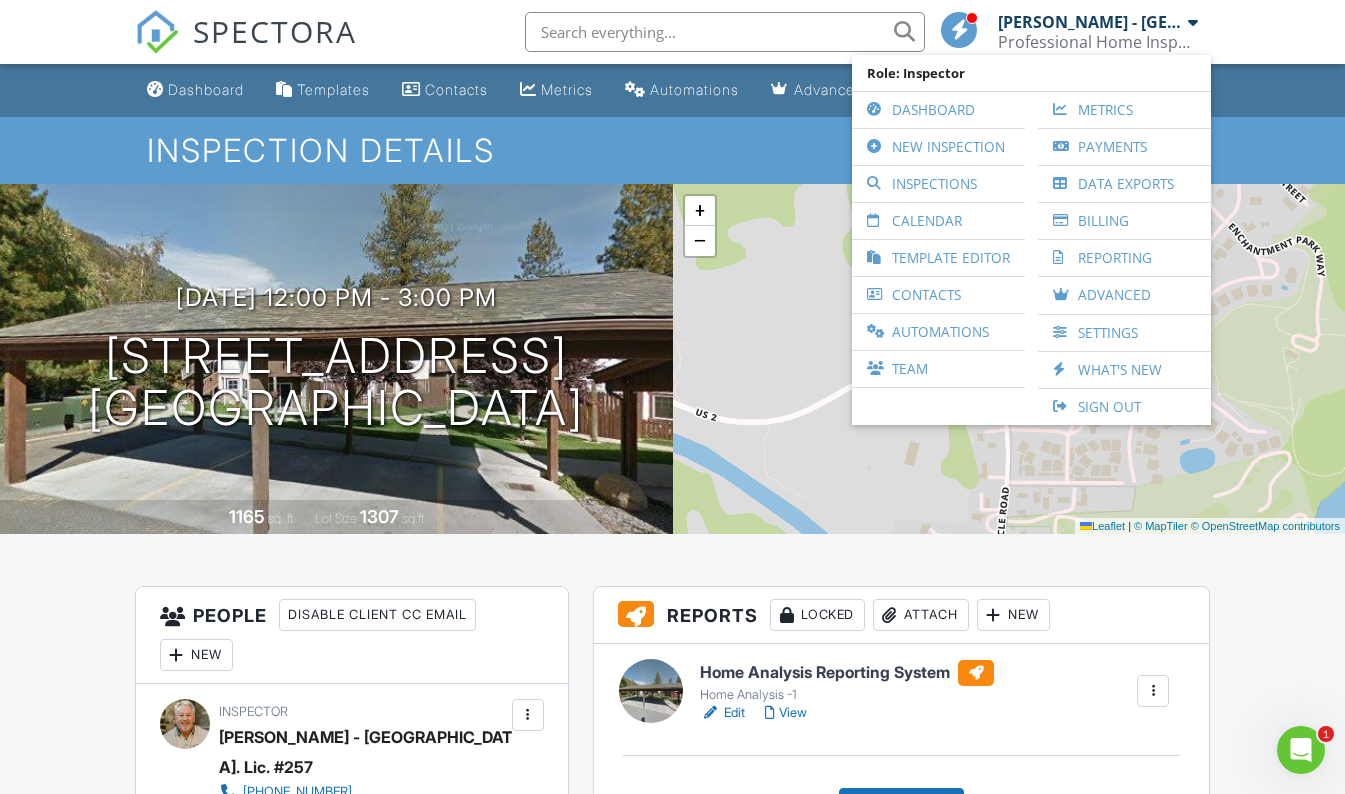 click on "SPECTORA
Randy Haywood - WA. Lic.  #257
Professional Home Inspections
Role:
Inspector
Dashboard
New Inspection
Inspections
Calendar
Template Editor
Contacts
Automations
Team
Metrics
Payments
Data Exports
Billing
Reporting
Advanced
Settings
What's New
Sign Out" at bounding box center [672, 32] 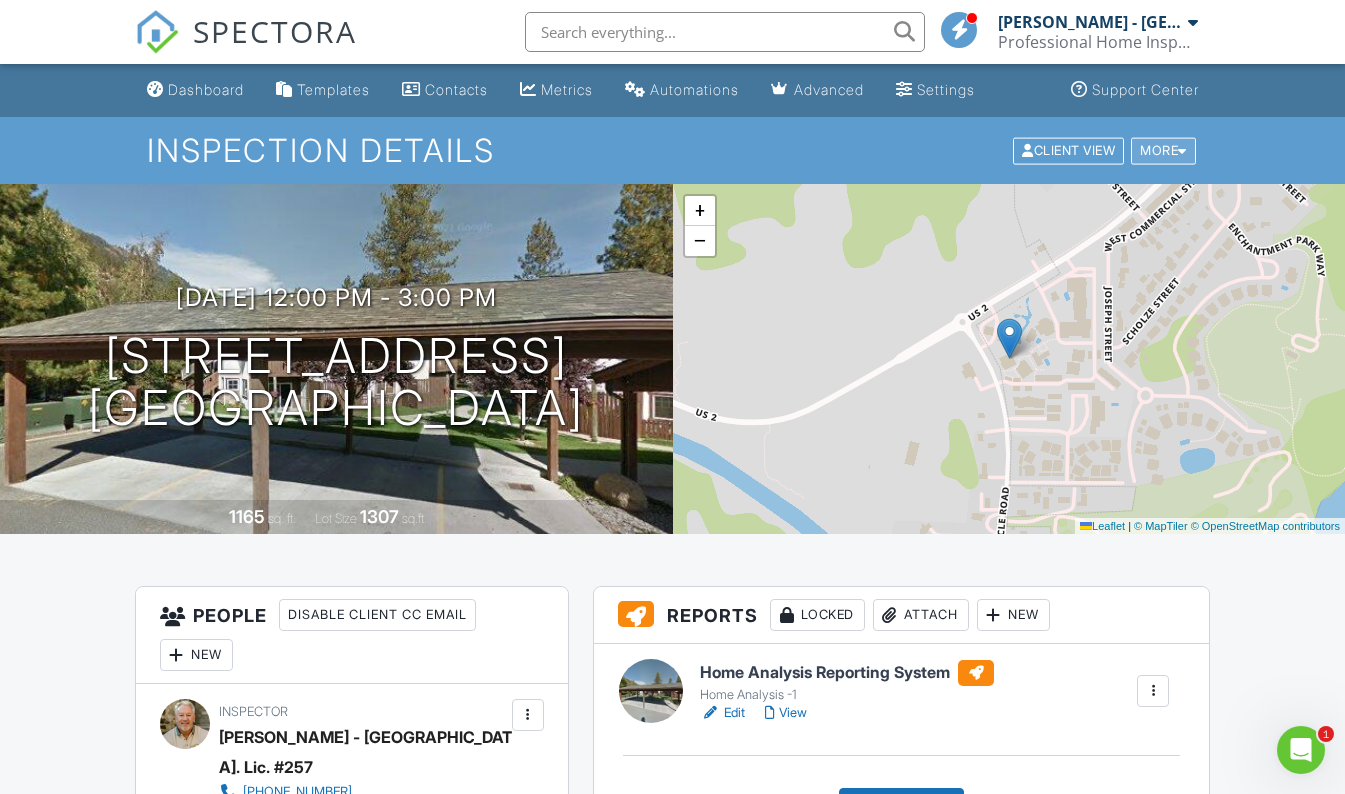 click at bounding box center [1182, 150] 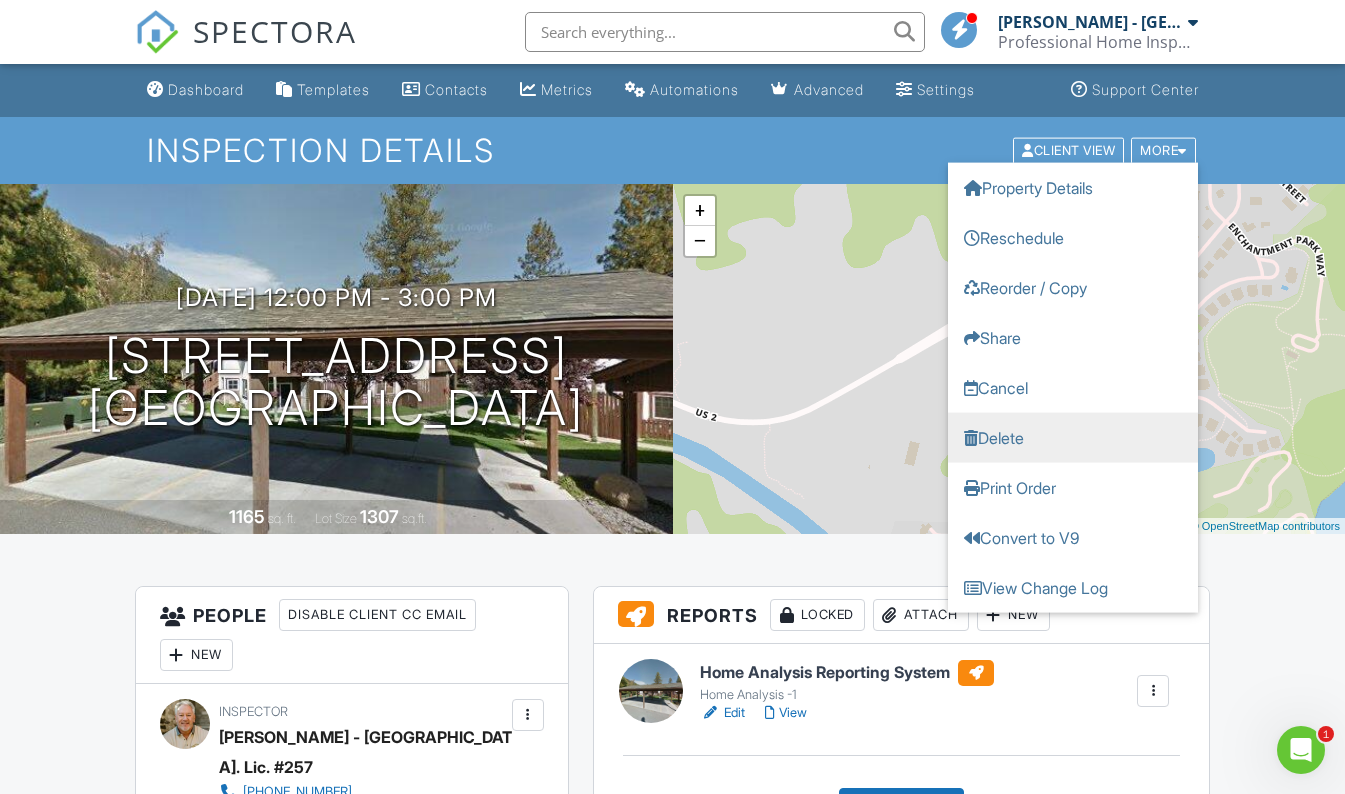 click on "Delete" at bounding box center [1073, 437] 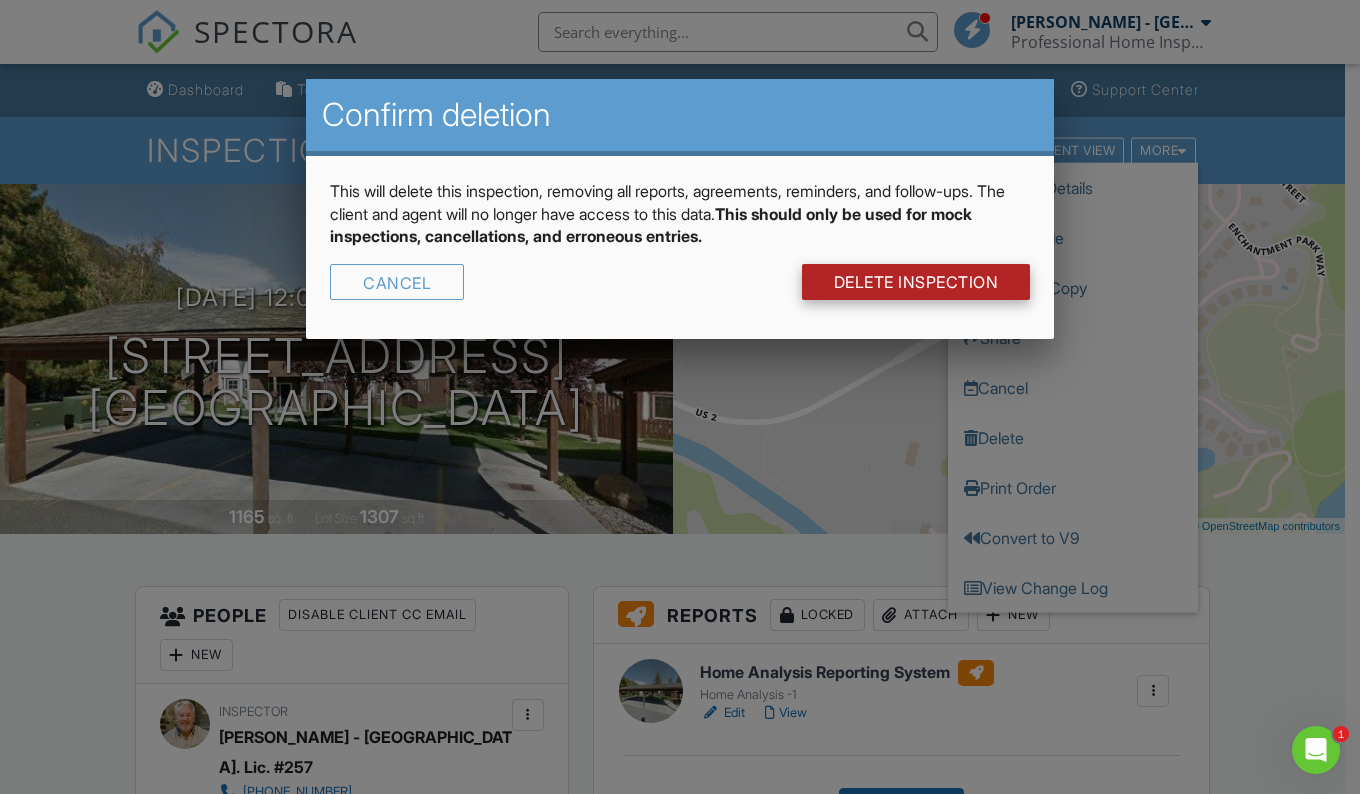 click on "DELETE Inspection" at bounding box center (916, 282) 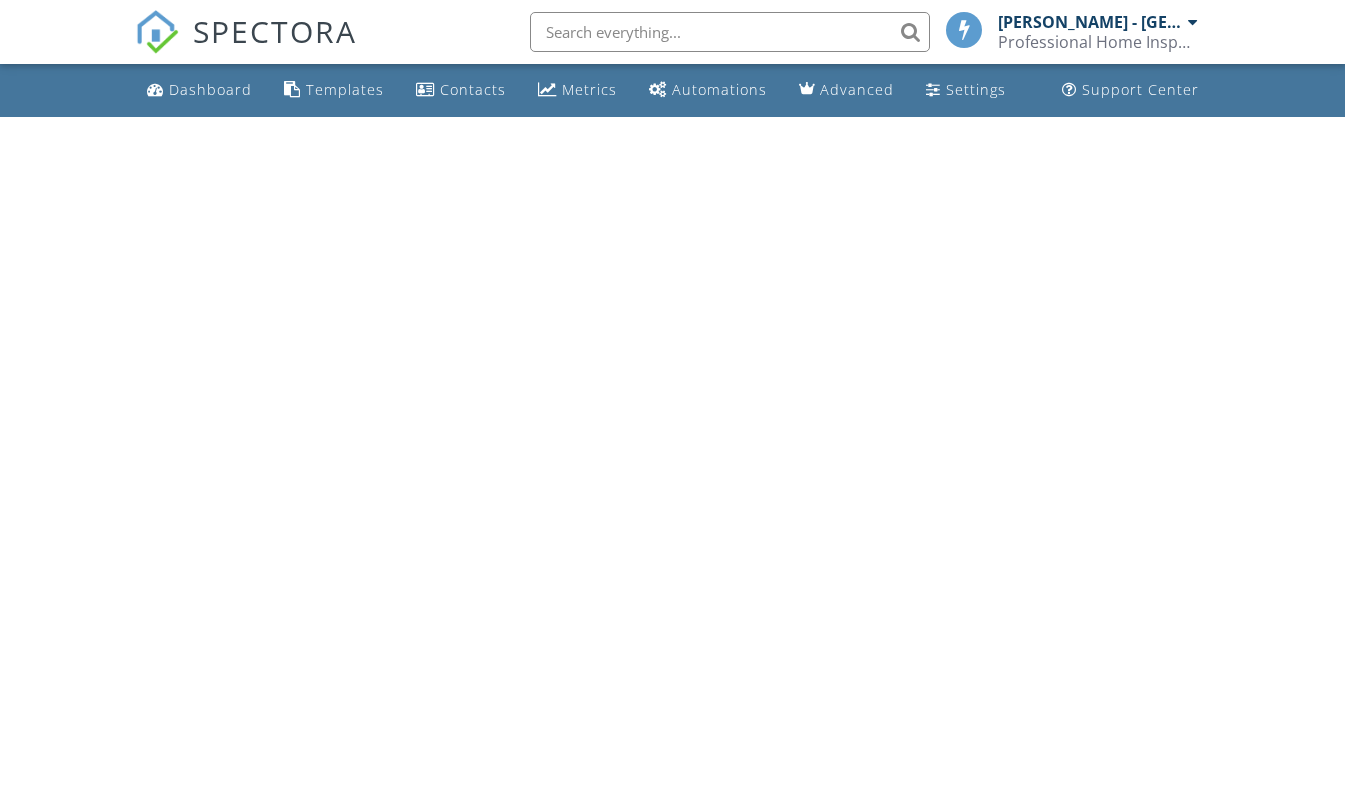 scroll, scrollTop: 0, scrollLeft: 0, axis: both 